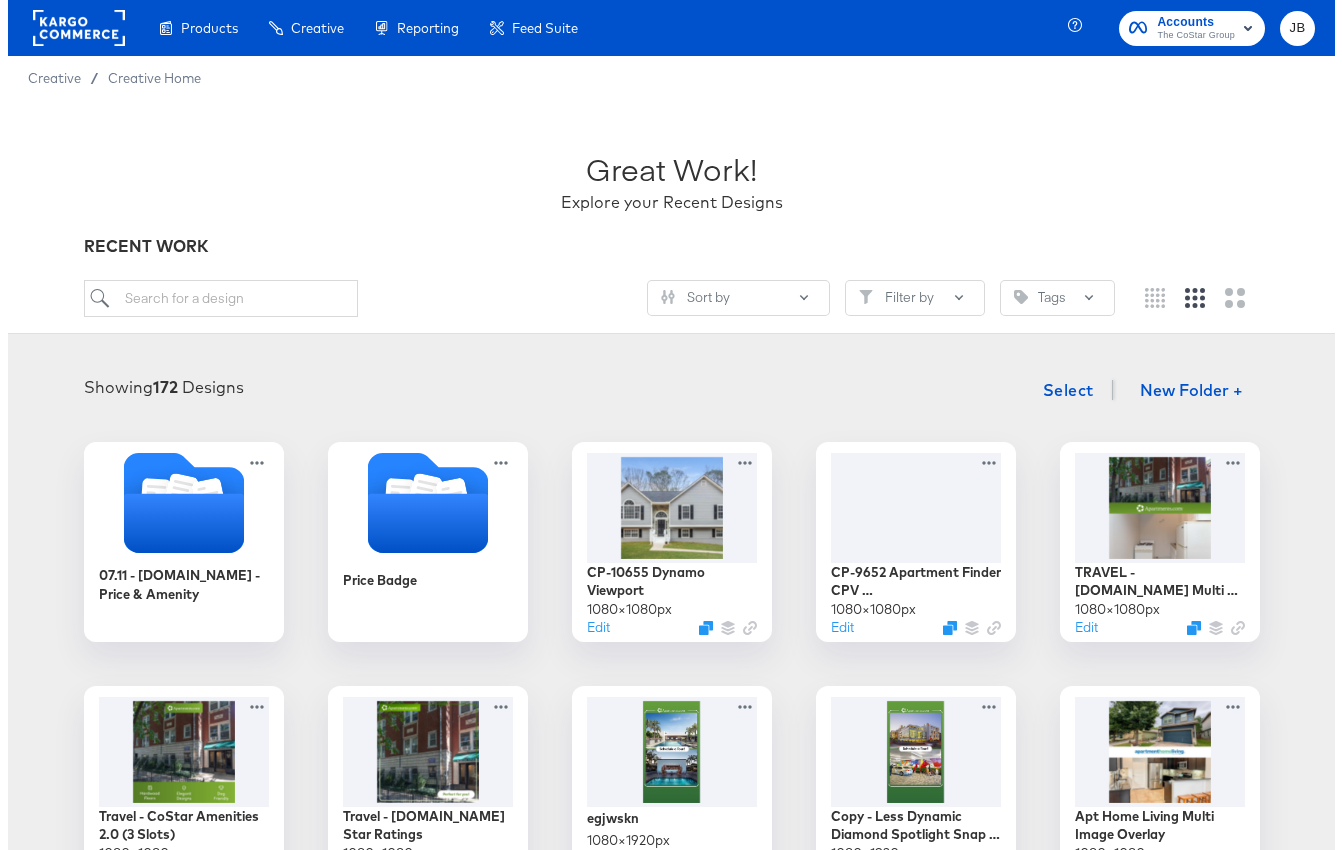 scroll, scrollTop: 0, scrollLeft: 0, axis: both 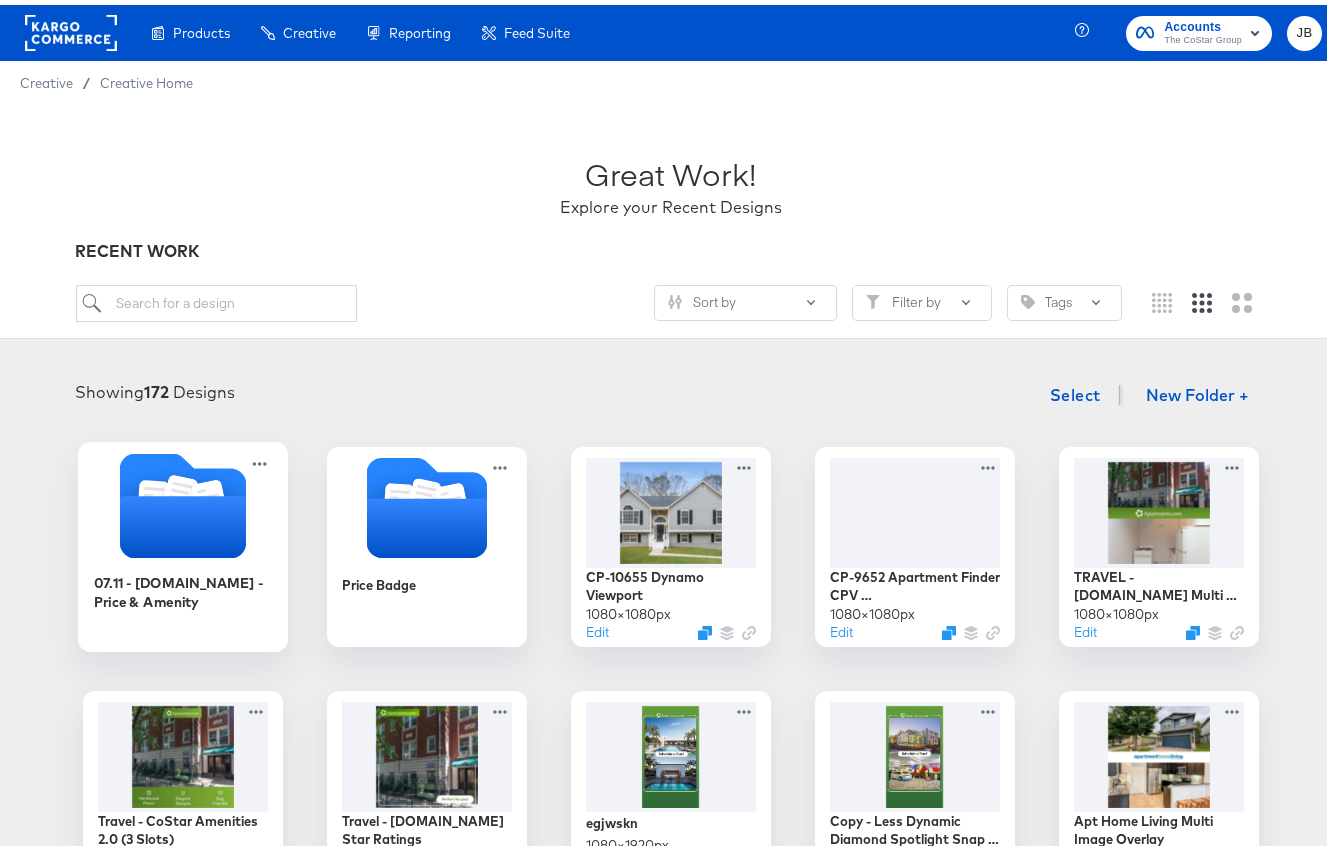 click 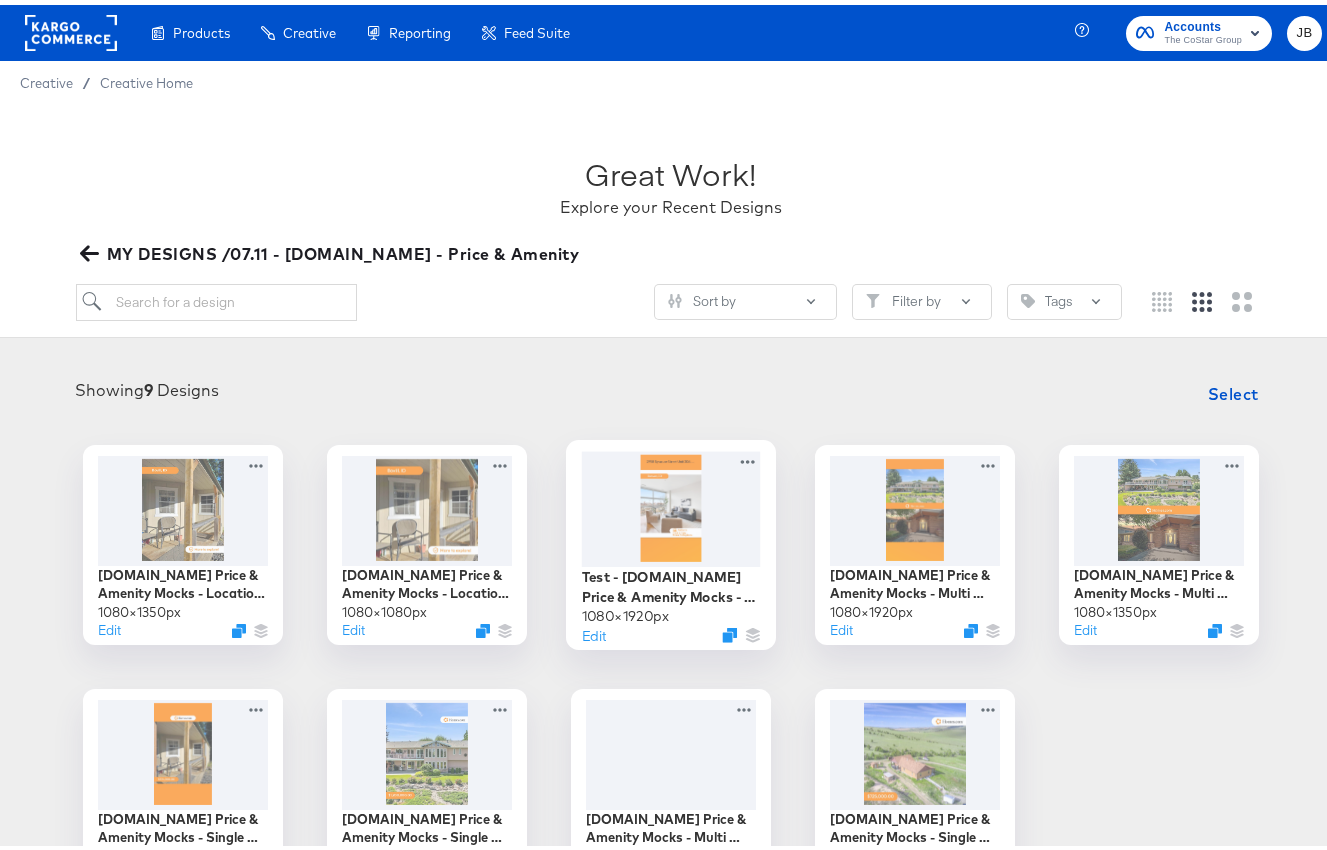 click at bounding box center [671, 503] 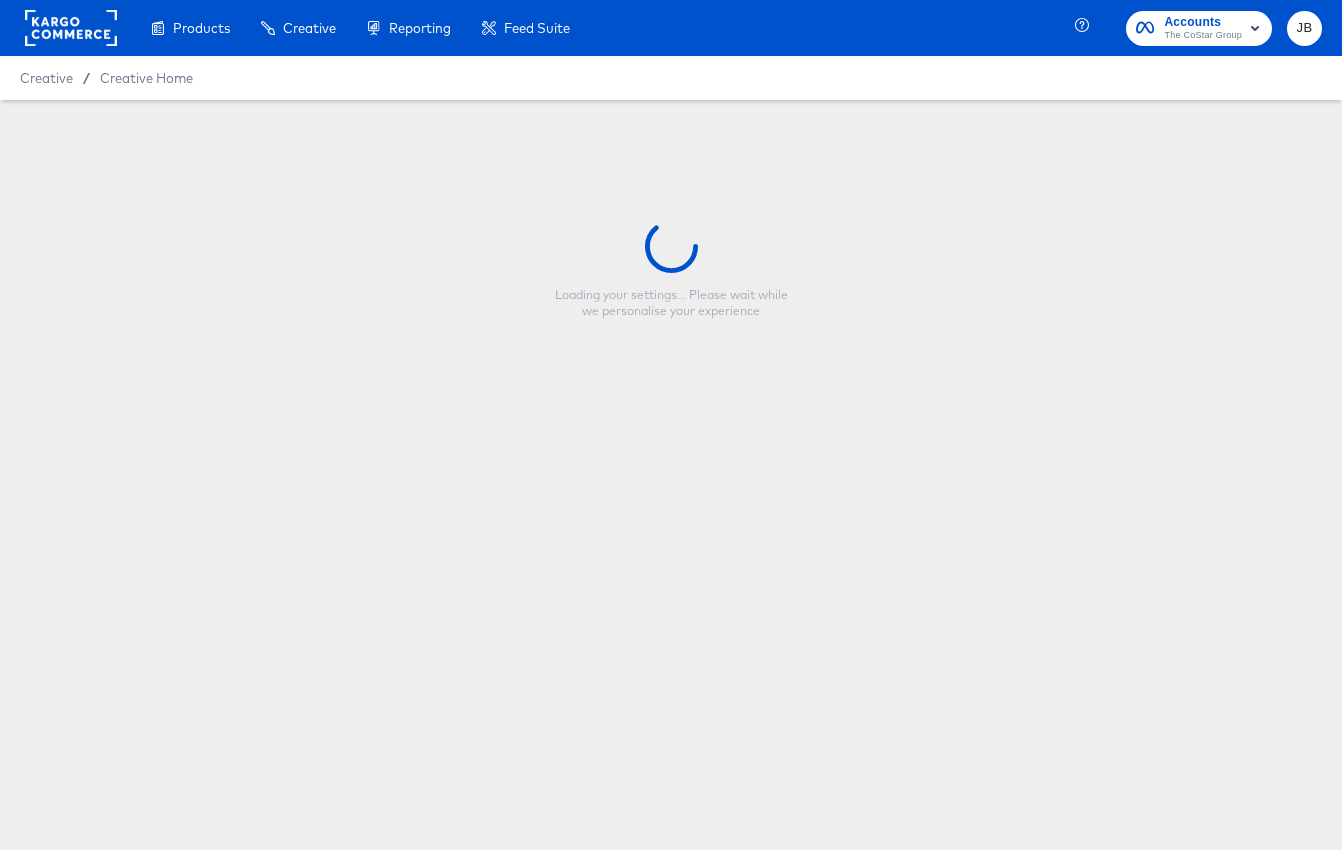 type on "Test - [DOMAIN_NAME] Price & Amenity Mocks - Location + Amenity - 9:16" 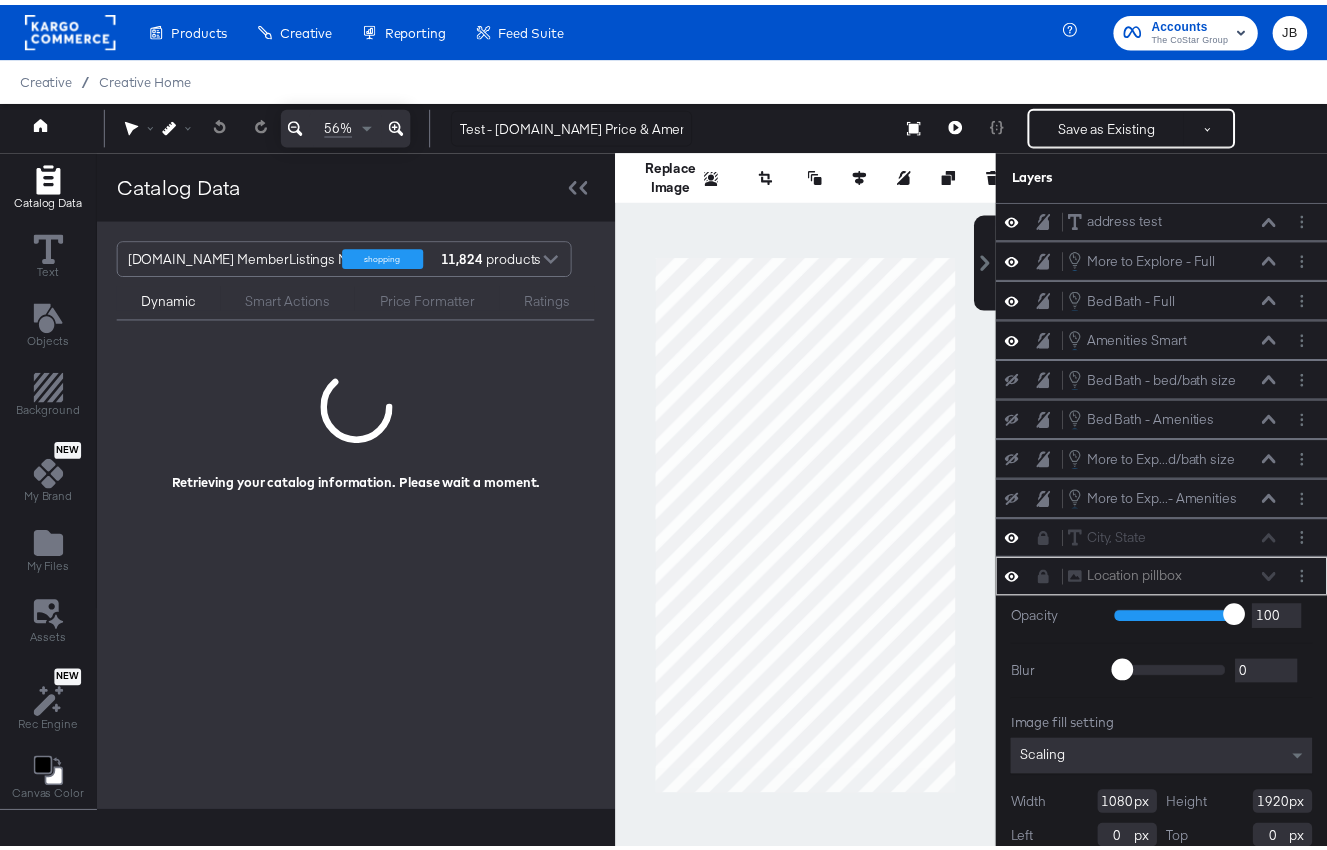 scroll, scrollTop: 20, scrollLeft: 0, axis: vertical 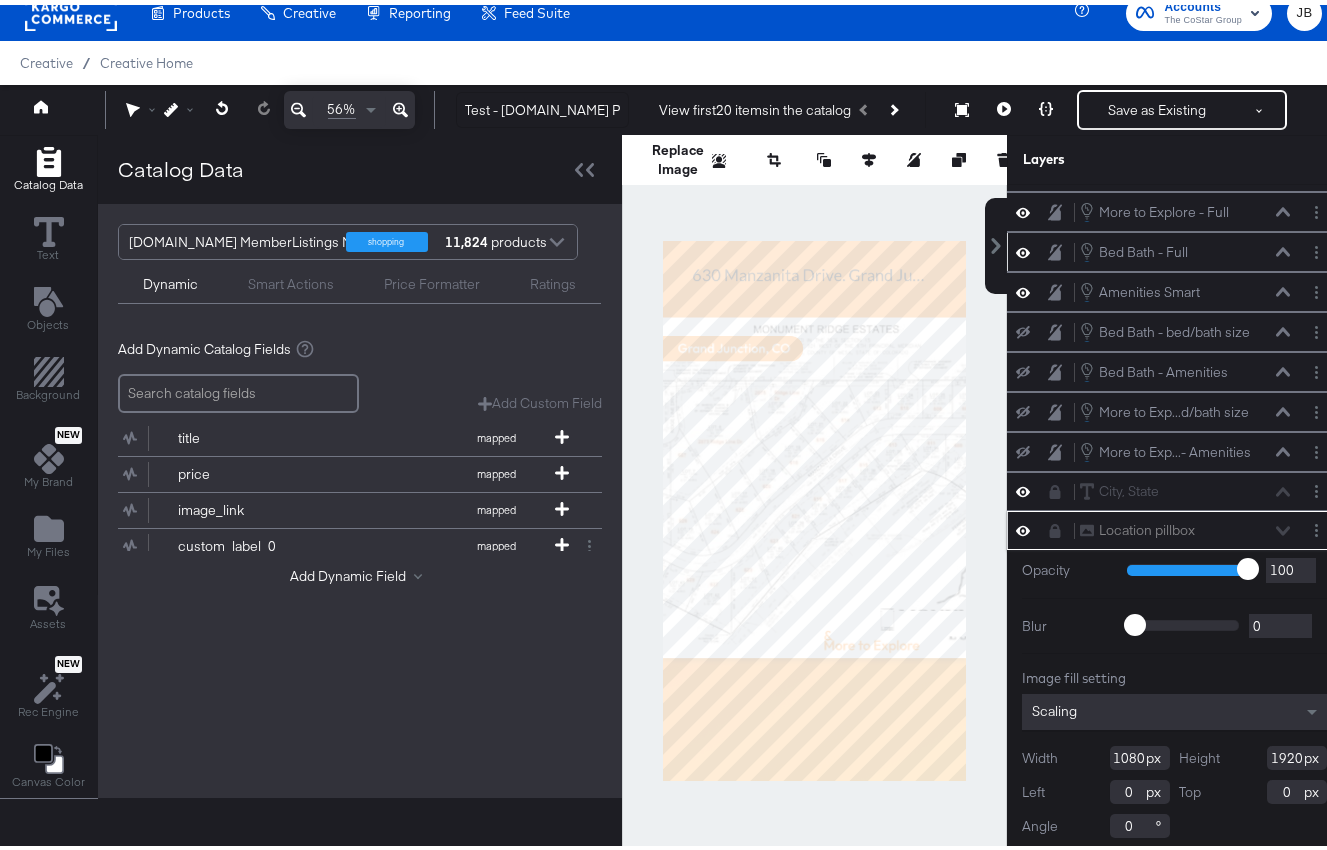 click 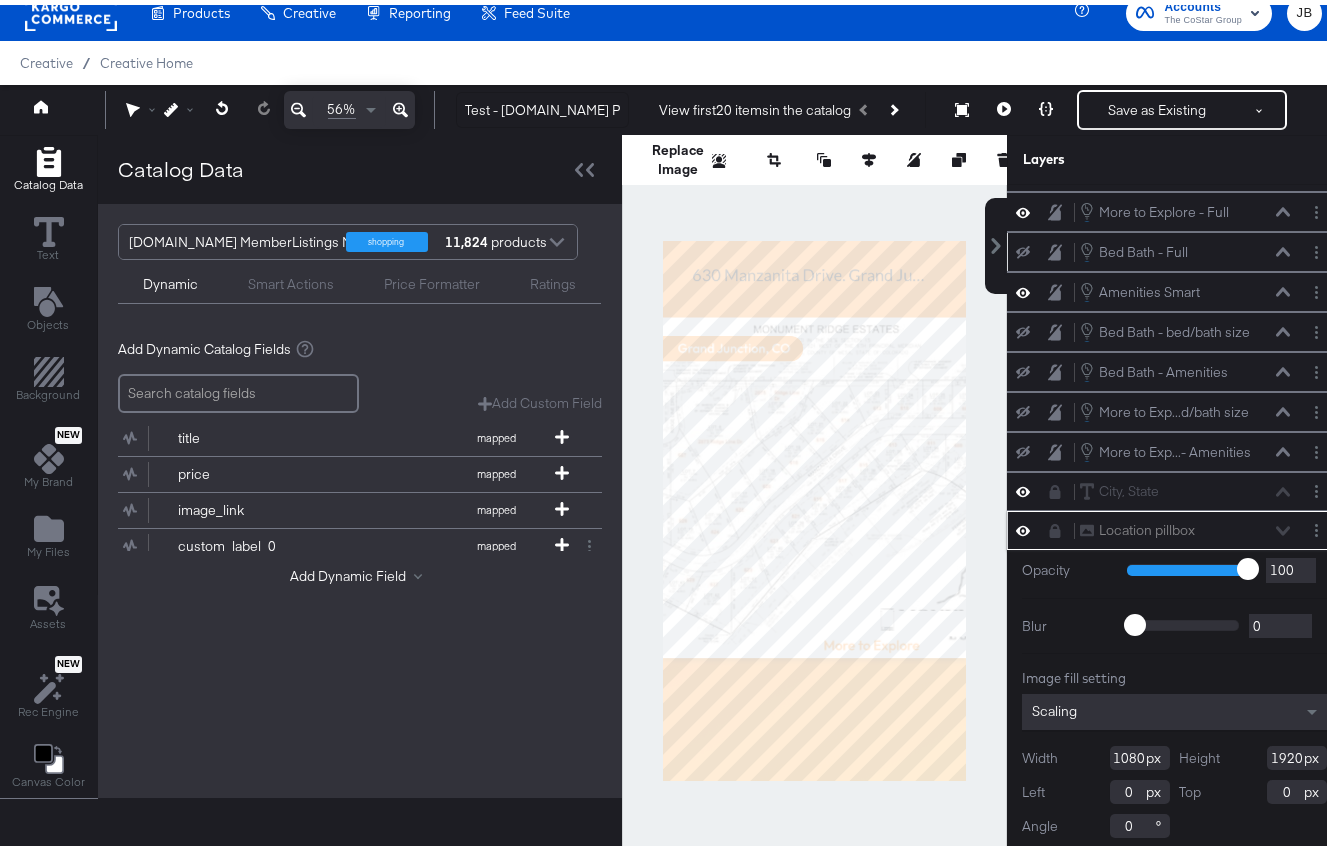 click 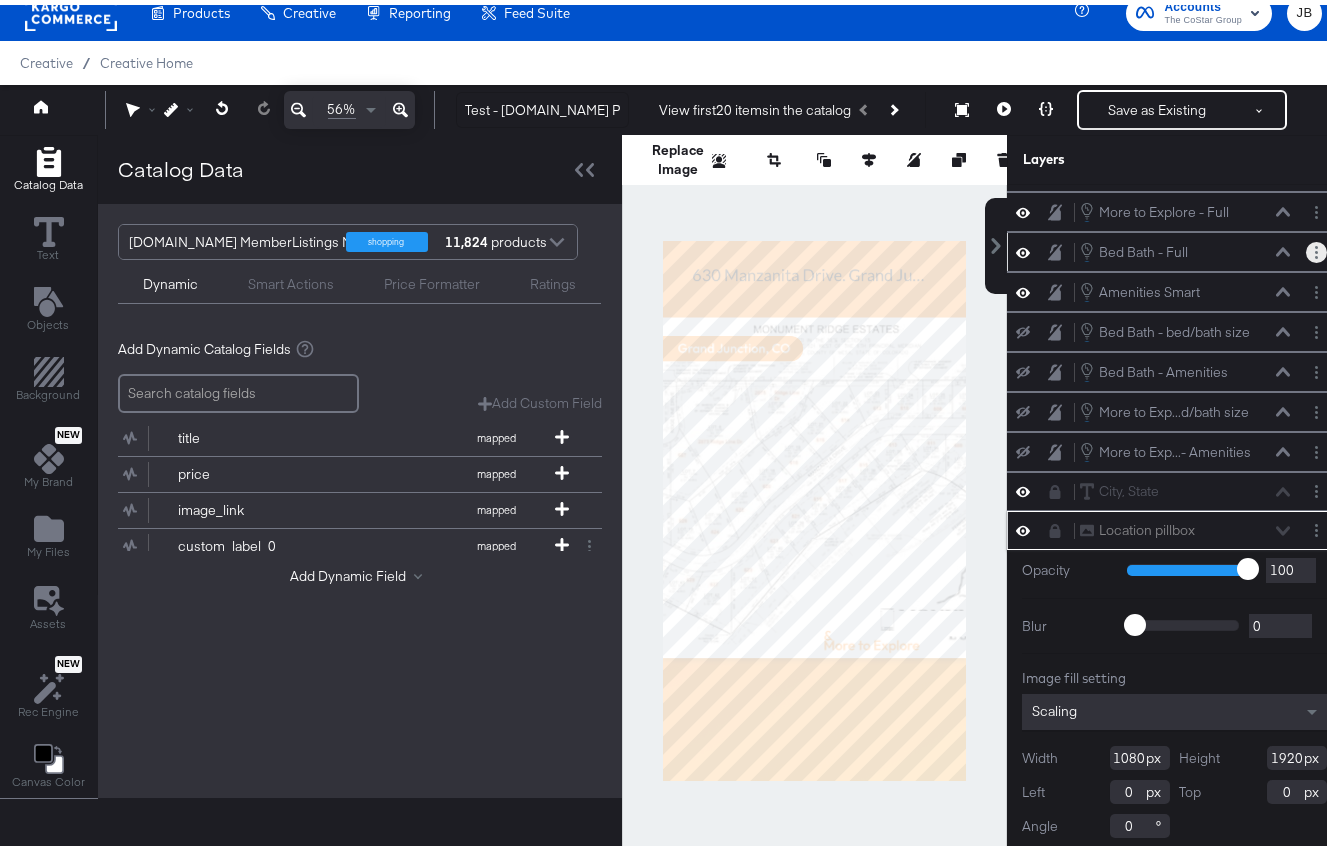 click at bounding box center [1316, 247] 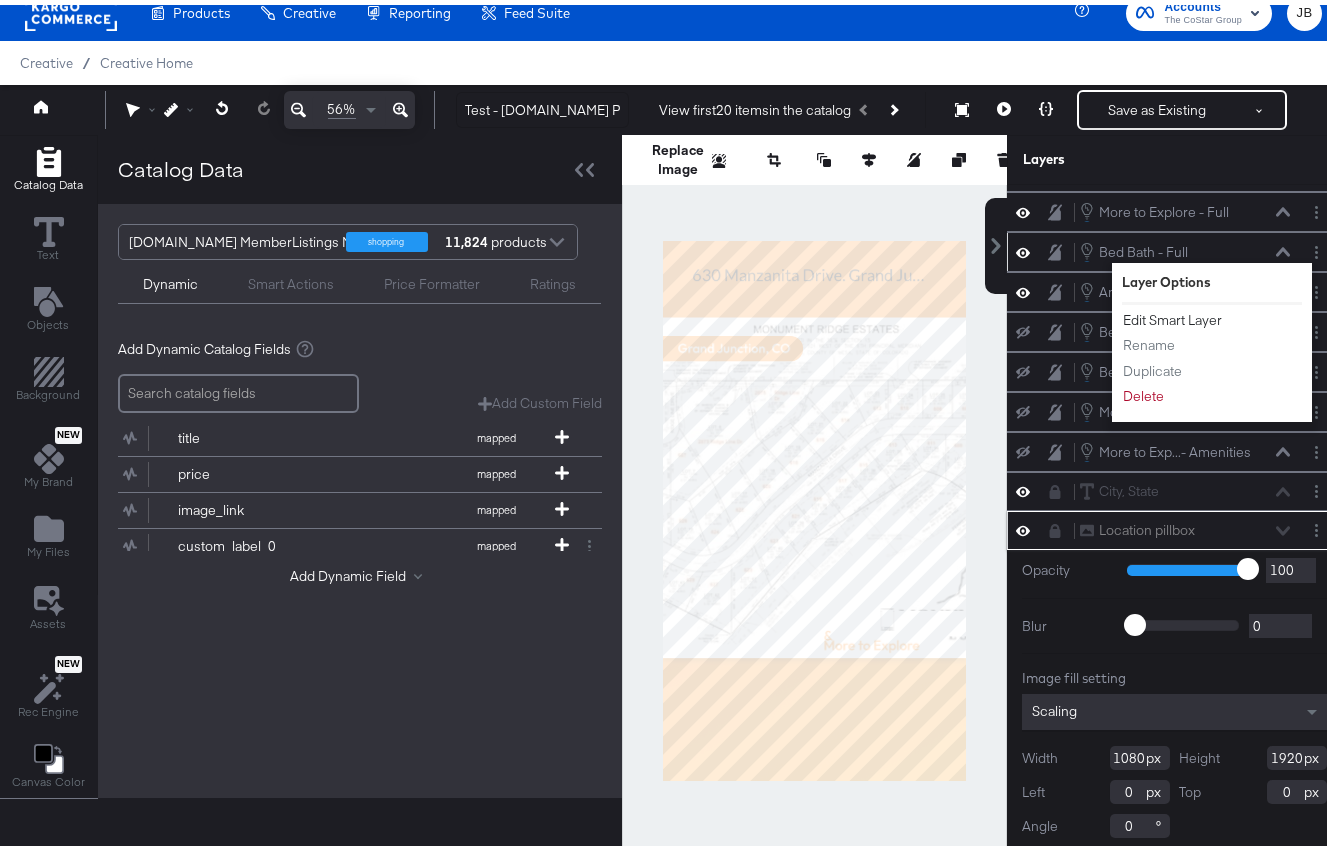 click on "Edit Smart Layer" at bounding box center [1172, 315] 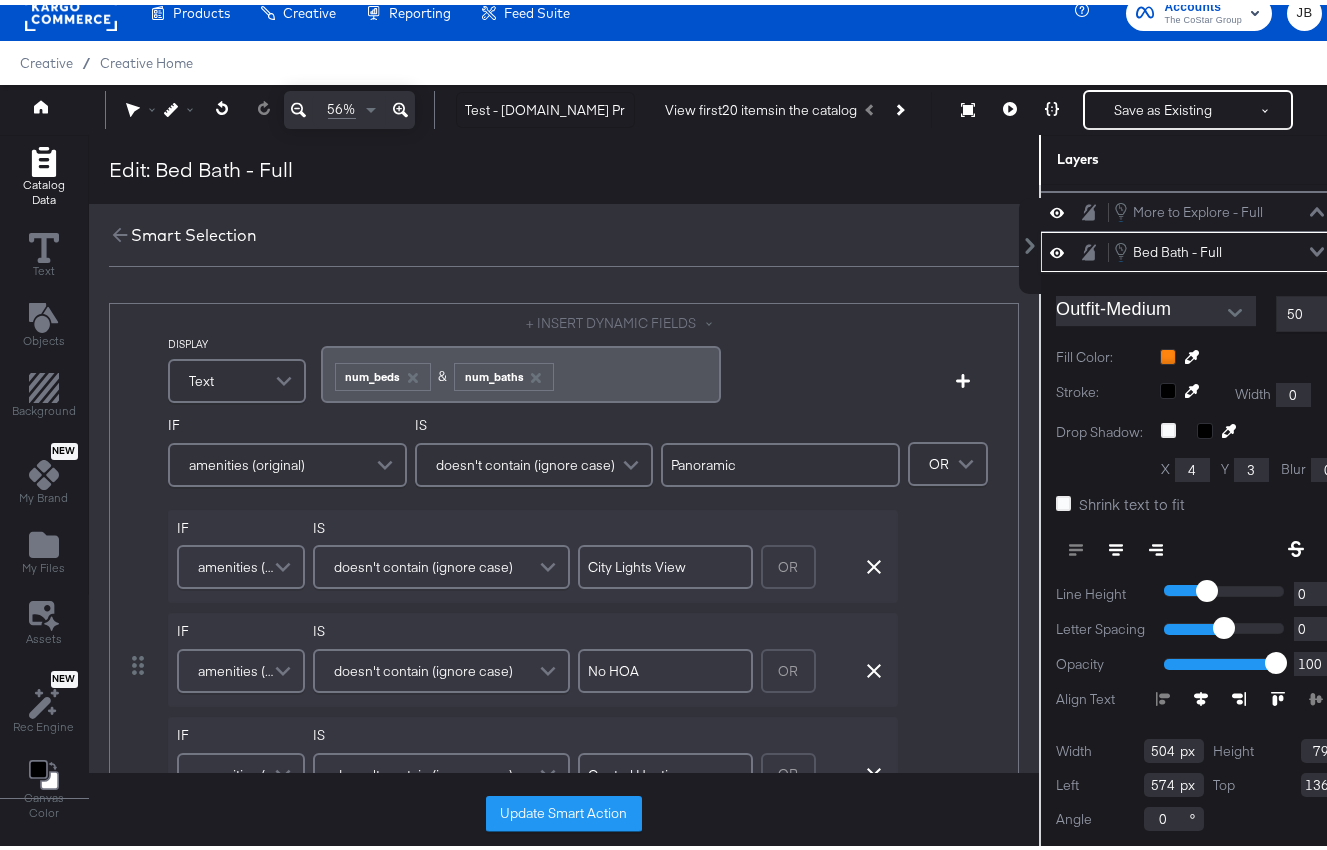 scroll, scrollTop: 39, scrollLeft: 0, axis: vertical 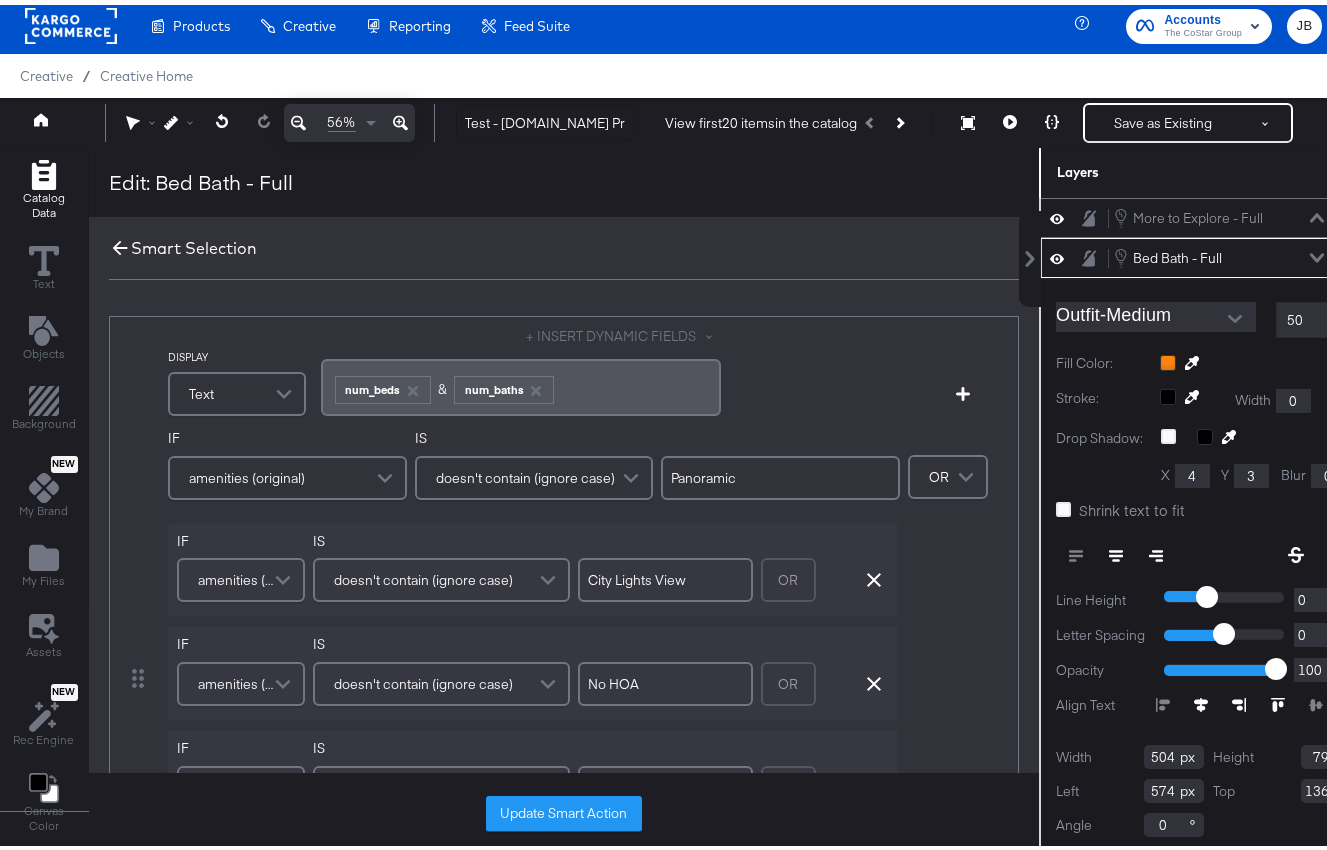 click 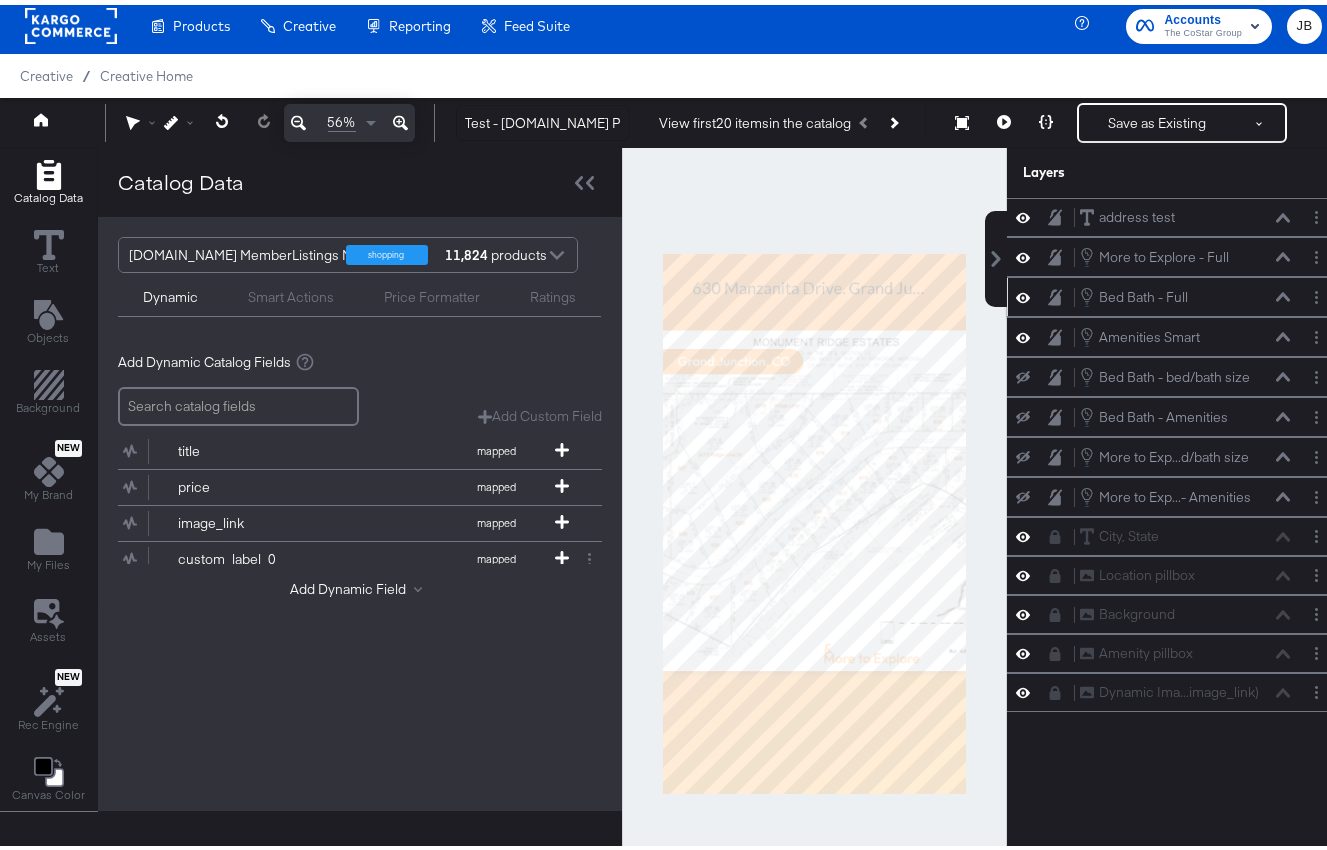 scroll, scrollTop: 0, scrollLeft: 0, axis: both 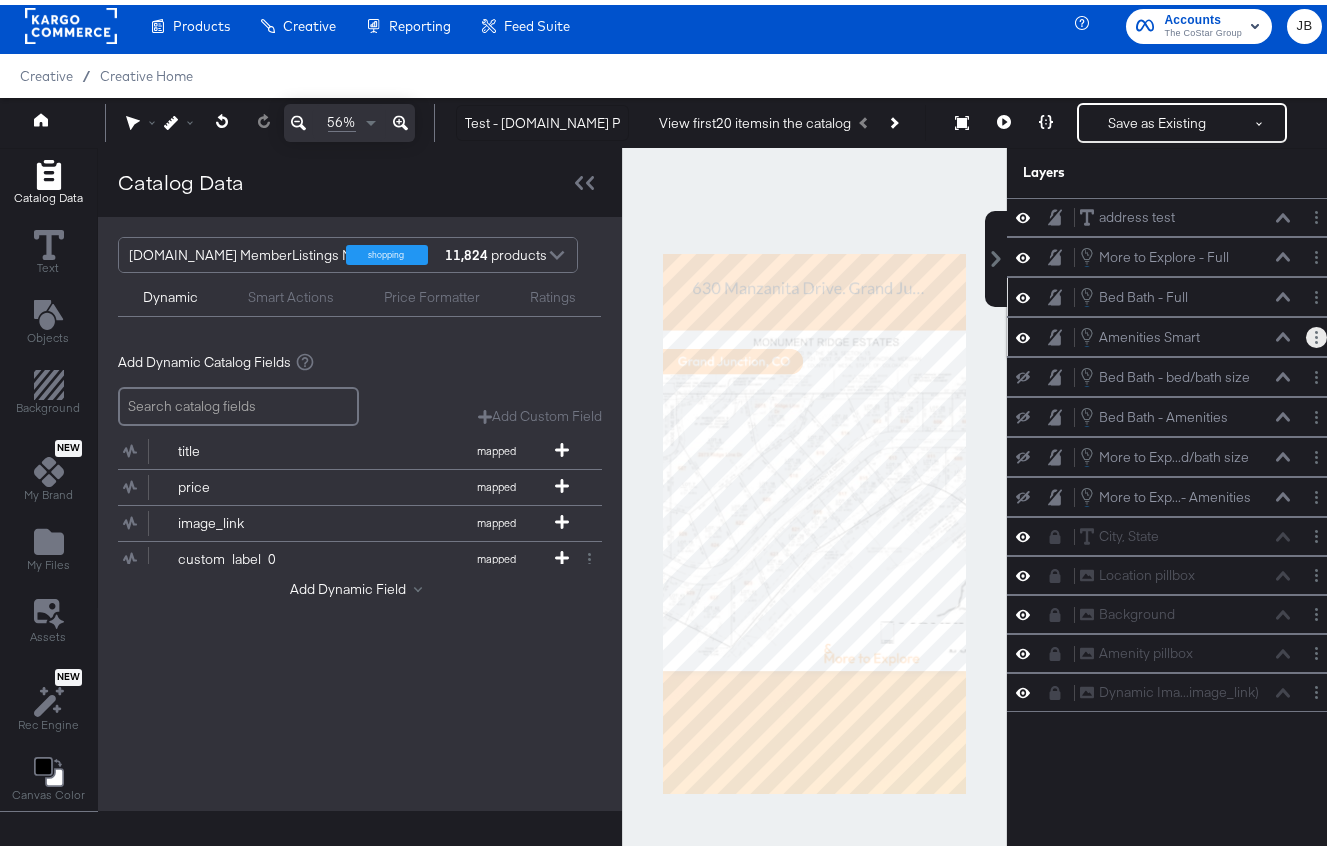 click 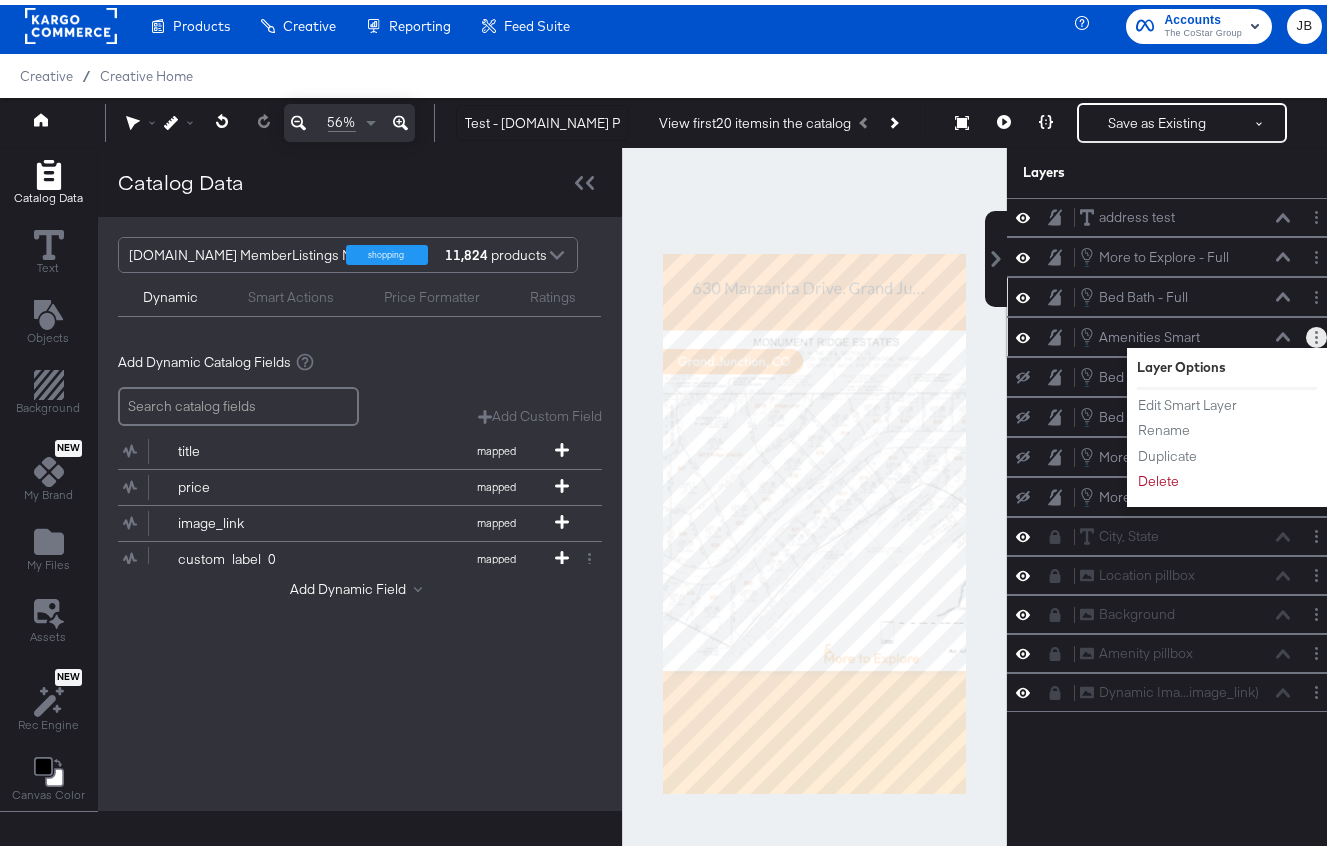 click 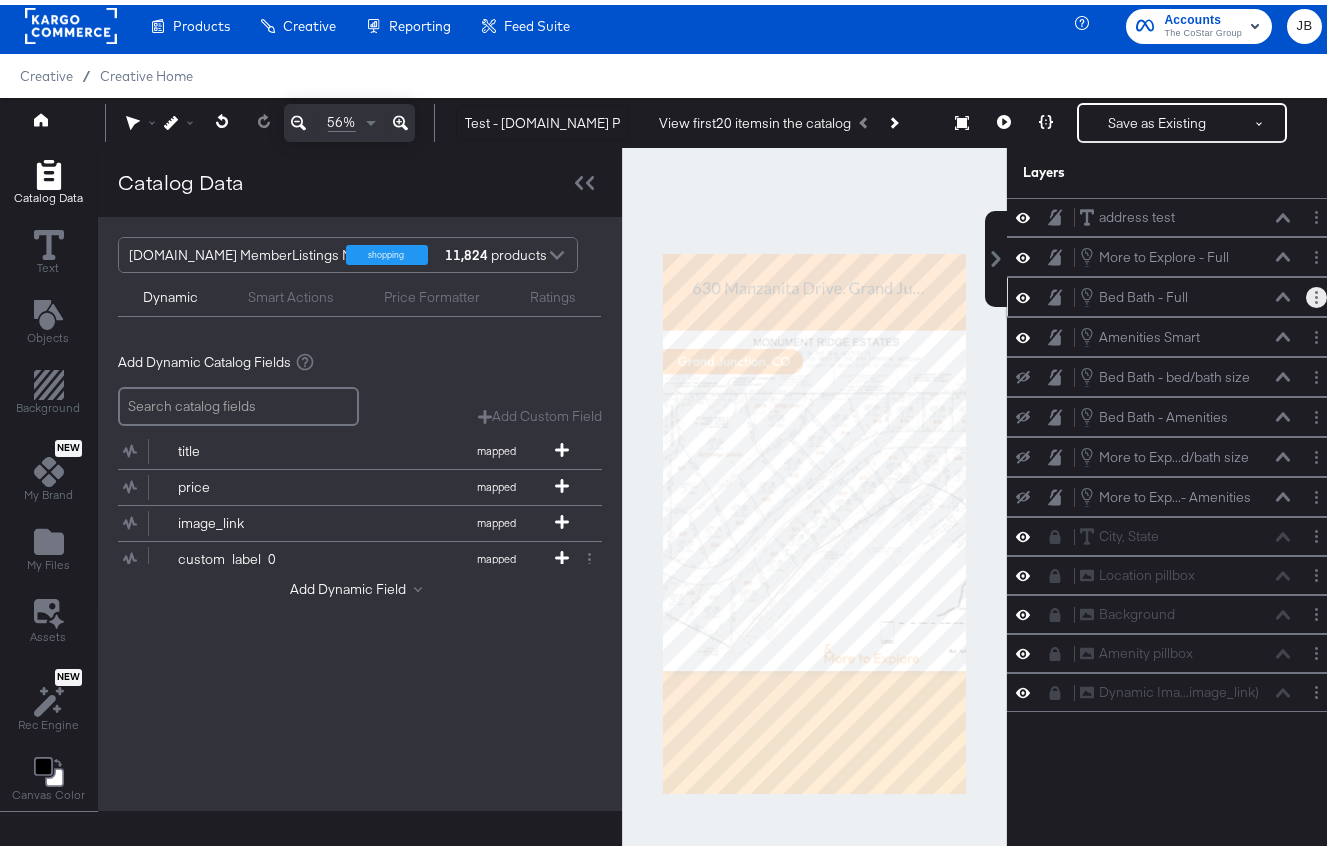 click 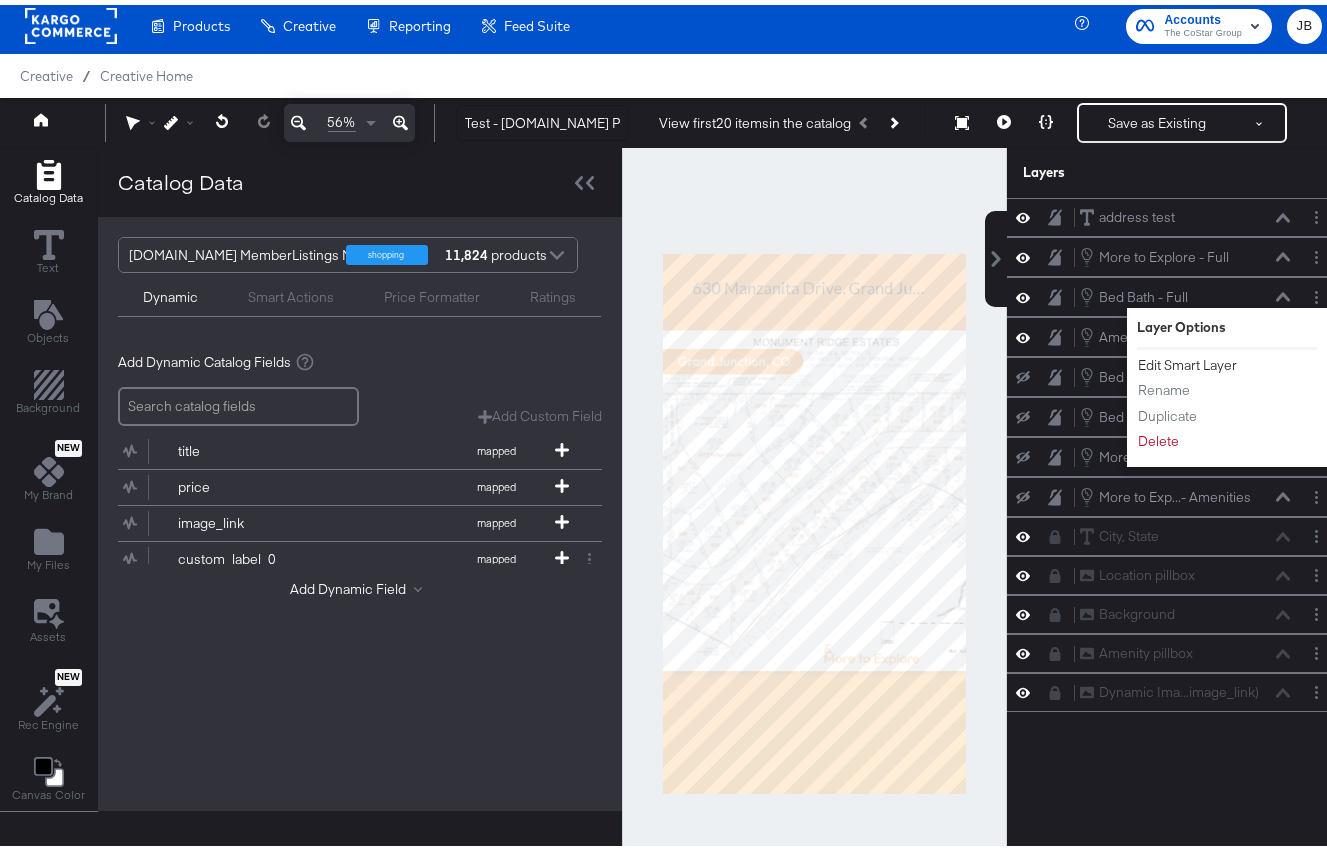 click on "Edit Smart Layer" at bounding box center [1187, 360] 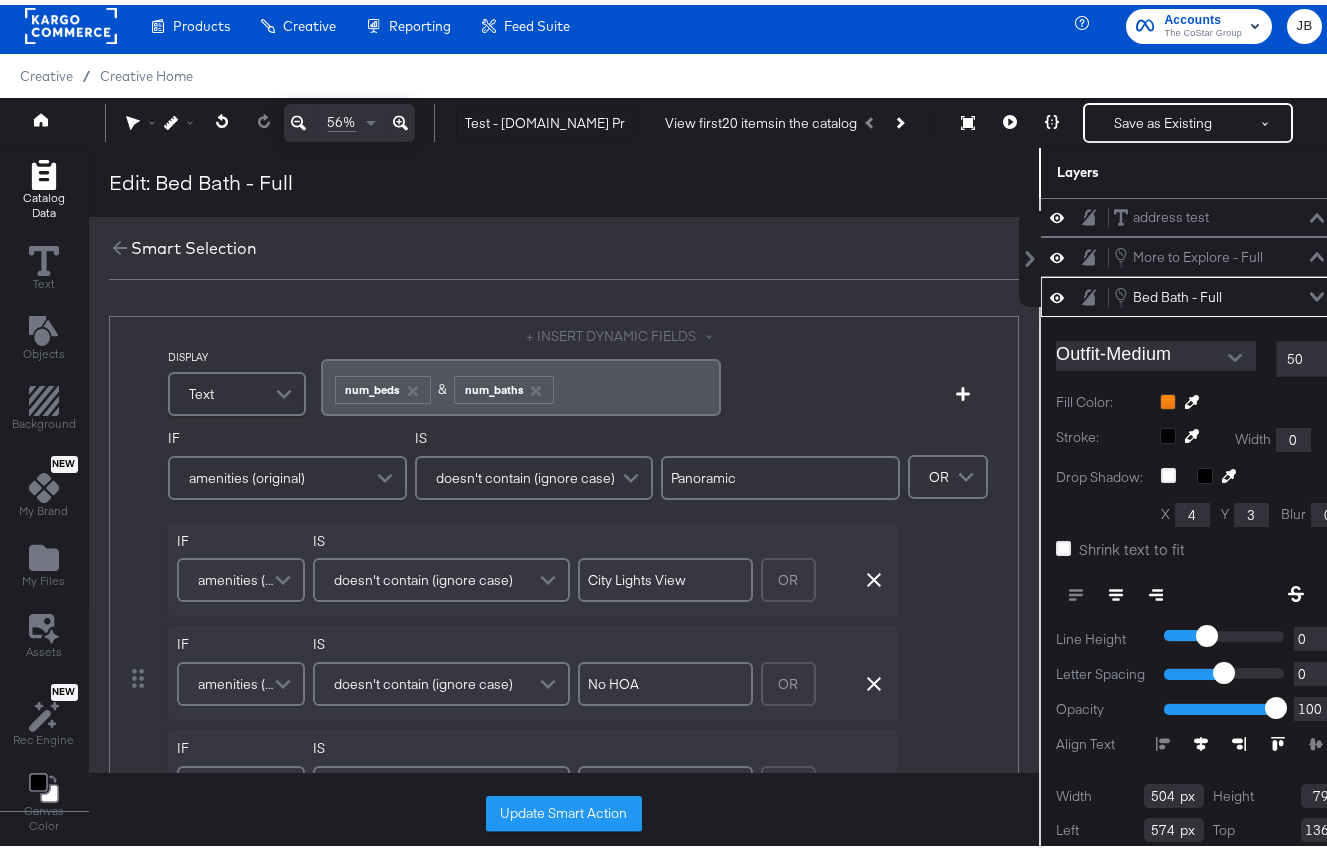 scroll, scrollTop: 39, scrollLeft: 0, axis: vertical 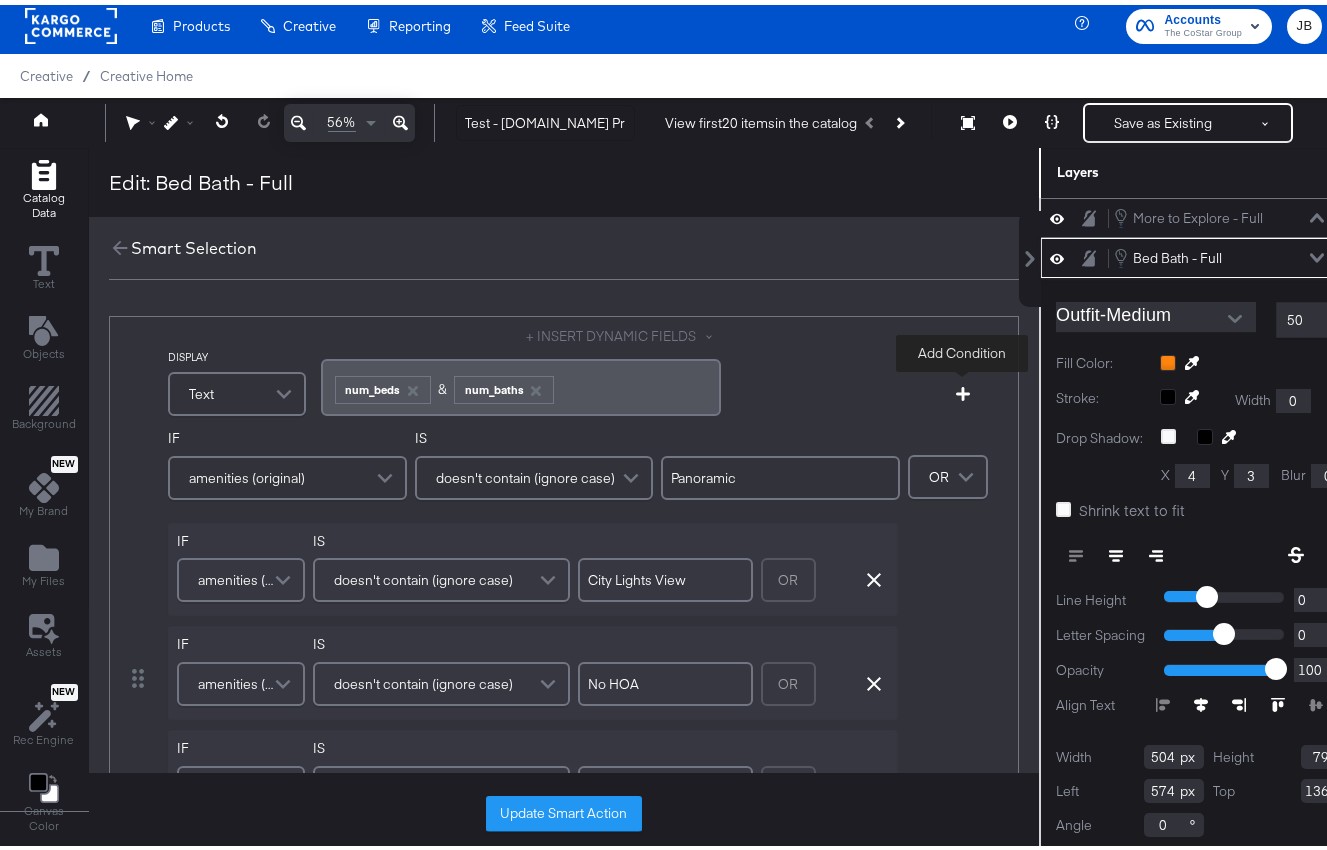 click 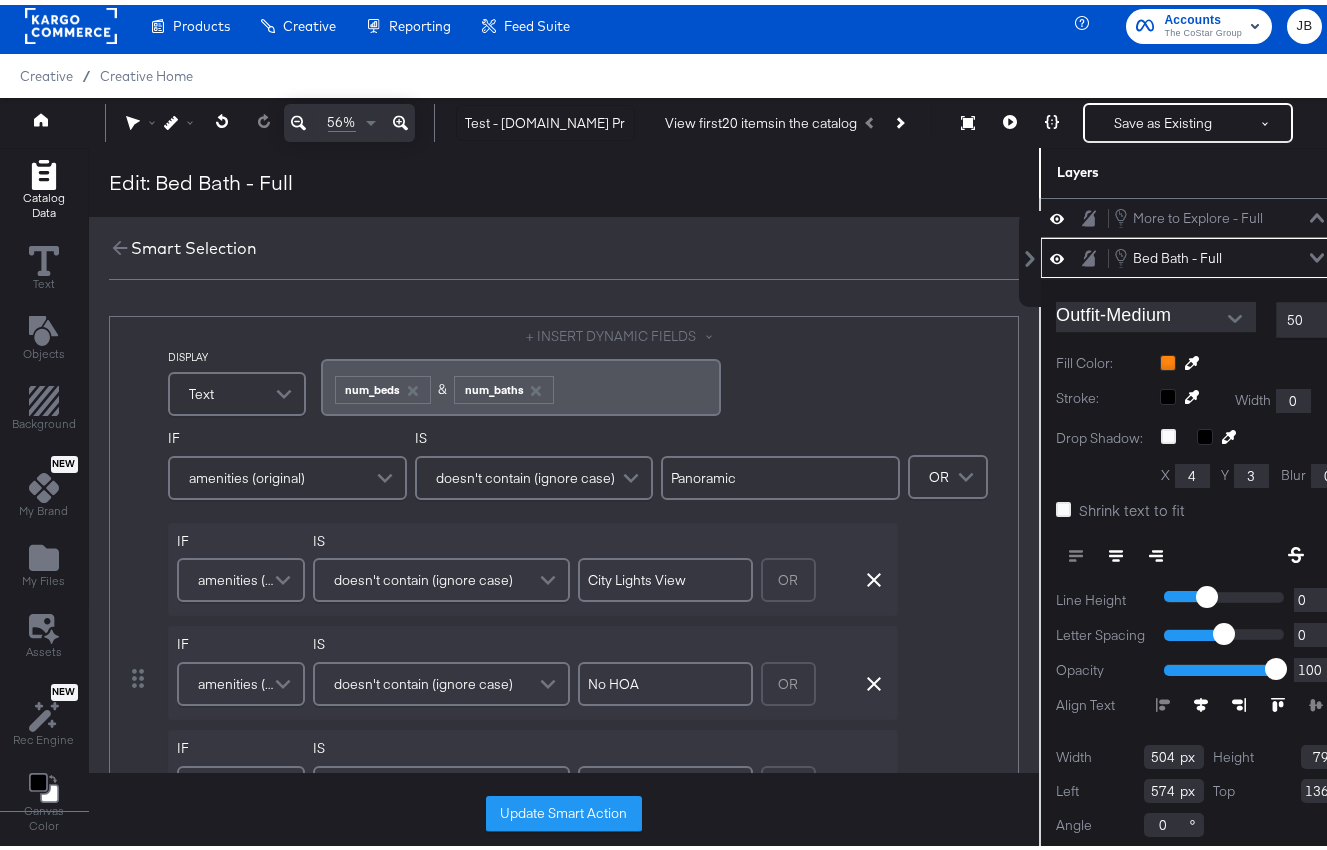 scroll, scrollTop: 629, scrollLeft: 0, axis: vertical 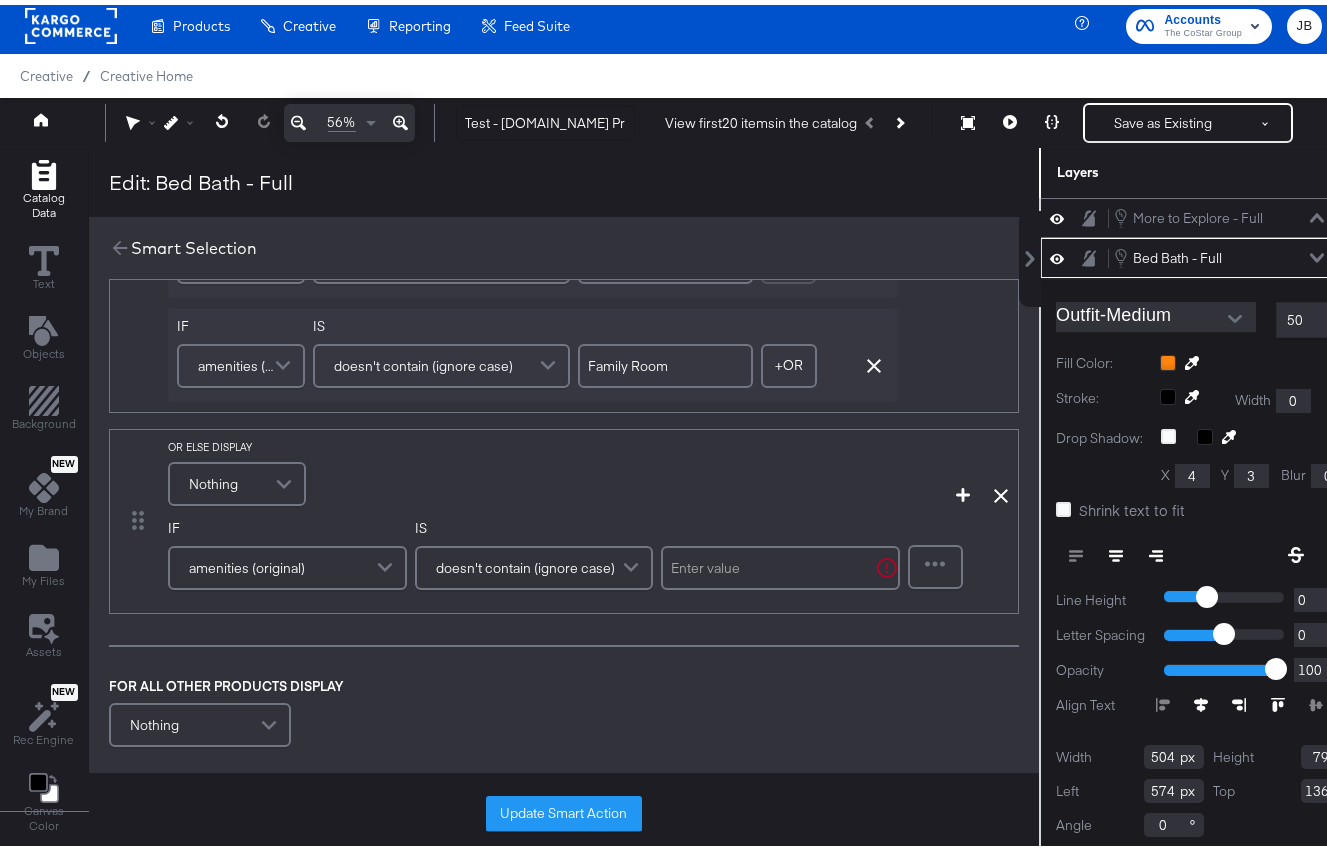 click on "Nothing" at bounding box center (237, 479) 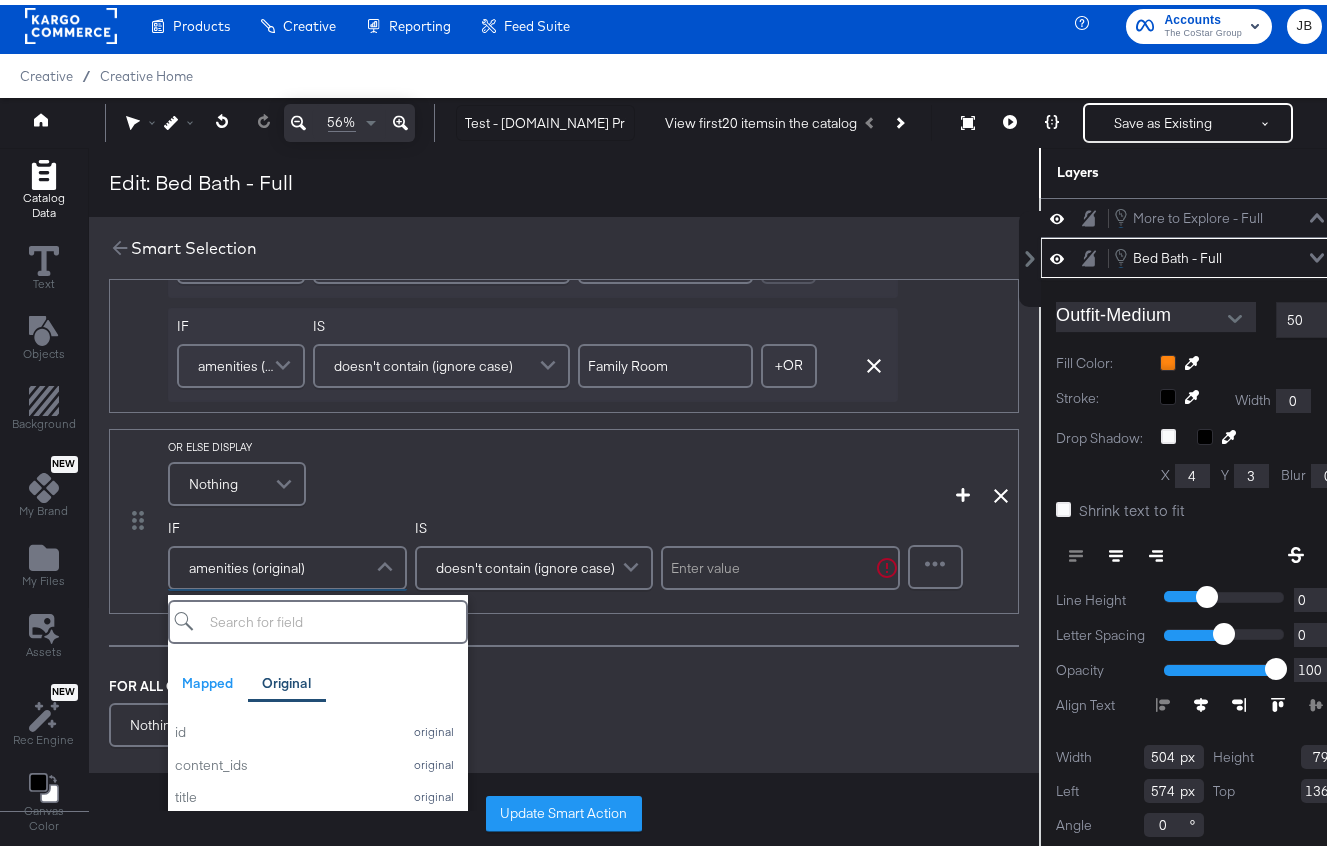 click on "amenities (original)" at bounding box center (287, 563) 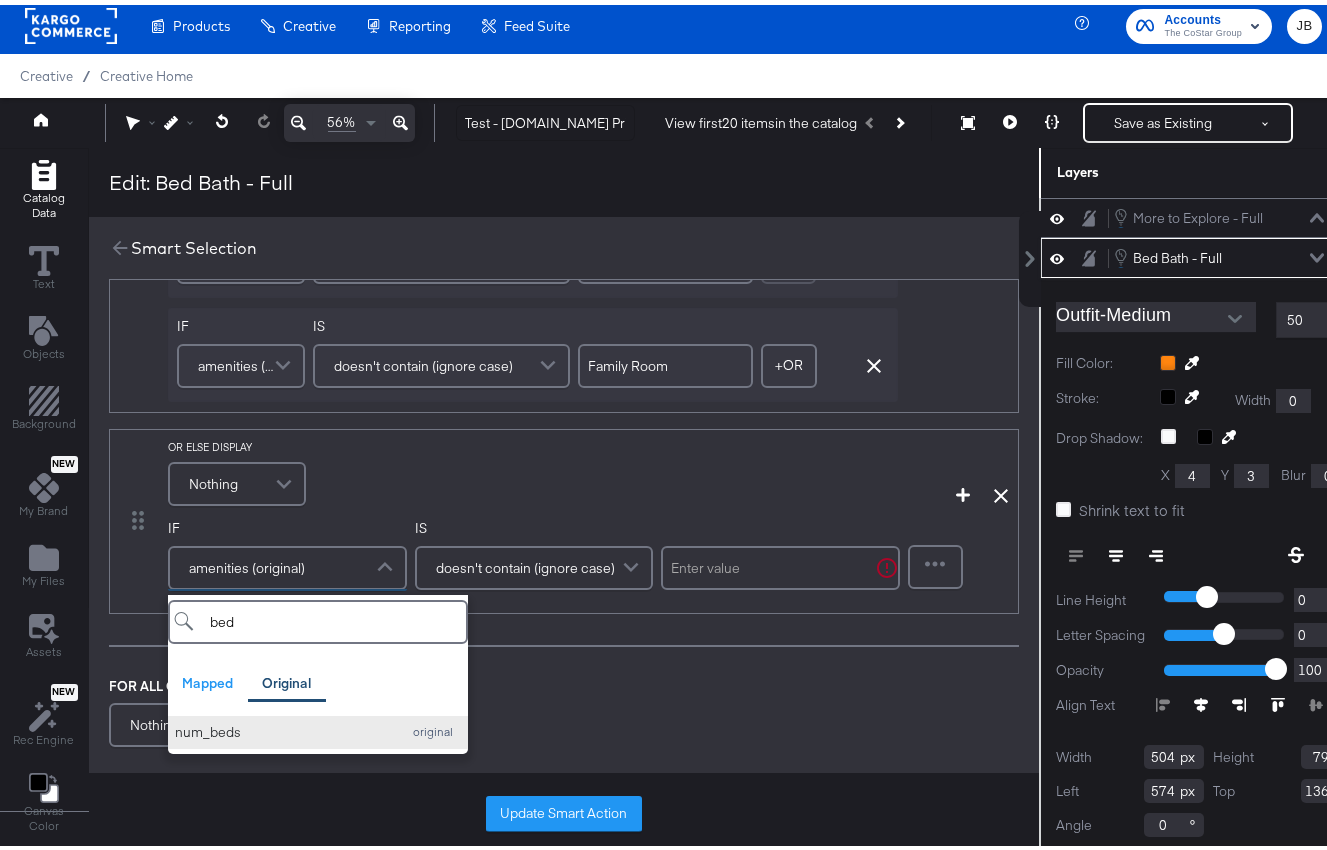 type on "bed" 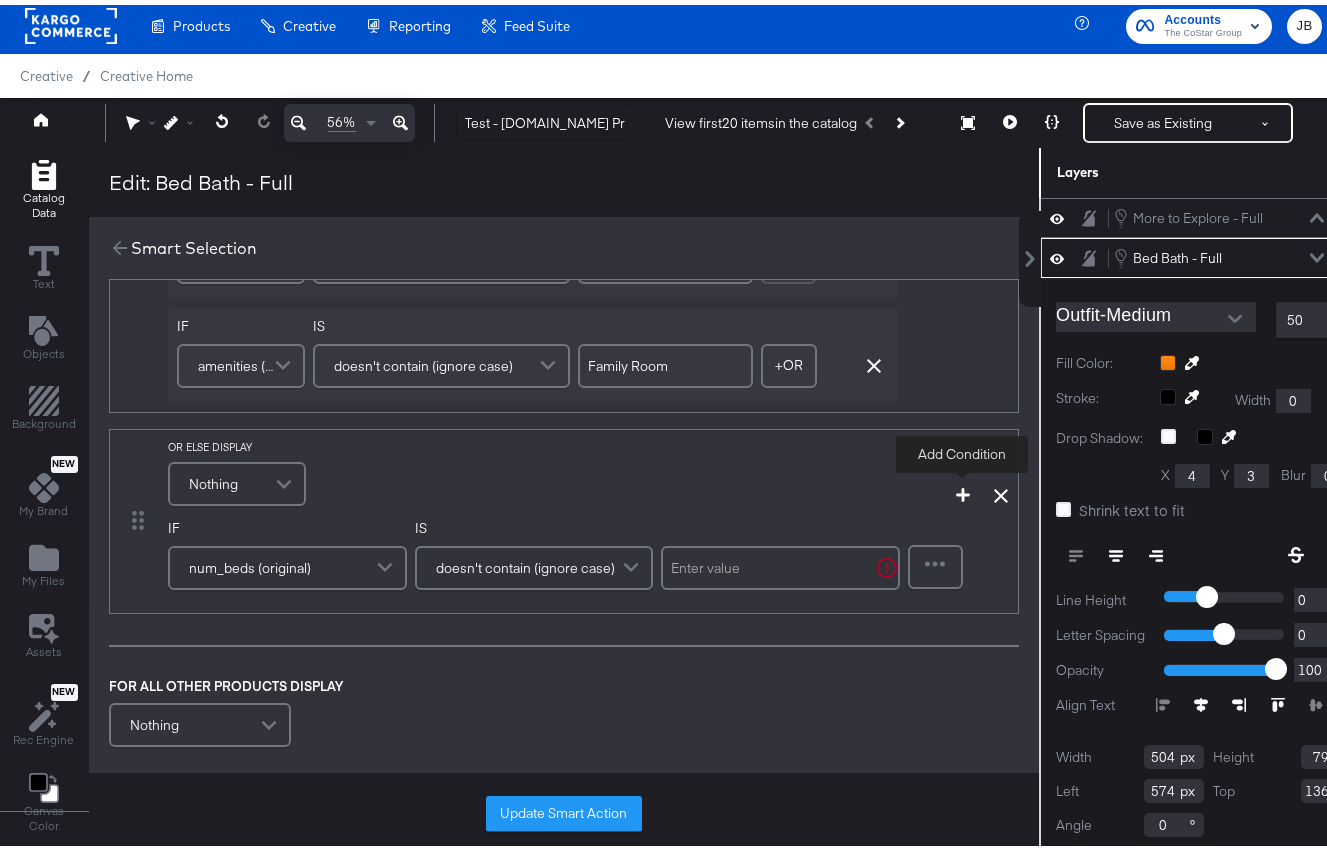 click at bounding box center (963, 490) 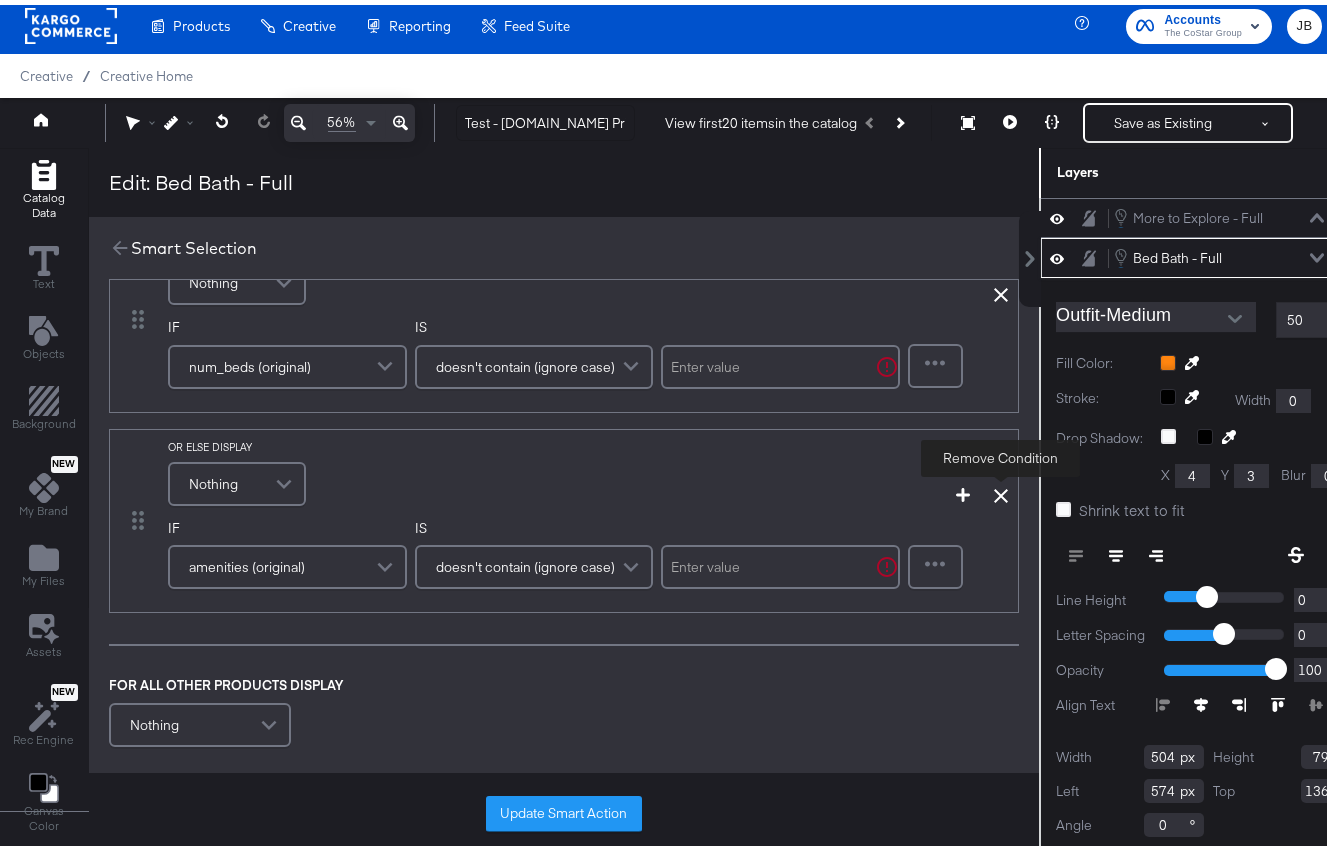 click 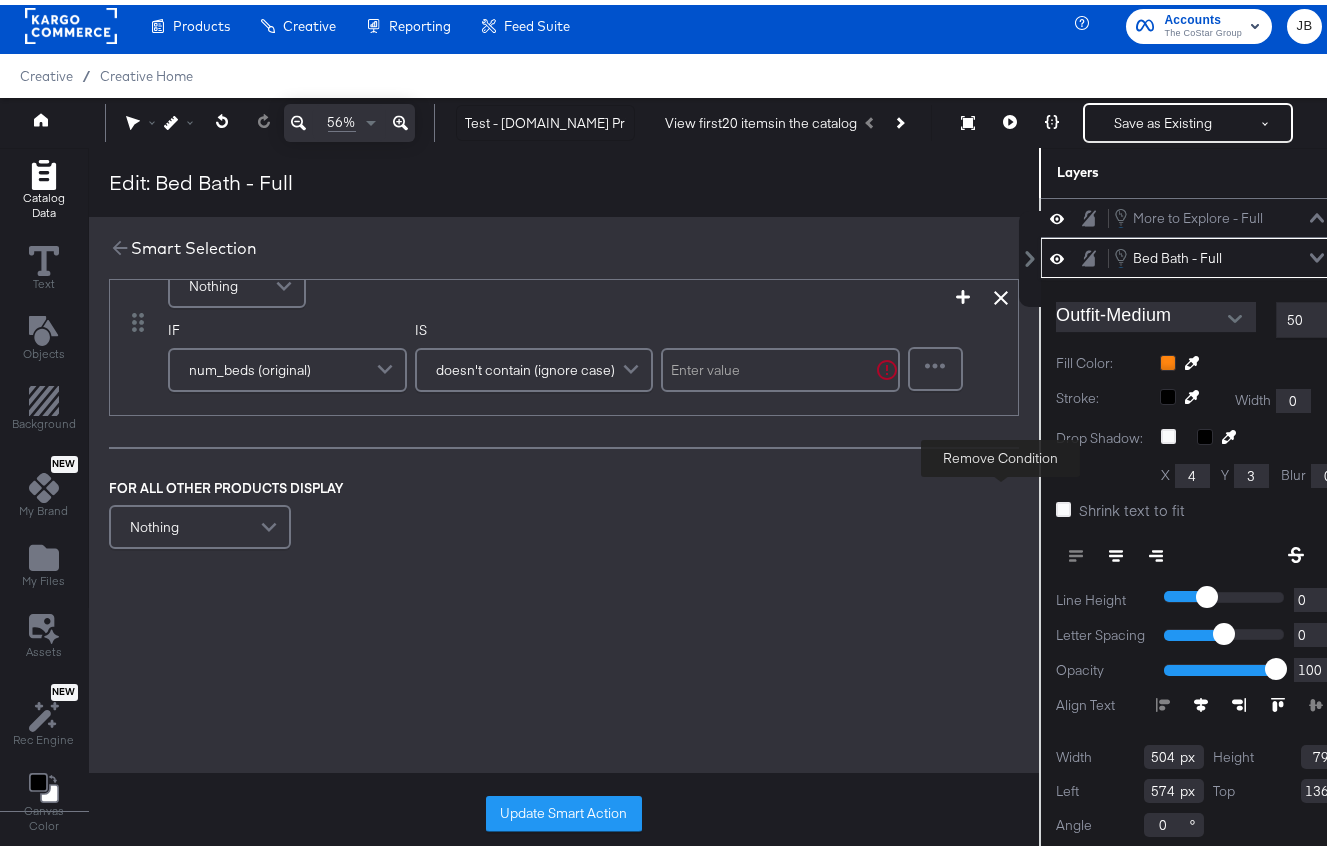scroll, scrollTop: 629, scrollLeft: 0, axis: vertical 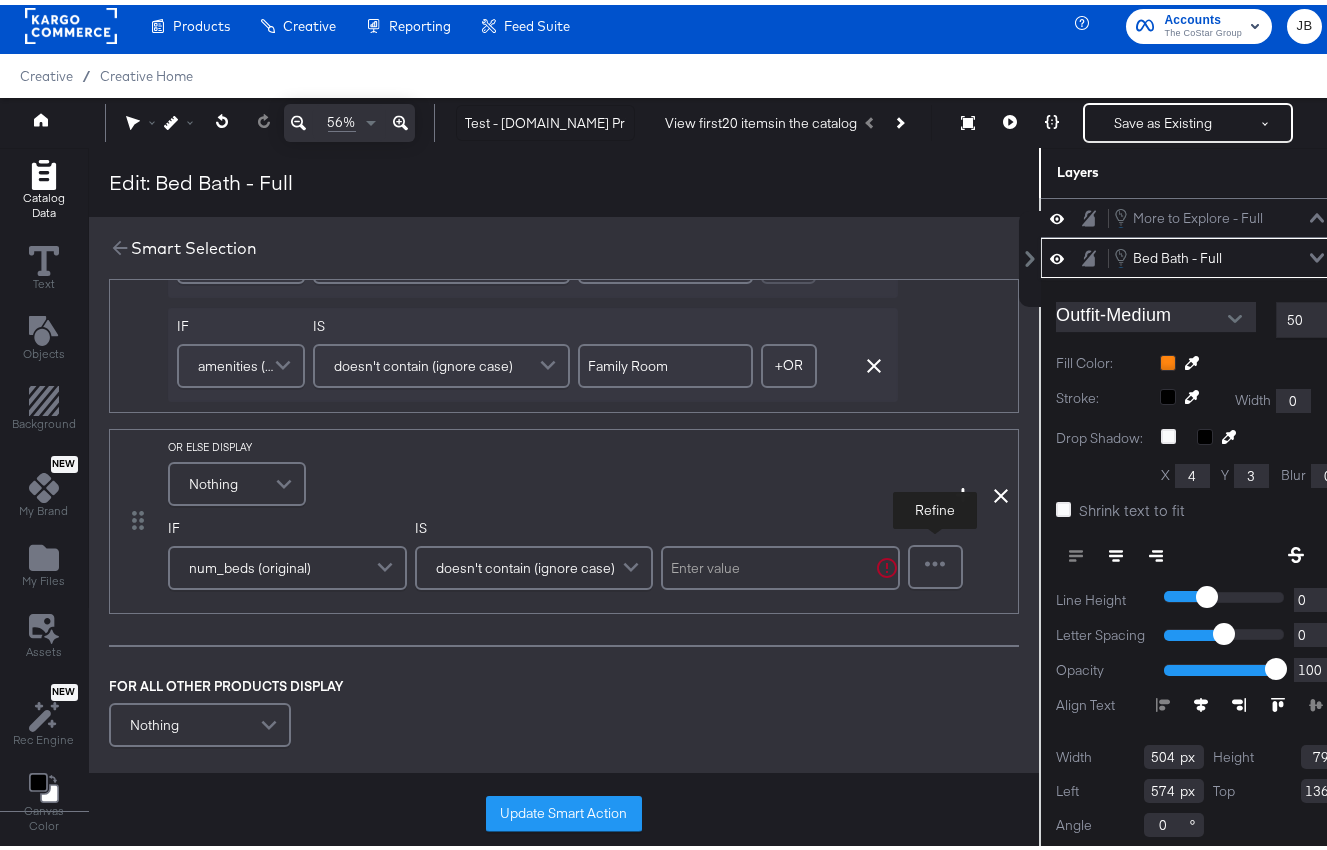 click at bounding box center (935, 562) 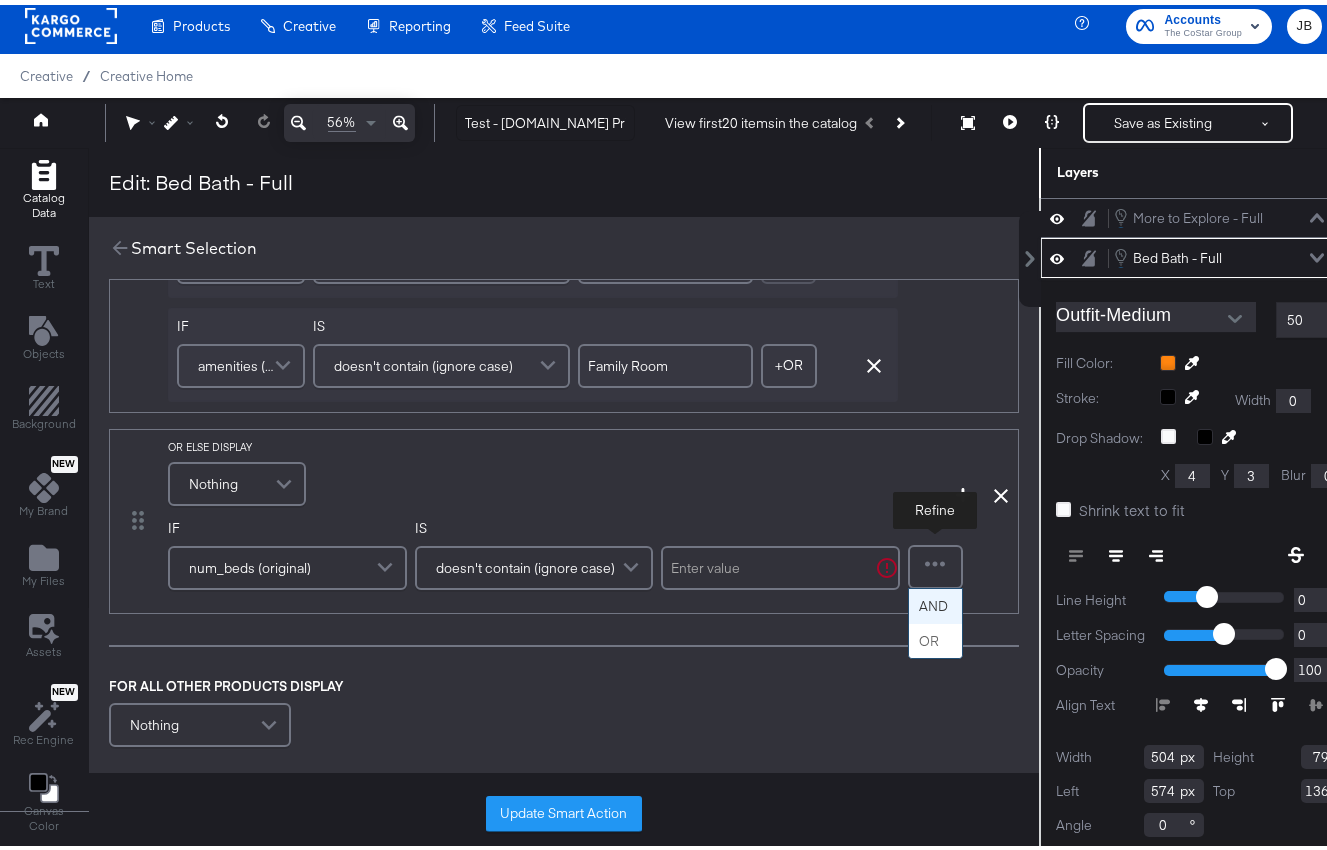scroll, scrollTop: 732, scrollLeft: 0, axis: vertical 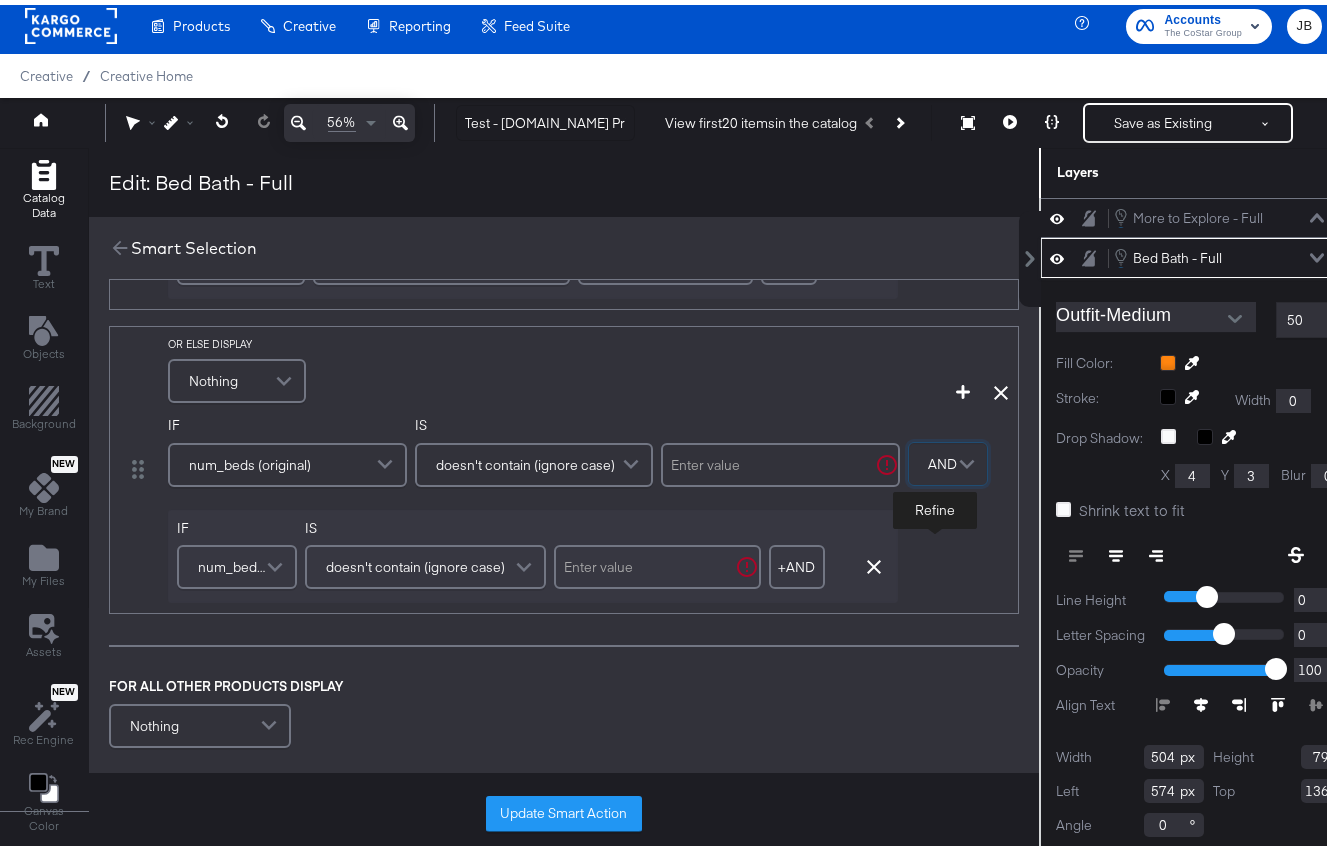 click on "num_beds (original)" at bounding box center (234, 562) 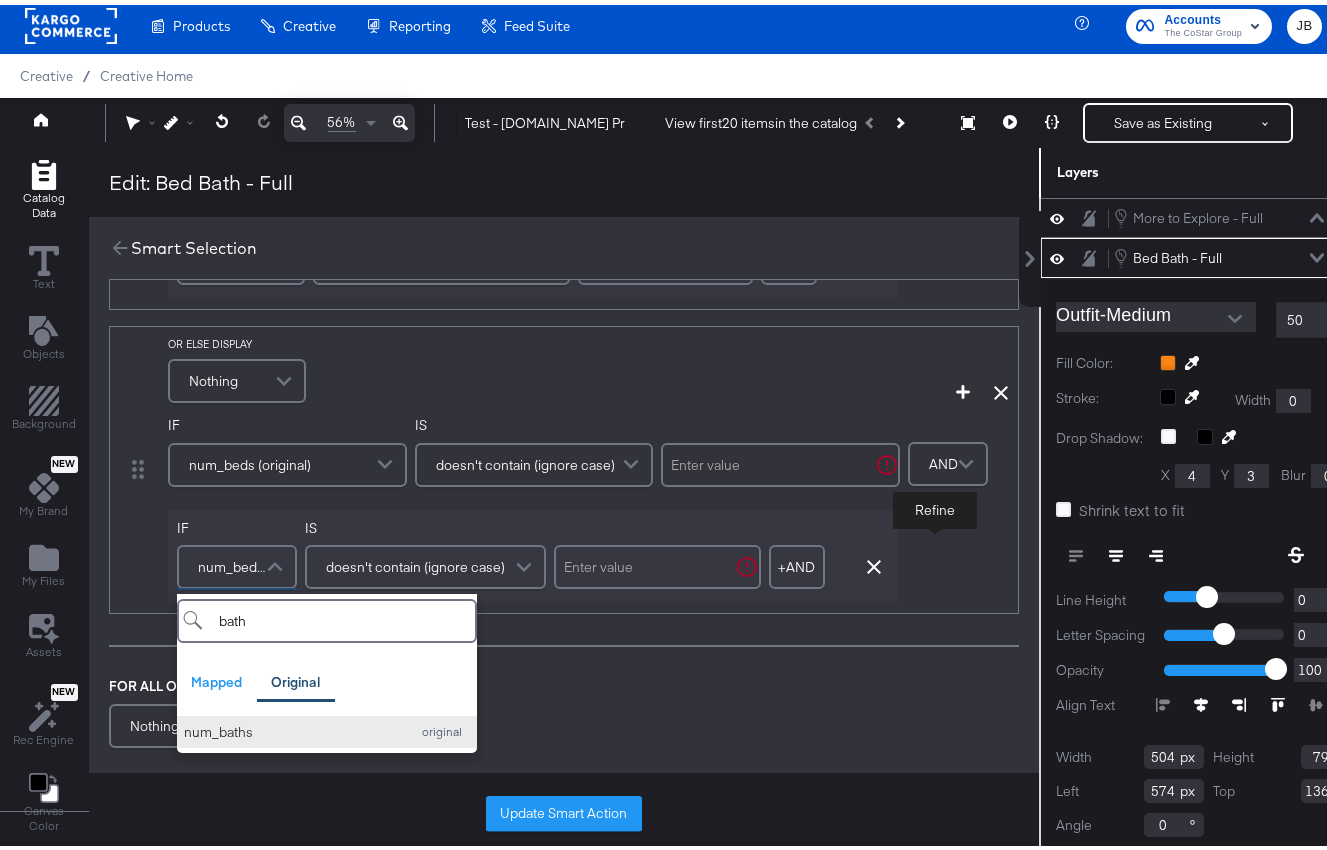 type on "bath" 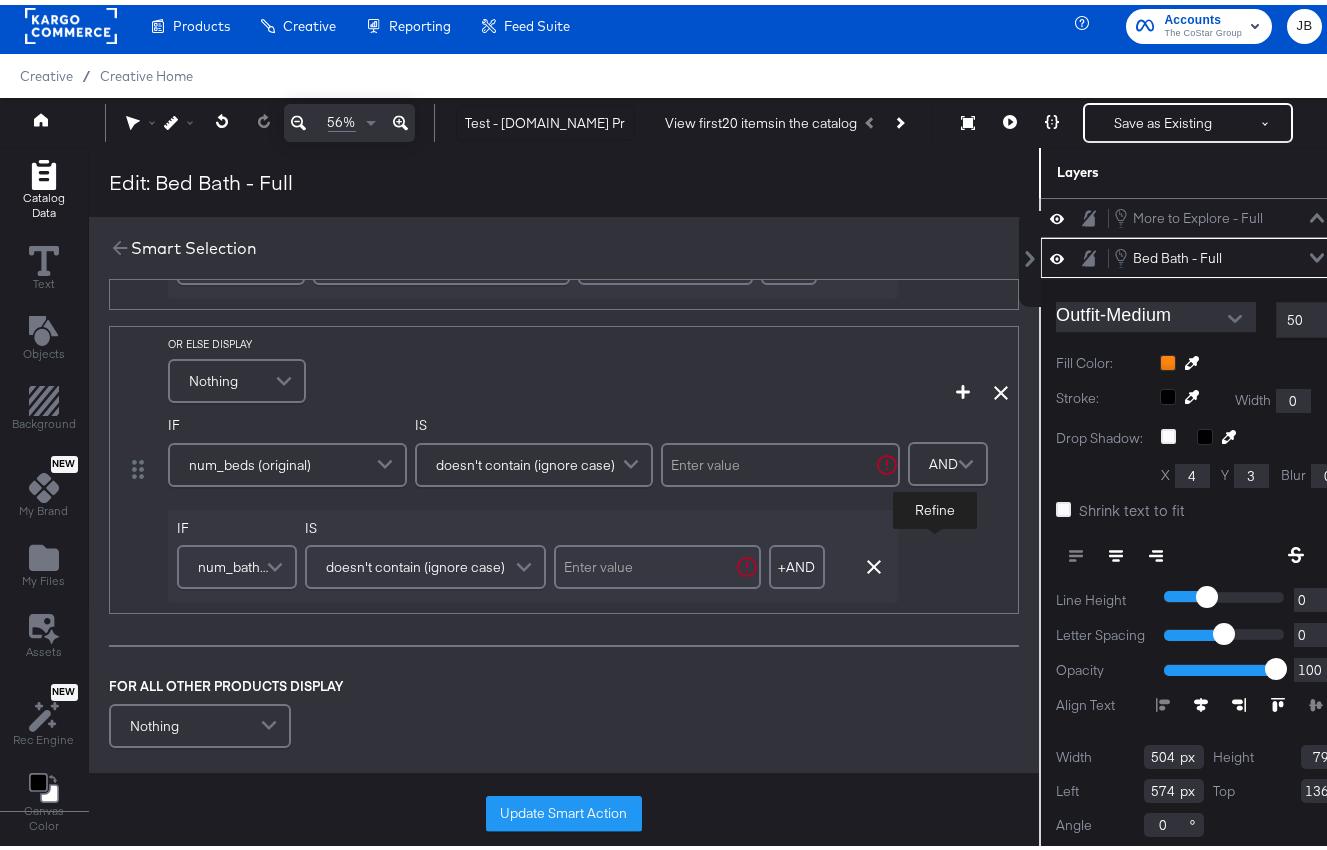 click on "doesn't contain (ignore case)" at bounding box center (525, 460) 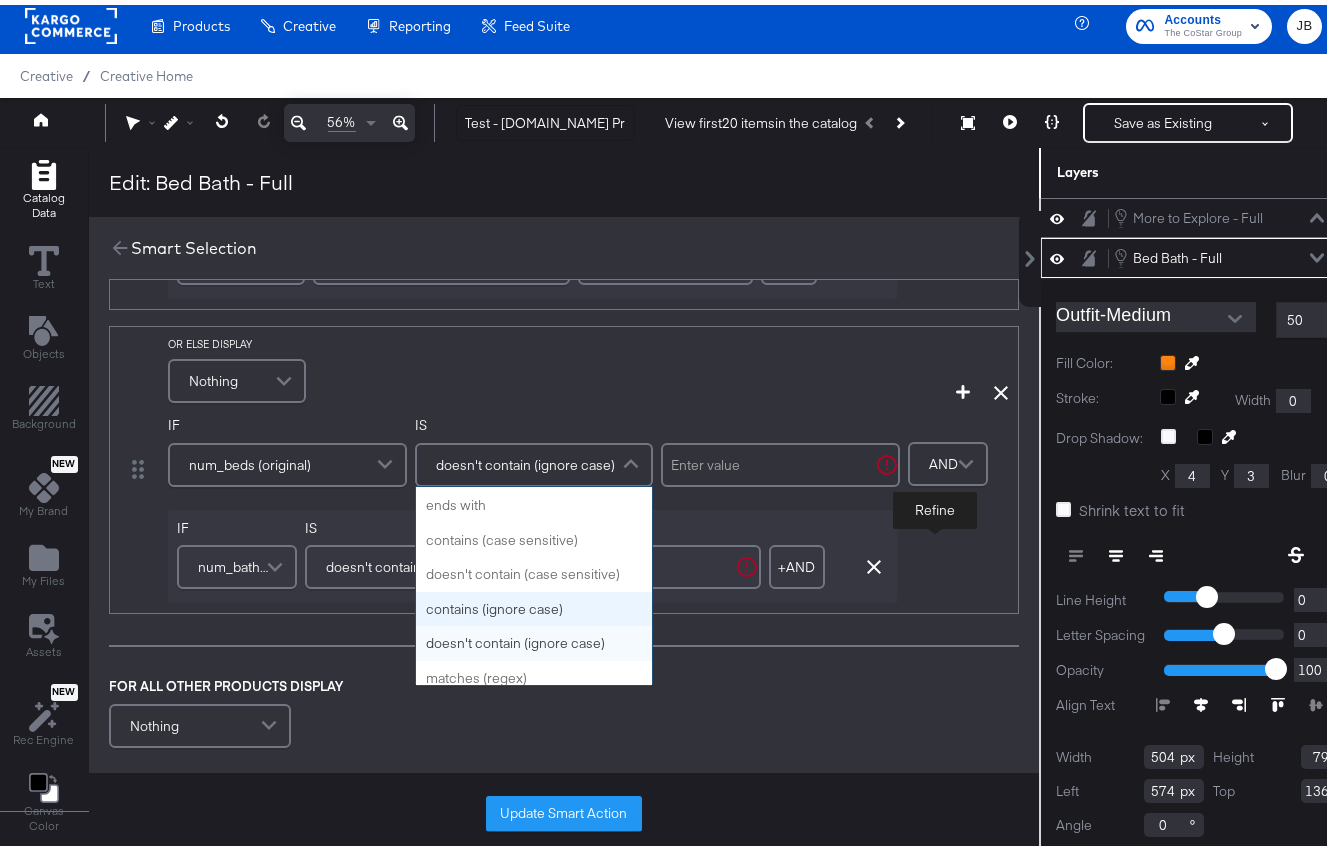 scroll, scrollTop: 636, scrollLeft: 0, axis: vertical 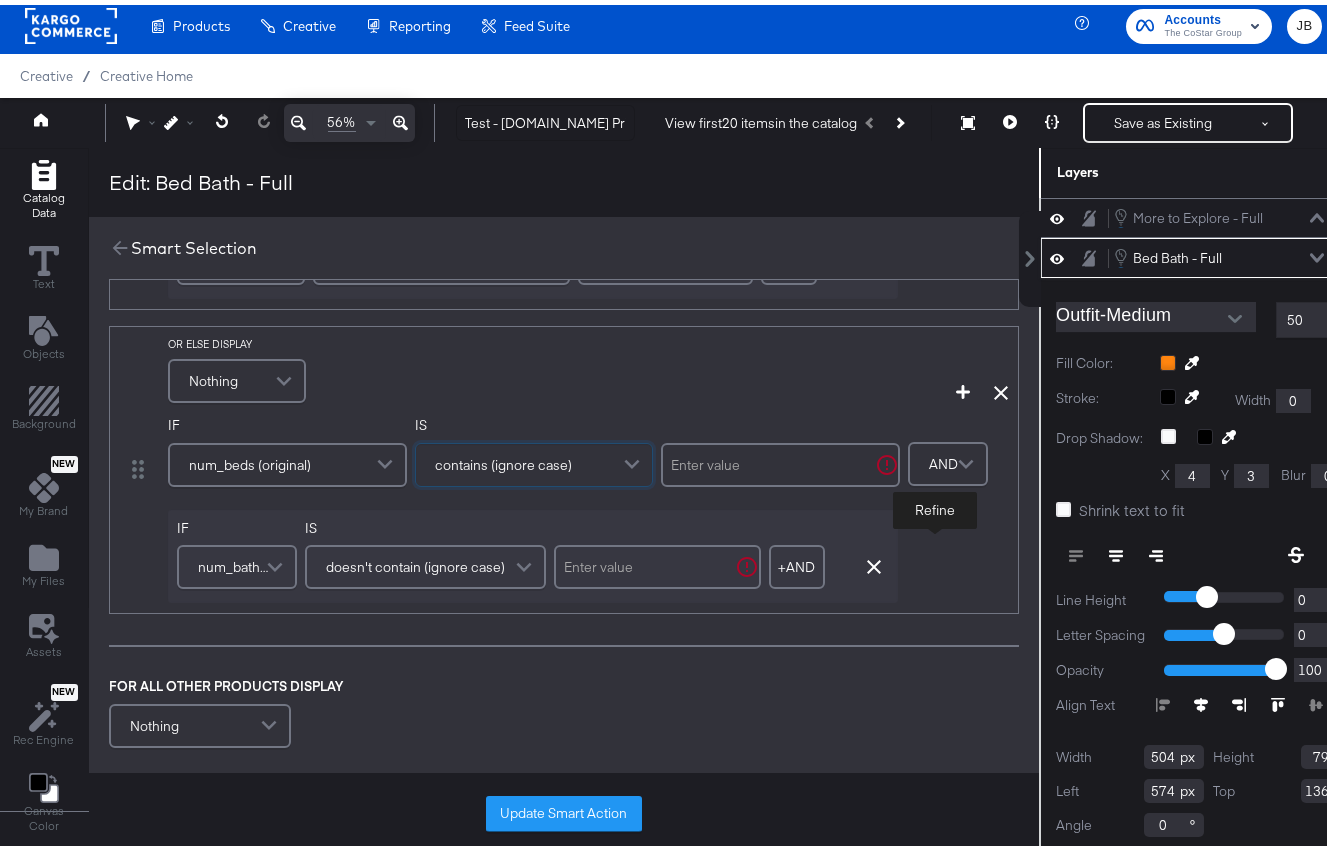 click on "contains (ignore case)" at bounding box center [534, 460] 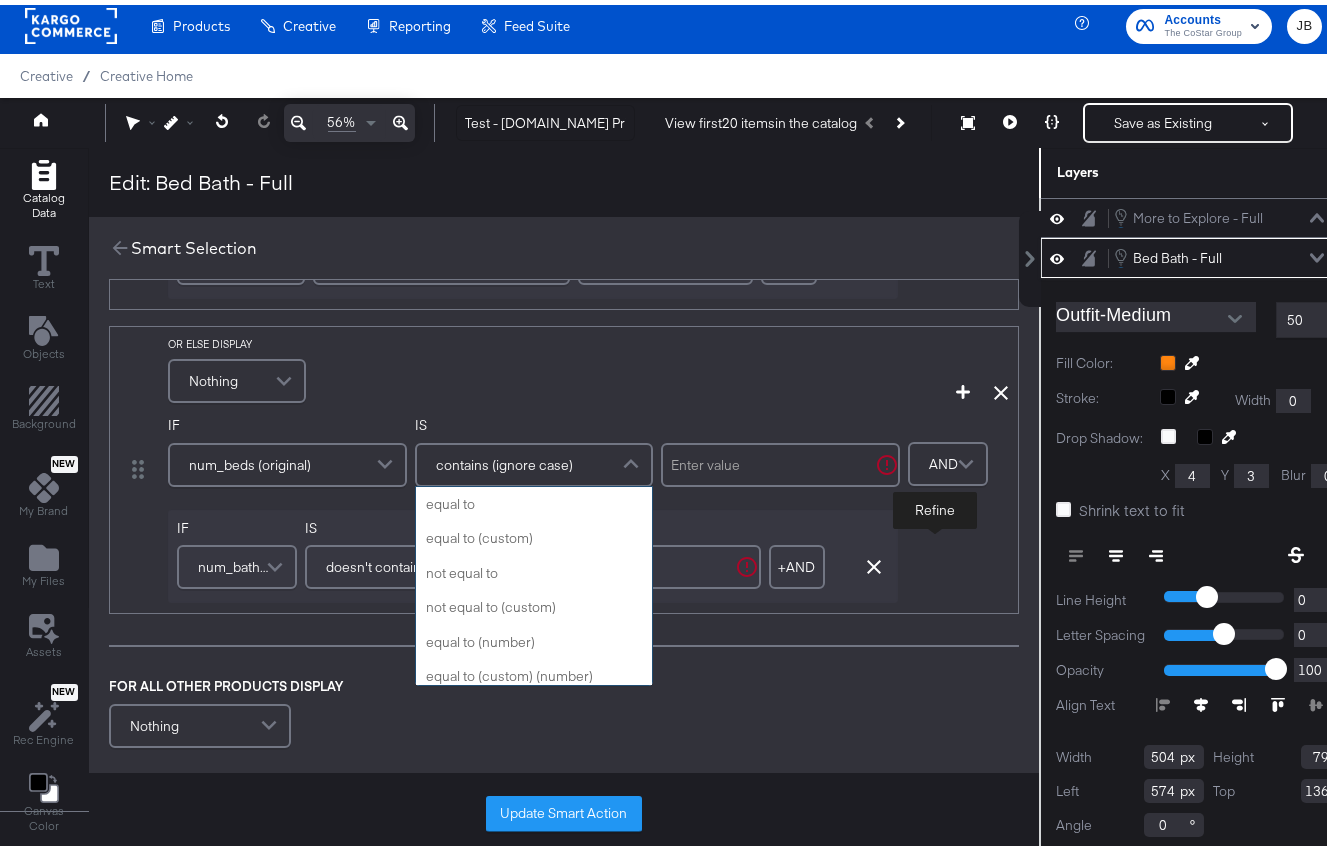 scroll, scrollTop: 687, scrollLeft: 0, axis: vertical 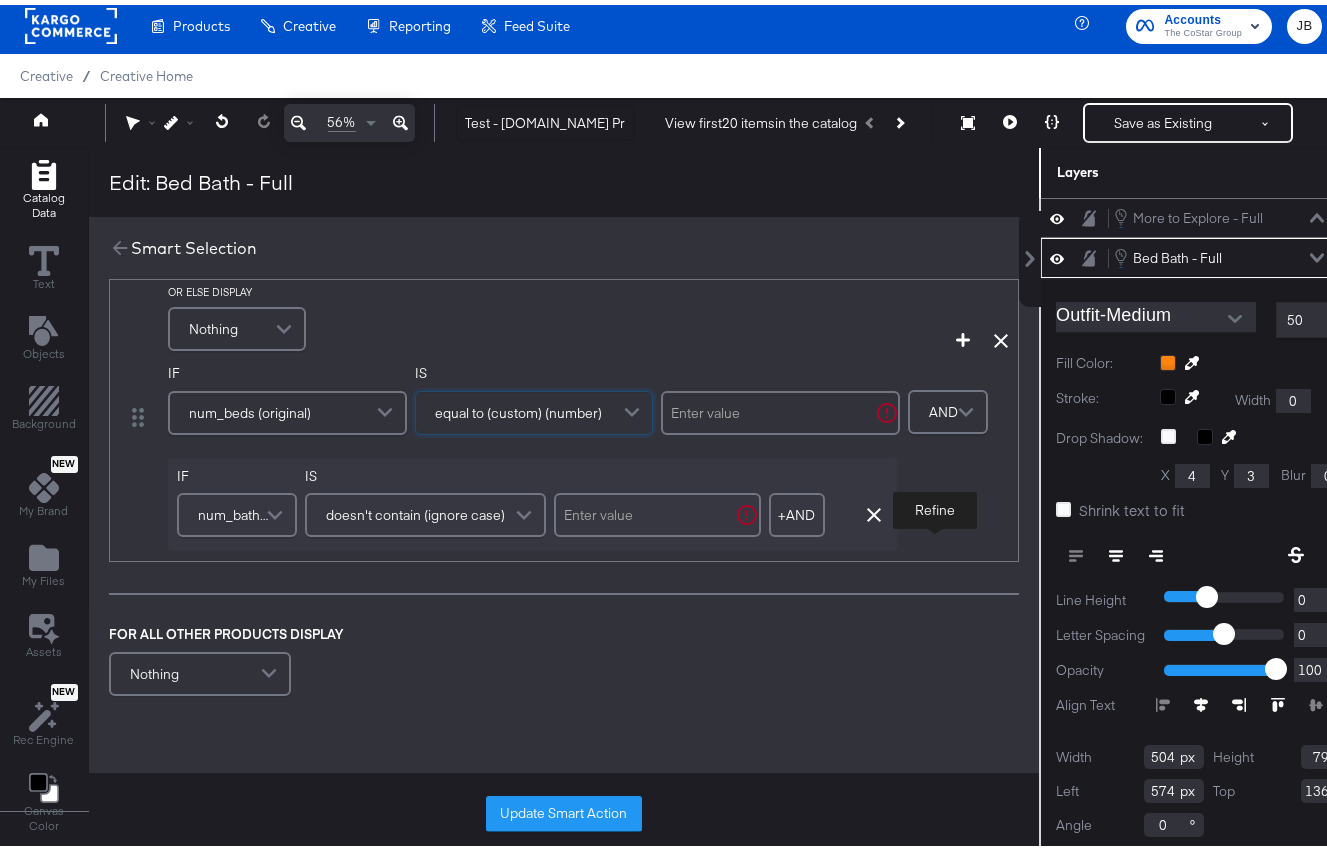 click on "equal to (custom) (number)" at bounding box center (534, 408) 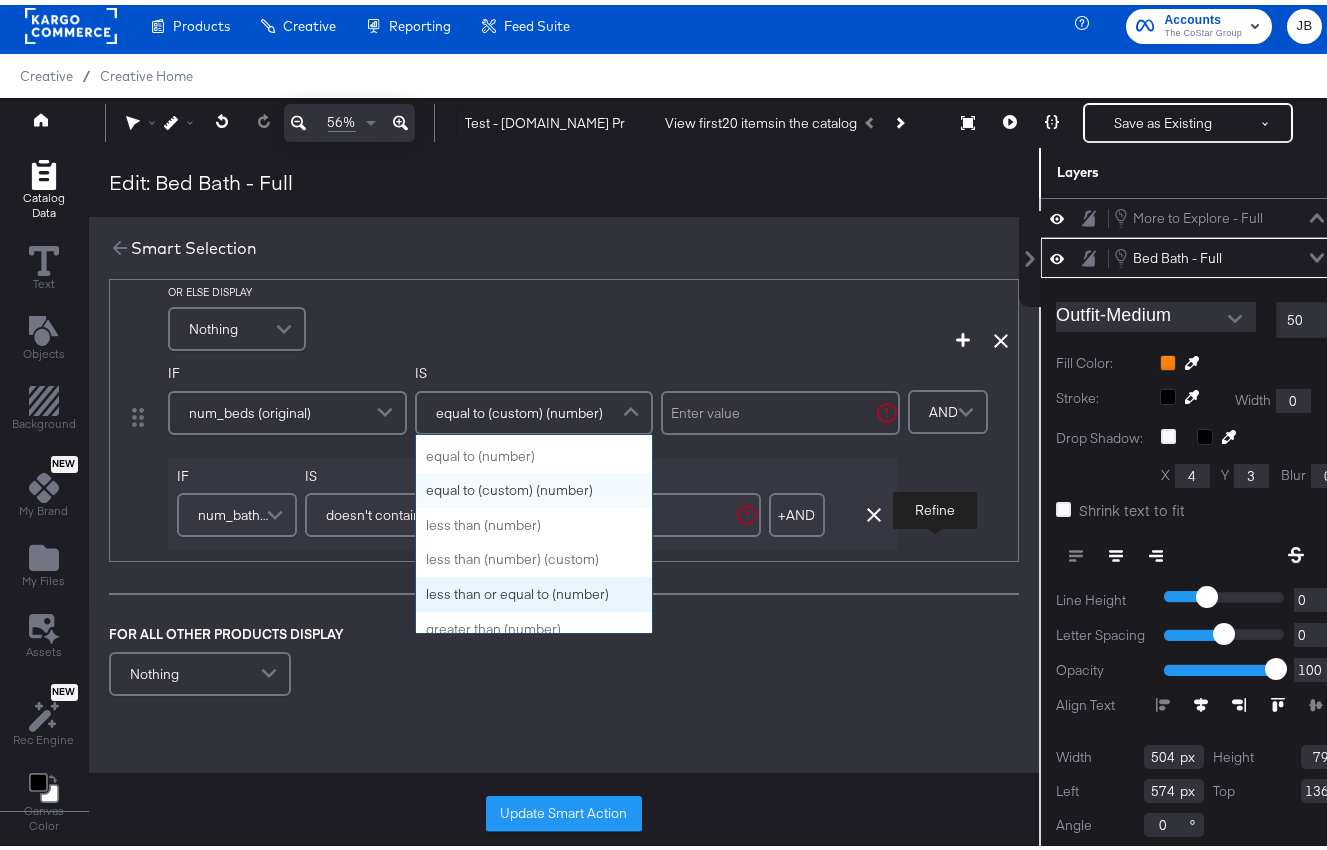 scroll, scrollTop: 121, scrollLeft: 0, axis: vertical 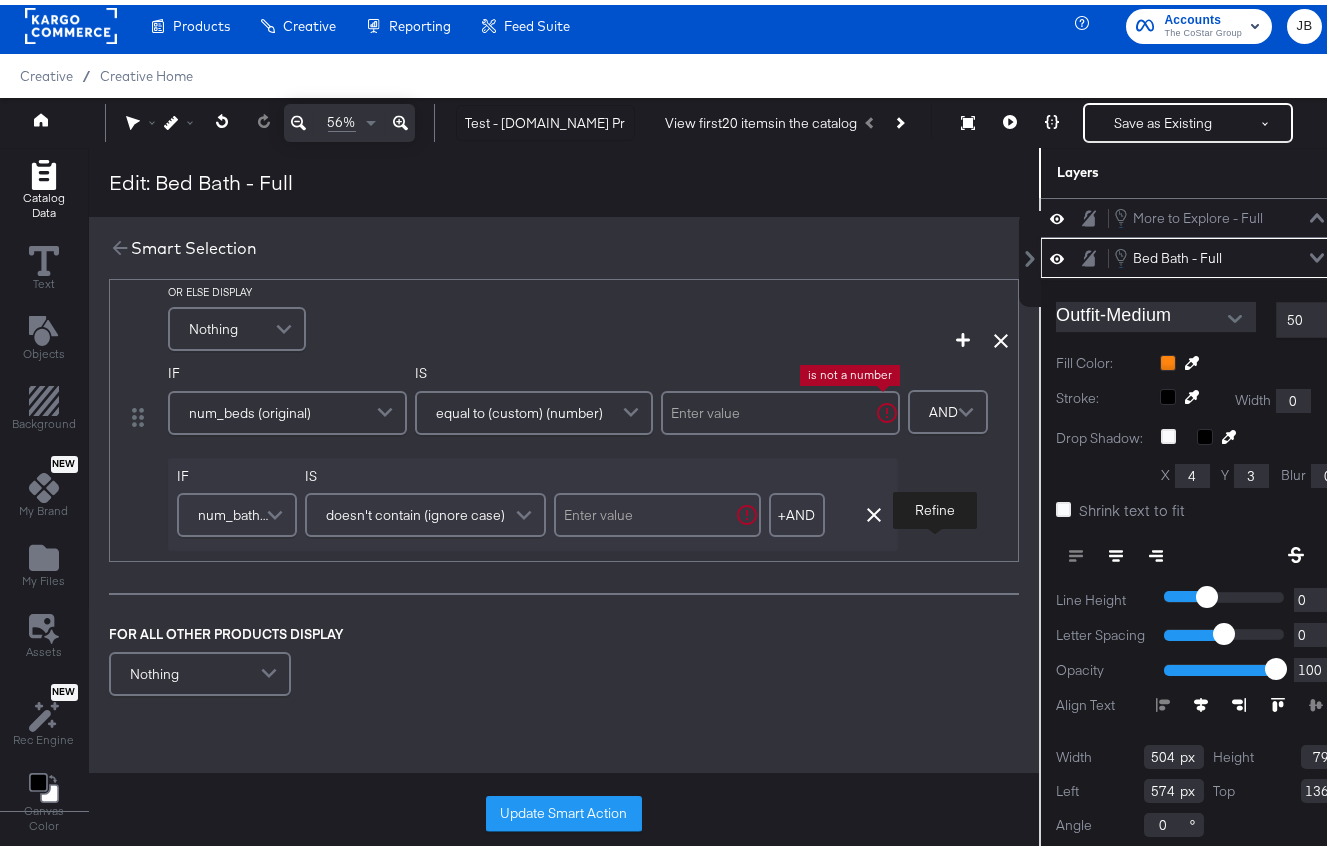click at bounding box center (780, 408) 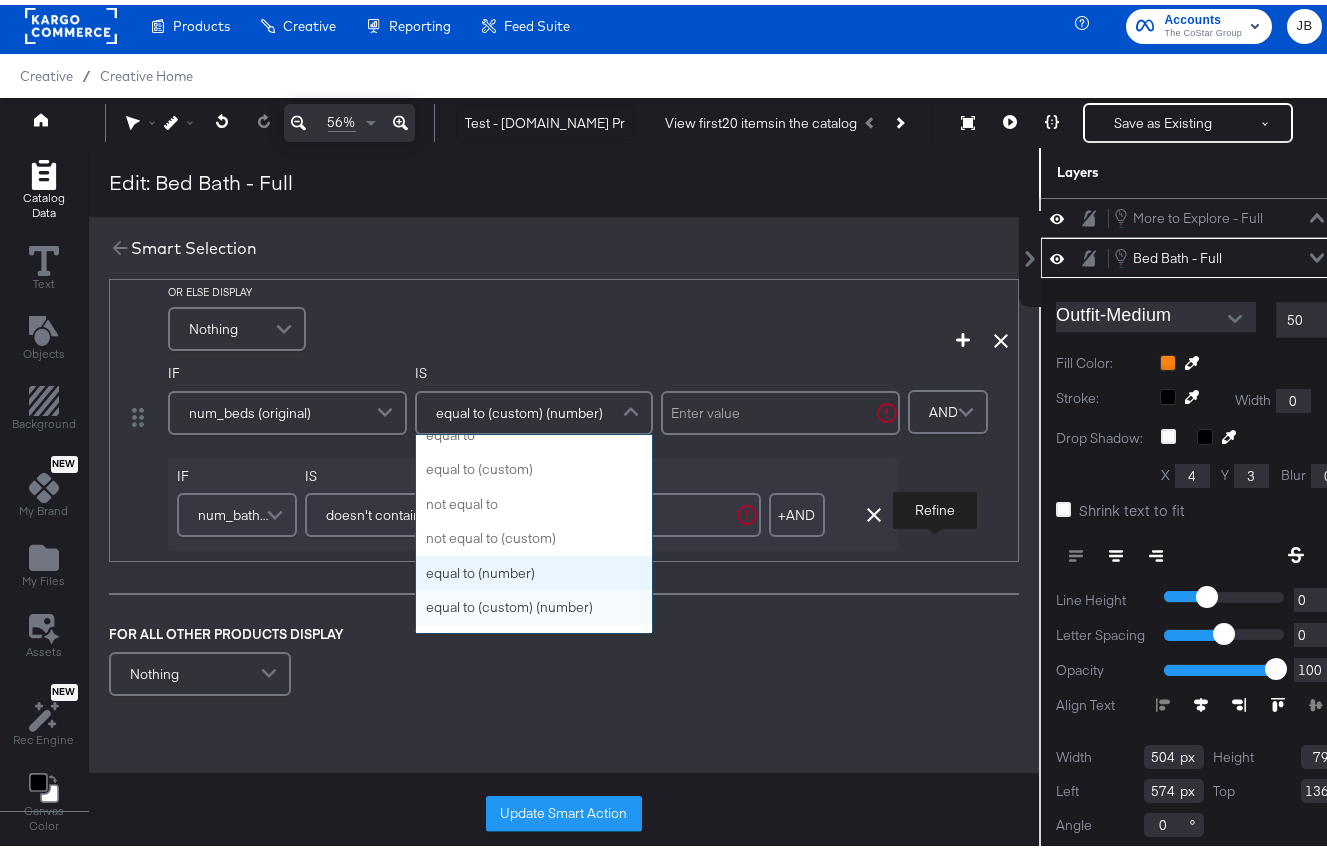 scroll, scrollTop: 0, scrollLeft: 0, axis: both 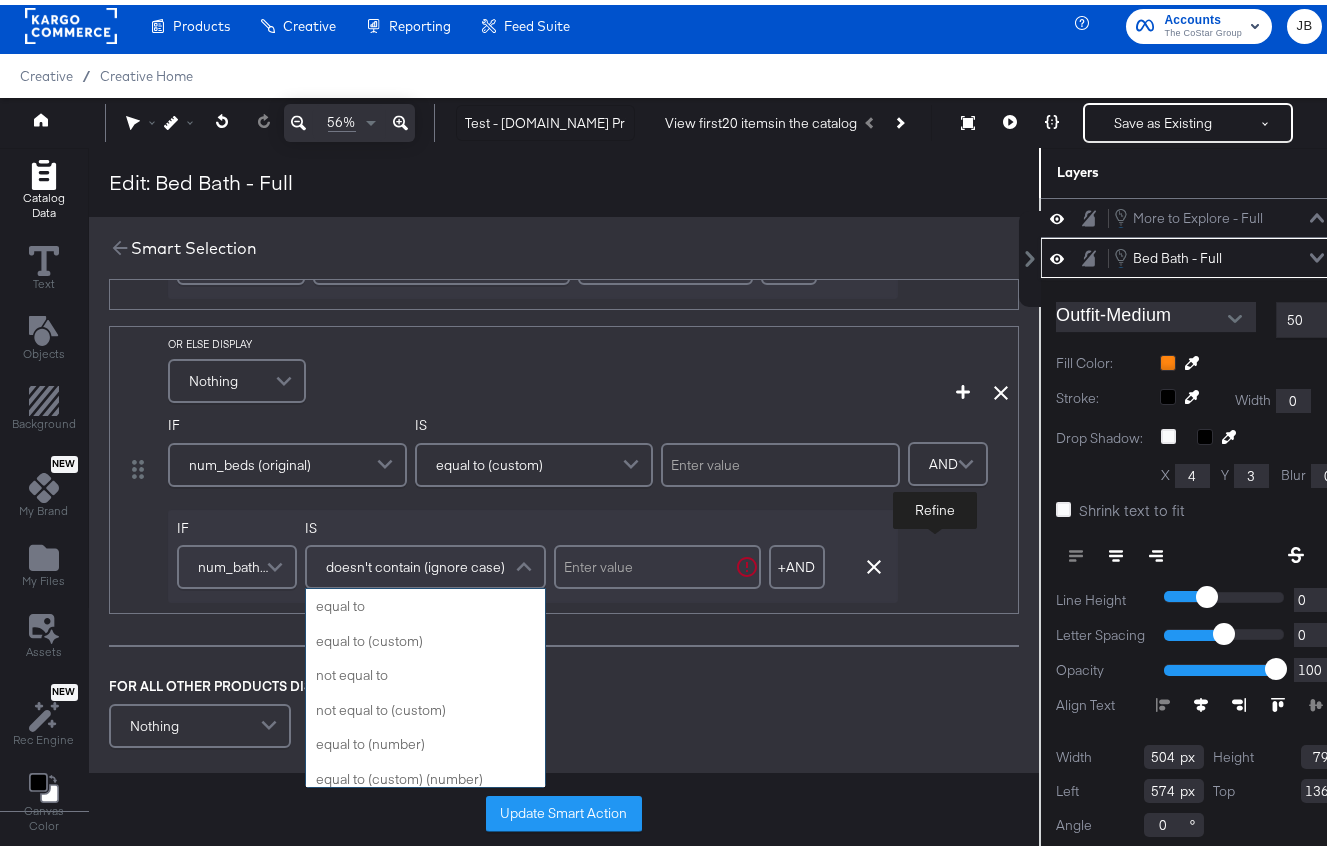 click on "doesn't contain (ignore case)" at bounding box center [425, 562] 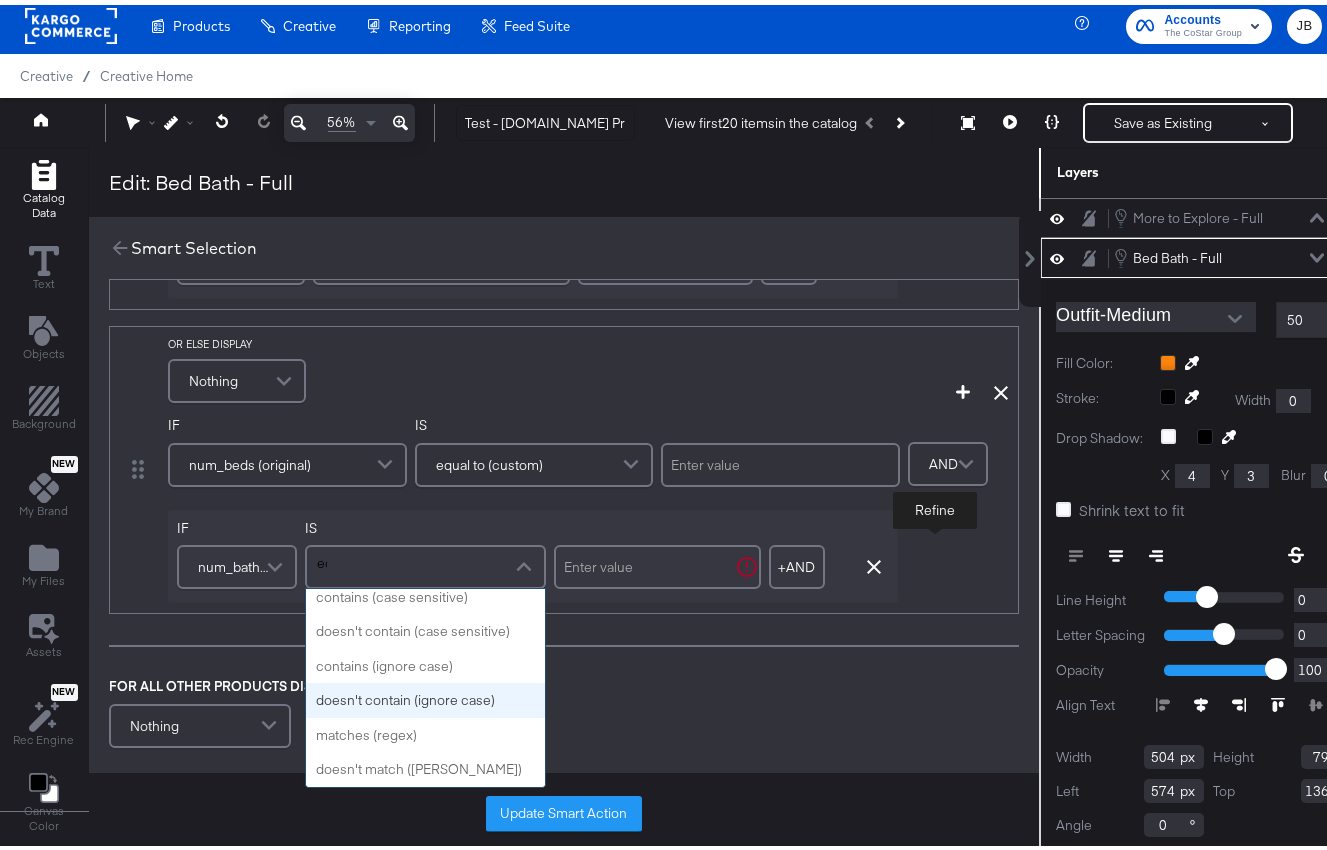 scroll, scrollTop: 185, scrollLeft: 0, axis: vertical 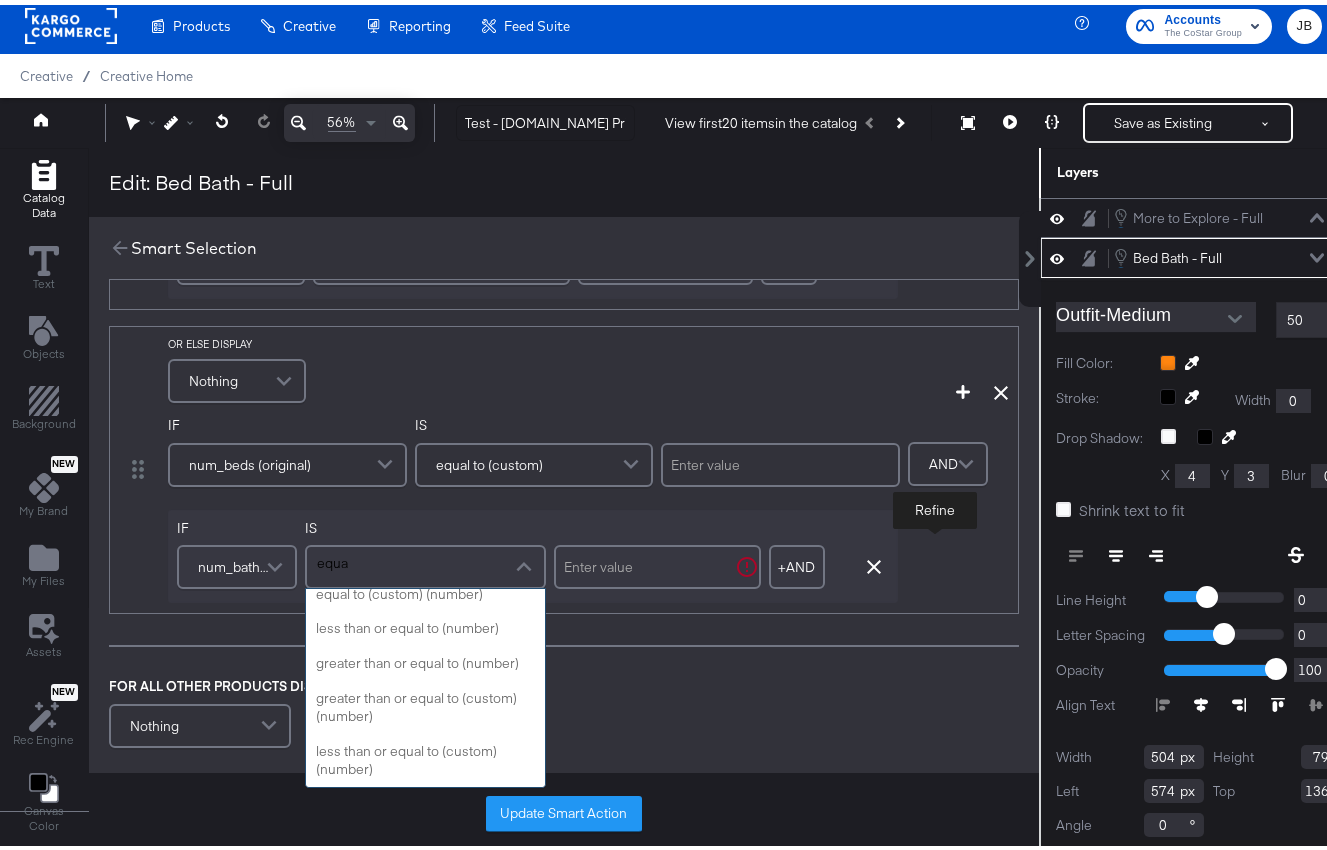 type on "equal" 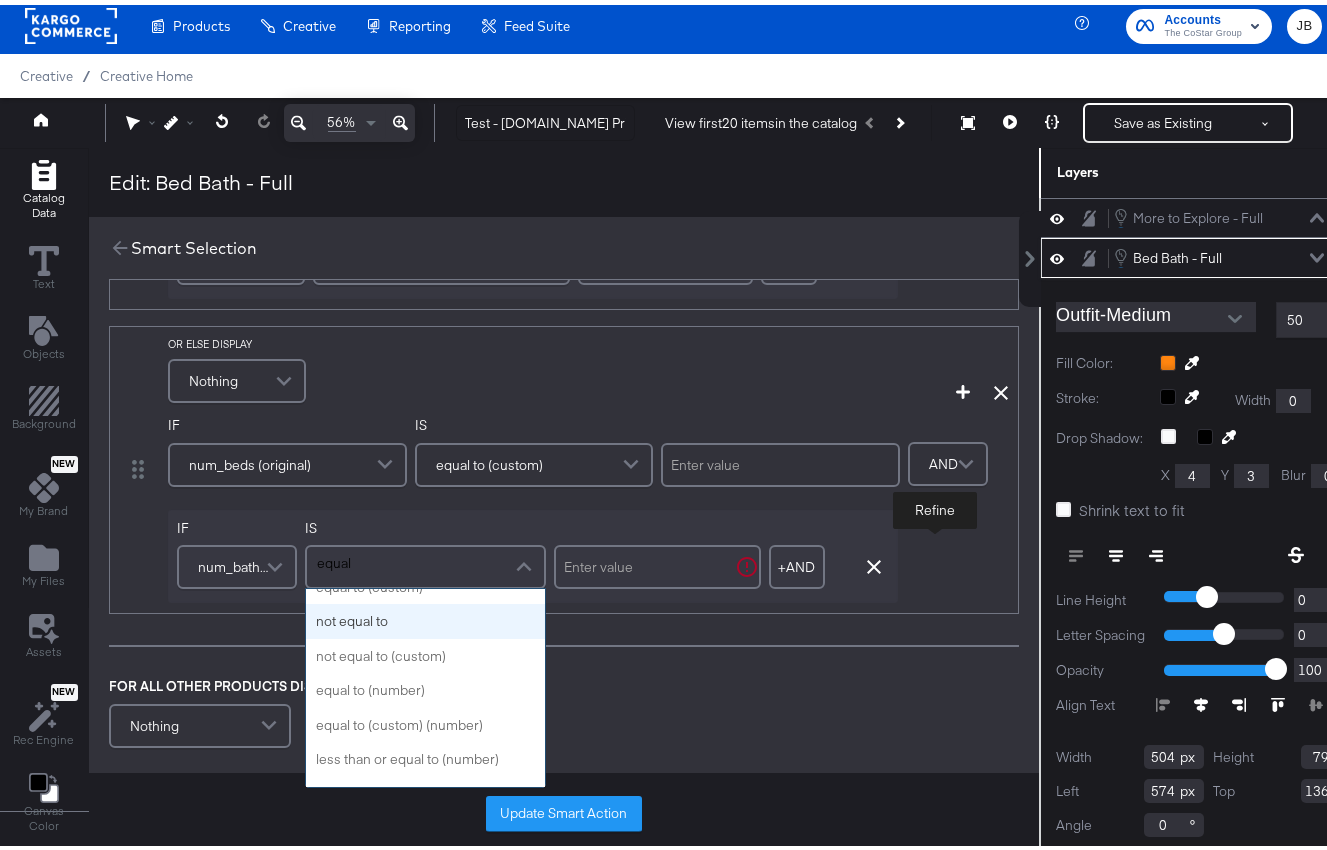 scroll, scrollTop: 28, scrollLeft: 0, axis: vertical 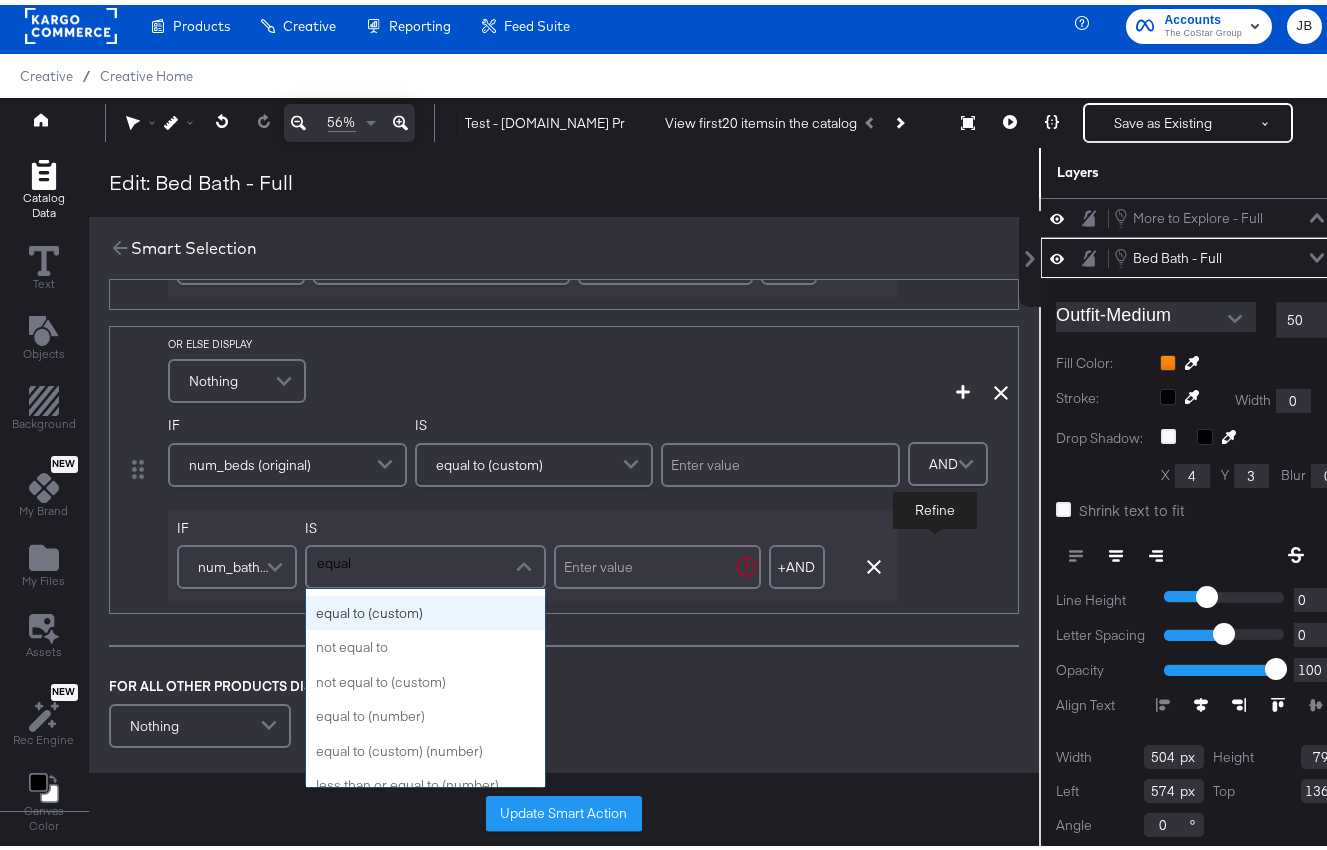 type 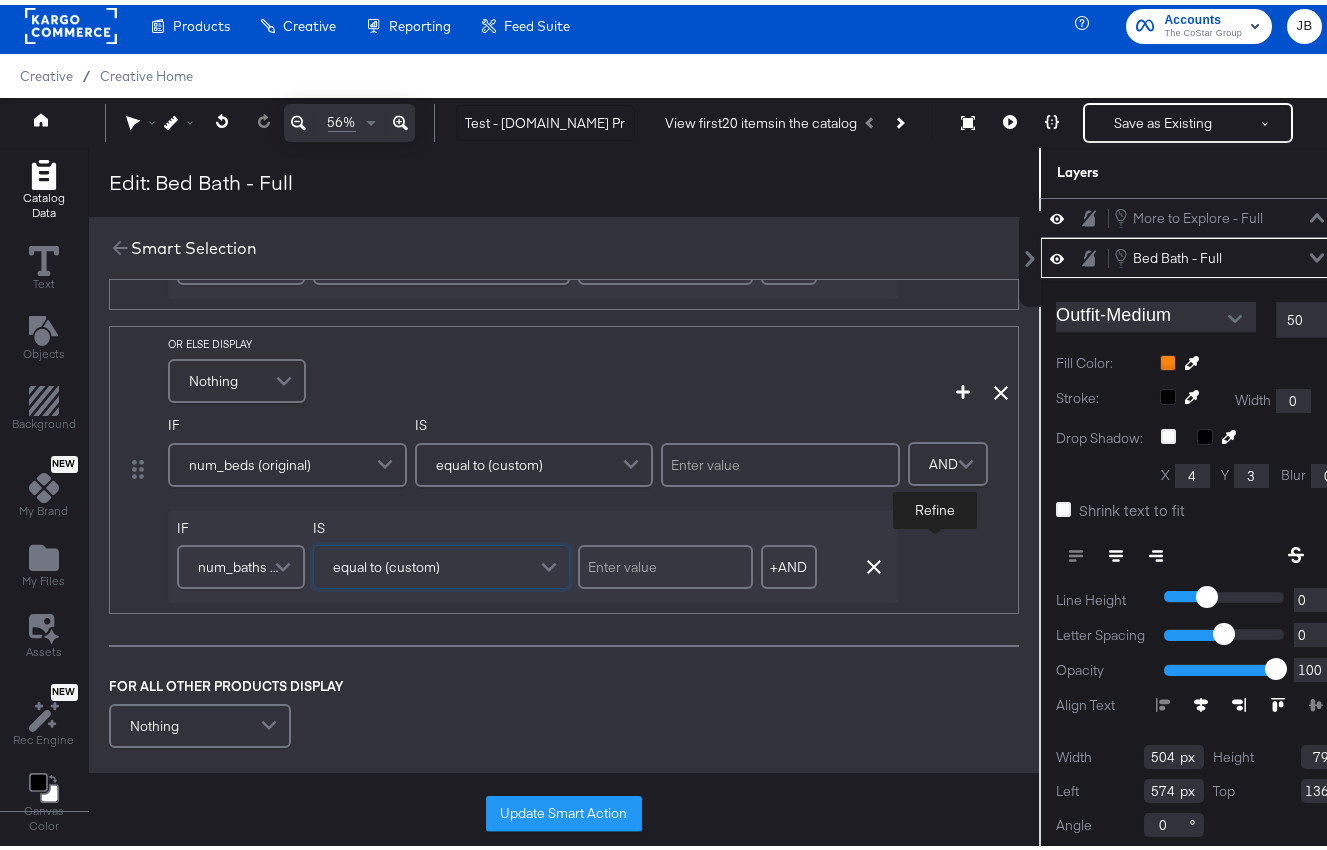 click on "DISPLAY Text + INSERT DYNAMIC FIELDS ﻿ ﻿ num_beds  &  ﻿ num_baths ﻿ IF amenities (original) IS doesn't contain (ignore case) Panoramic IF amenities (original) IS doesn't contain (ignore case) City Lights View OR Remove Condition IF amenities (original) IS doesn't contain (ignore case) No HOA OR Remove Condition IF amenities (original) IS doesn't contain (ignore case) Central Heating OR Remove Condition IF amenities (original) IS doesn't contain (ignore case) Balcony OR Remove Condition IF amenities (original) IS doesn't contain (ignore case) Family Room +  OR Add  OR  Condition Remove Condition OR Refine OR ELSE DISPLAY Nothing Add Condition Remove Condition IF num_beds (original) IS equal to (custom) IF num_baths (original) IS equal to (custom) +  AND Add  AND  Condition Remove Condition AND Refine FOR ALL OTHER PRODUCTS DISPLAY Nothing" at bounding box center (564, 163) 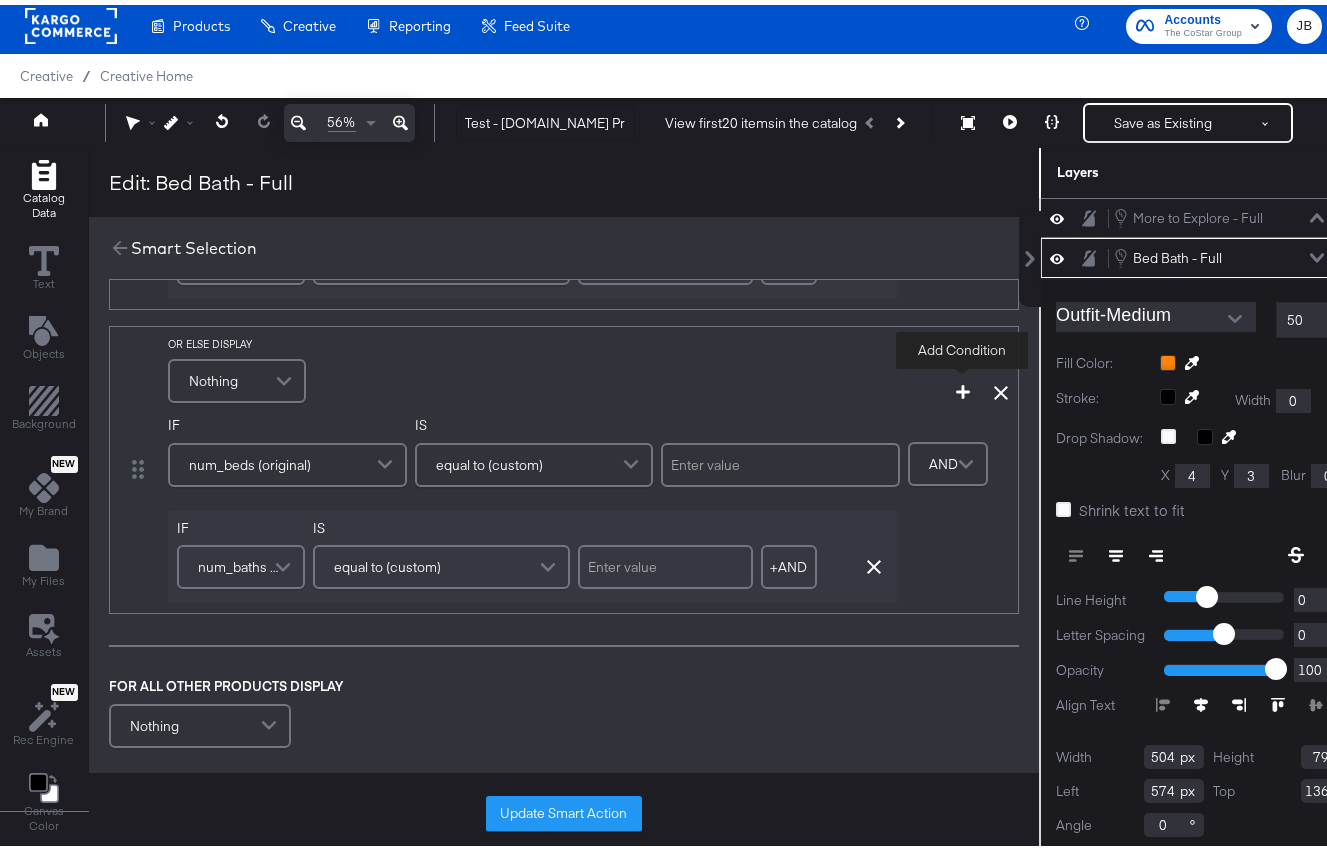 click at bounding box center [963, 387] 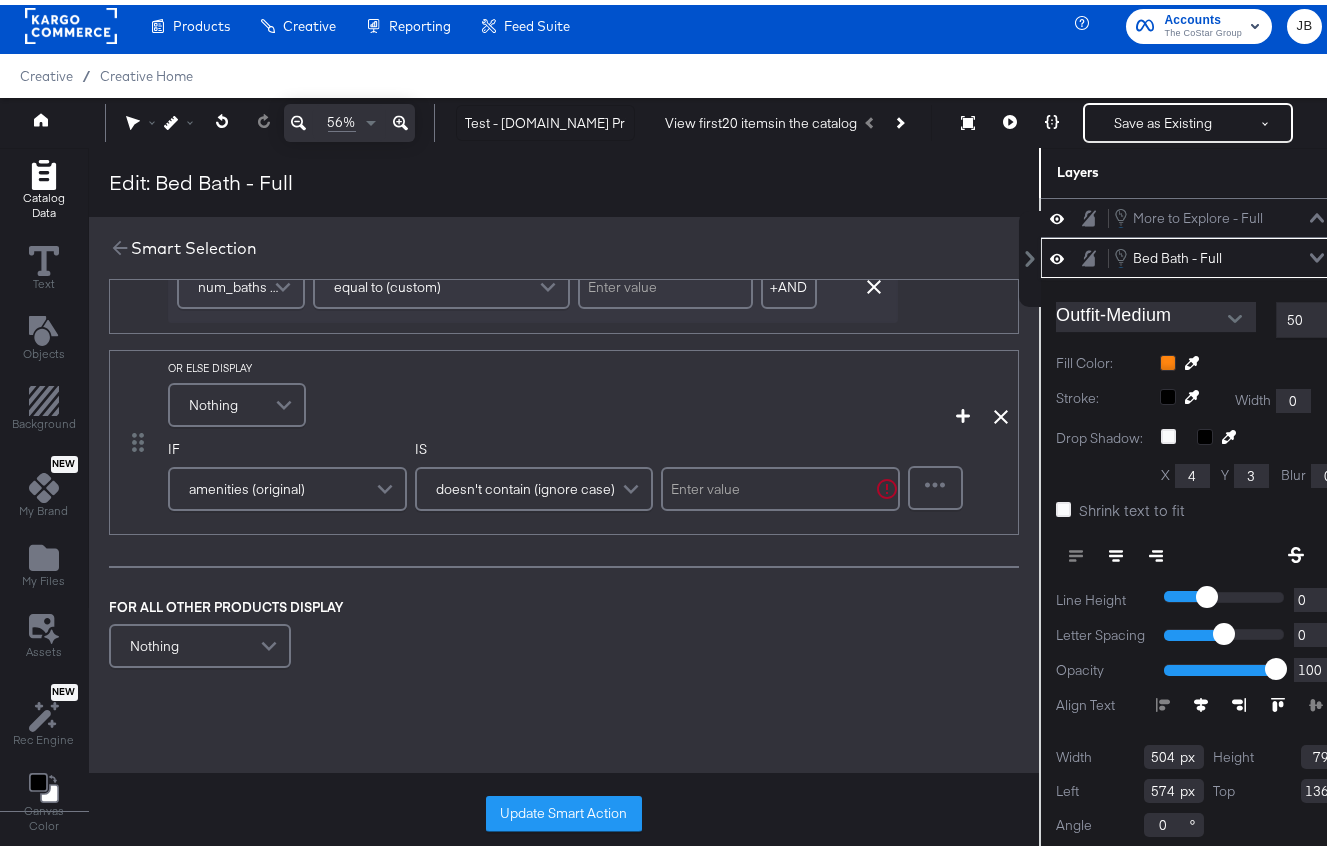 scroll, scrollTop: 920, scrollLeft: 0, axis: vertical 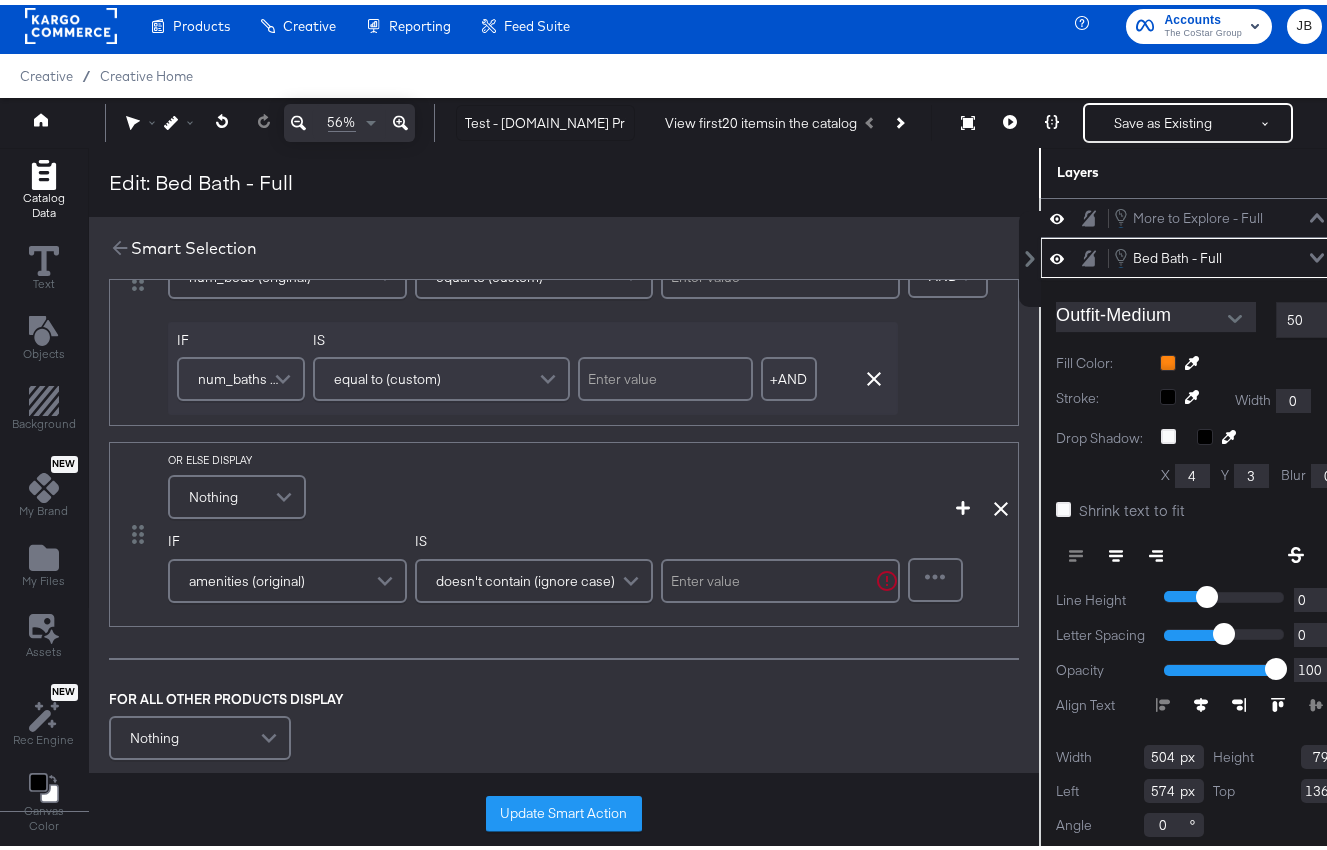 click on "doesn't contain (ignore case)" at bounding box center [525, 576] 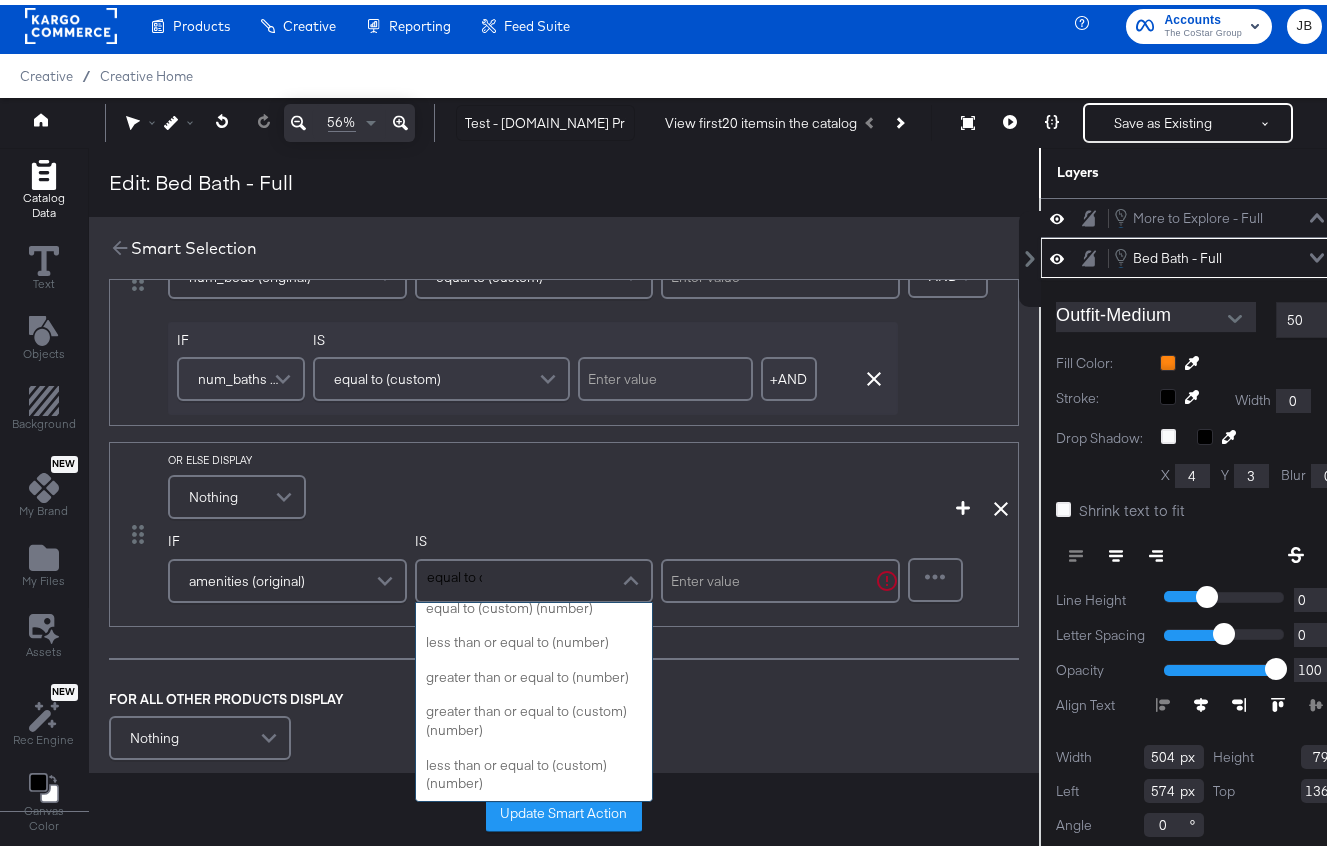 scroll, scrollTop: 0, scrollLeft: 0, axis: both 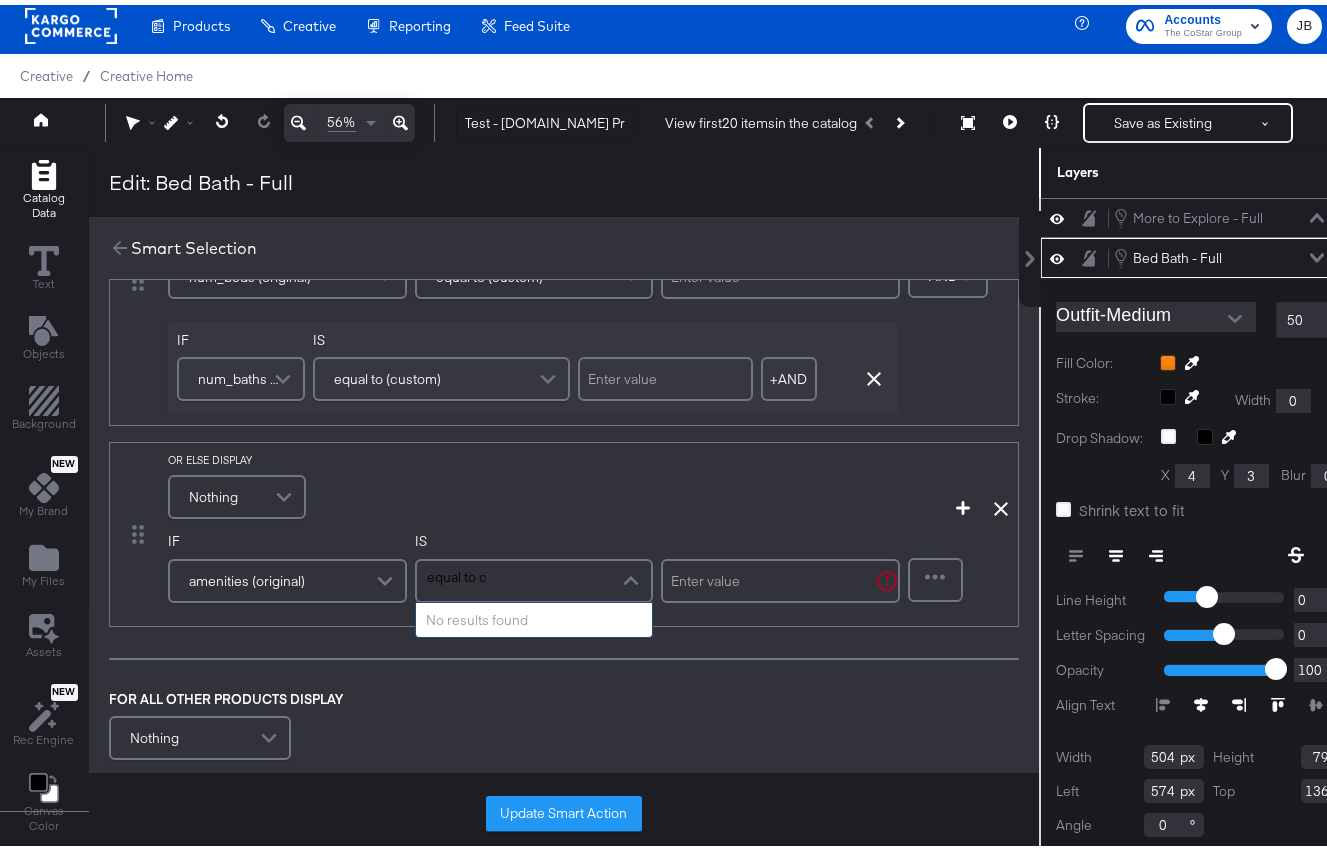 type on "equal to" 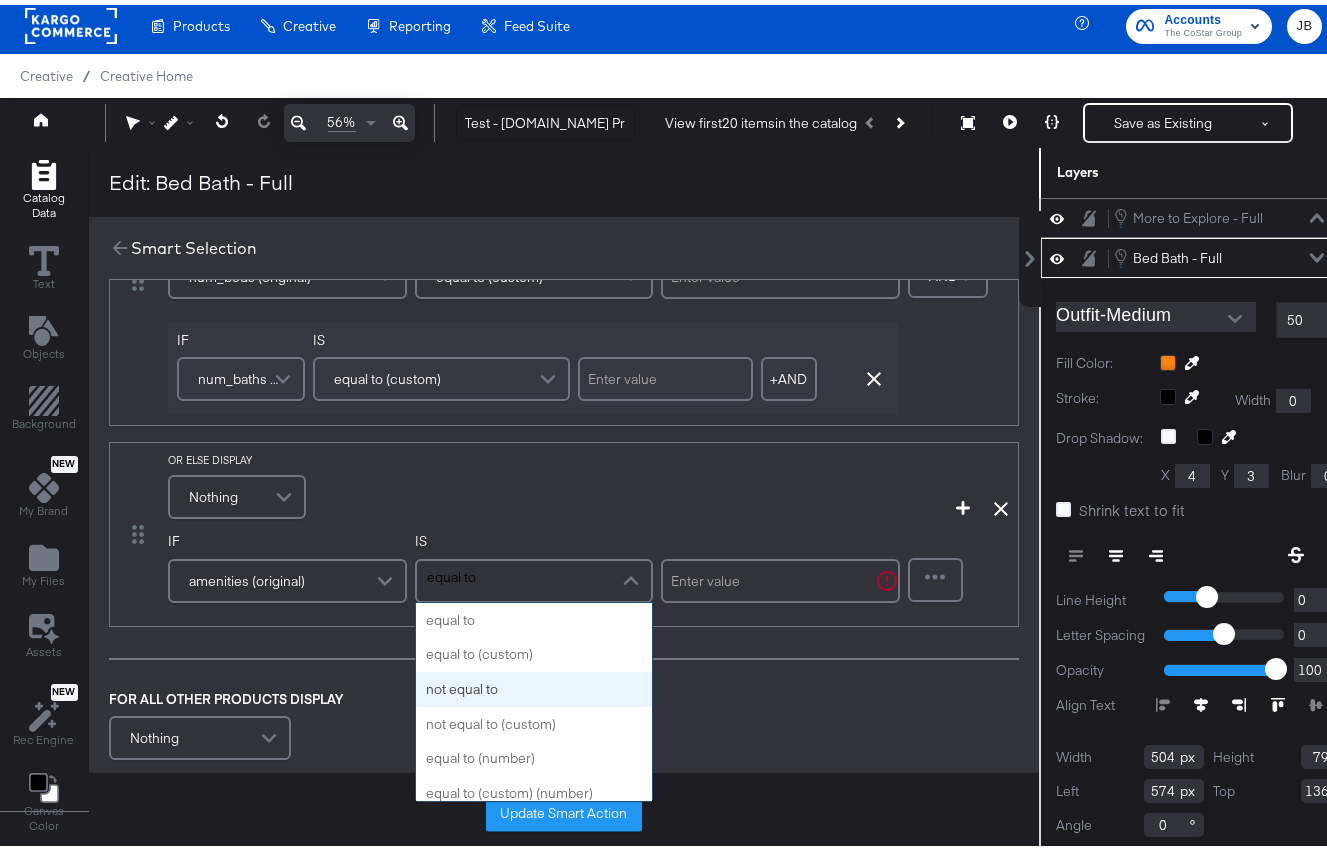 type 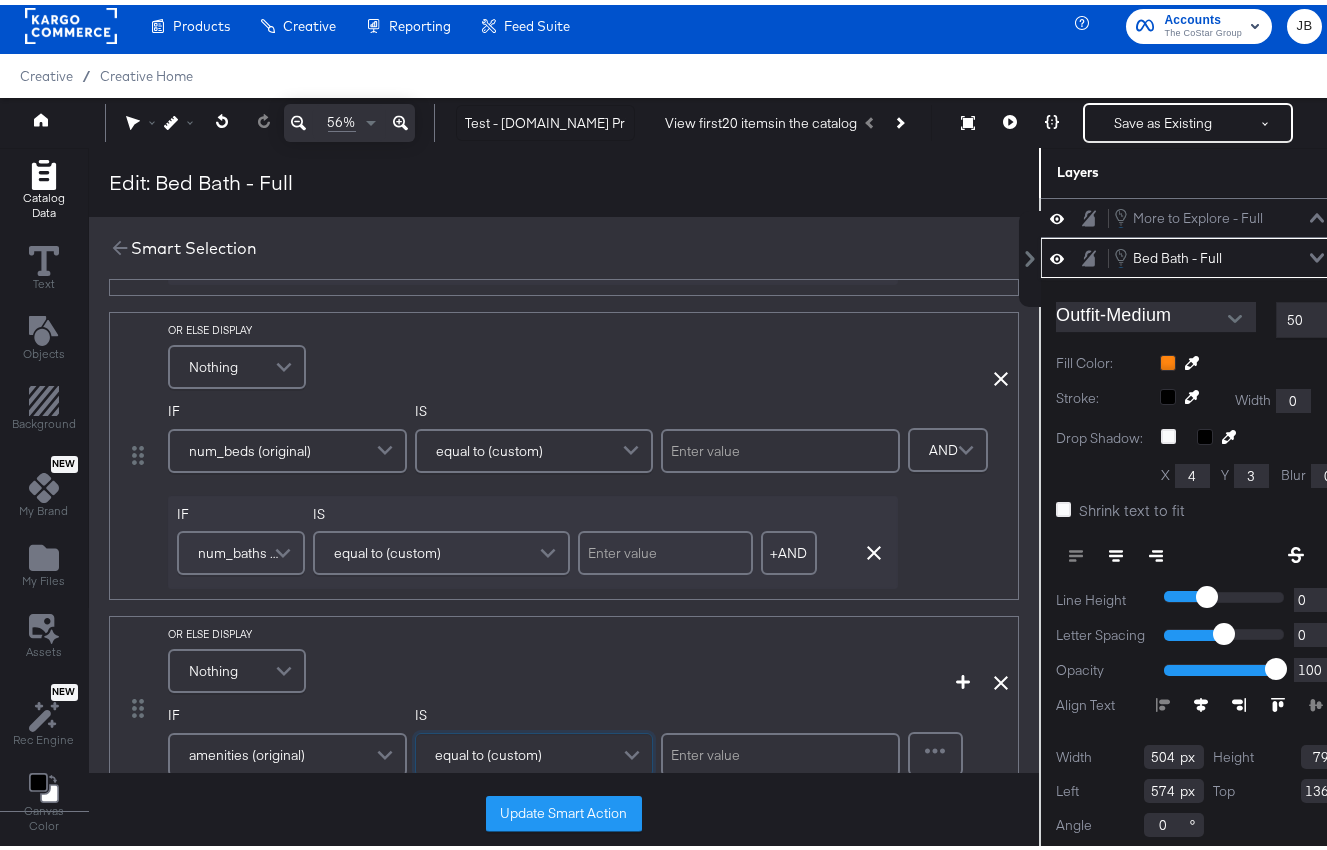 scroll, scrollTop: 772, scrollLeft: 0, axis: vertical 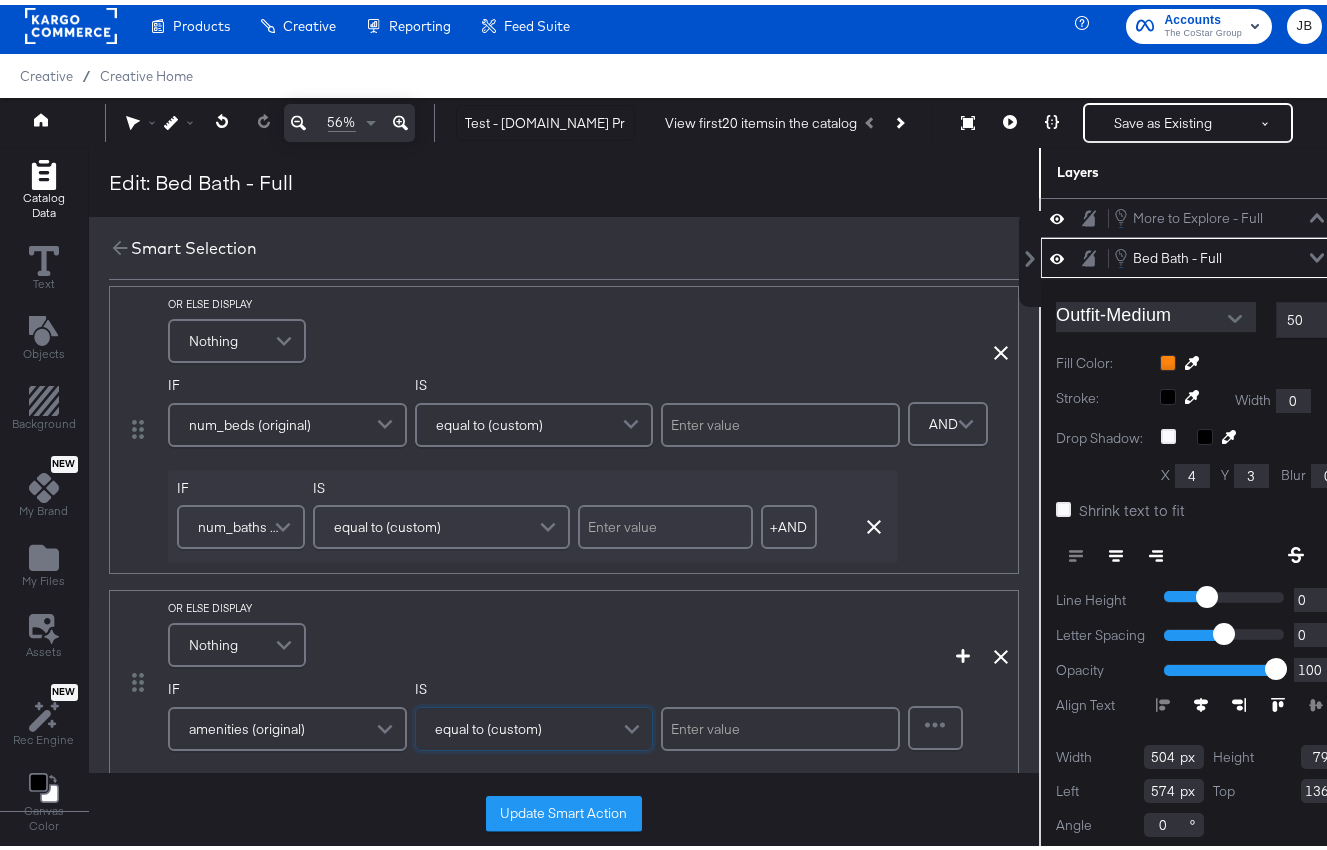 click at bounding box center (286, 640) 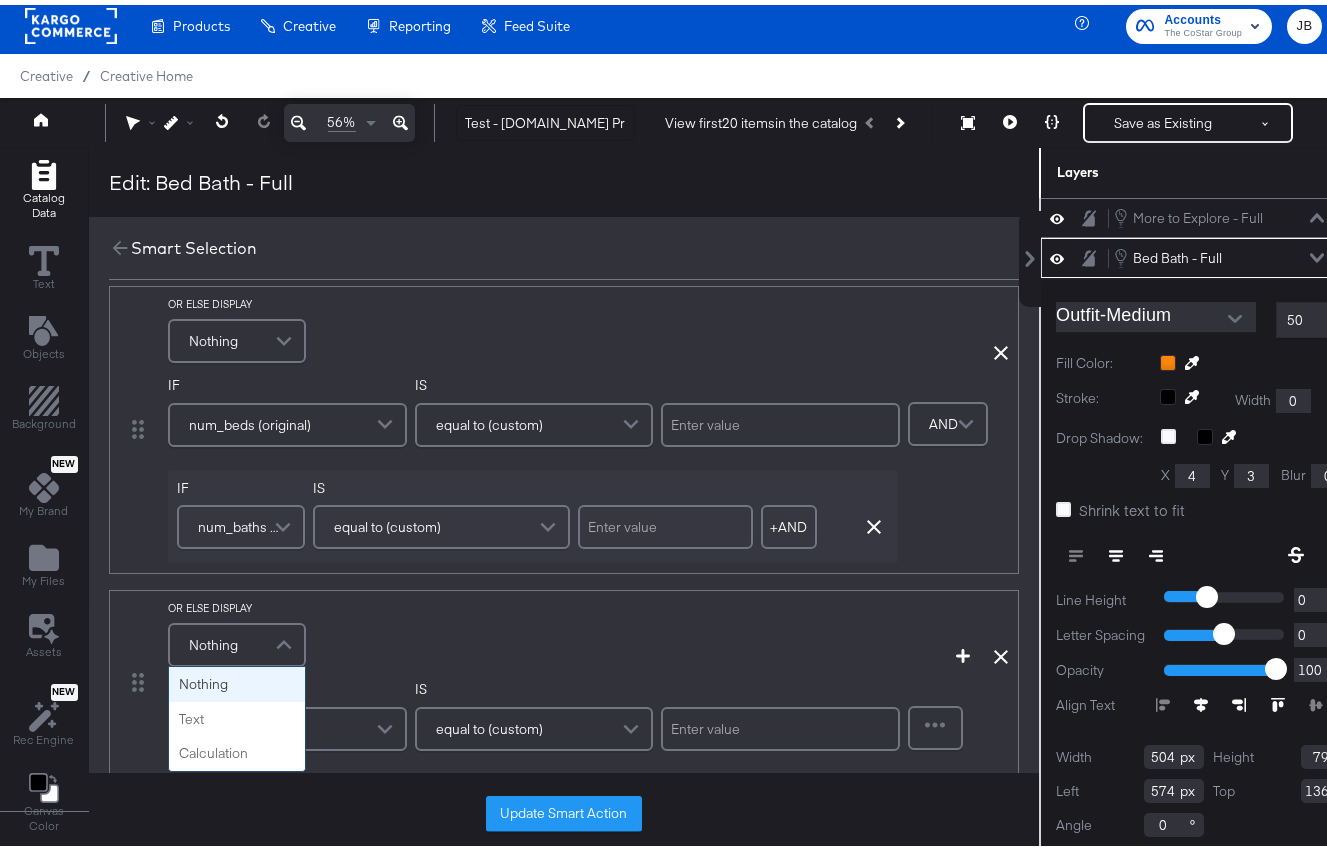 click on "OR ELSE DISPLAY Nothing Nothing Text Calculation" at bounding box center (512, 631) 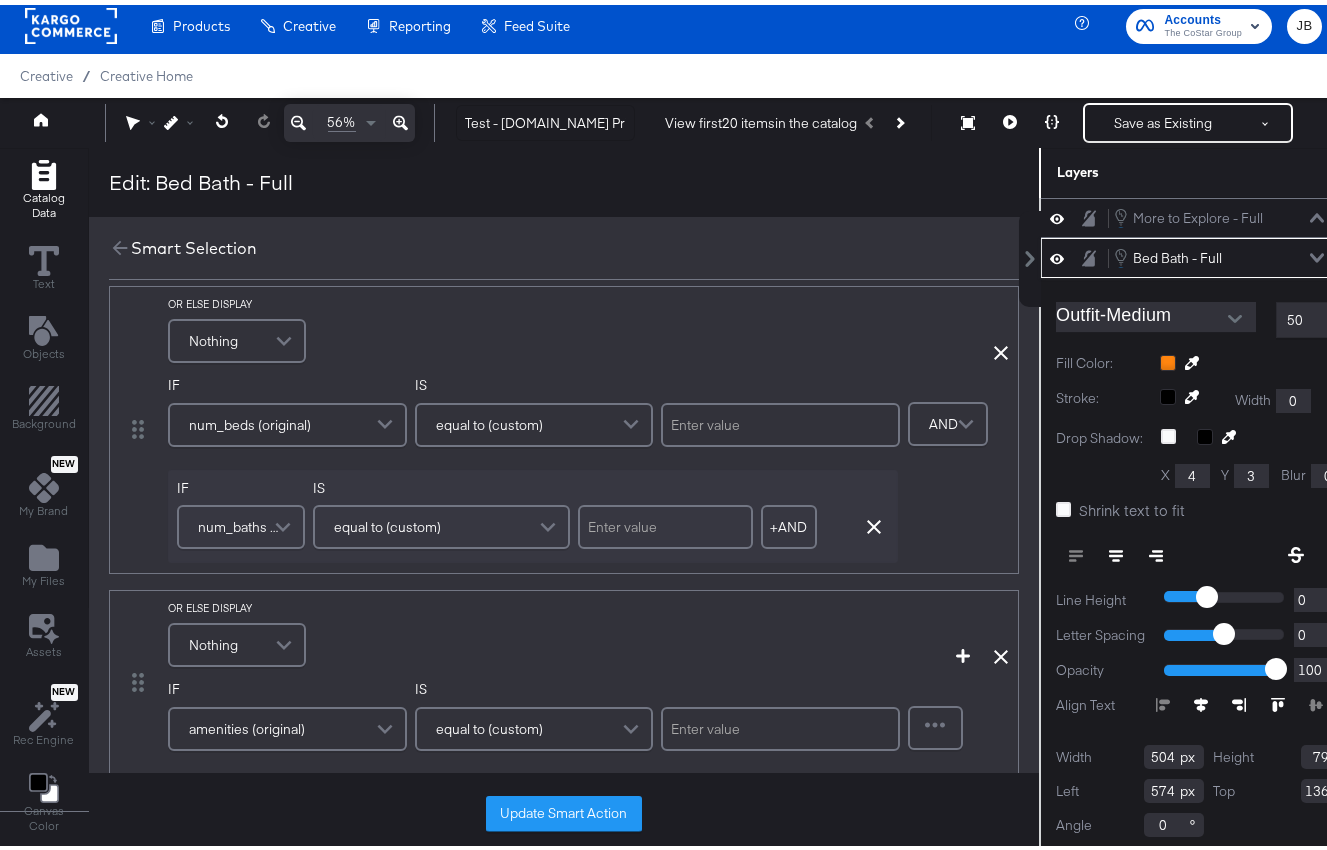 scroll, scrollTop: 798, scrollLeft: 0, axis: vertical 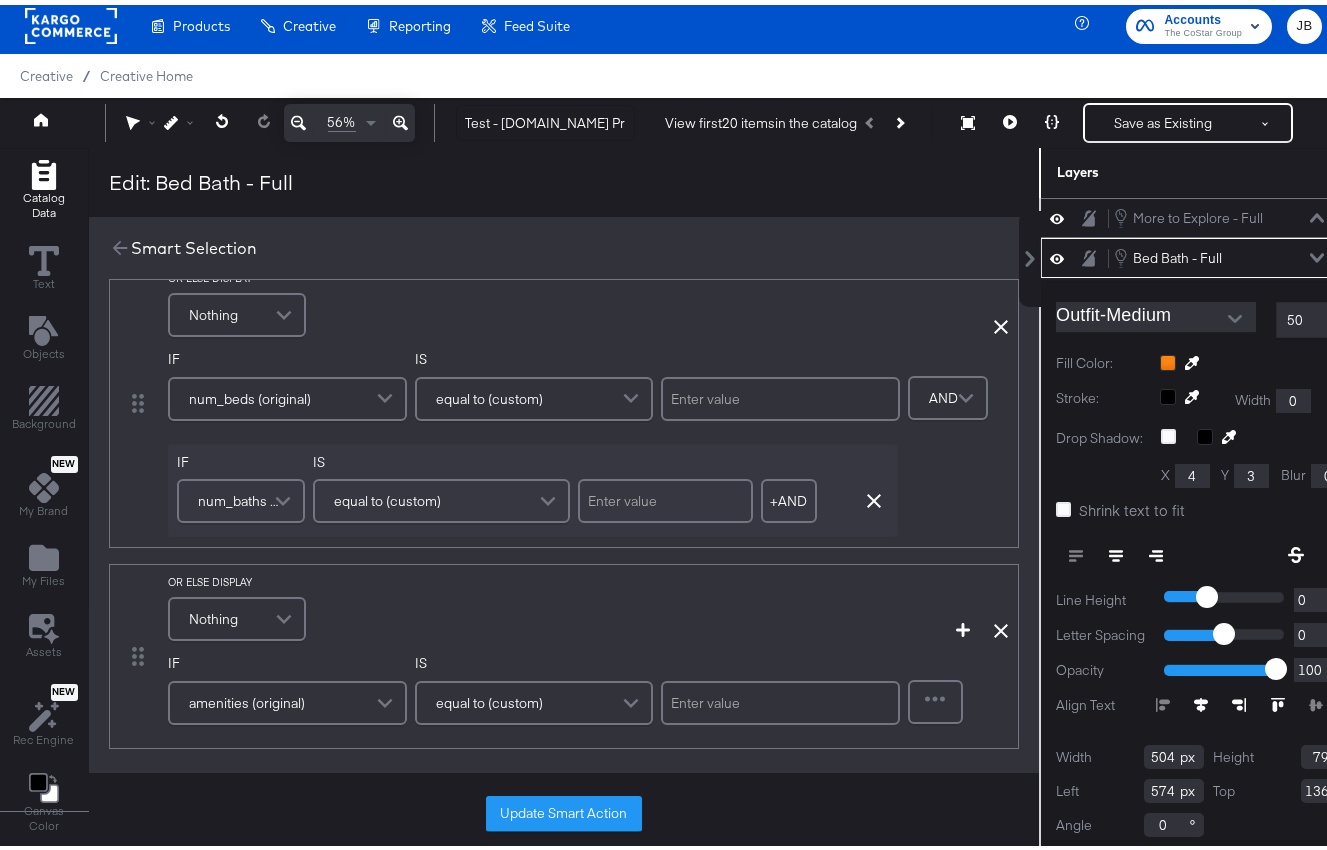 click at bounding box center (286, 614) 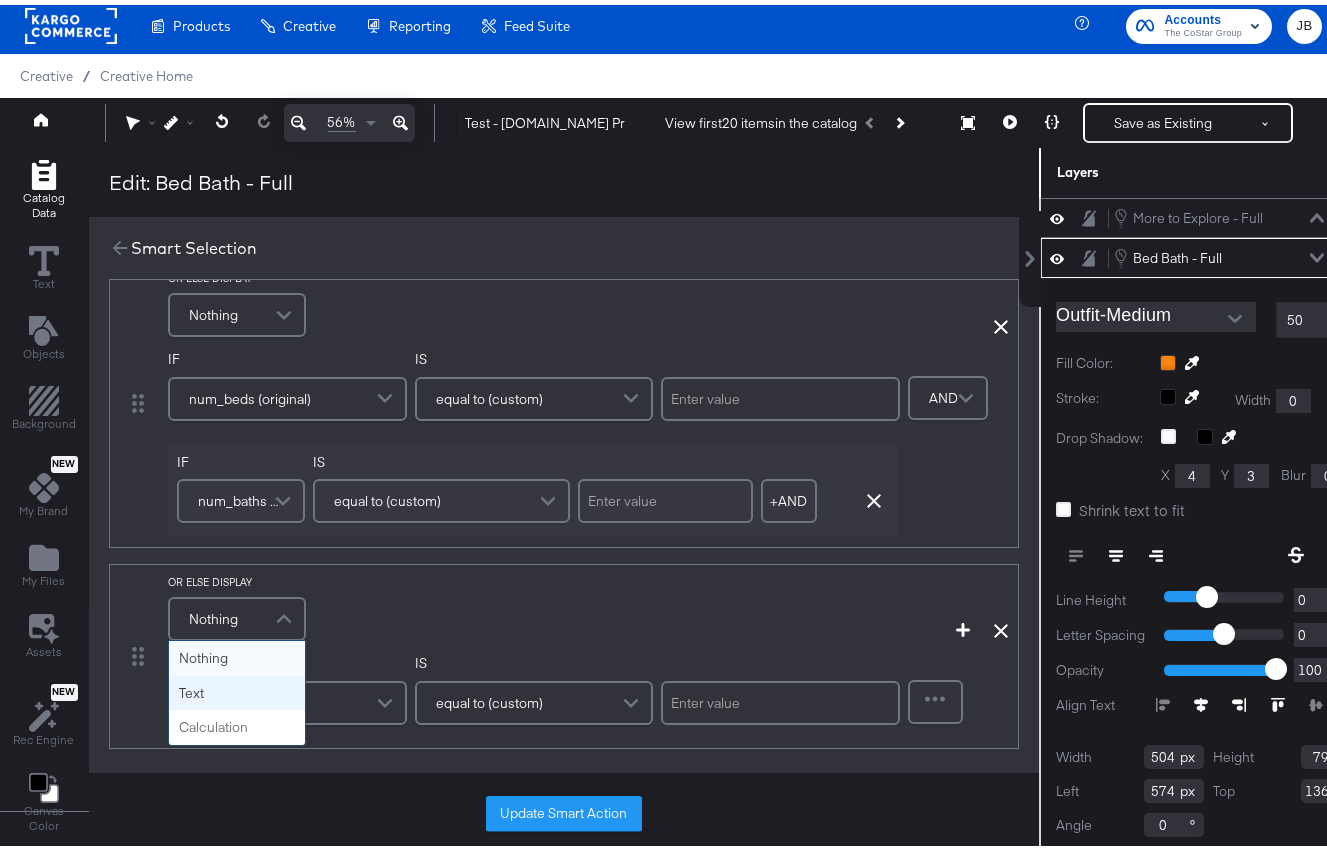 scroll, scrollTop: 808, scrollLeft: 0, axis: vertical 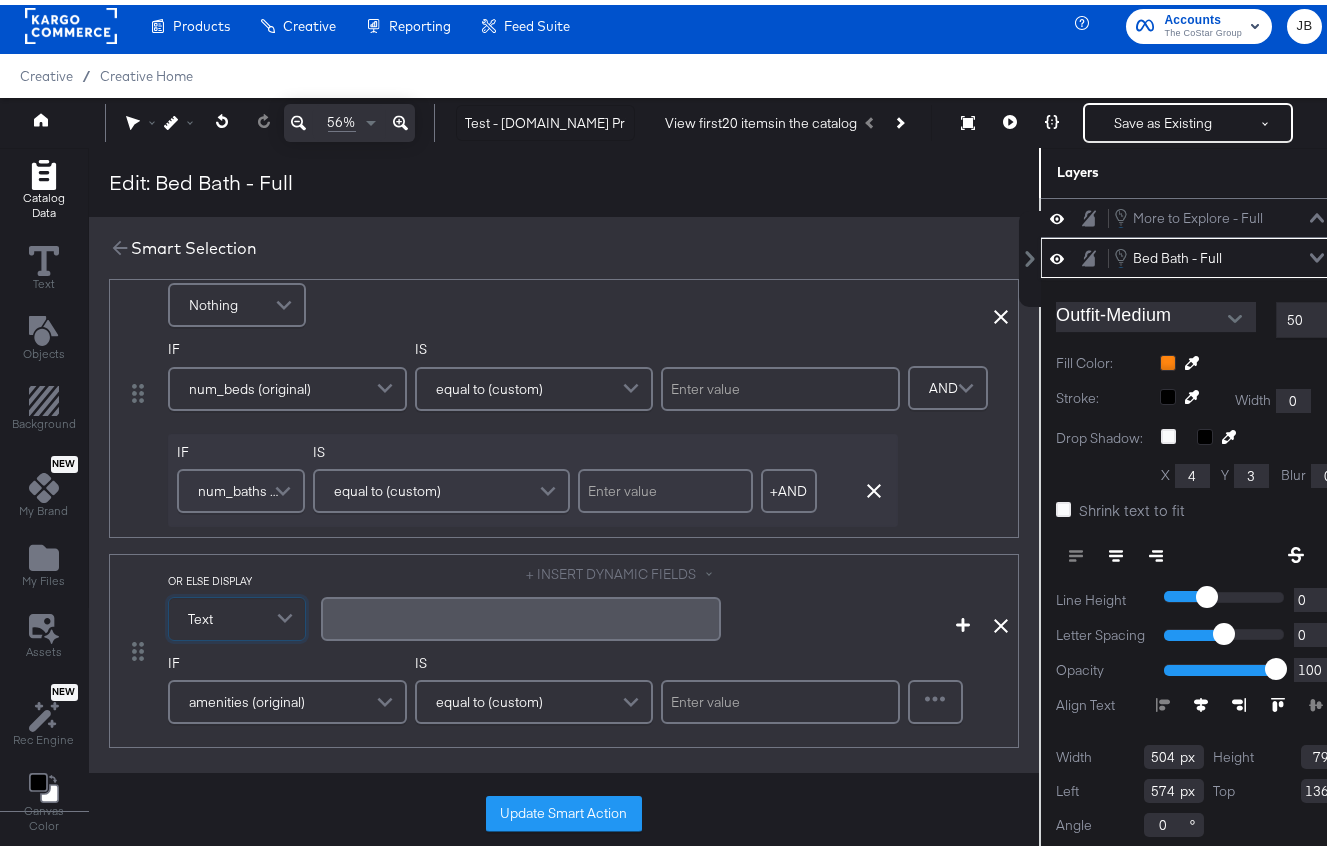 click on "﻿" at bounding box center [521, 613] 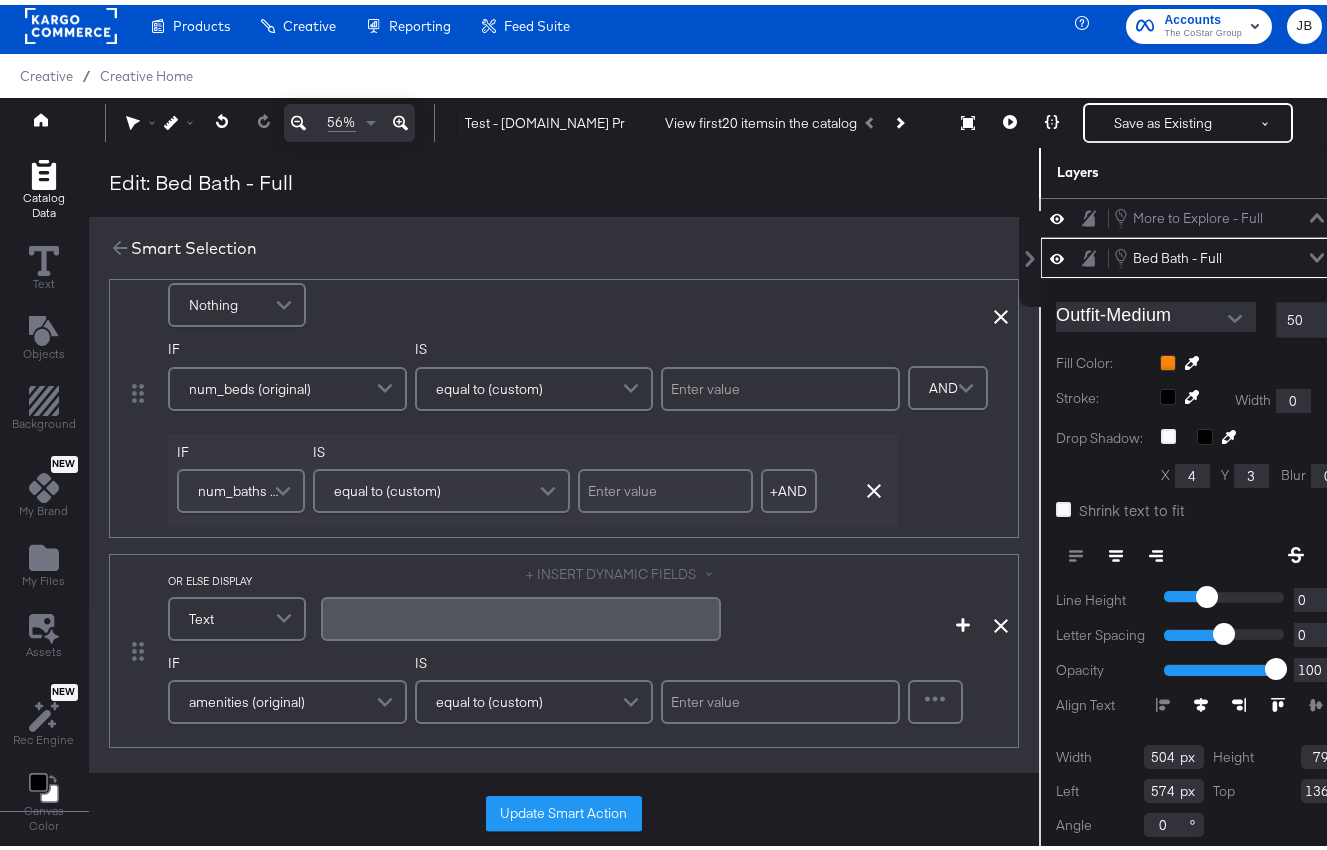 type 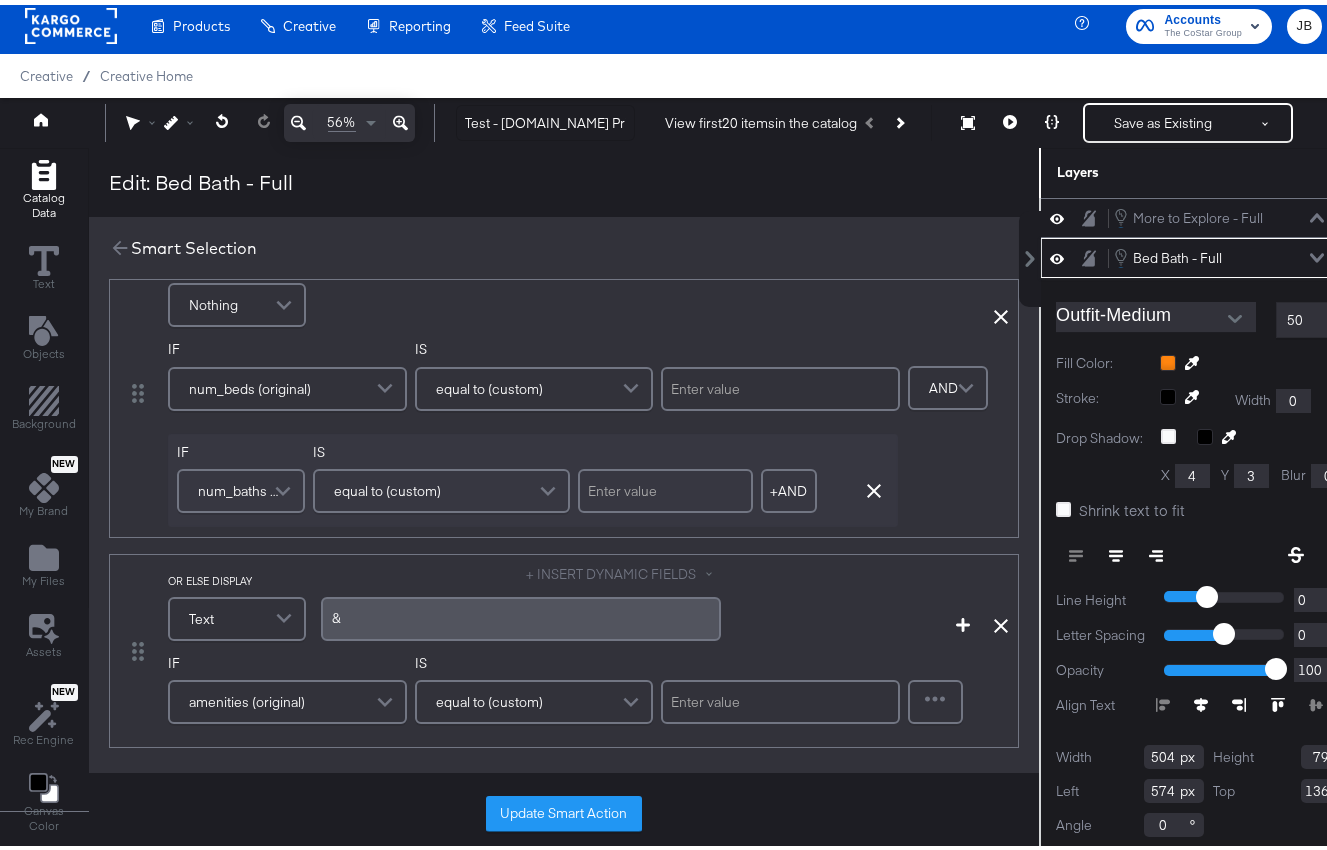 click on "+ INSERT DYNAMIC FIELDS  ﻿&" at bounding box center (521, 600) 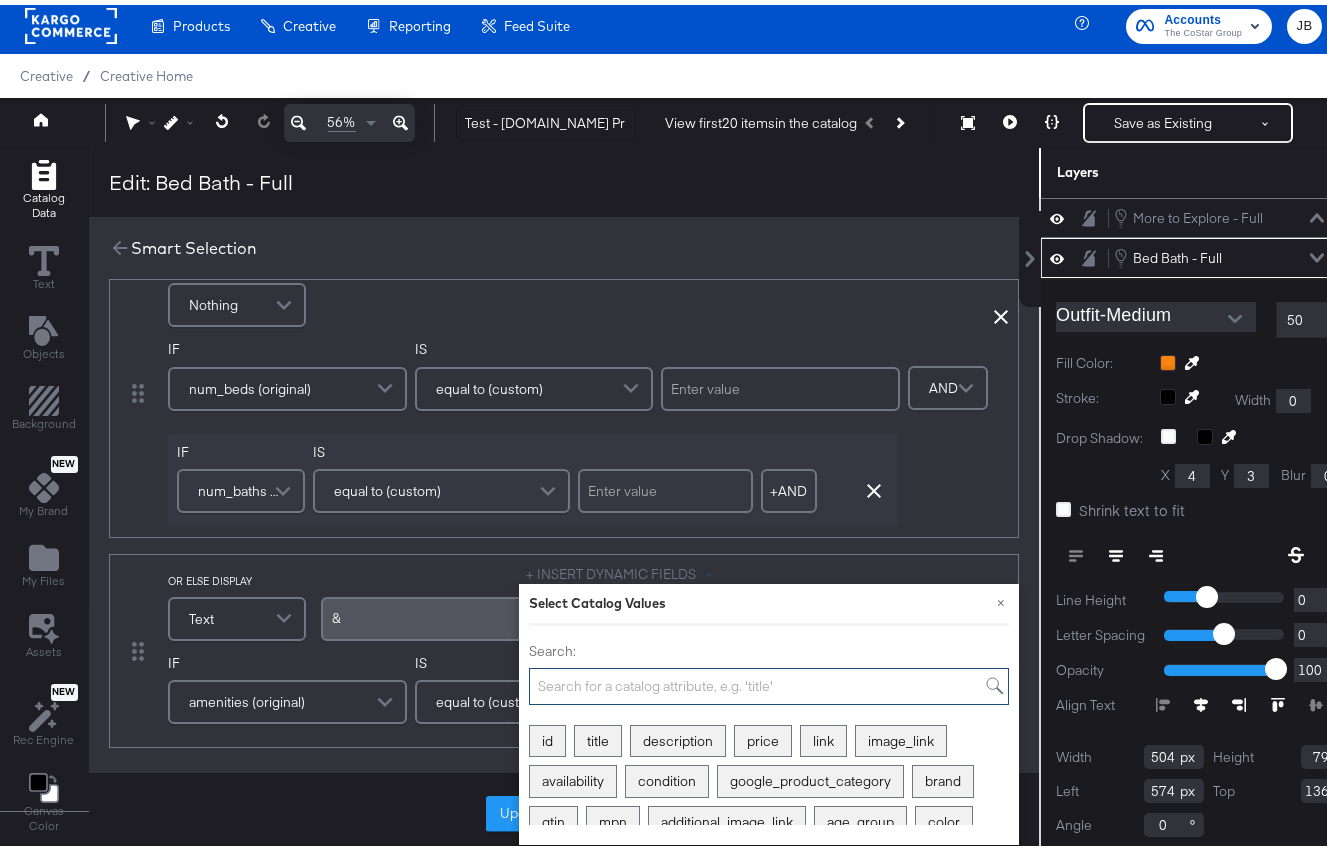 click on "Search:" at bounding box center (769, 681) 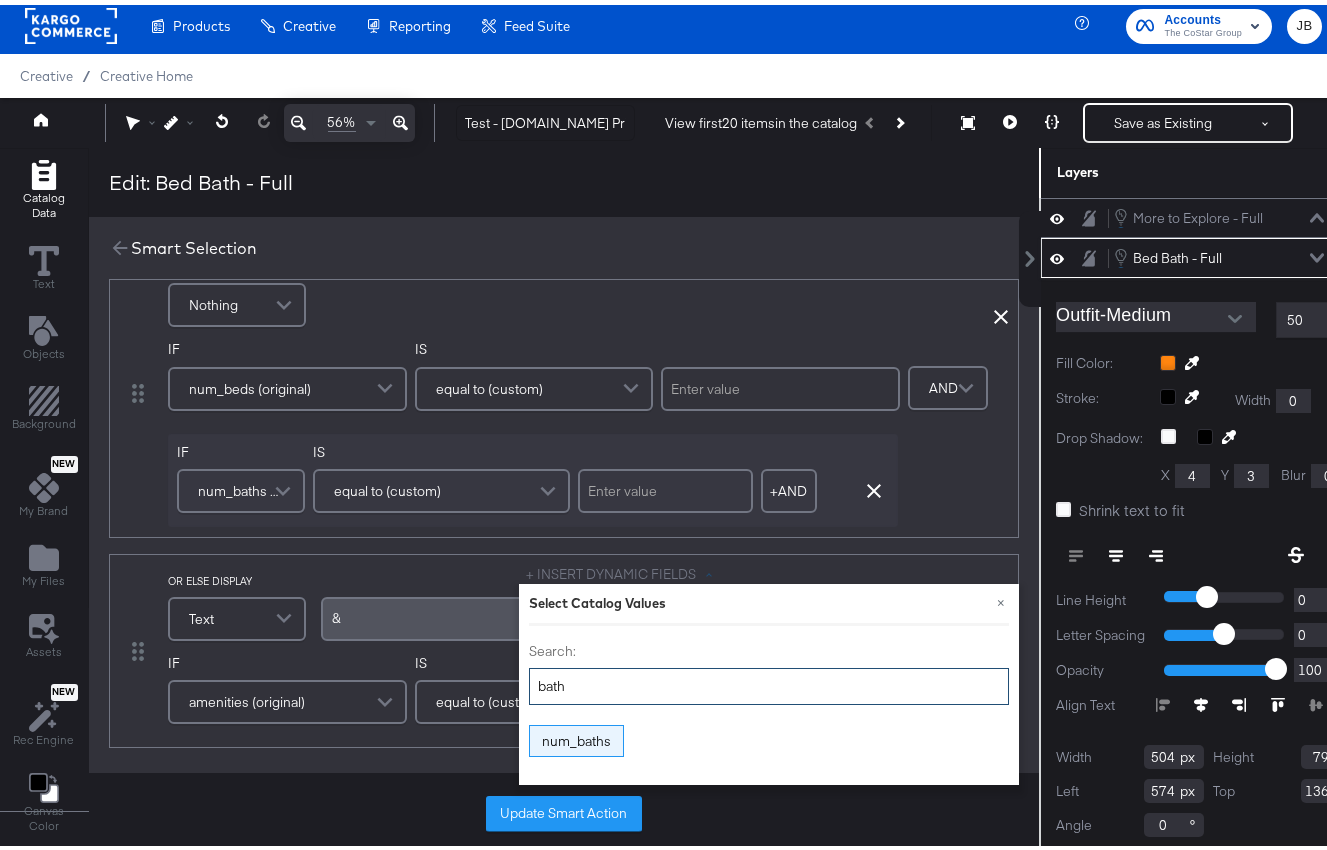 type on "bath" 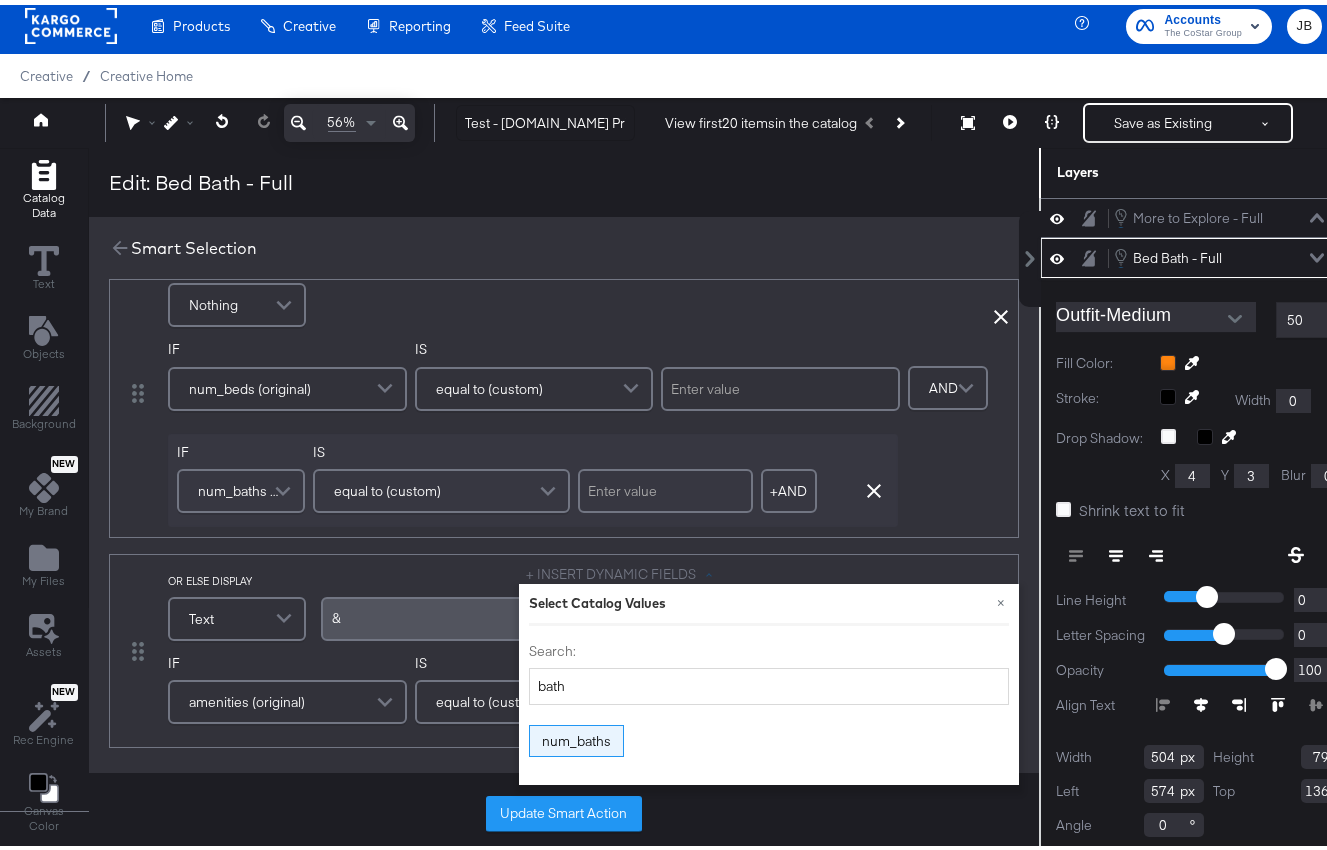 click on "num_baths" at bounding box center (576, 736) 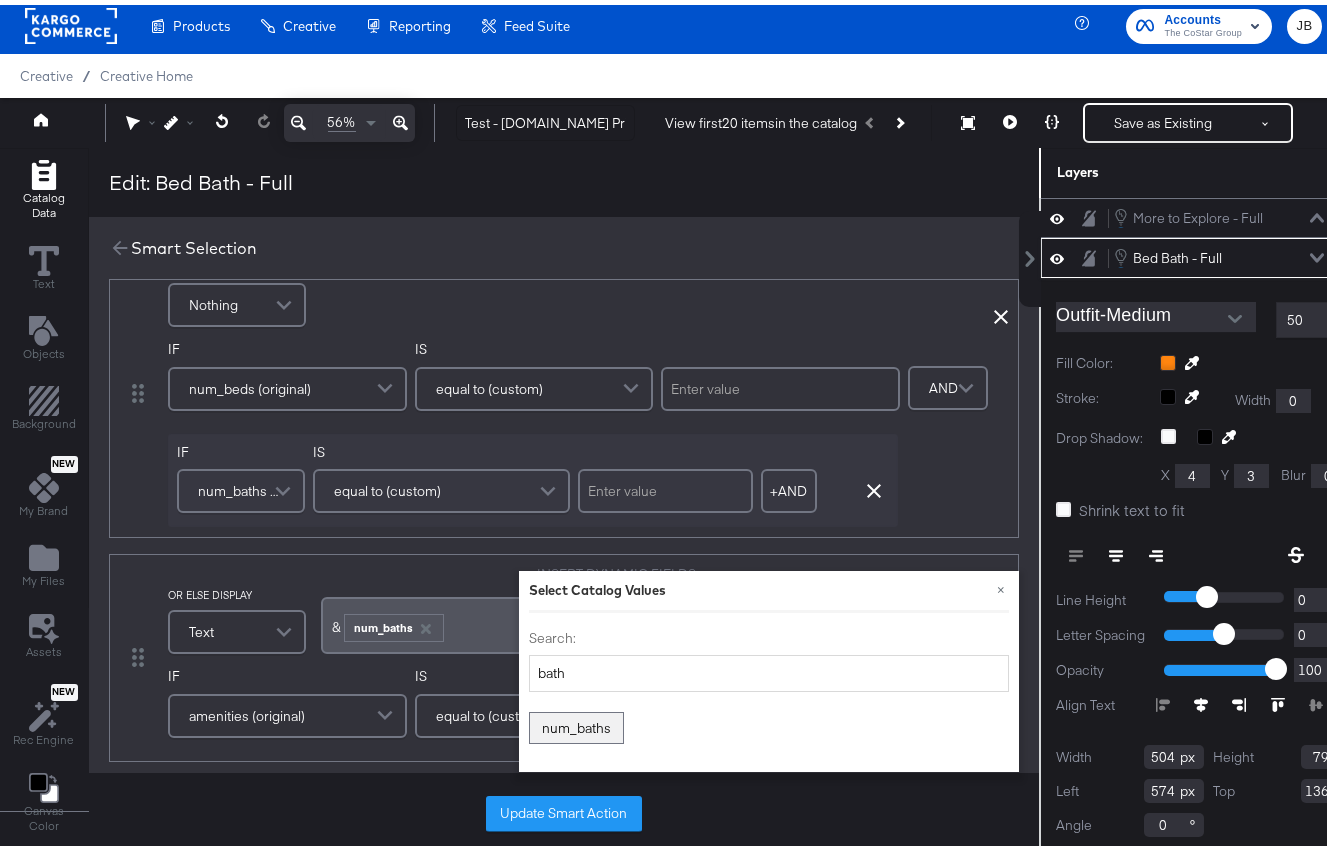 scroll, scrollTop: 821, scrollLeft: 0, axis: vertical 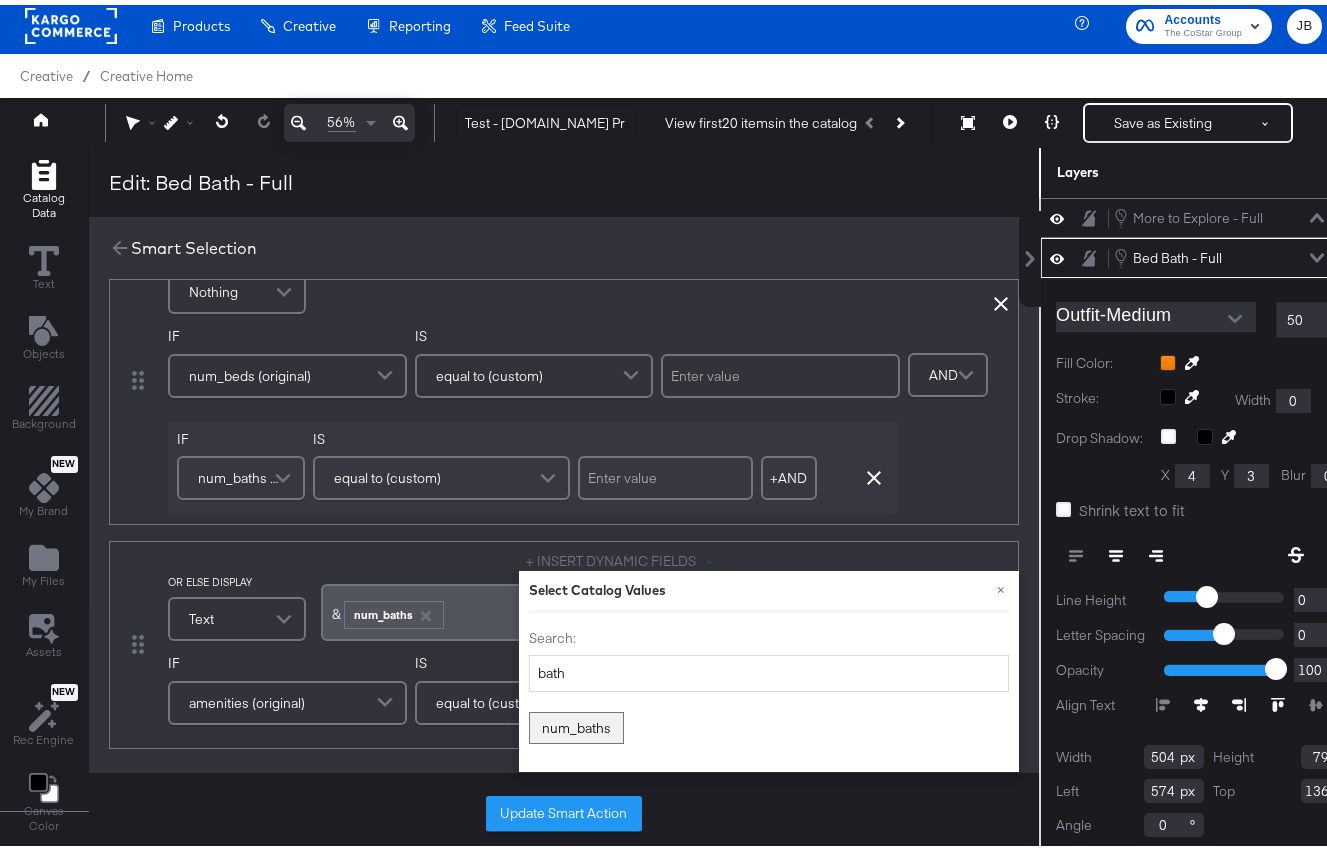 click on "﻿&  ﻿ num_baths ﻿" at bounding box center (521, 607) 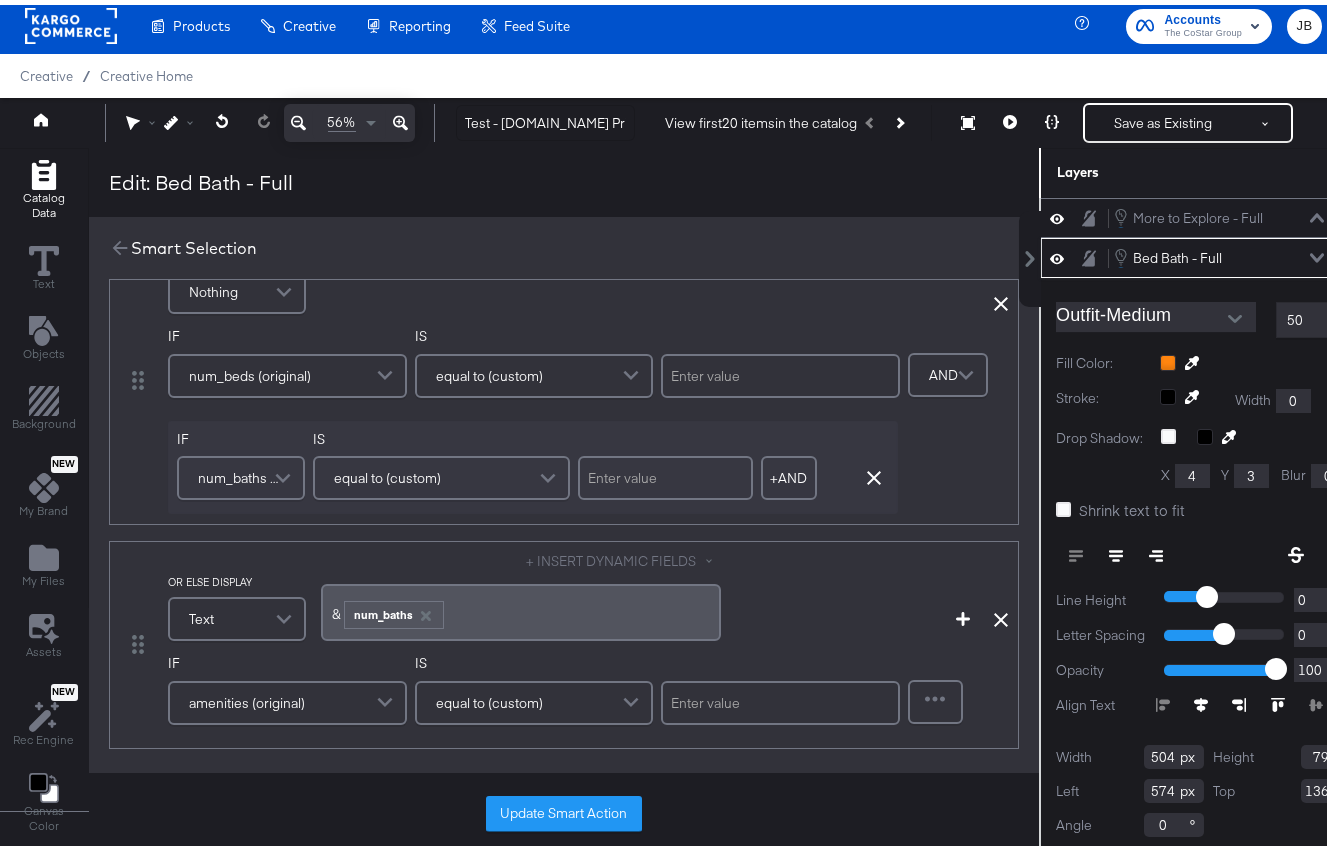 click on "OR ELSE DISPLAY Text + INSERT DYNAMIC FIELDS  ﻿&  ﻿ num_baths ﻿ Add Condition Remove Condition IF amenities (original) IS equal to (custom) Refine" at bounding box center [564, 639] 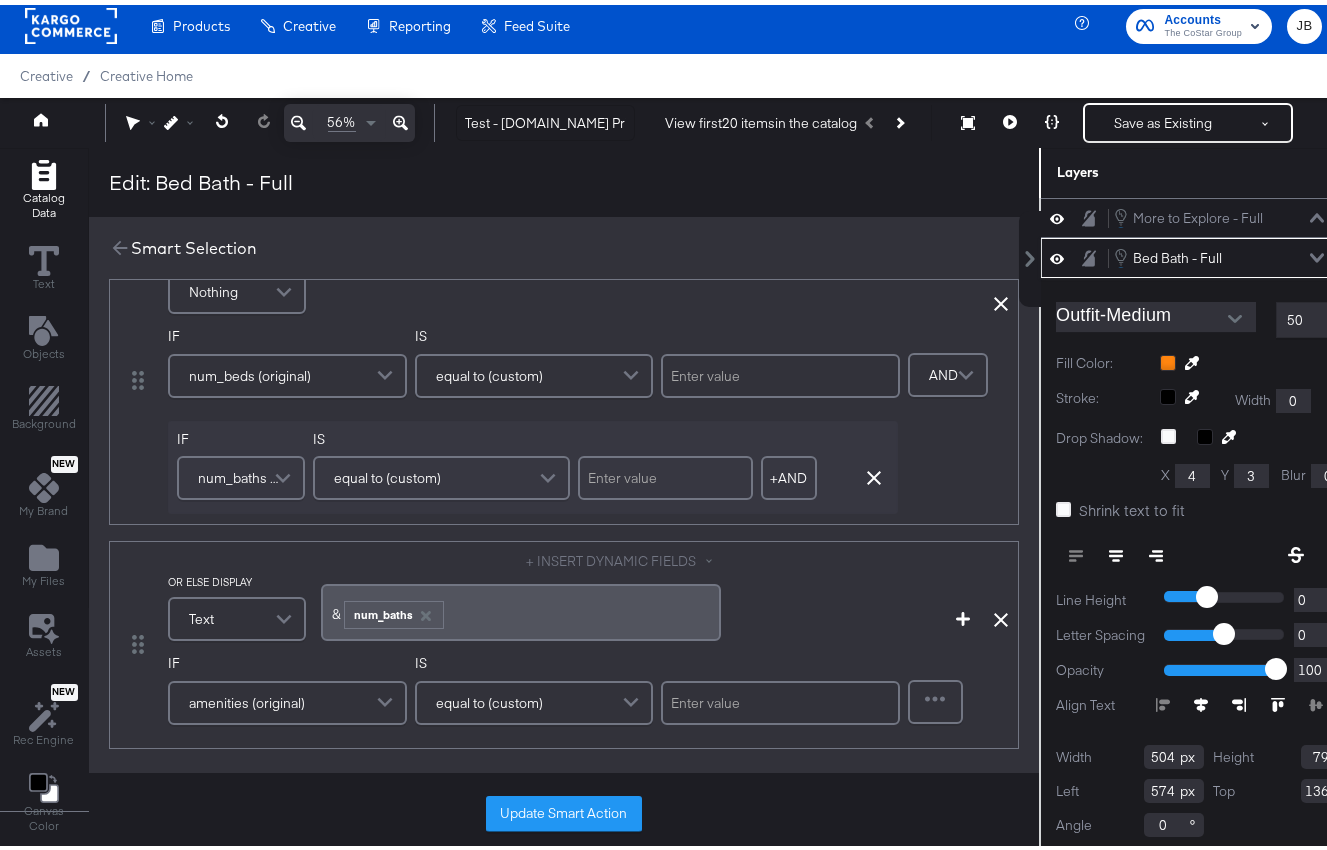click on "+ INSERT DYNAMIC FIELDS" at bounding box center (624, 556) 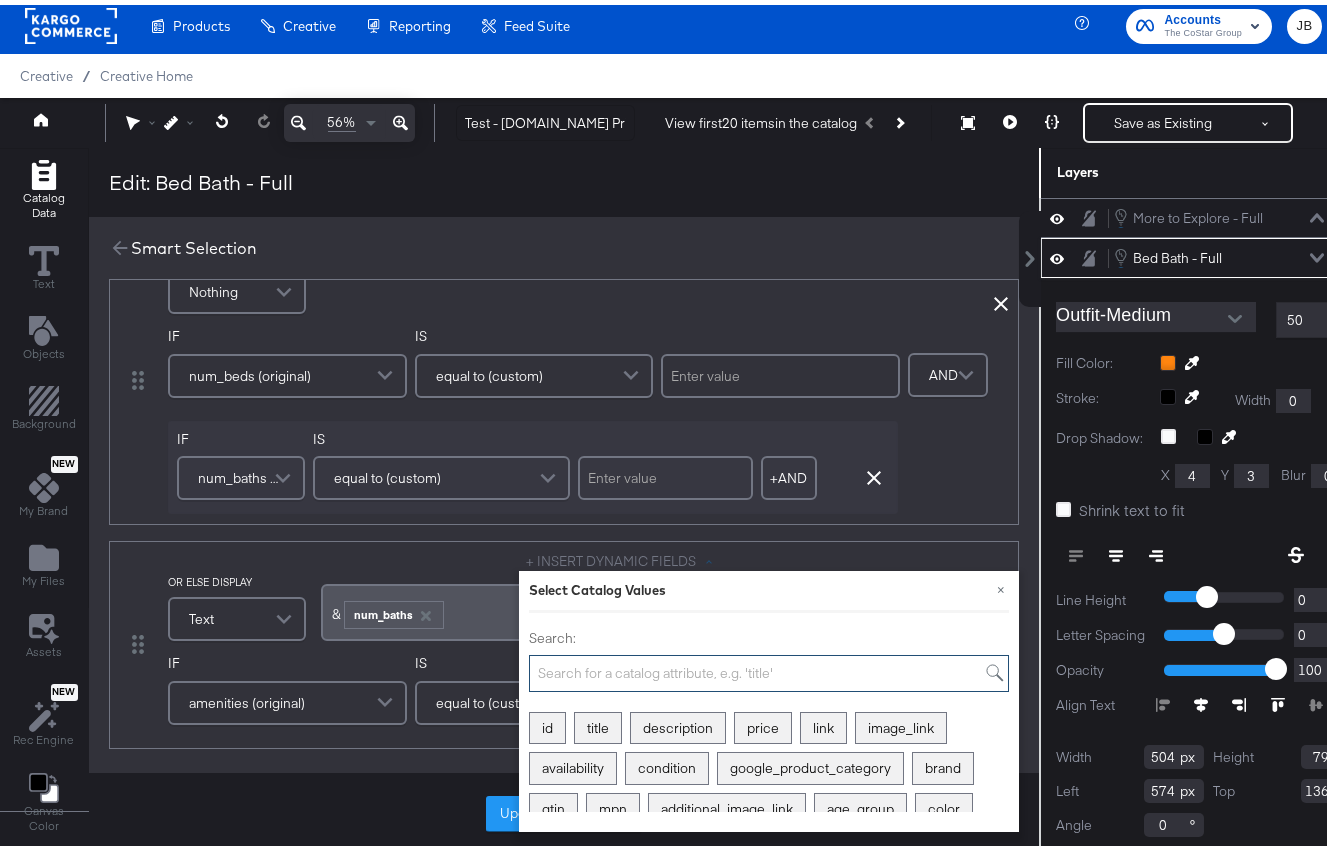 click on "Search:" at bounding box center (769, 668) 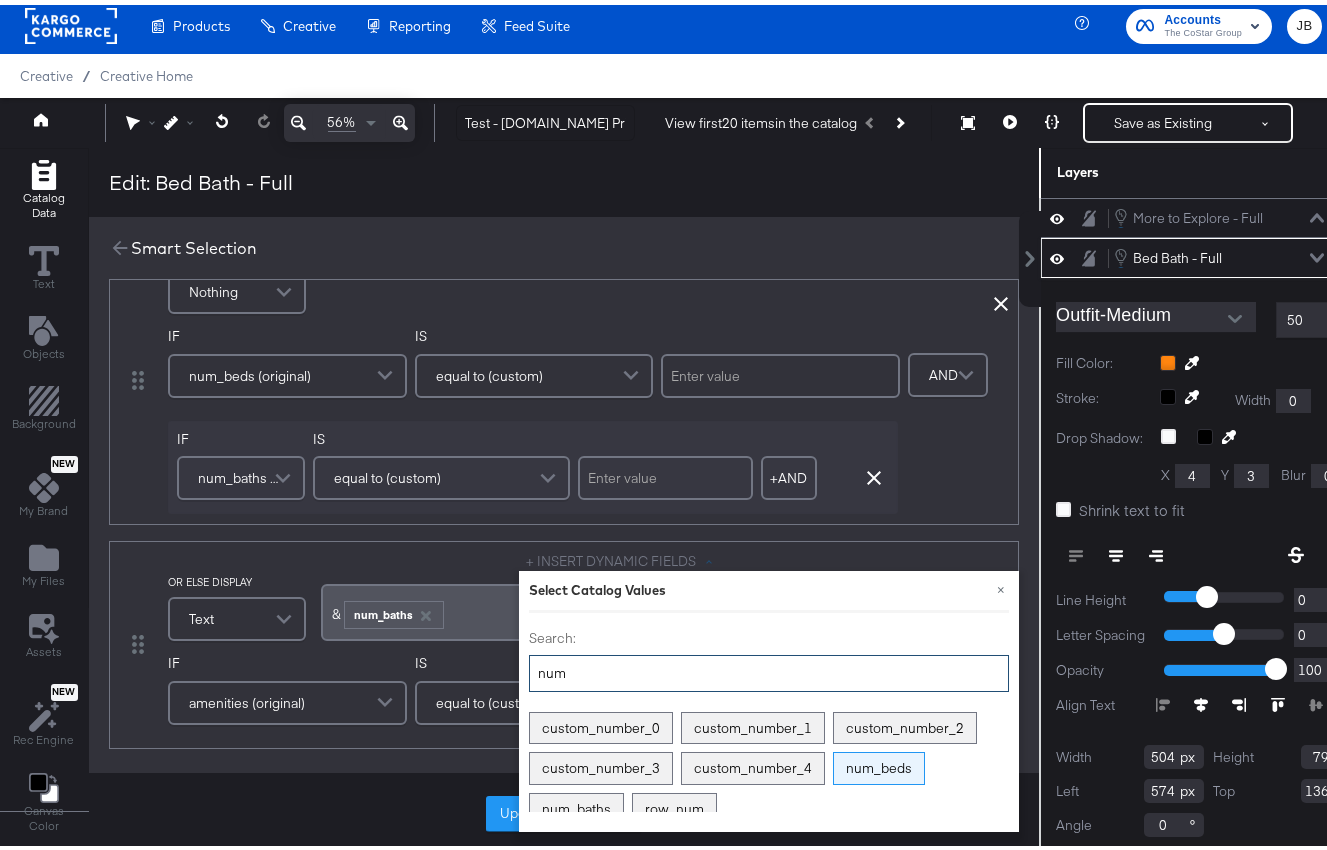 type on "num" 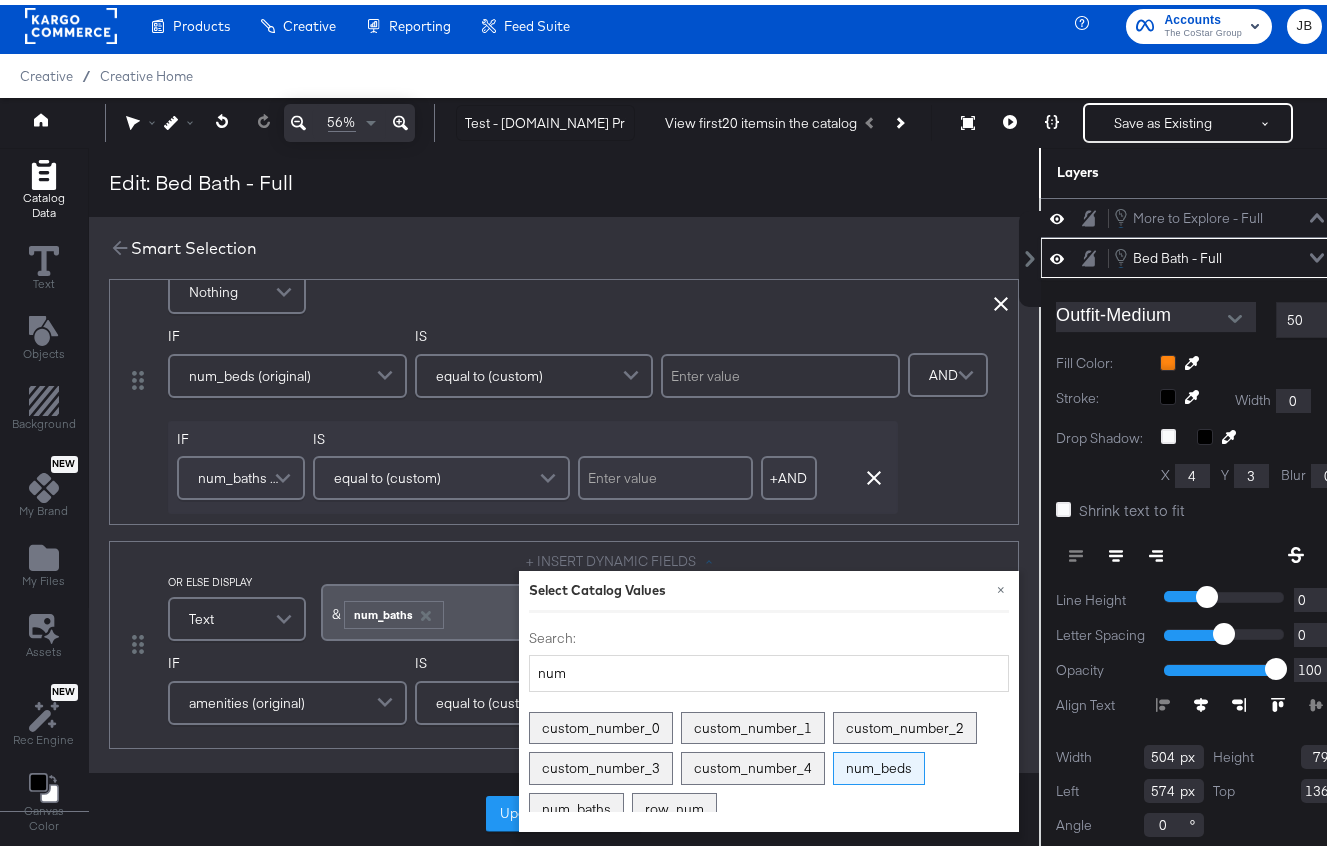 click on "num_beds" at bounding box center (879, 763) 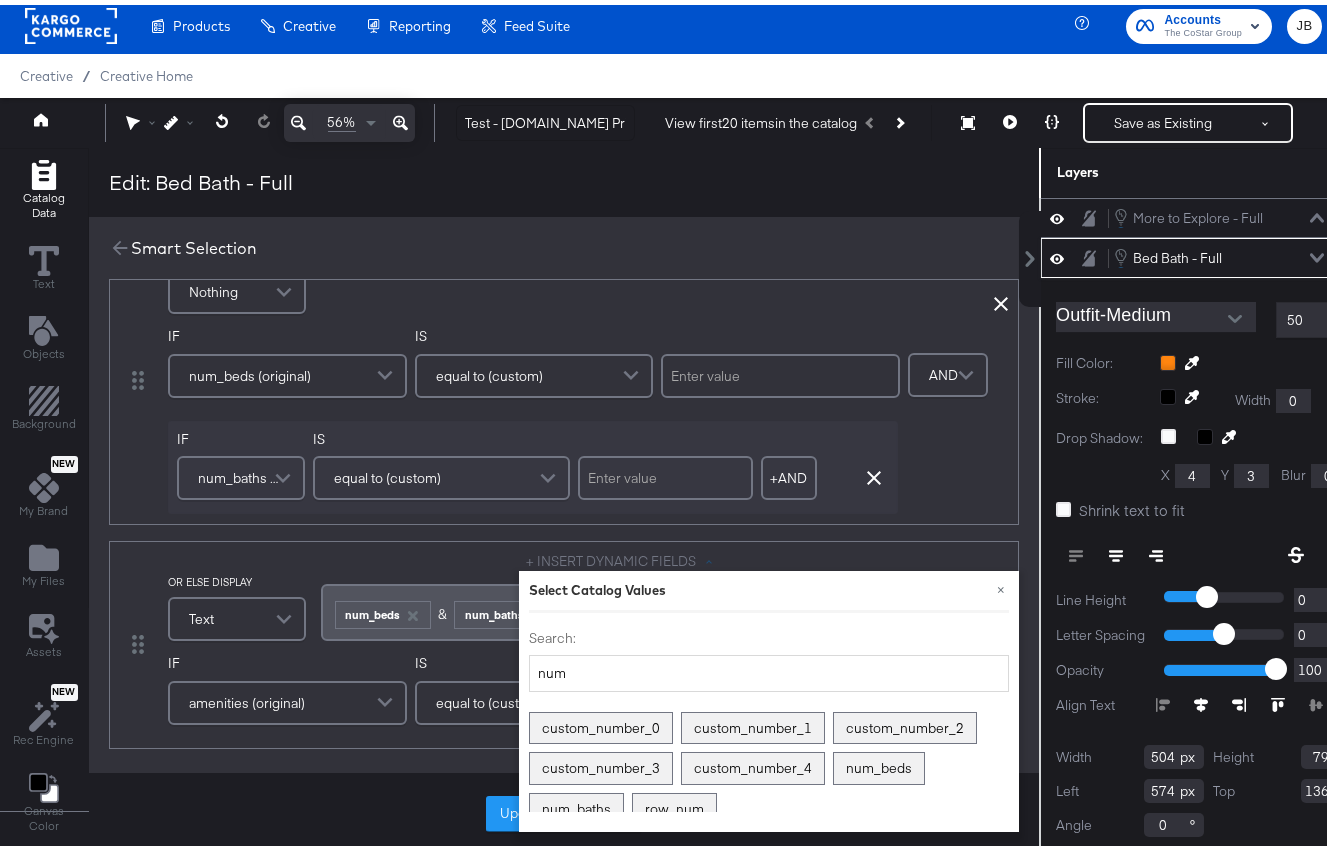 click on "OR ELSE DISPLAY Text + INSERT DYNAMIC FIELDS × Select Catalog Values Search: num custom_number_0 custom_number_1 custom_number_2 custom_number_3 custom_number_4 num_beds num_baths row_num ﻿ ﻿ num_beds  ﻿&  ﻿ num_baths ﻿ Add Condition Remove Condition IF amenities (original) IS equal to (custom) Refine" at bounding box center (564, 639) 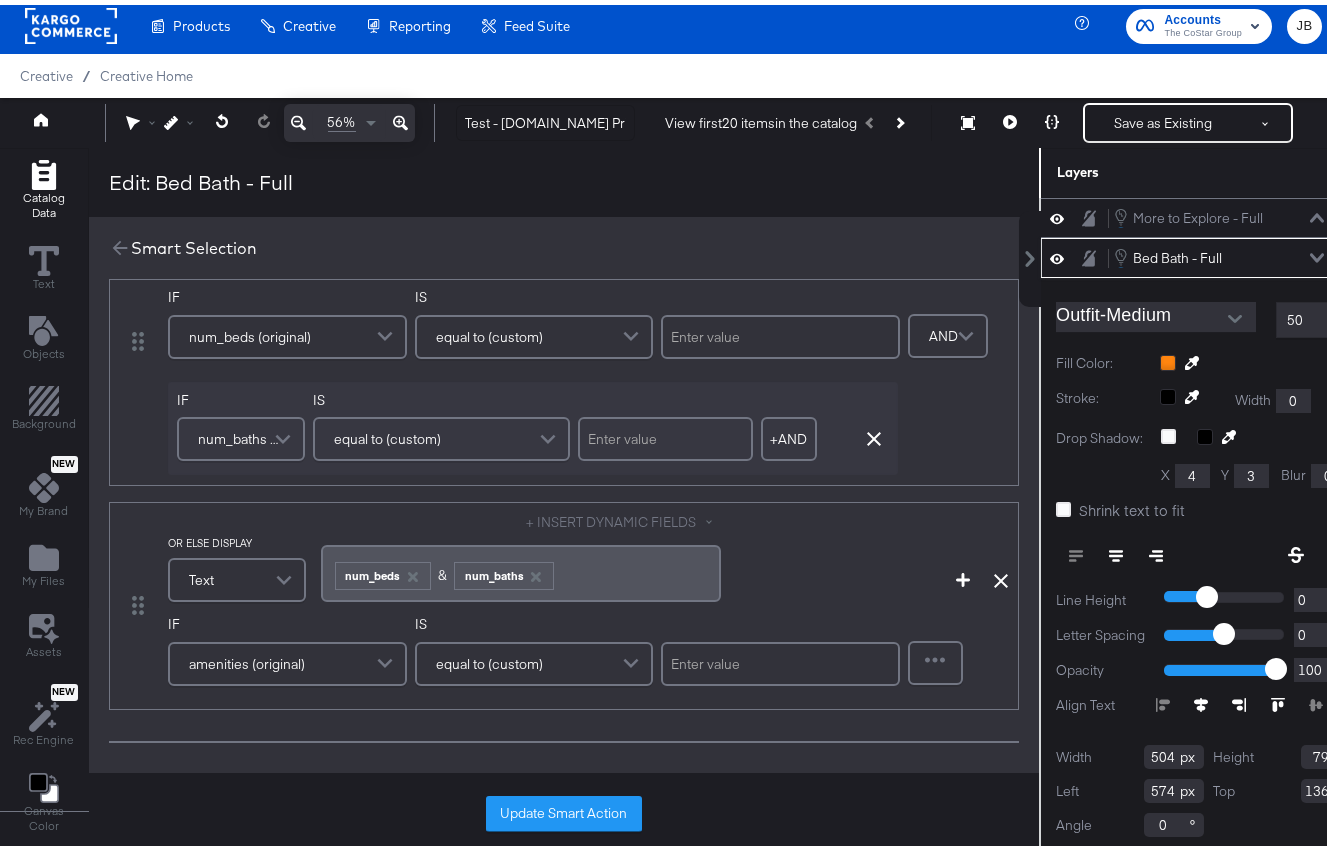 scroll, scrollTop: 937, scrollLeft: 0, axis: vertical 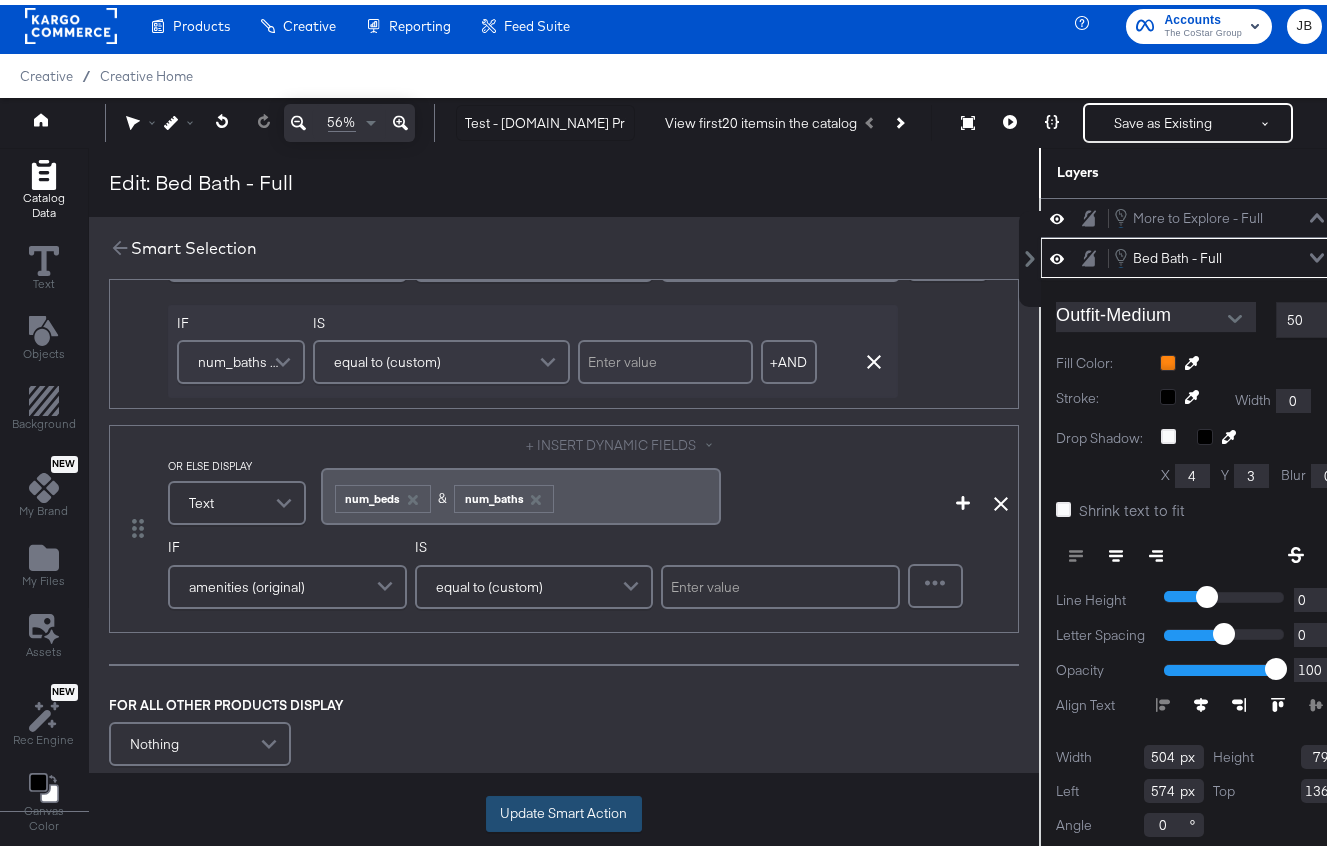 click on "Update Smart Action" at bounding box center (564, 809) 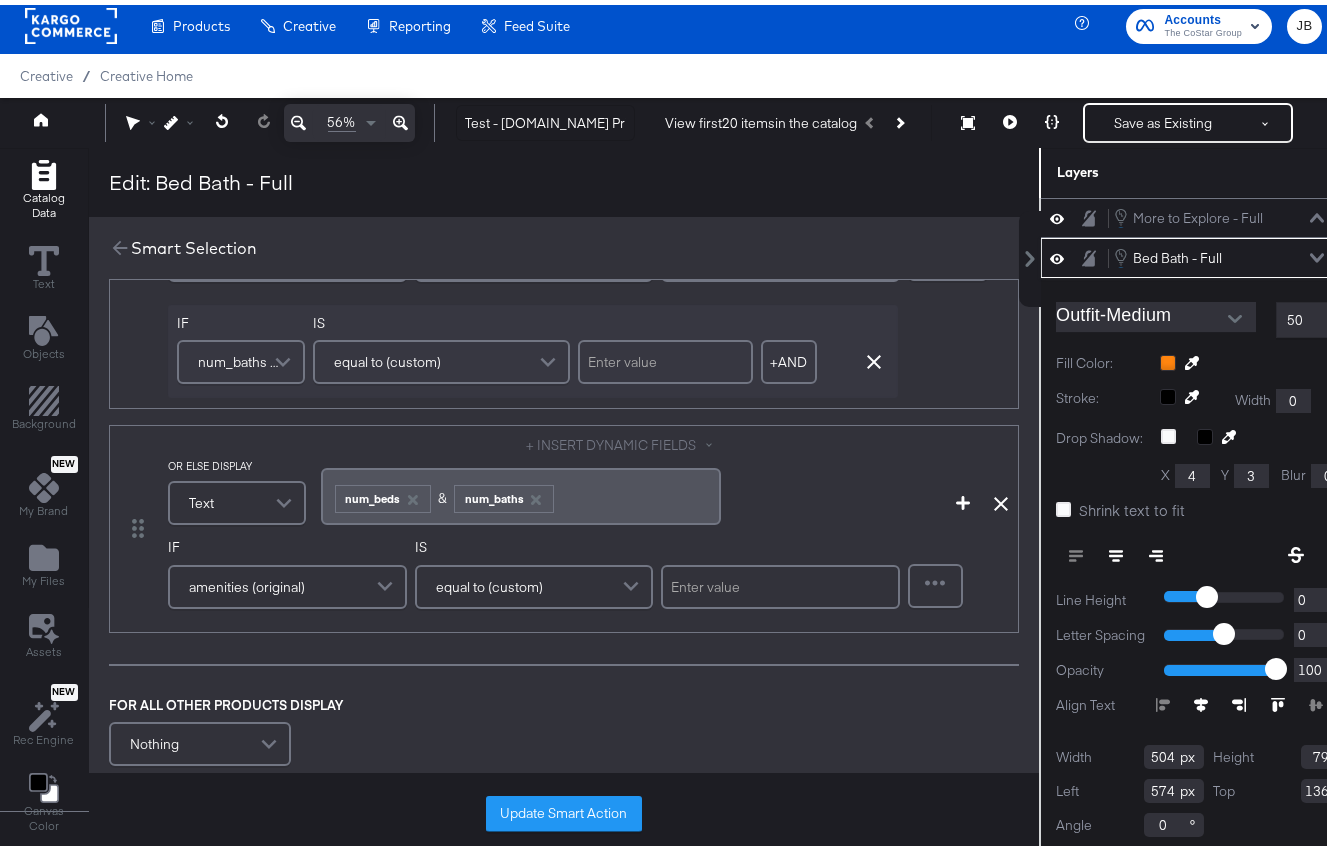 scroll, scrollTop: 0, scrollLeft: 0, axis: both 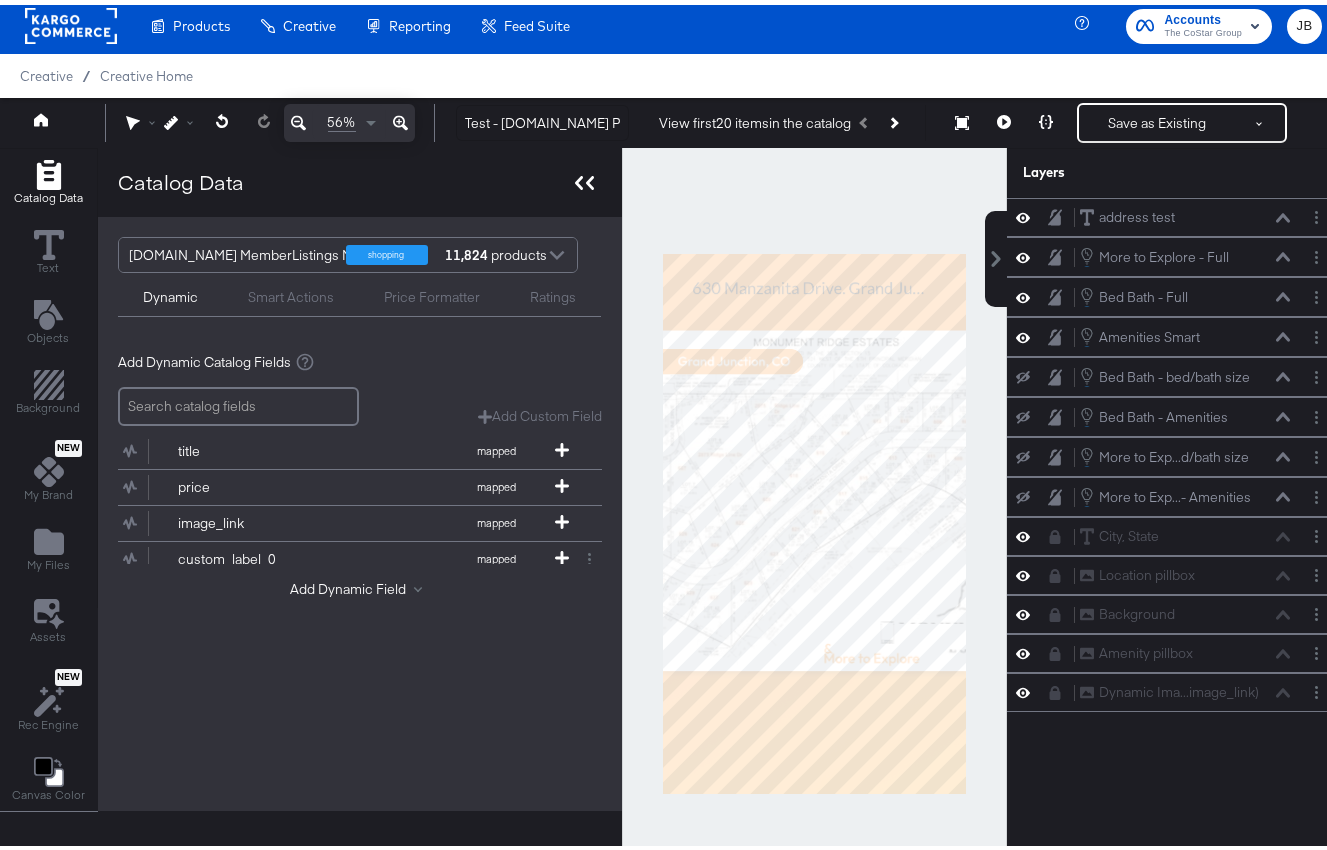 click 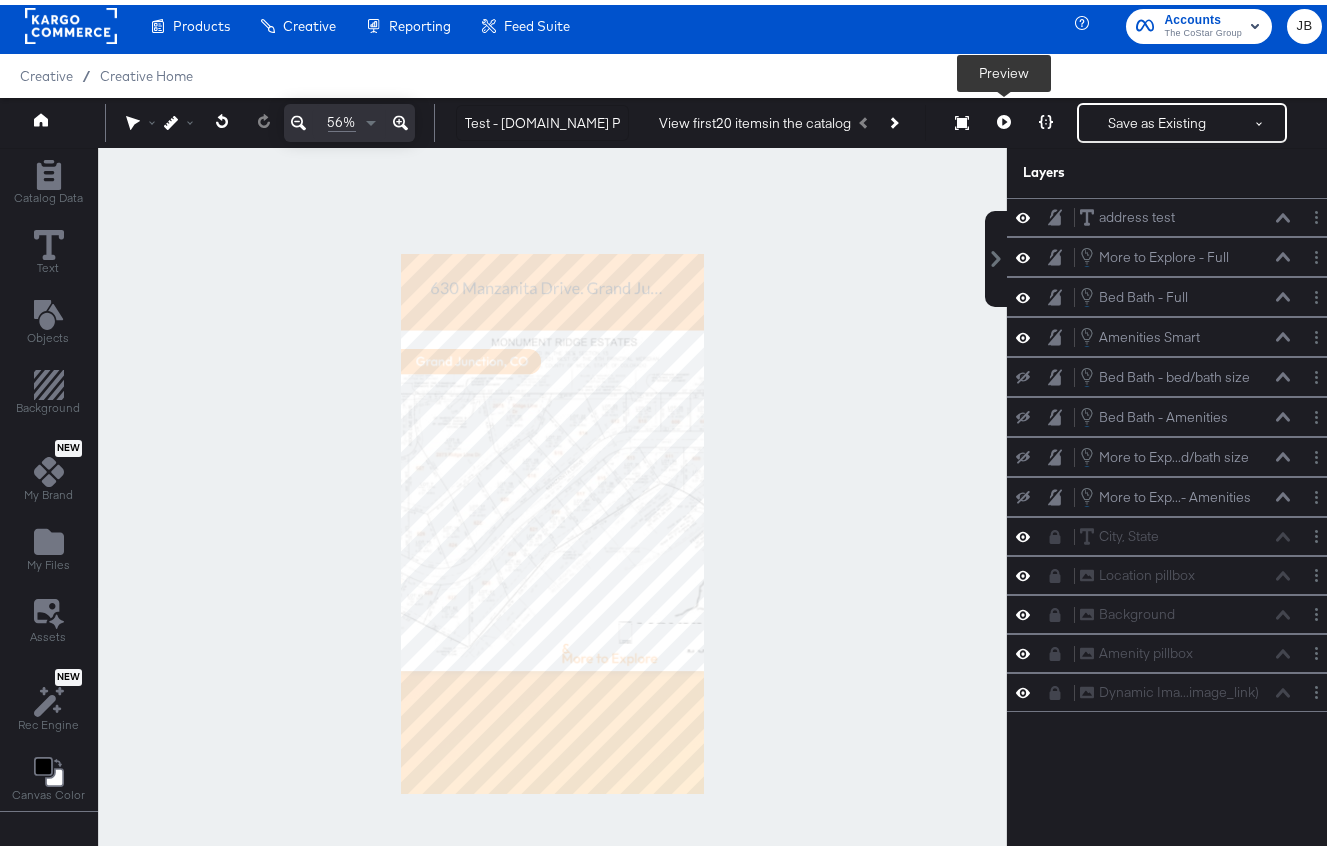 click 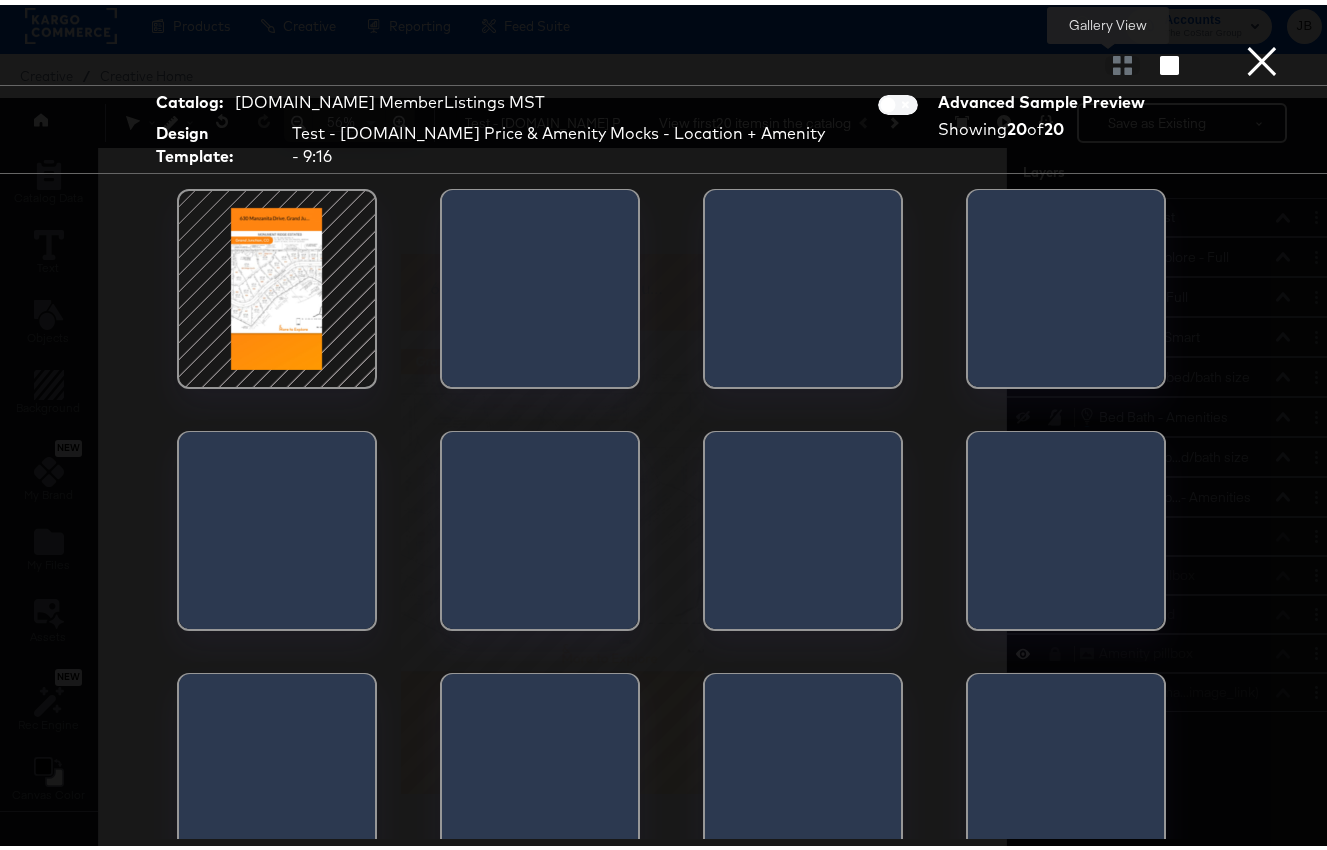 click at bounding box center (1122, 60) 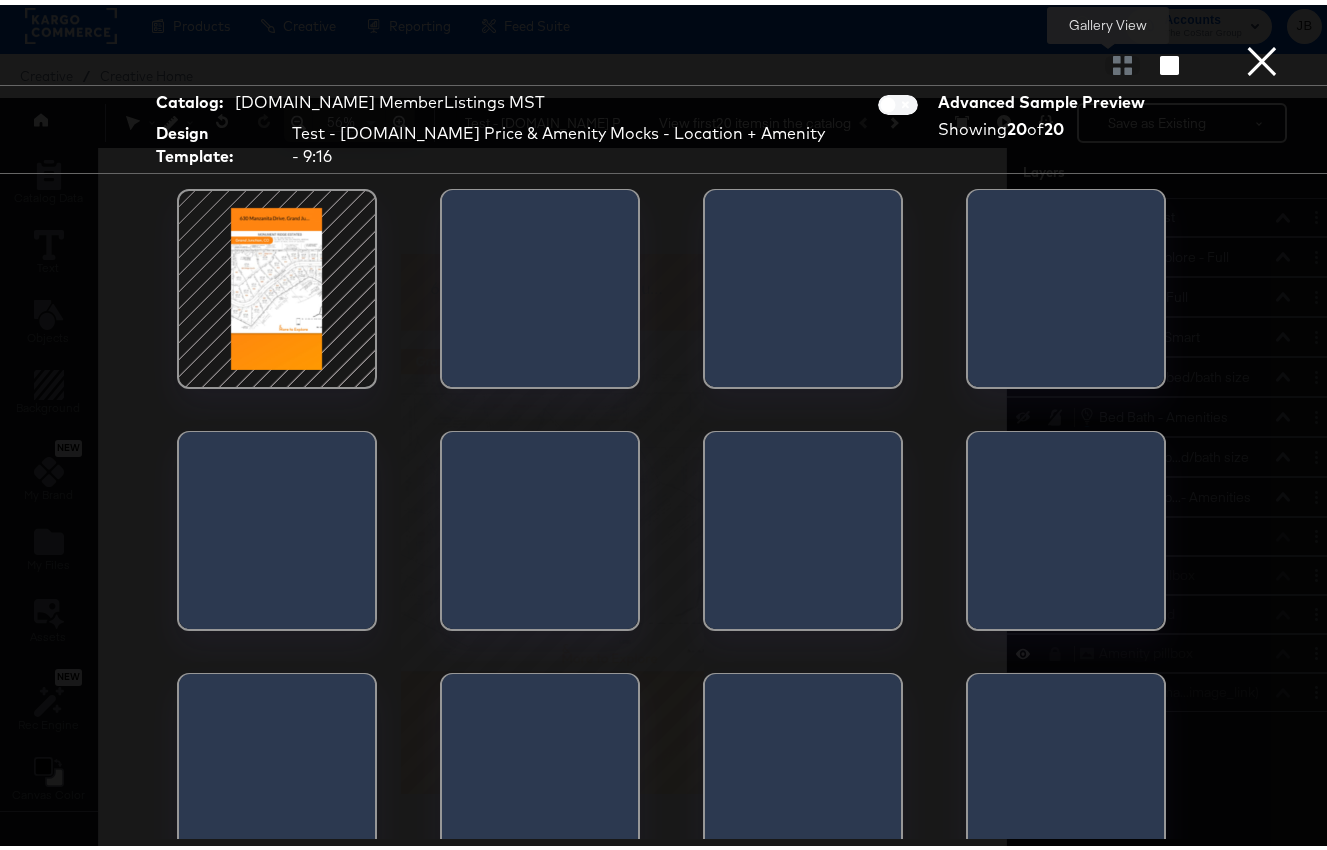 click at bounding box center [1122, 60] 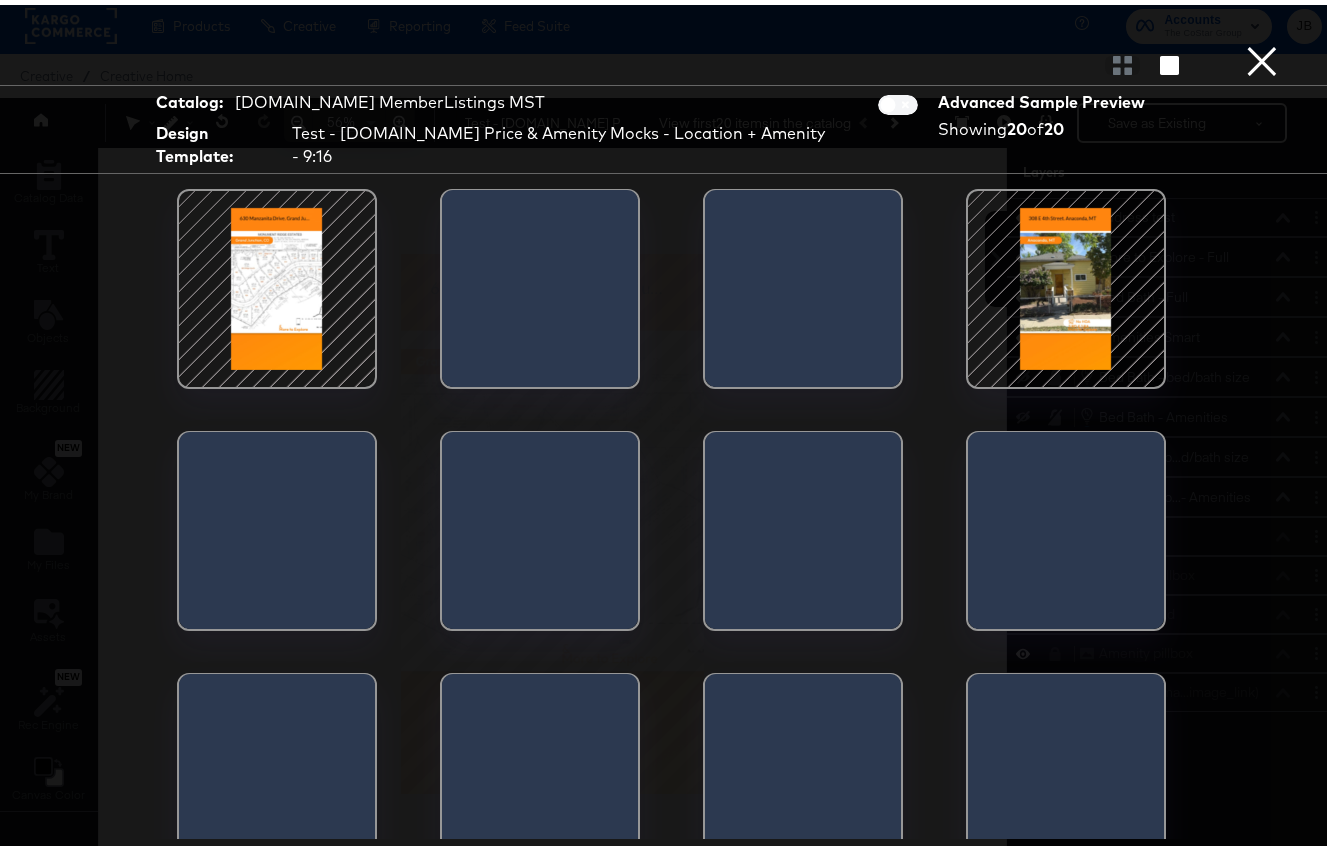 click on "×" at bounding box center (1262, 20) 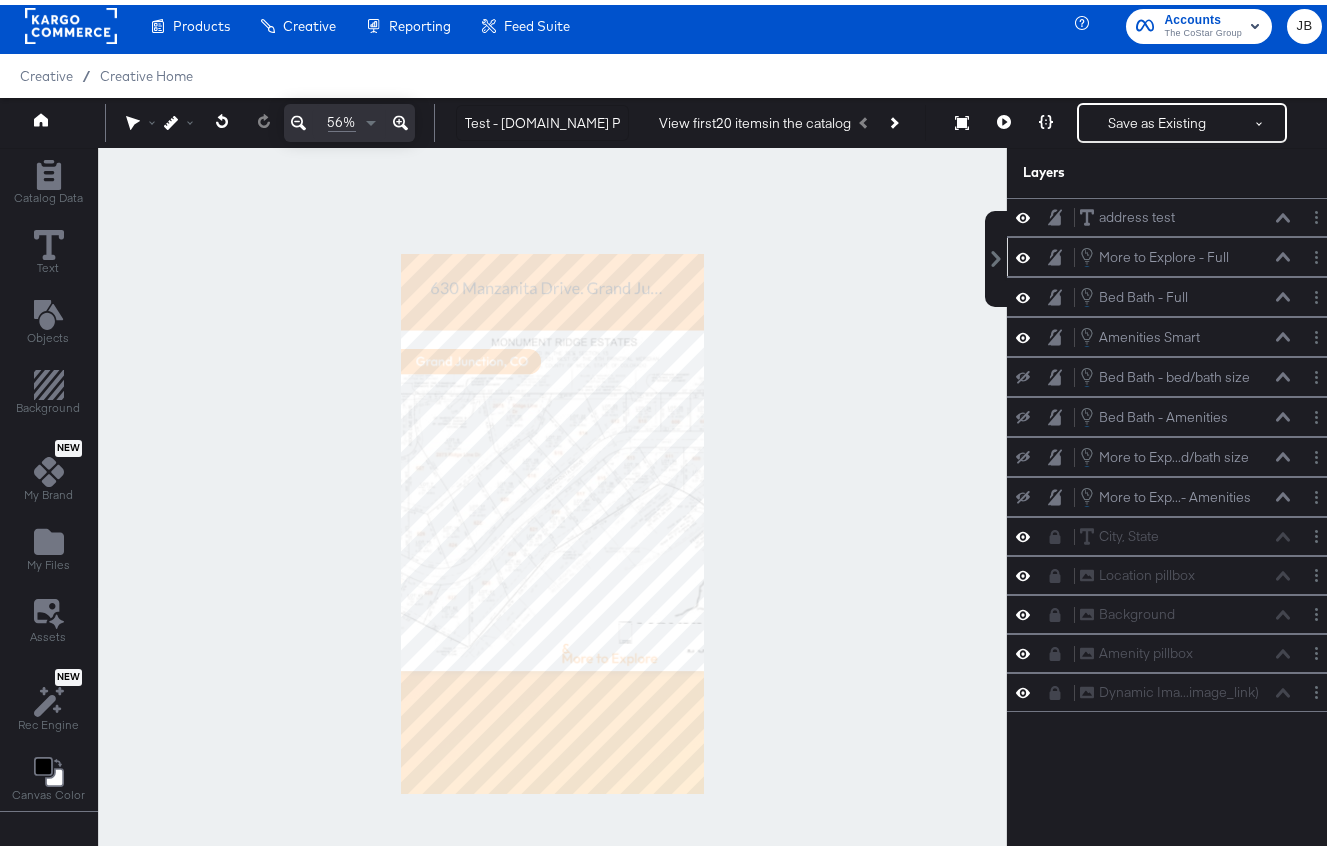 click 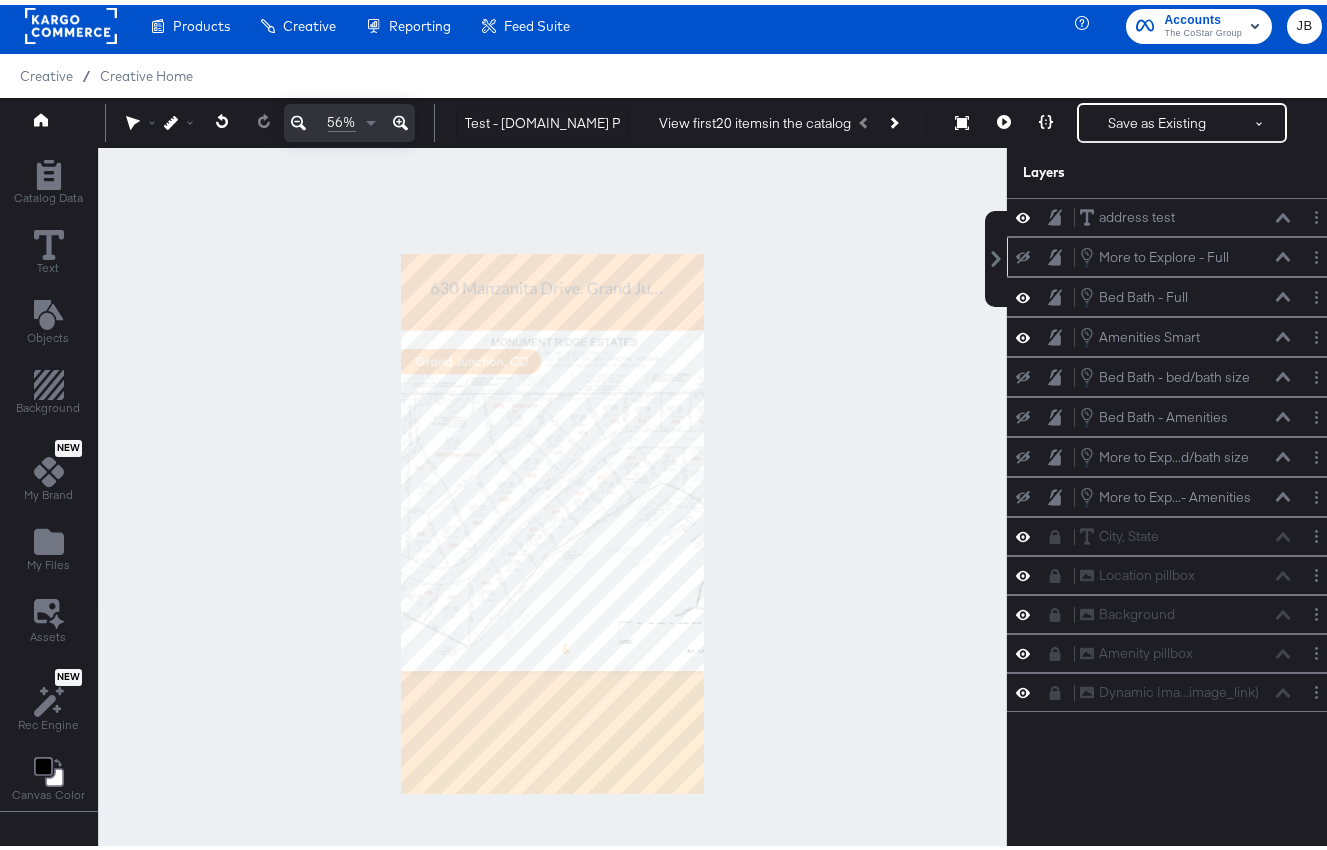 click 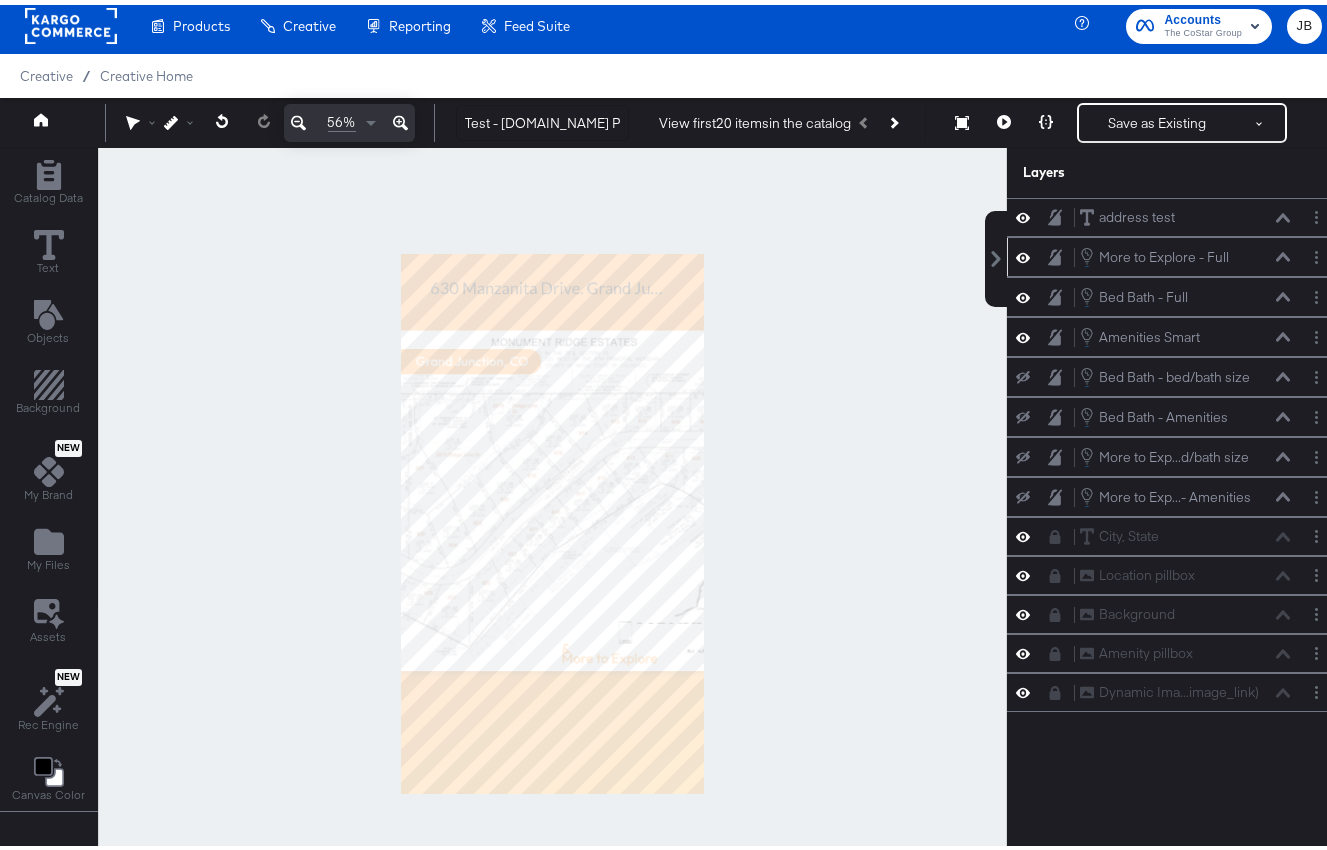 click 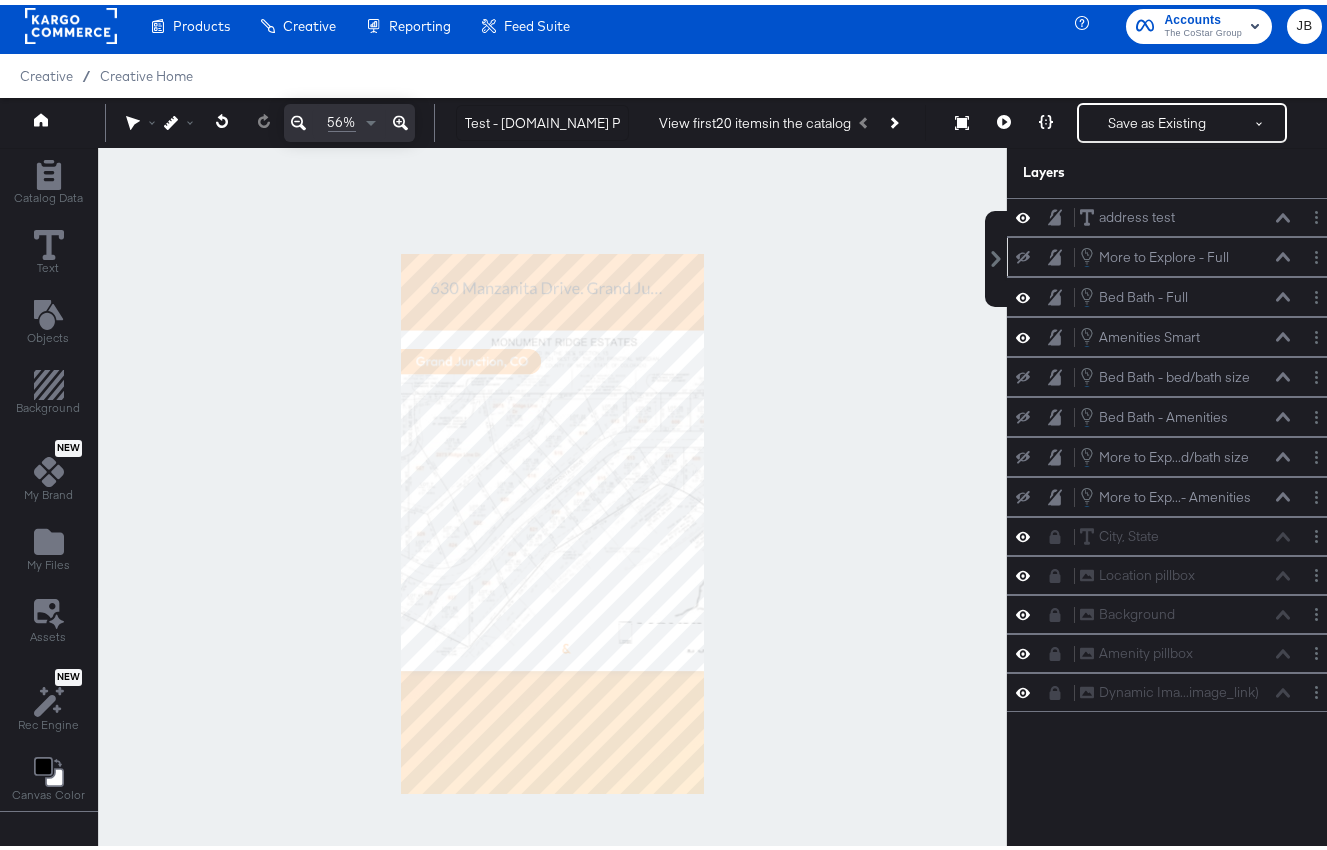 click 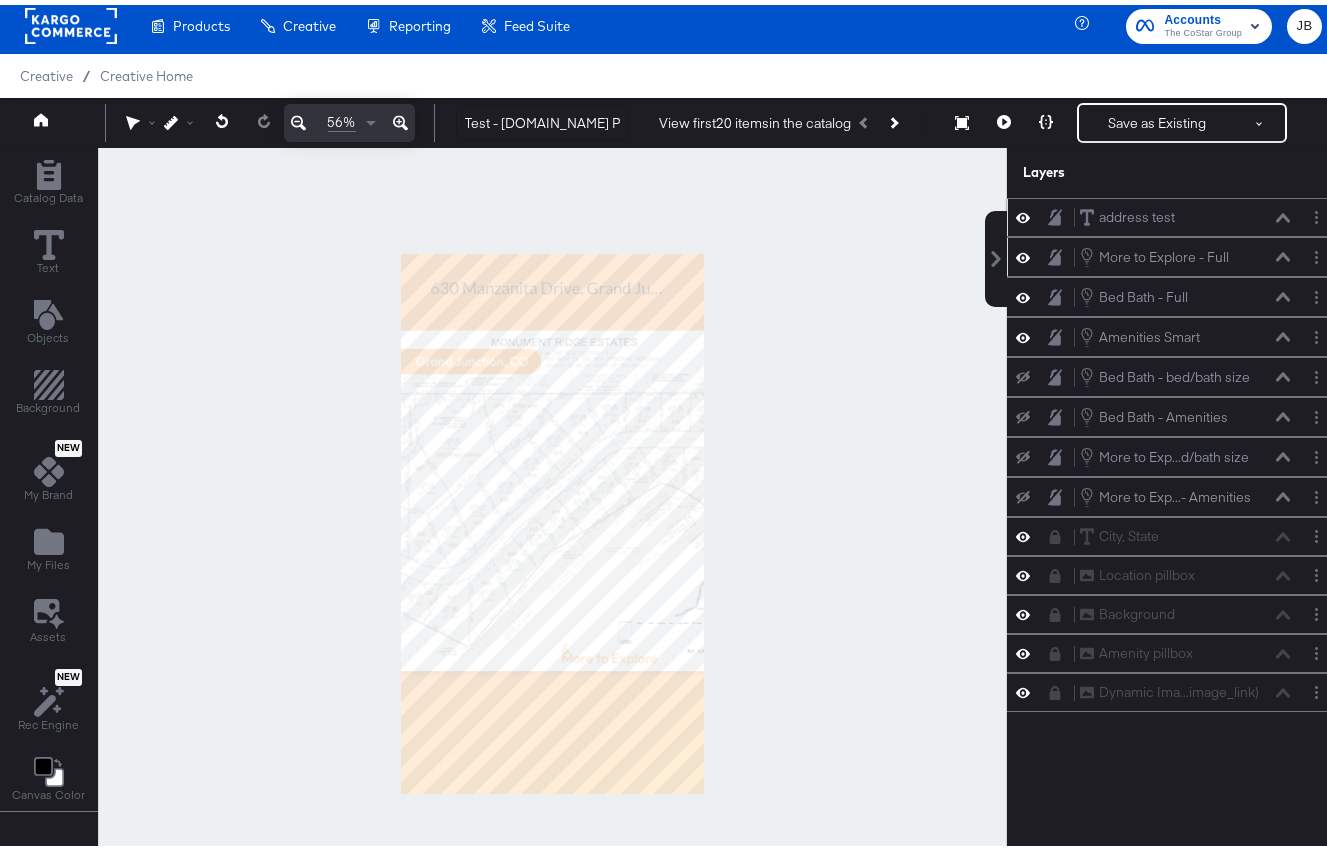 click on "address test address test" at bounding box center (1174, 212) 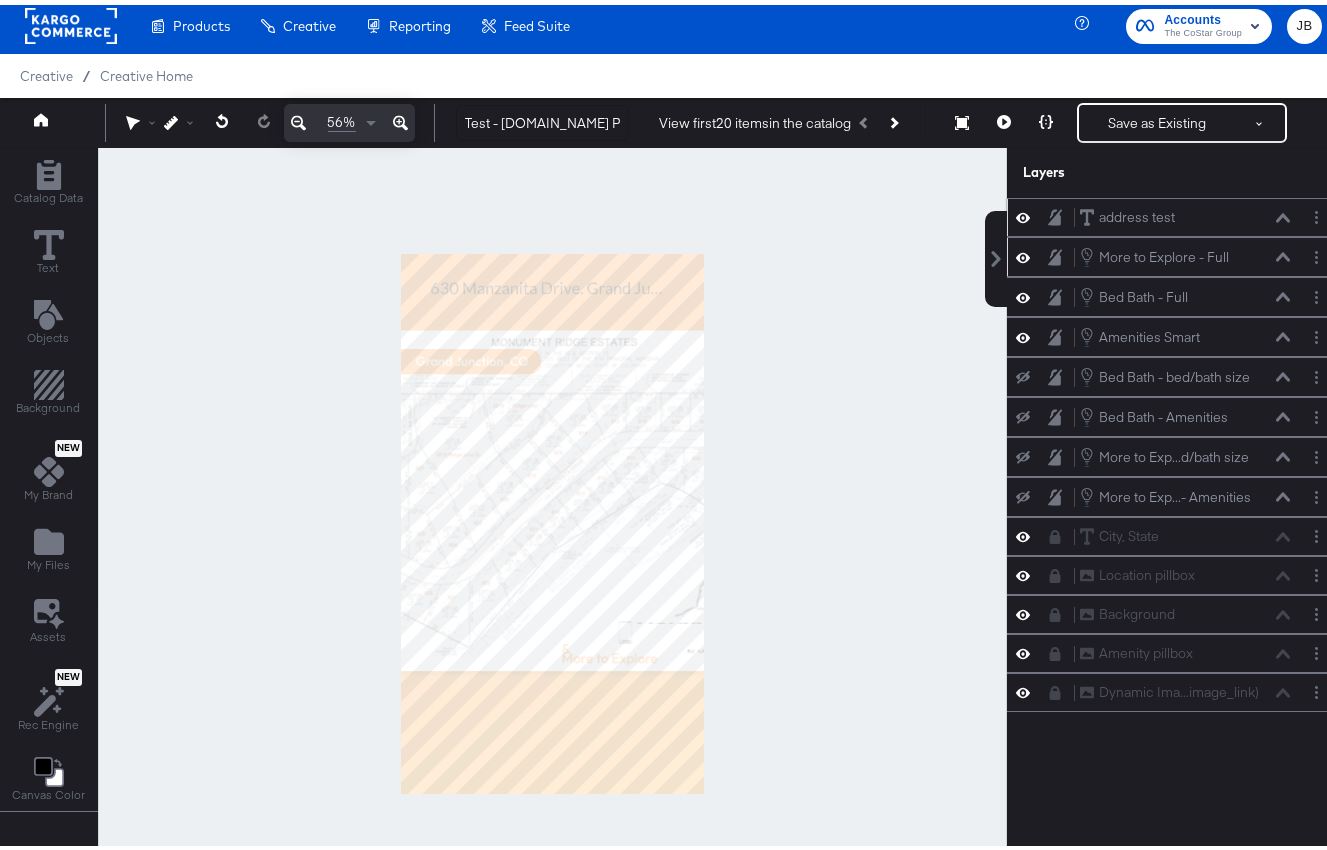 click 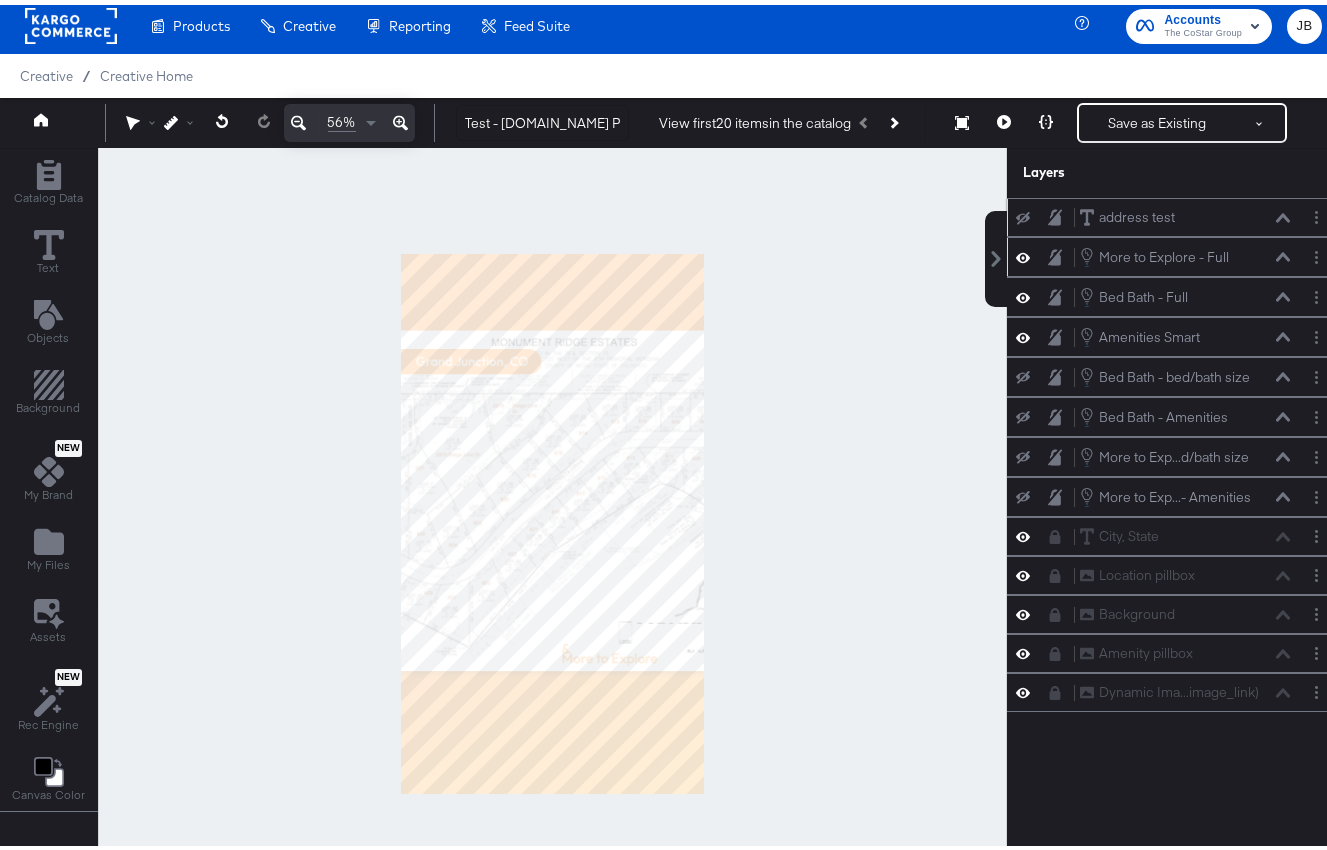 click 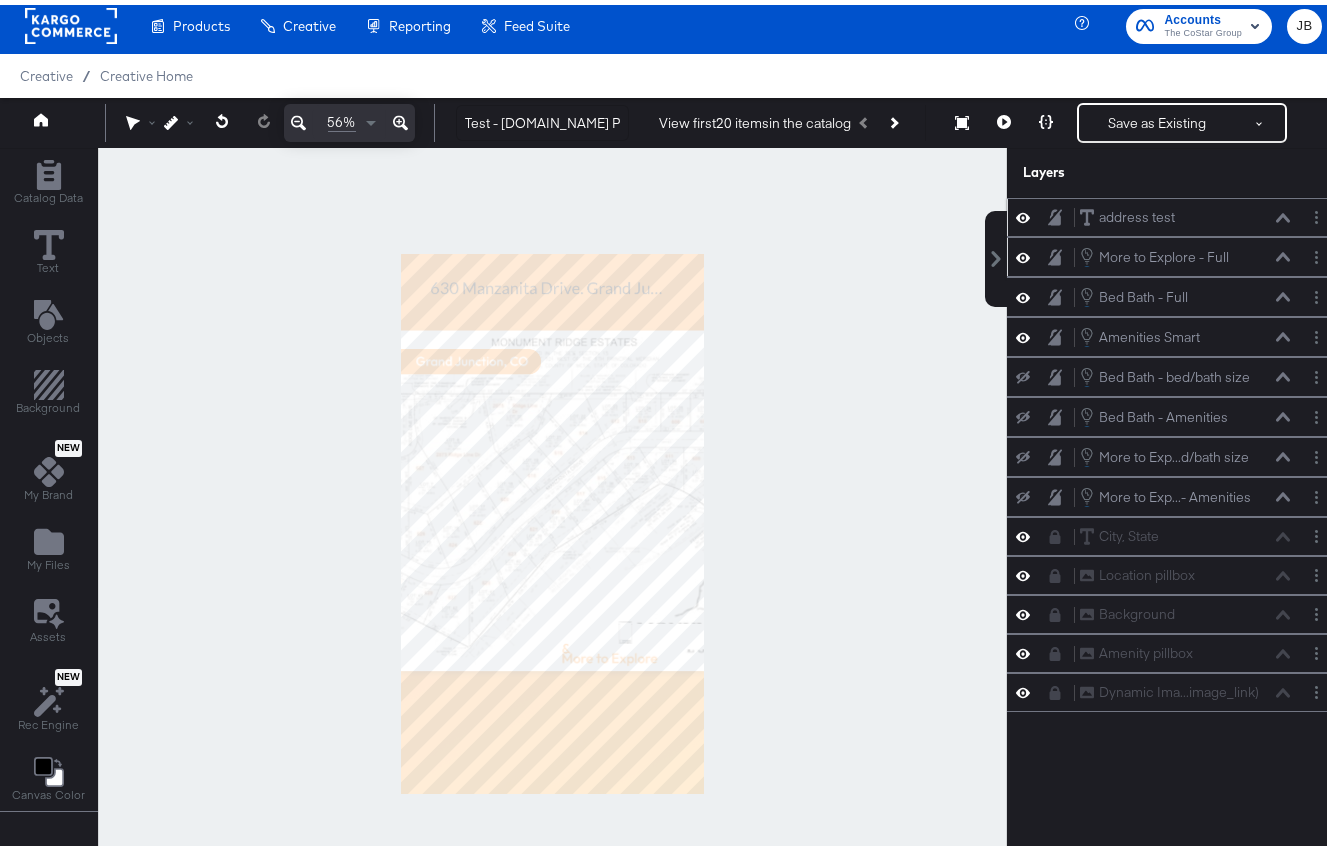 click 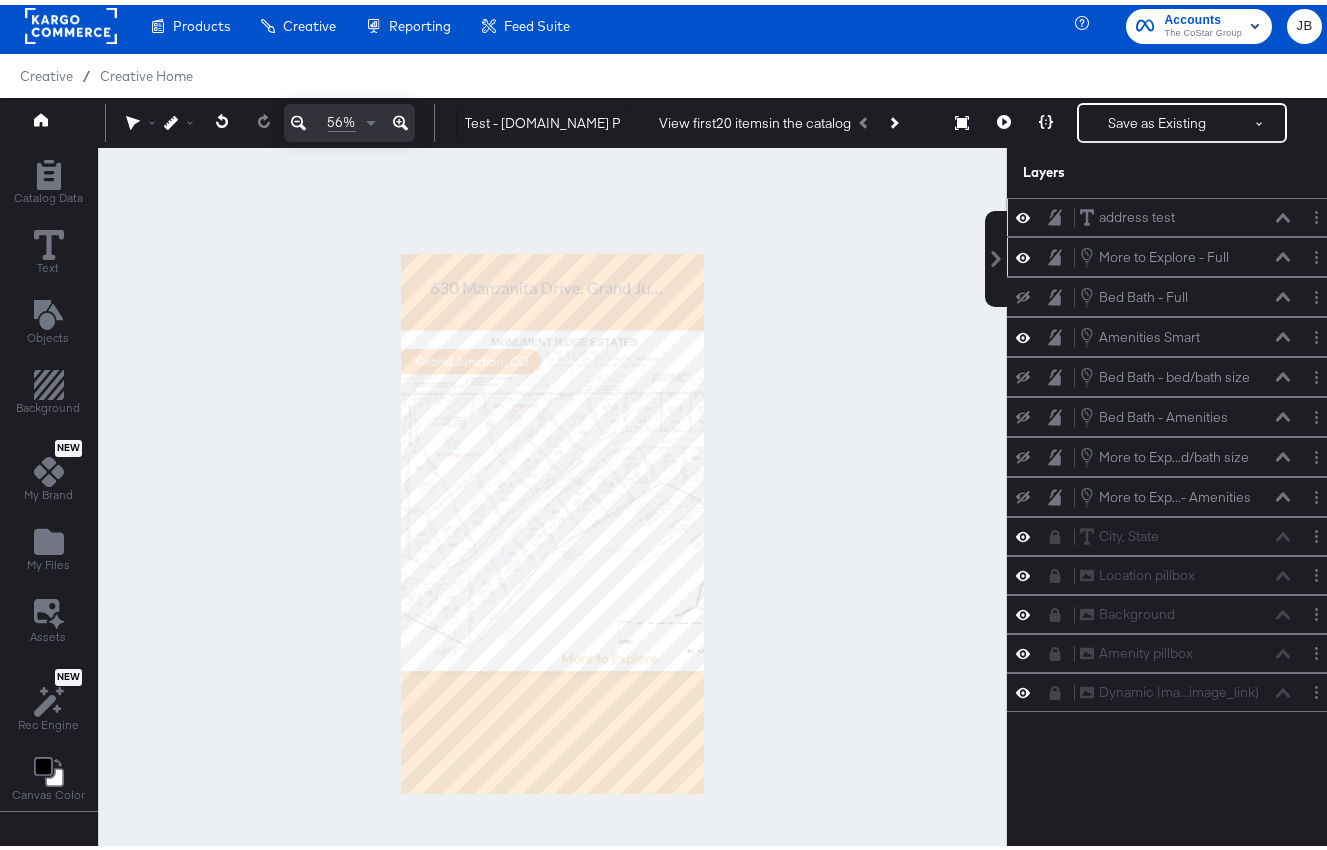 click 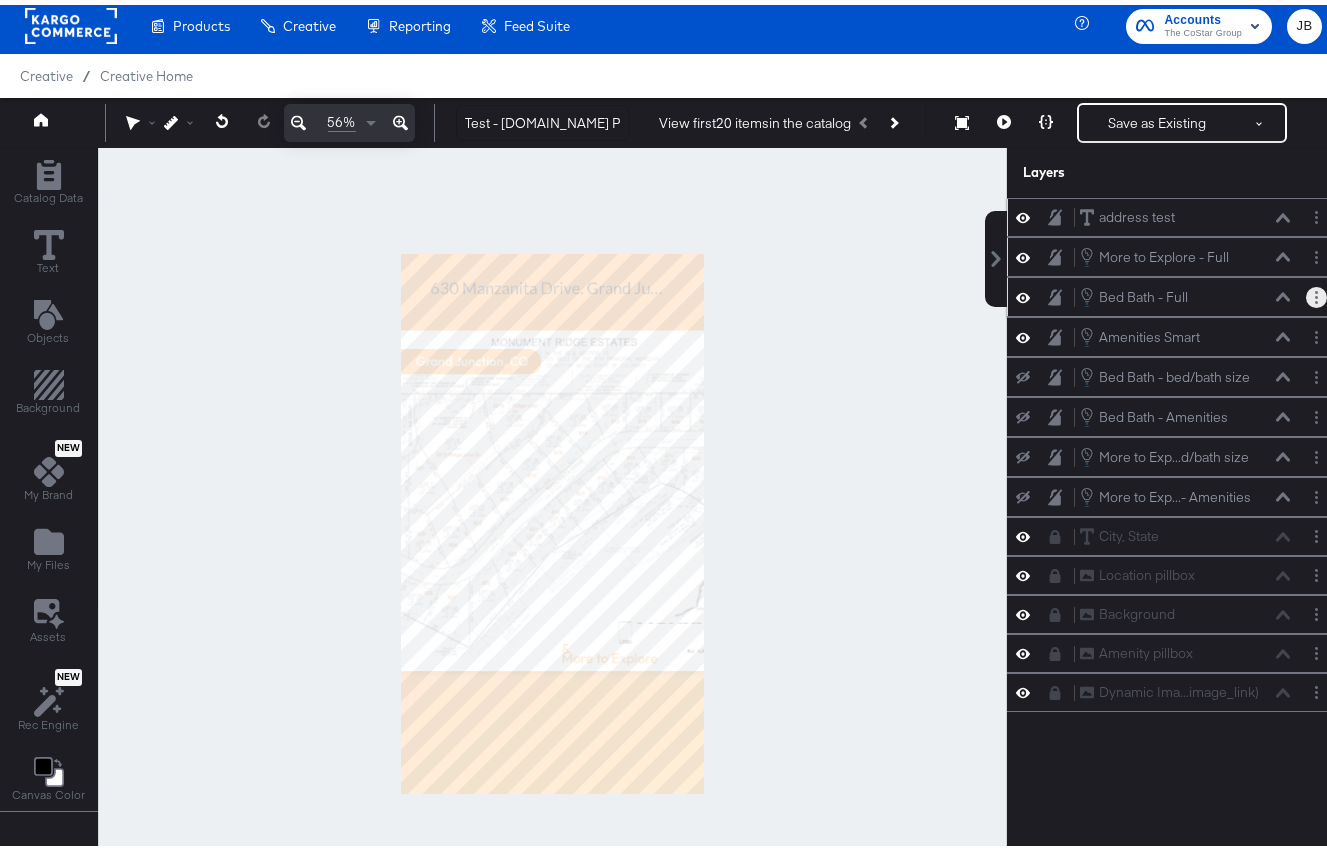 click at bounding box center [1316, 292] 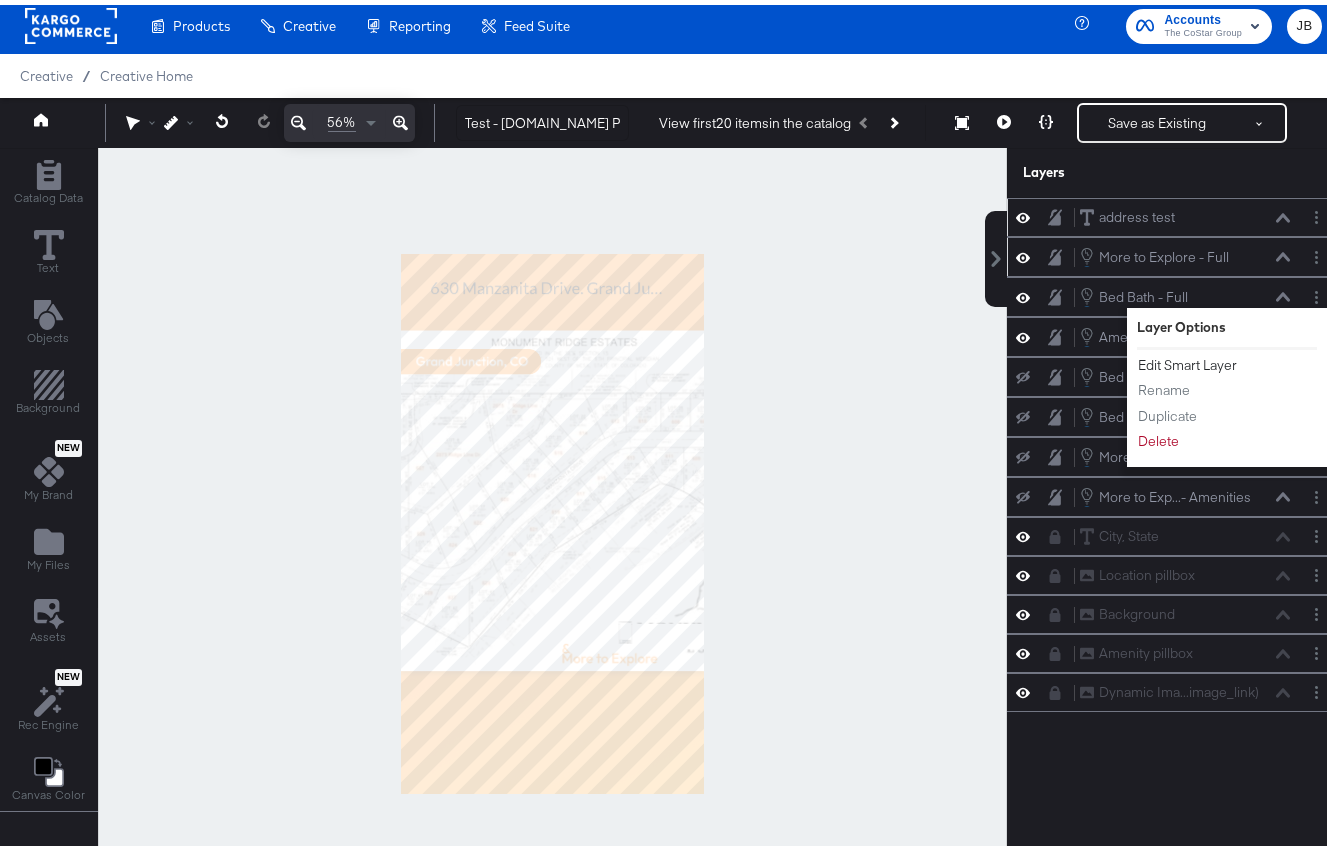 click on "Edit Smart Layer" at bounding box center (1187, 360) 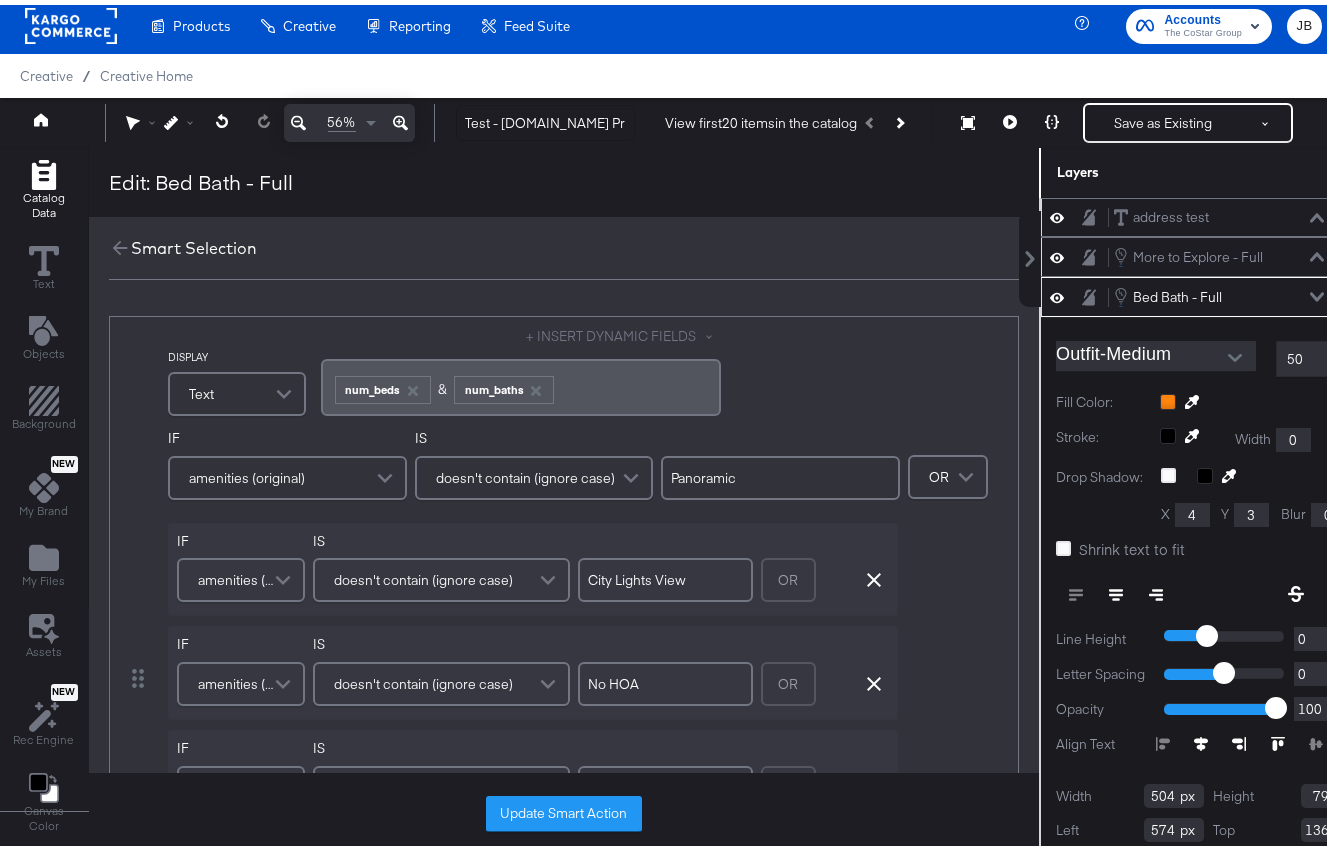 scroll, scrollTop: 39, scrollLeft: 0, axis: vertical 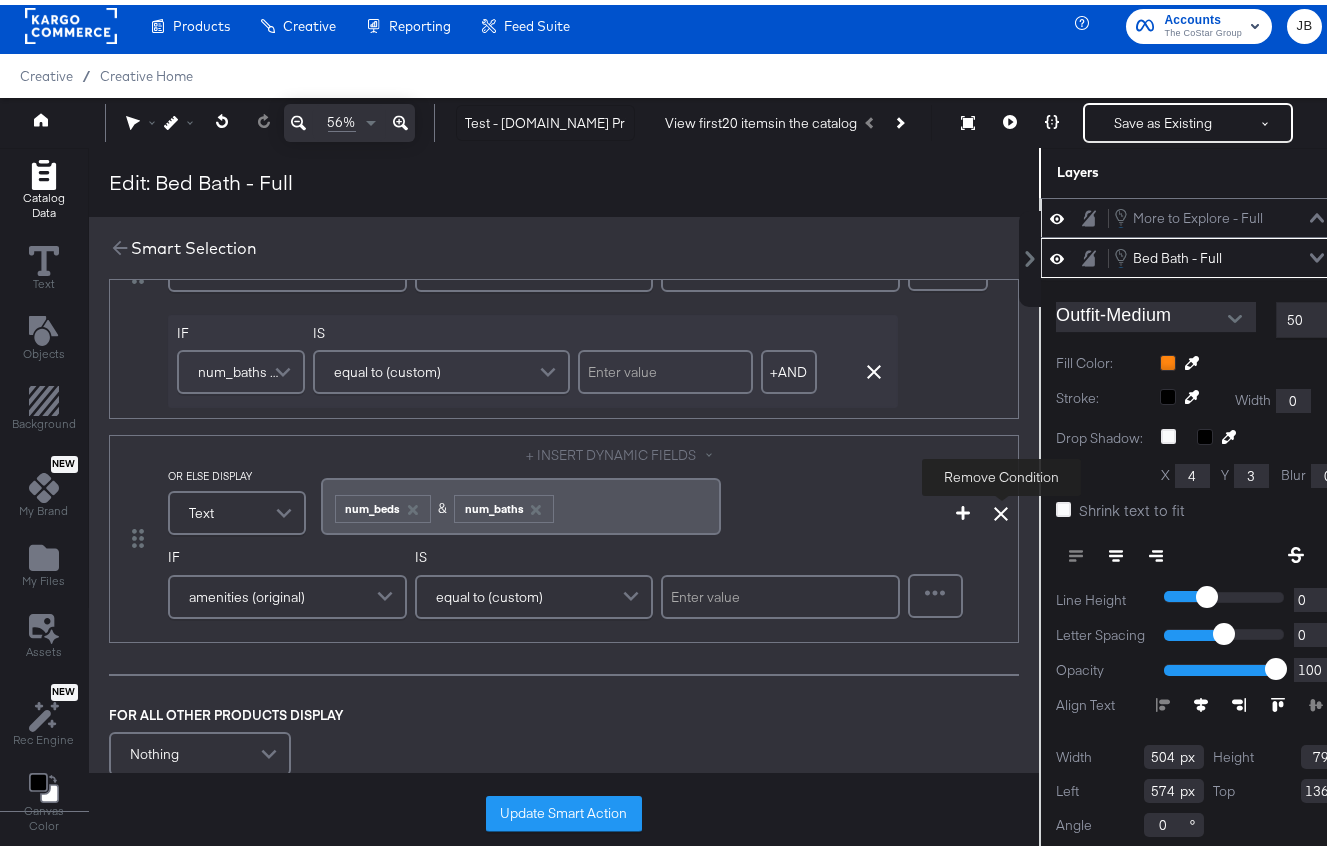 click 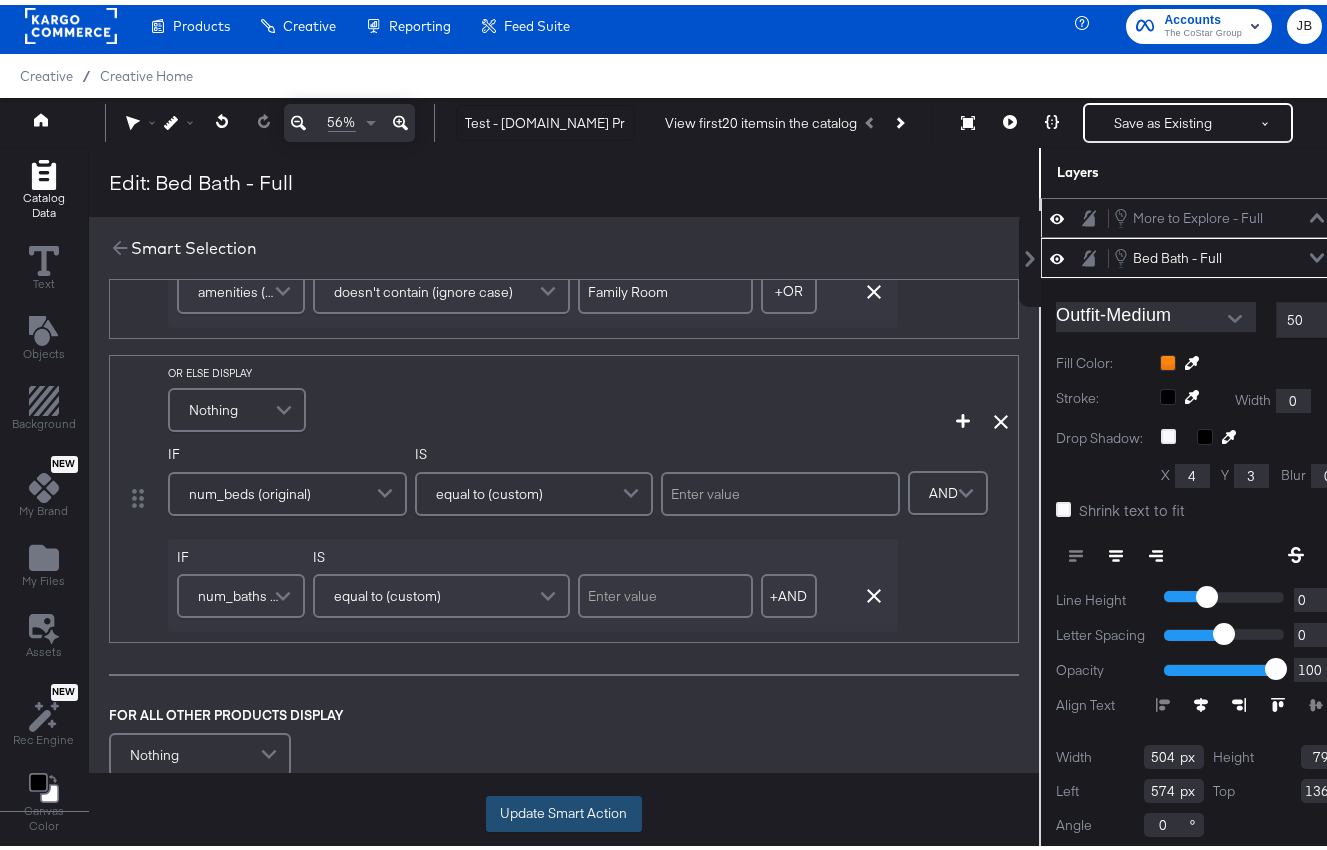 click on "Update Smart Action" at bounding box center [564, 809] 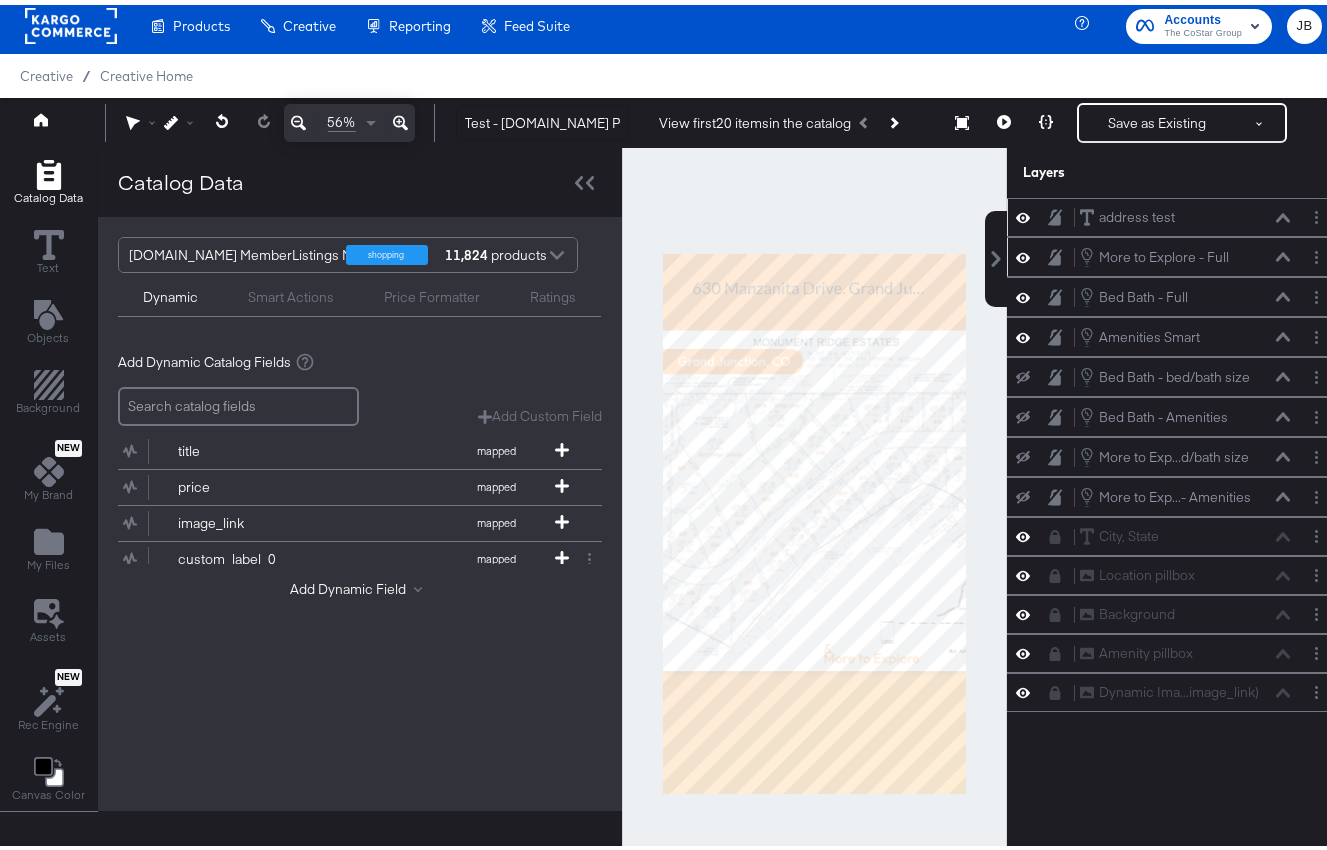 scroll, scrollTop: 0, scrollLeft: 0, axis: both 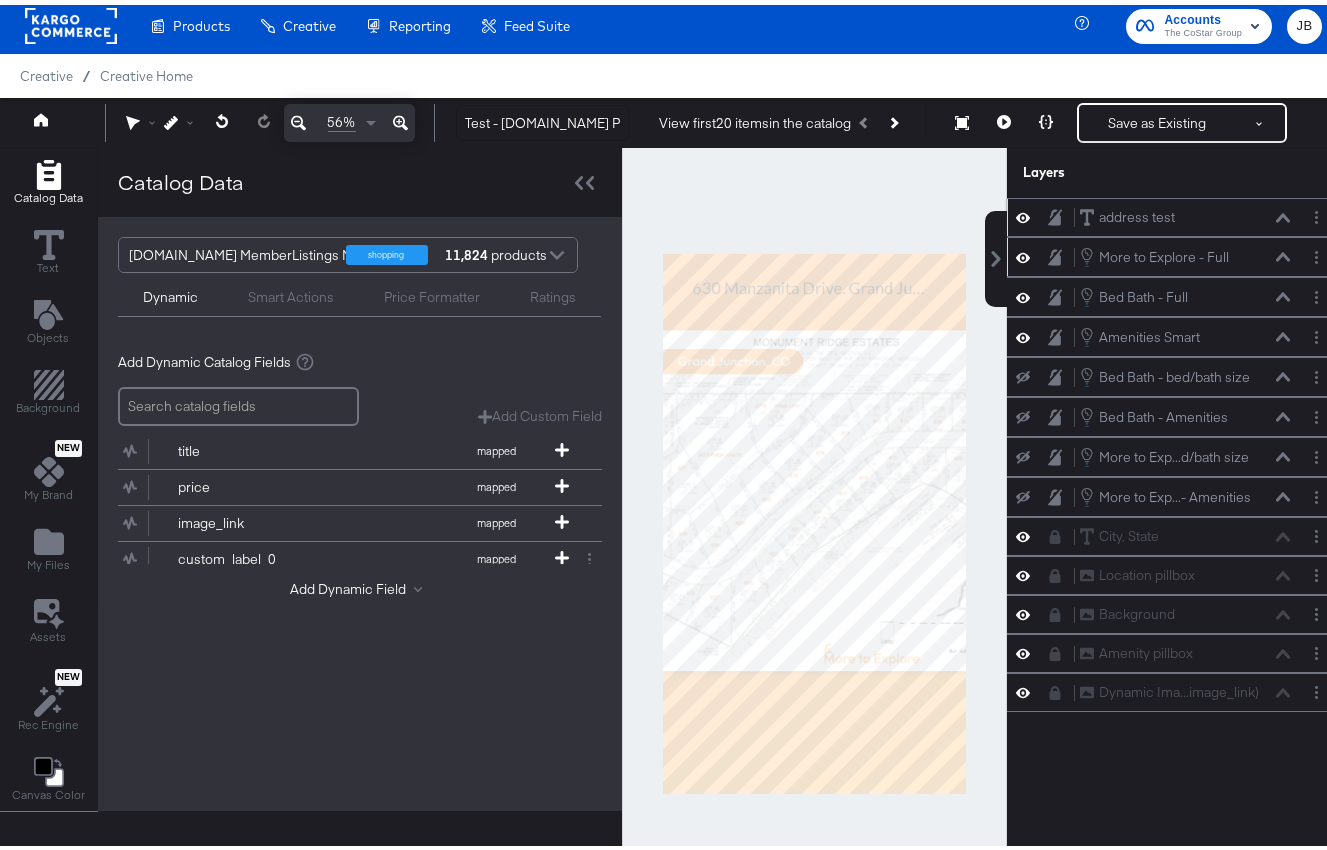click at bounding box center (1023, 292) 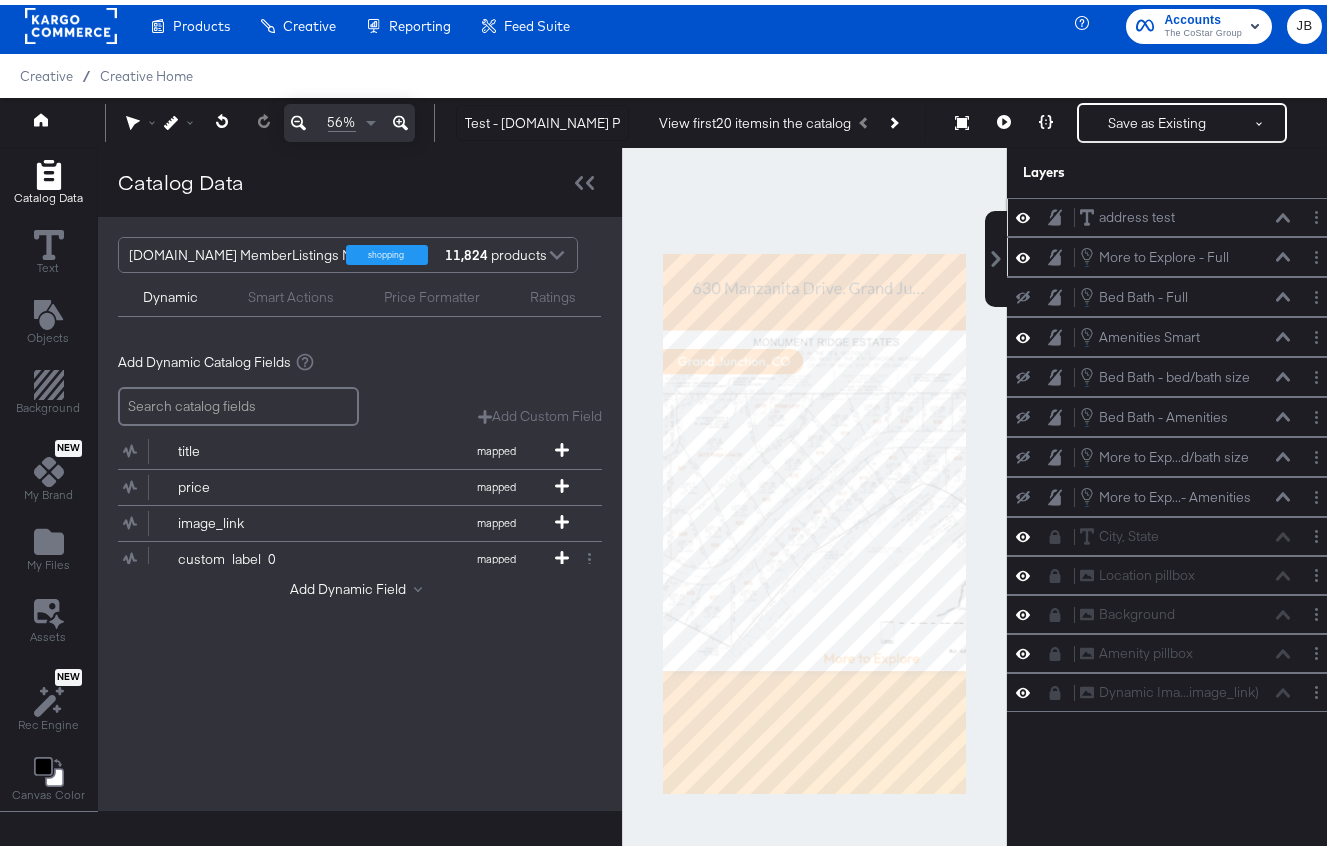 click 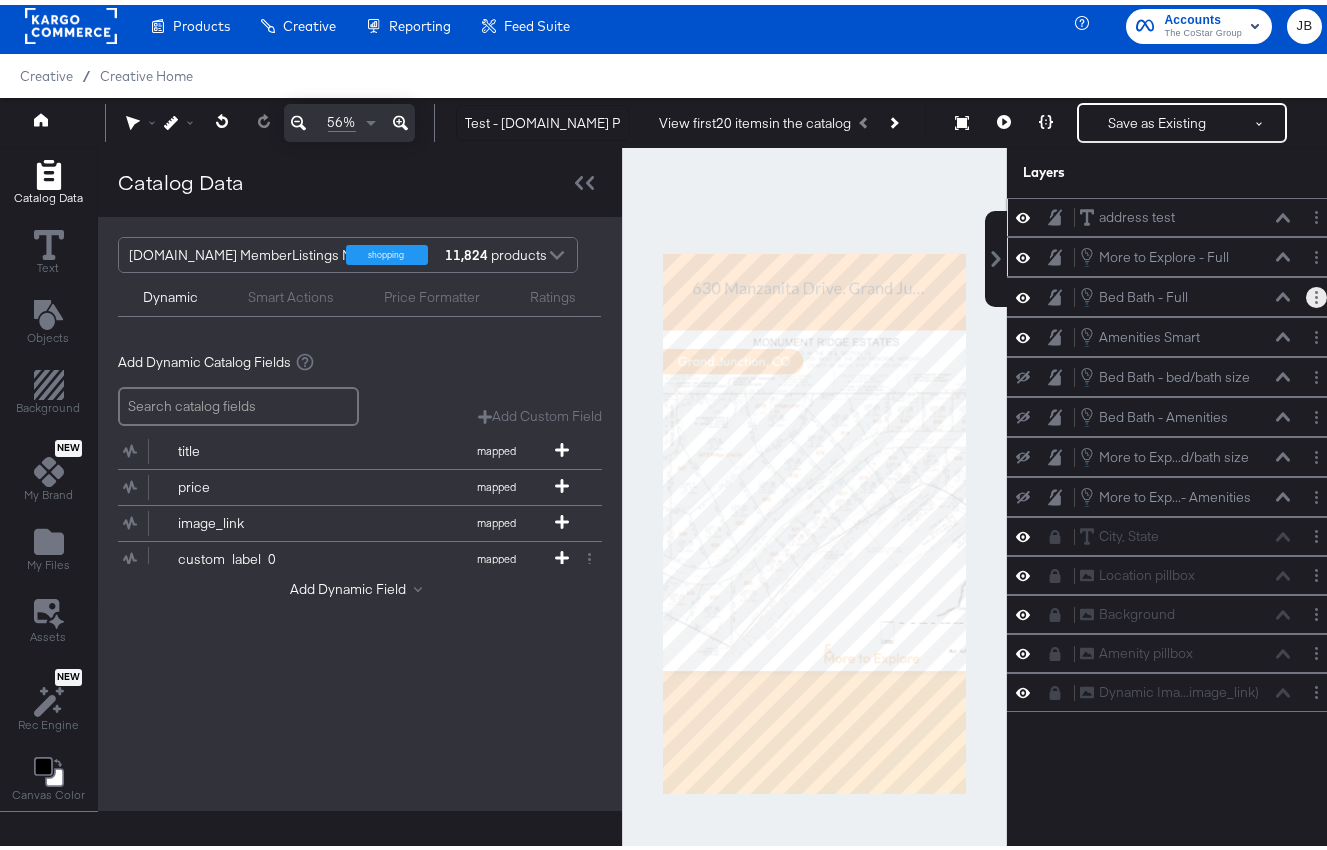 click 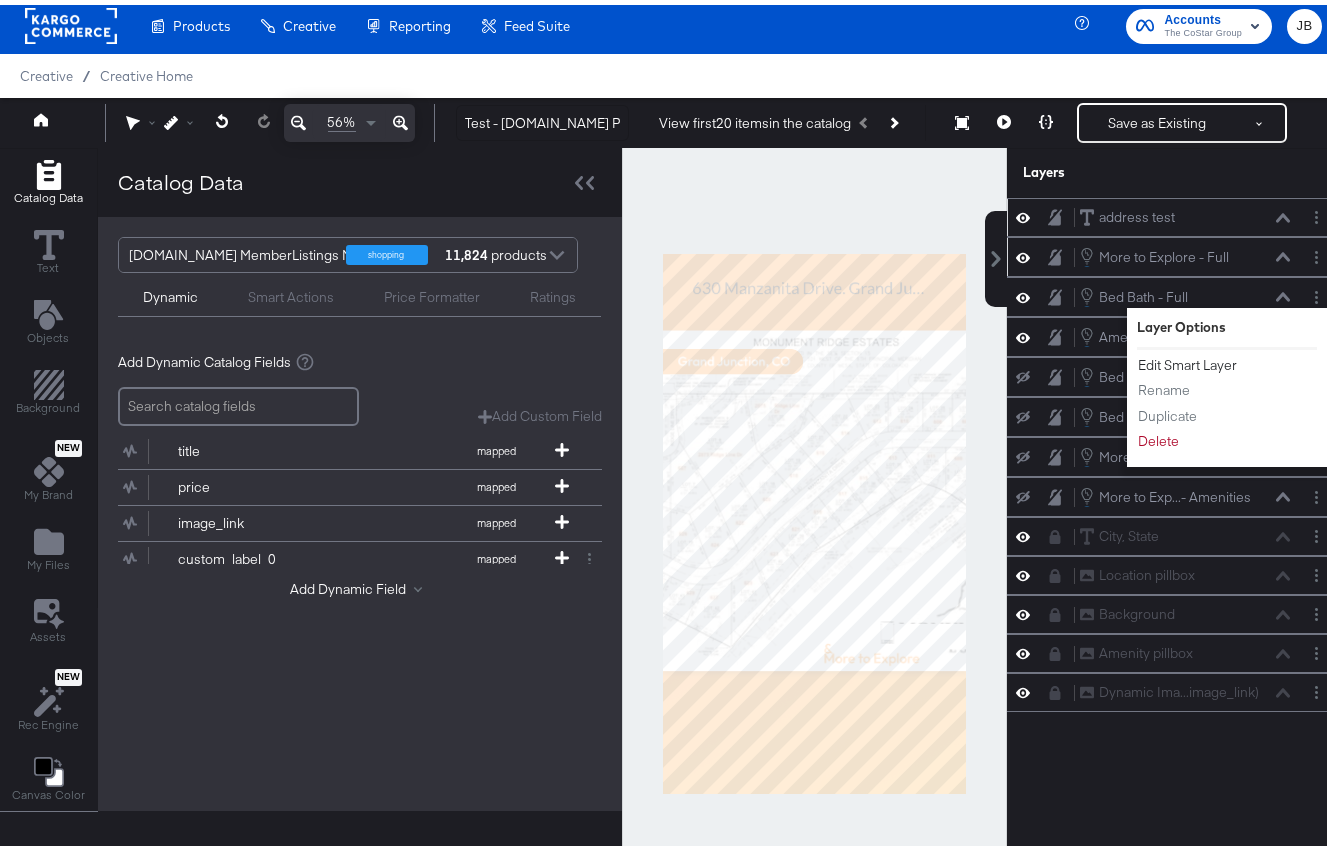 click on "Edit Smart Layer" at bounding box center [1187, 360] 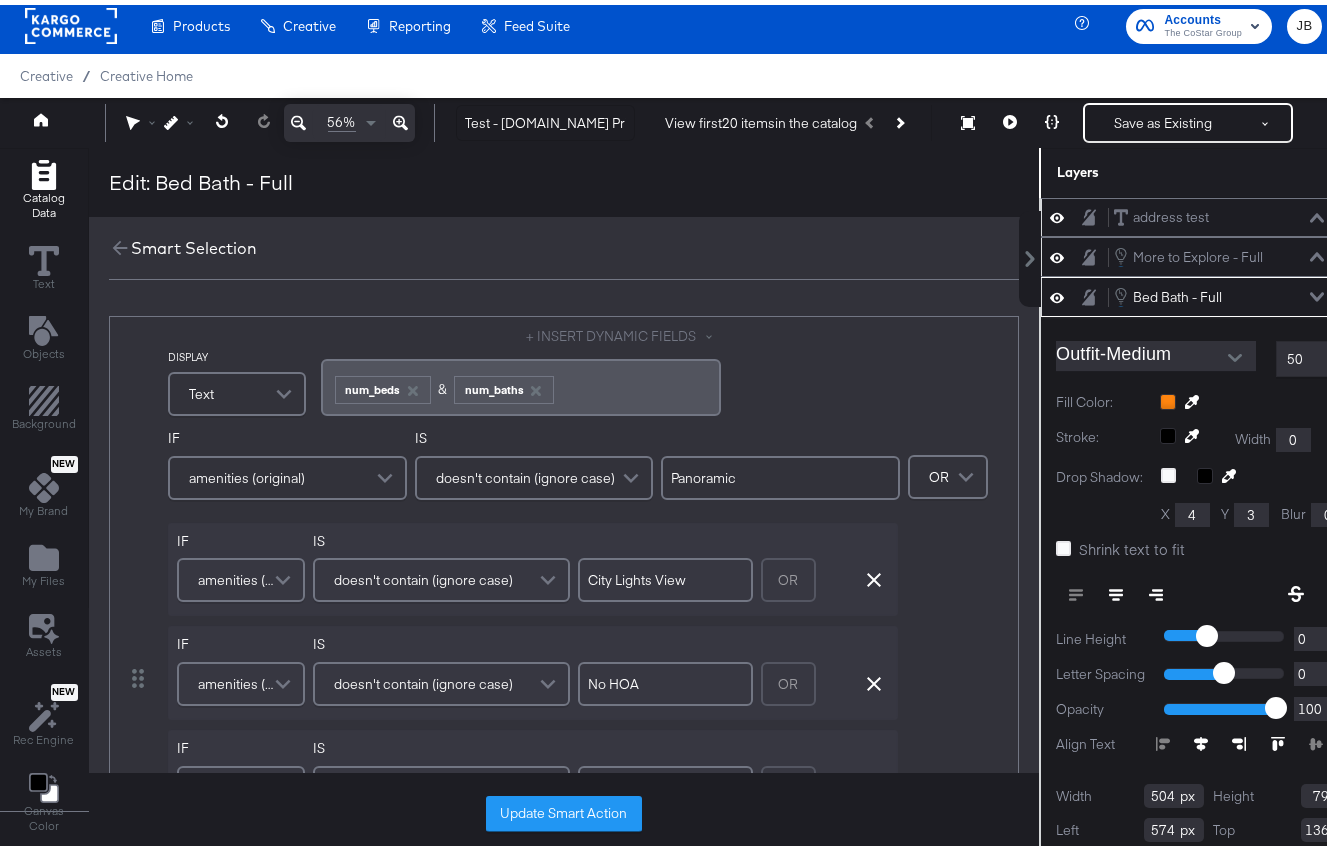 scroll, scrollTop: 39, scrollLeft: 0, axis: vertical 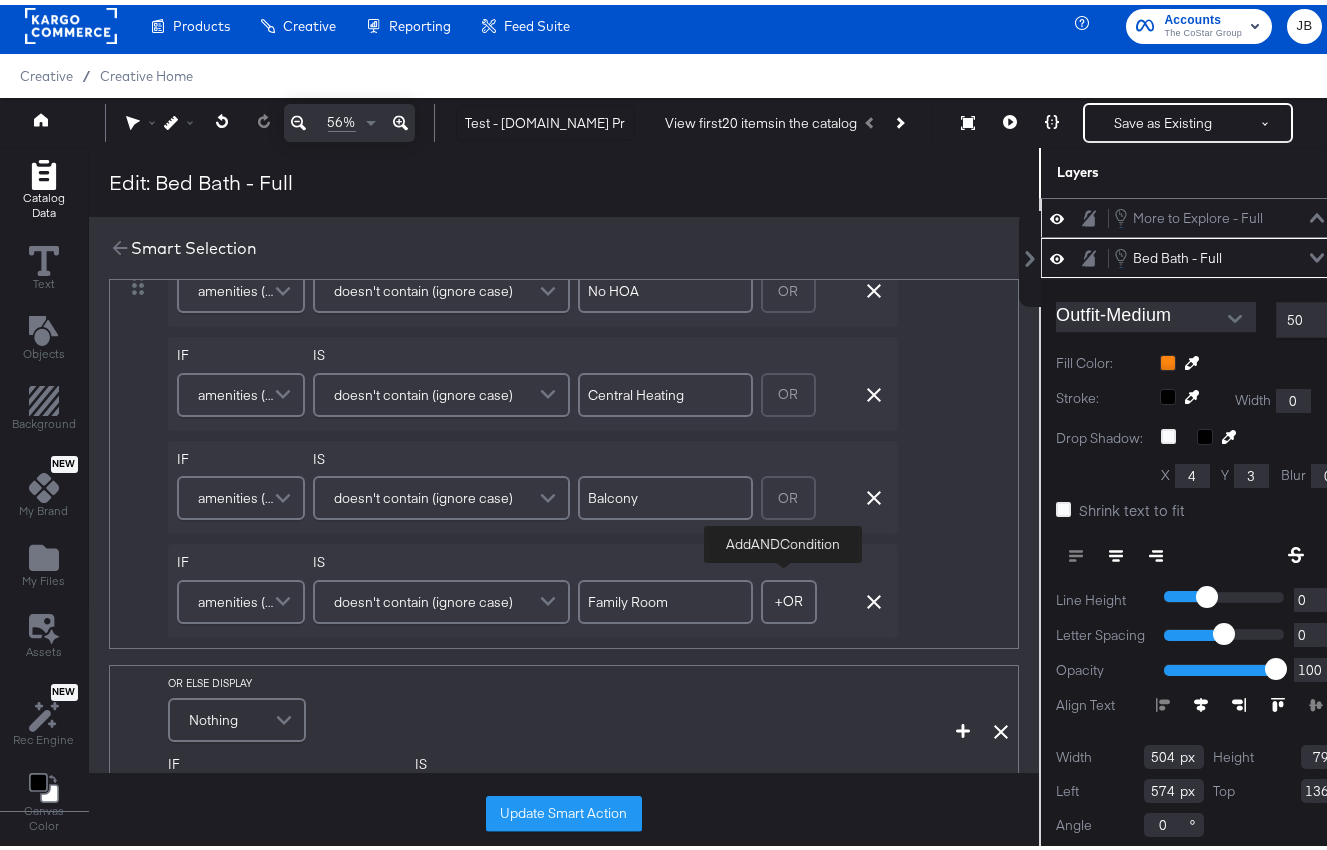 click on "+  OR" at bounding box center (789, 597) 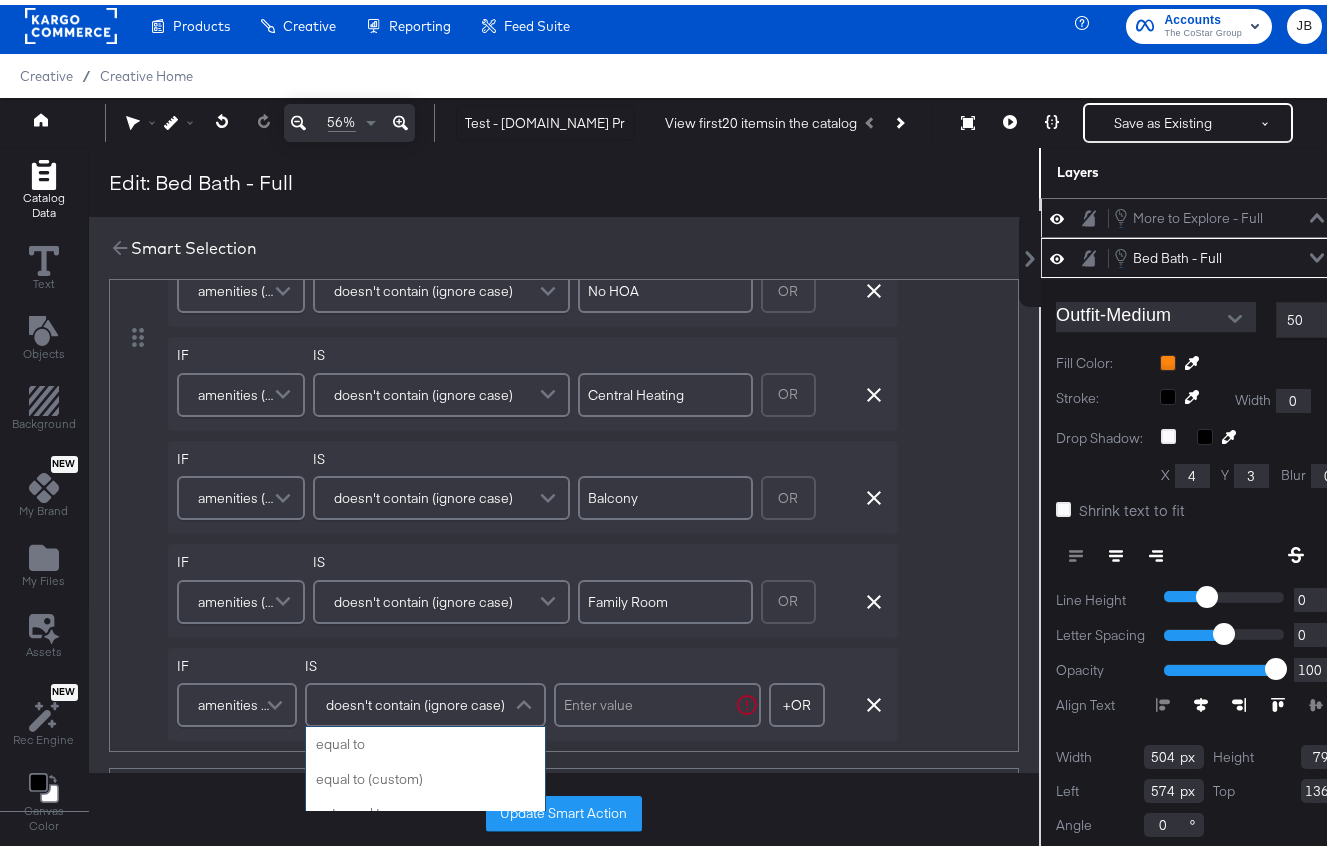 click on "doesn't contain (ignore case) equal to equal to (custom) not equal to not equal to (custom) equal to (number) equal to (custom) (number) less than (number) less than (number) (custom) less than or equal to (number) greater than (number) greater than (number) (custom) greater than or equal to (number) greater than or equal to (custom) (number) less than or equal to (custom) (number) is any not any starts with ends with contains (case sensitive) doesn't contain (case sensitive) contains (ignore case) doesn't contain (ignore case) matches (regex) doesn't match (regex)" at bounding box center [425, 700] 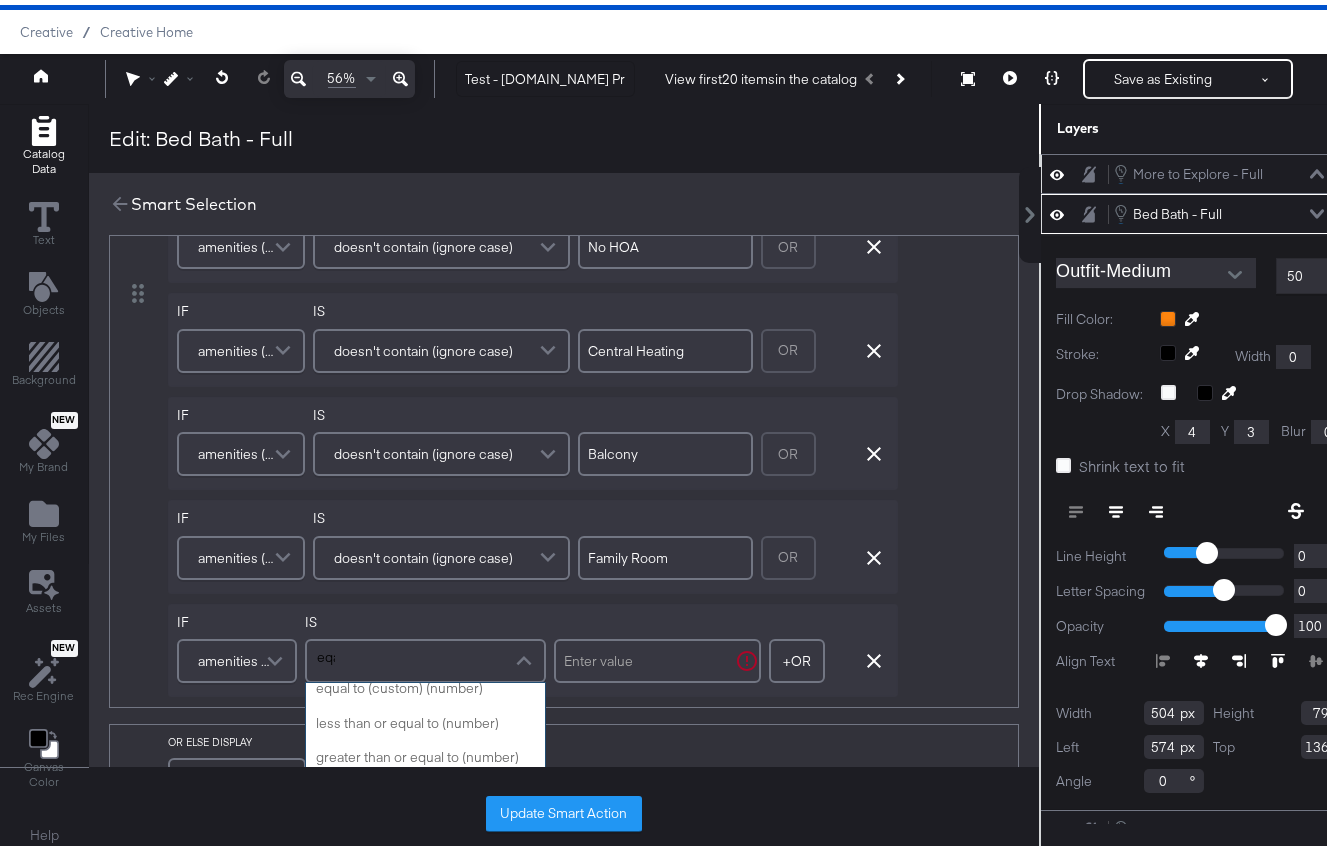 scroll, scrollTop: 0, scrollLeft: 0, axis: both 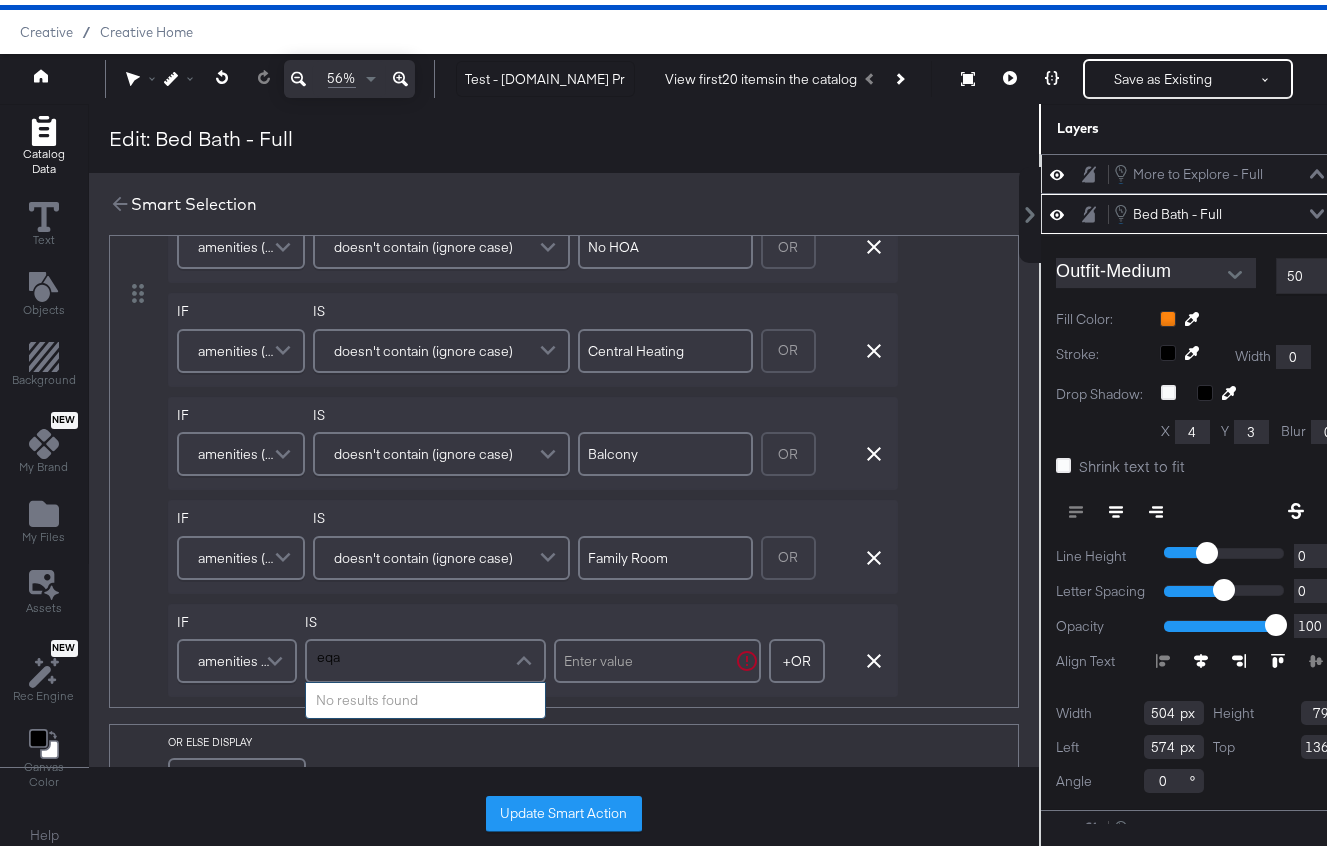type on "eq" 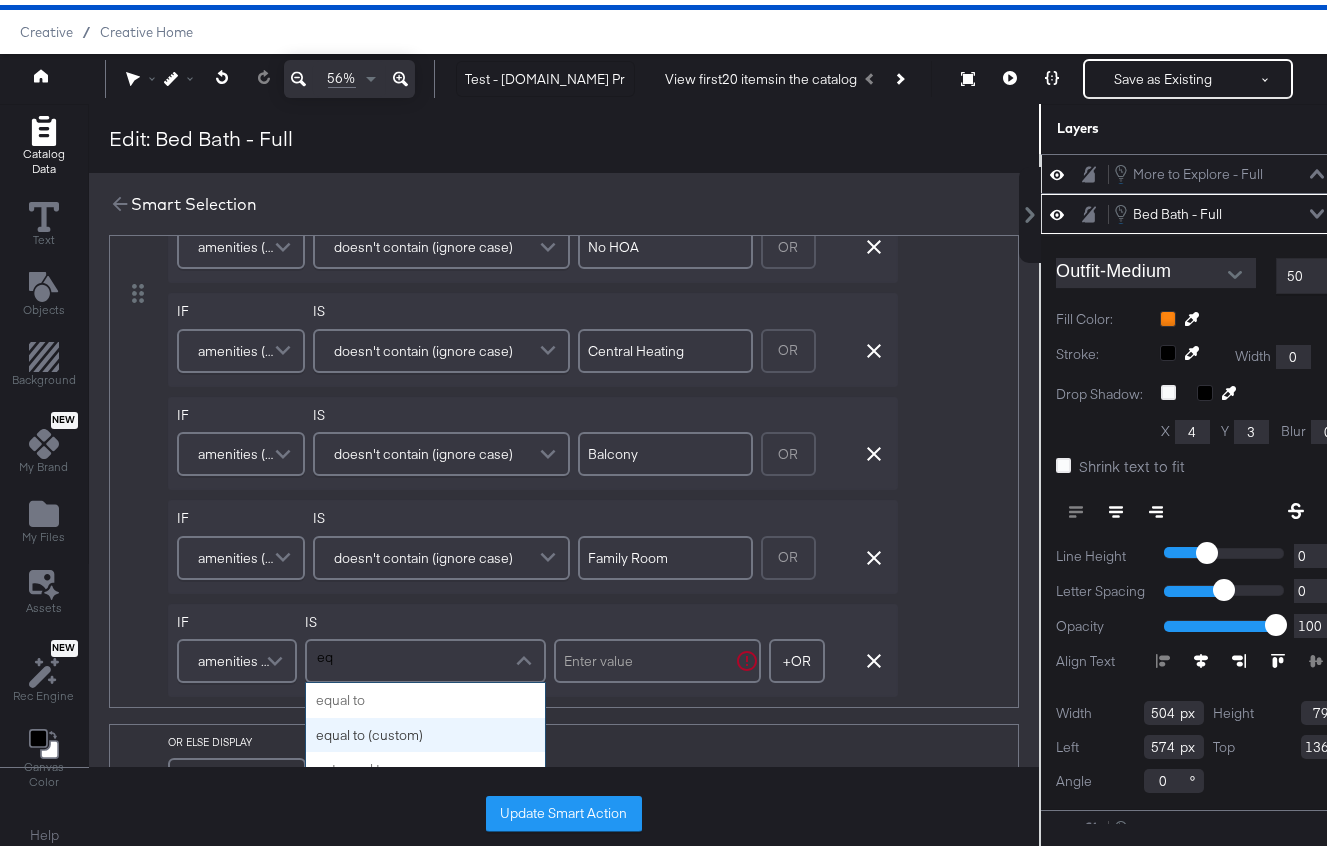 type 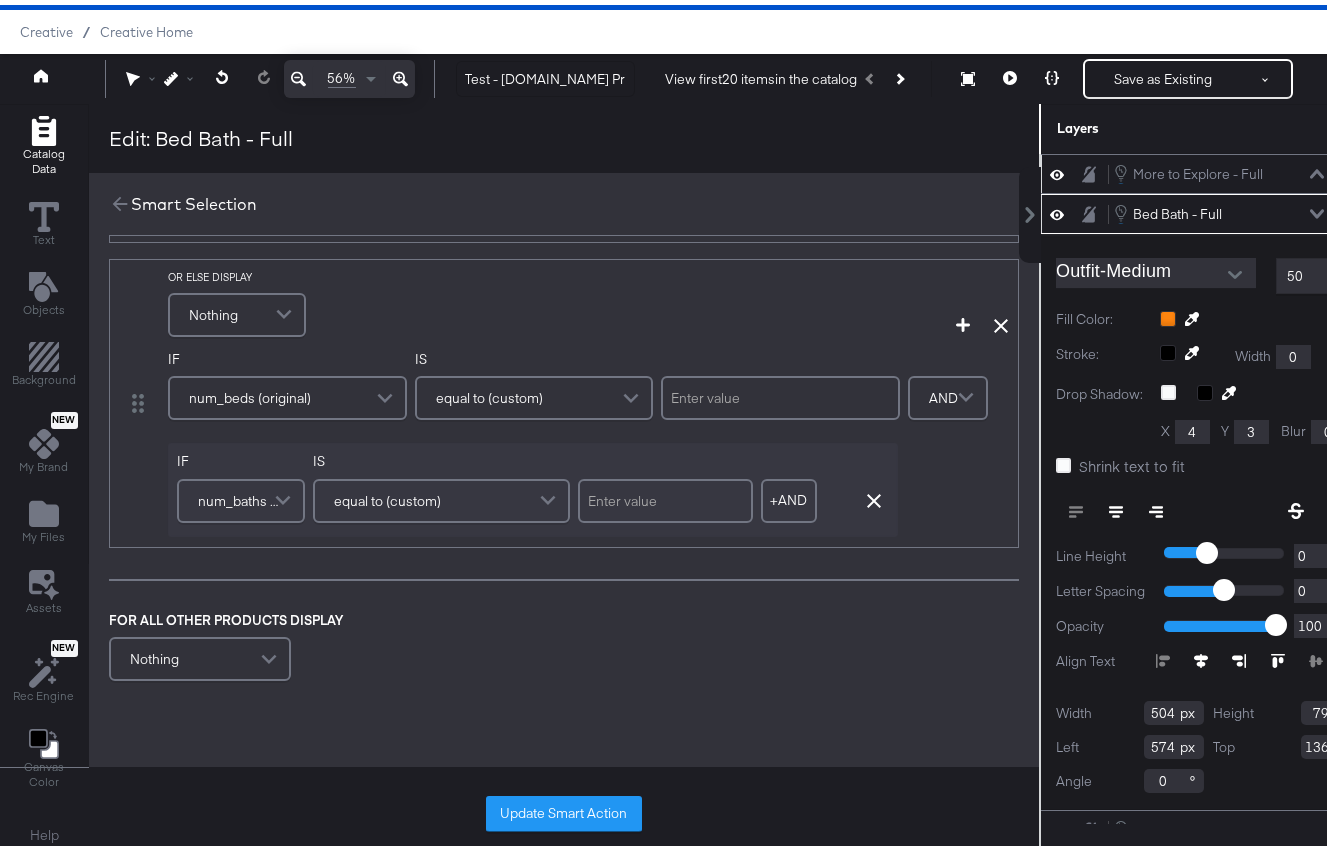 scroll, scrollTop: 830, scrollLeft: 0, axis: vertical 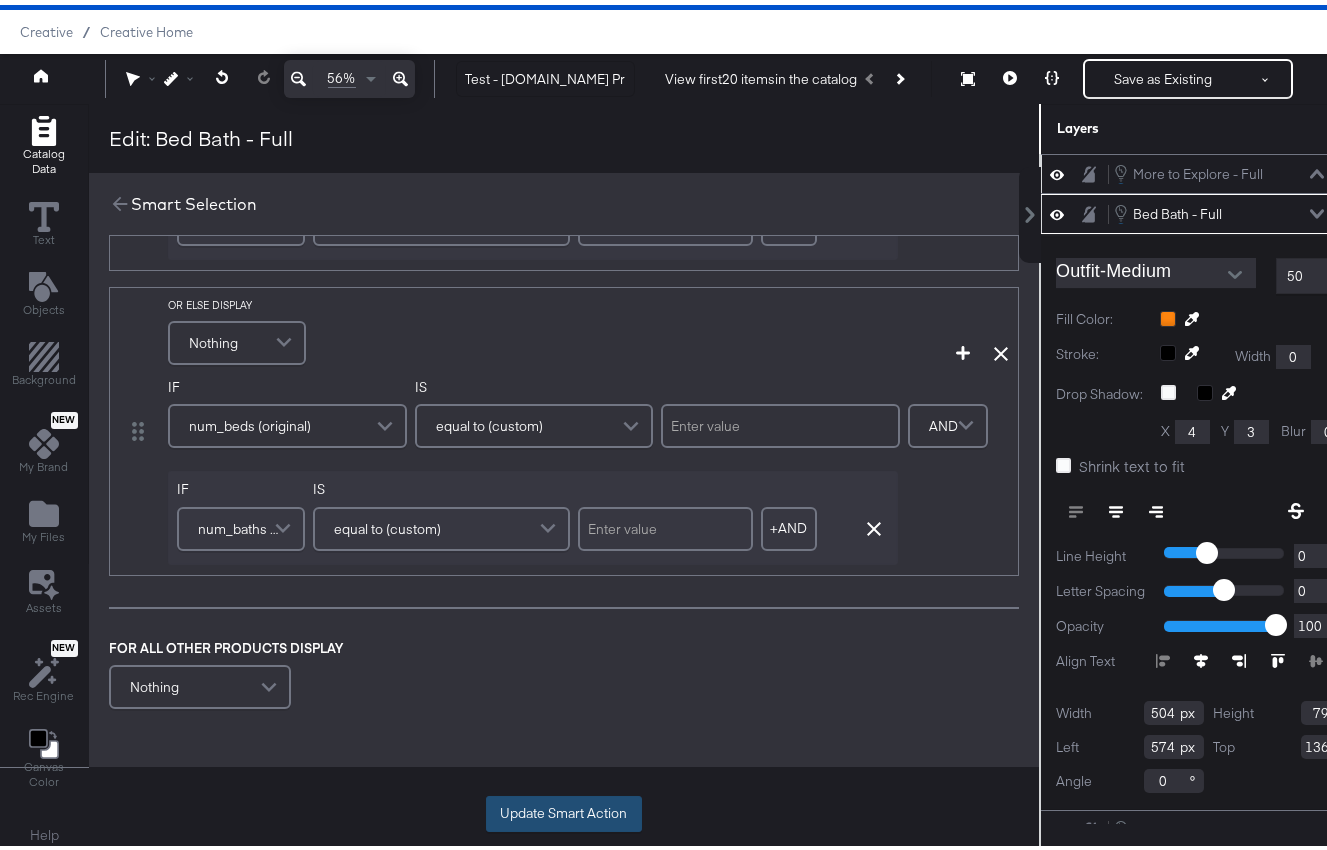 click on "Update Smart Action" at bounding box center (564, 809) 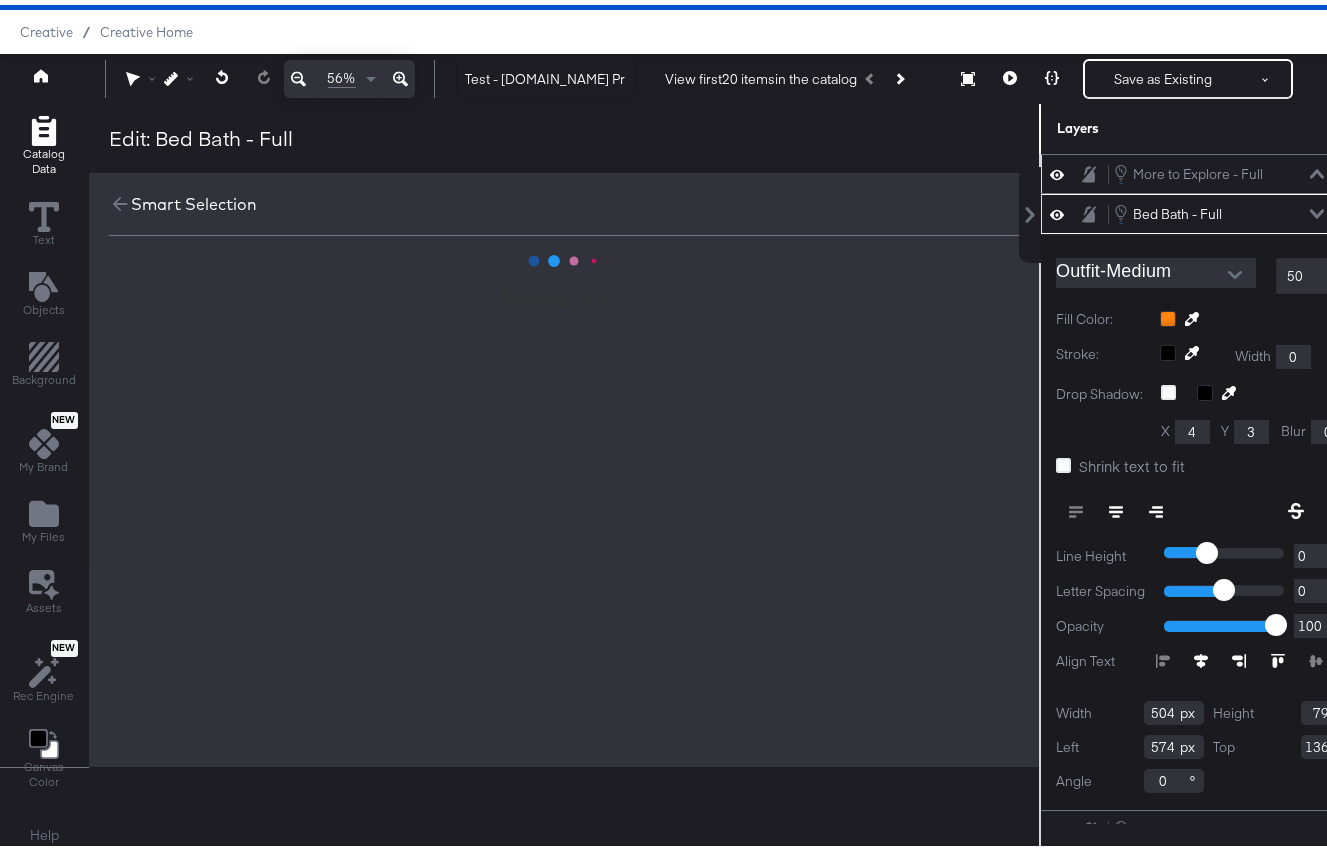 scroll, scrollTop: 0, scrollLeft: 0, axis: both 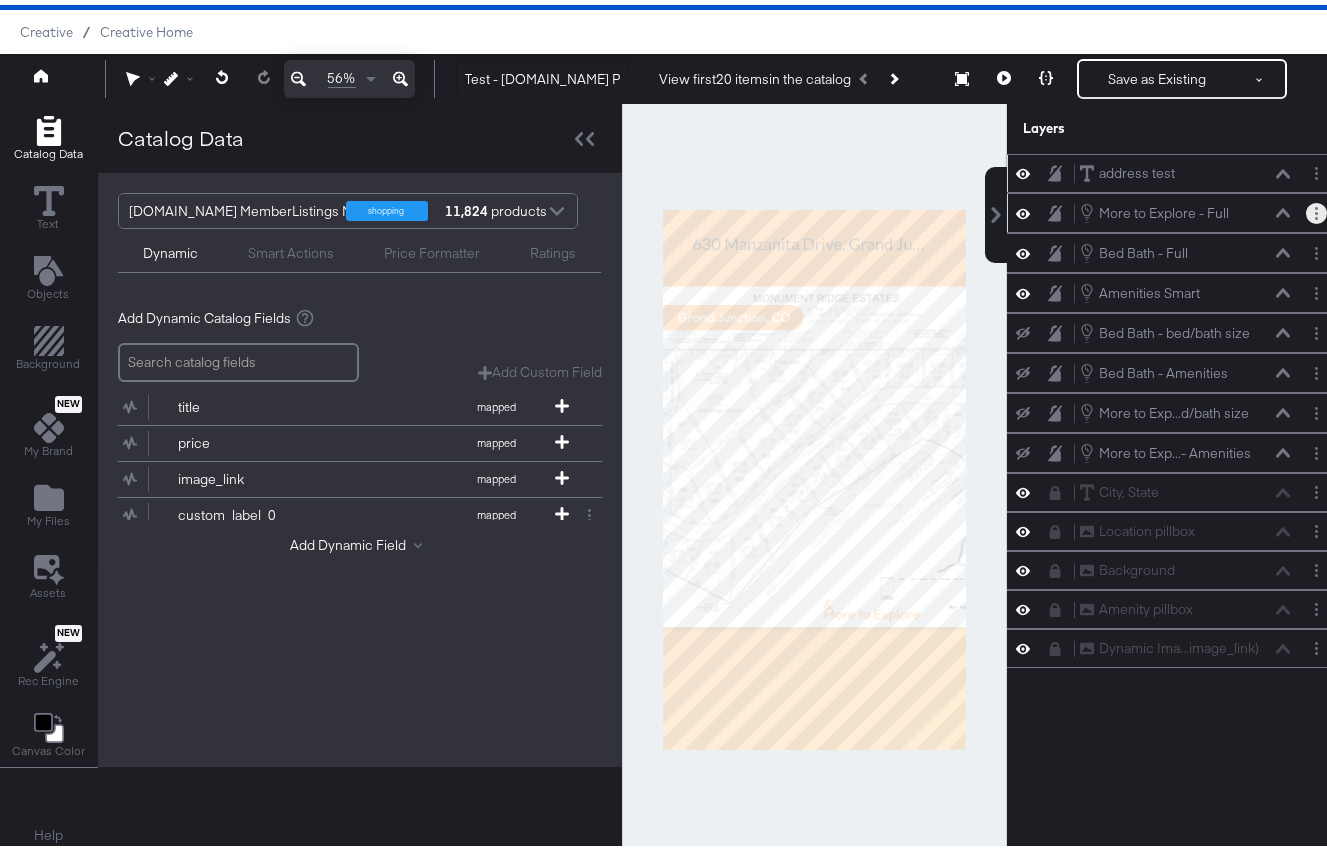 click at bounding box center [1316, 208] 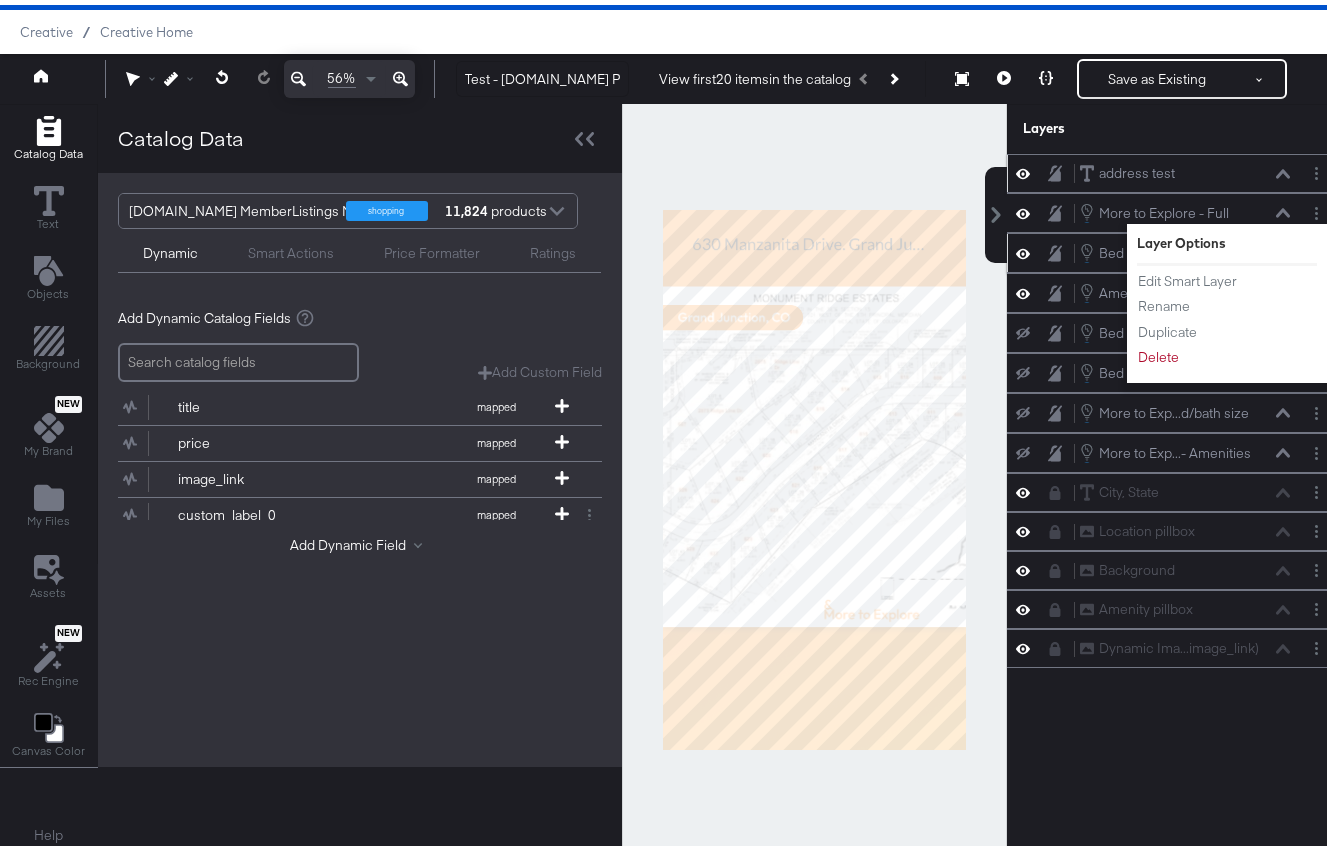 click on "Bed Bath - Full Bed Bath - Full" at bounding box center (1134, 248) 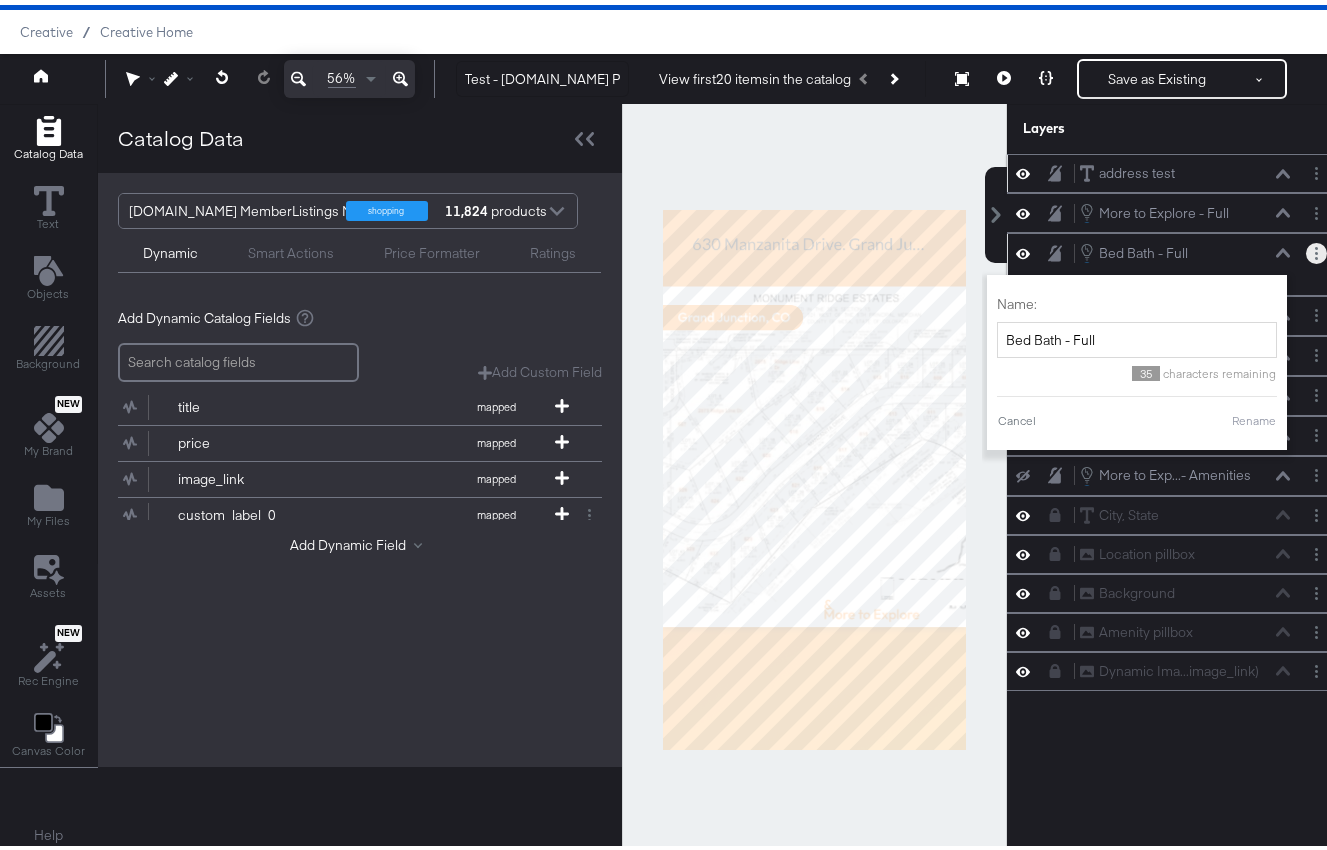 click at bounding box center (1316, 248) 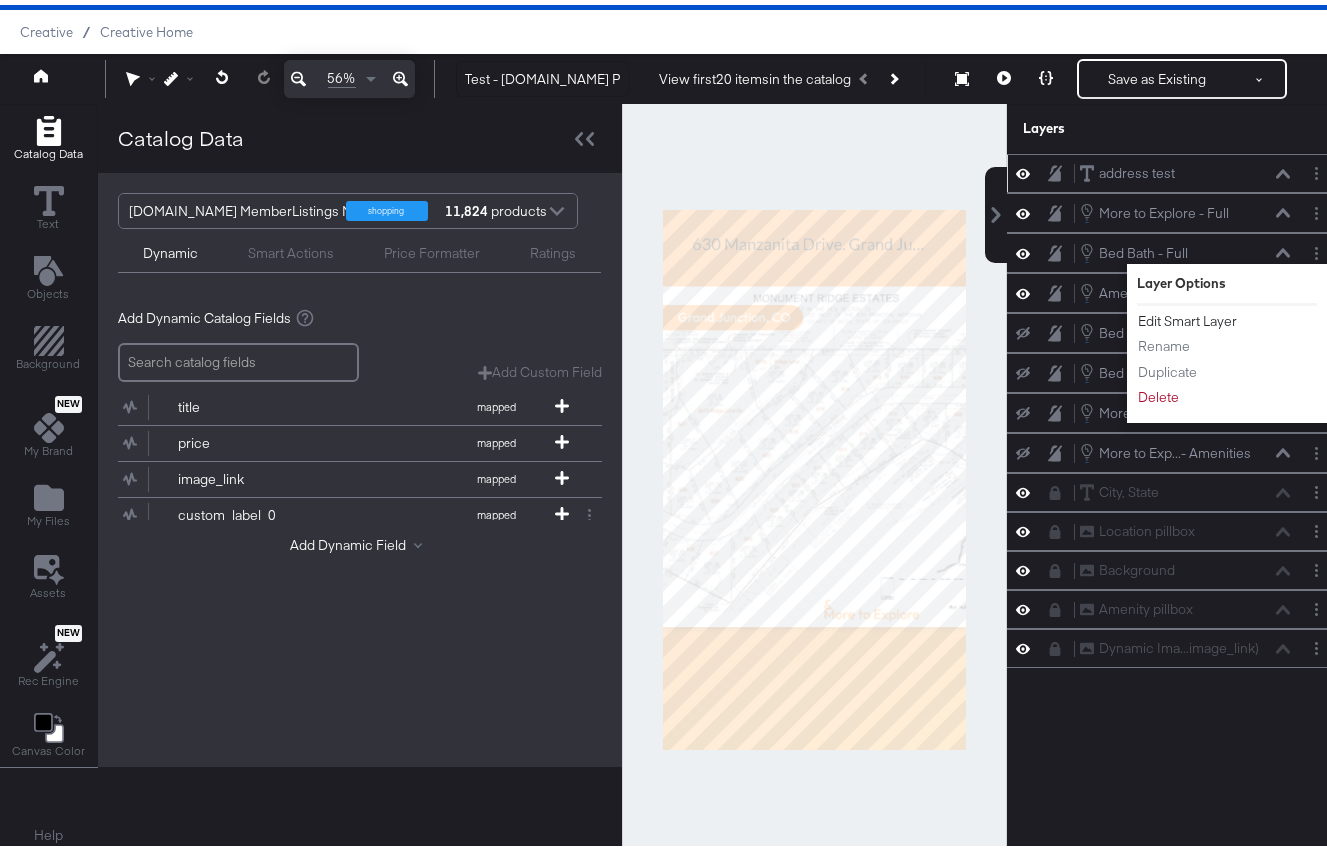 click on "Edit Smart Layer" at bounding box center (1187, 316) 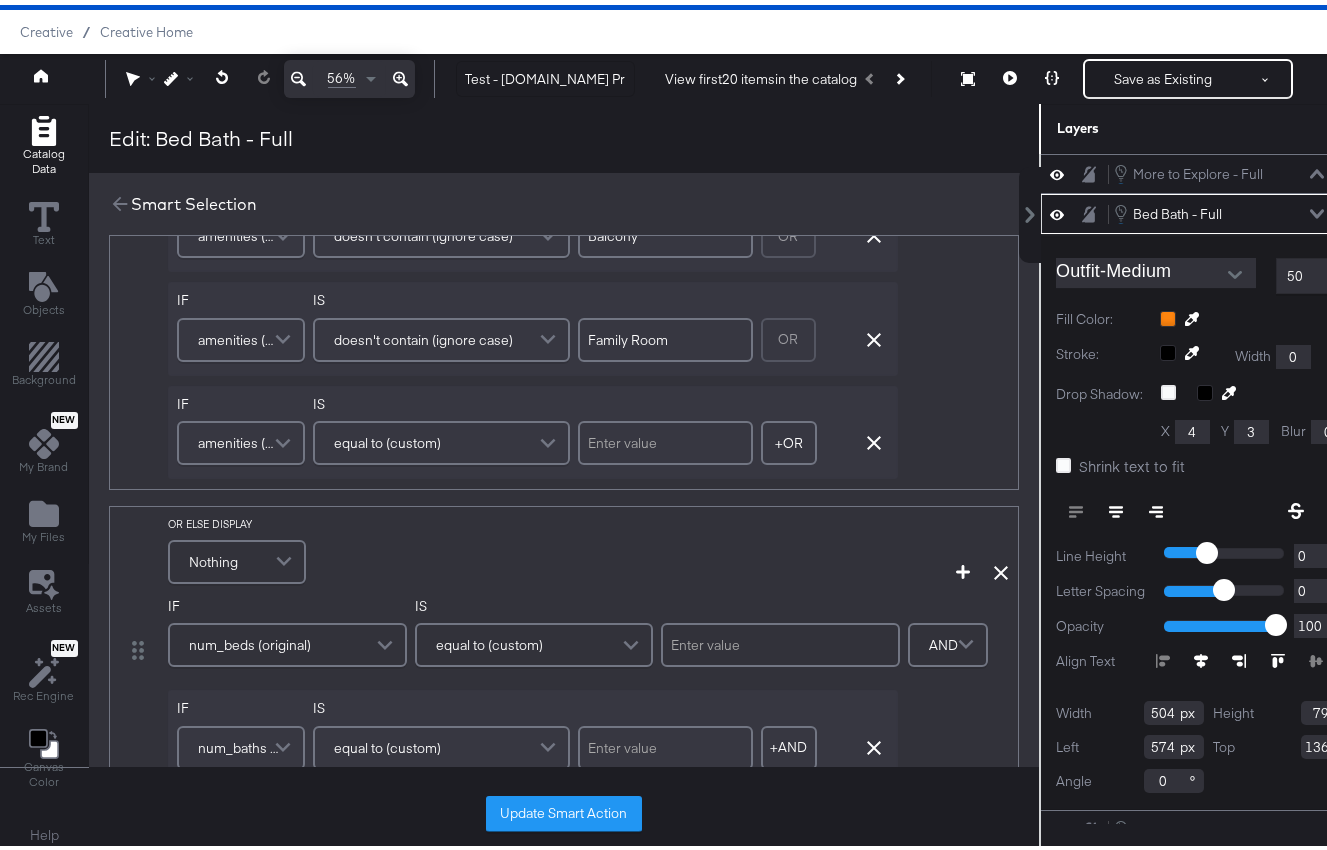 scroll, scrollTop: 695, scrollLeft: 0, axis: vertical 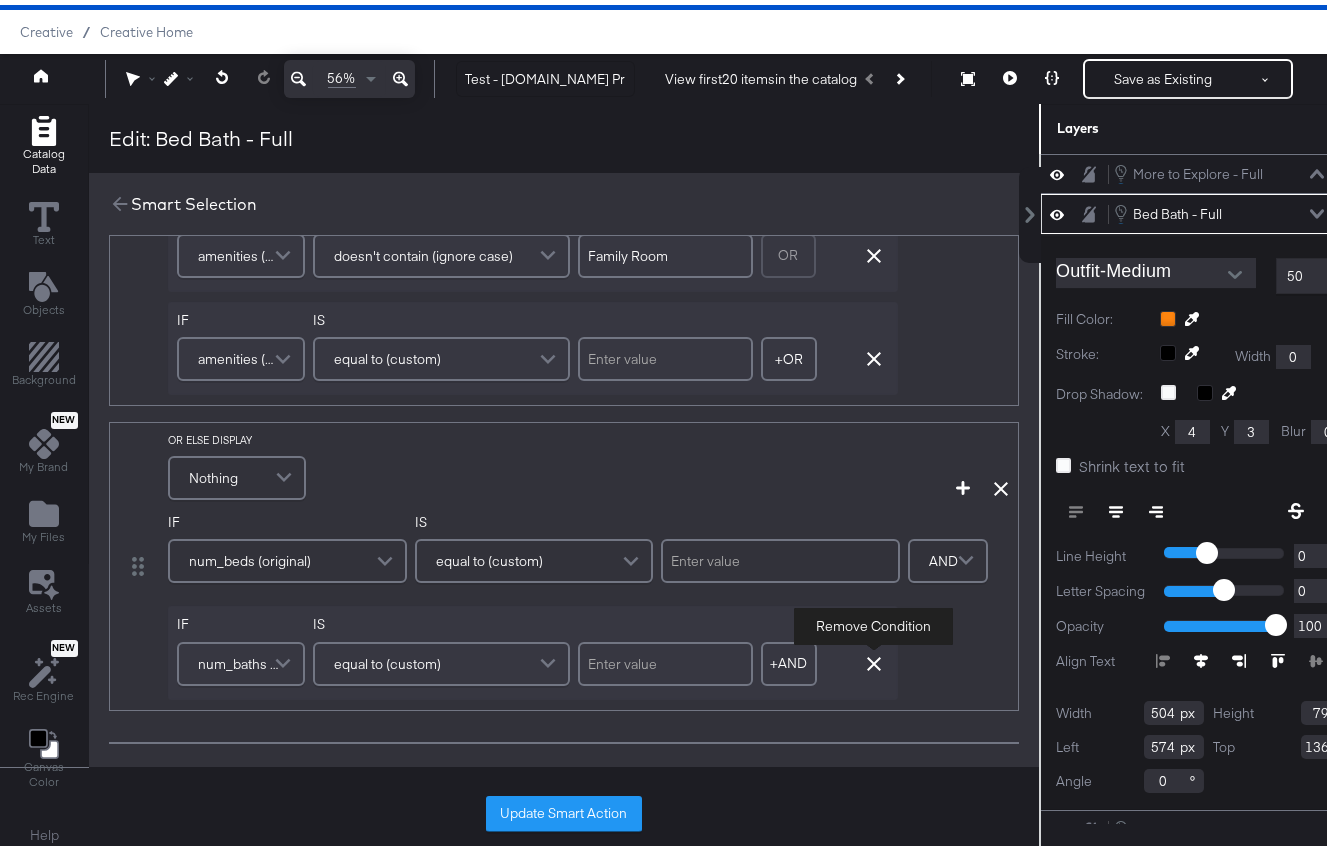 click 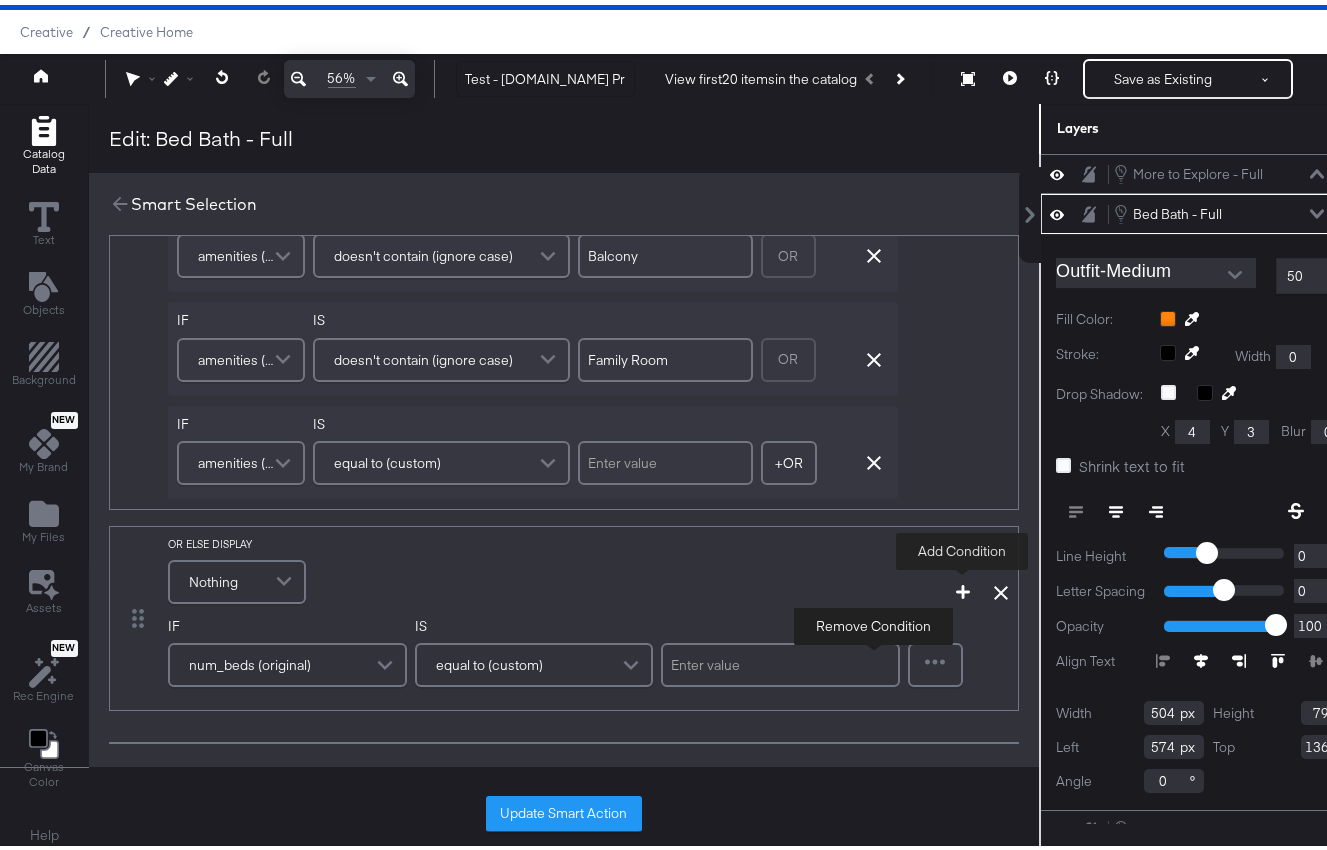 click 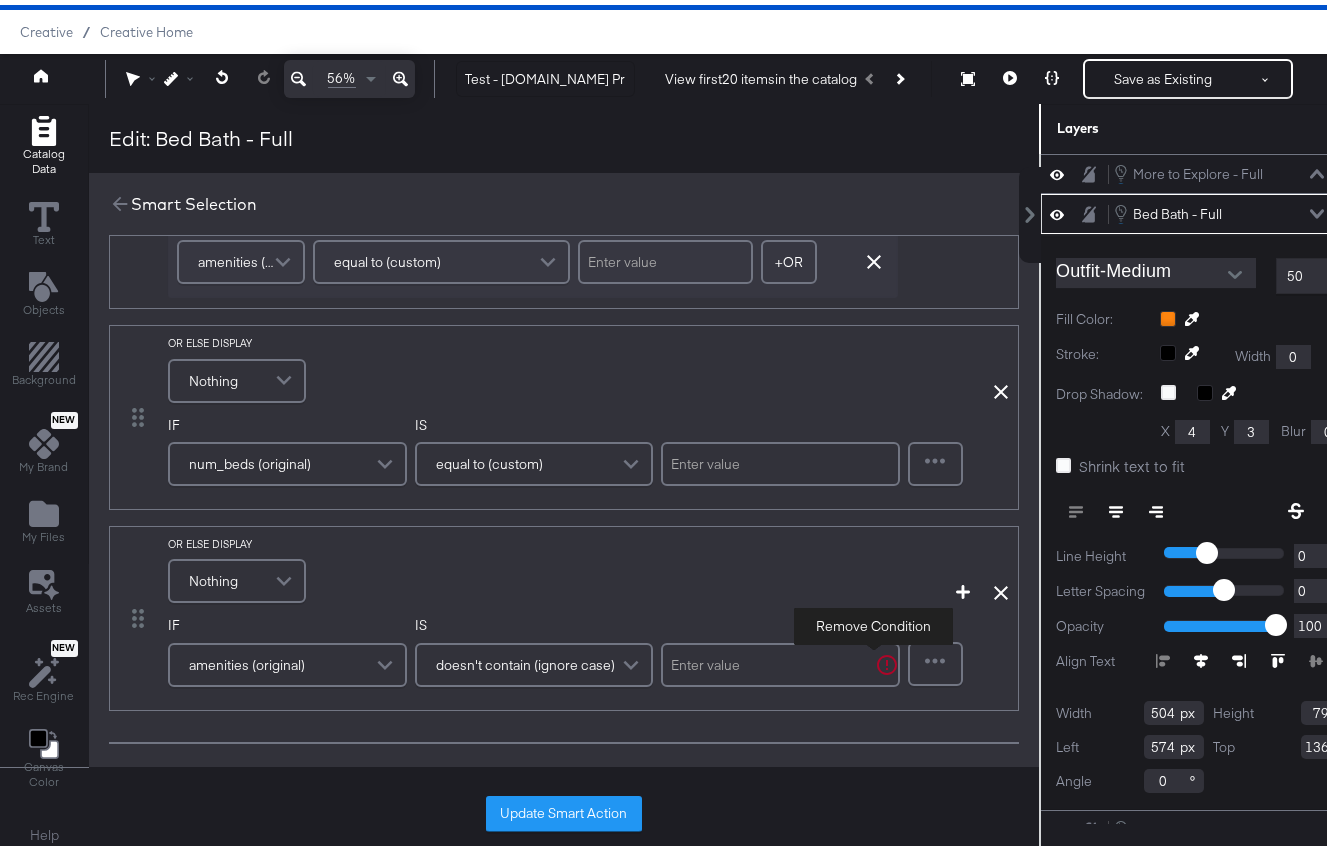 click on "amenities (original)" at bounding box center (287, 660) 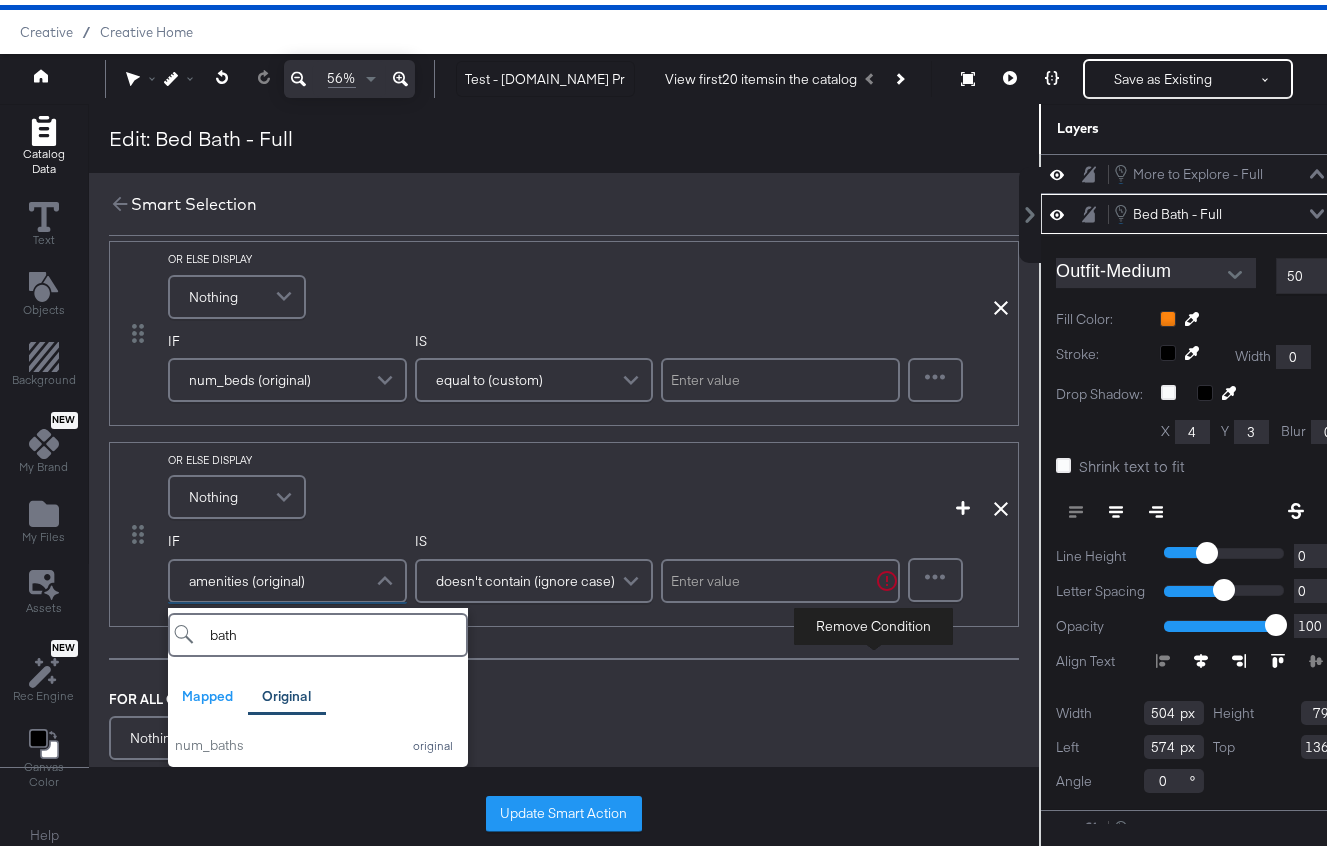 scroll, scrollTop: 949, scrollLeft: 0, axis: vertical 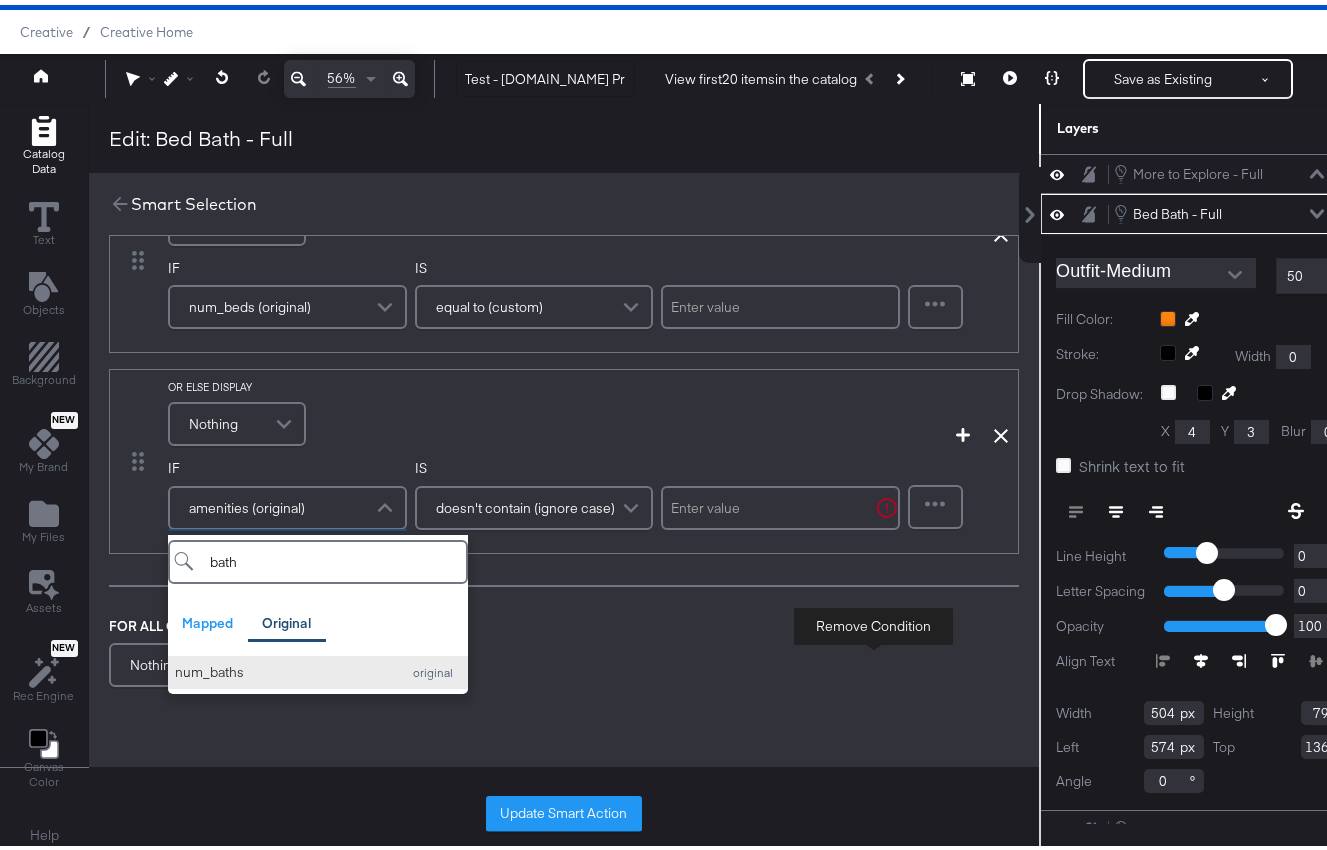 type on "bath" 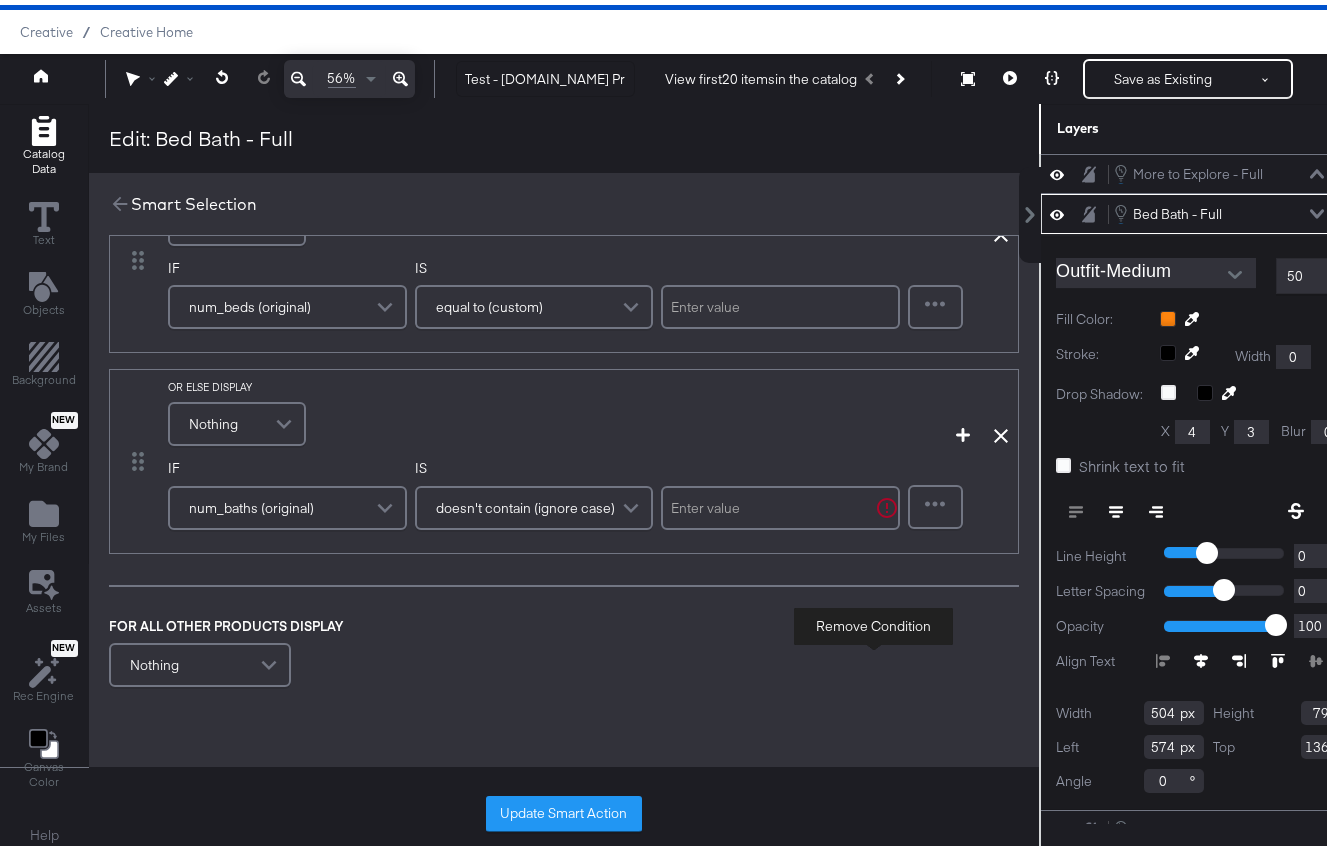 click on "doesn't contain (ignore case)" at bounding box center [525, 503] 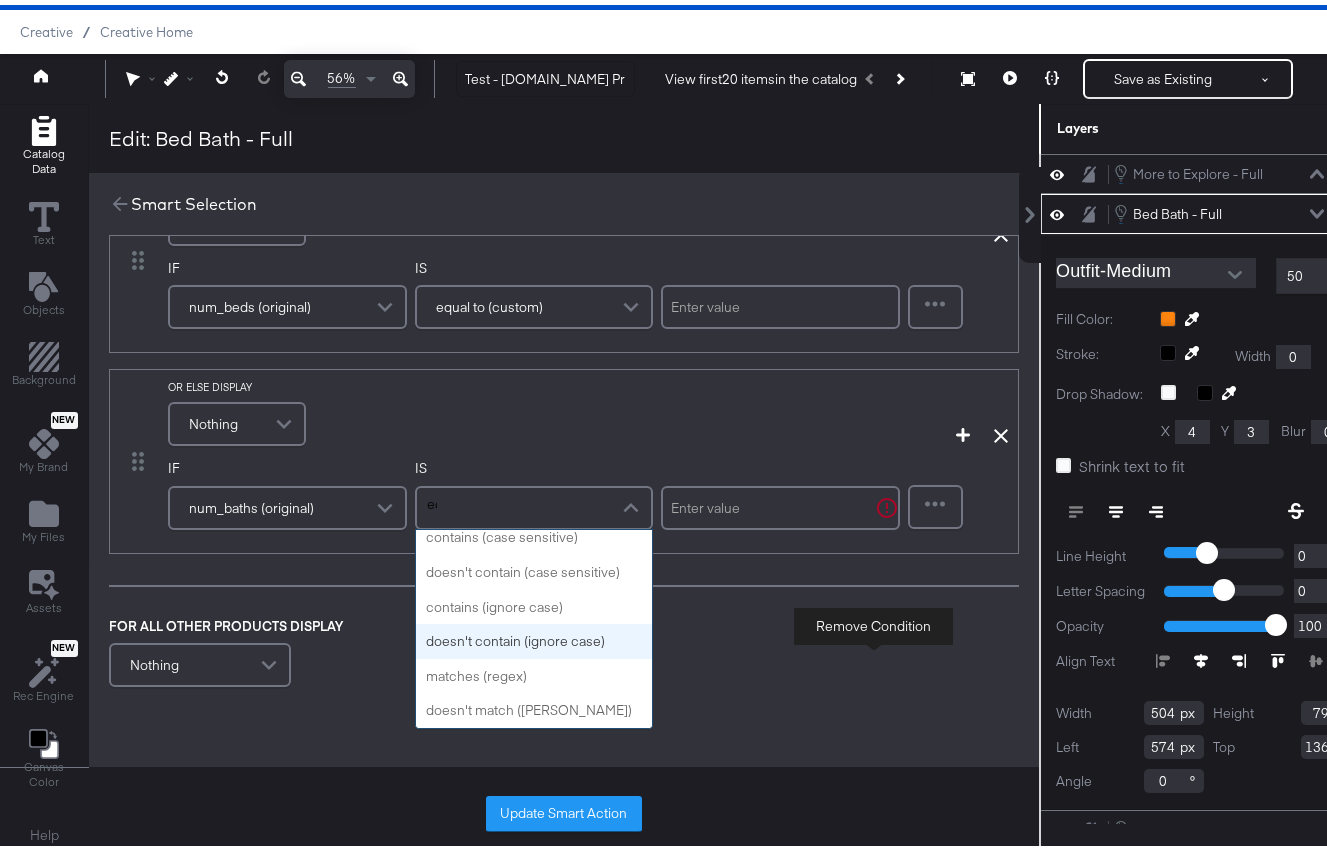 scroll, scrollTop: 203, scrollLeft: 0, axis: vertical 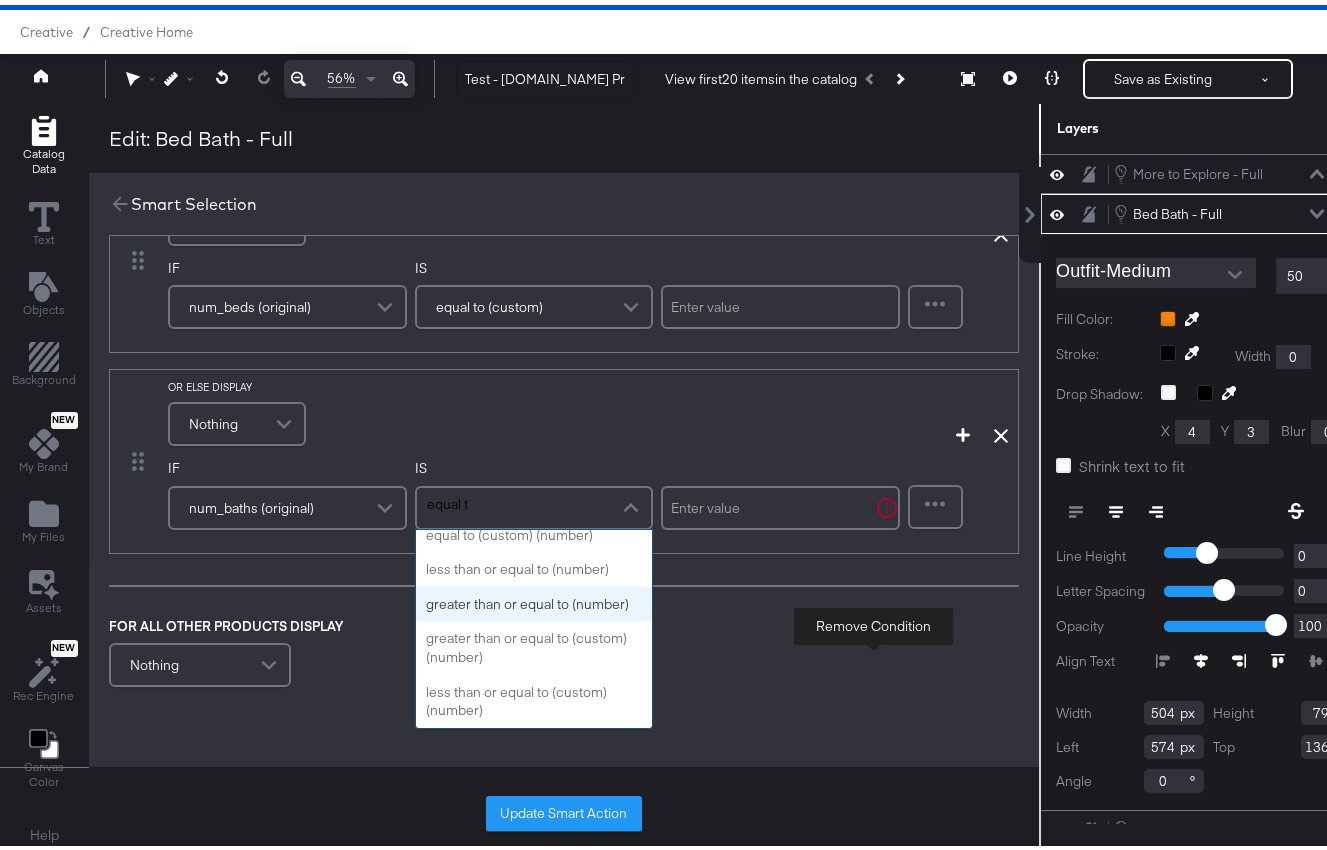 type on "equal to" 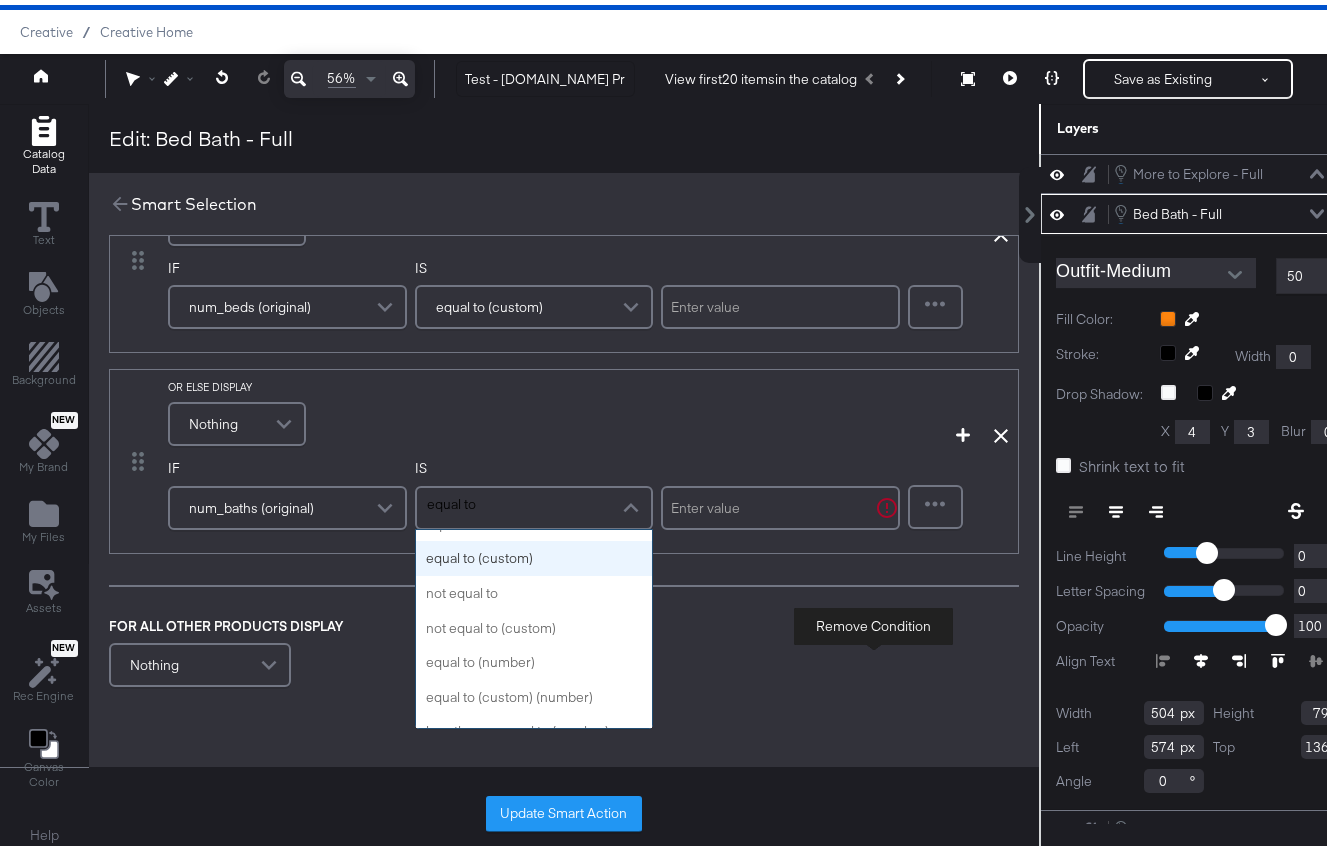 scroll, scrollTop: 10, scrollLeft: 0, axis: vertical 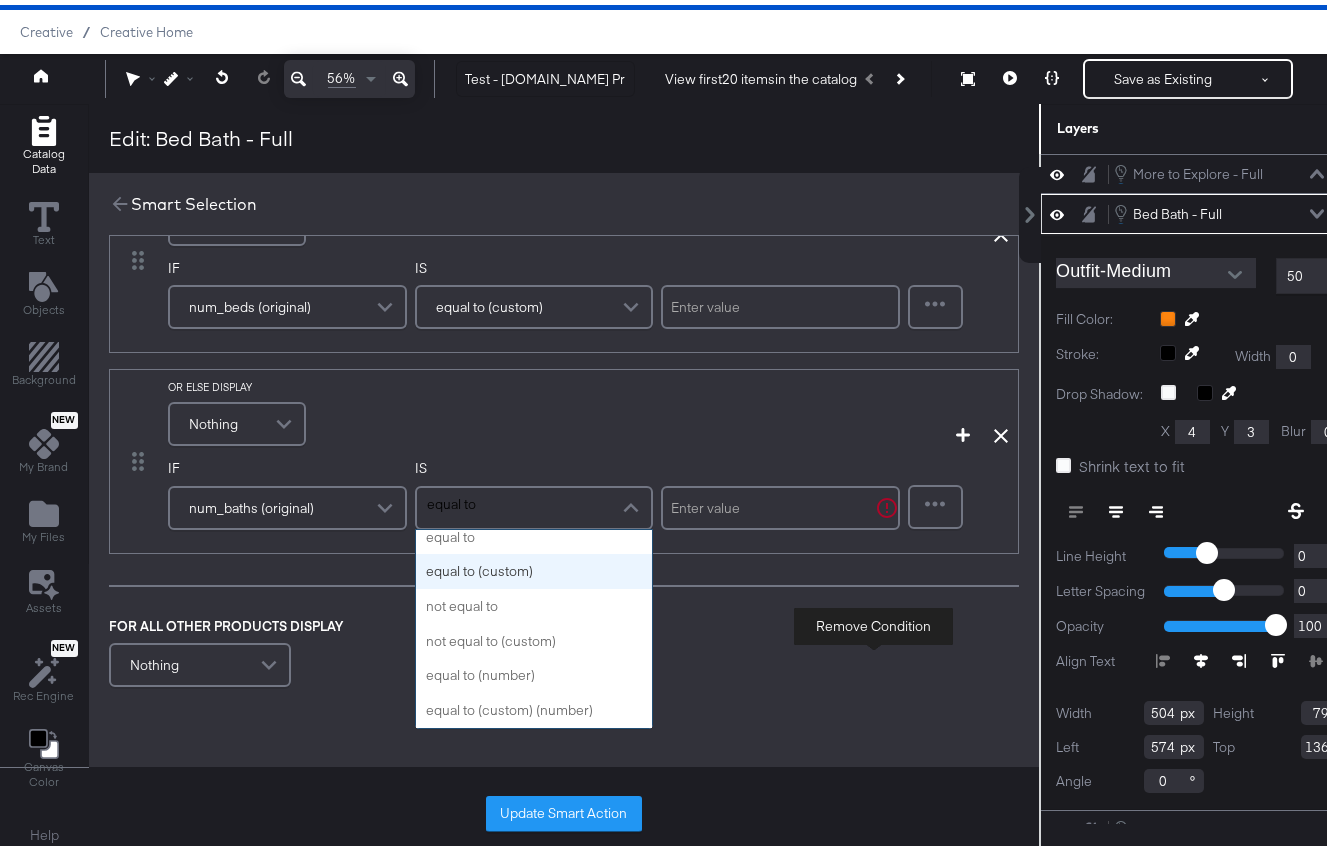 type 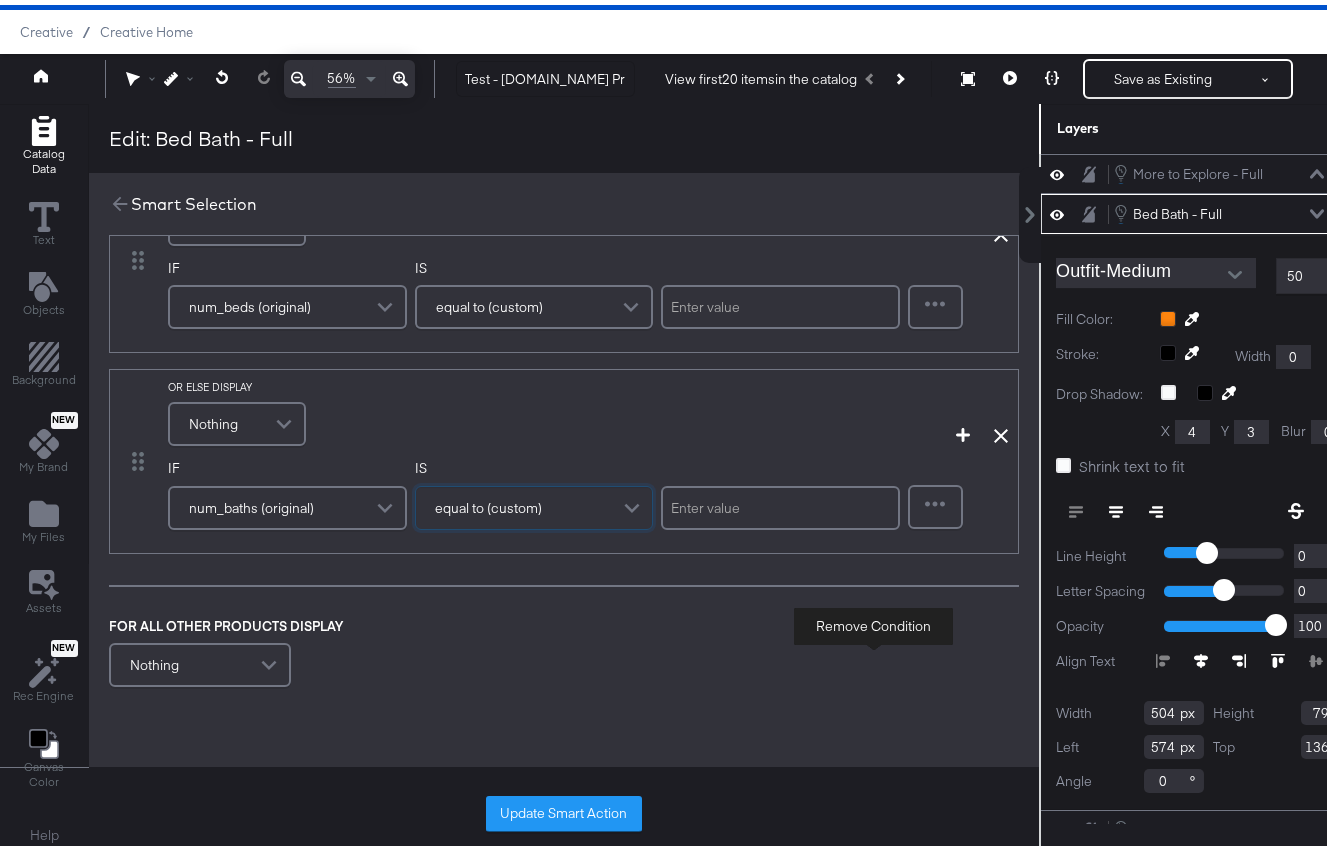 click on "FOR ALL OTHER PRODUCTS DISPLAY Nothing" at bounding box center [564, 650] 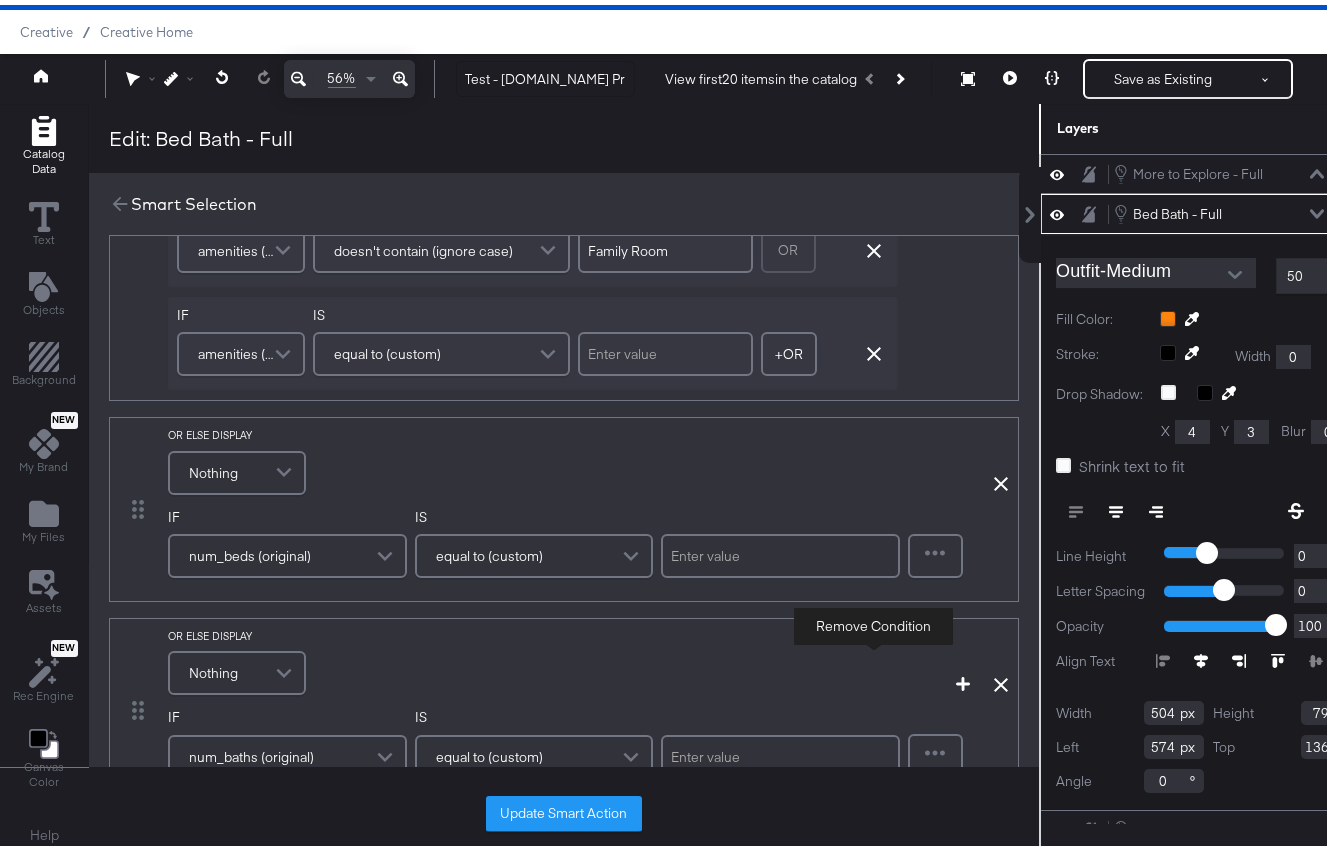 scroll, scrollTop: 687, scrollLeft: 0, axis: vertical 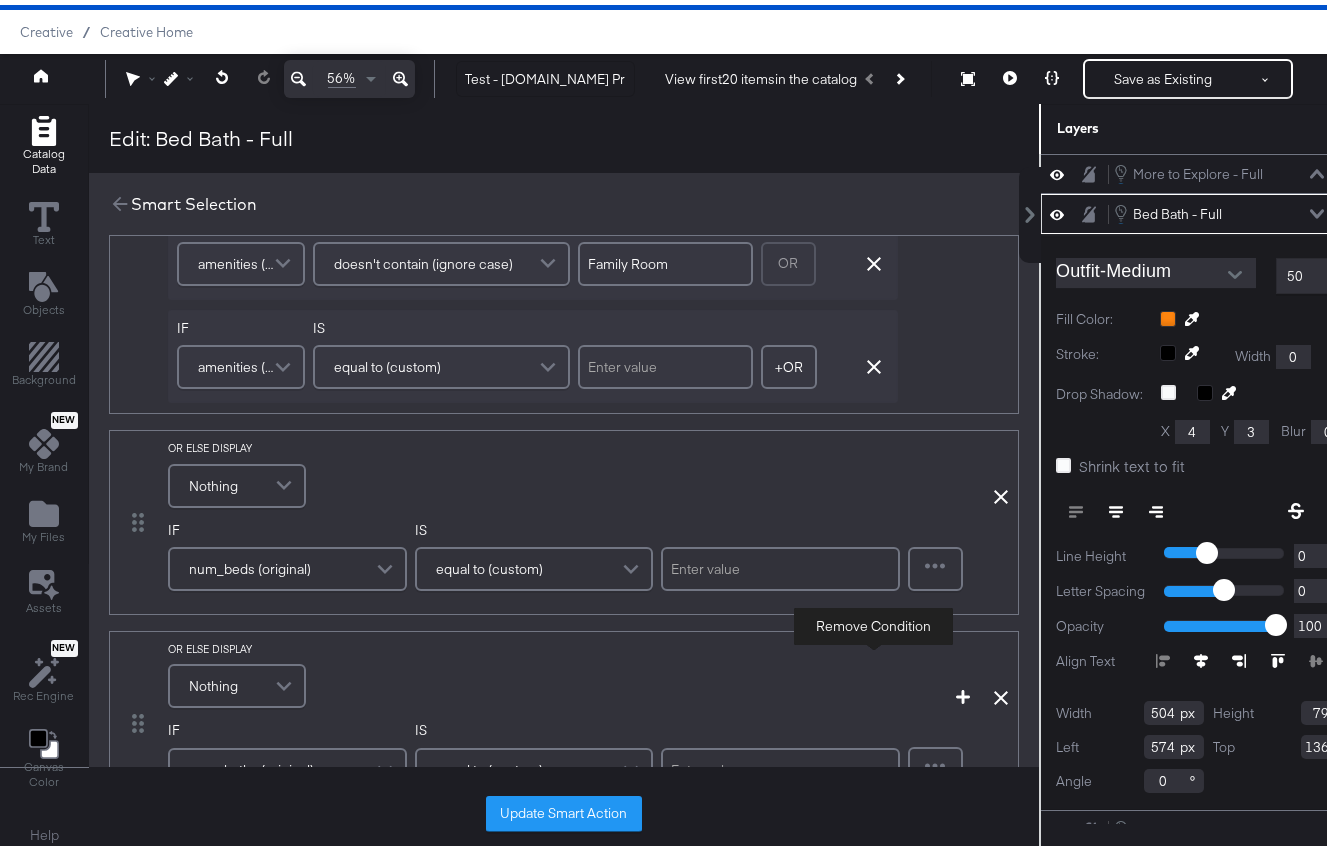 click on "equal to (custom)" at bounding box center (534, 564) 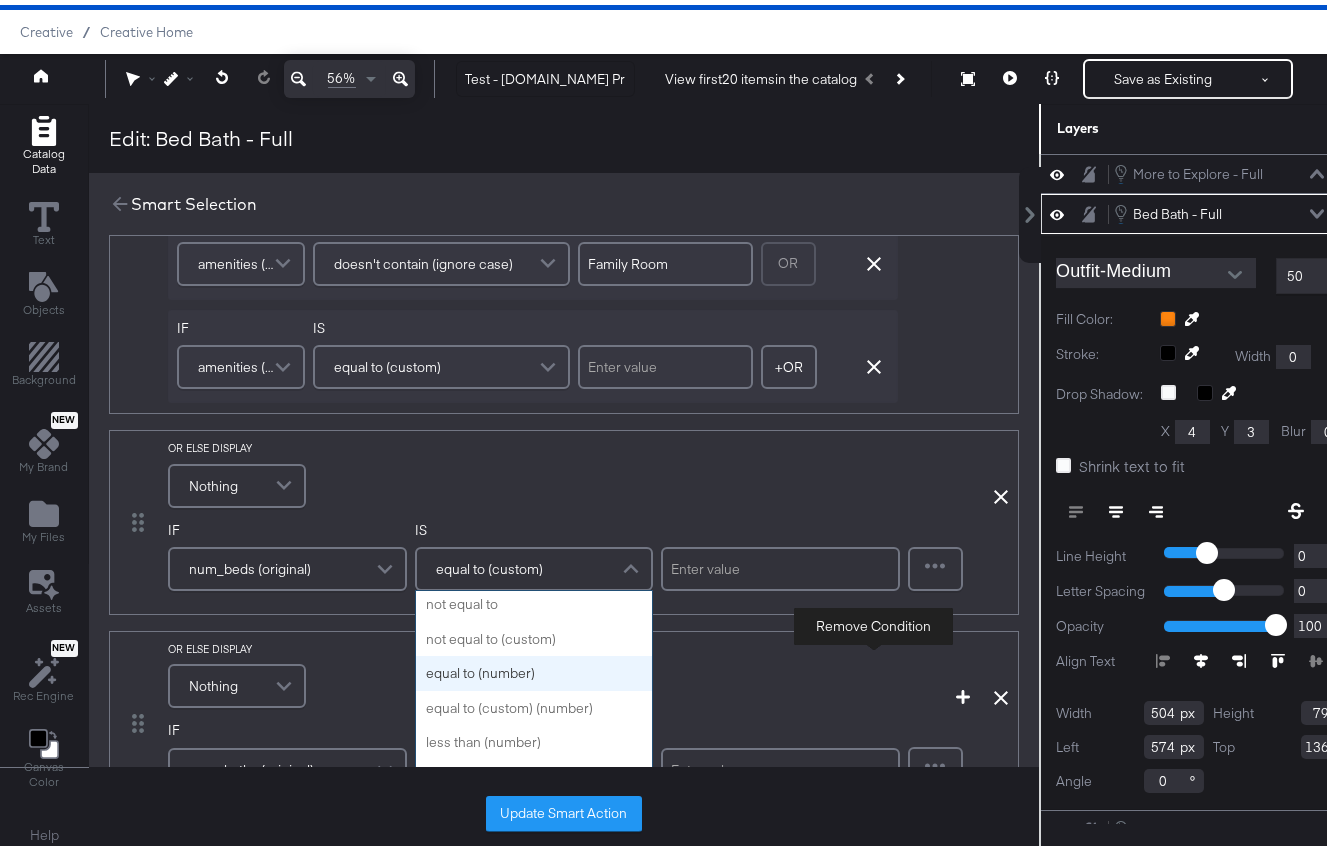 scroll, scrollTop: 112, scrollLeft: 0, axis: vertical 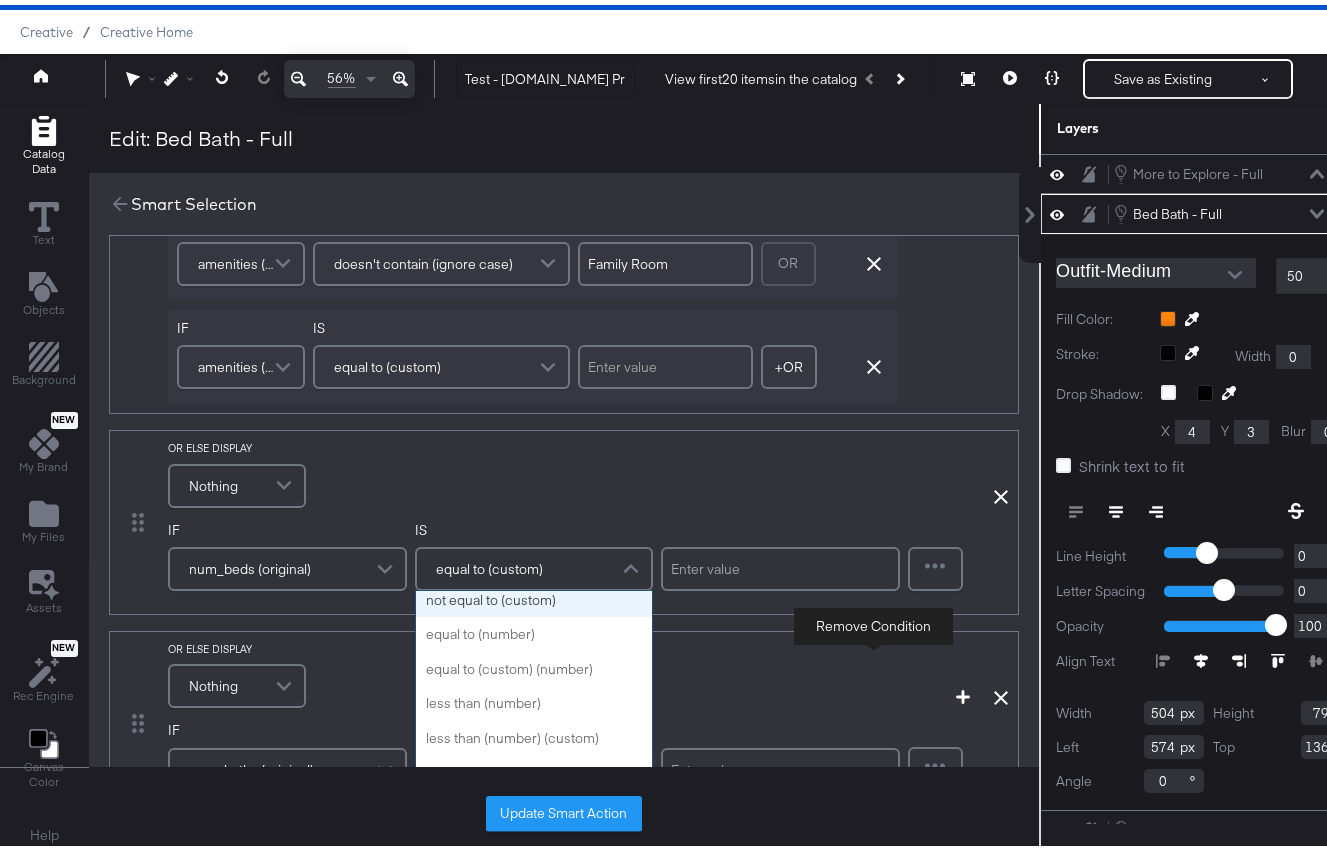 click on "OR ELSE DISPLAY Nothing" at bounding box center (512, 471) 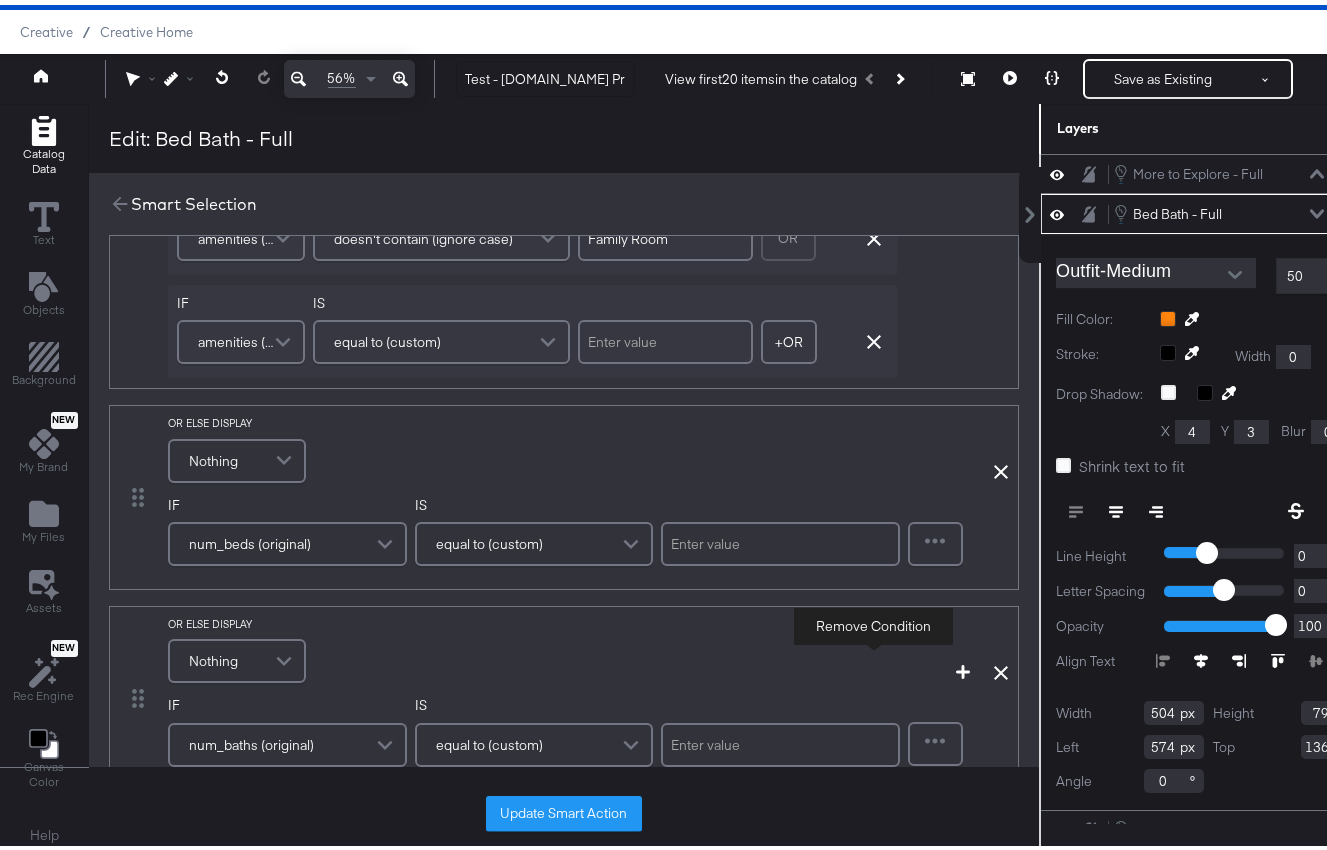 scroll, scrollTop: 725, scrollLeft: 0, axis: vertical 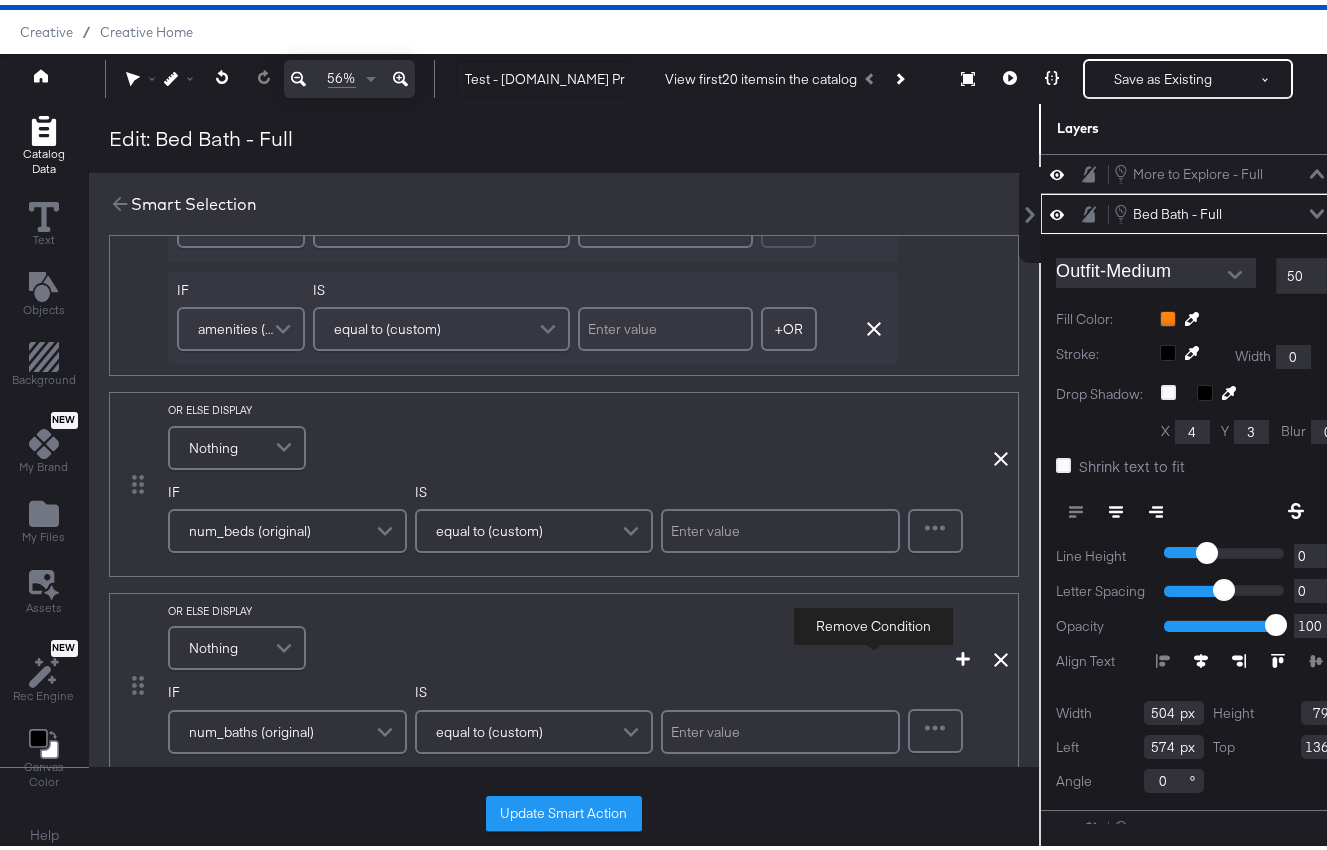 click at bounding box center (286, 443) 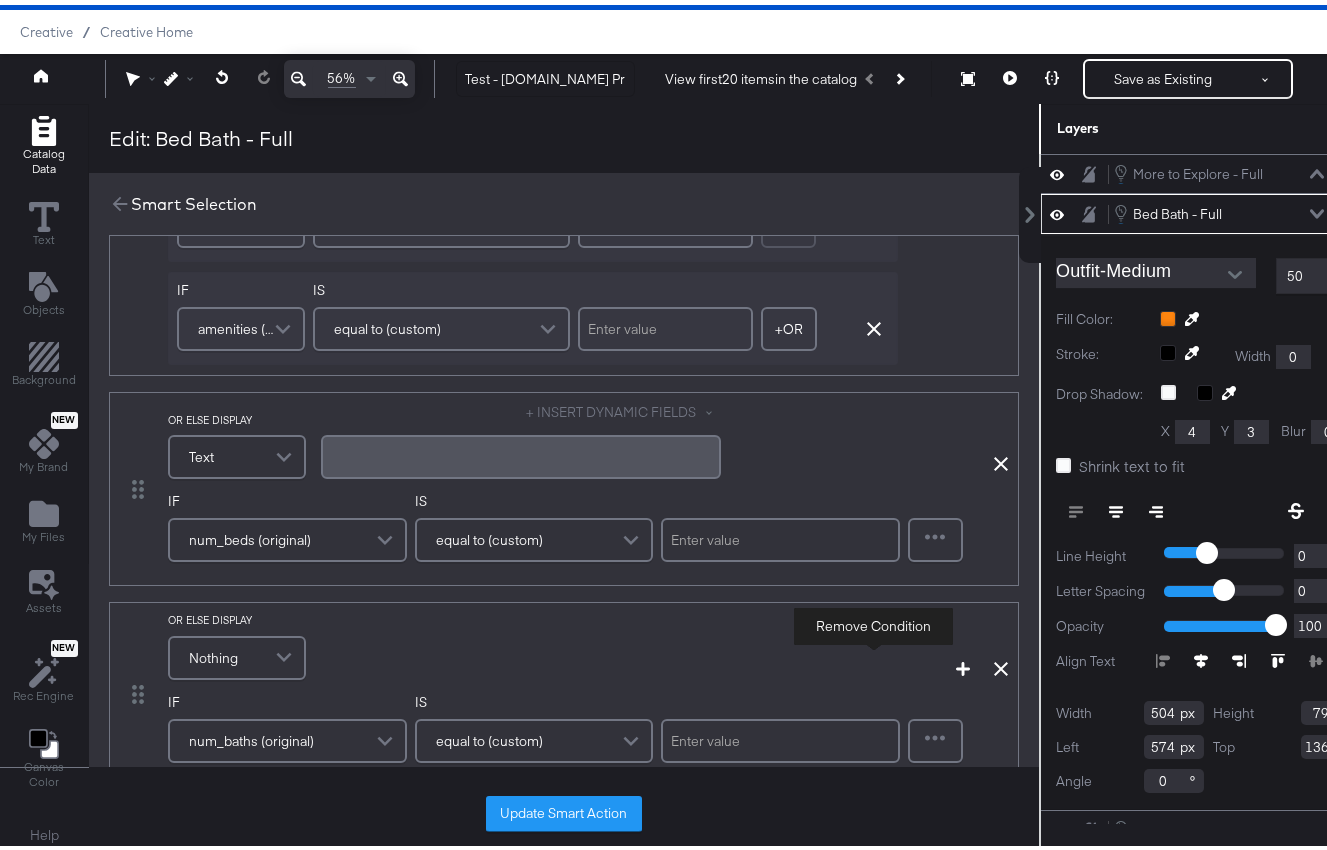 click on "﻿" at bounding box center [521, 451] 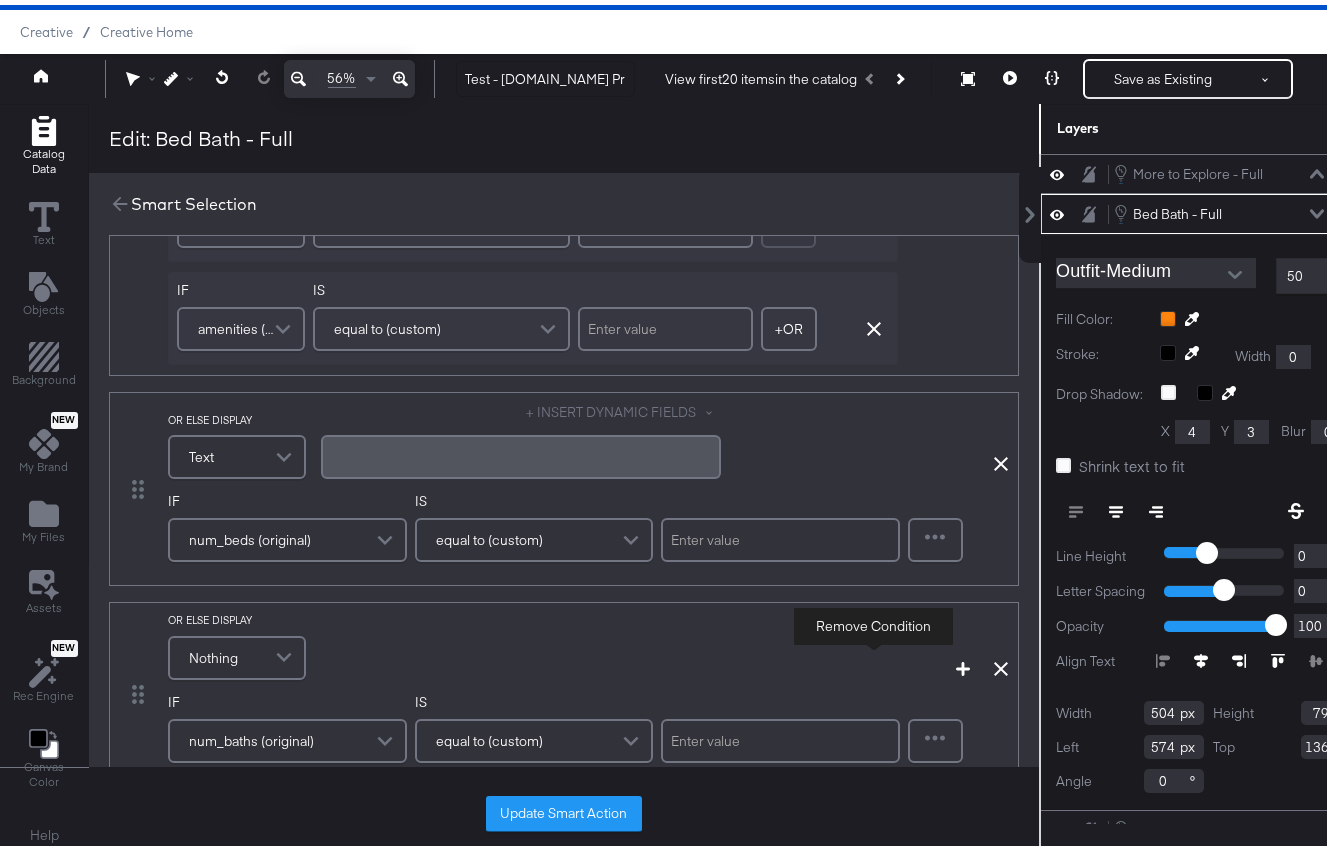 type 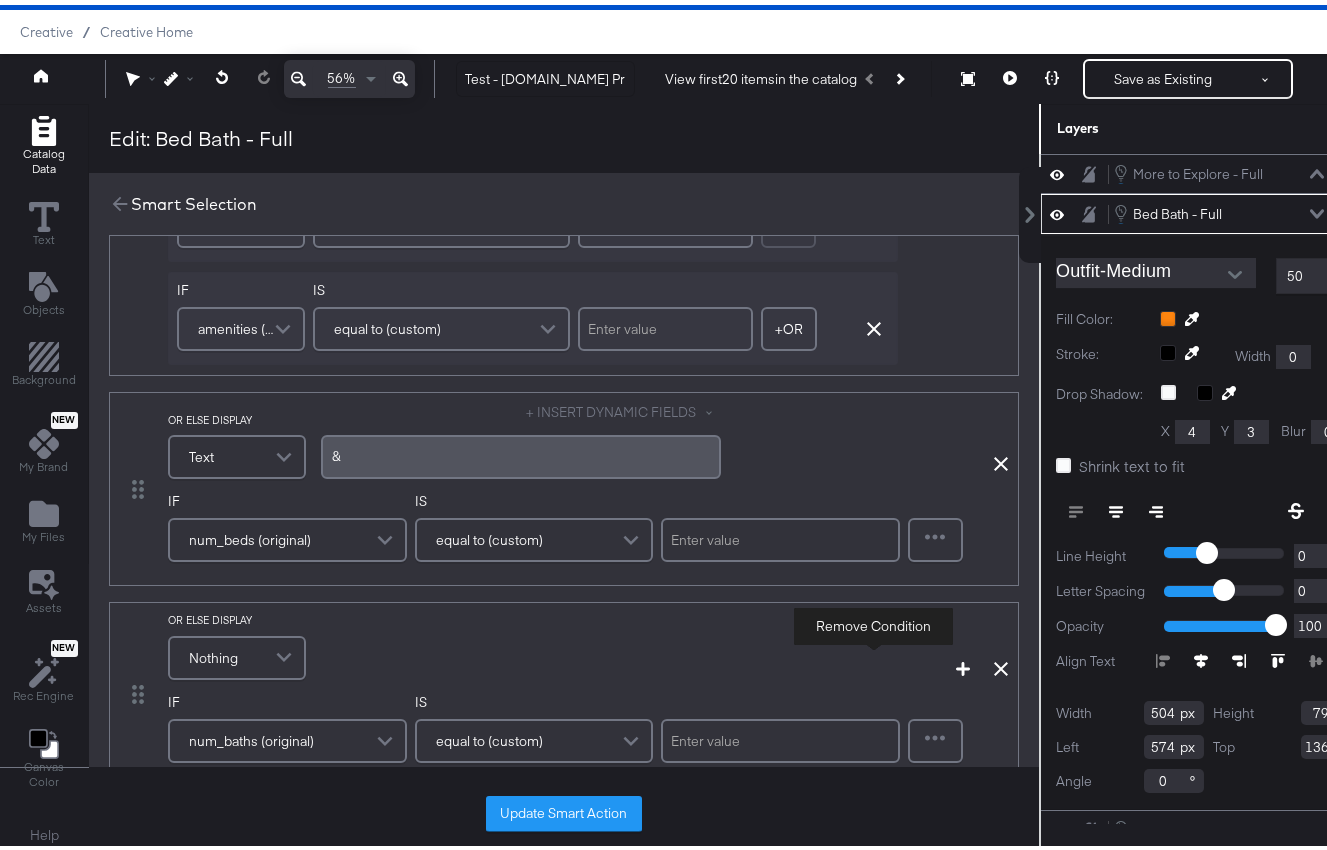 click on "﻿&" at bounding box center [337, 451] 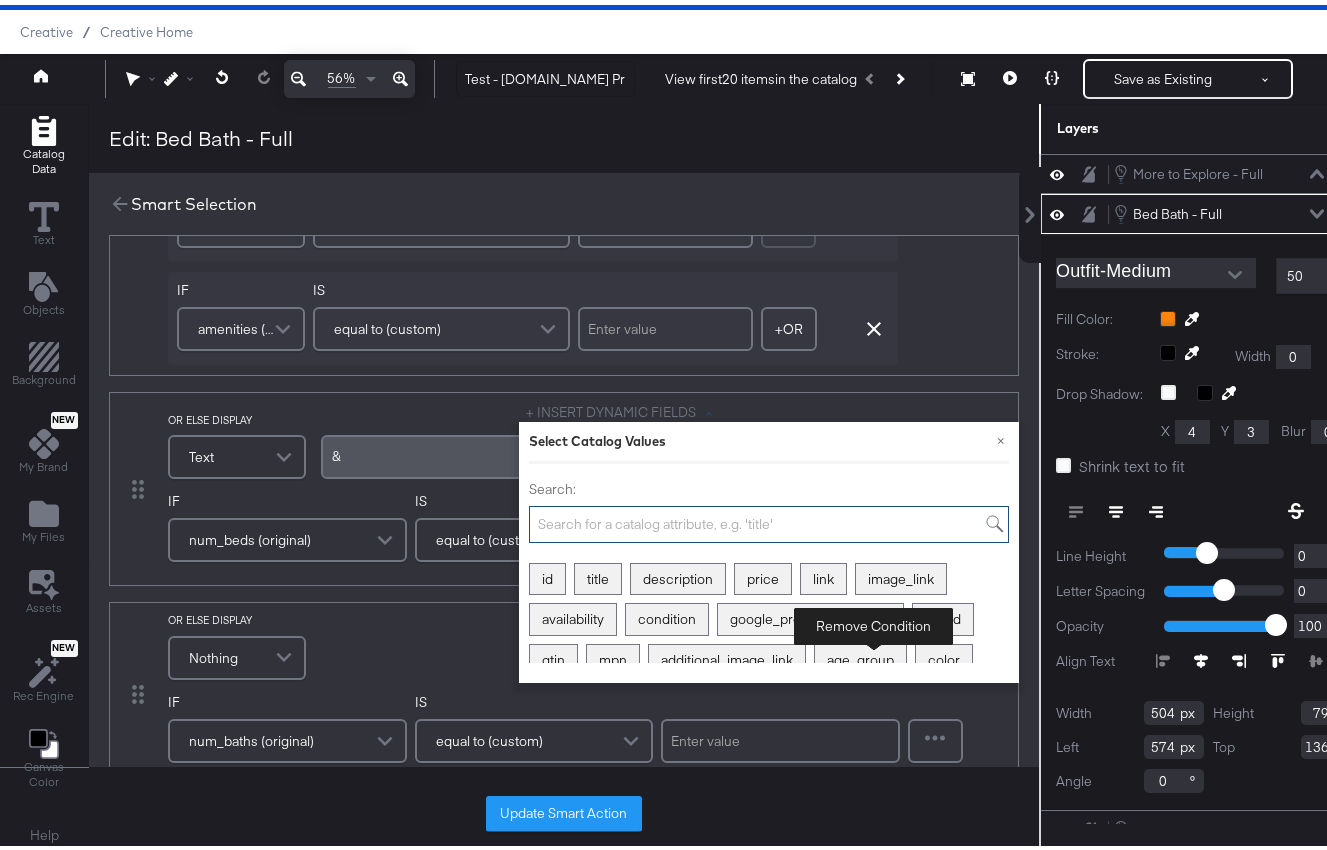 click on "Search:" at bounding box center (769, 519) 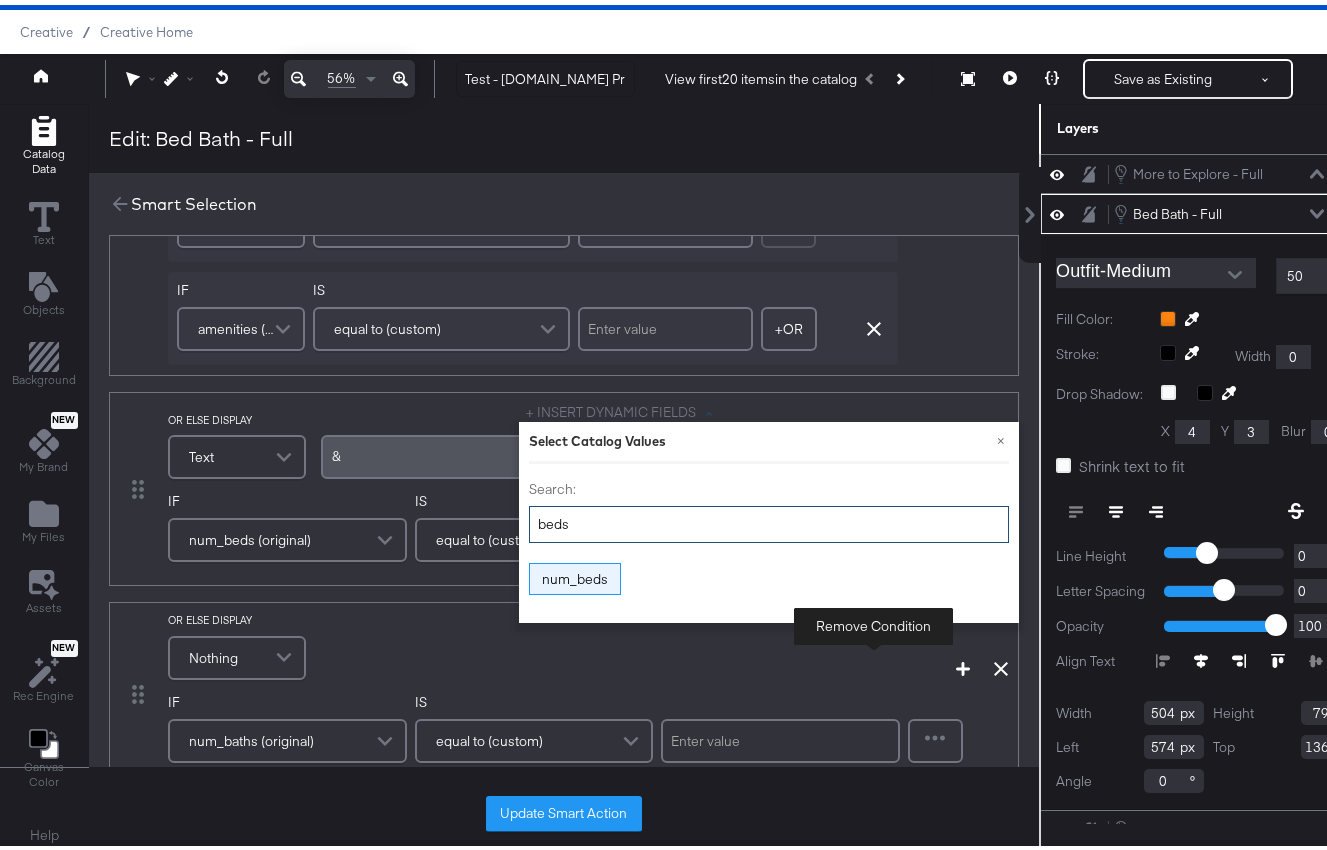 type on "beds" 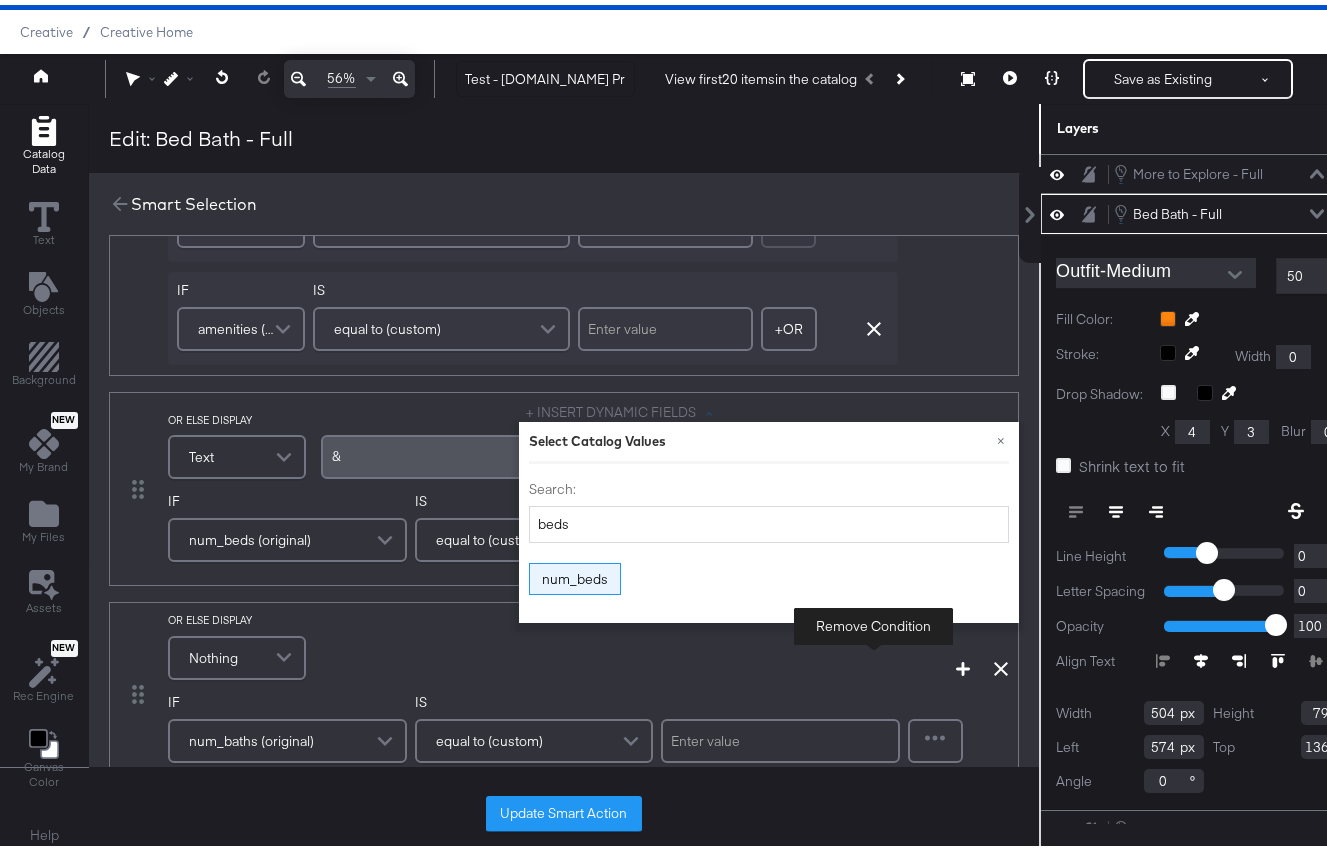 click on "num_beds" at bounding box center [575, 574] 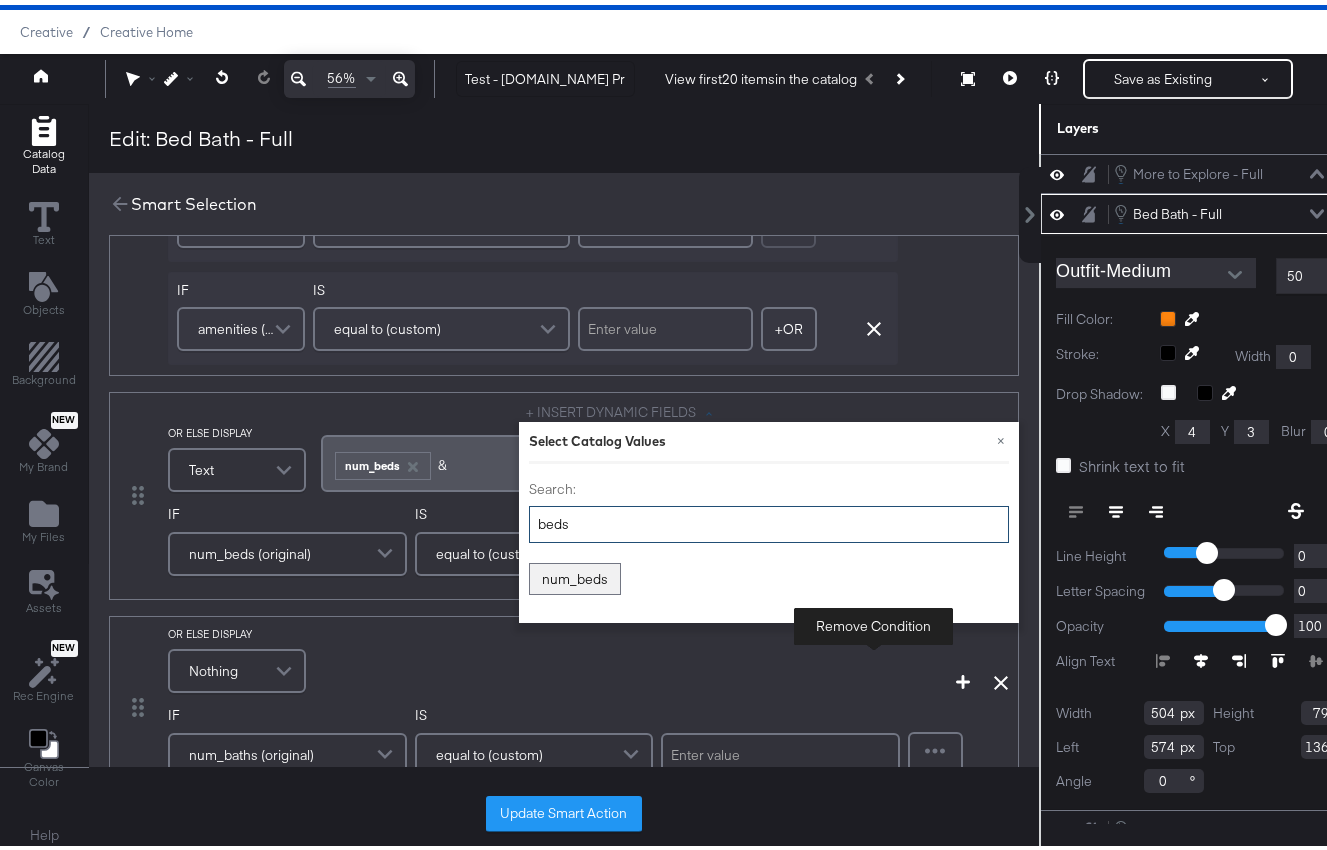 click on "beds" at bounding box center [769, 519] 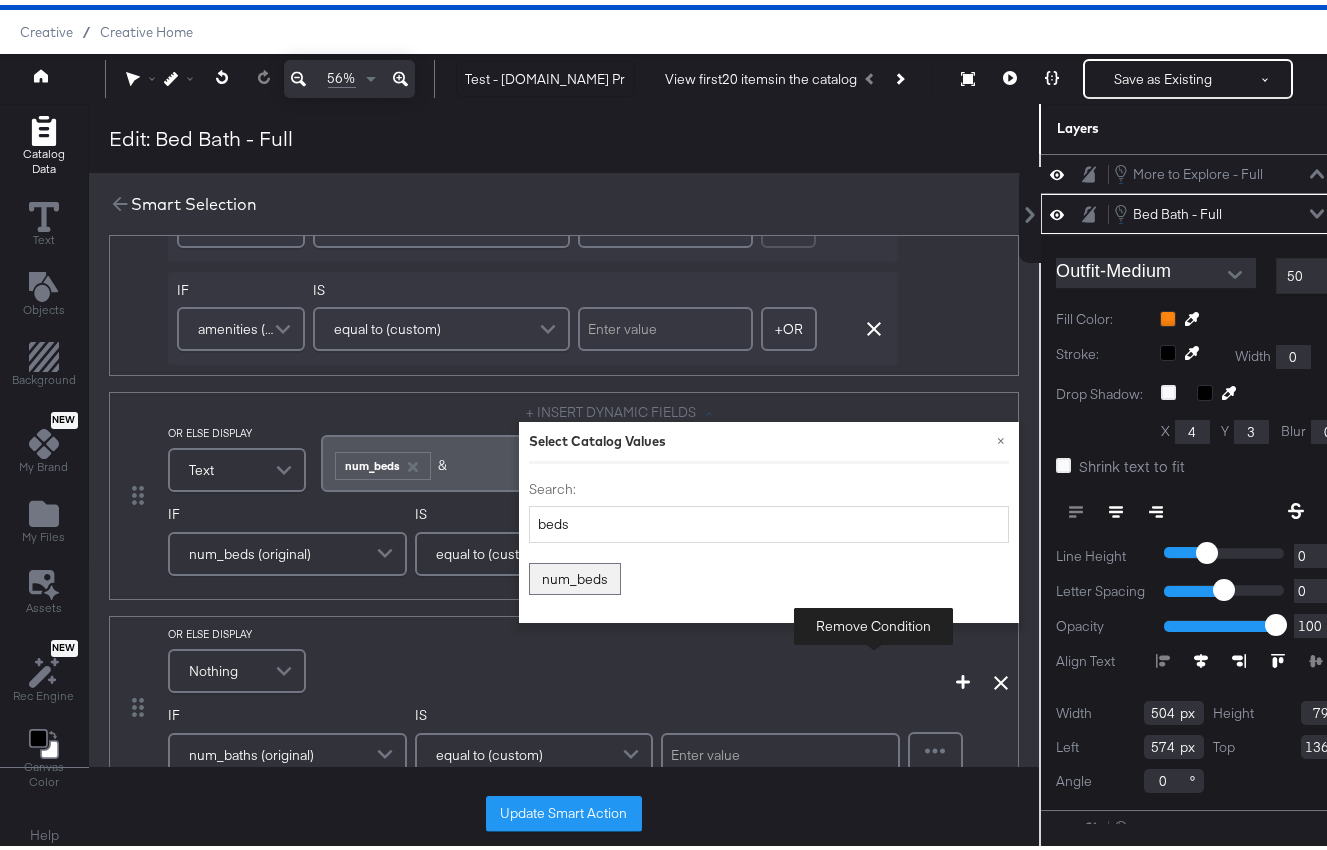 click on "﻿ ﻿ num_beds  ﻿&" at bounding box center (521, 458) 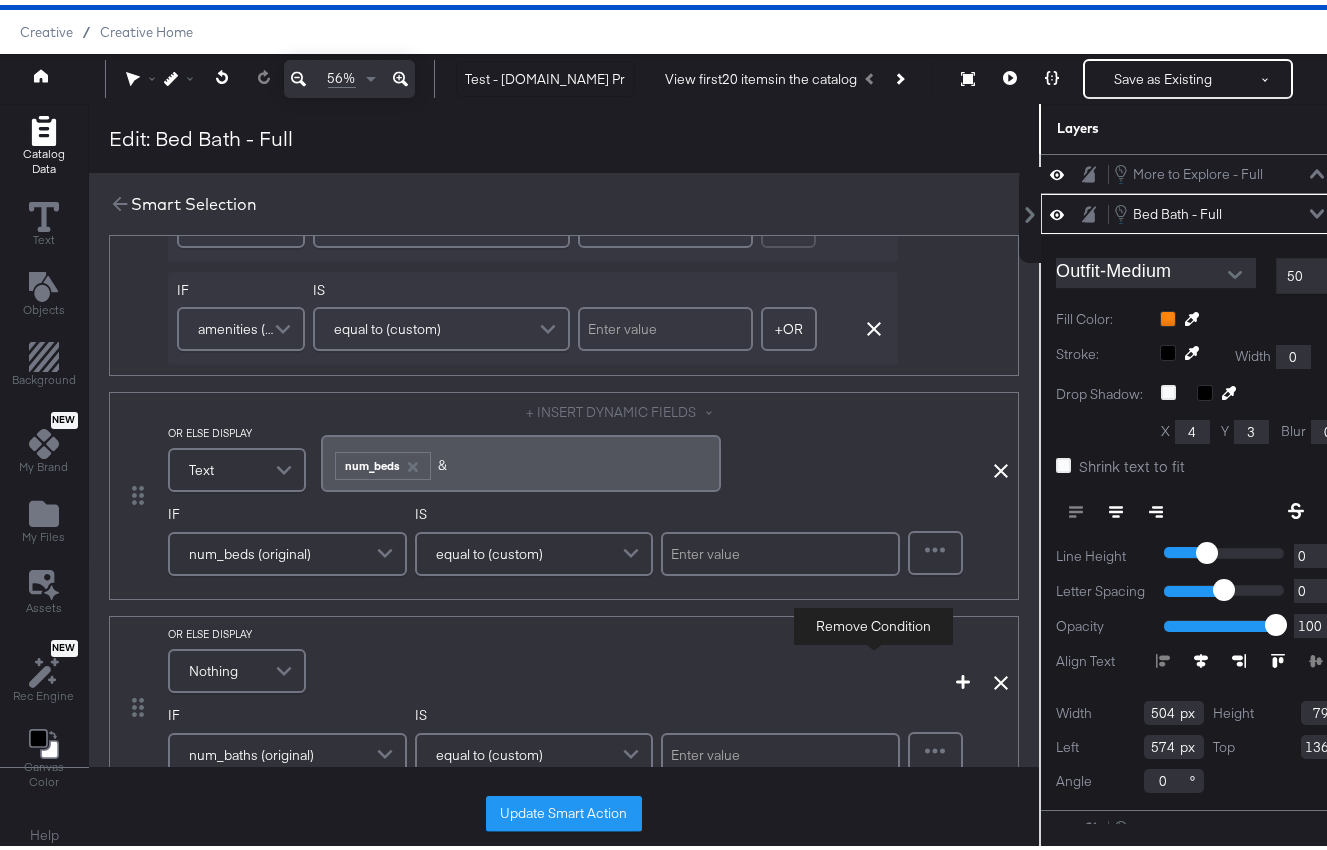 click on "﻿ ﻿ num_beds  ﻿&" at bounding box center [521, 458] 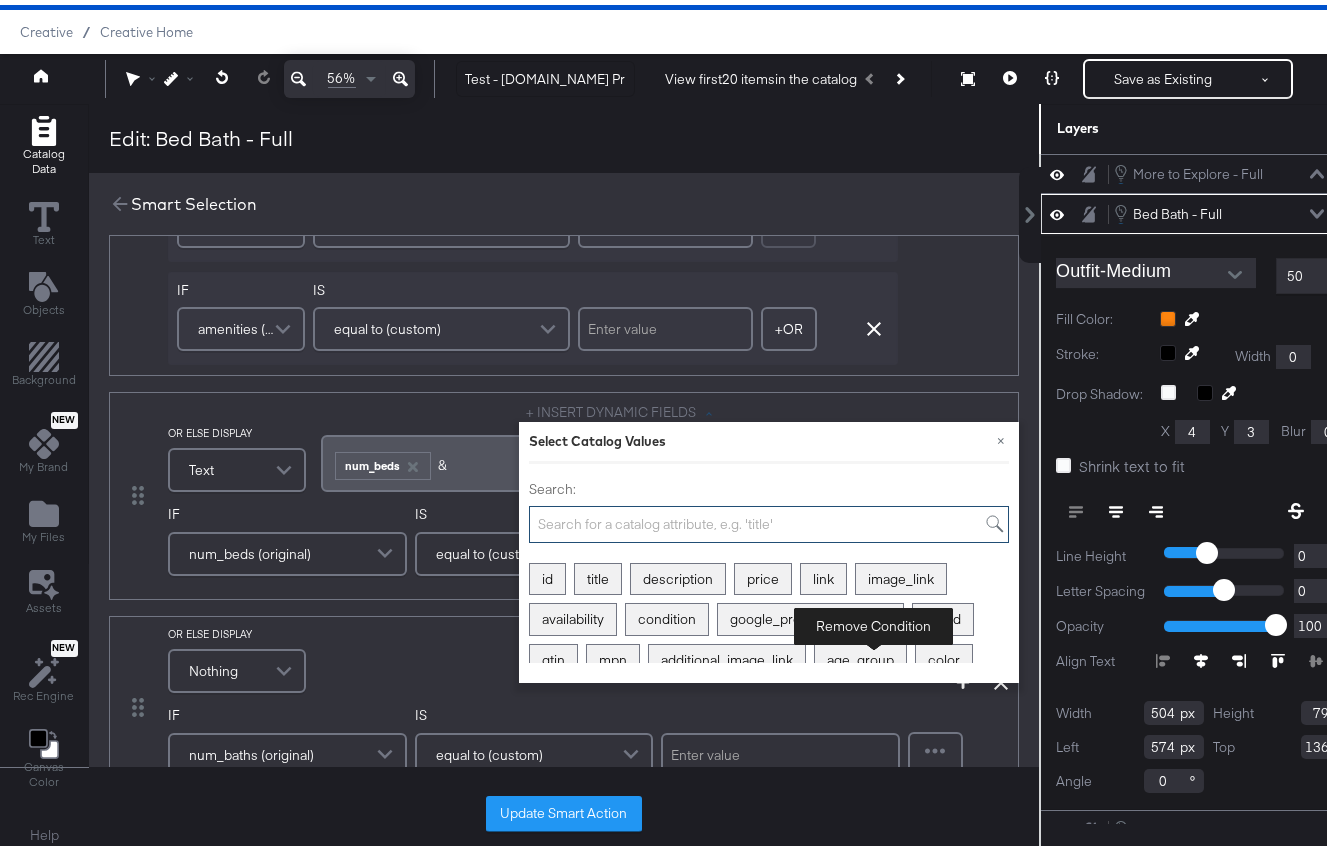 click on "Search:" at bounding box center [769, 519] 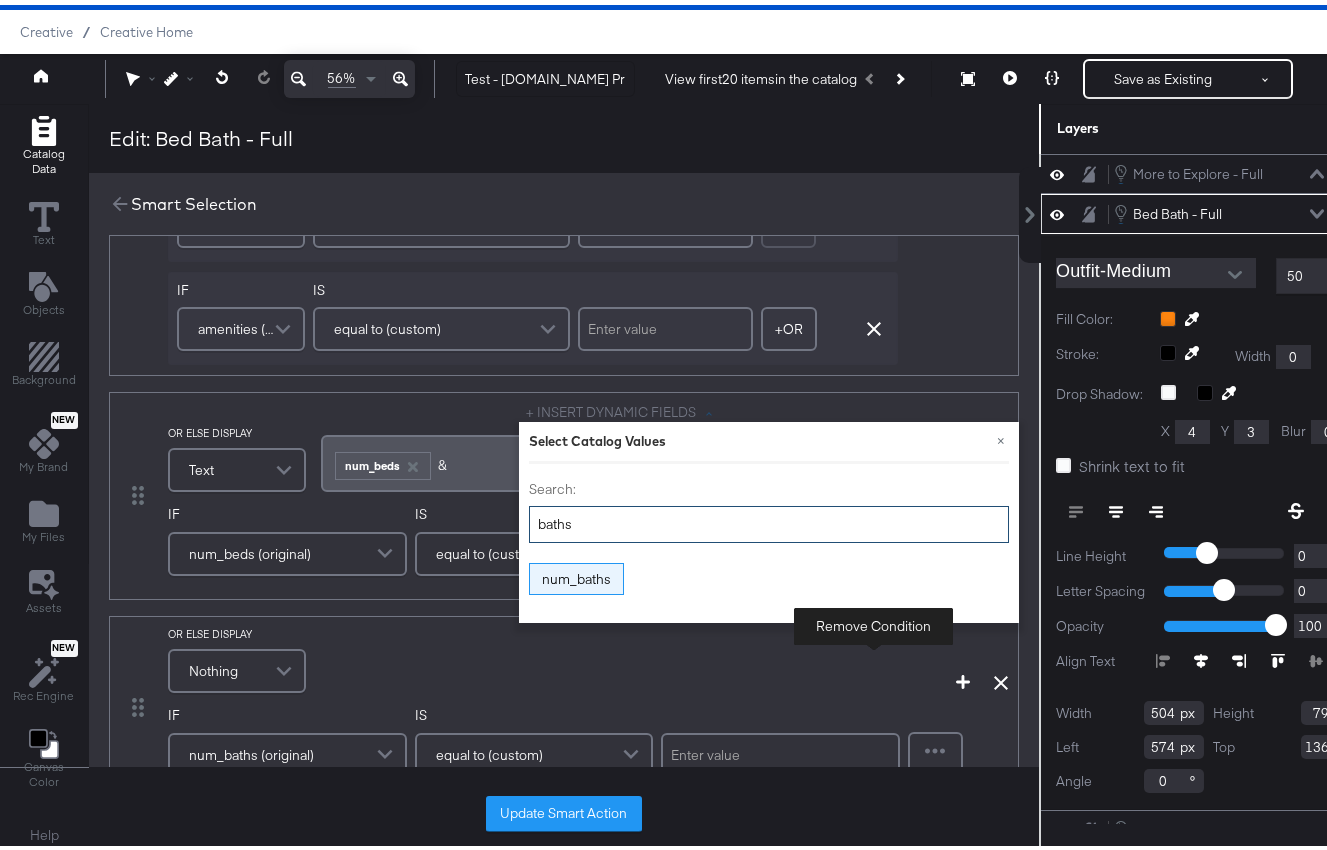 type on "baths" 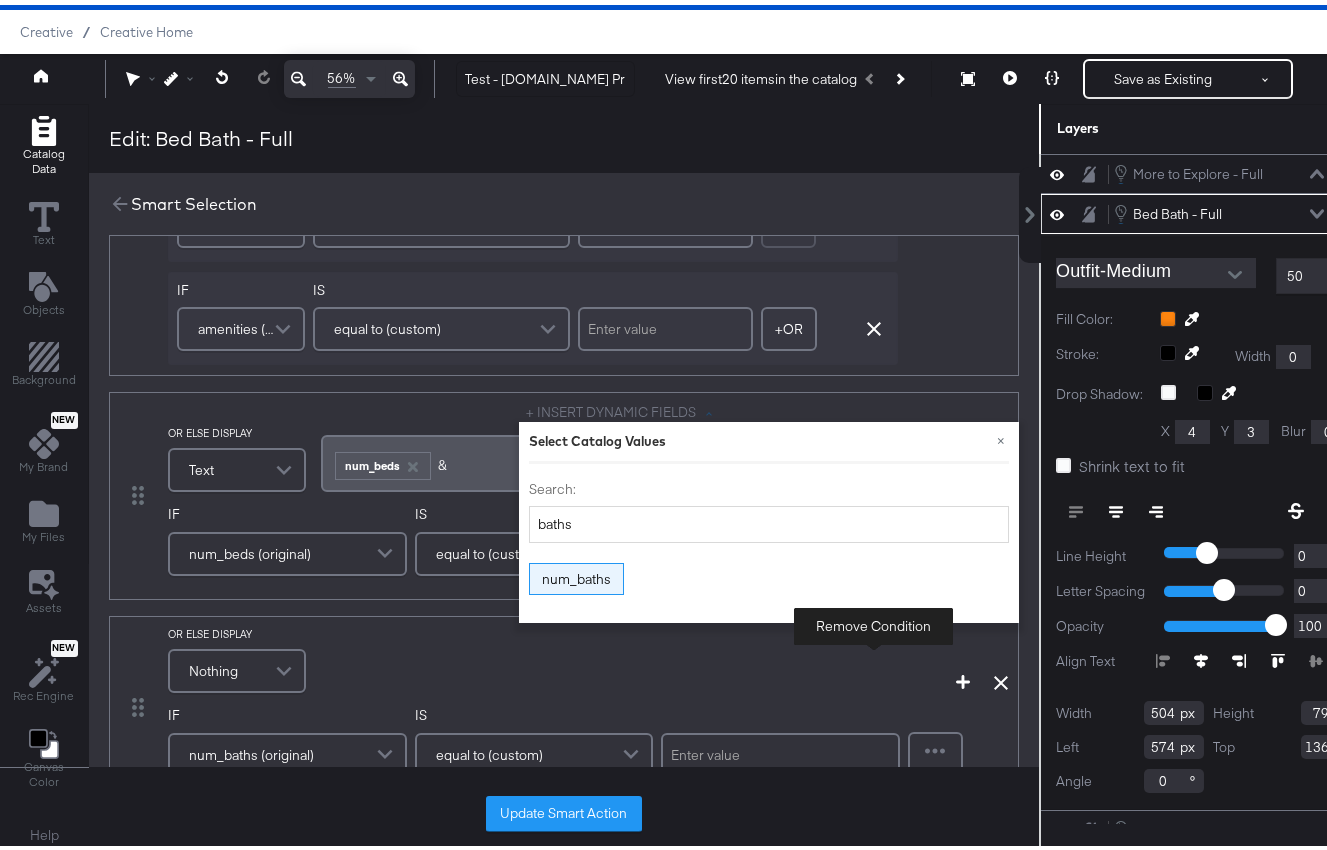 click on "num_baths" at bounding box center (576, 574) 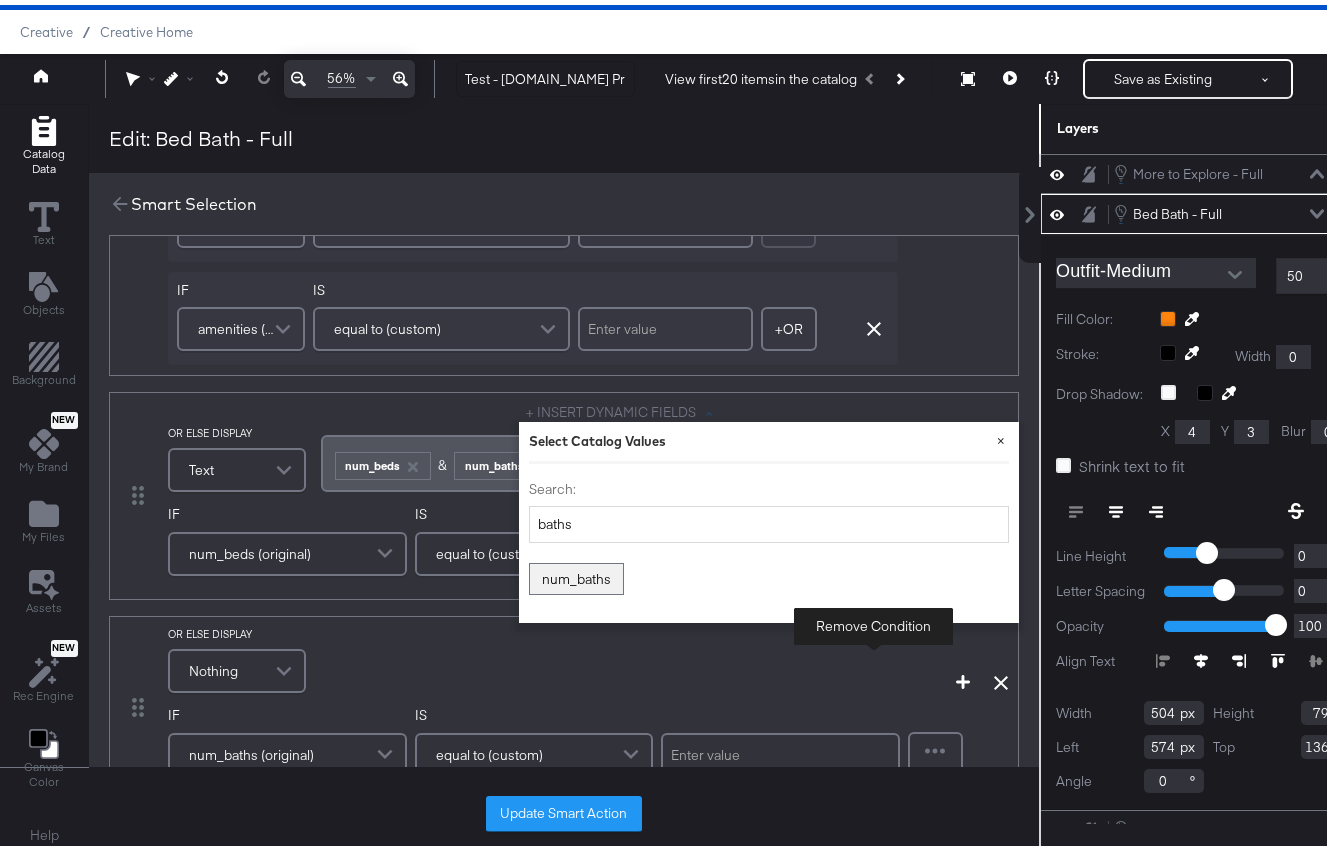 click on "×" at bounding box center [1001, 435] 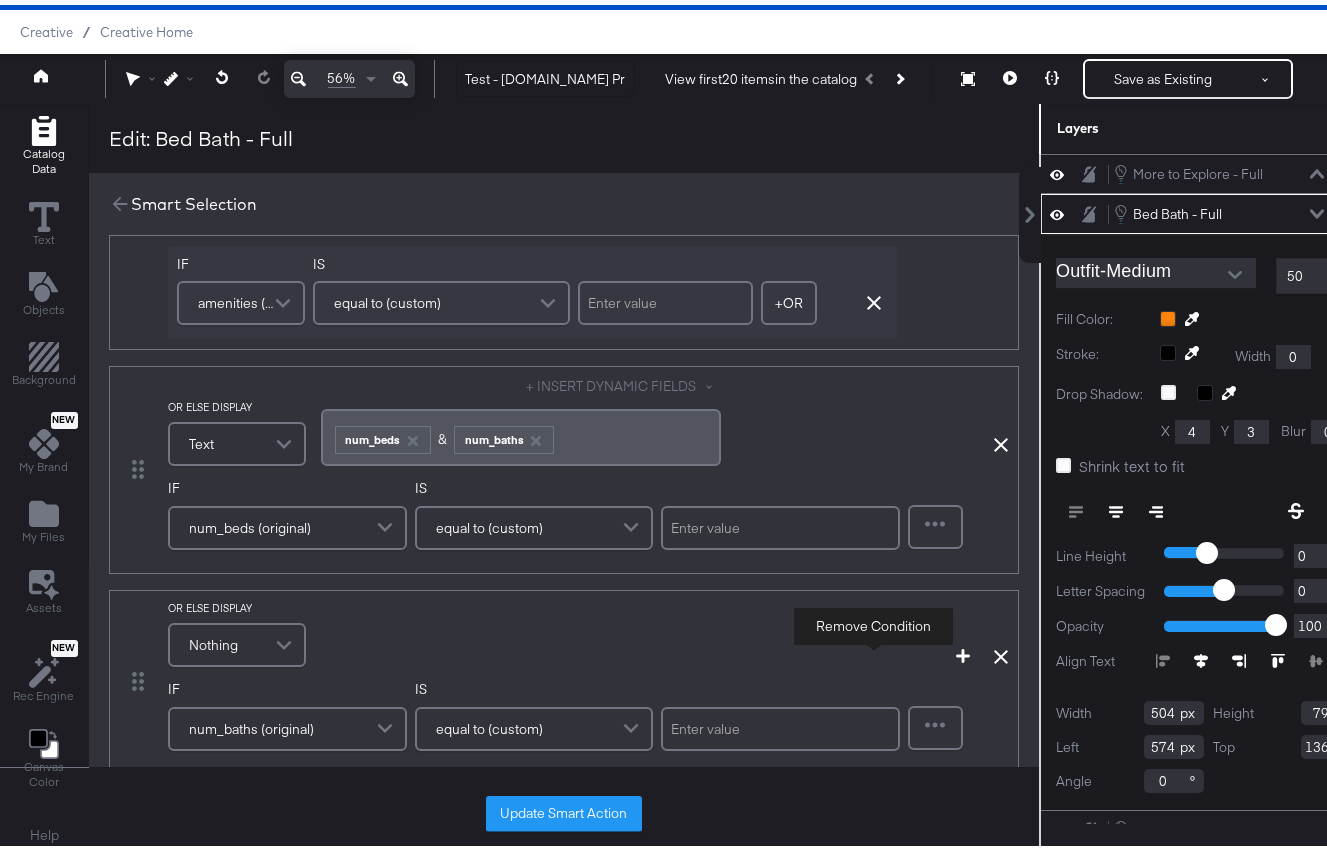 scroll, scrollTop: 764, scrollLeft: 0, axis: vertical 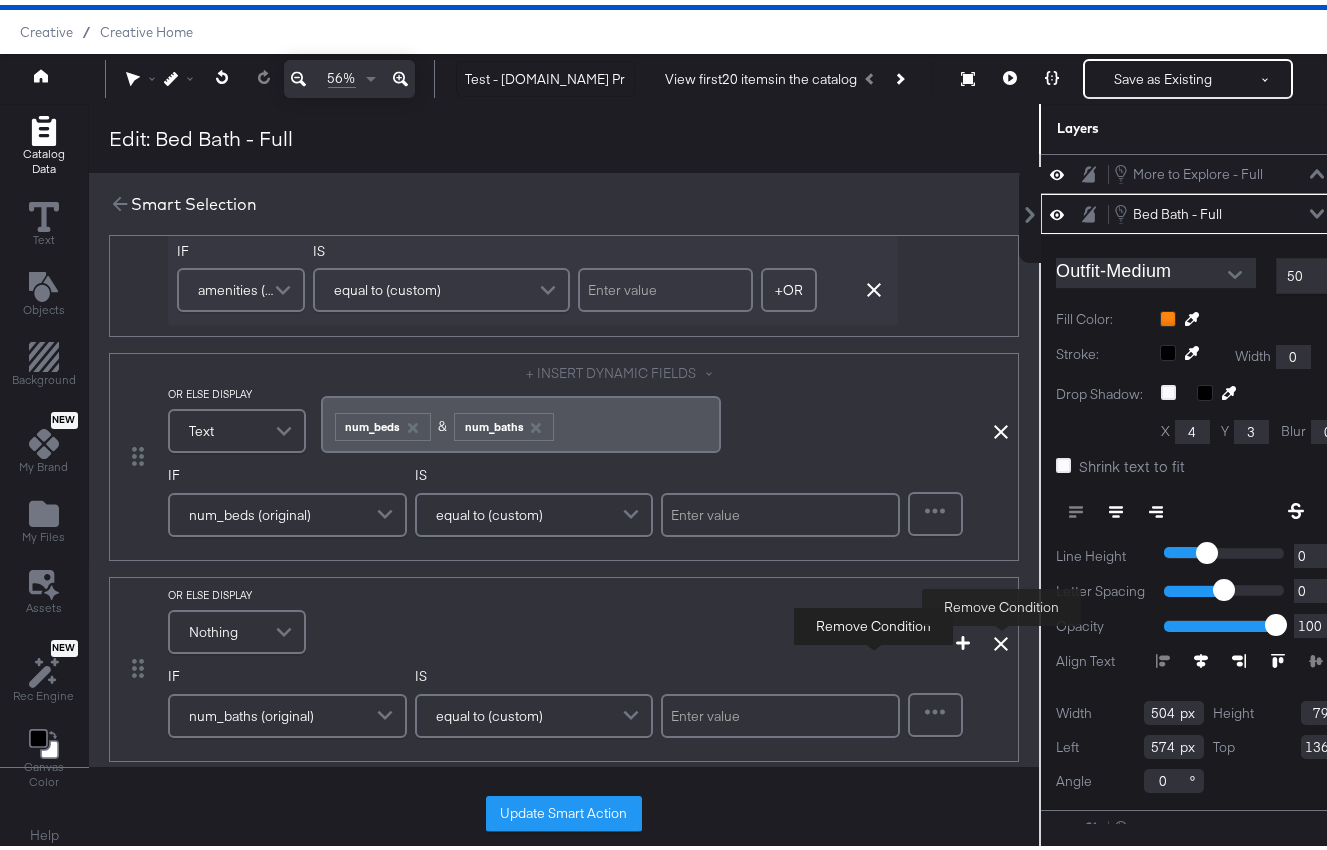 click 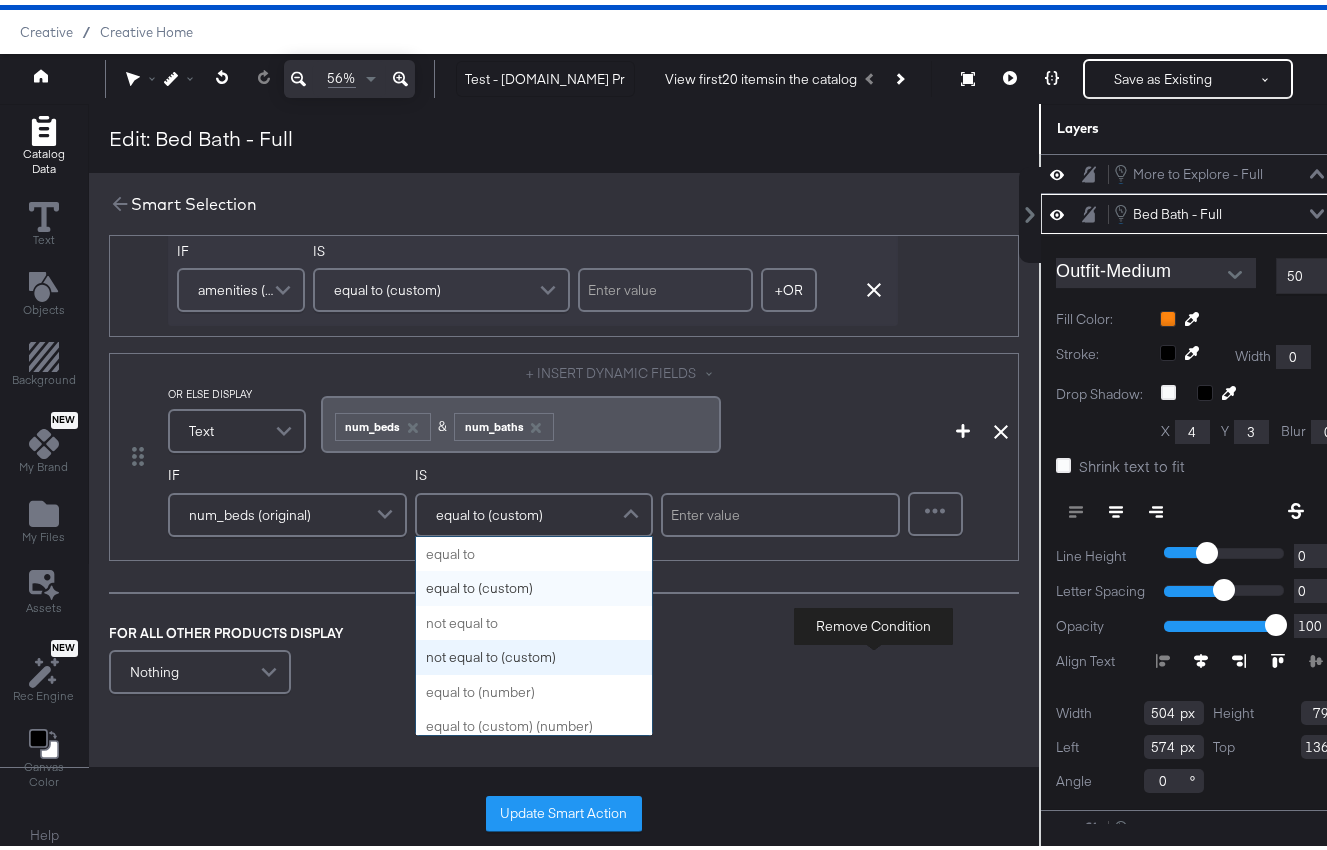 click on "equal to (custom)" at bounding box center [534, 510] 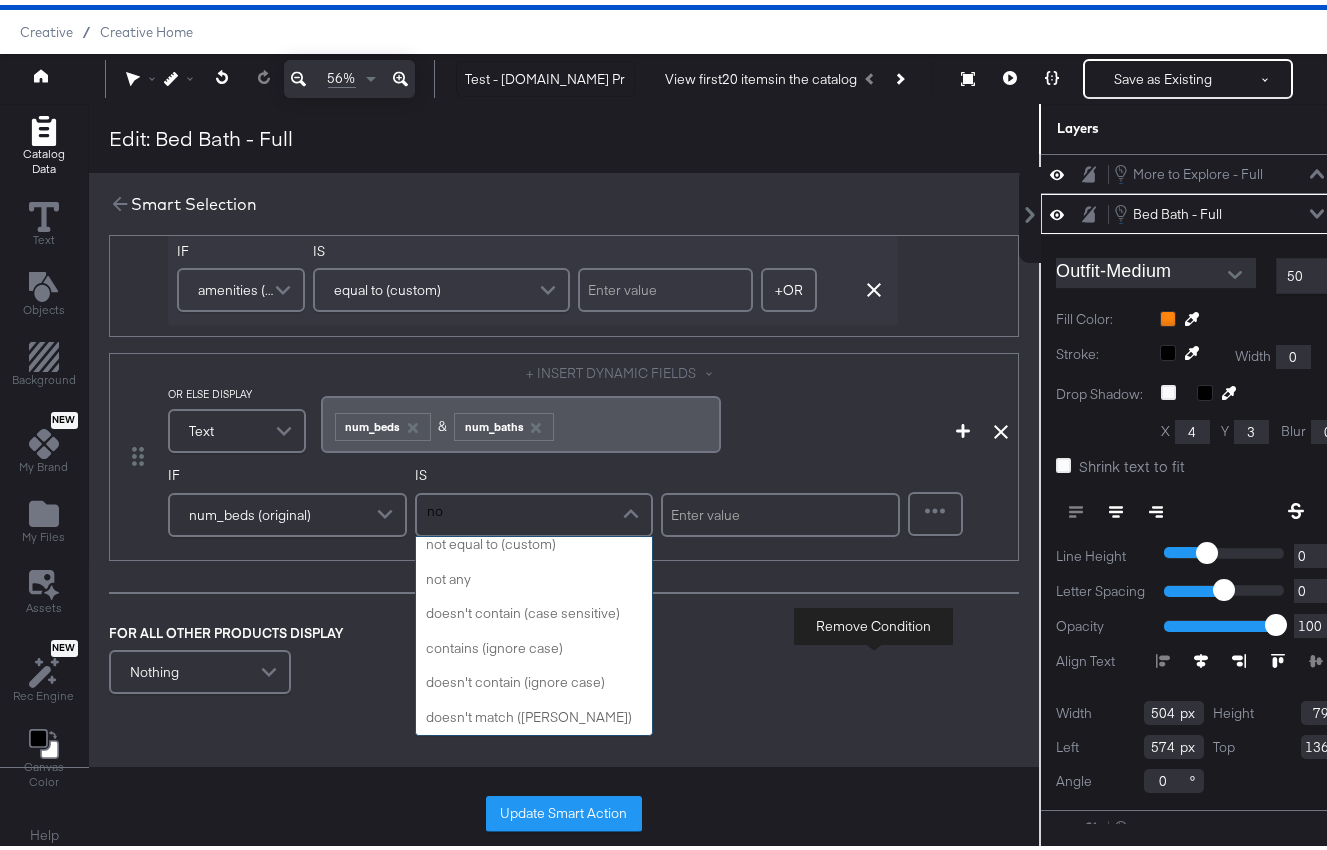 type on "not" 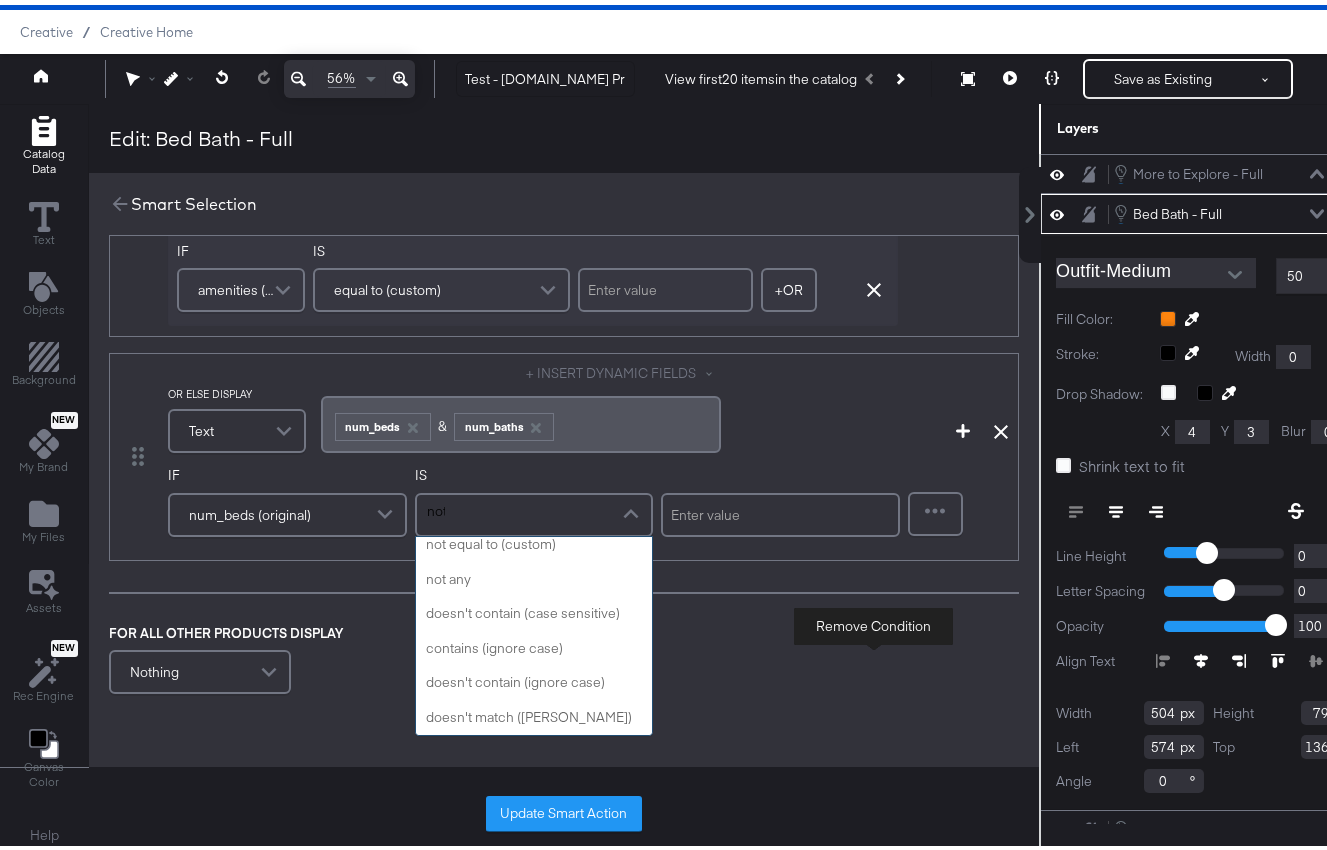 scroll, scrollTop: 9, scrollLeft: 0, axis: vertical 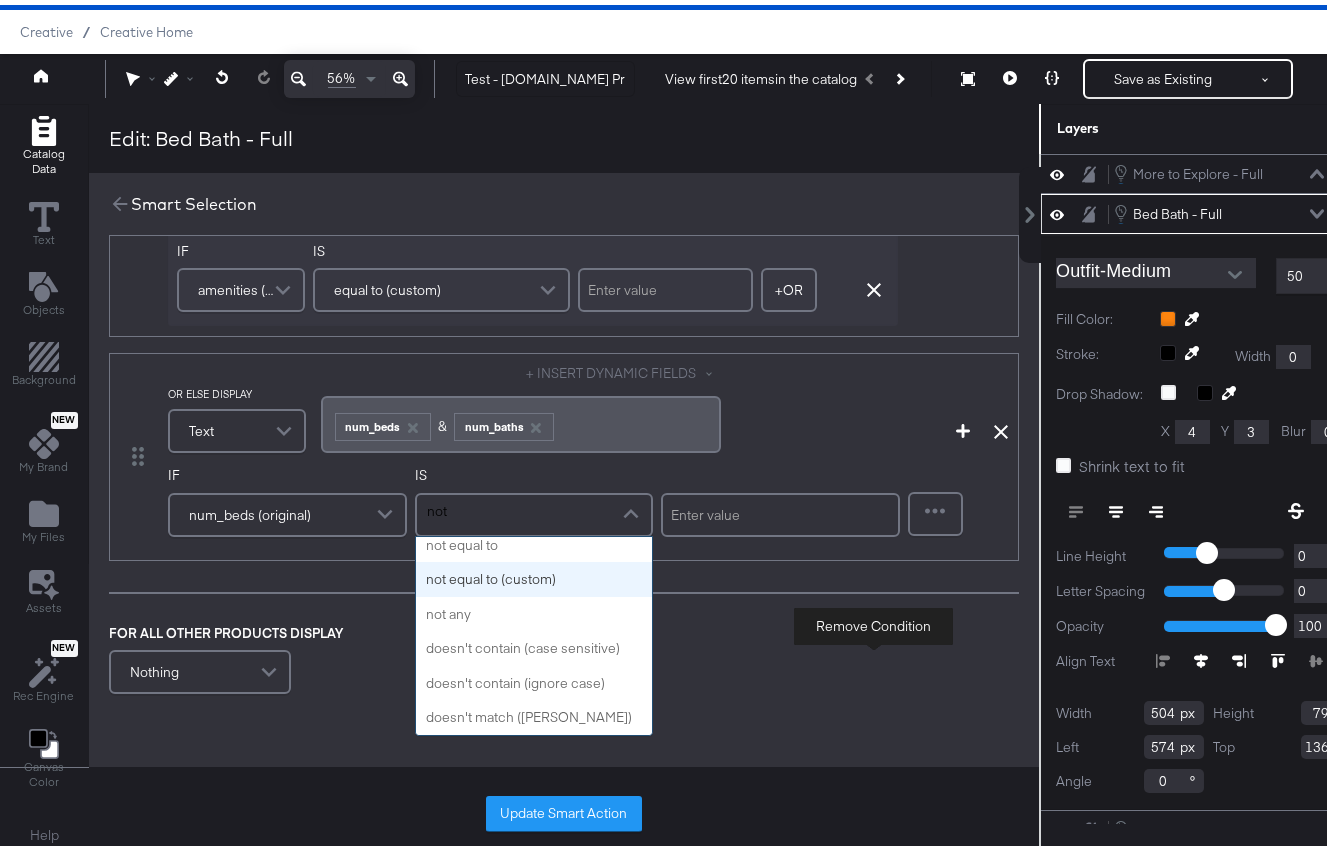 type 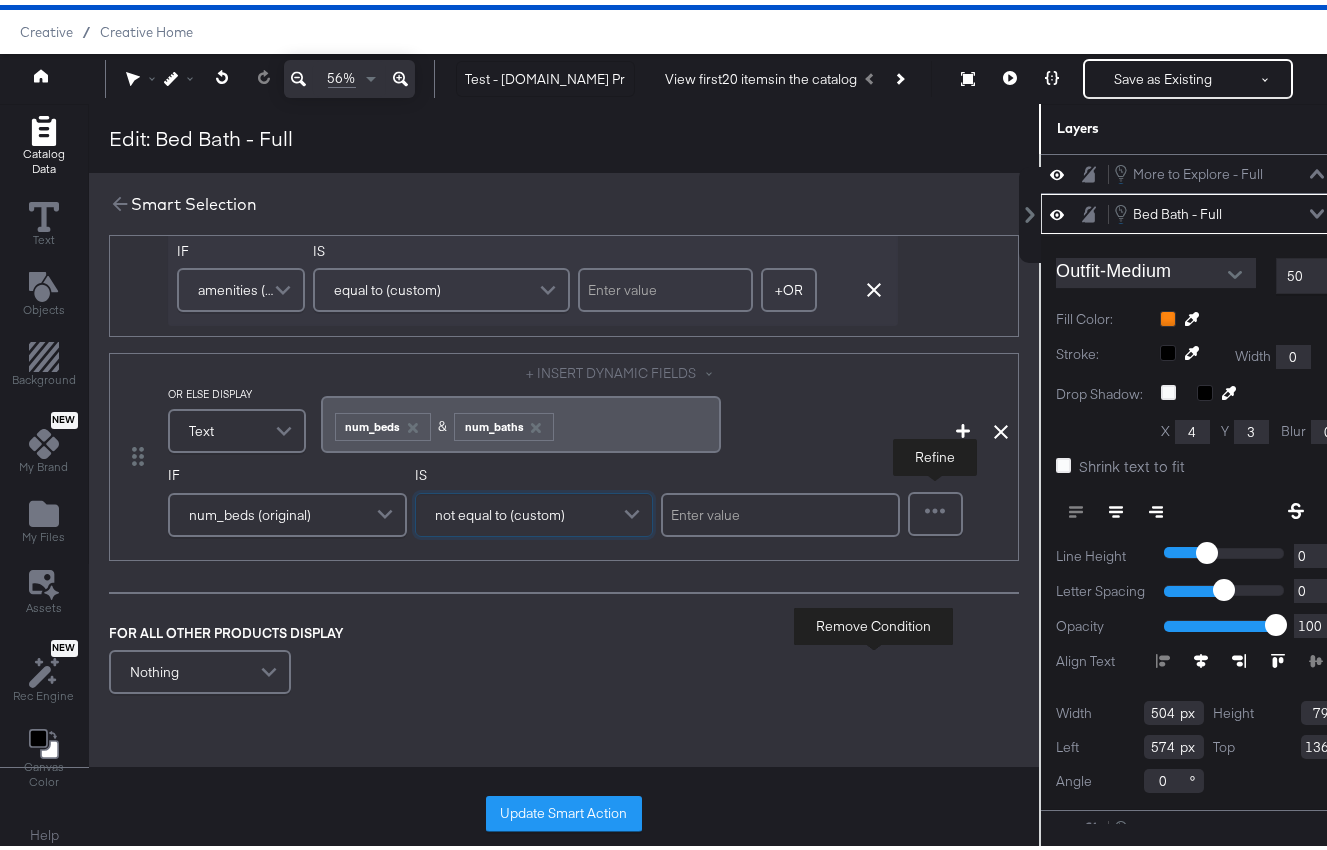click at bounding box center [935, 509] 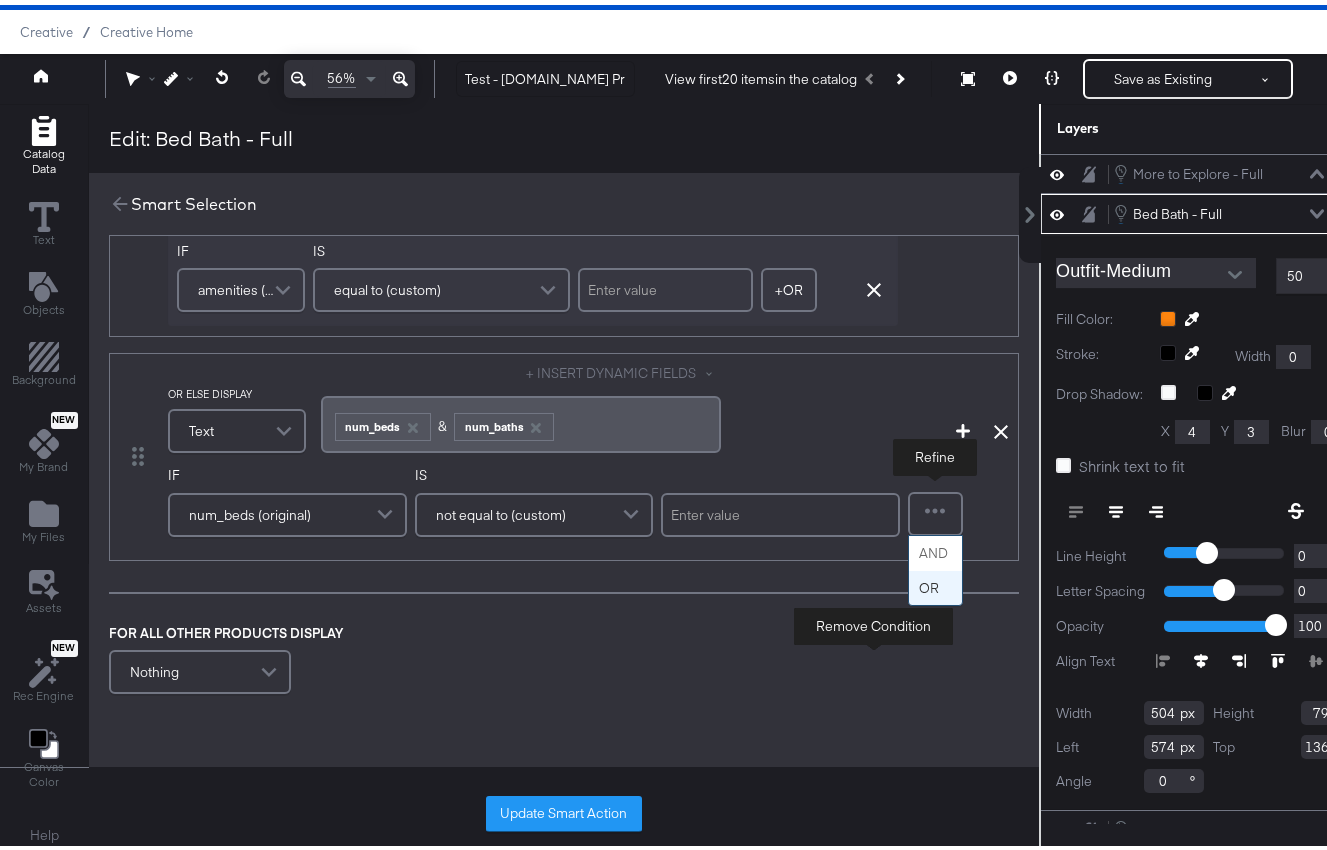 scroll, scrollTop: 867, scrollLeft: 0, axis: vertical 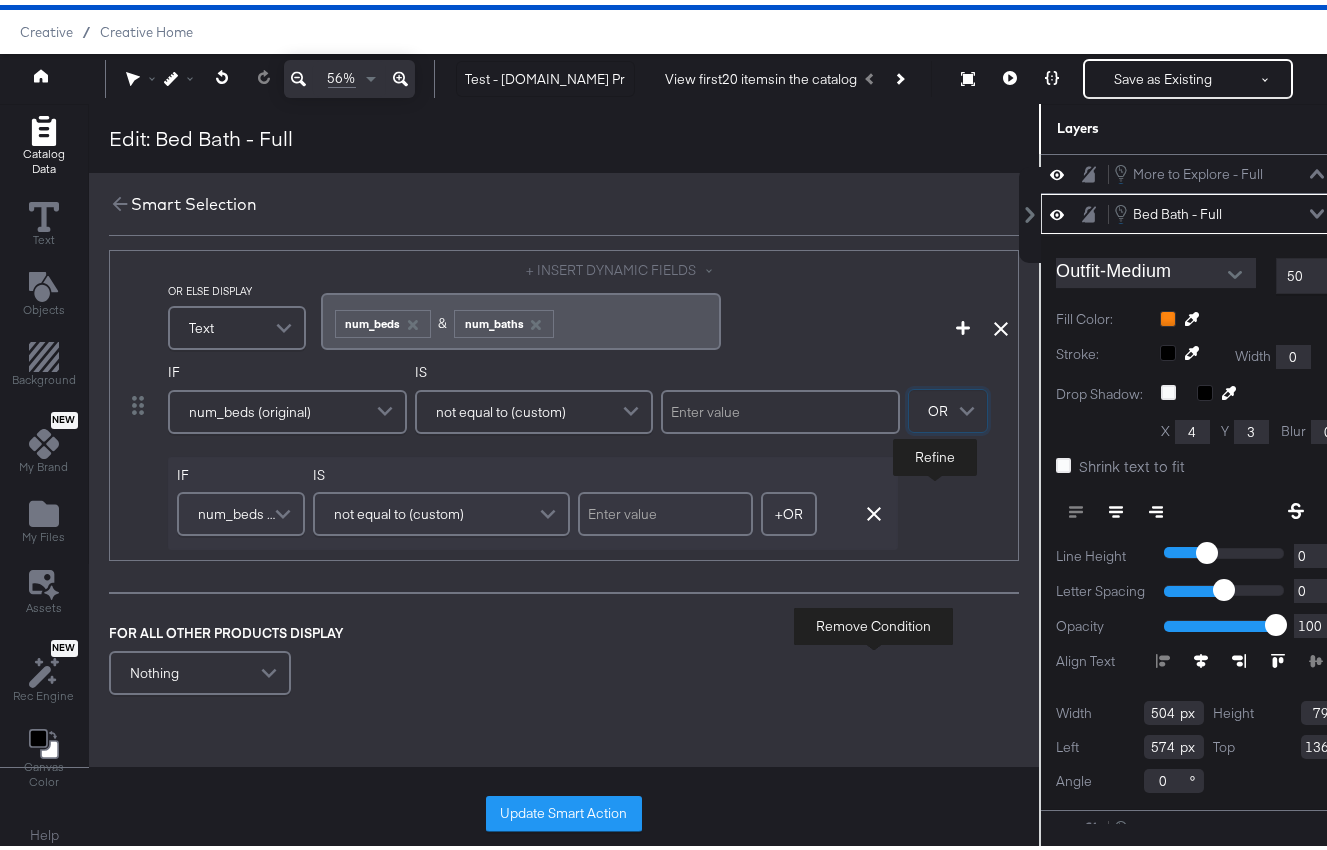 click on "num_beds (original)" at bounding box center [238, 509] 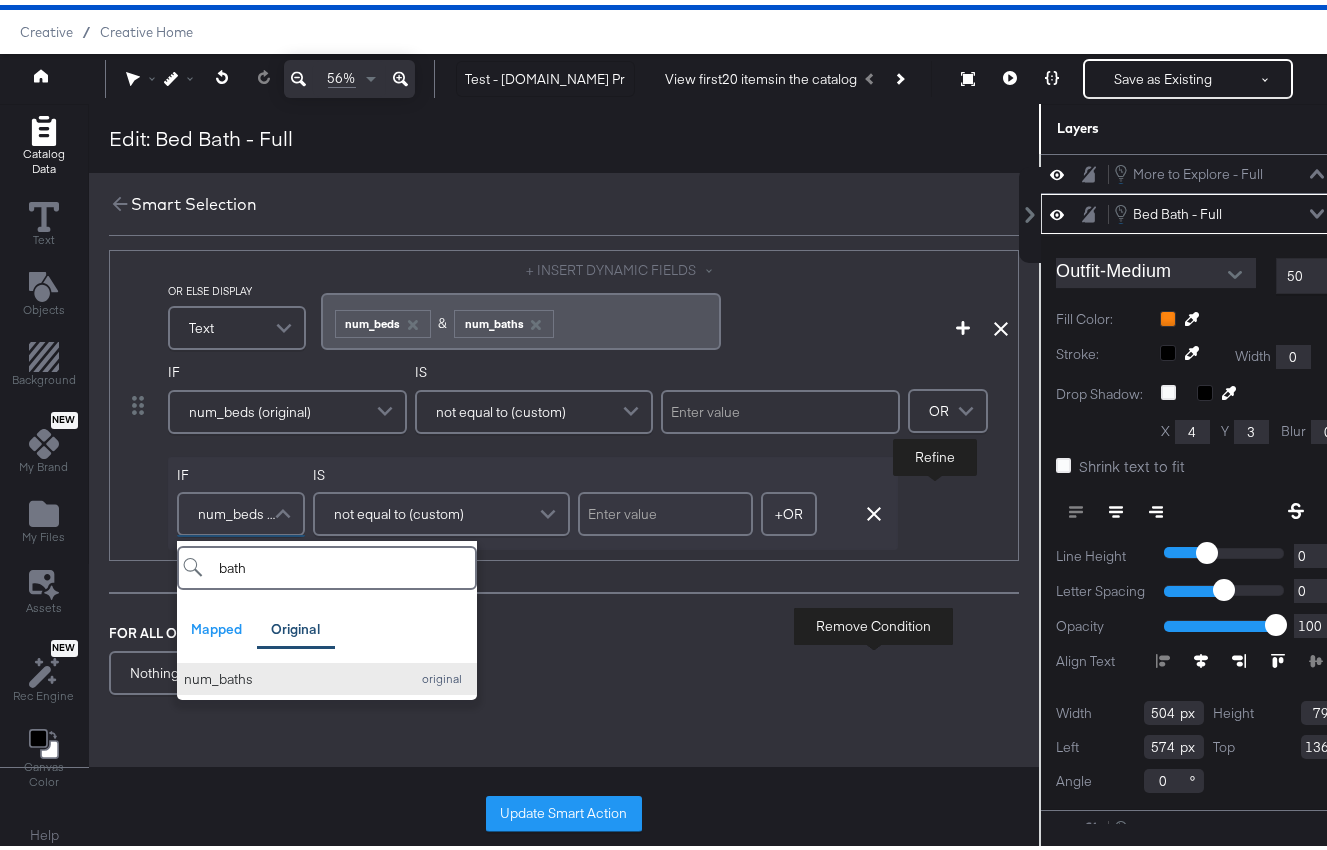 type on "bath" 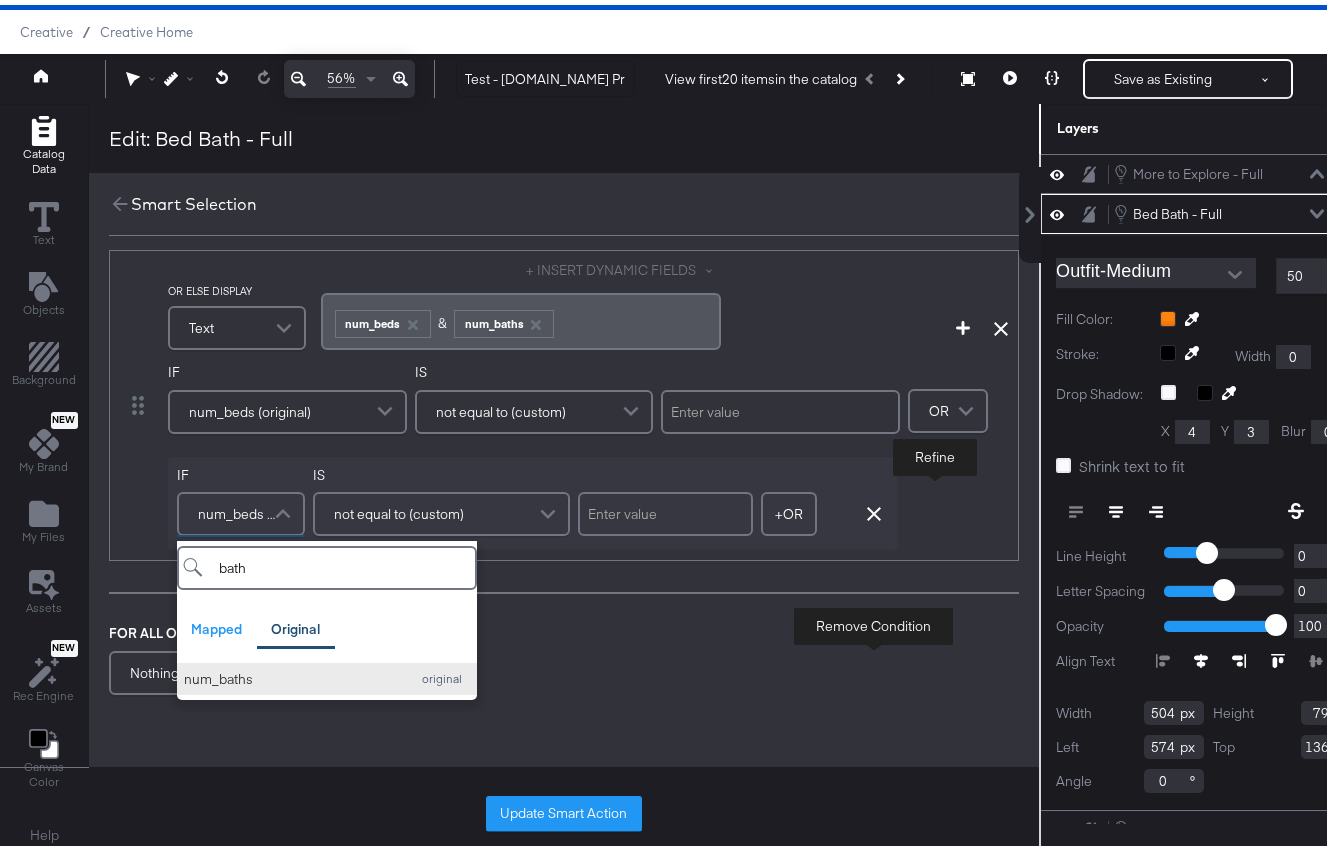click on "num_baths original" at bounding box center [327, 674] 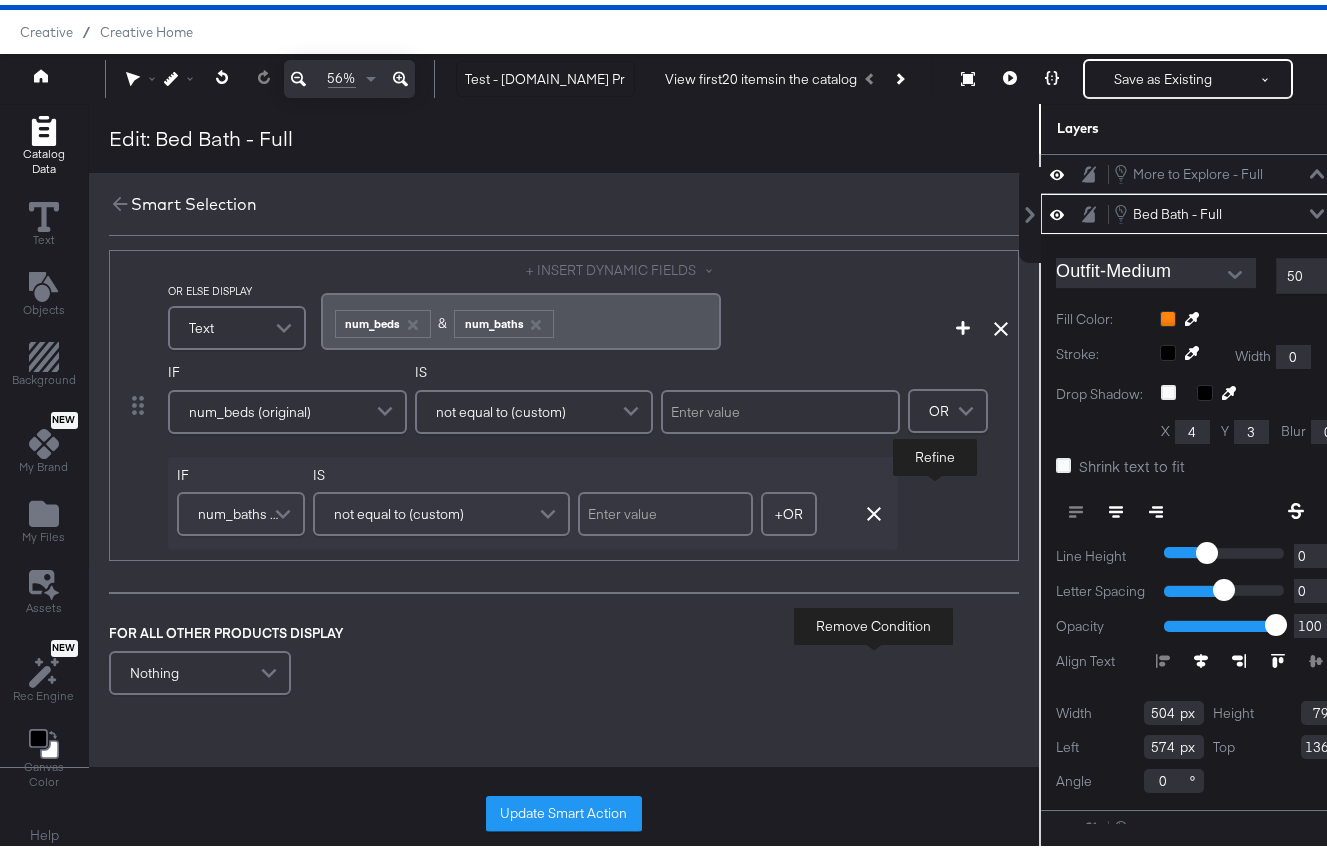 click on "DISPLAY Text + INSERT DYNAMIC FIELDS ﻿ ﻿ num_beds  &  ﻿ num_baths ﻿ IF amenities (original) IS doesn't contain (ignore case) Panoramic IF amenities (original) IS doesn't contain (ignore case) City Lights View OR Remove Condition IF amenities (original) IS doesn't contain (ignore case) No HOA OR Remove Condition IF amenities (original) IS doesn't contain (ignore case) Central Heating OR Remove Condition IF amenities (original) IS doesn't contain (ignore case) Balcony OR Remove Condition IF amenities (original) IS doesn't contain (ignore case) Family Room OR Remove Condition IF amenities (original) IS equal to (custom) +  OR Add  OR  Condition Remove Condition OR Refine OR ELSE DISPLAY Text + INSERT DYNAMIC FIELDS ﻿ ﻿ num_beds  ﻿&  ﻿ num_baths ﻿ Add Condition Remove Condition IF num_beds (original) IS not equal to (custom) IF num_baths (original) IS not equal to (custom) +  OR Add  OR  Condition Remove Condition OR Refine FOR ALL OTHER PRODUCTS DISPLAY Nothing" at bounding box center [564, 47] 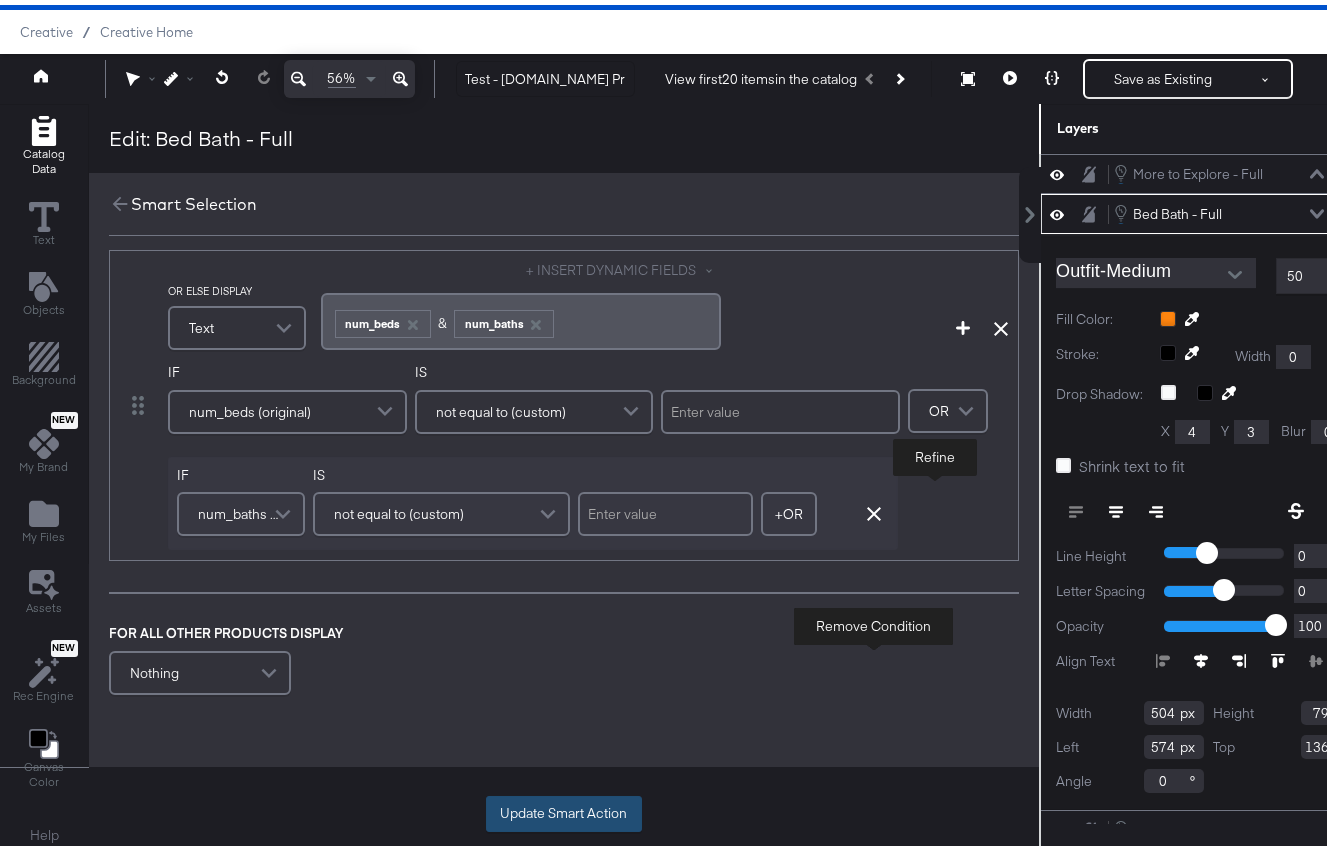 click on "Update Smart Action" at bounding box center (564, 809) 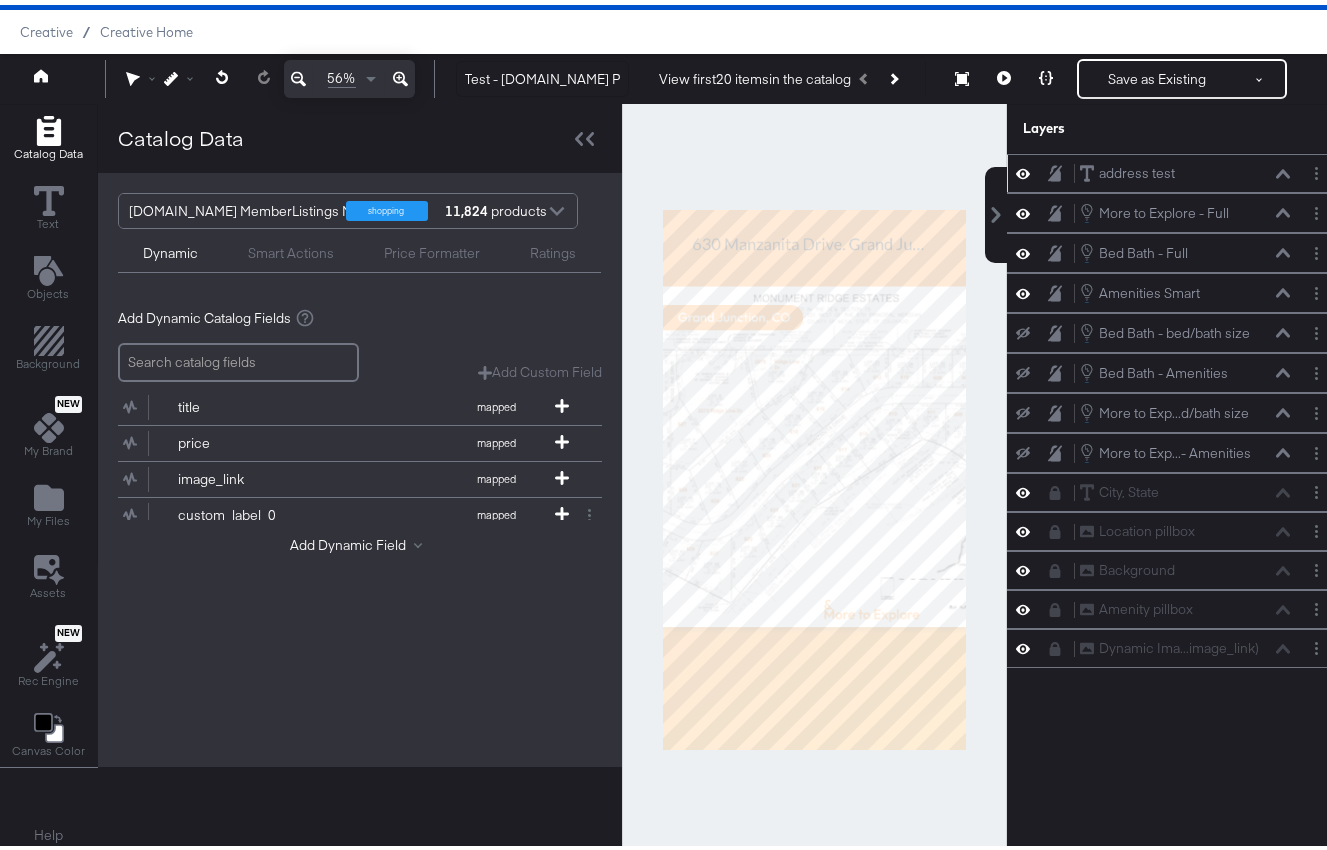 scroll, scrollTop: 0, scrollLeft: 0, axis: both 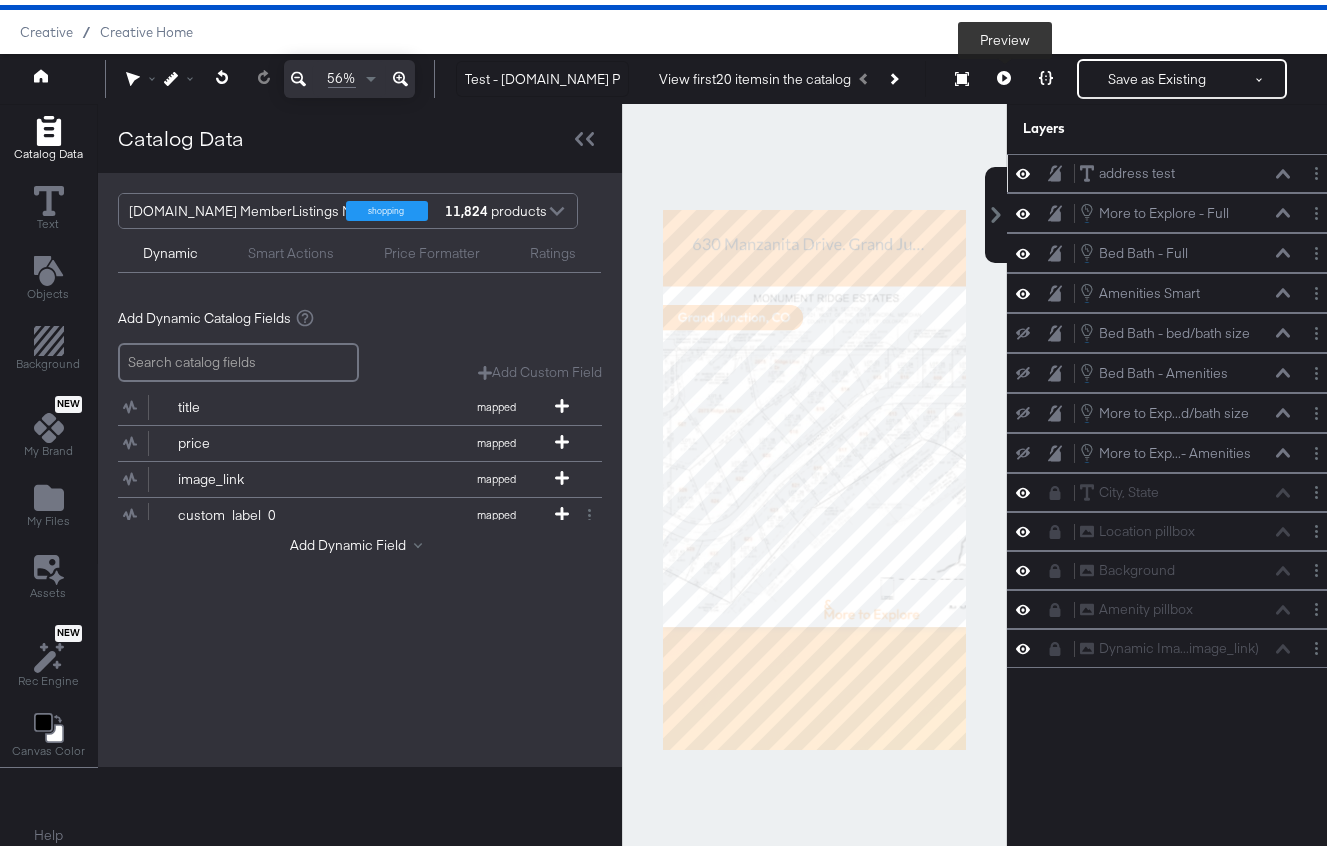 click 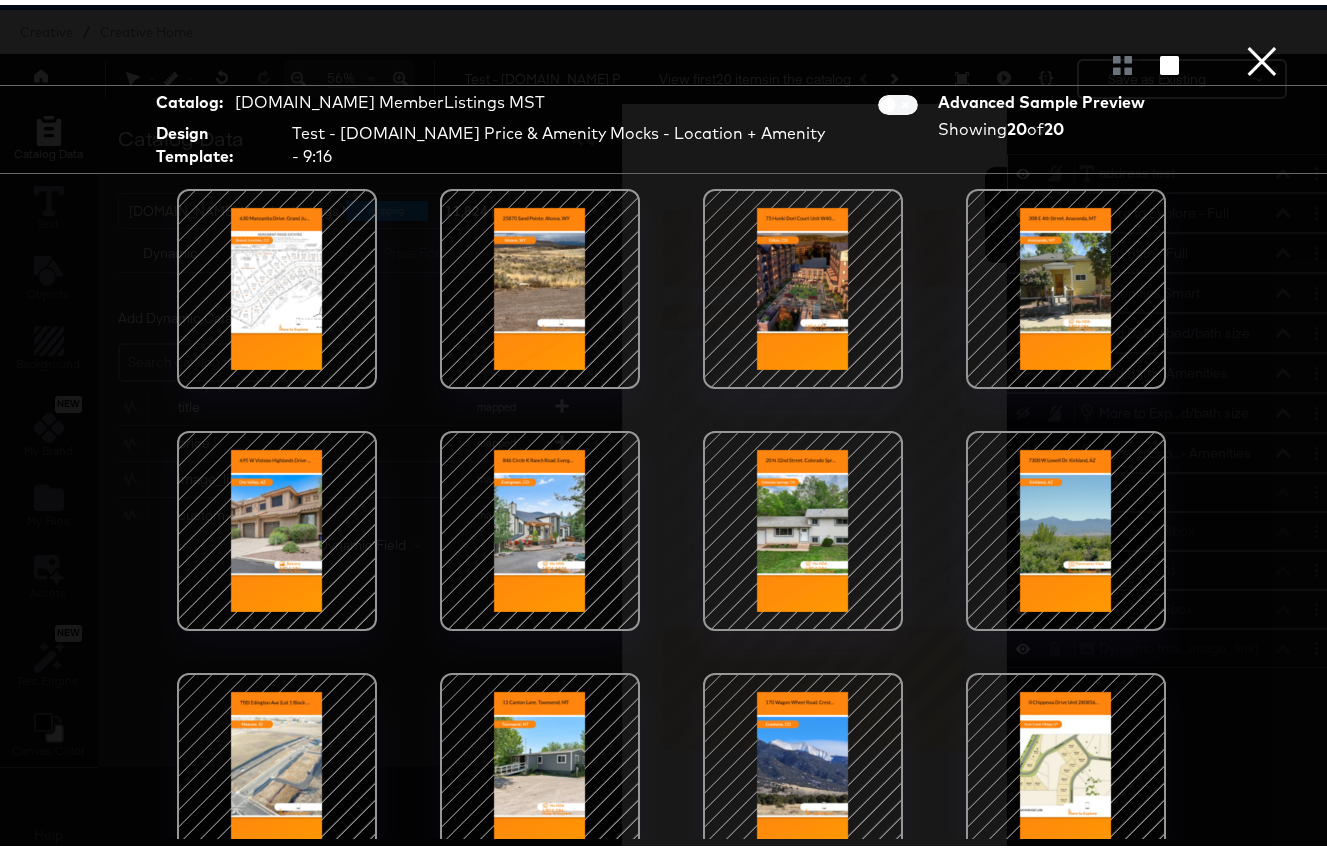 click at bounding box center (540, 284) 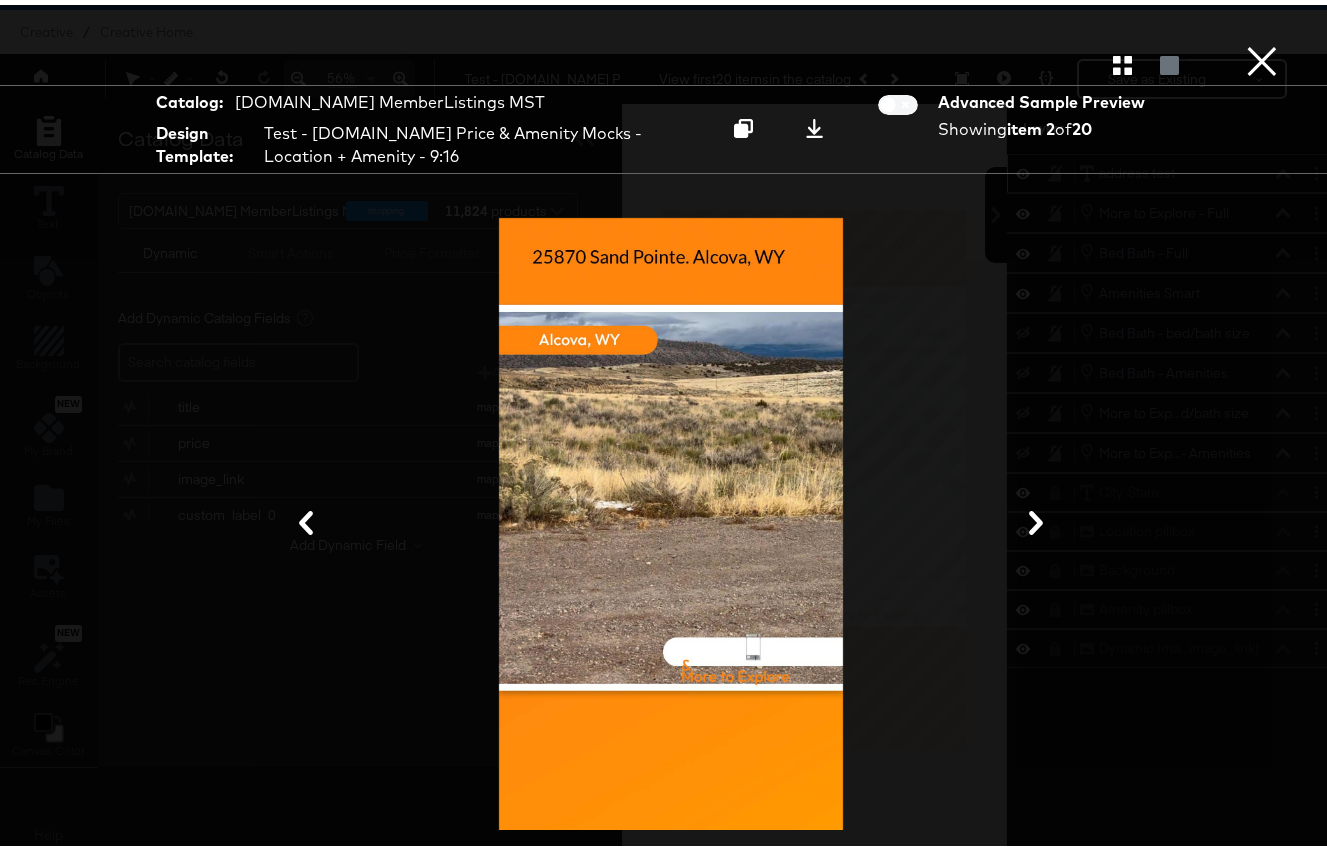 click on "×" at bounding box center (1262, 20) 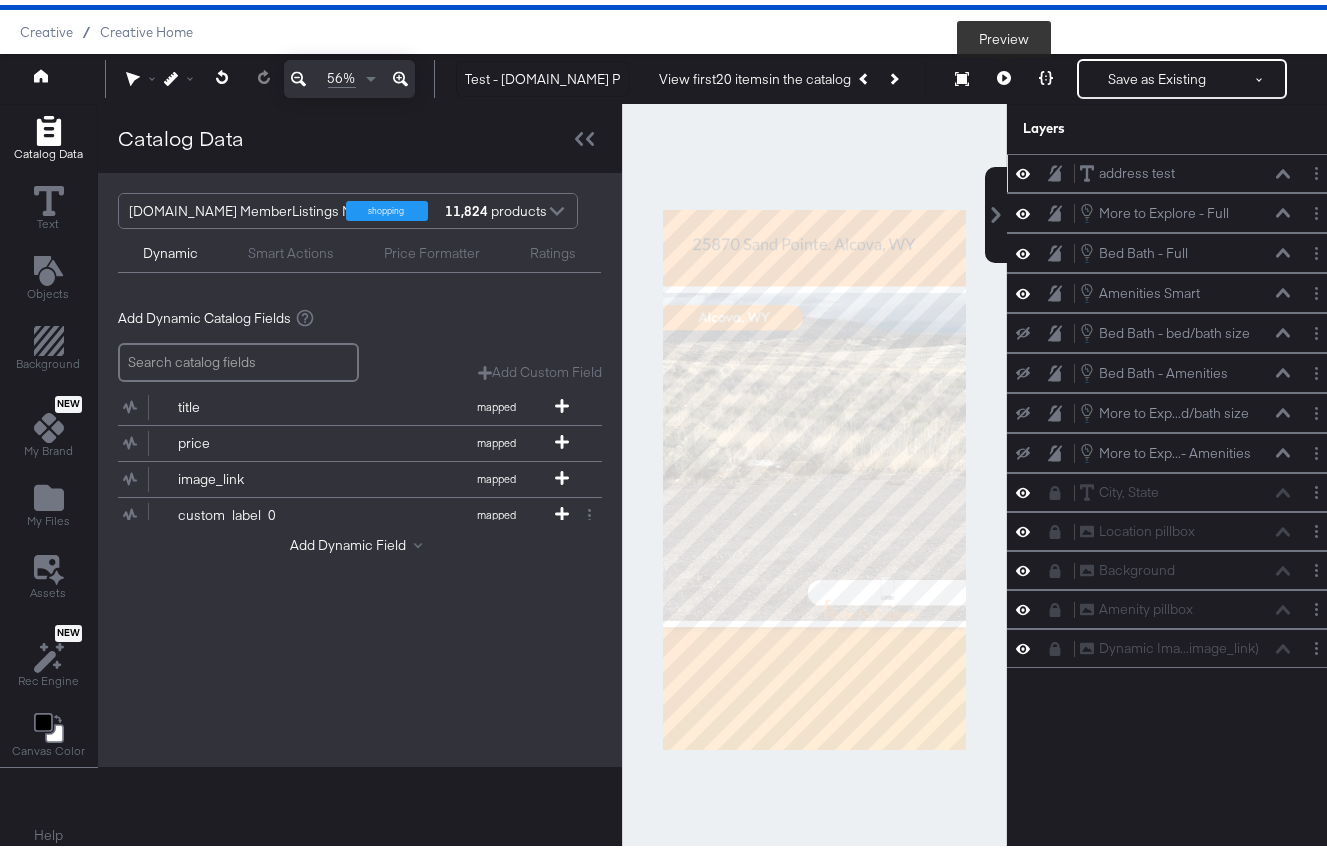 click at bounding box center [1004, 74] 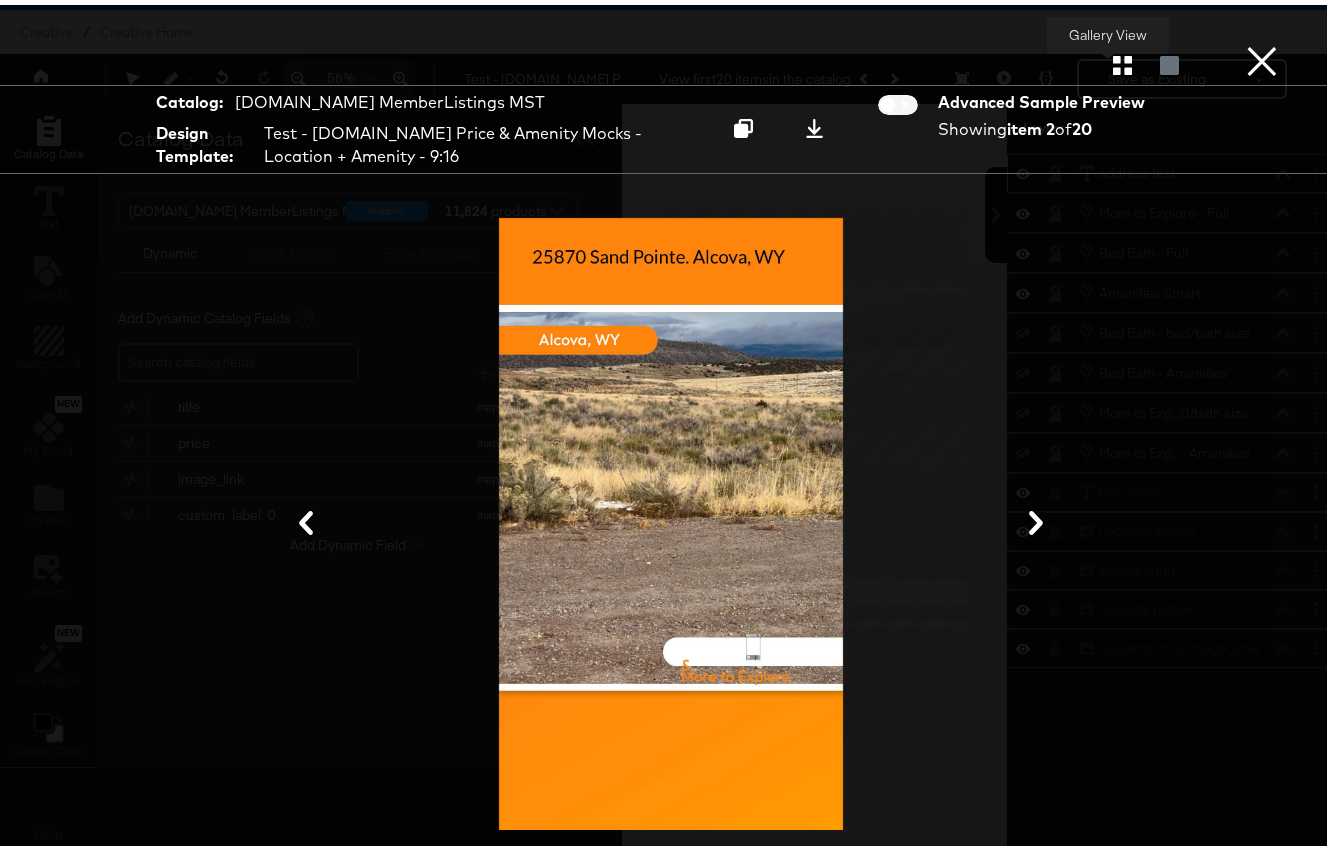 click 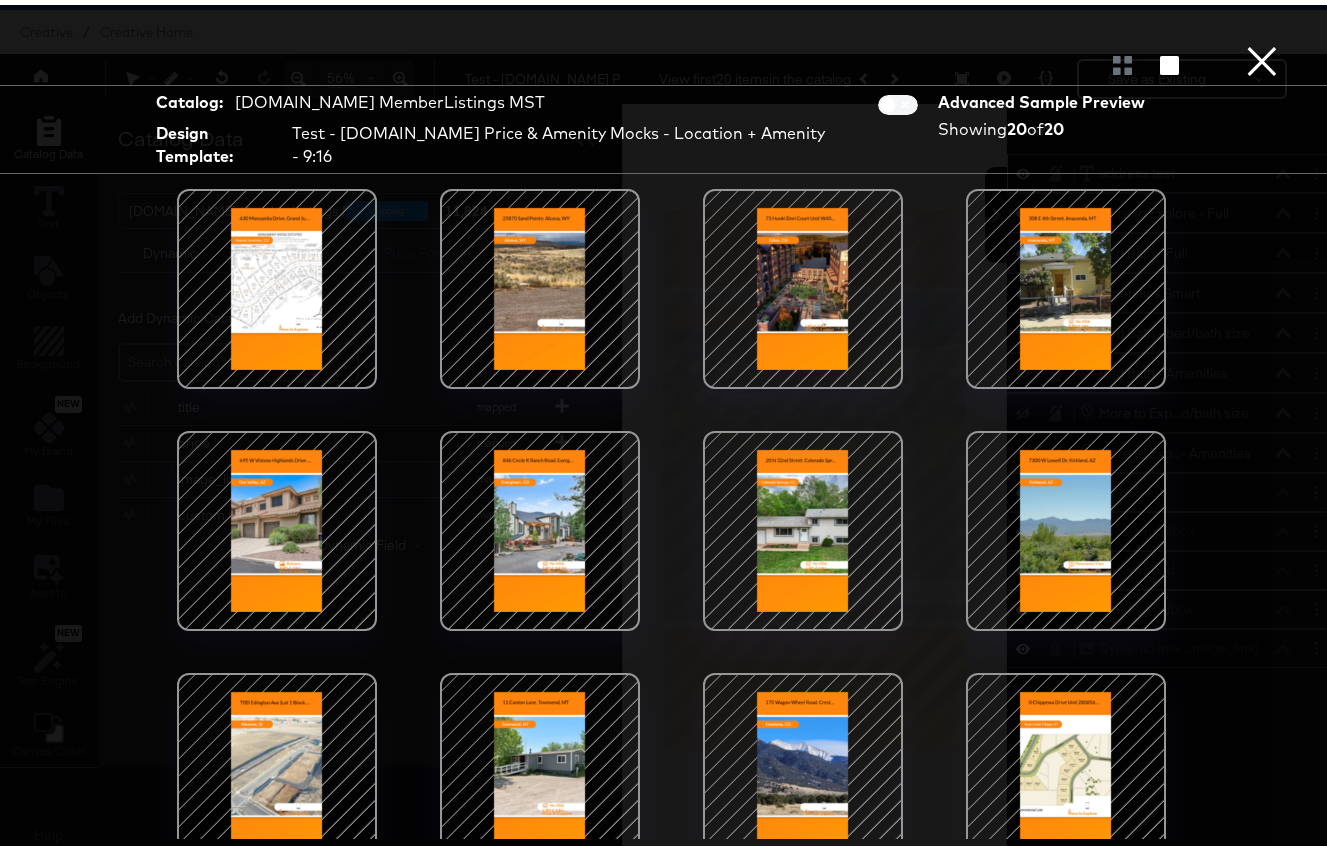 click at bounding box center [1066, 526] 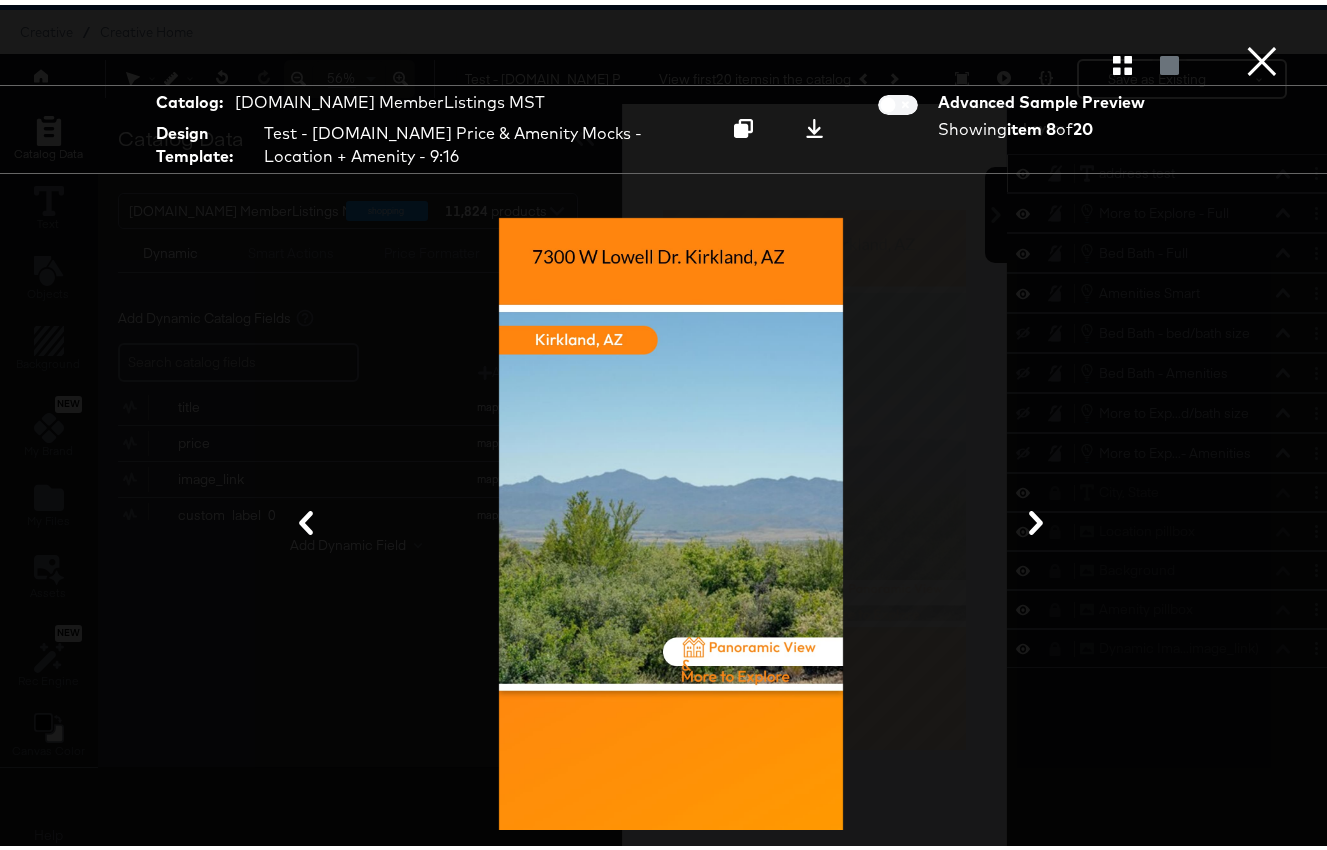 click on "×" at bounding box center [1262, 20] 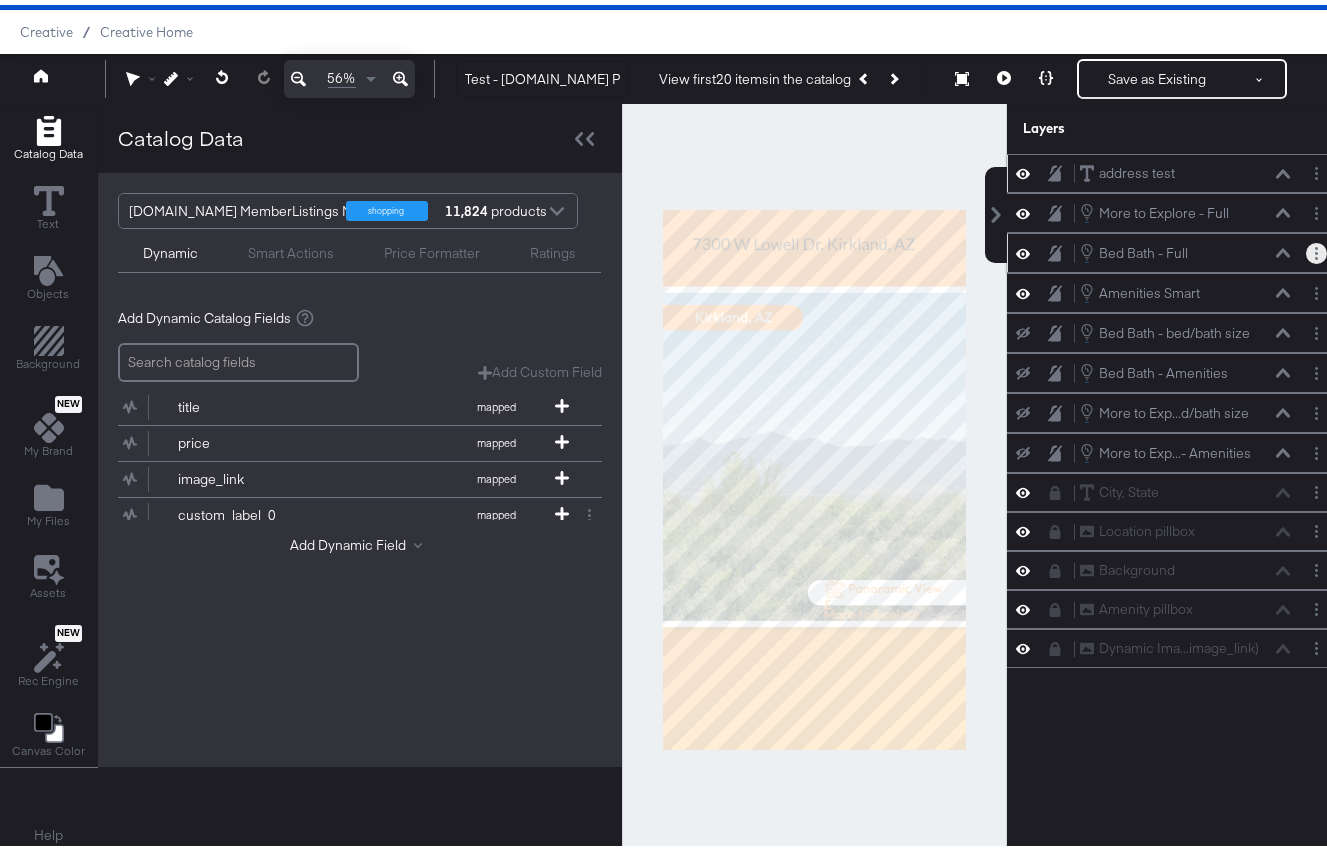 click at bounding box center [1316, 248] 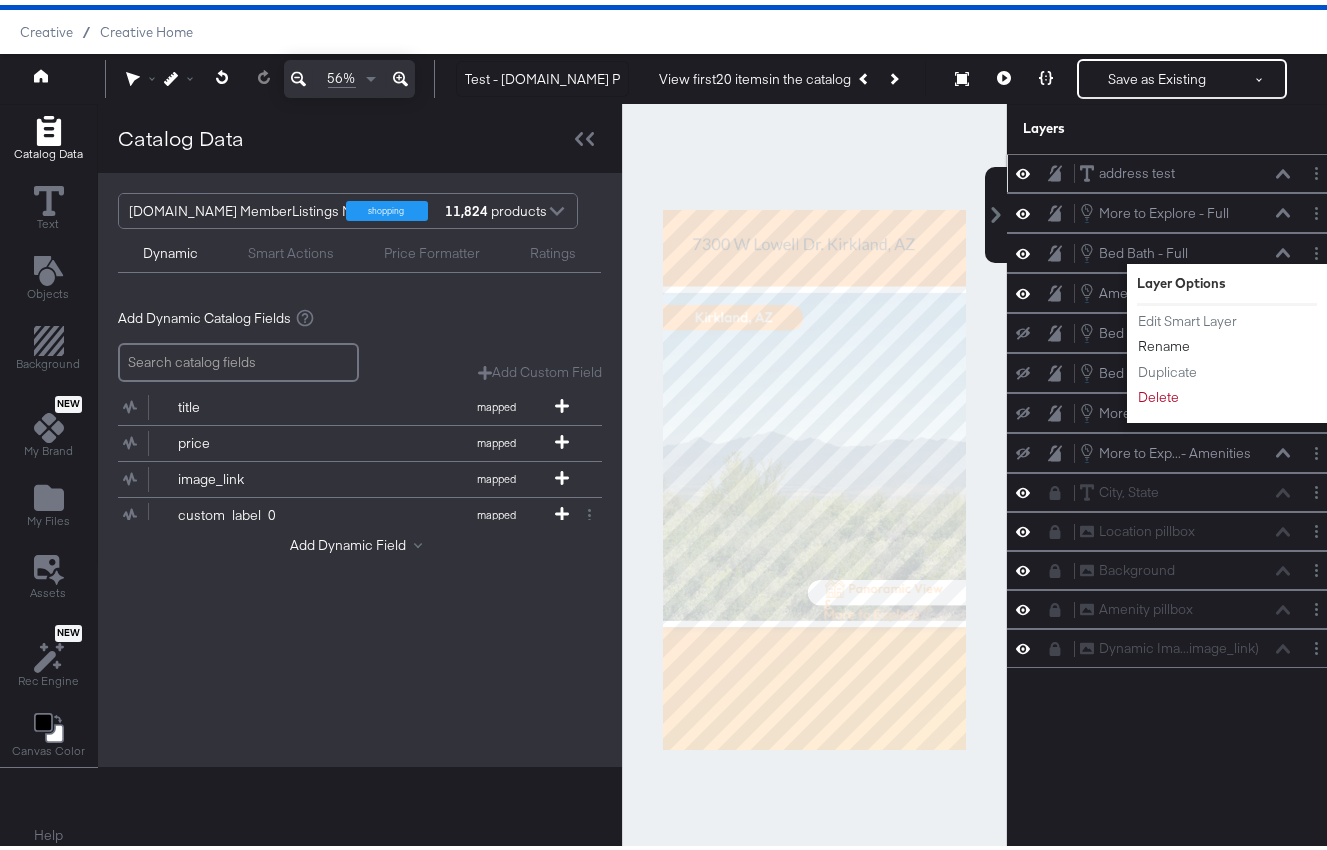 click on "Rename" at bounding box center [1192, 341] 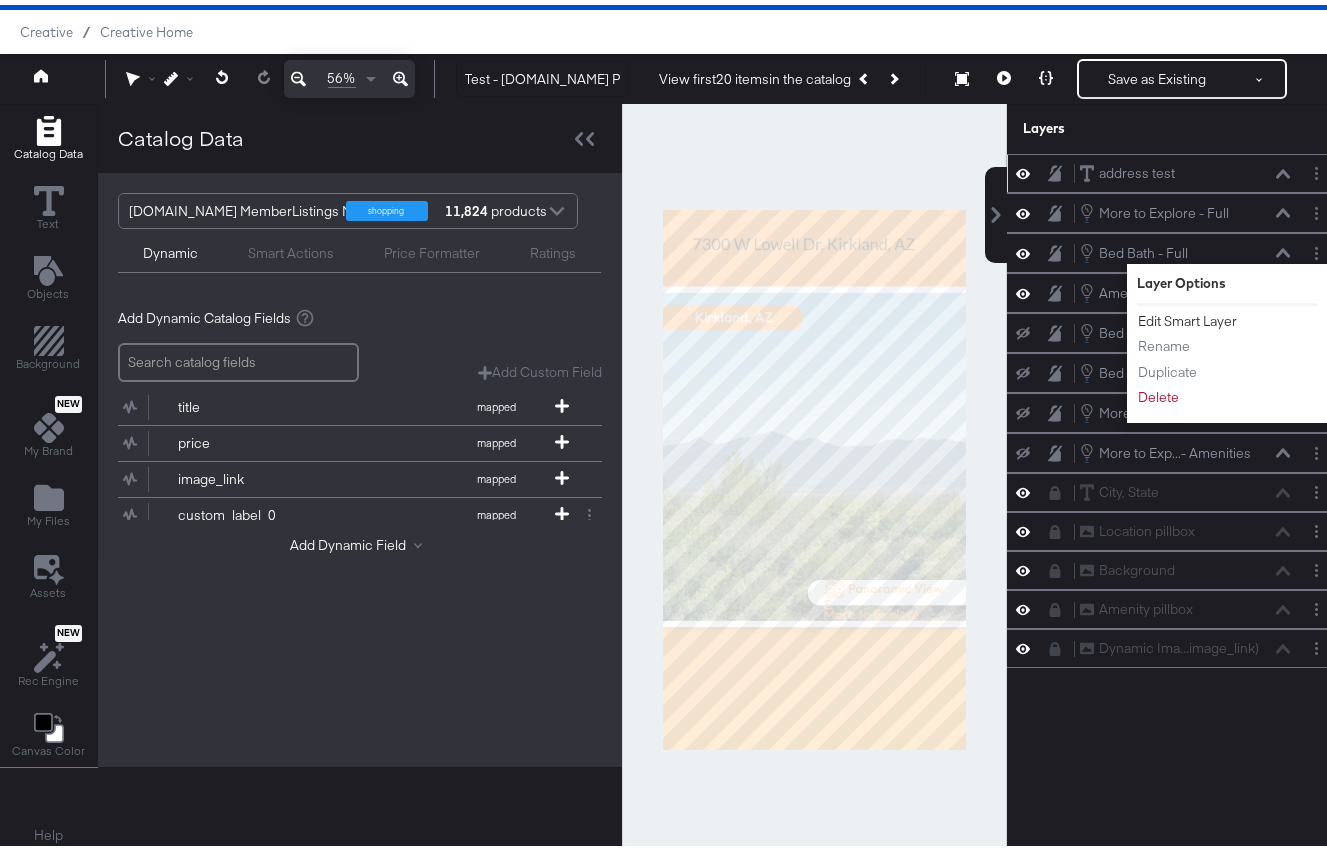 click on "Edit Smart Layer" at bounding box center (1187, 316) 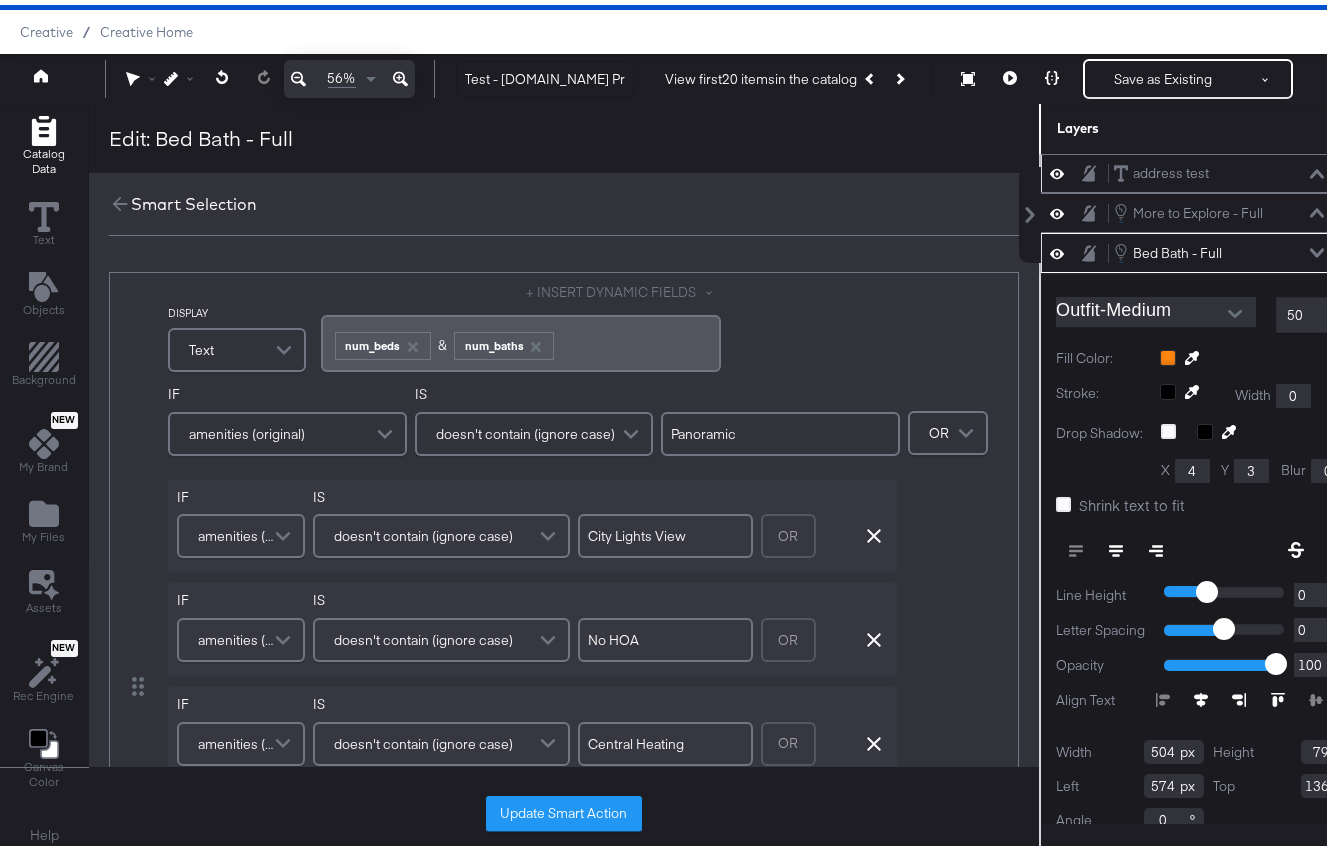 scroll, scrollTop: 39, scrollLeft: 0, axis: vertical 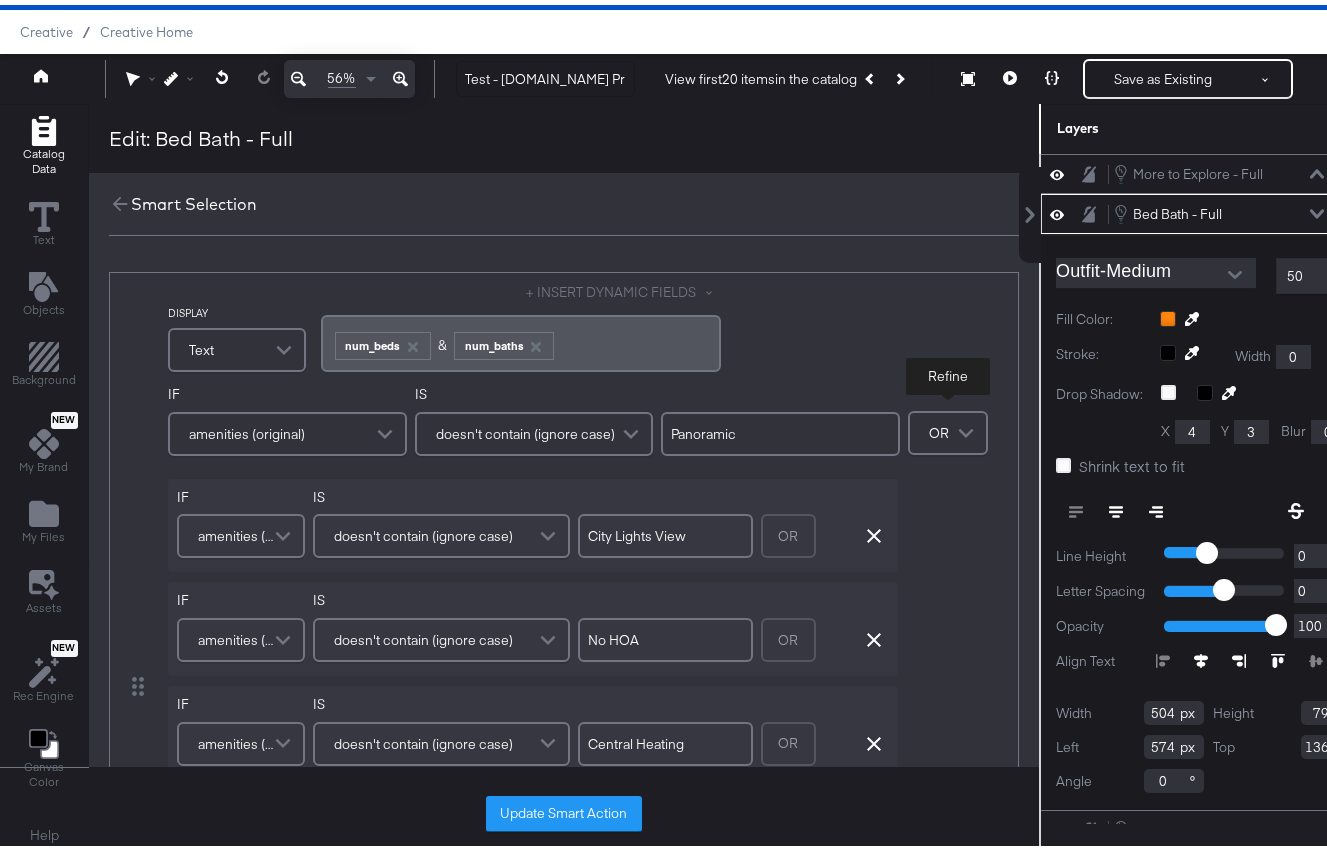 click at bounding box center (968, 428) 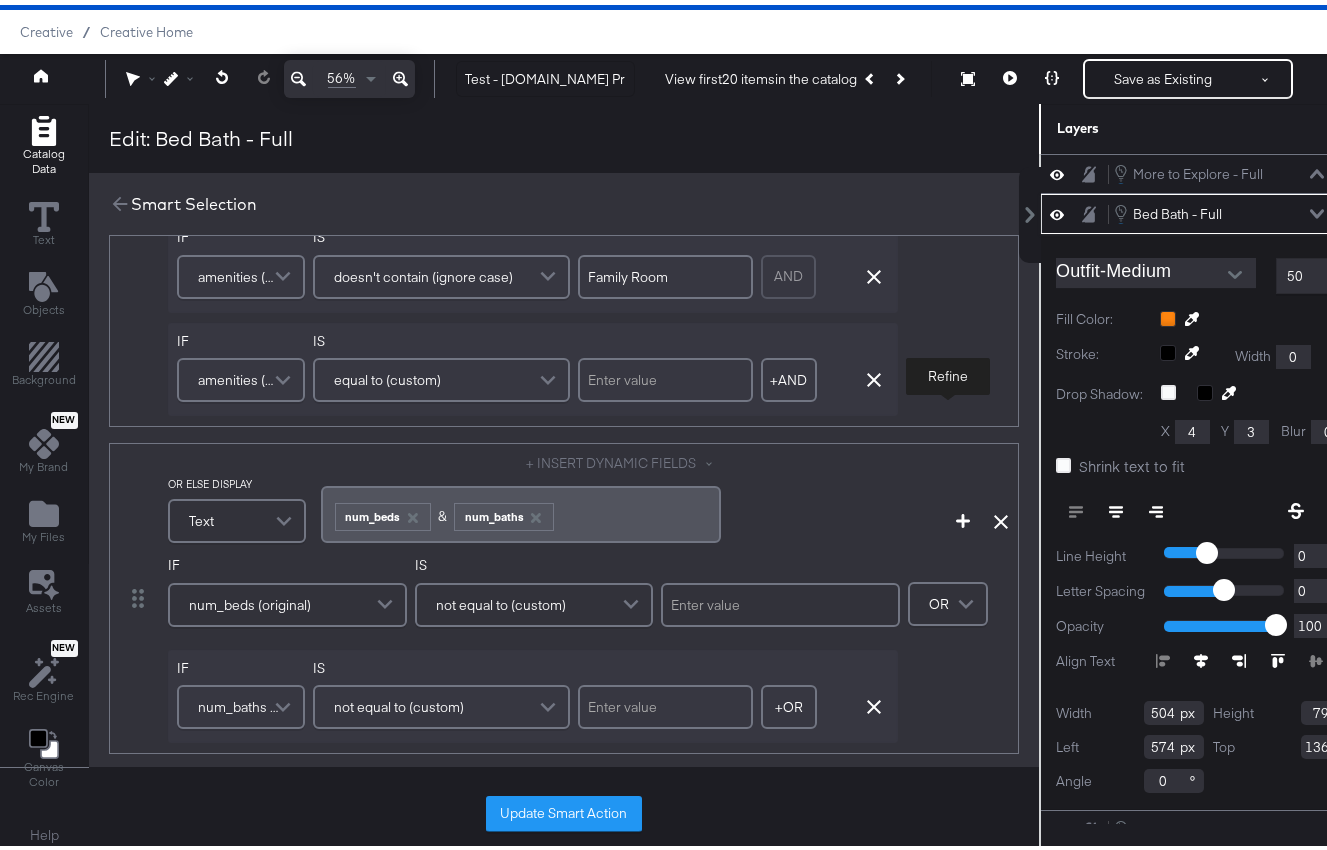 scroll, scrollTop: 687, scrollLeft: 0, axis: vertical 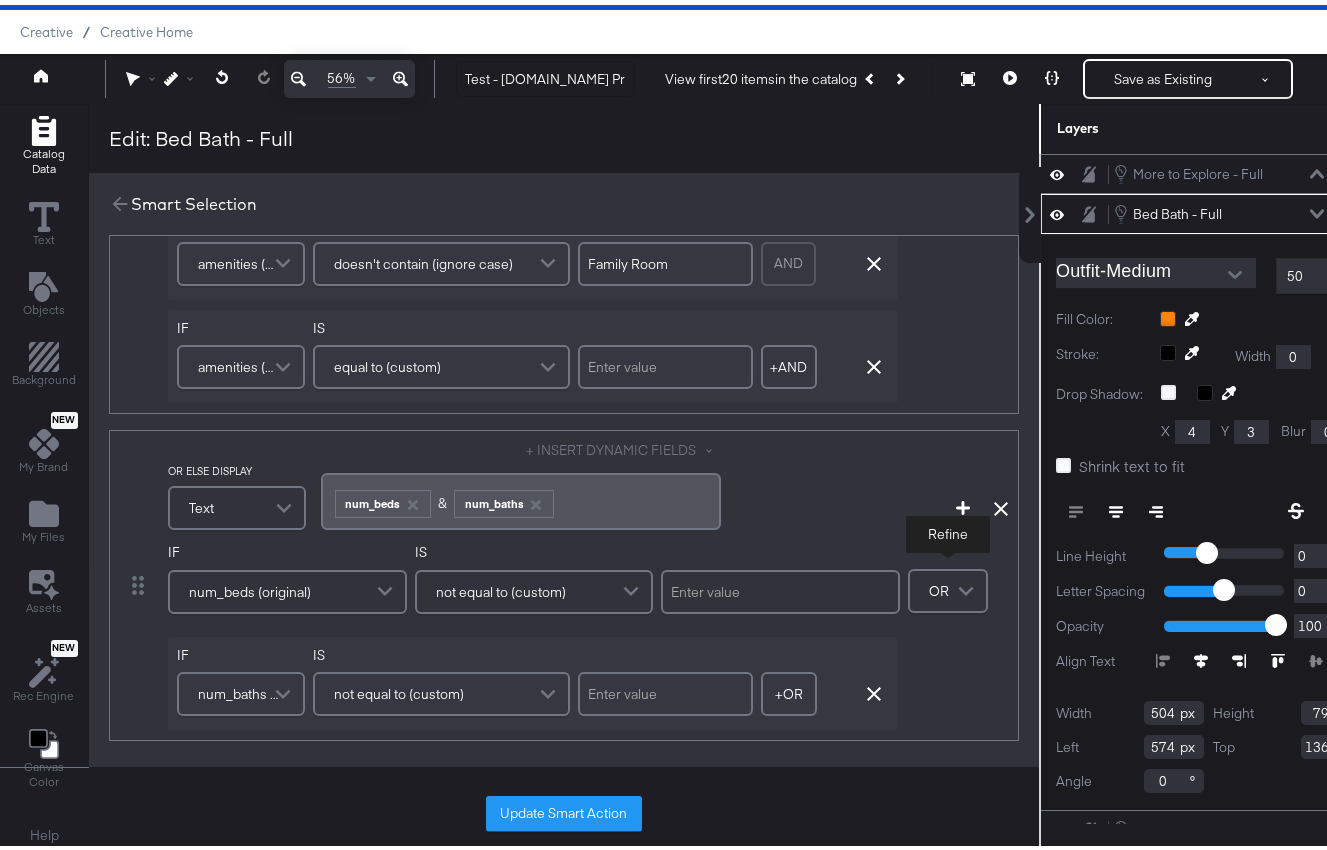 click on "OR" at bounding box center (948, 586) 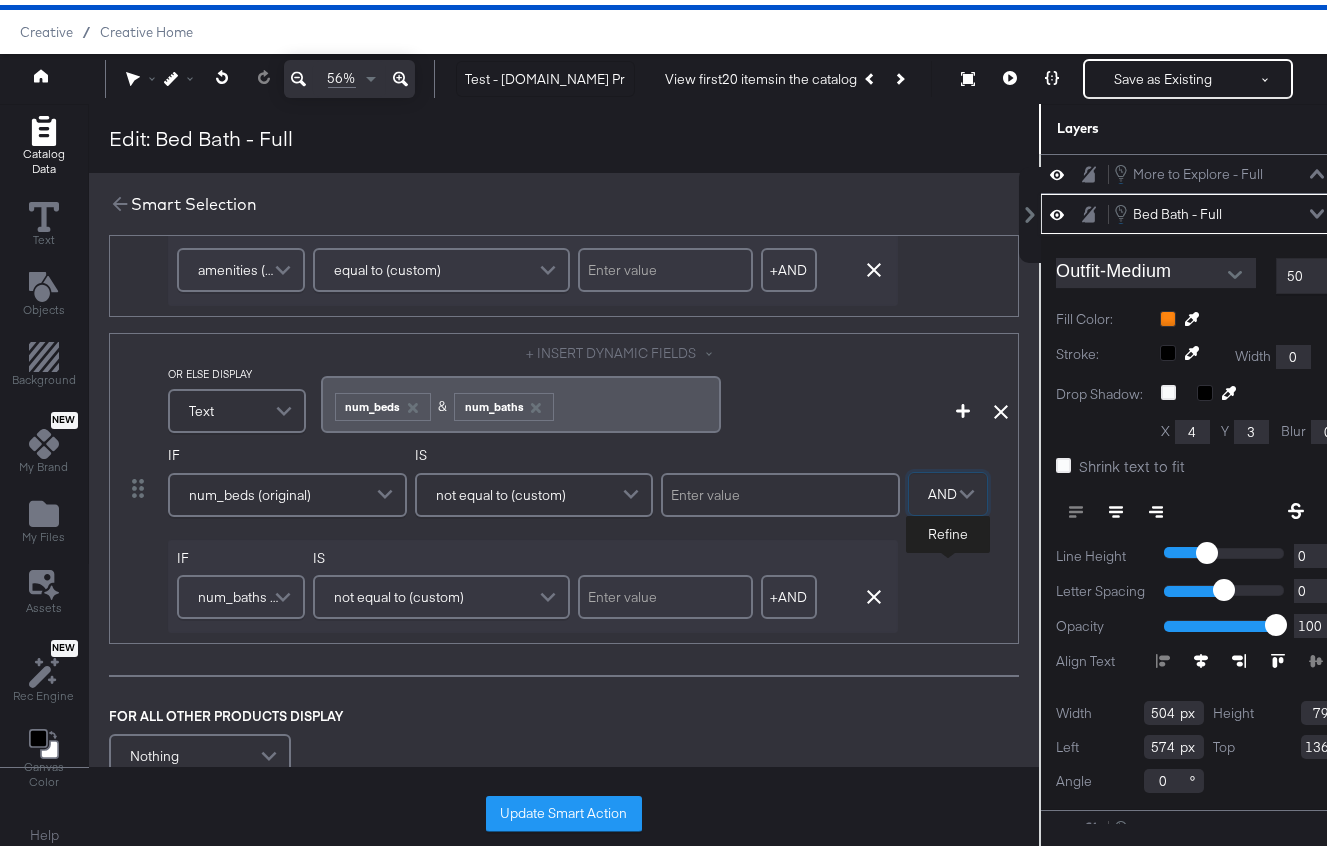 scroll, scrollTop: 0, scrollLeft: 0, axis: both 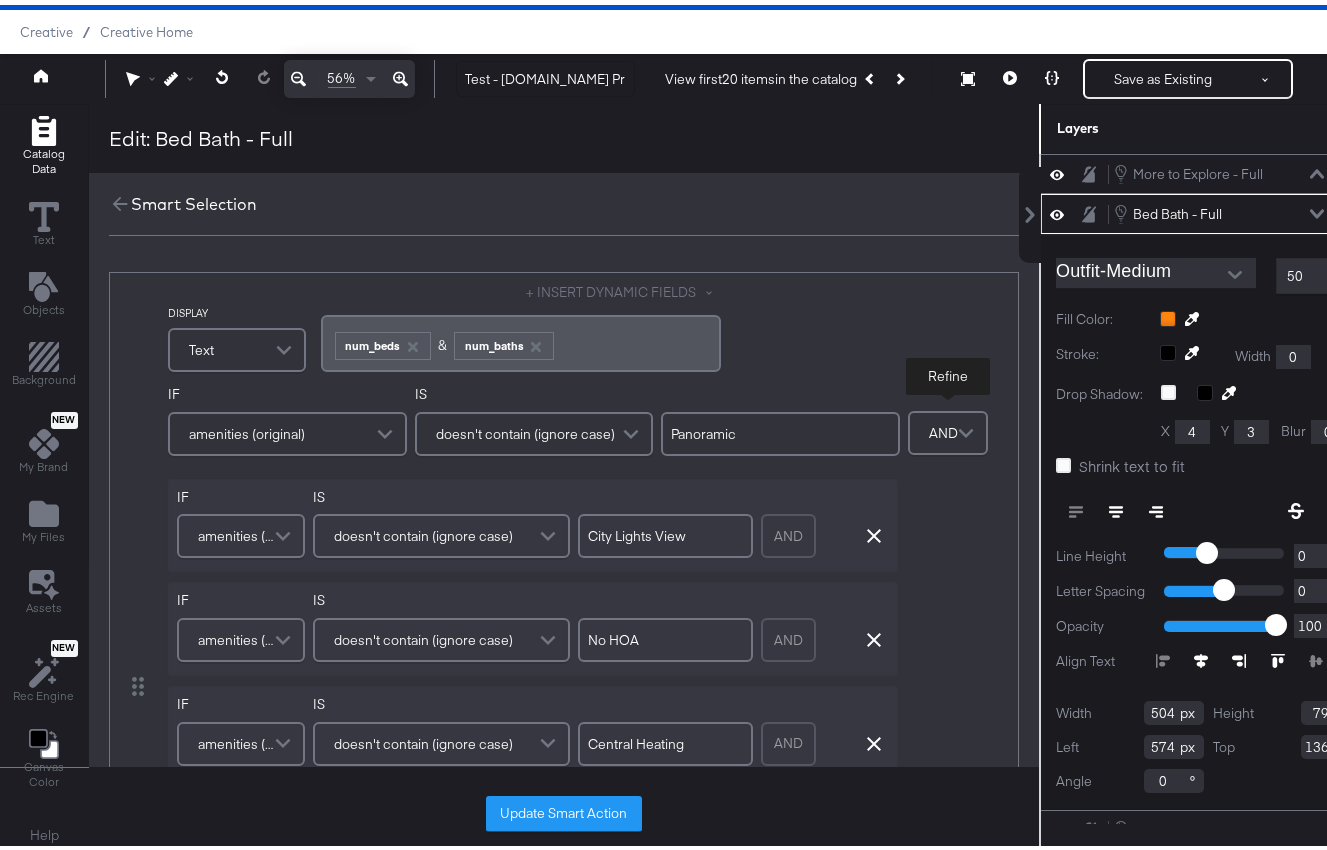 click on "AND" at bounding box center [943, 428] 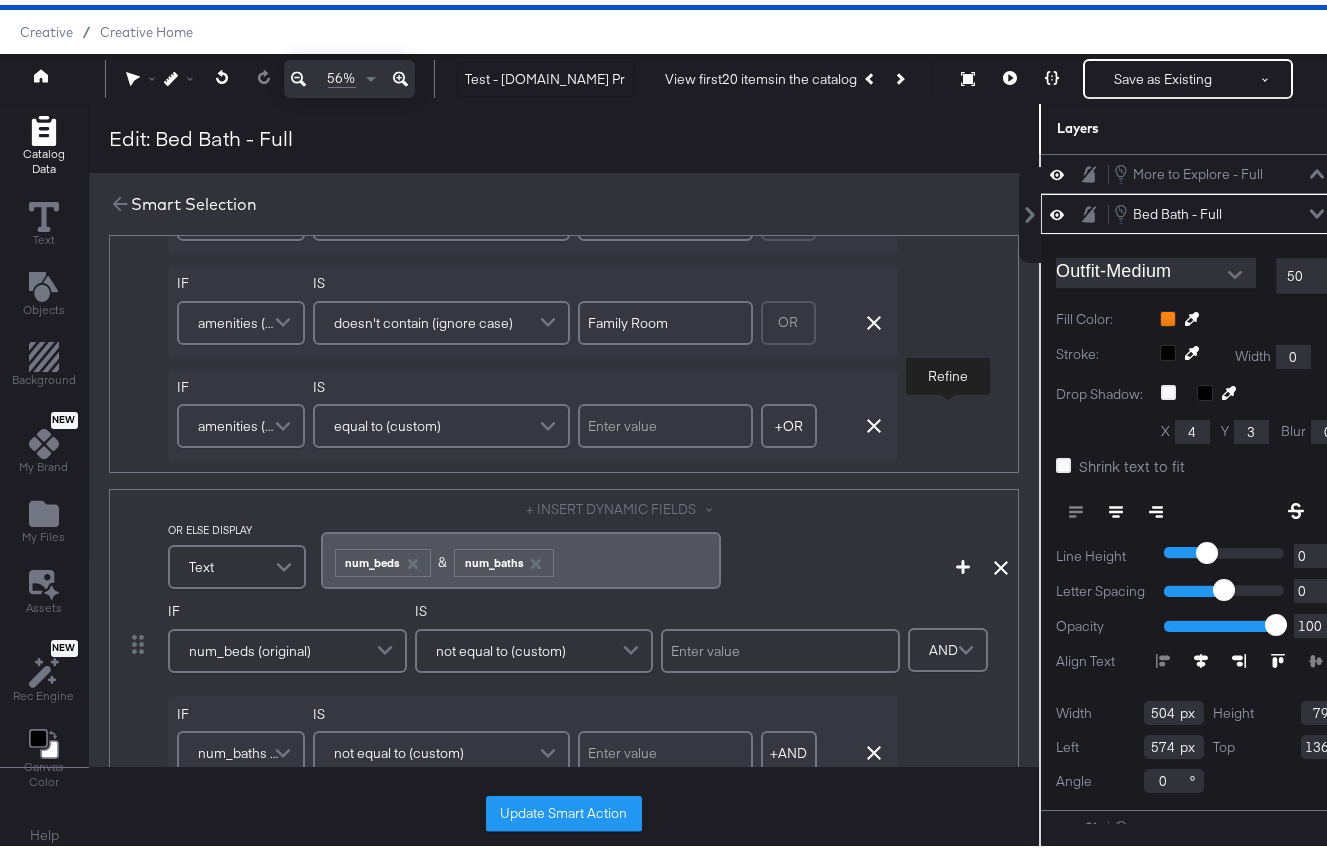 scroll, scrollTop: 1072, scrollLeft: 0, axis: vertical 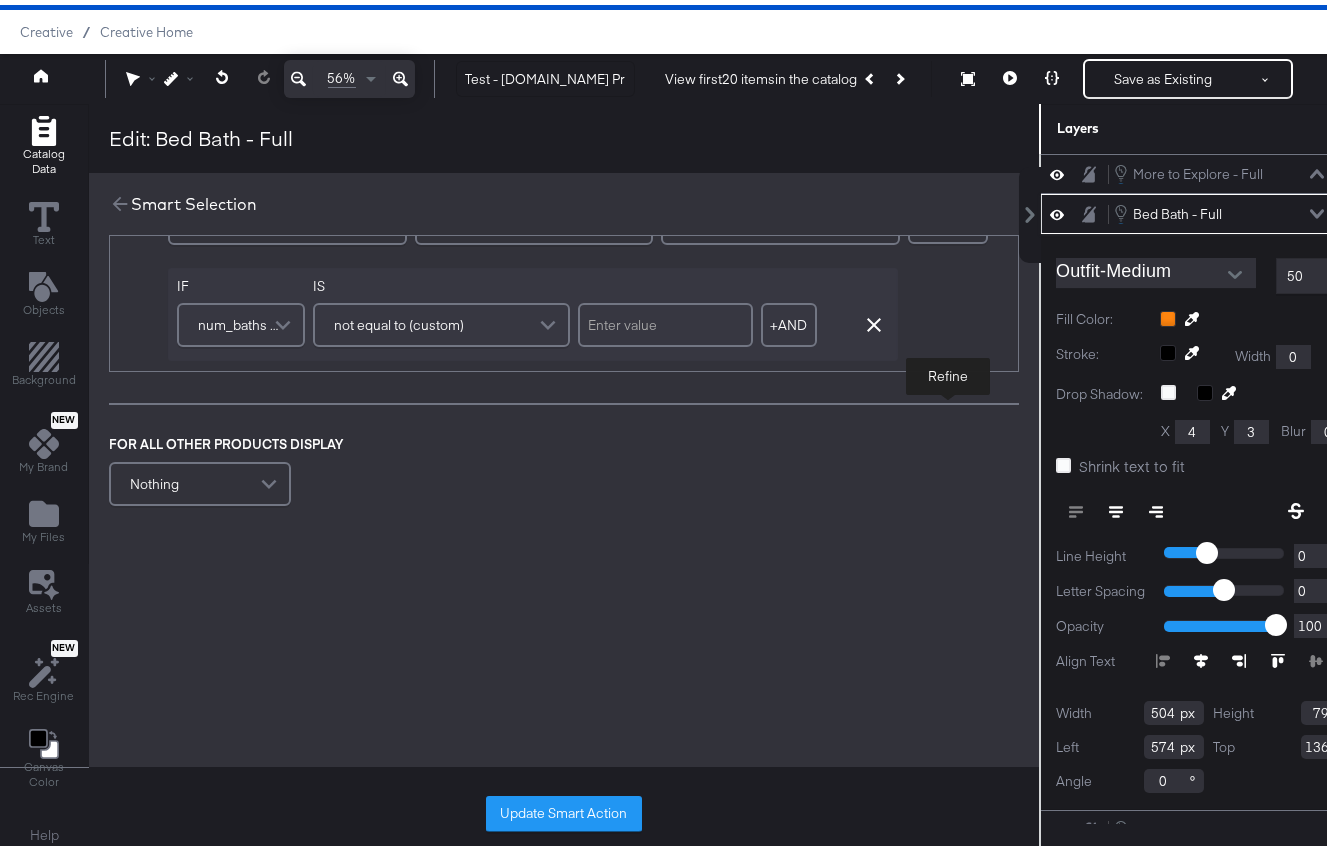 click on "Update Smart Action" at bounding box center [564, 809] 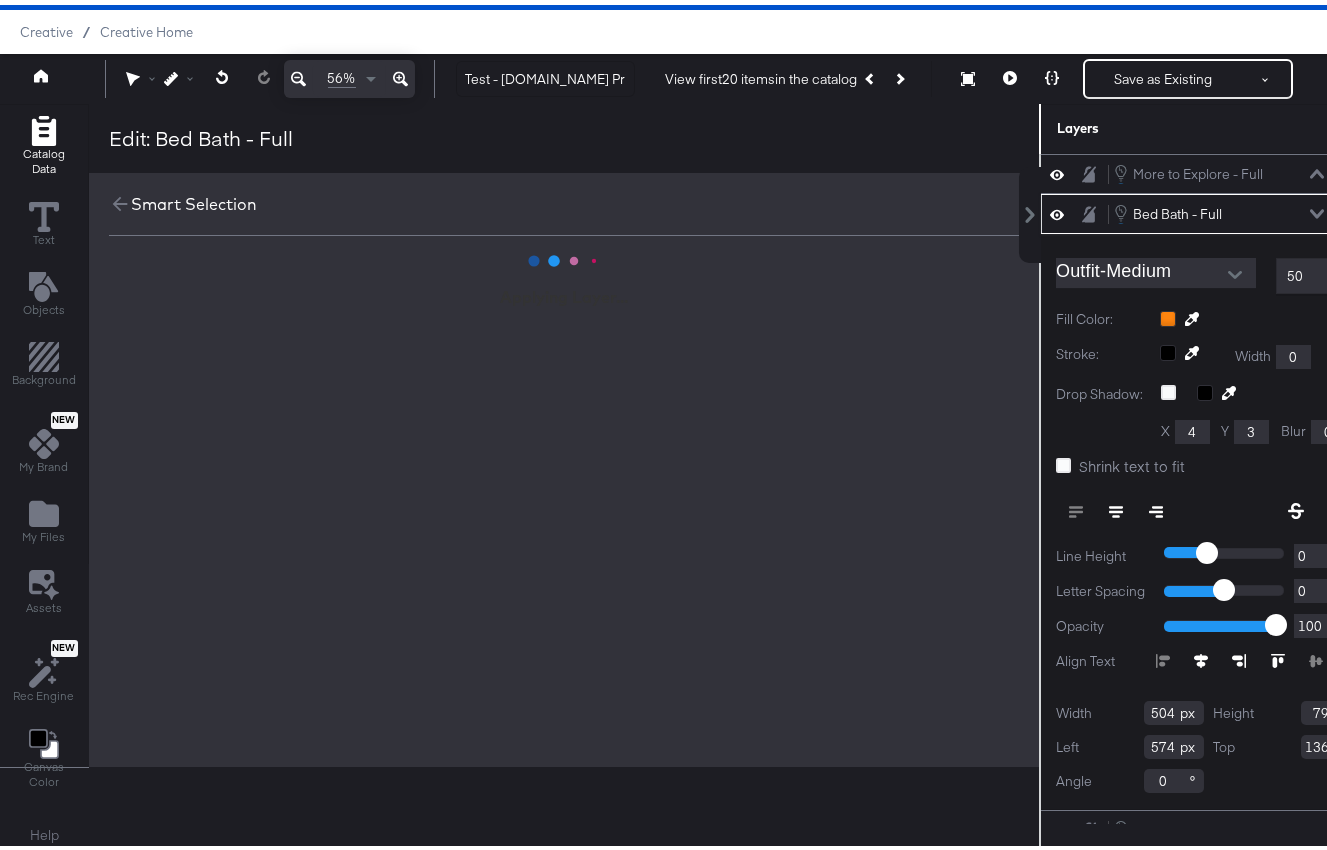 scroll, scrollTop: 0, scrollLeft: 0, axis: both 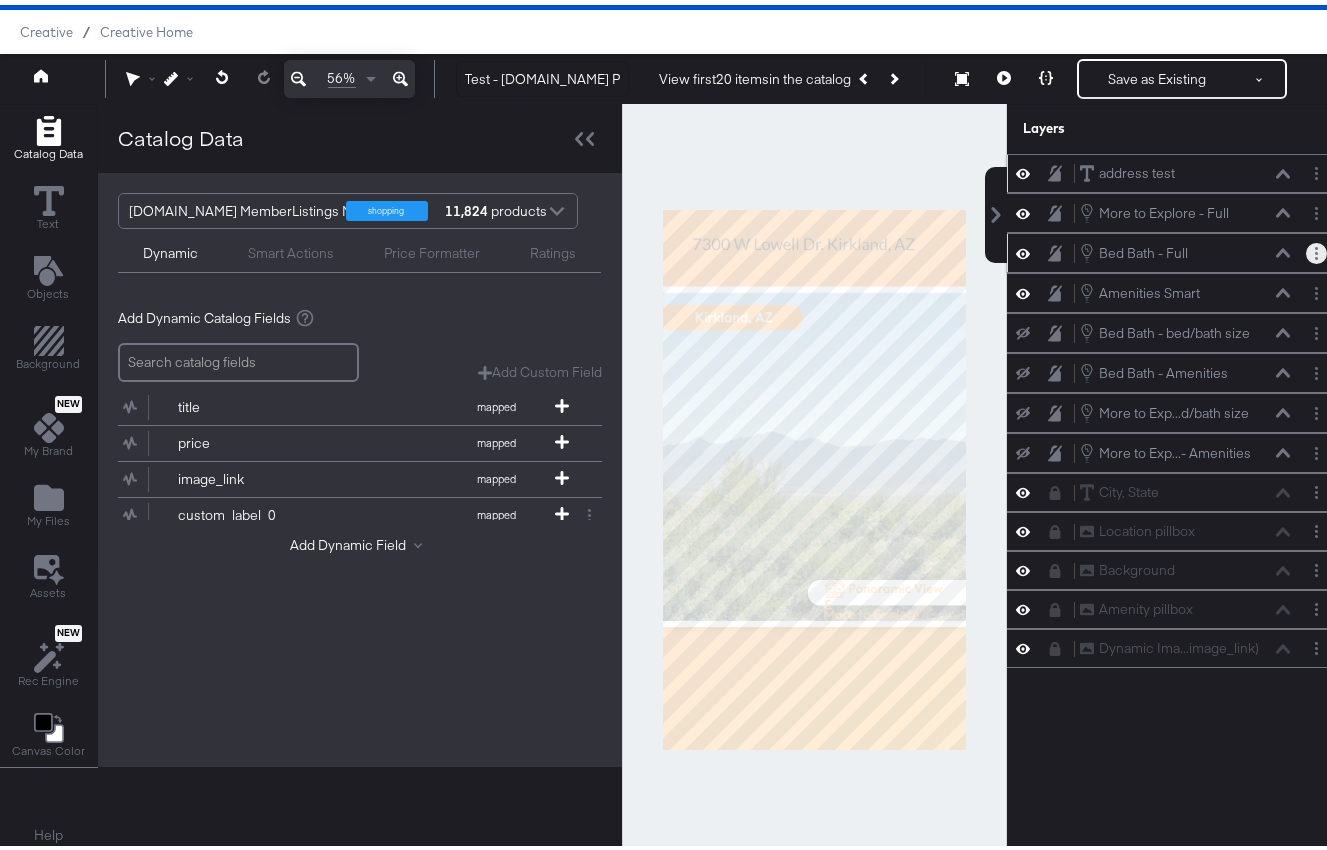 click 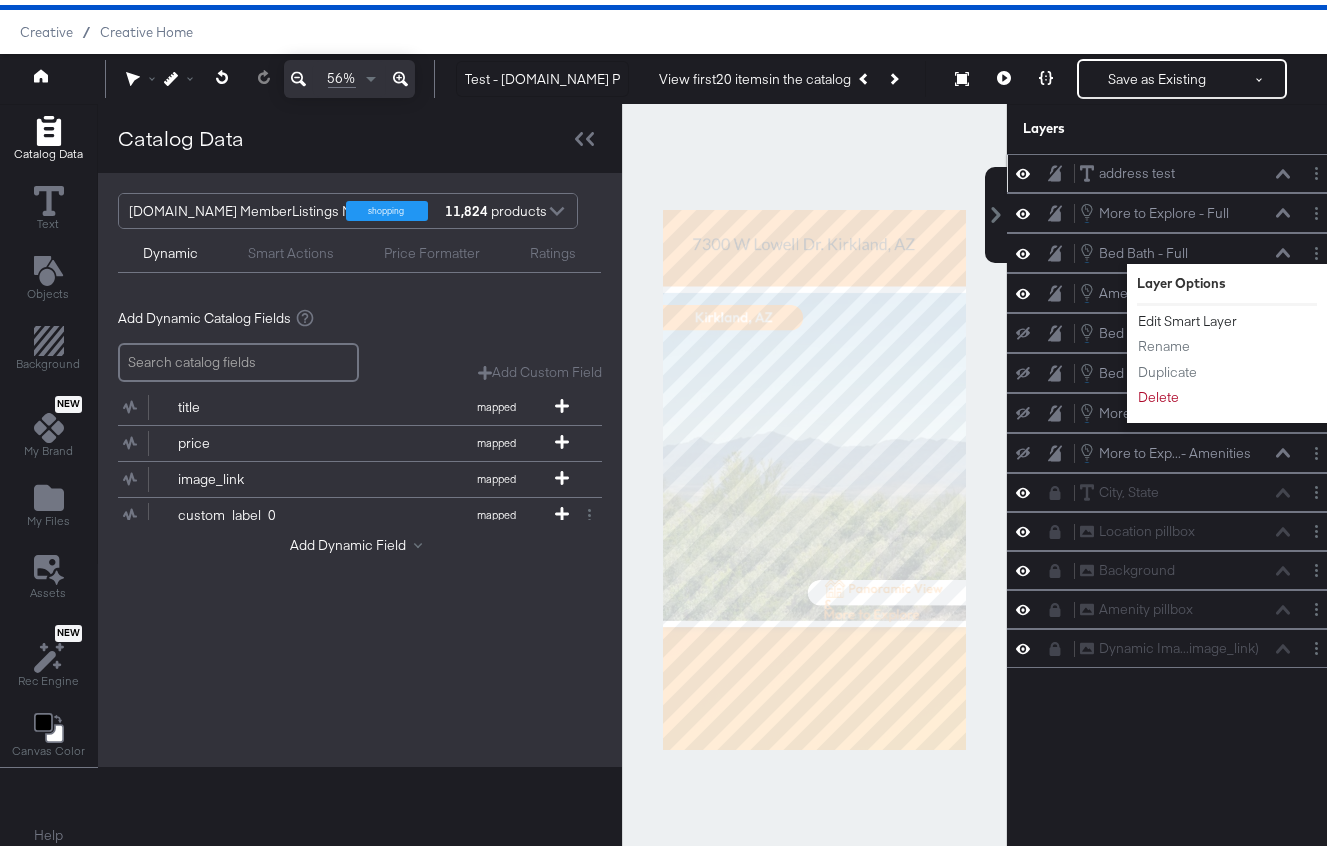 click on "Edit Smart Layer" at bounding box center [1187, 316] 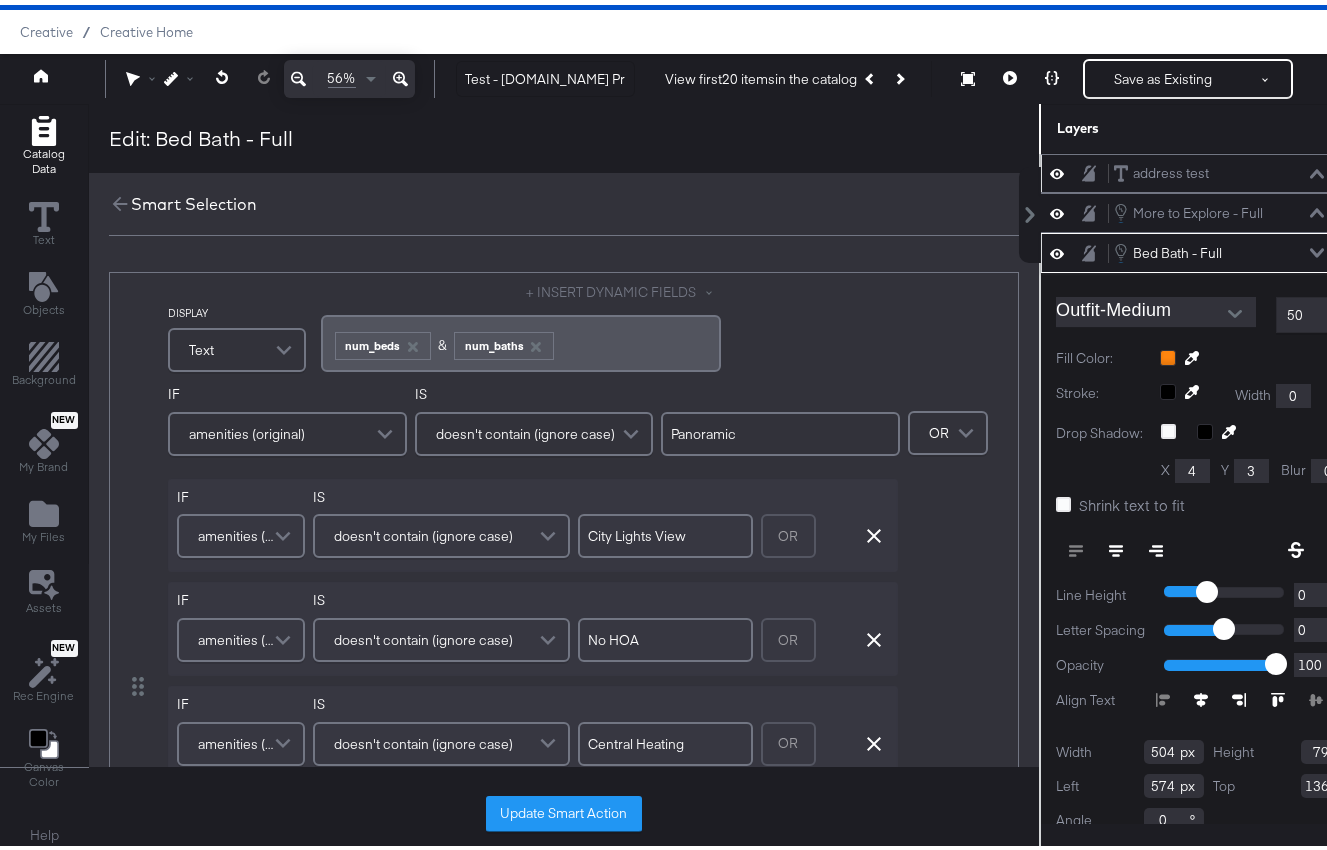 scroll, scrollTop: 39, scrollLeft: 0, axis: vertical 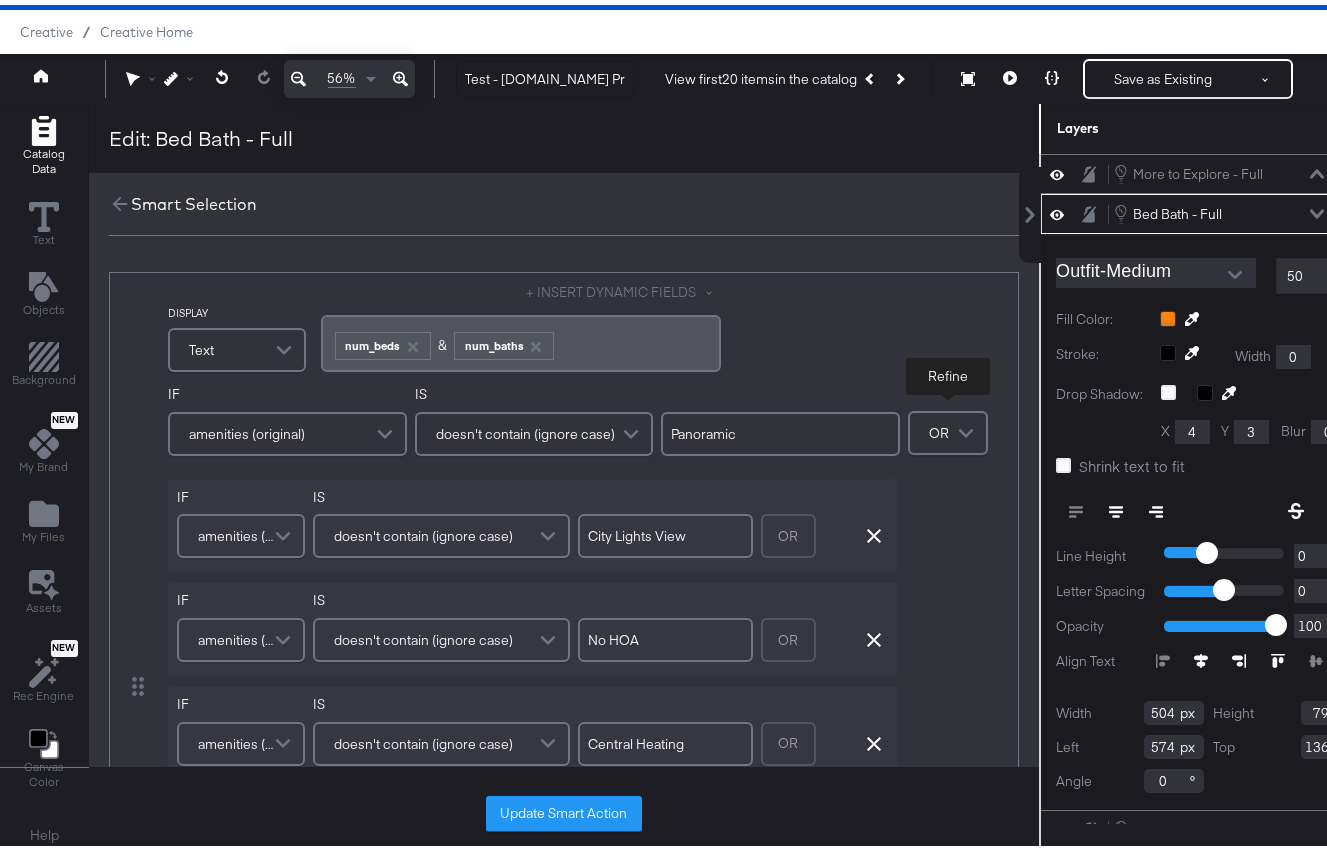 click at bounding box center [968, 428] 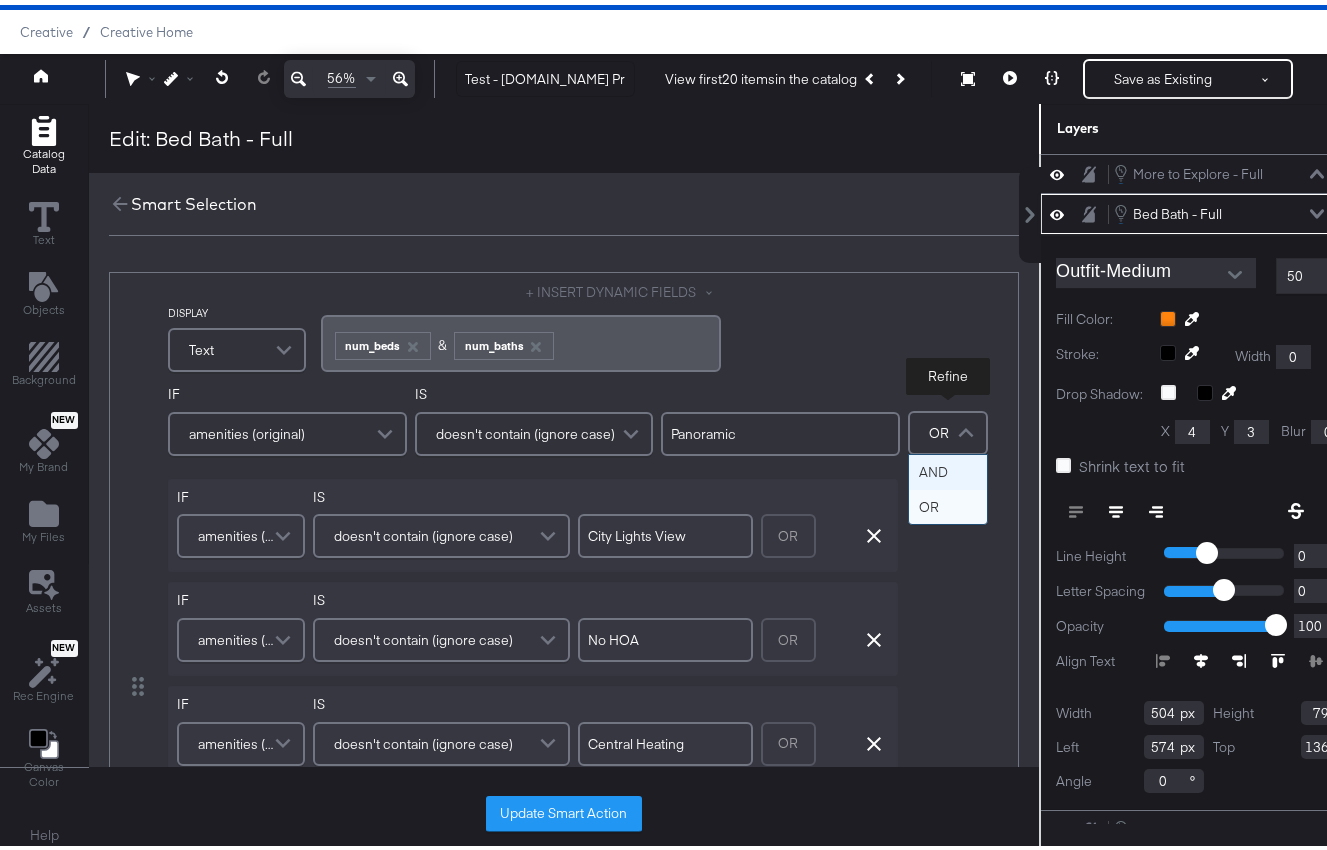 drag, startPoint x: 924, startPoint y: 472, endPoint x: 892, endPoint y: 507, distance: 47.423622 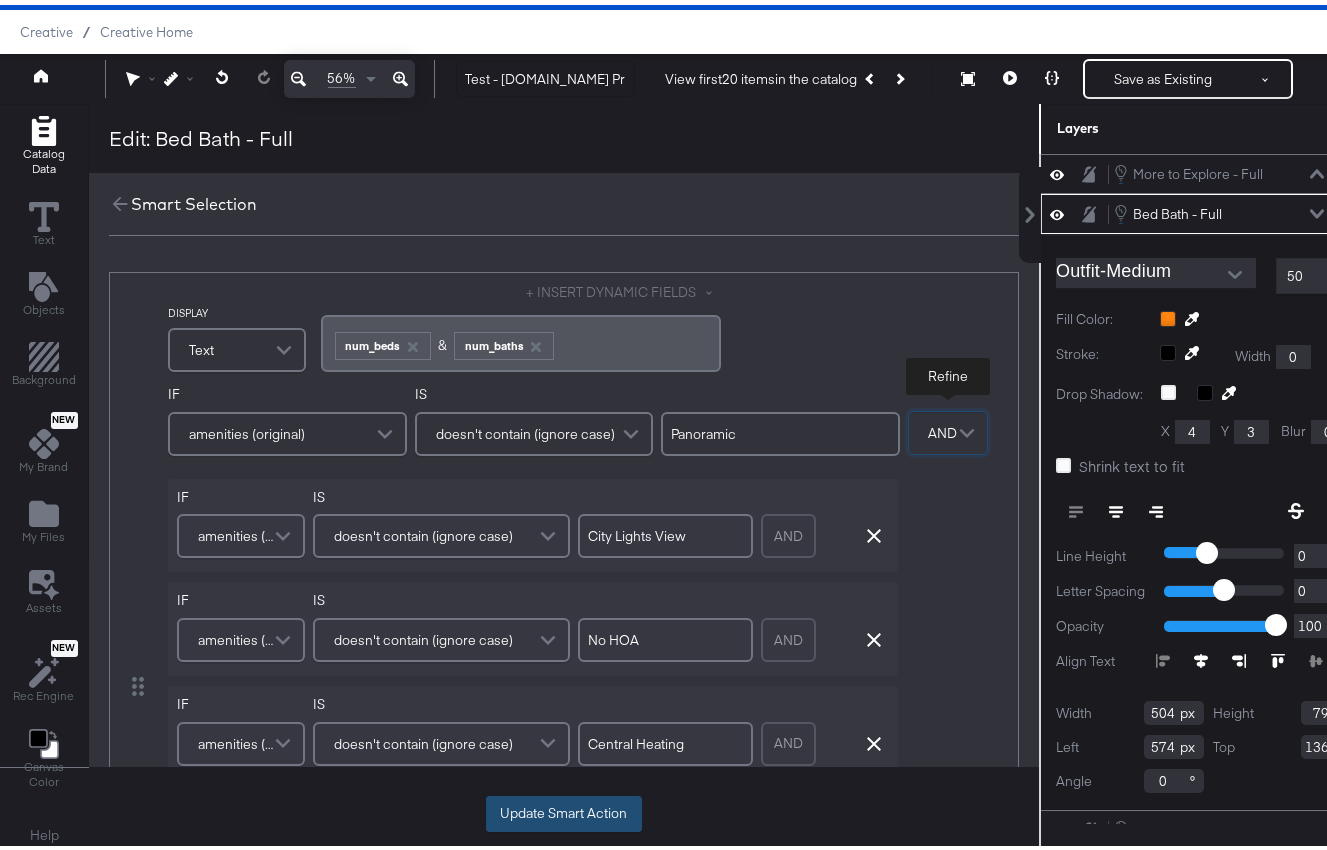 click on "Update Smart Action" at bounding box center [564, 809] 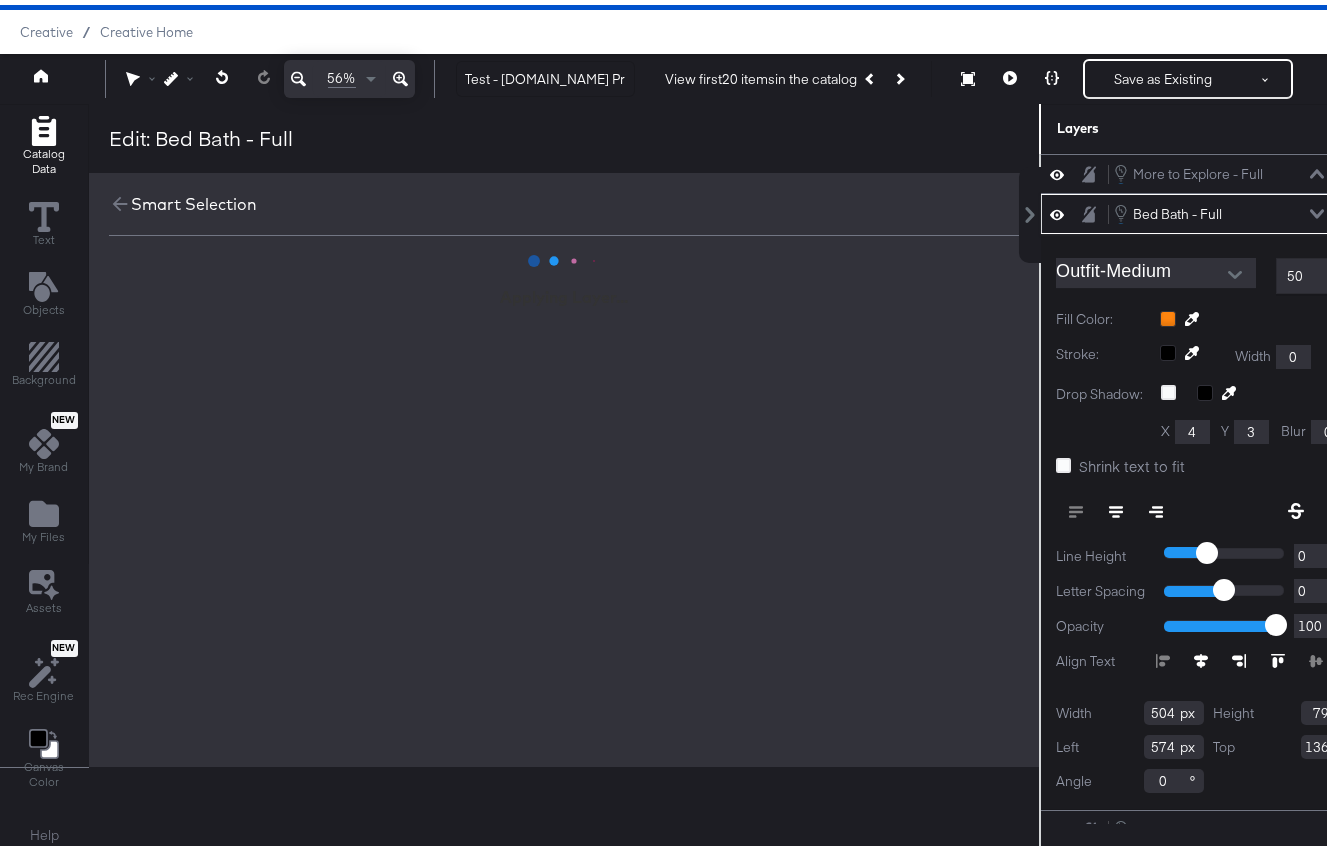 scroll, scrollTop: 0, scrollLeft: 0, axis: both 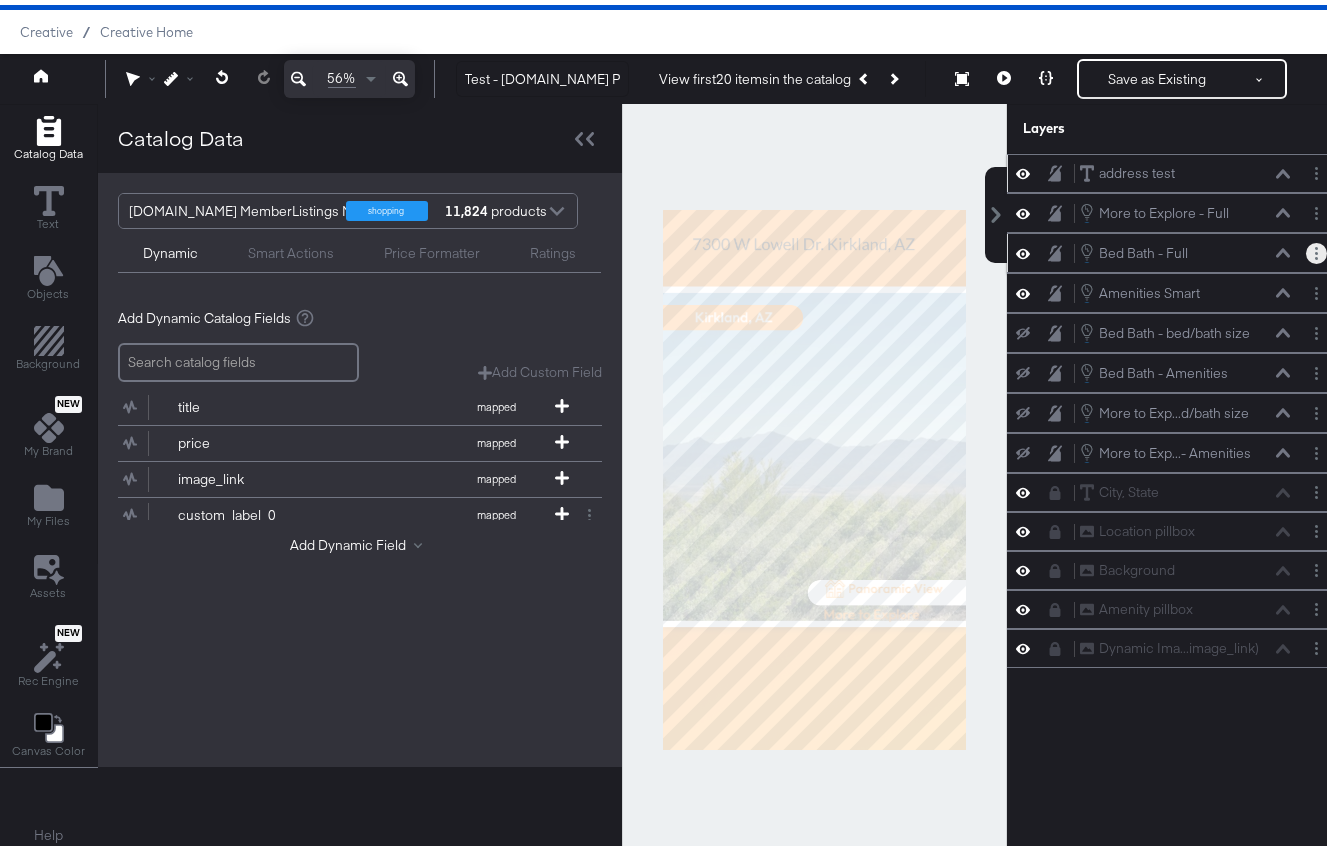 click at bounding box center [1316, 248] 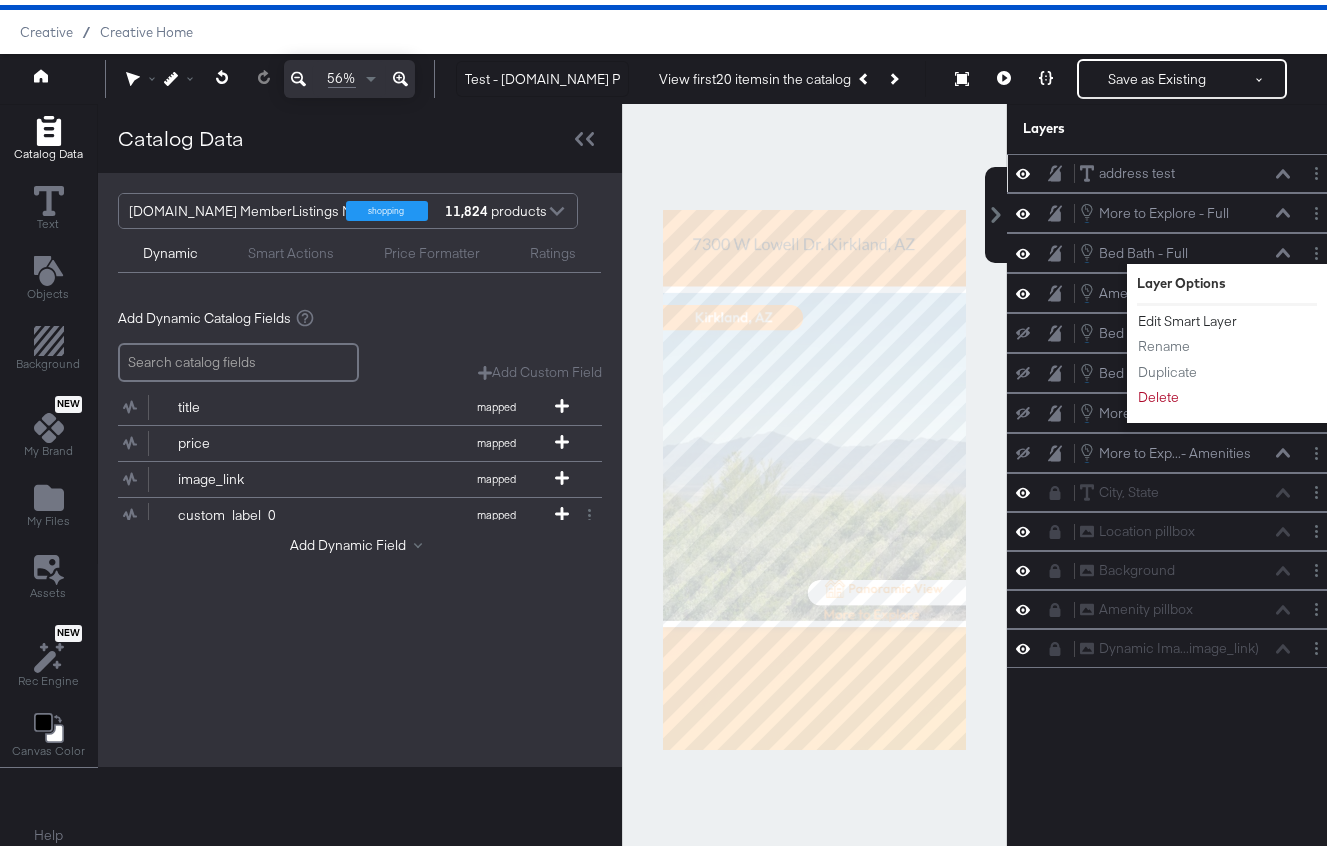 click on "Edit Smart Layer" at bounding box center (1187, 316) 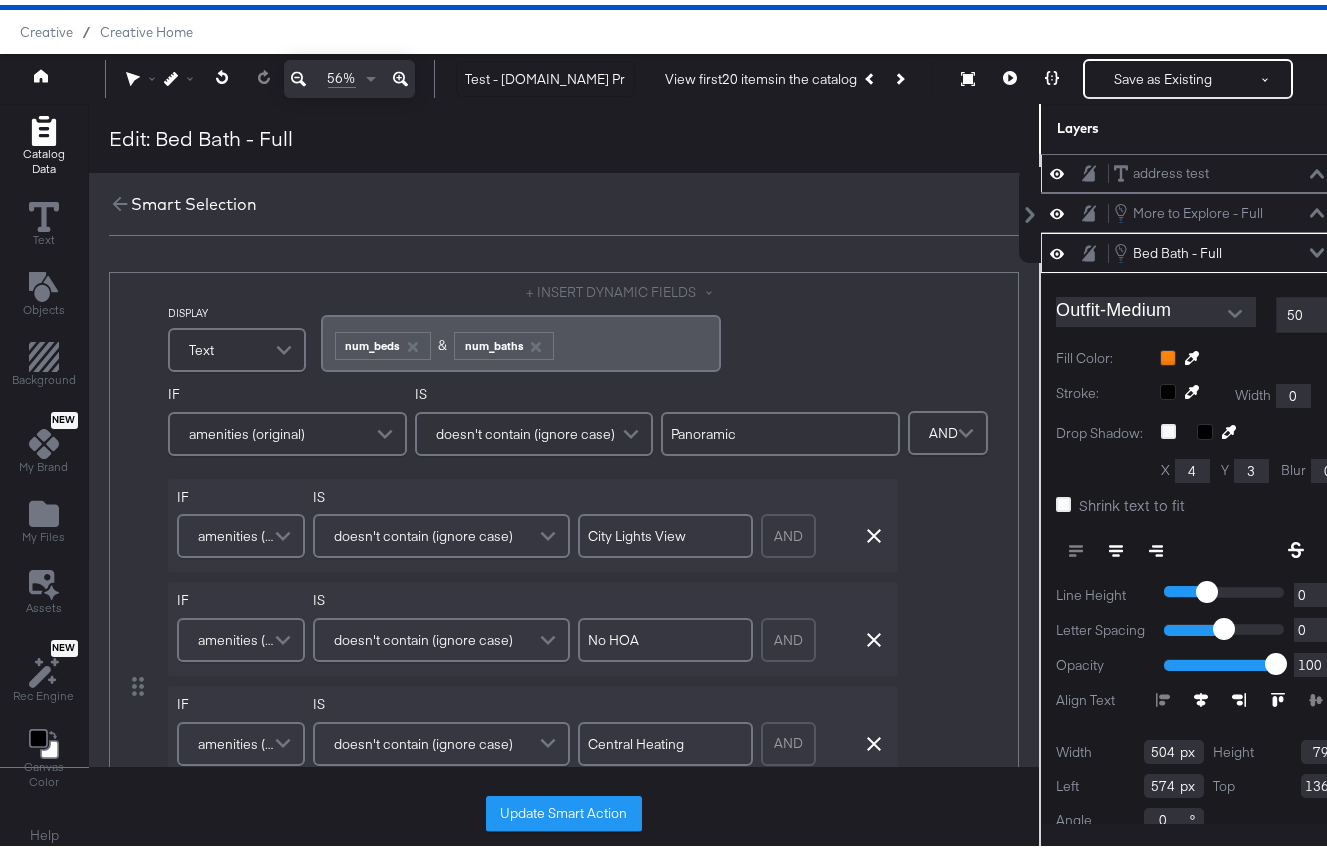 scroll, scrollTop: 39, scrollLeft: 0, axis: vertical 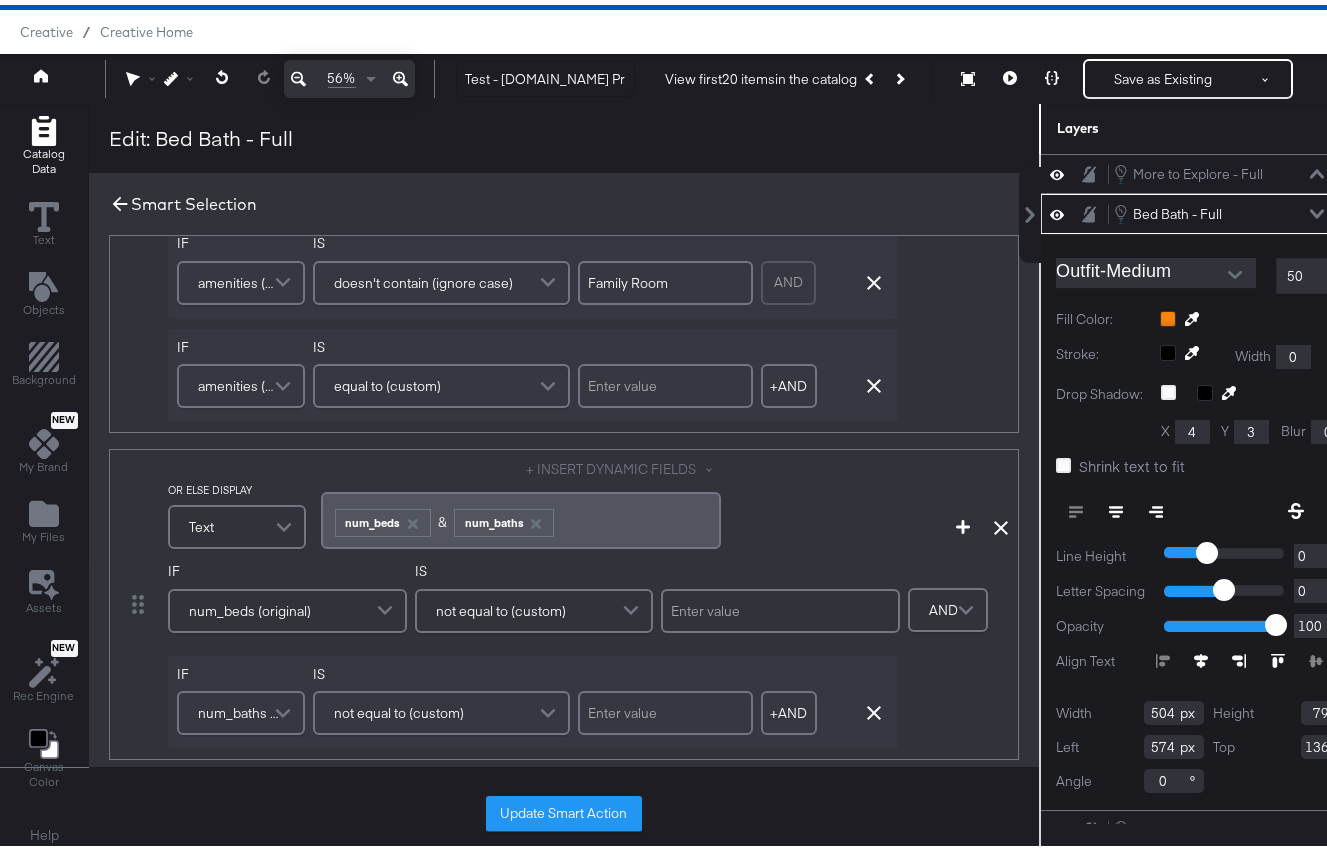 click 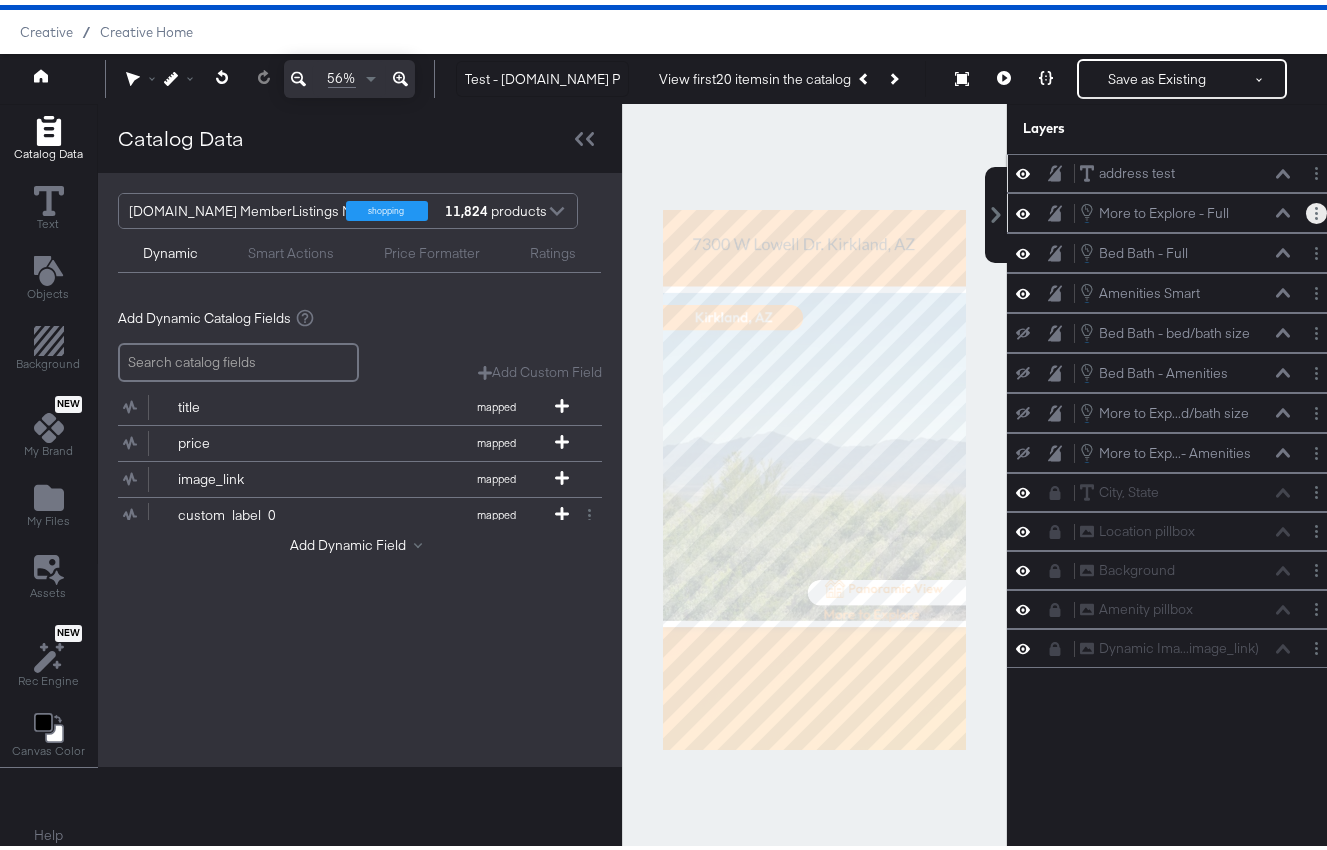 click at bounding box center (1316, 208) 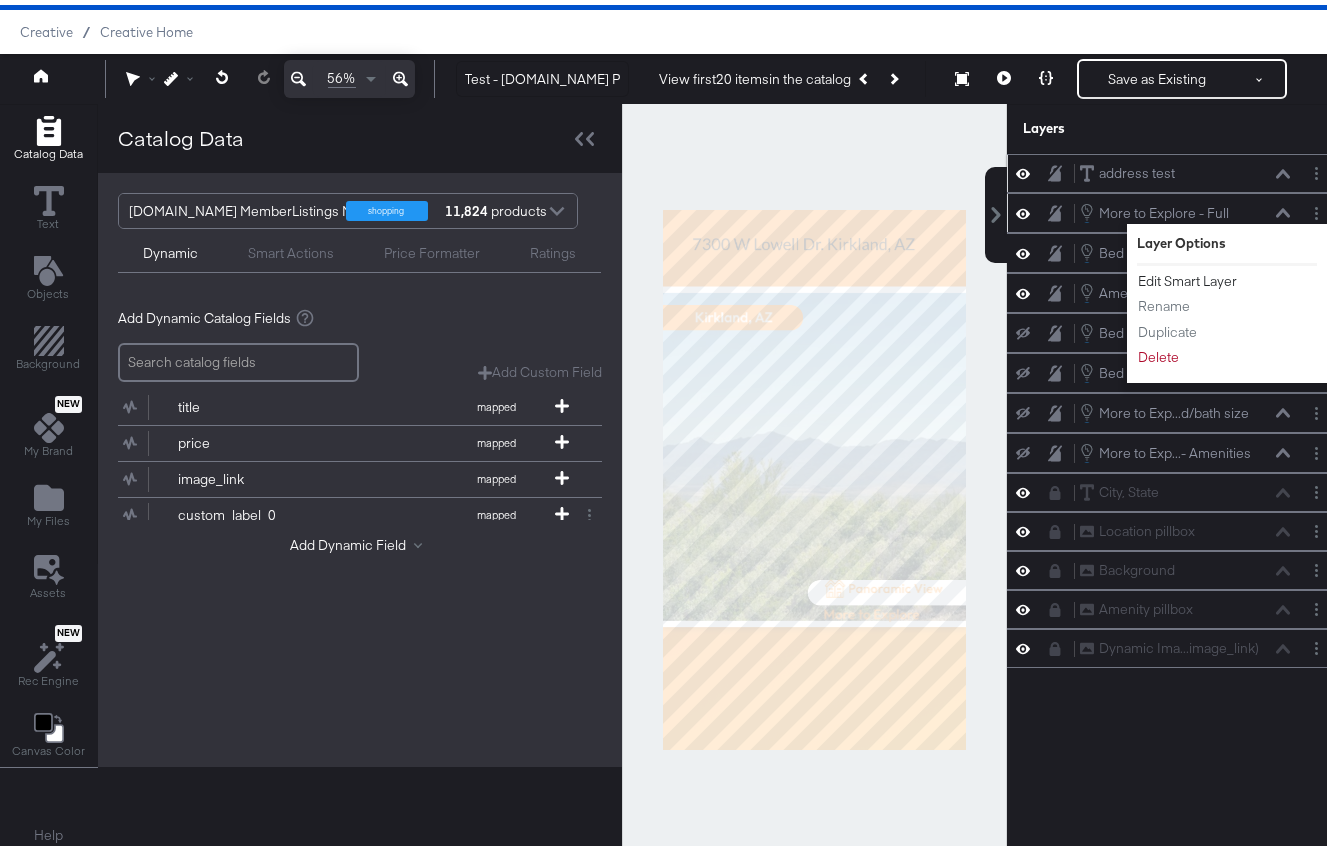 click on "Edit Smart Layer" at bounding box center (1187, 276) 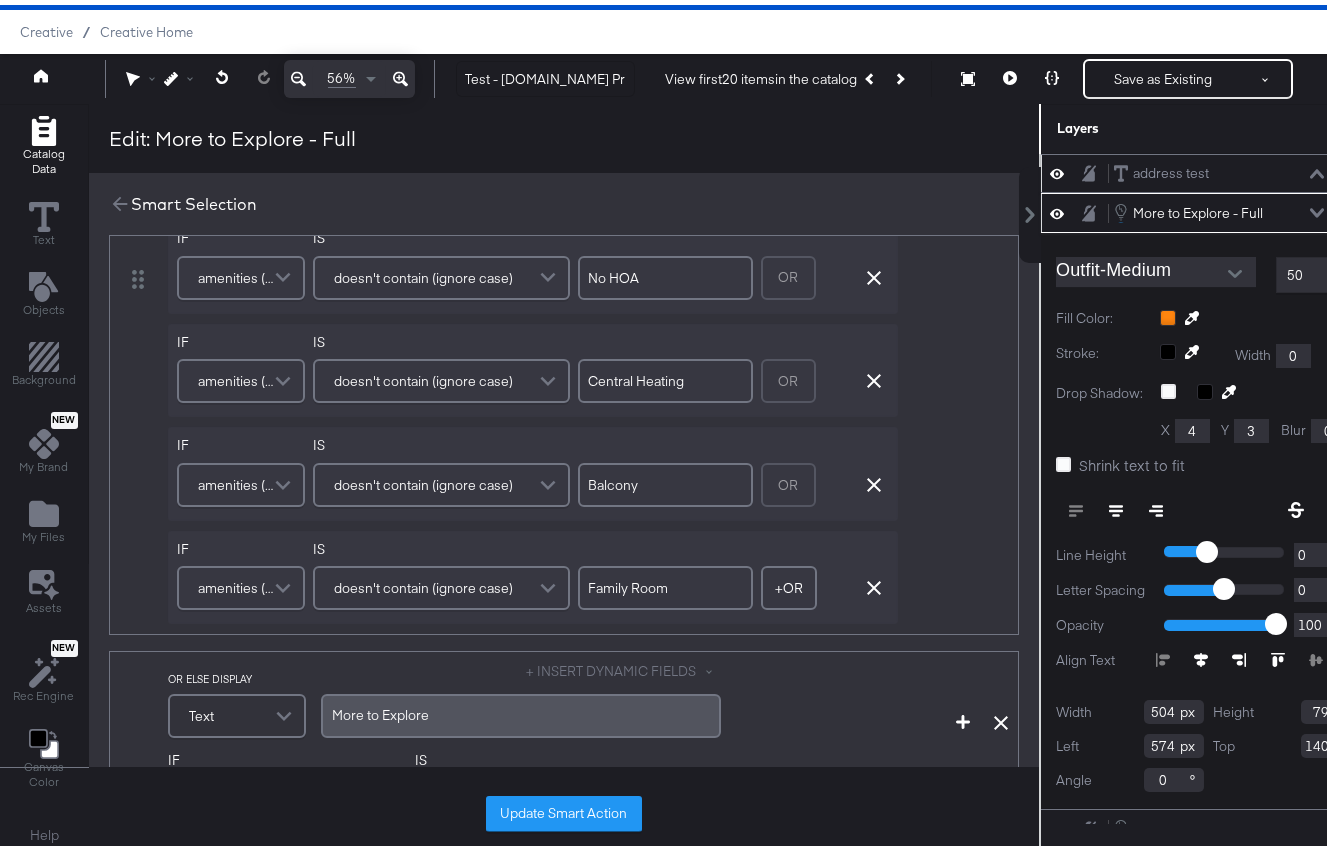 scroll, scrollTop: 0, scrollLeft: 0, axis: both 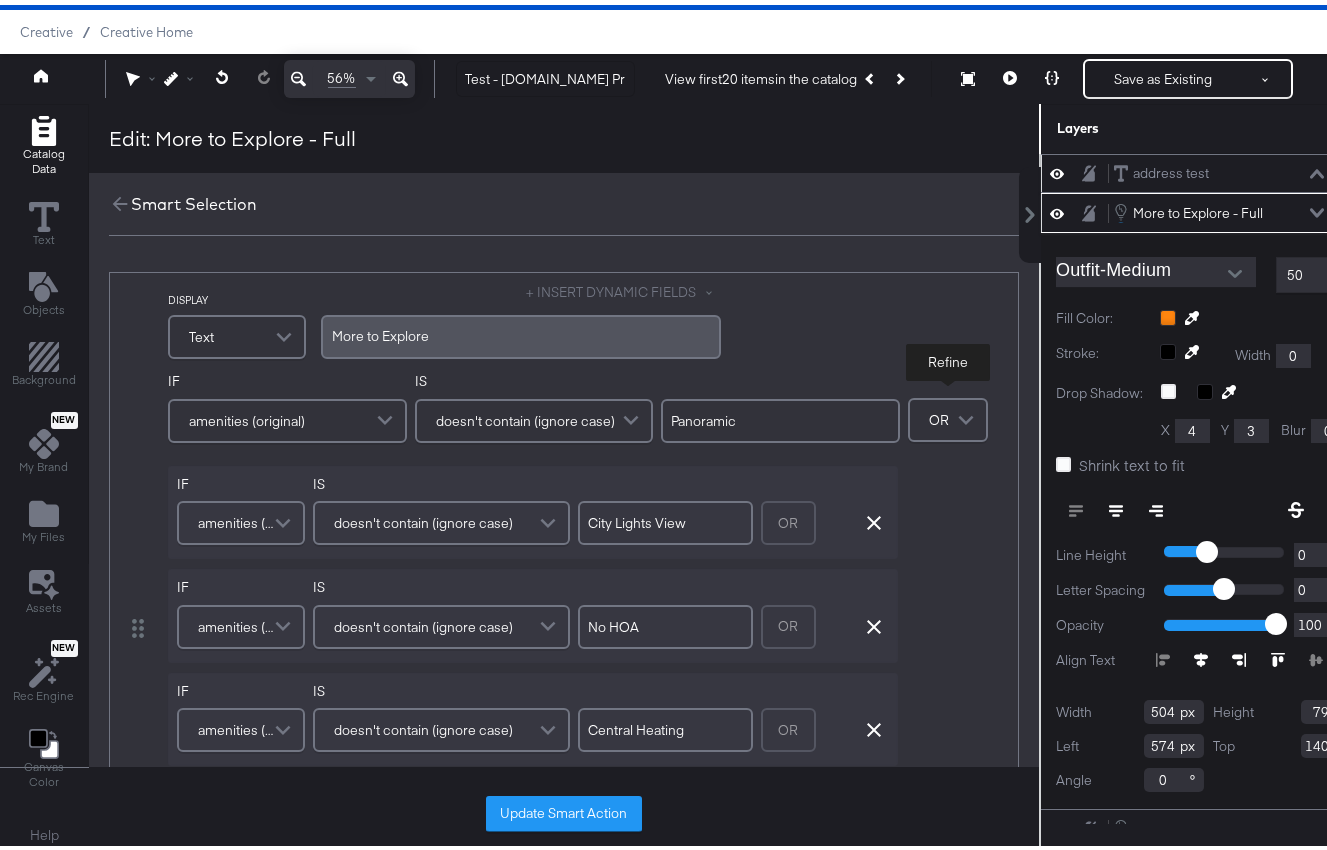 click on "OR Refine" at bounding box center (948, 415) 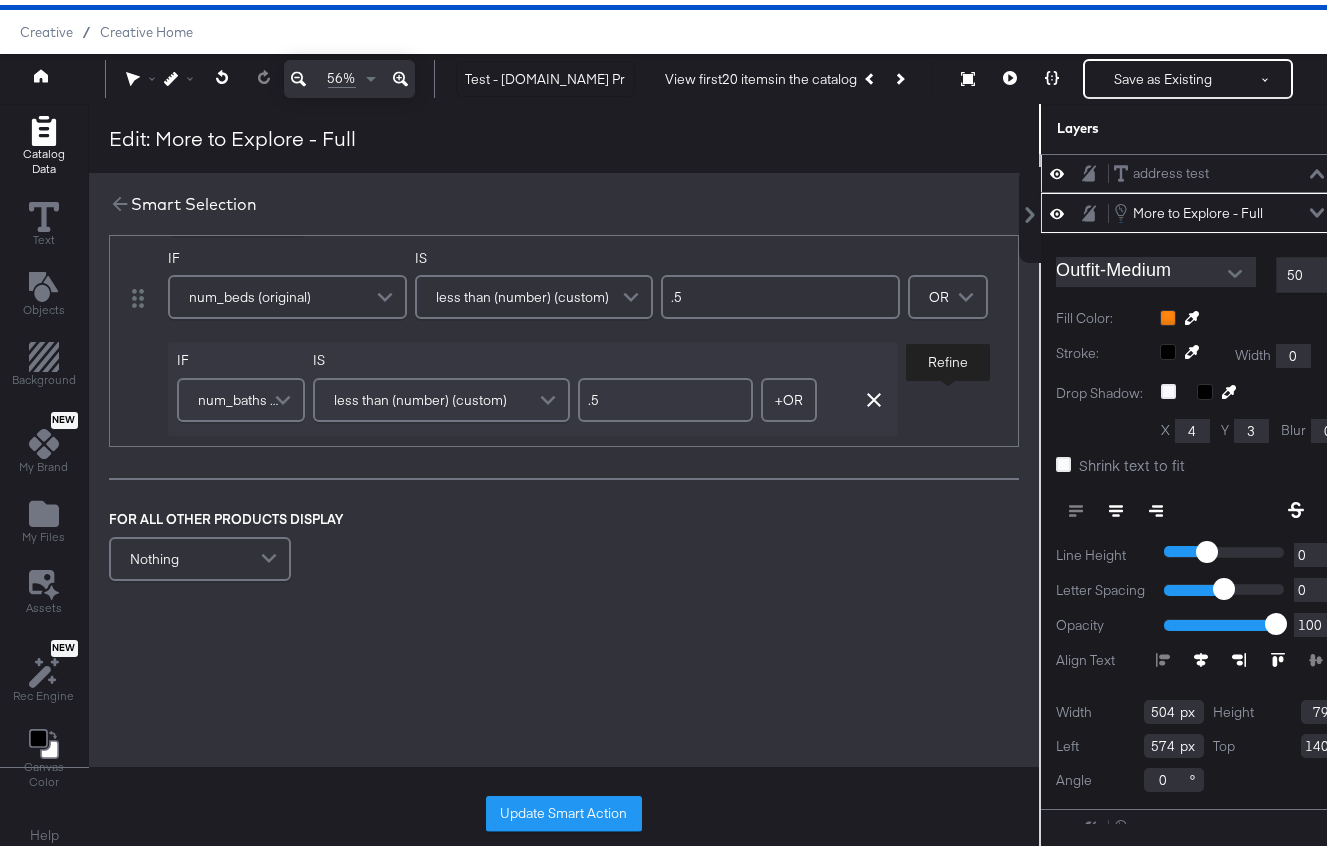 scroll, scrollTop: 506, scrollLeft: 0, axis: vertical 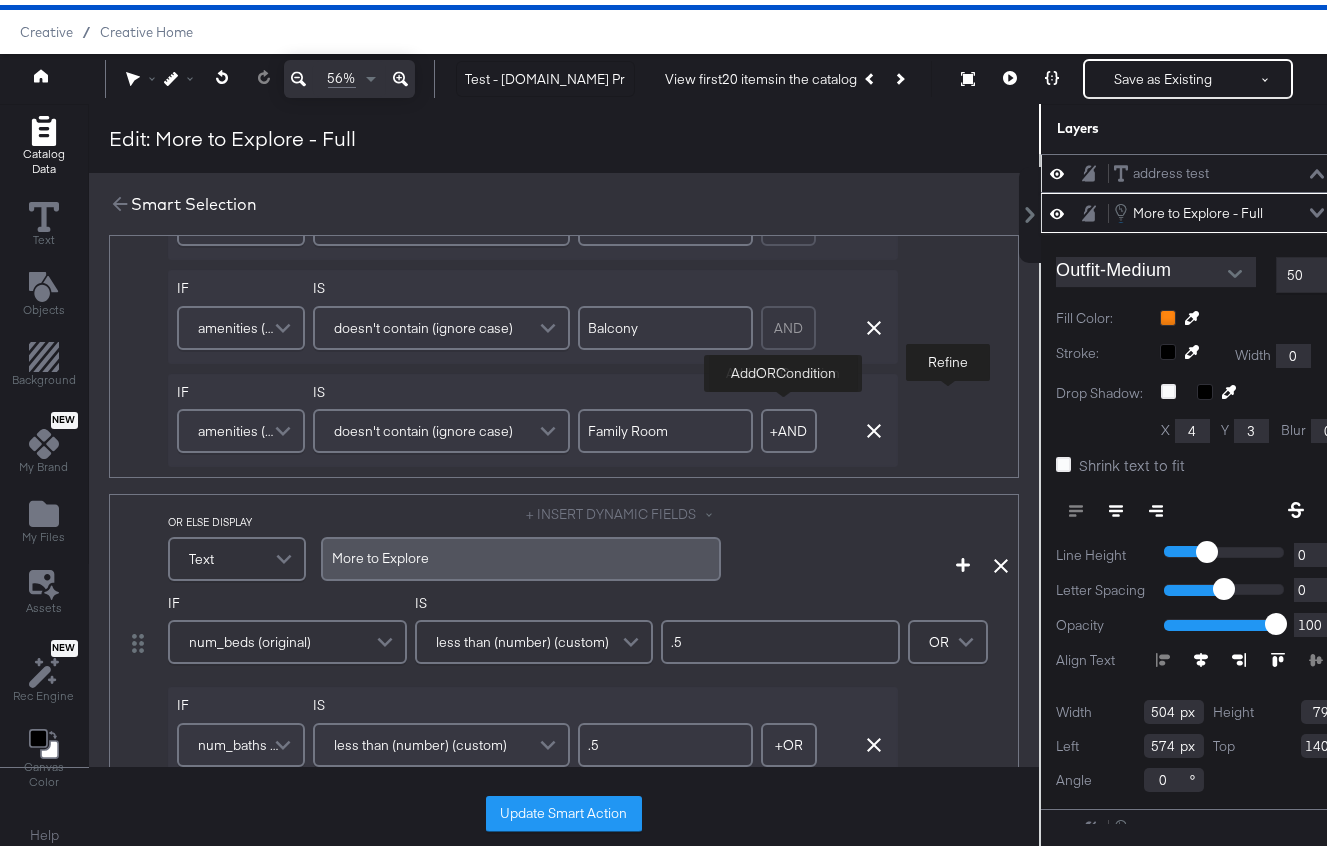 click on "+  AND" at bounding box center [789, 426] 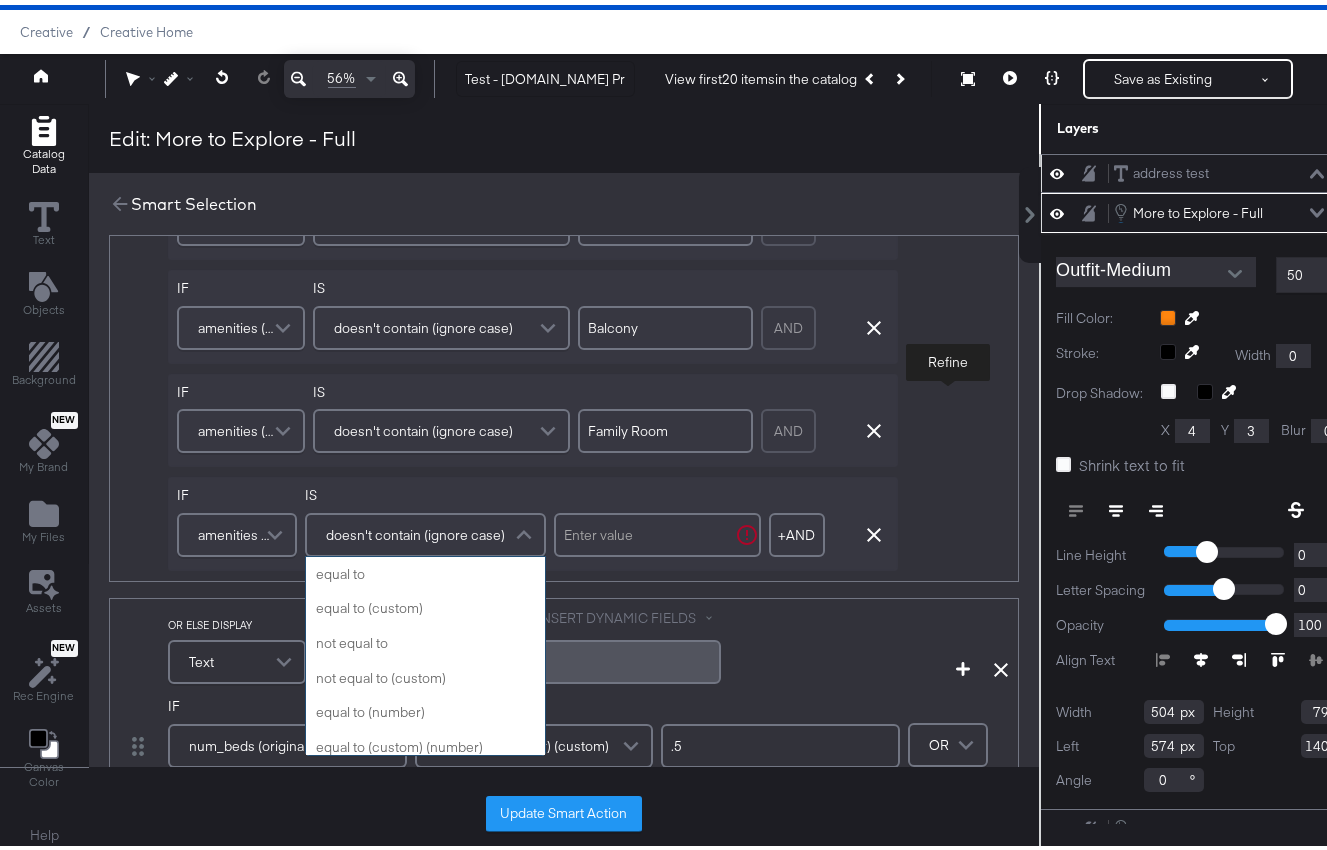 click on "doesn't contain (ignore case)" at bounding box center (415, 530) 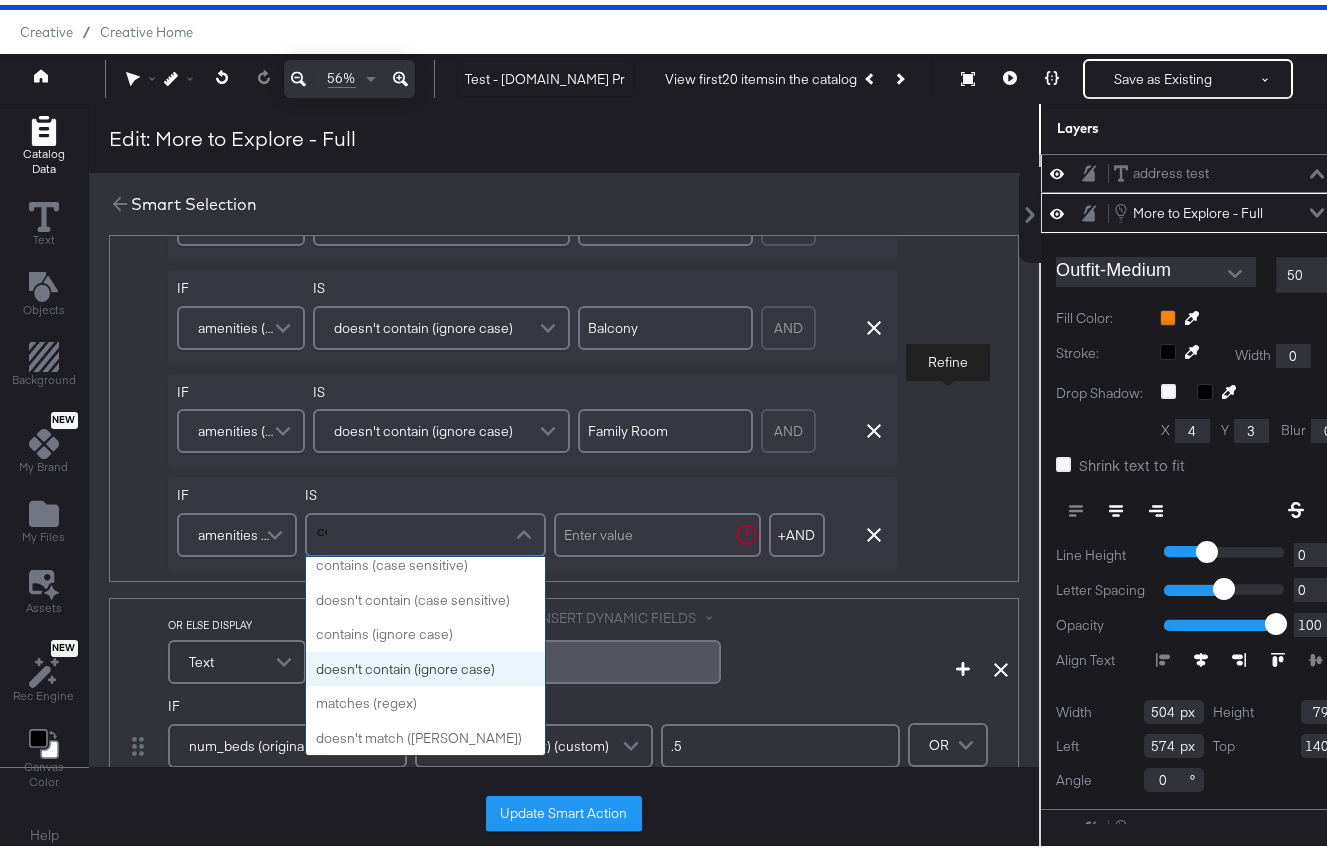 scroll, scrollTop: 0, scrollLeft: 0, axis: both 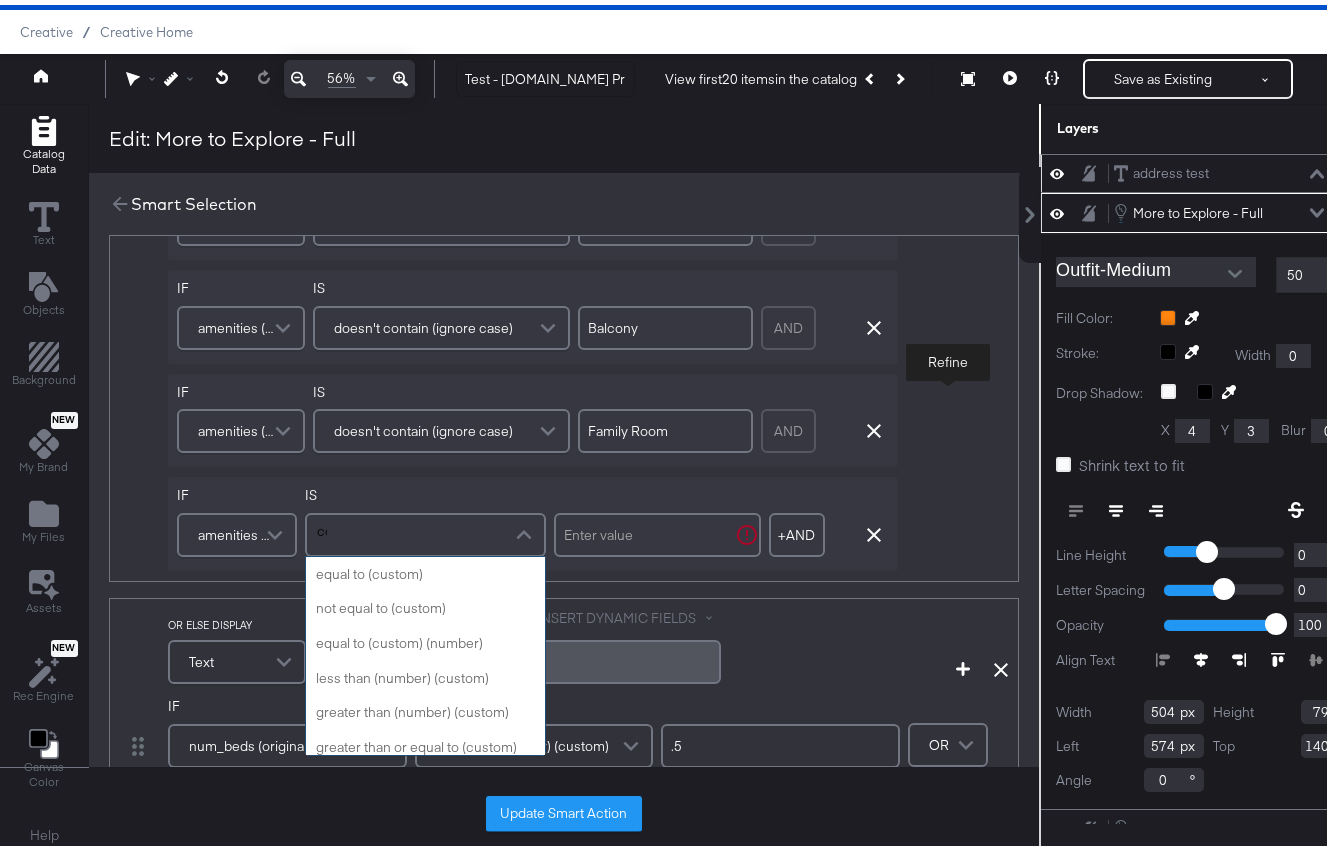 type on "c" 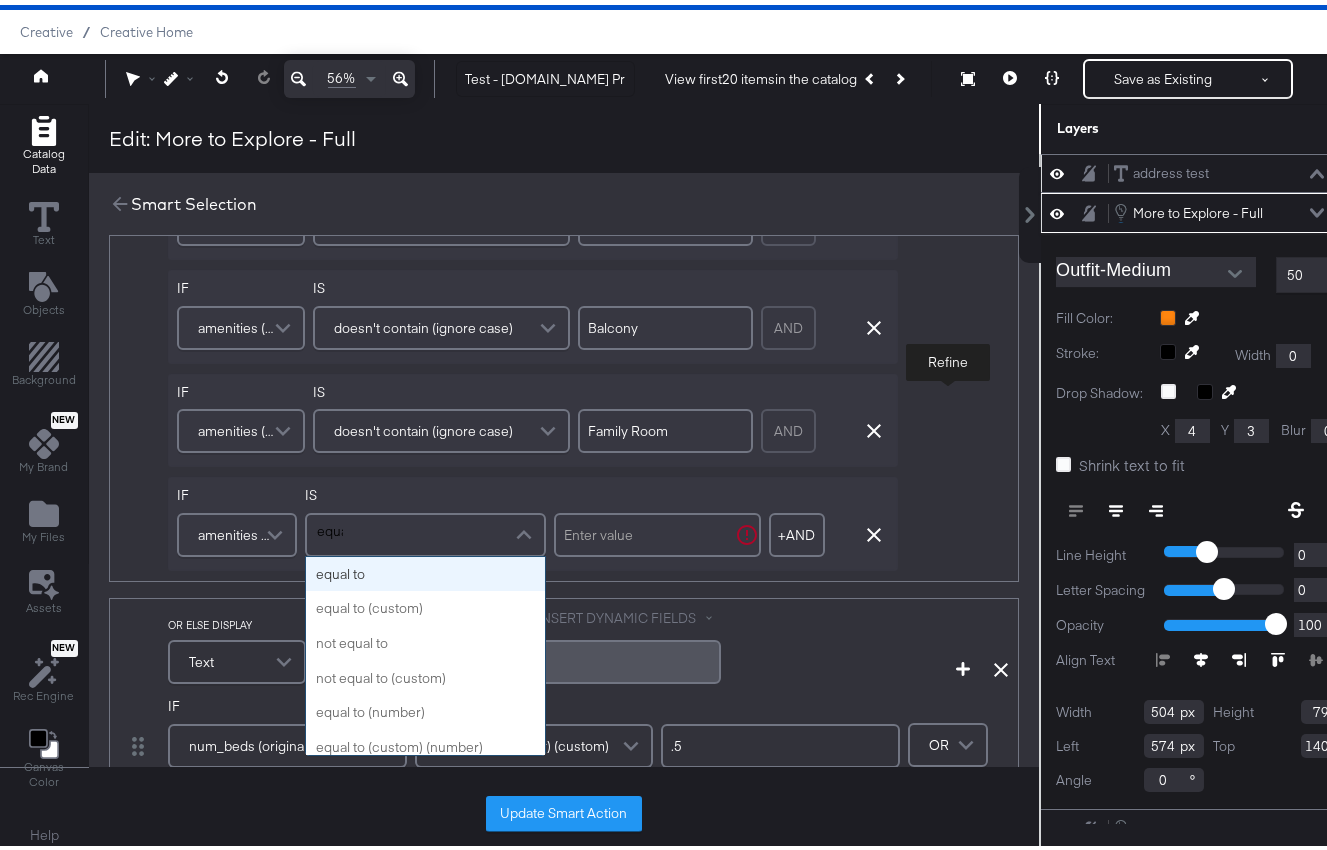 type on "equal" 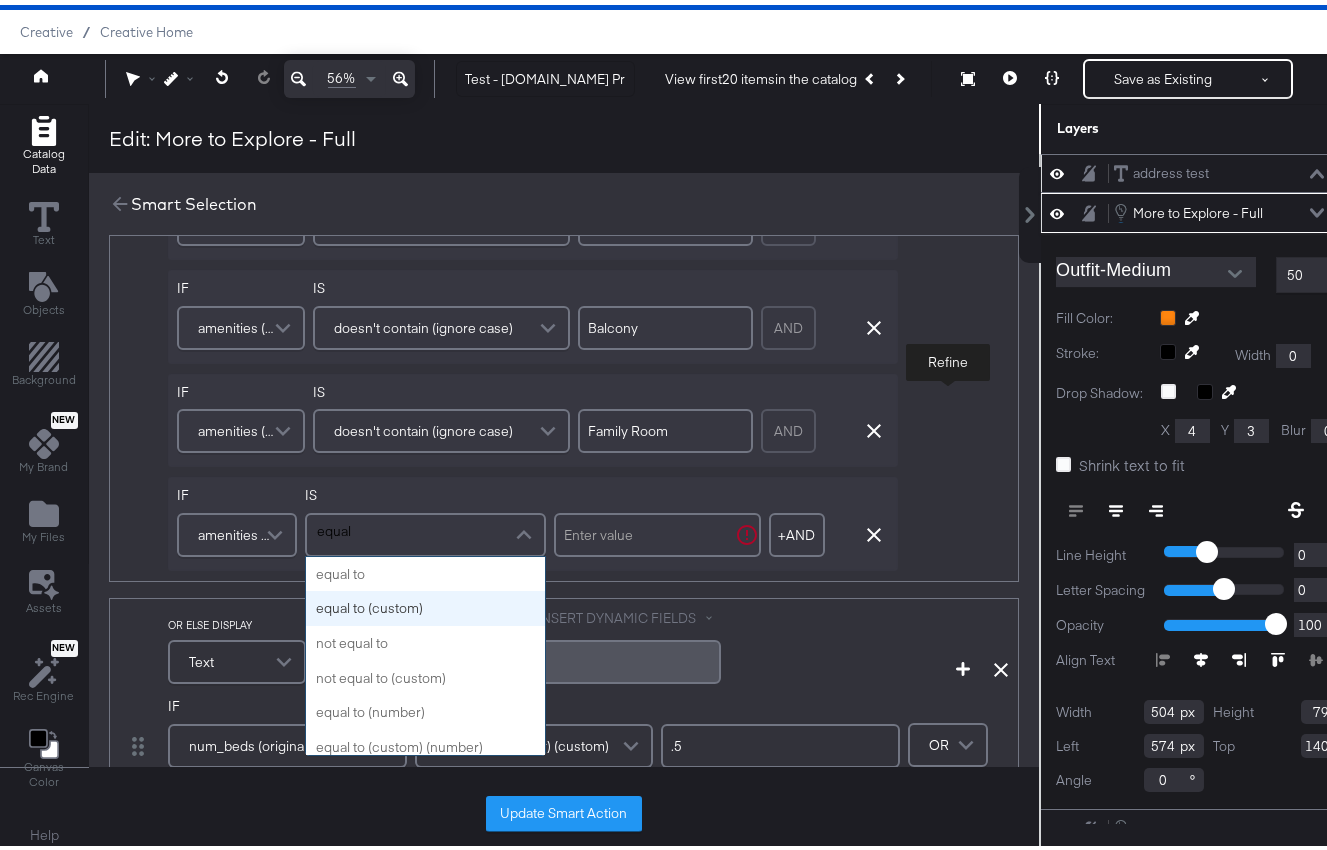 type 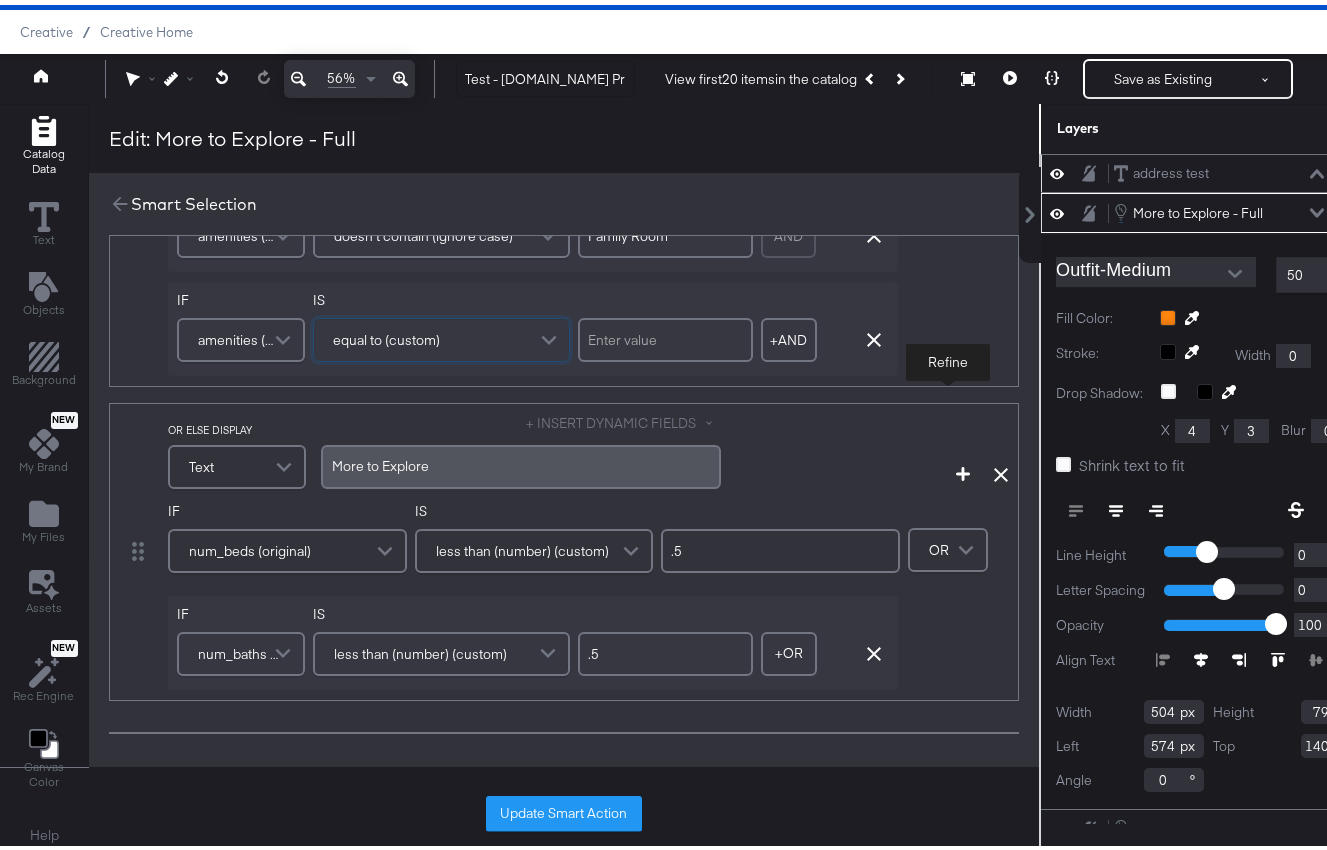 scroll, scrollTop: 714, scrollLeft: 0, axis: vertical 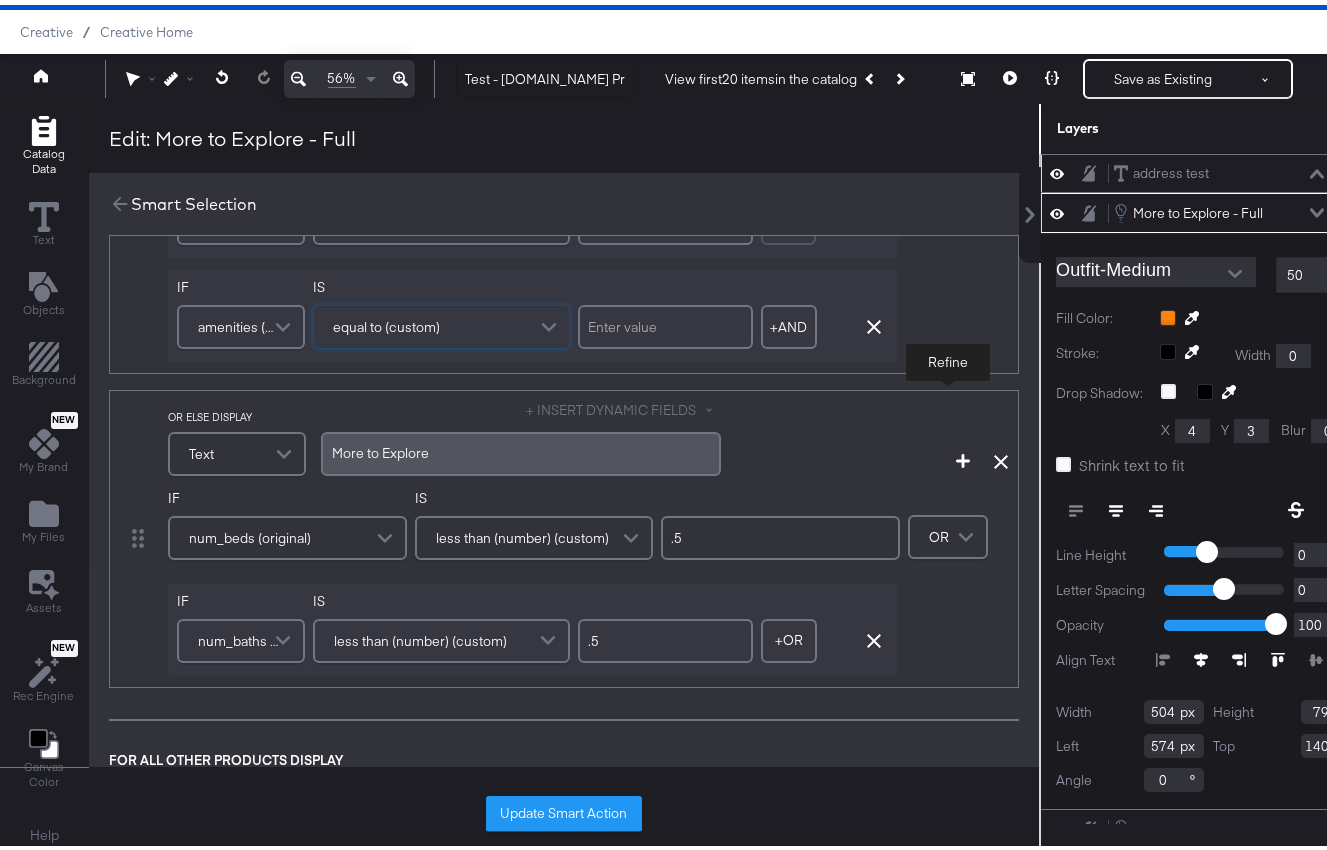 click on "less than (number) (custom)" at bounding box center (522, 533) 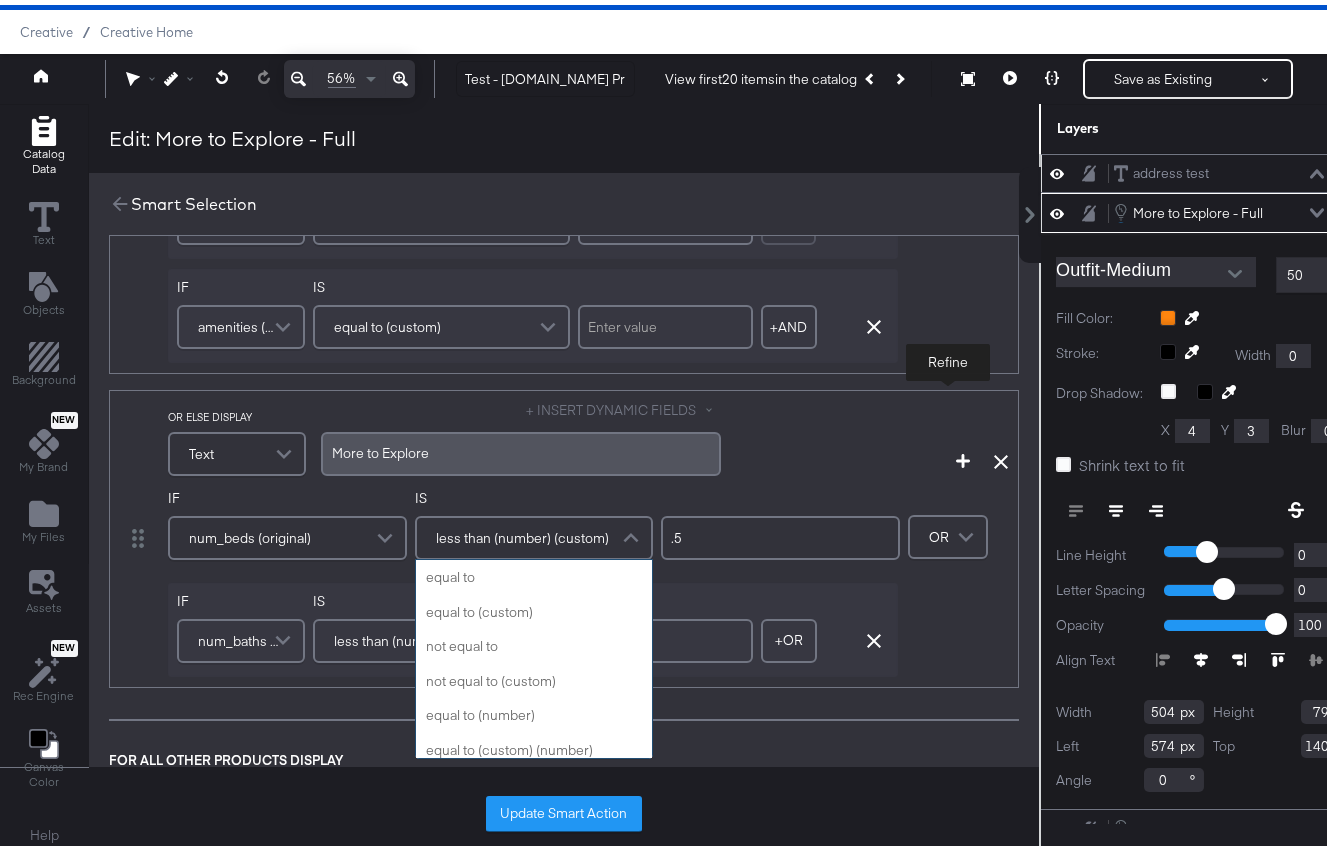 scroll, scrollTop: 242, scrollLeft: 0, axis: vertical 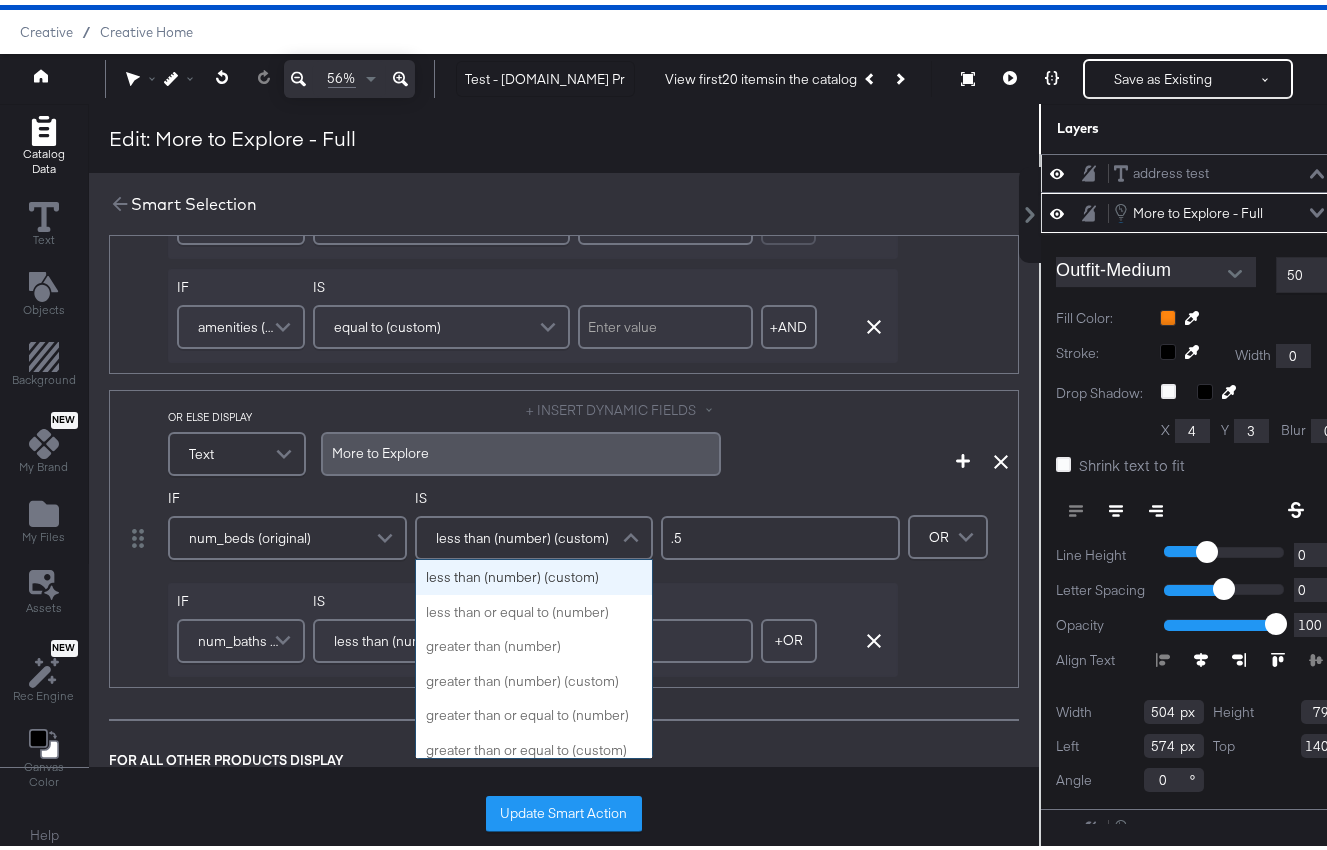 click on "IF num_beds (original) IS less than (number) (custom) equal to equal to (custom) not equal to not equal to (custom) equal to (number) equal to (custom) (number) less than (number) less than (number) (custom) less than or equal to (number) greater than (number) greater than (number) (custom) greater than or equal to (number) greater than or equal to (custom) (number) less than or equal to (custom) (number) is any not any starts with ends with contains (case sensitive) doesn't contain (case sensitive) contains (ignore case) doesn't contain (ignore case) matches (regex) doesn't match (regex) .5 IF num_baths (original) IS less than (number) (custom) .5 +  OR Add  OR  Condition Remove Condition OR Refine" at bounding box center [588, 577] 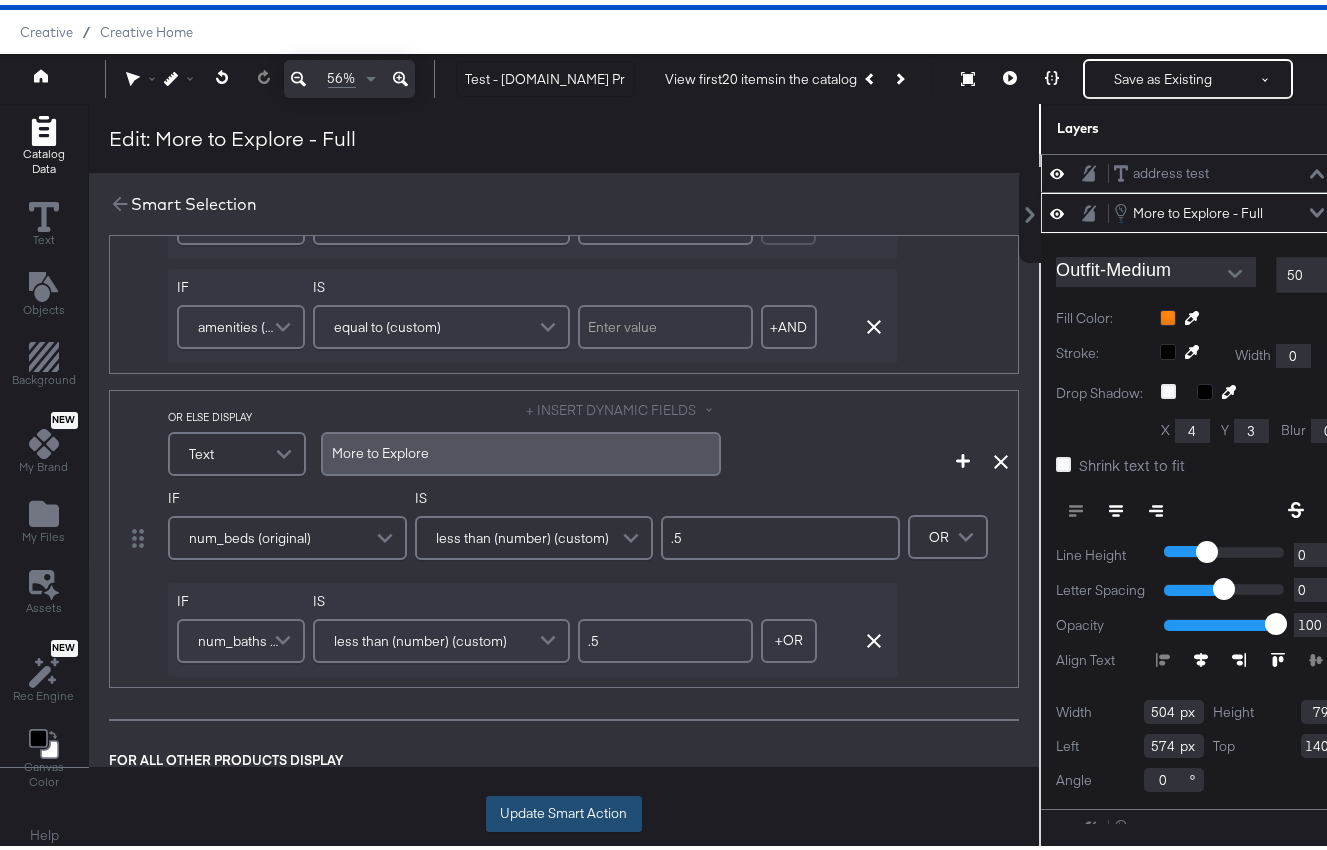 click on "Update Smart Action" at bounding box center (564, 809) 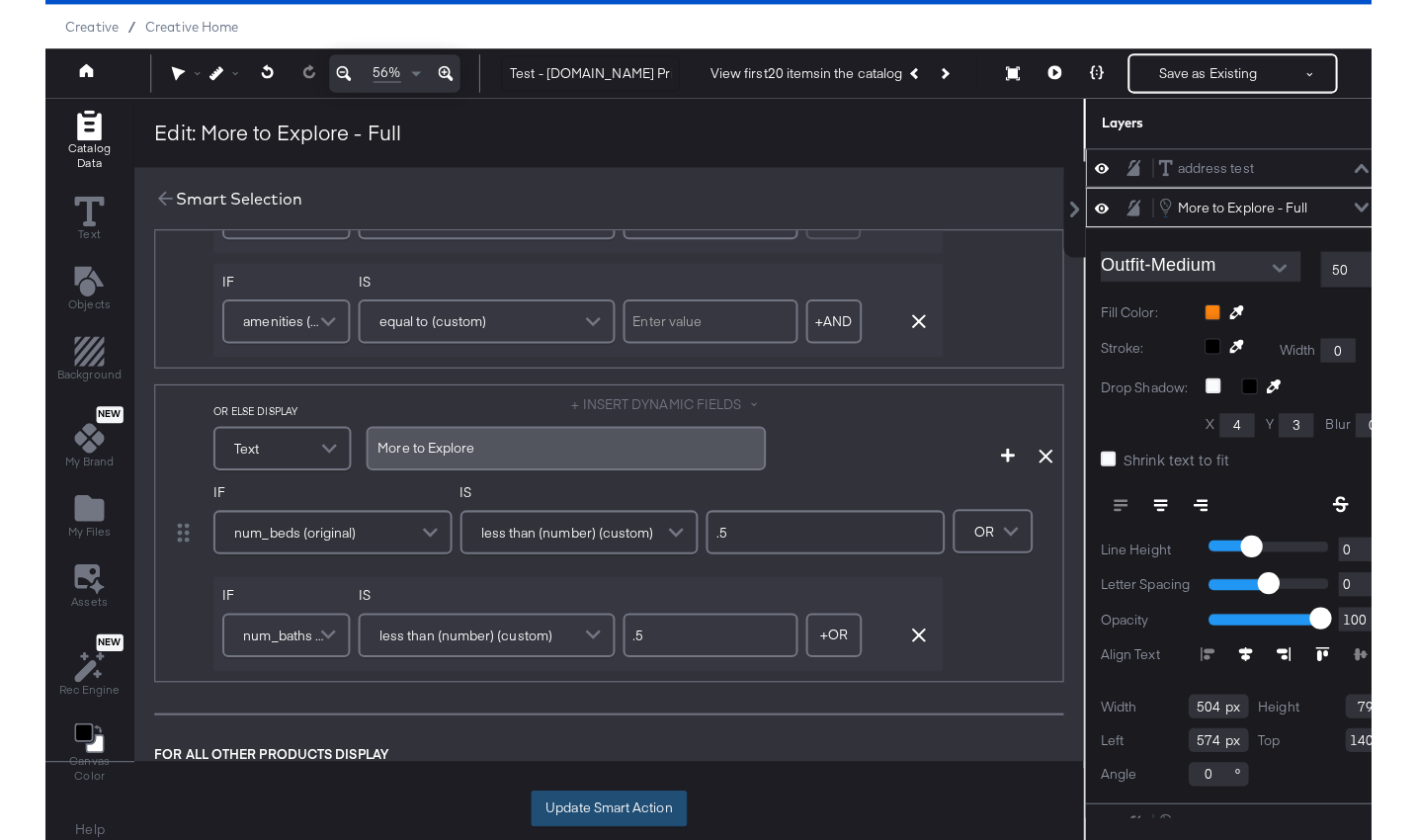 scroll, scrollTop: 0, scrollLeft: 0, axis: both 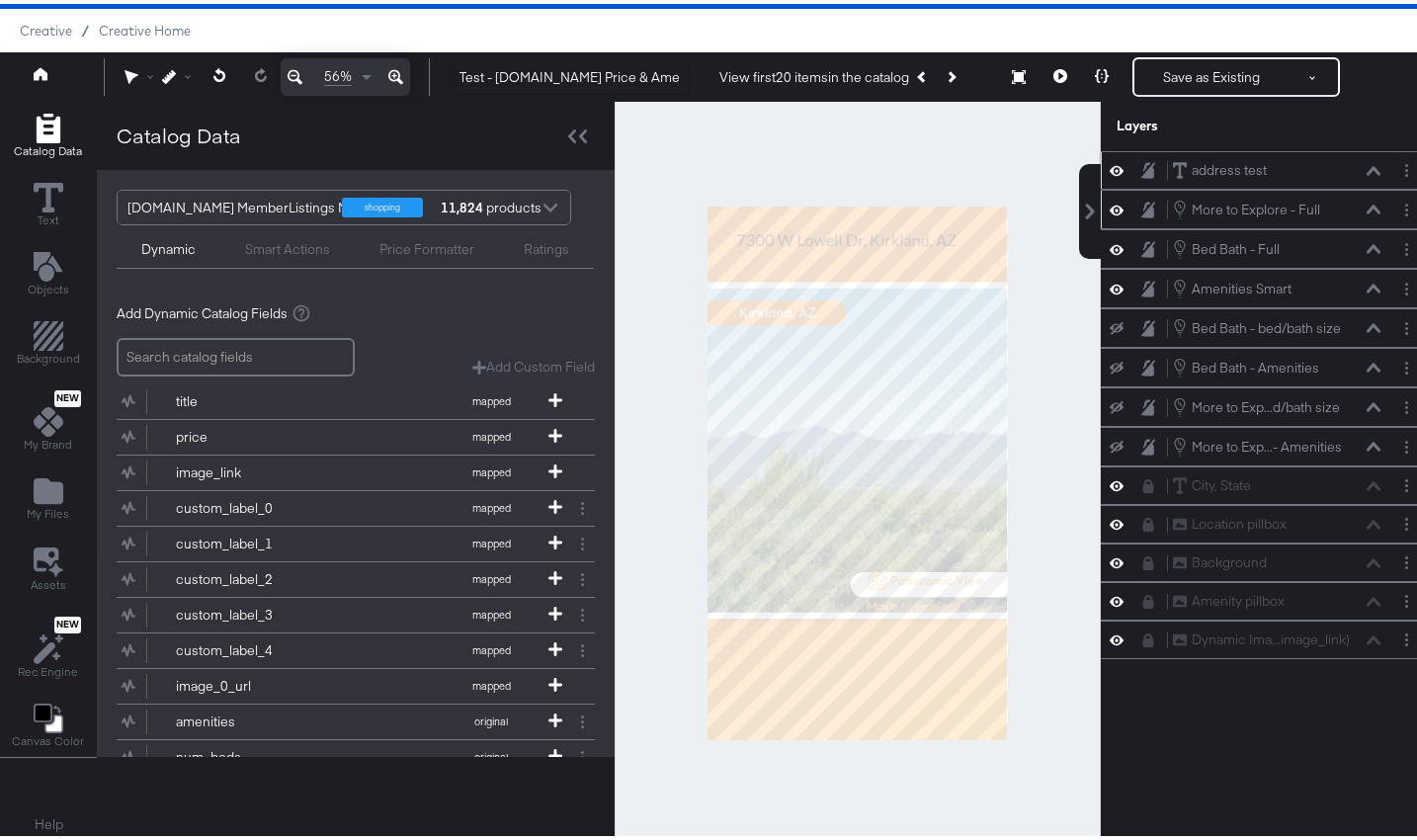 click 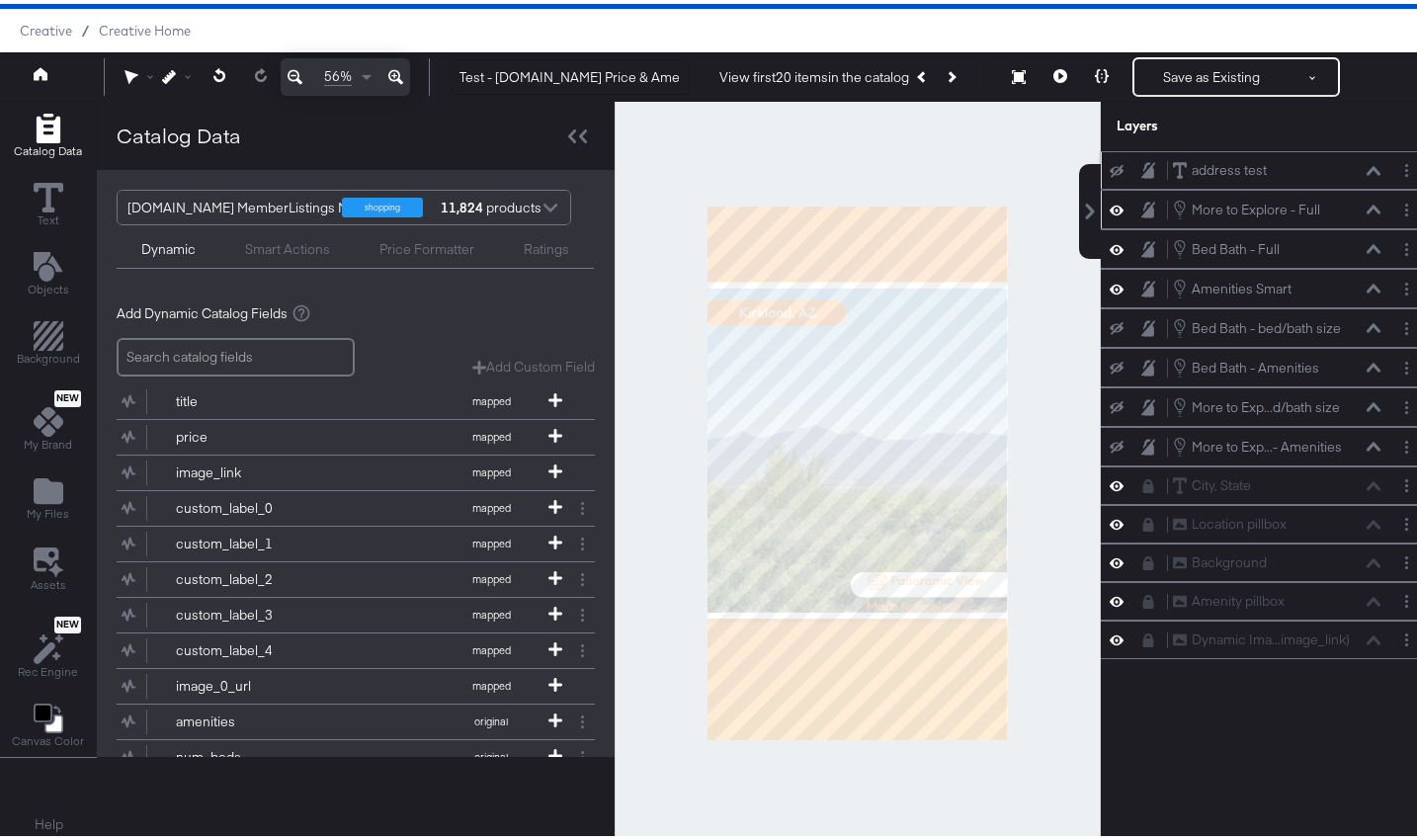 click 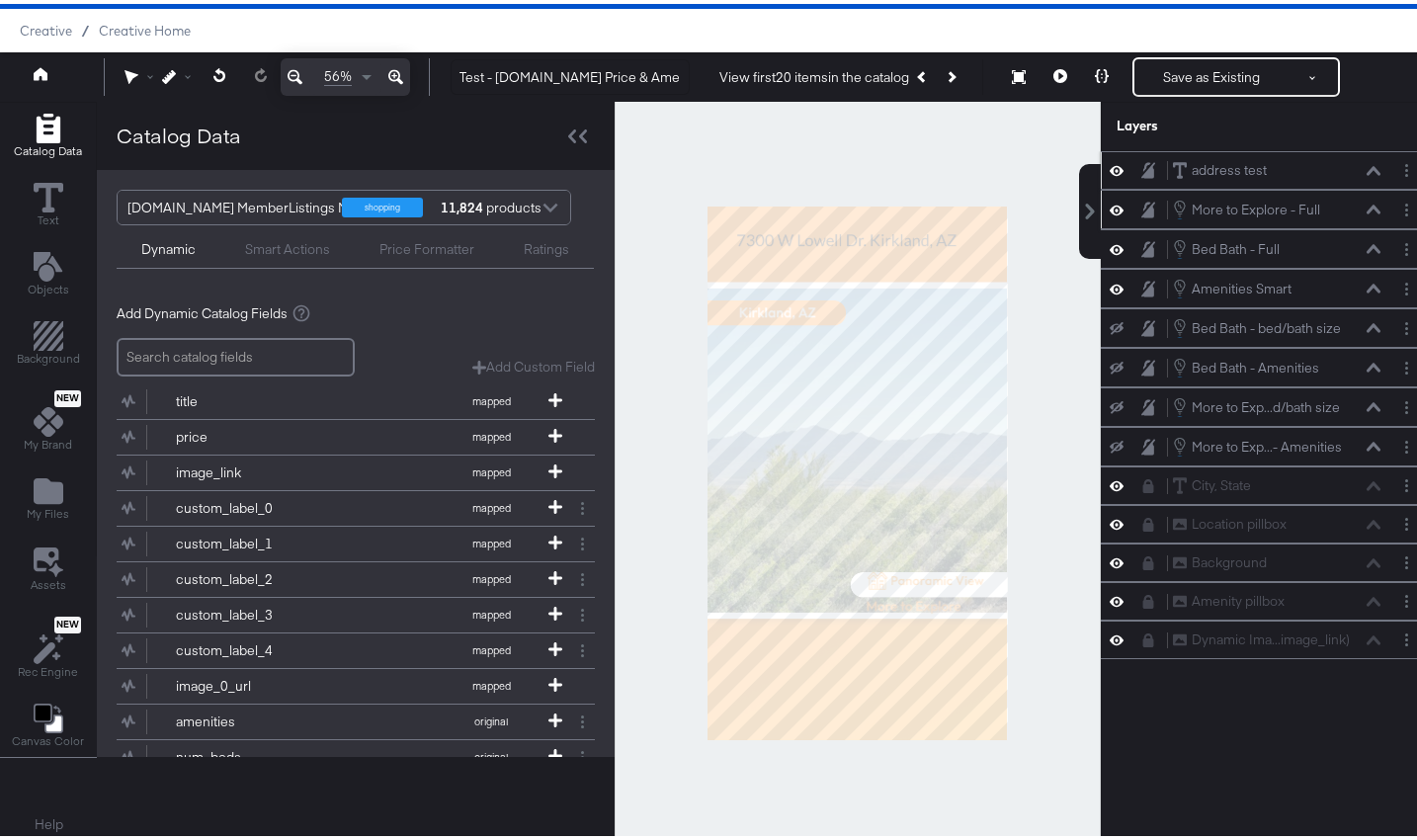 click 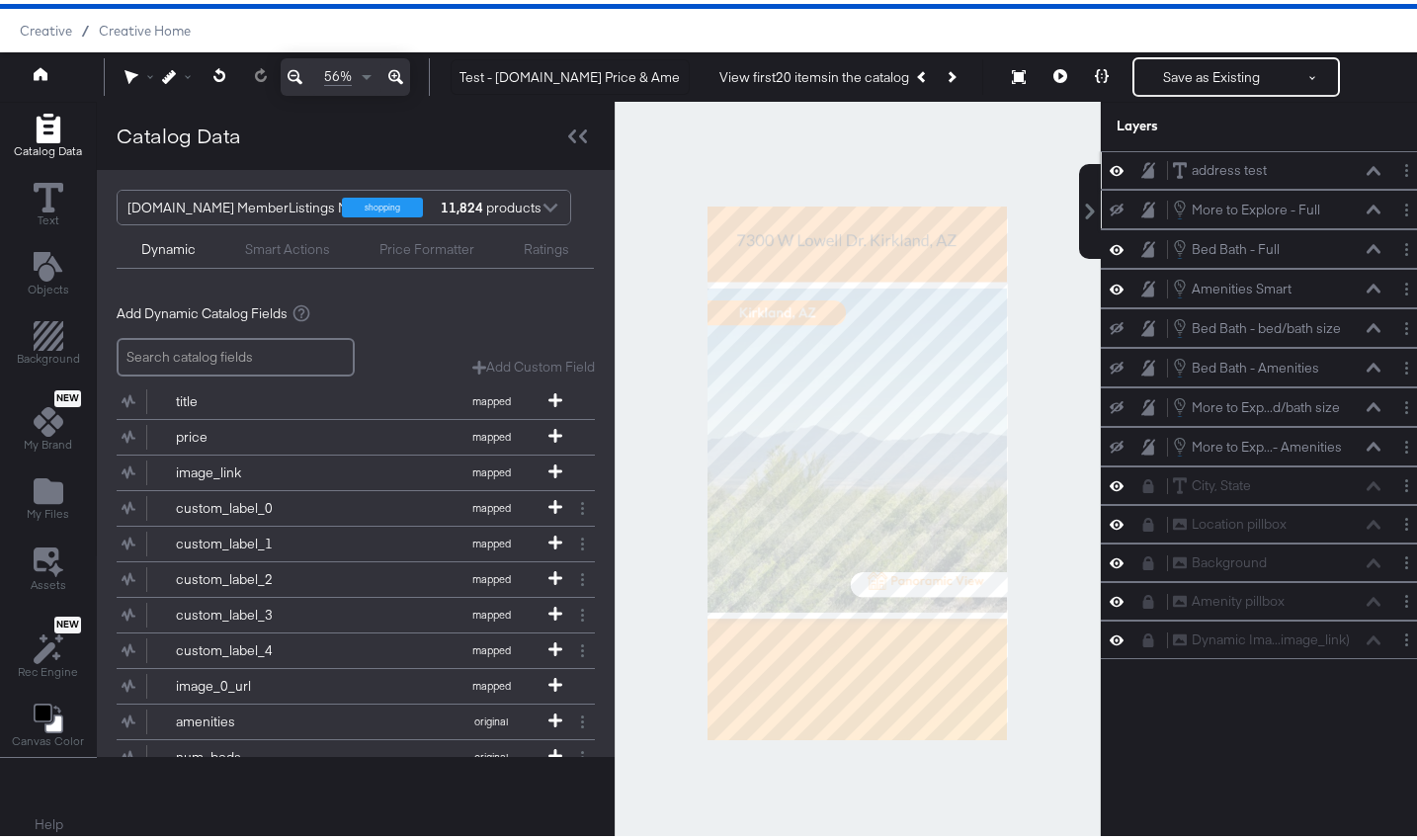 click 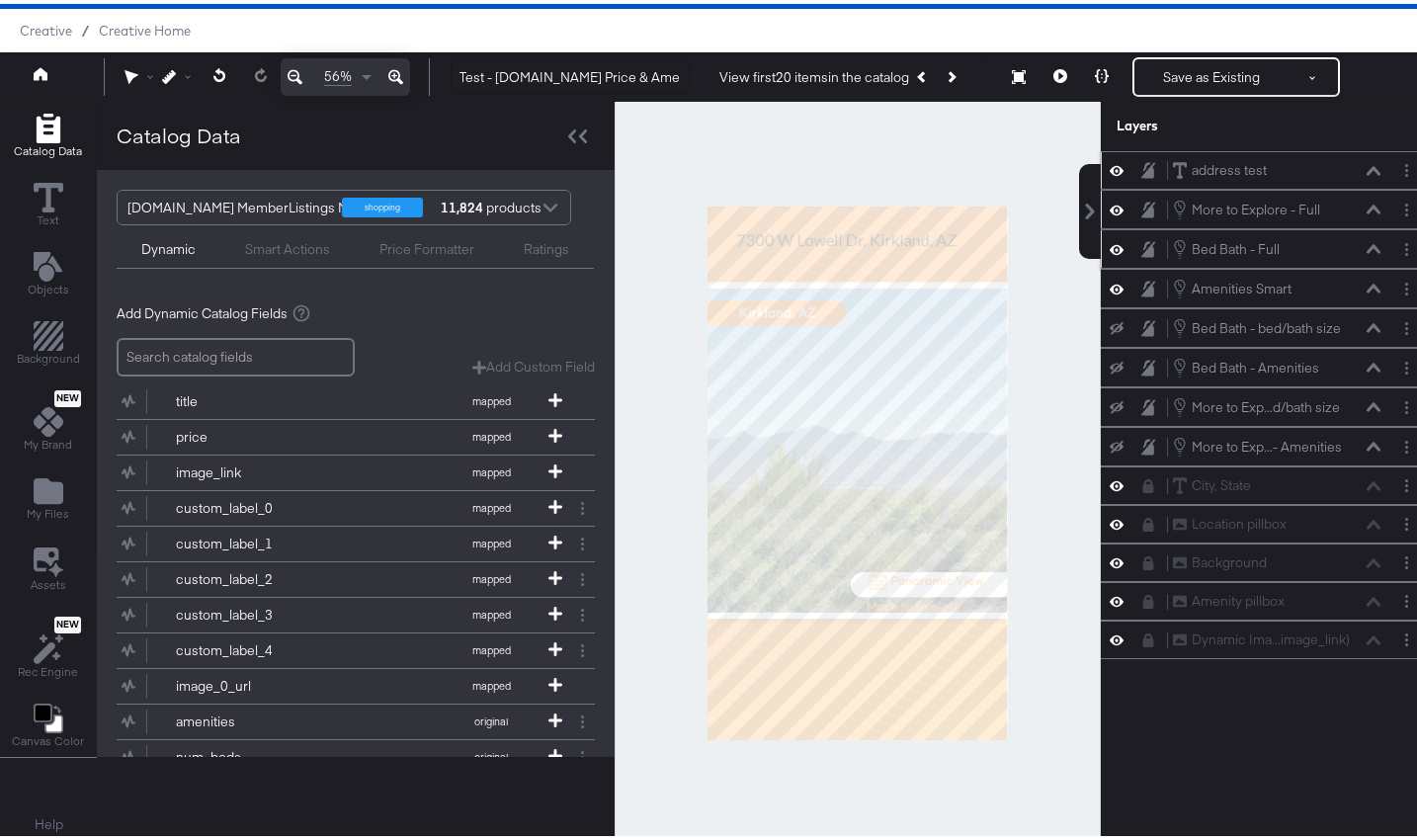click 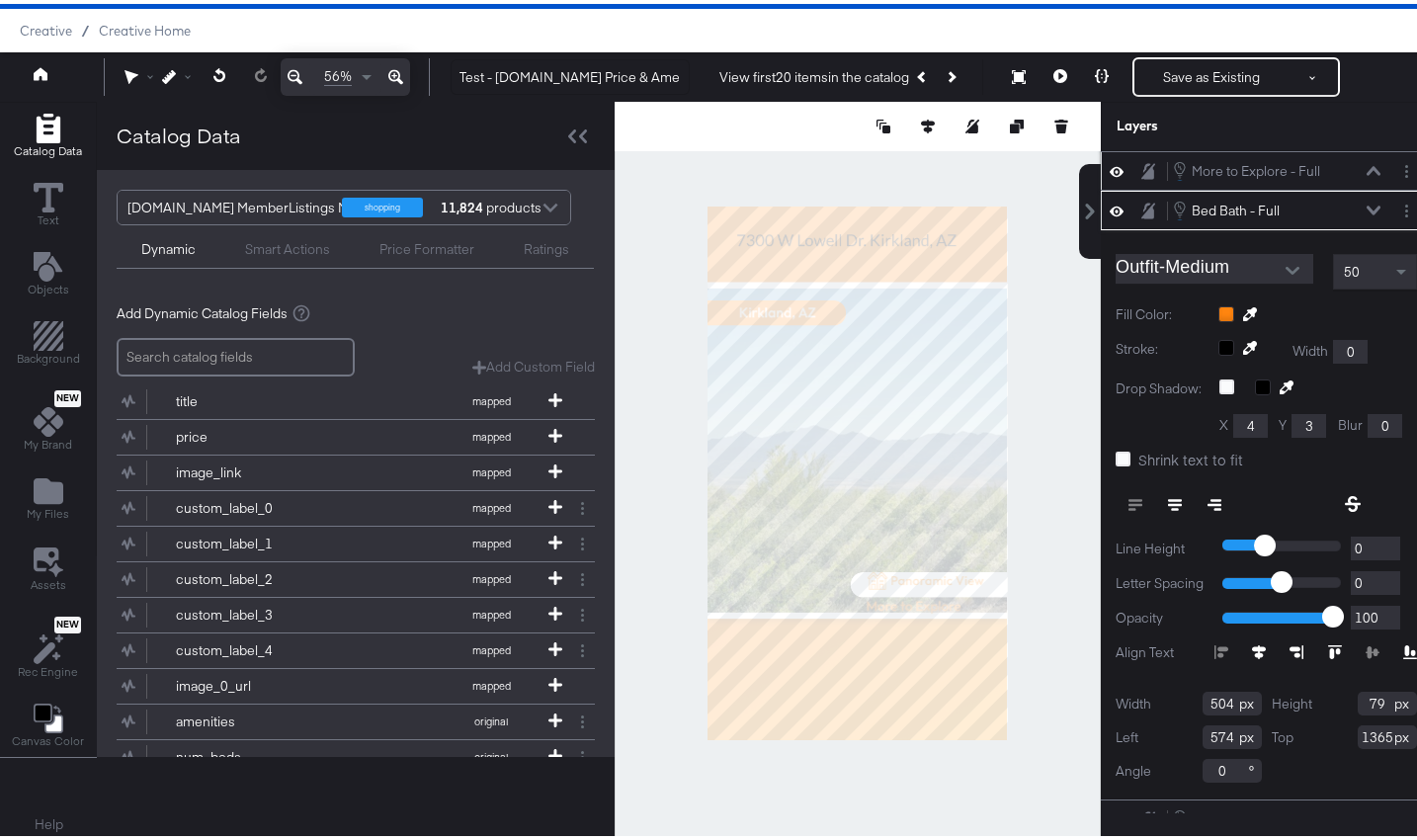 click 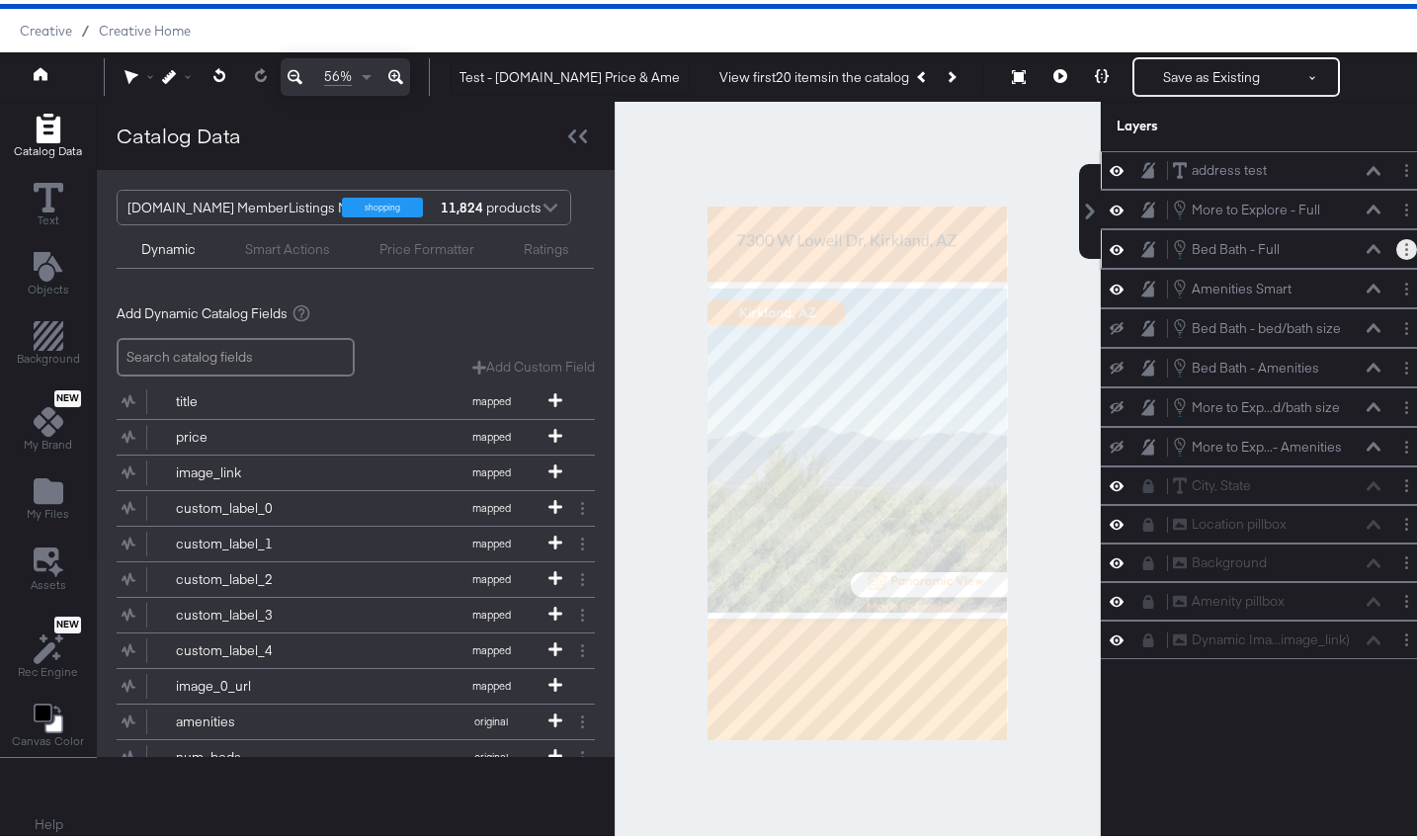 click 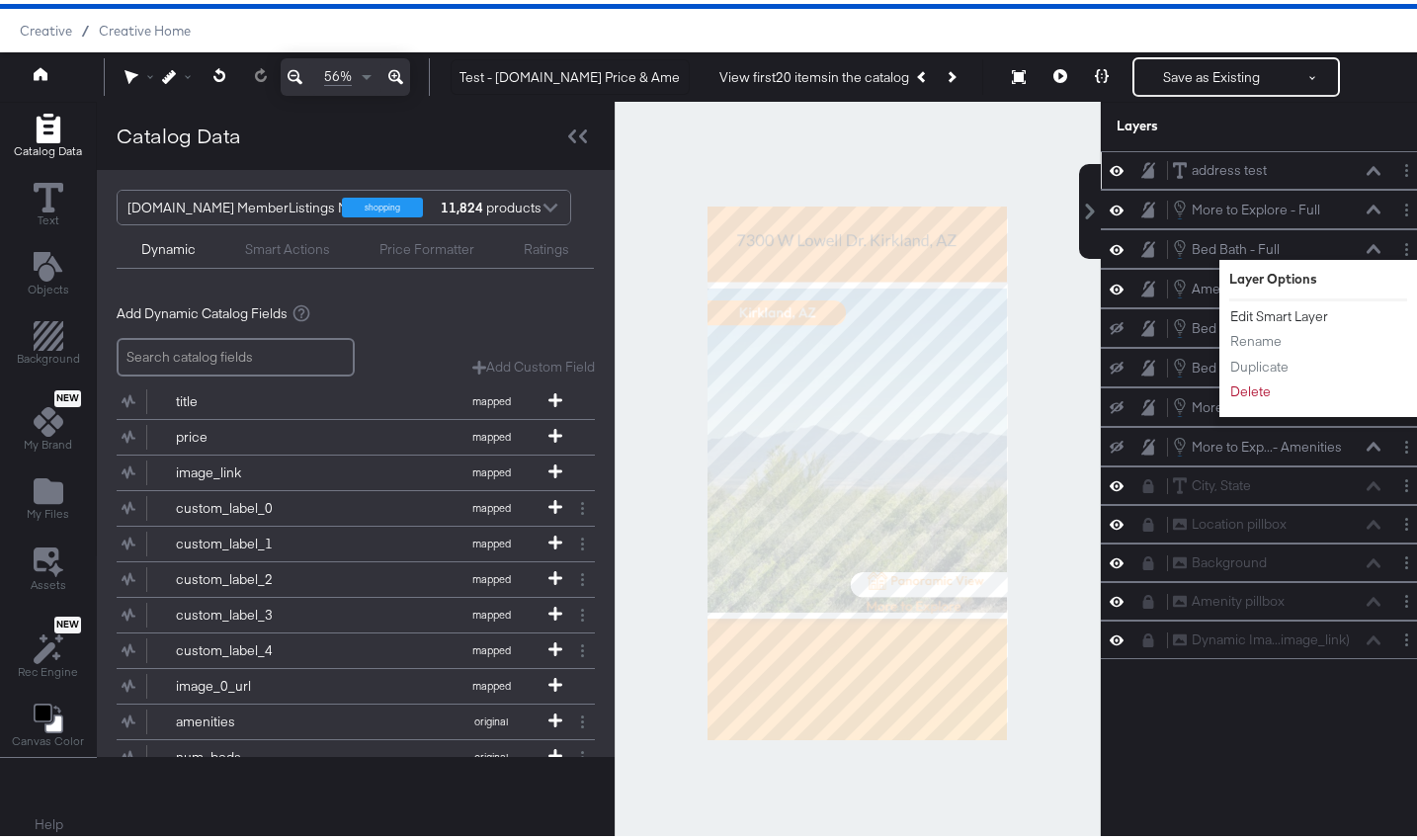 click on "Edit Smart Layer" at bounding box center (1279, 312) 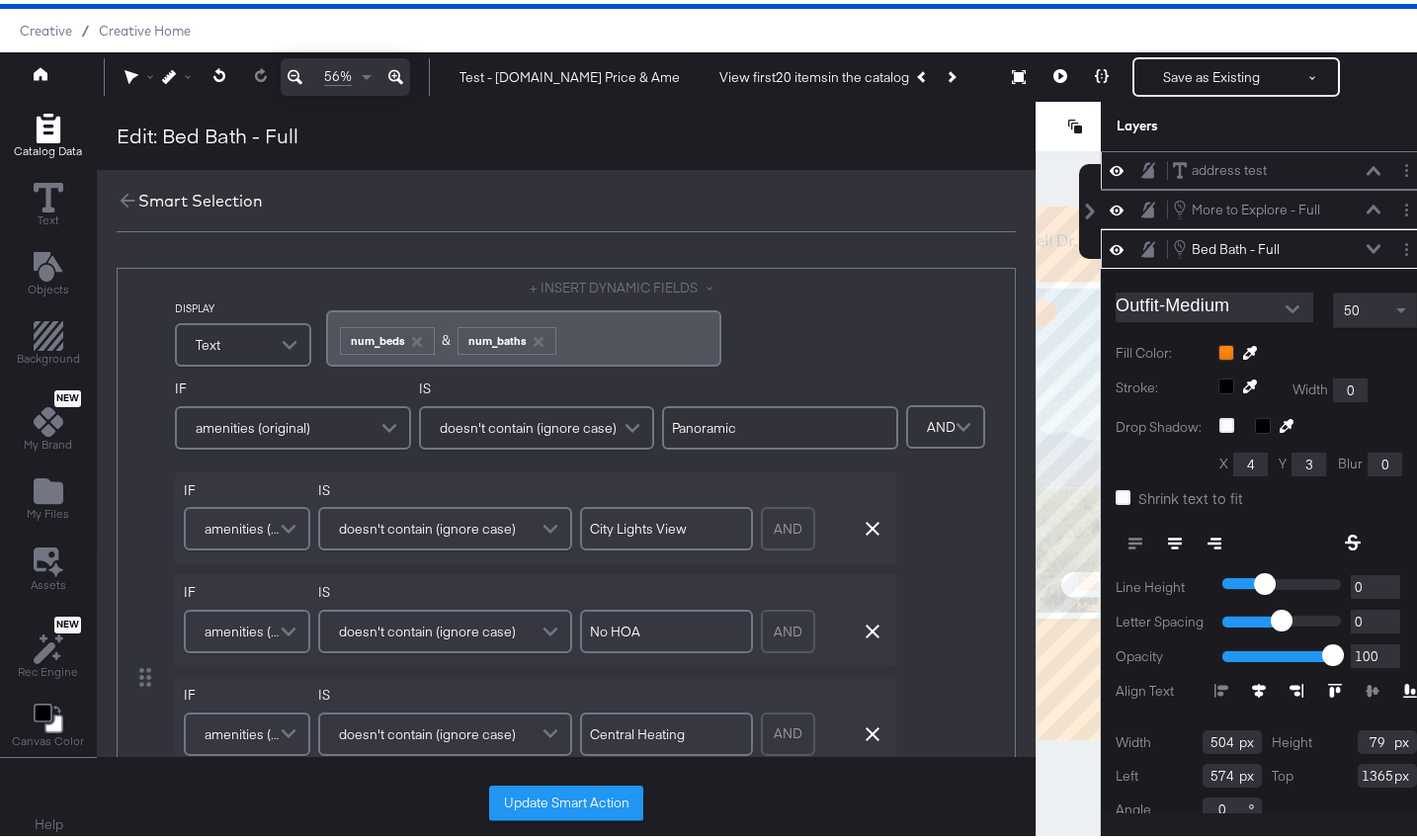 scroll, scrollTop: 39, scrollLeft: 0, axis: vertical 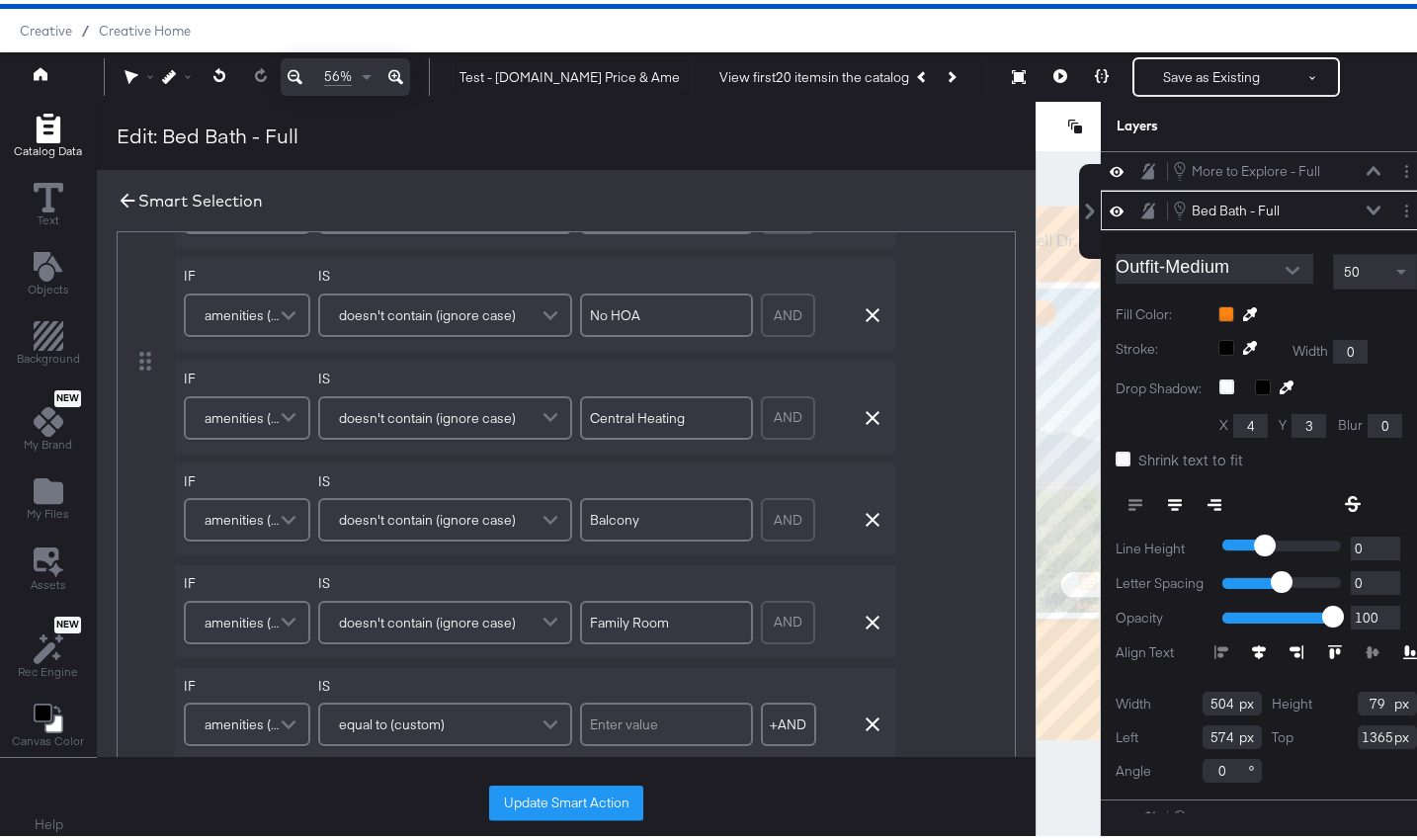 click 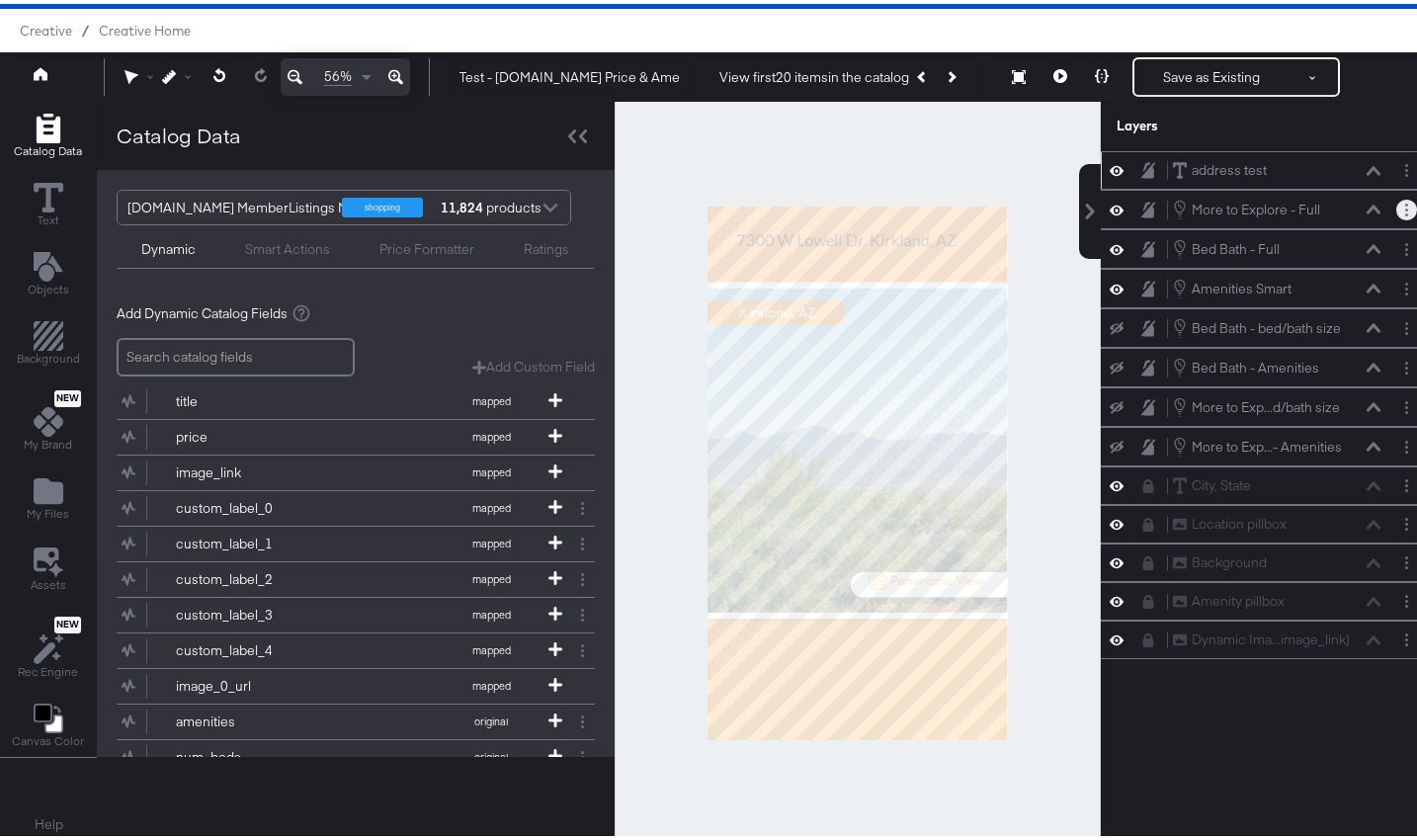 click at bounding box center [1406, 206] 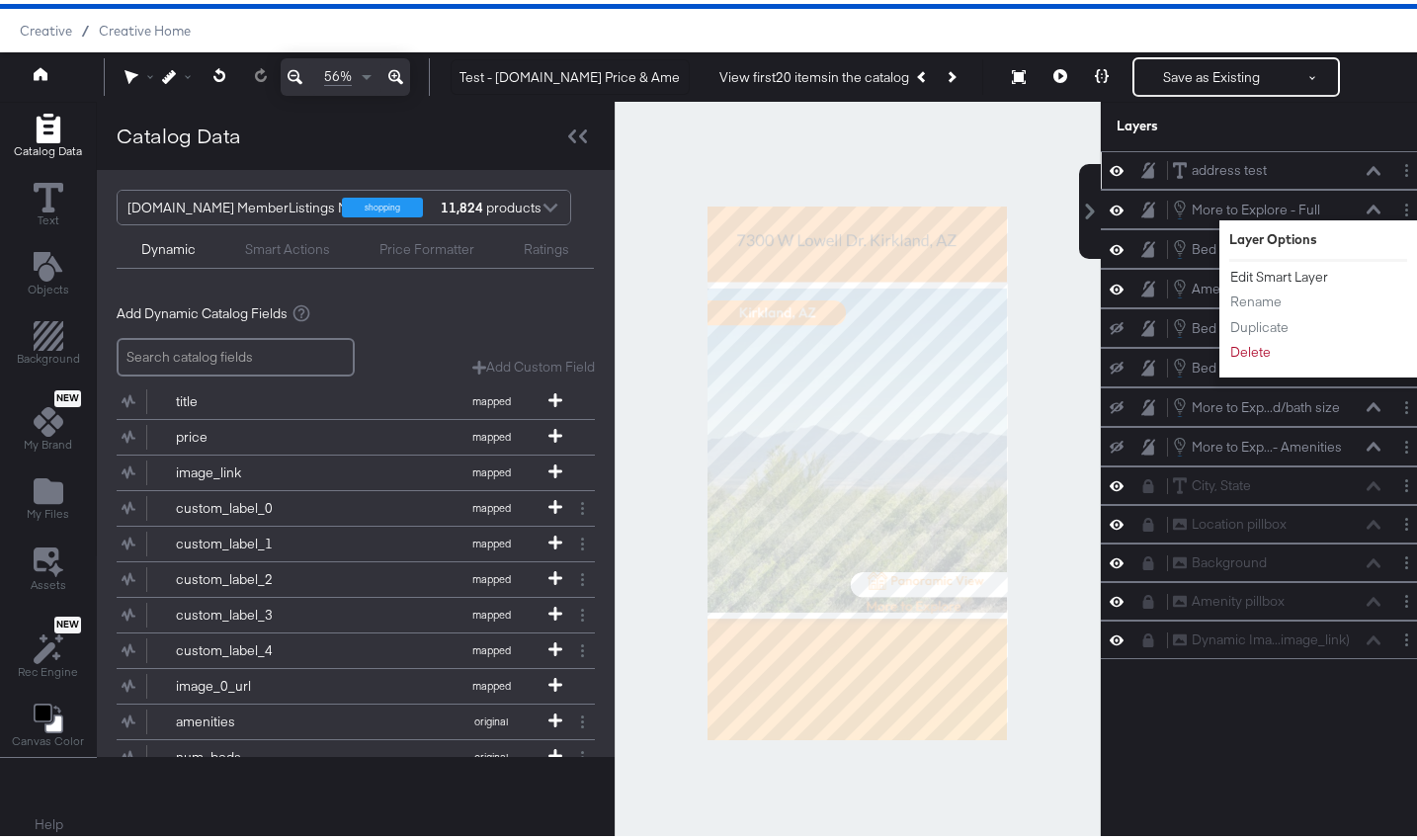 click on "Edit Smart Layer" at bounding box center [1279, 273] 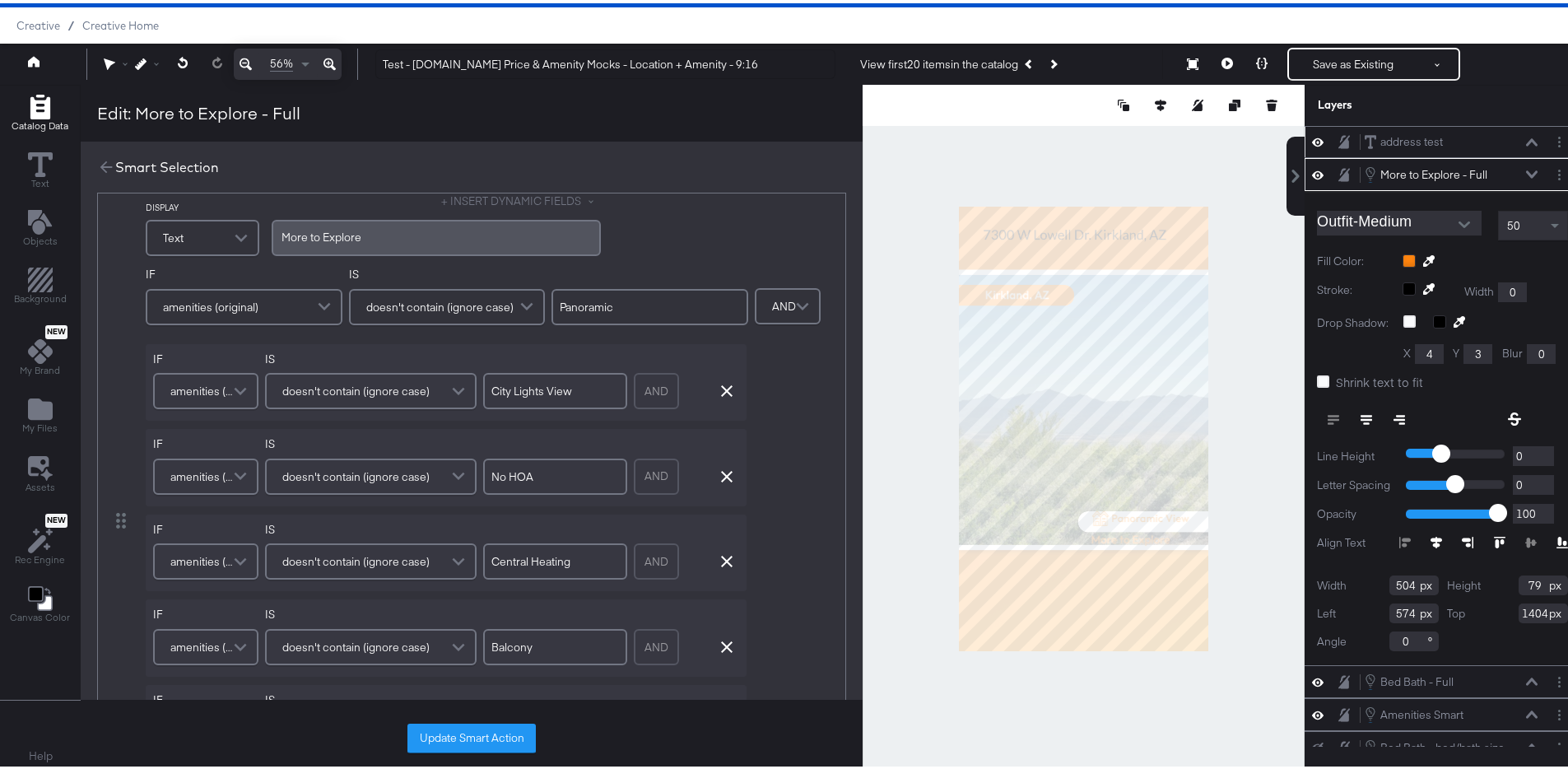 scroll, scrollTop: 0, scrollLeft: 0, axis: both 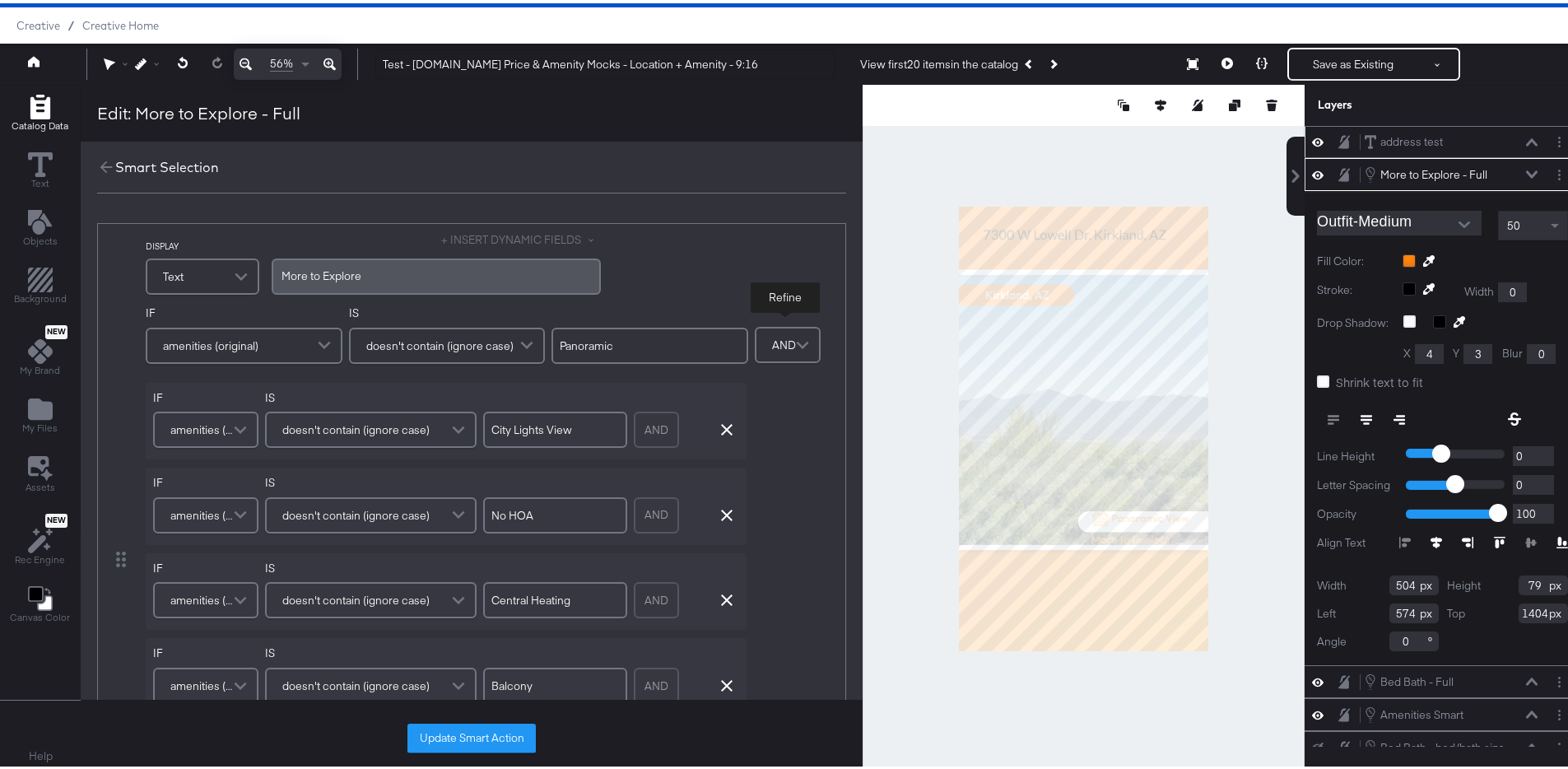 click on "AND" at bounding box center [784, 342] 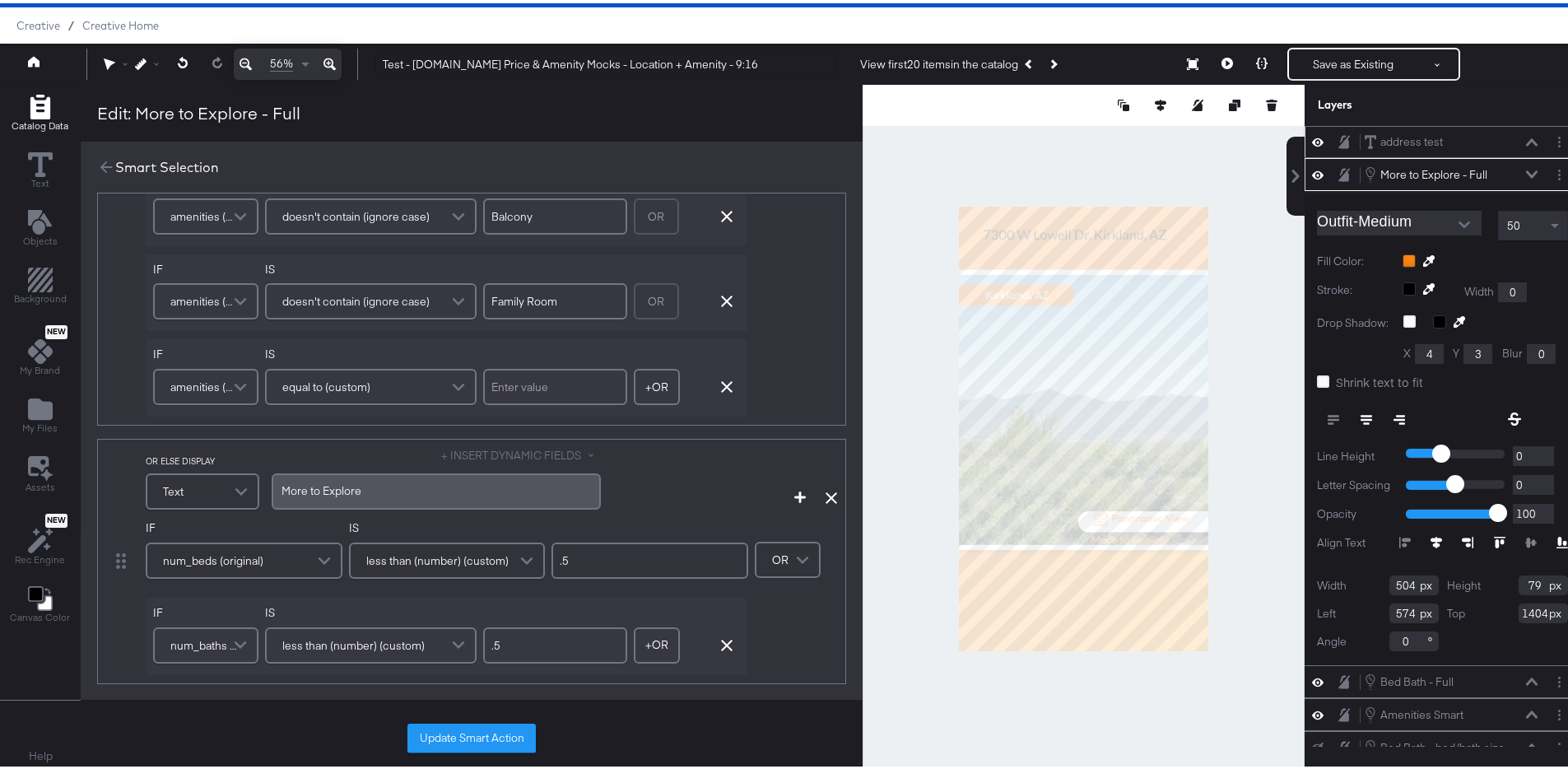 scroll, scrollTop: 501, scrollLeft: 0, axis: vertical 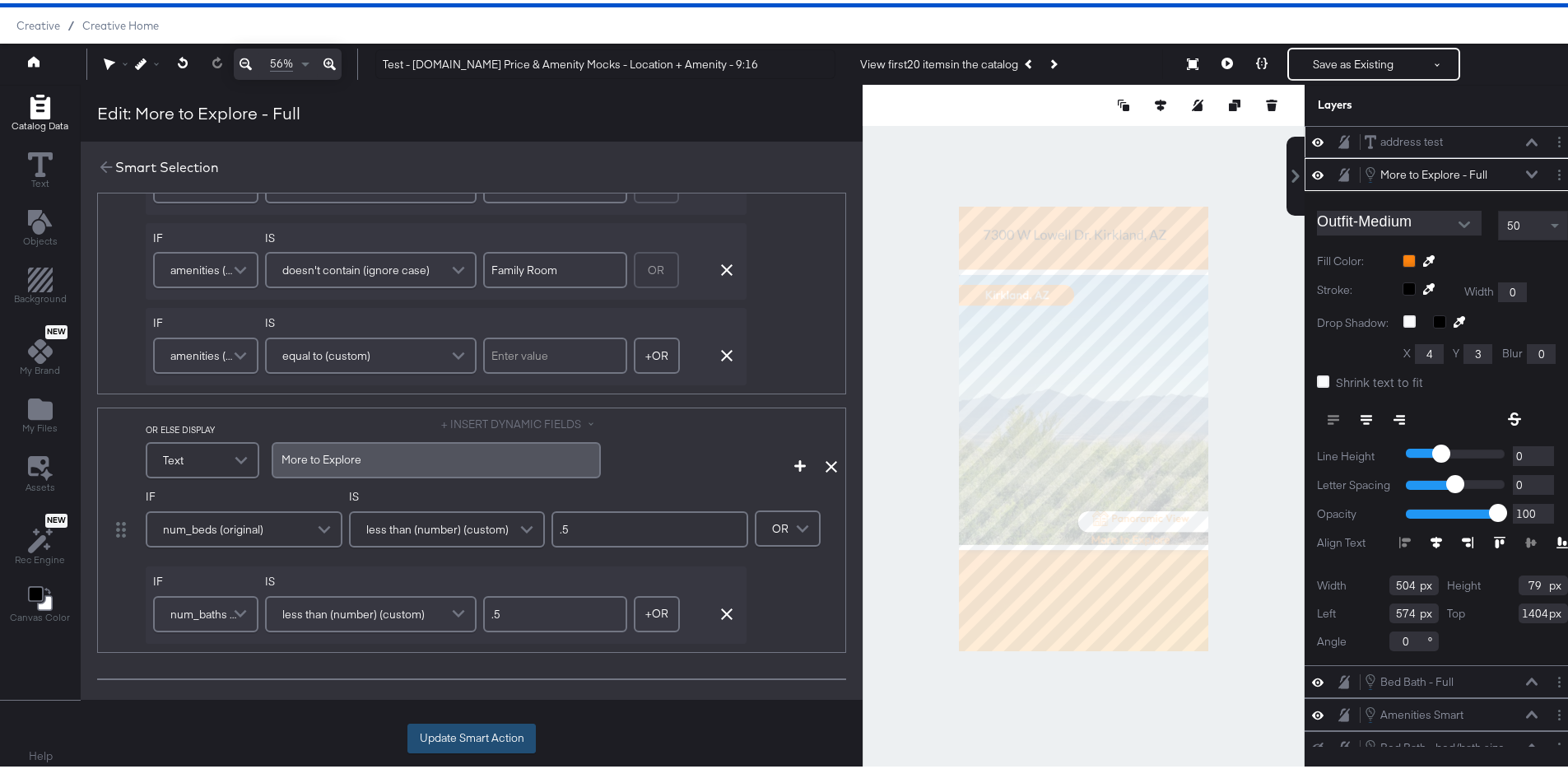 click on "Update Smart Action" at bounding box center (472, 735) 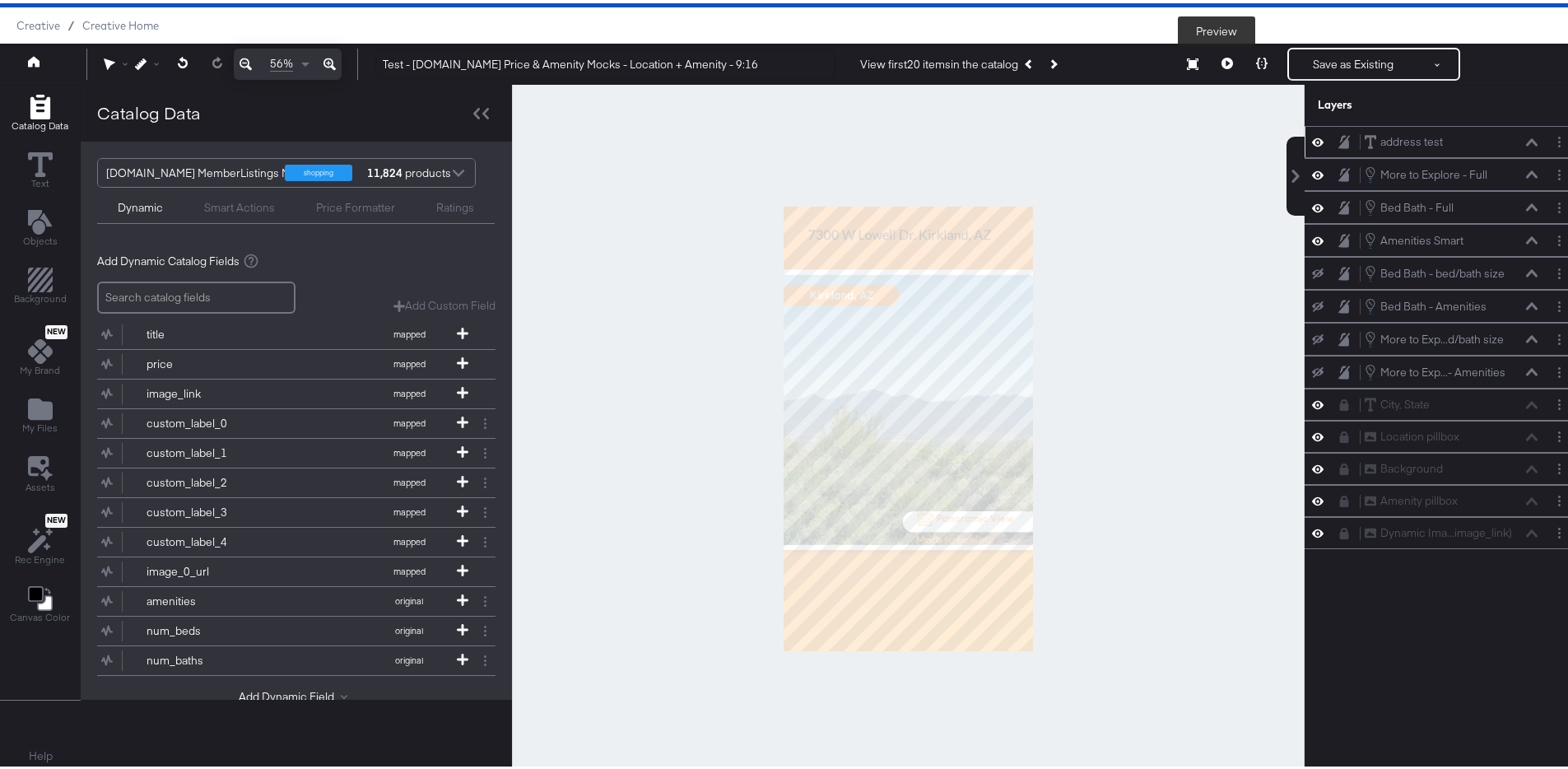 click 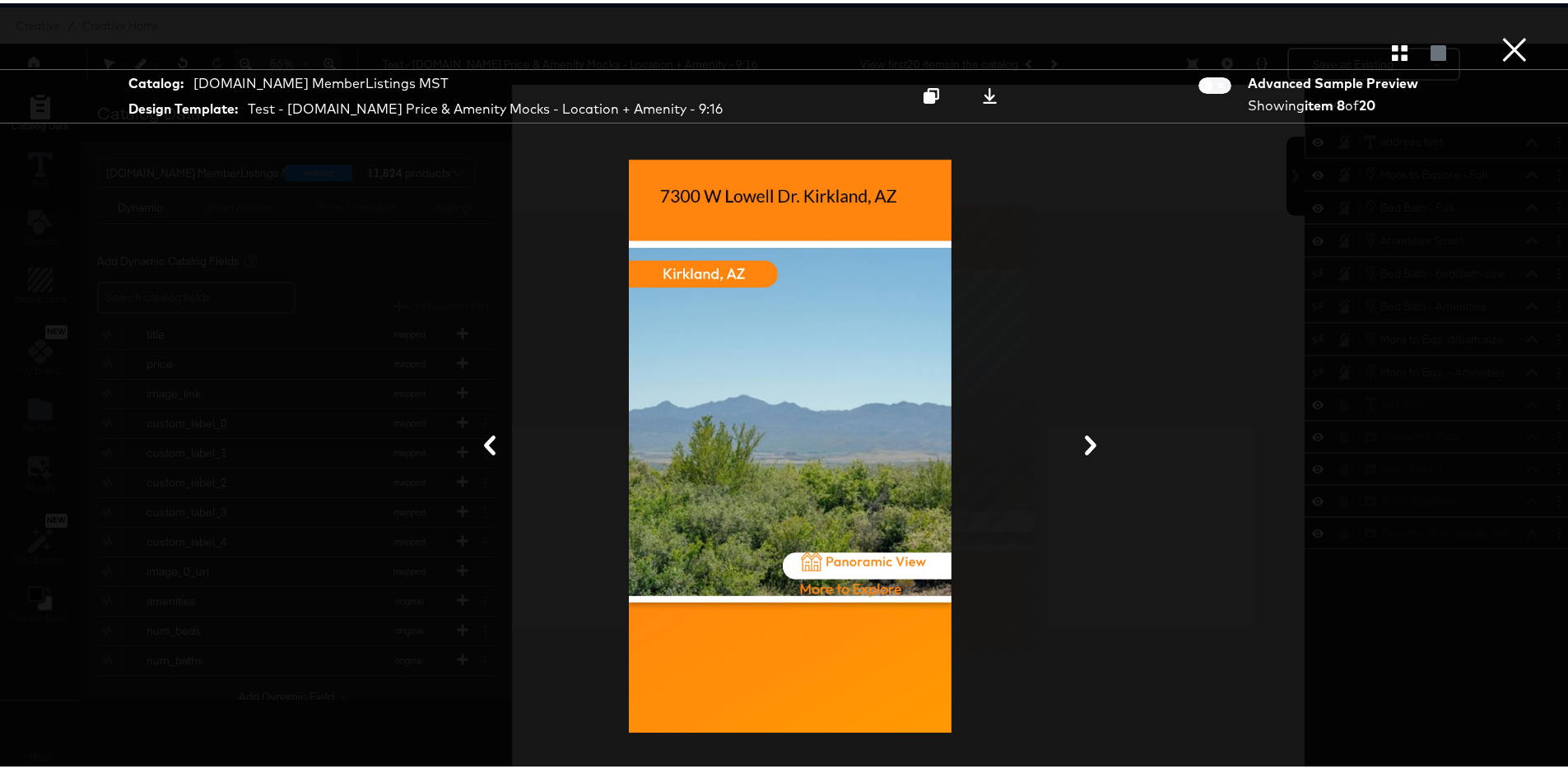 click on "×" at bounding box center (1514, 16) 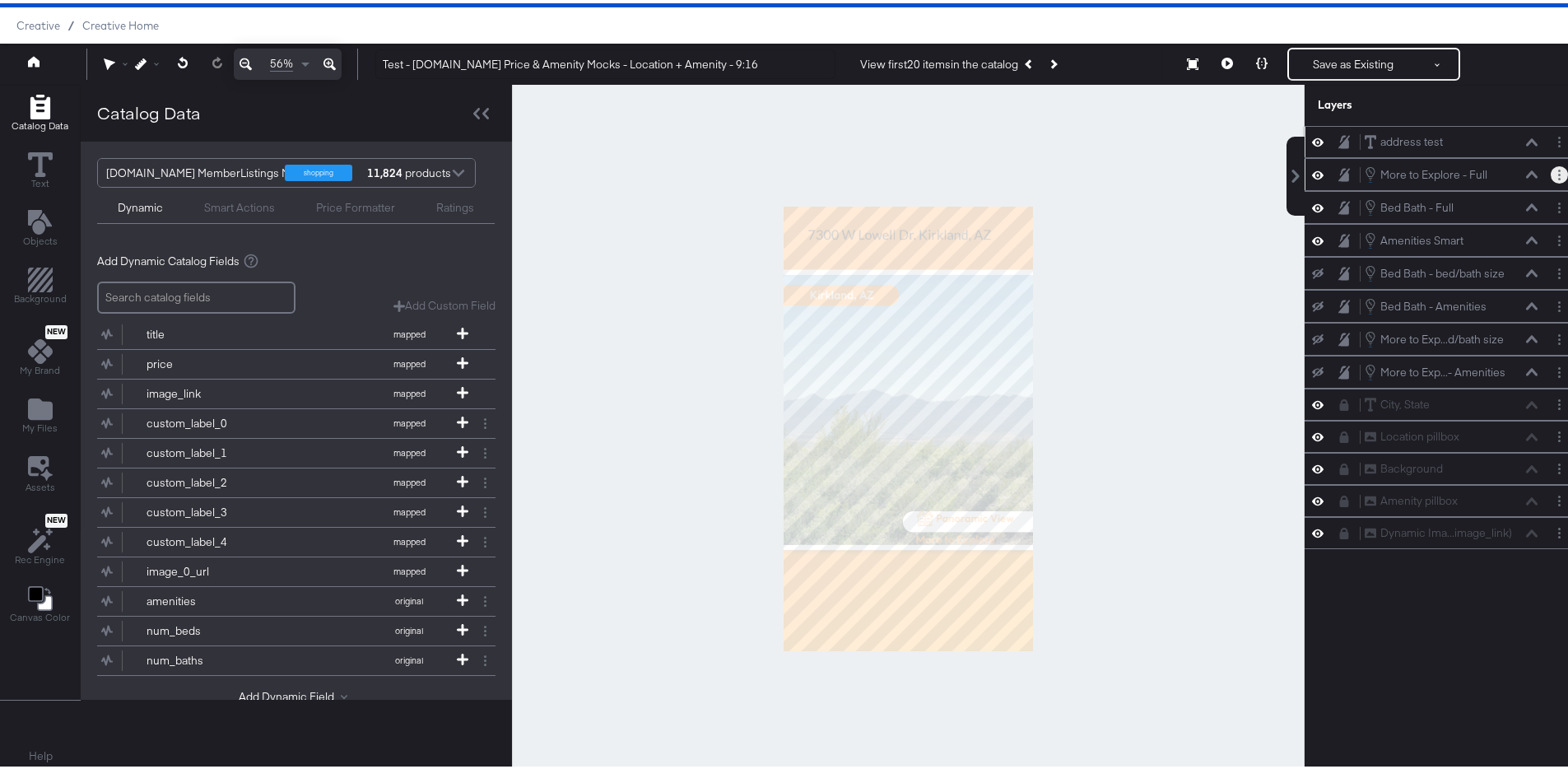 click at bounding box center [1559, 171] 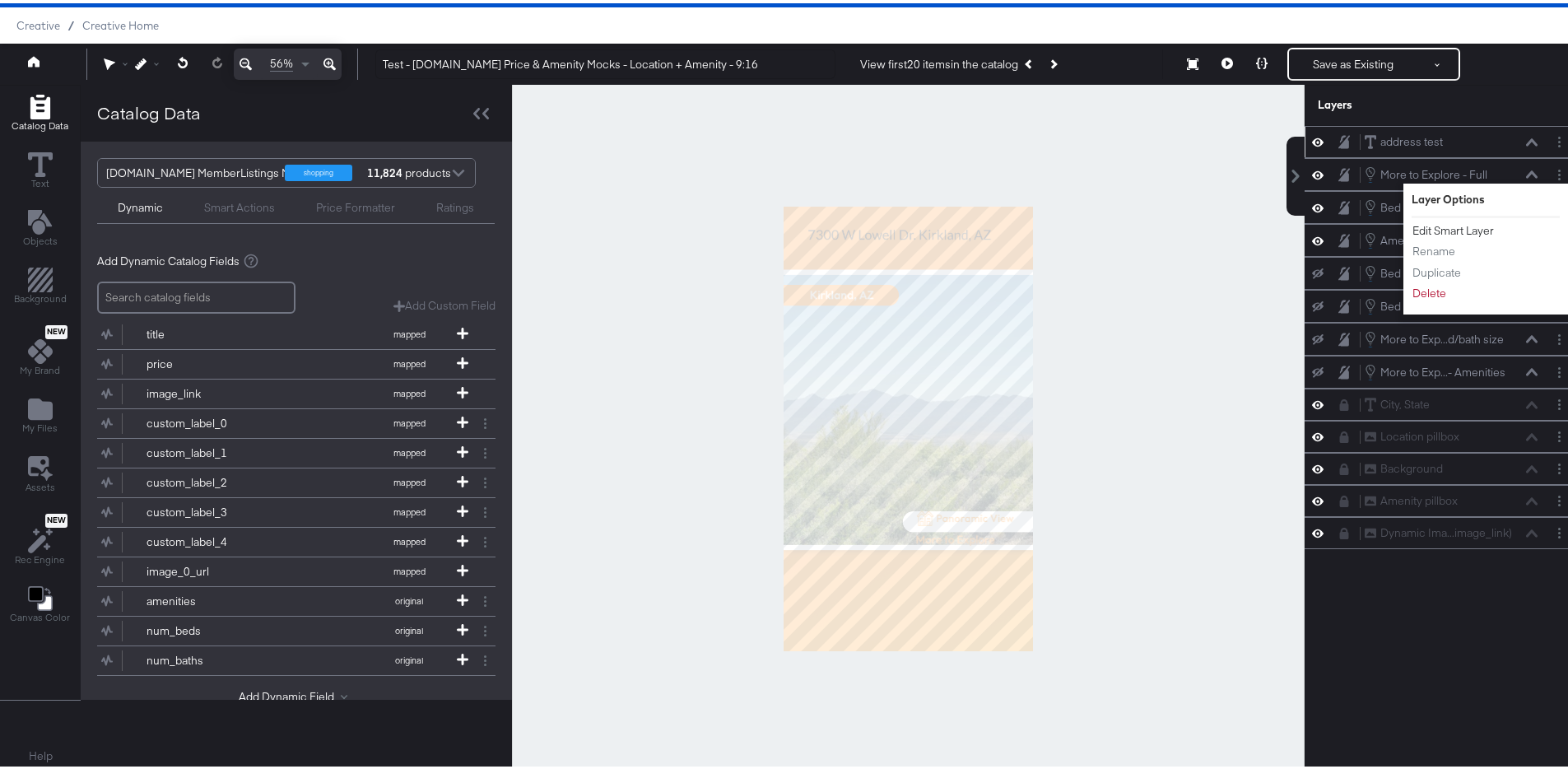 click on "Edit Smart Layer" at bounding box center [1453, 227] 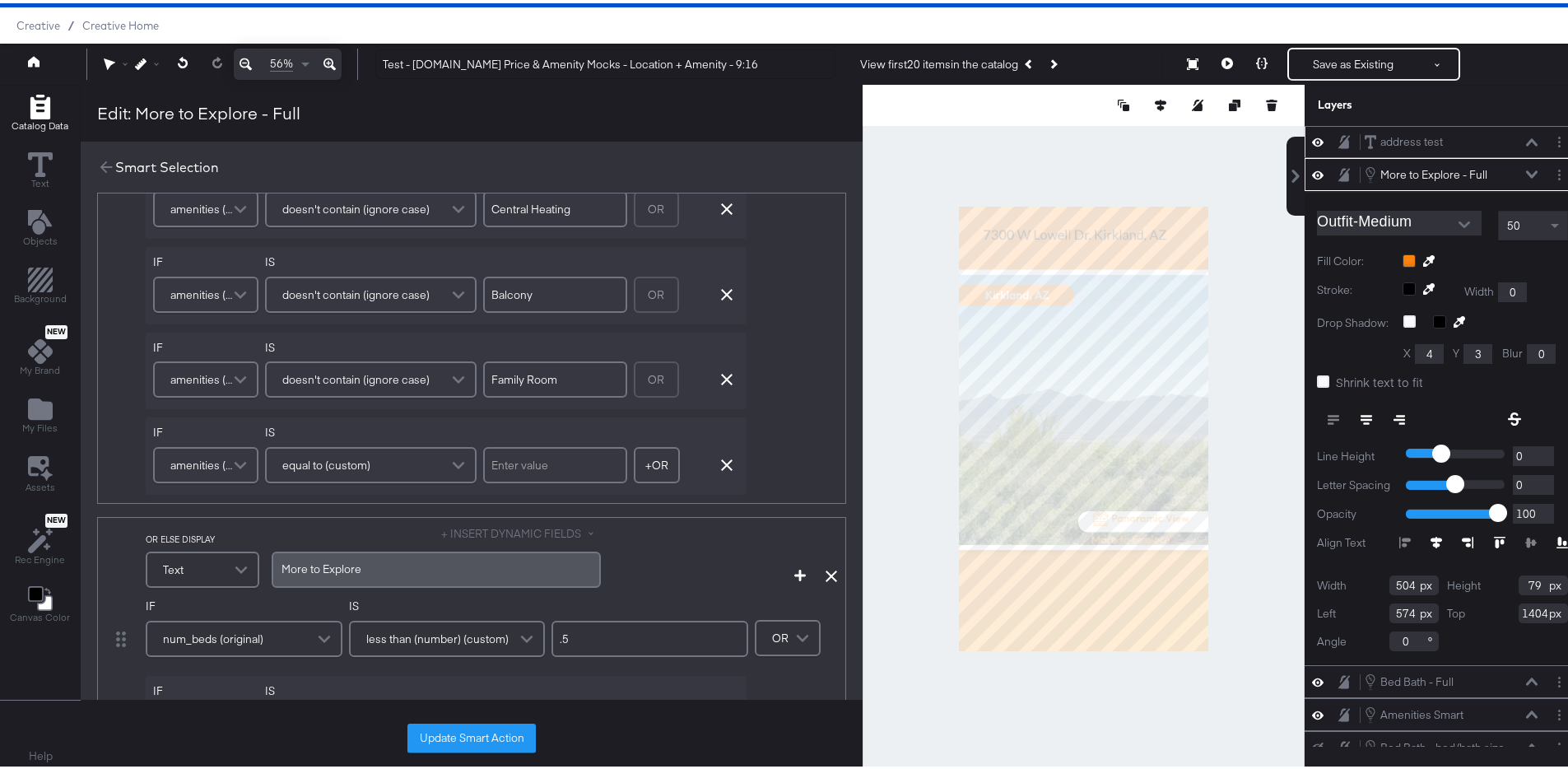 scroll, scrollTop: 370, scrollLeft: 0, axis: vertical 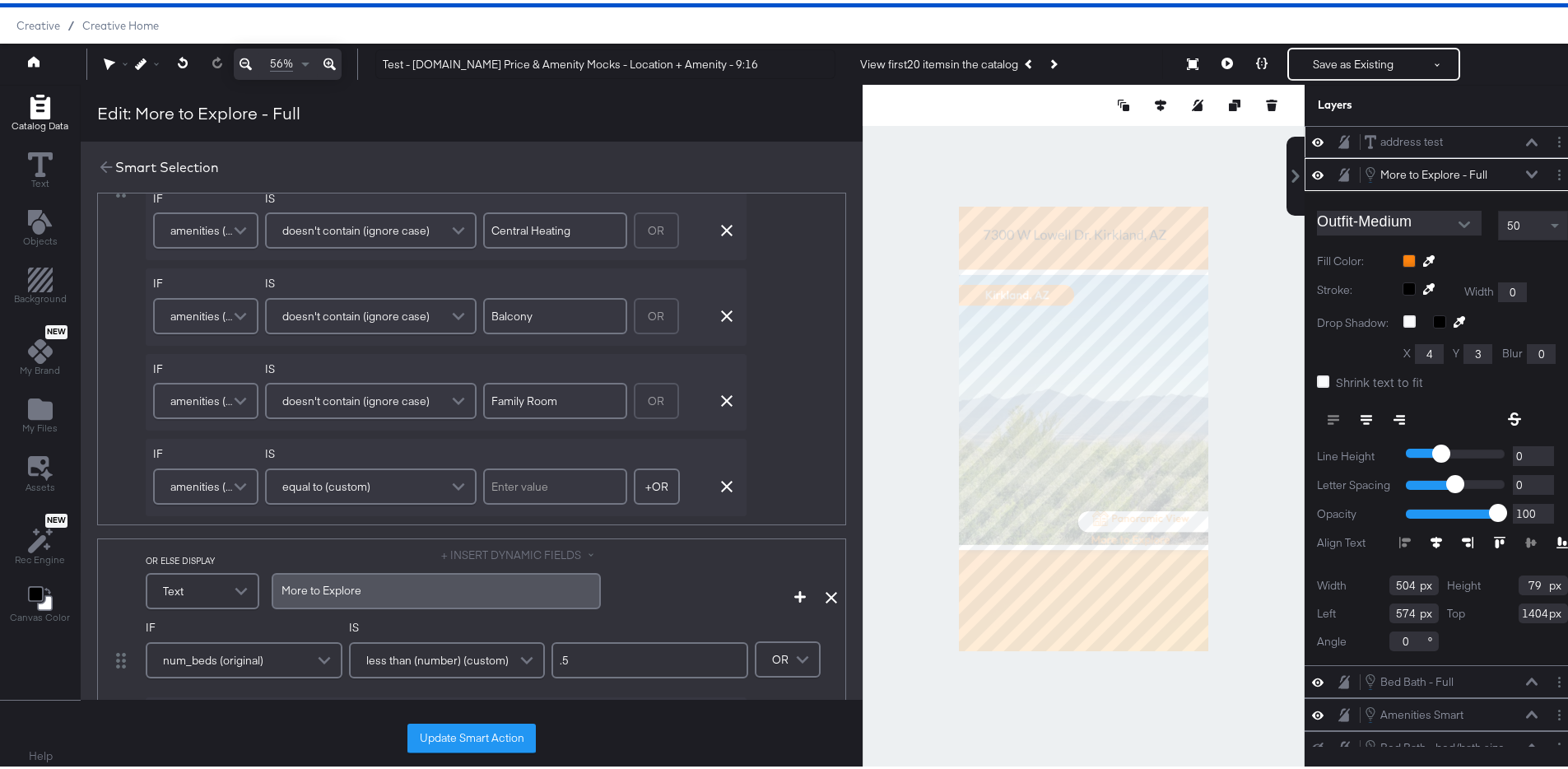 click at bounding box center (555, 483) 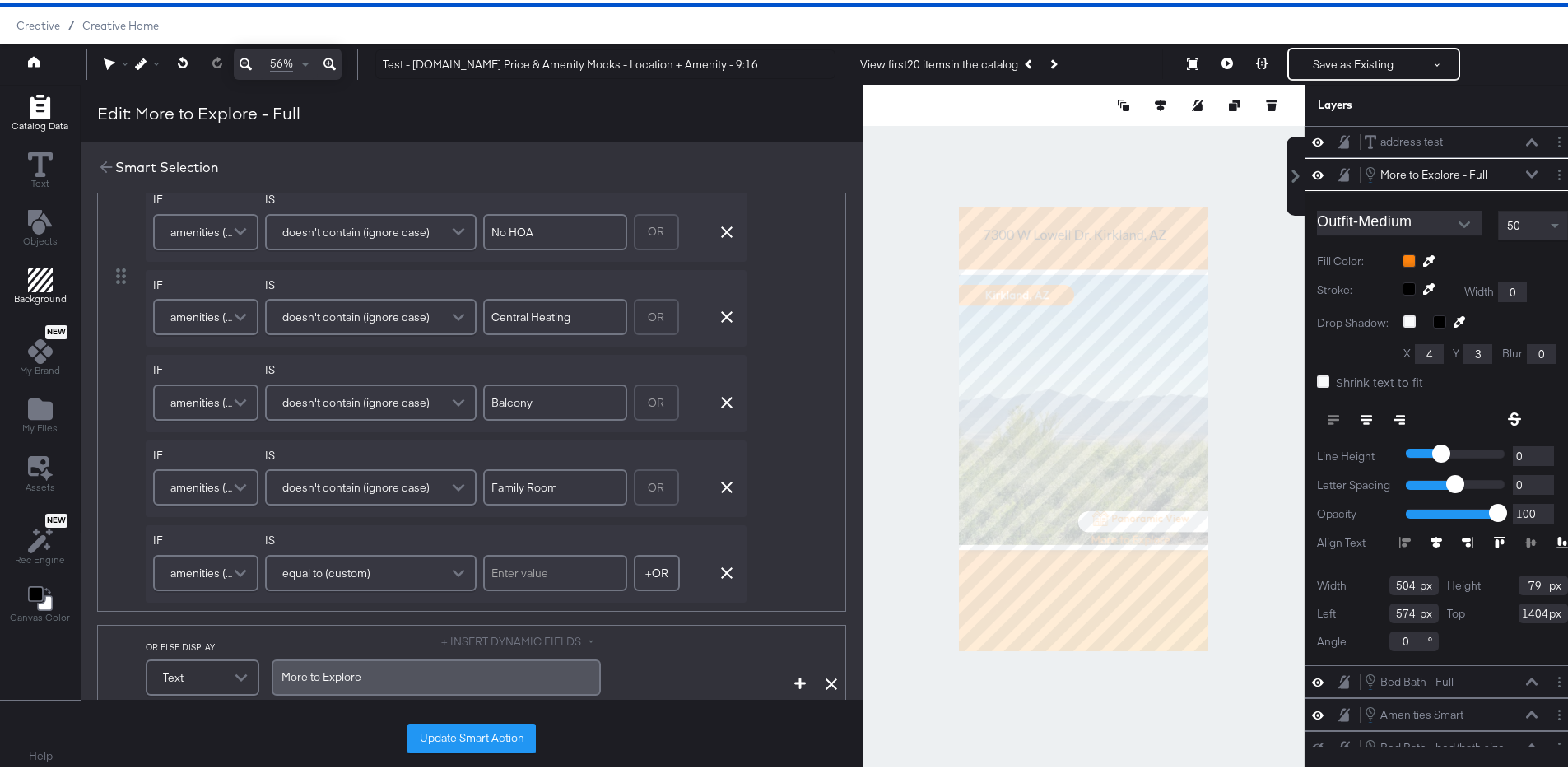 scroll, scrollTop: 305, scrollLeft: 0, axis: vertical 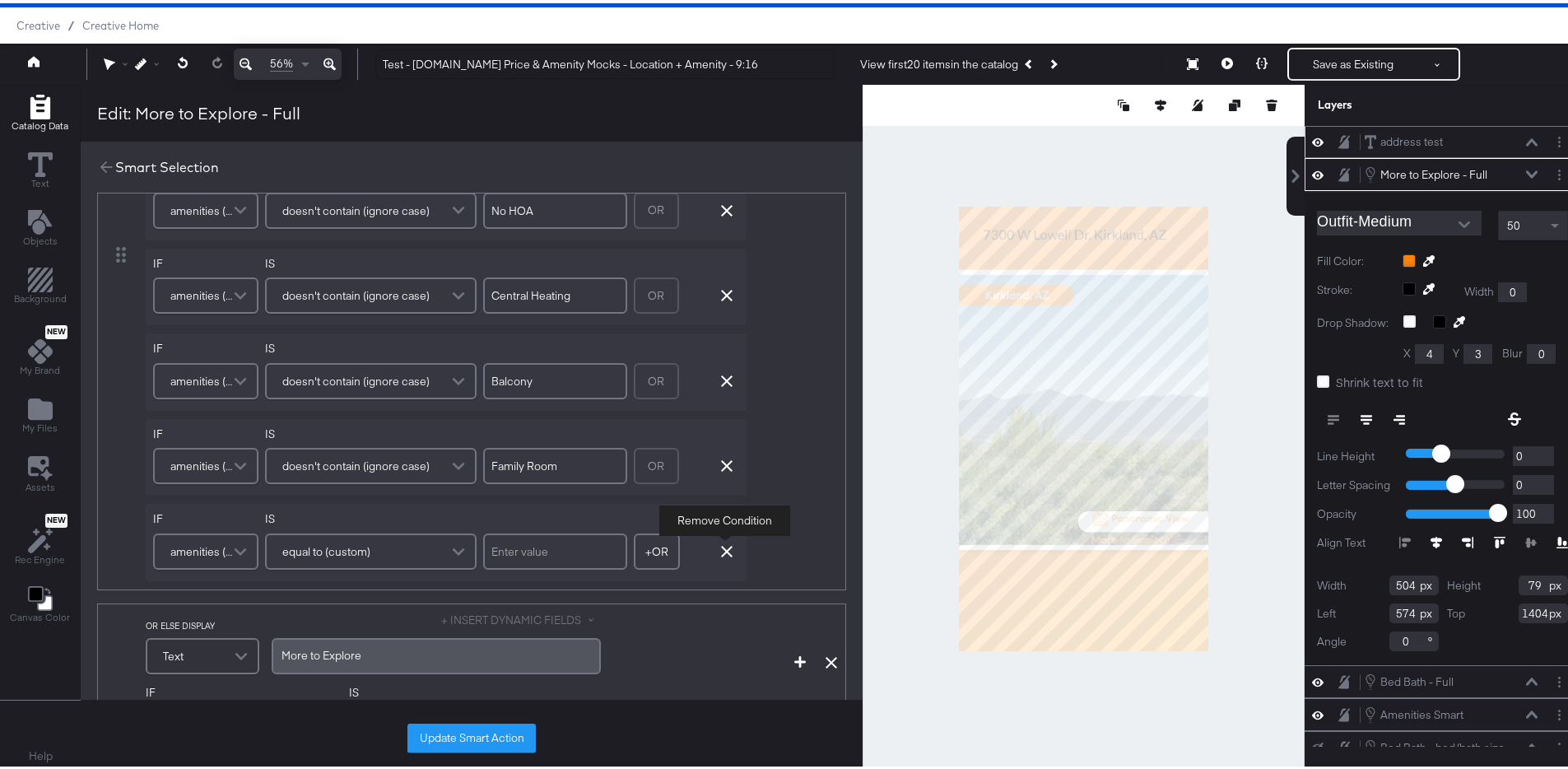 click 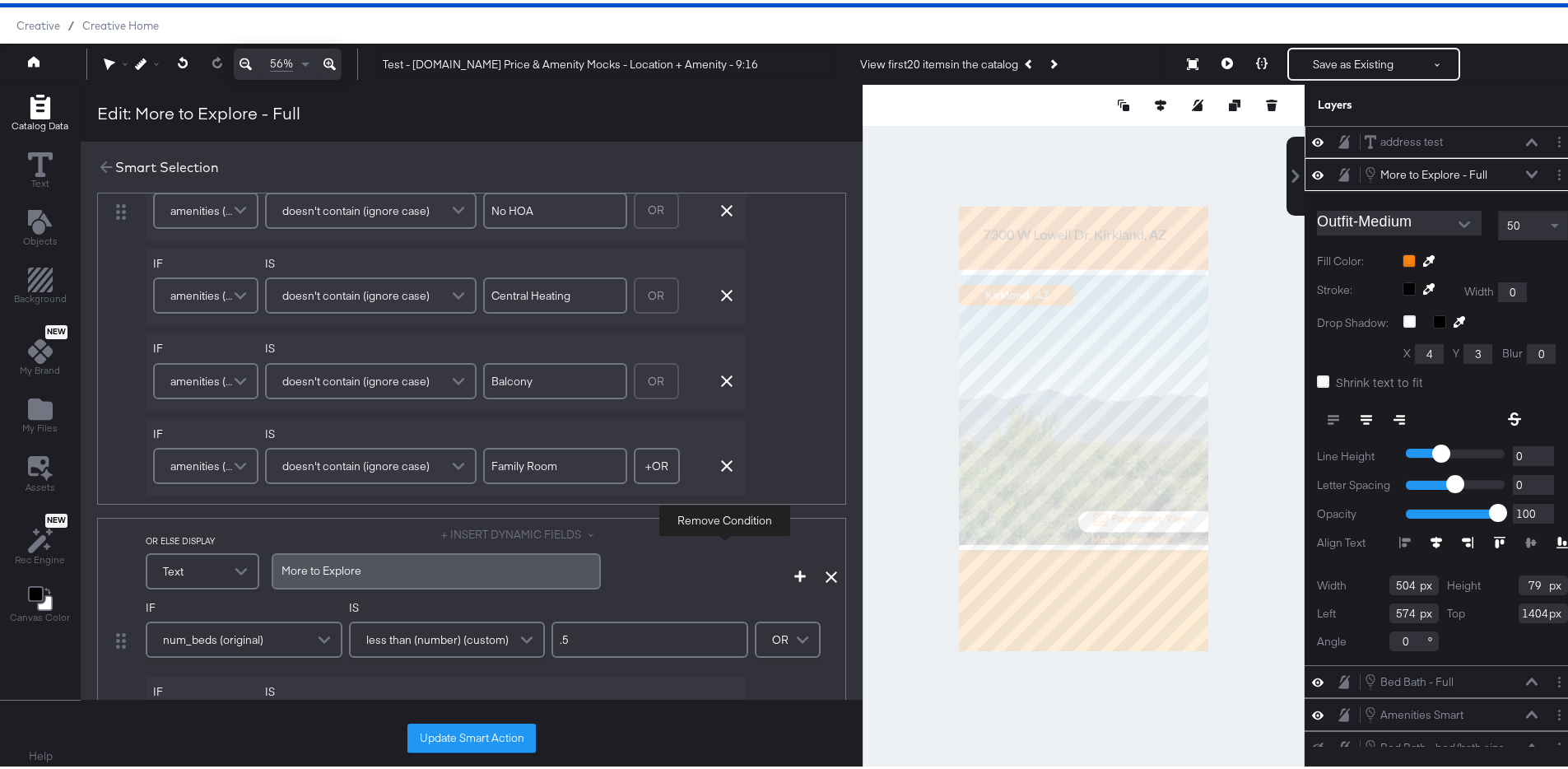 click on "Update Smart Action" at bounding box center (472, 735) 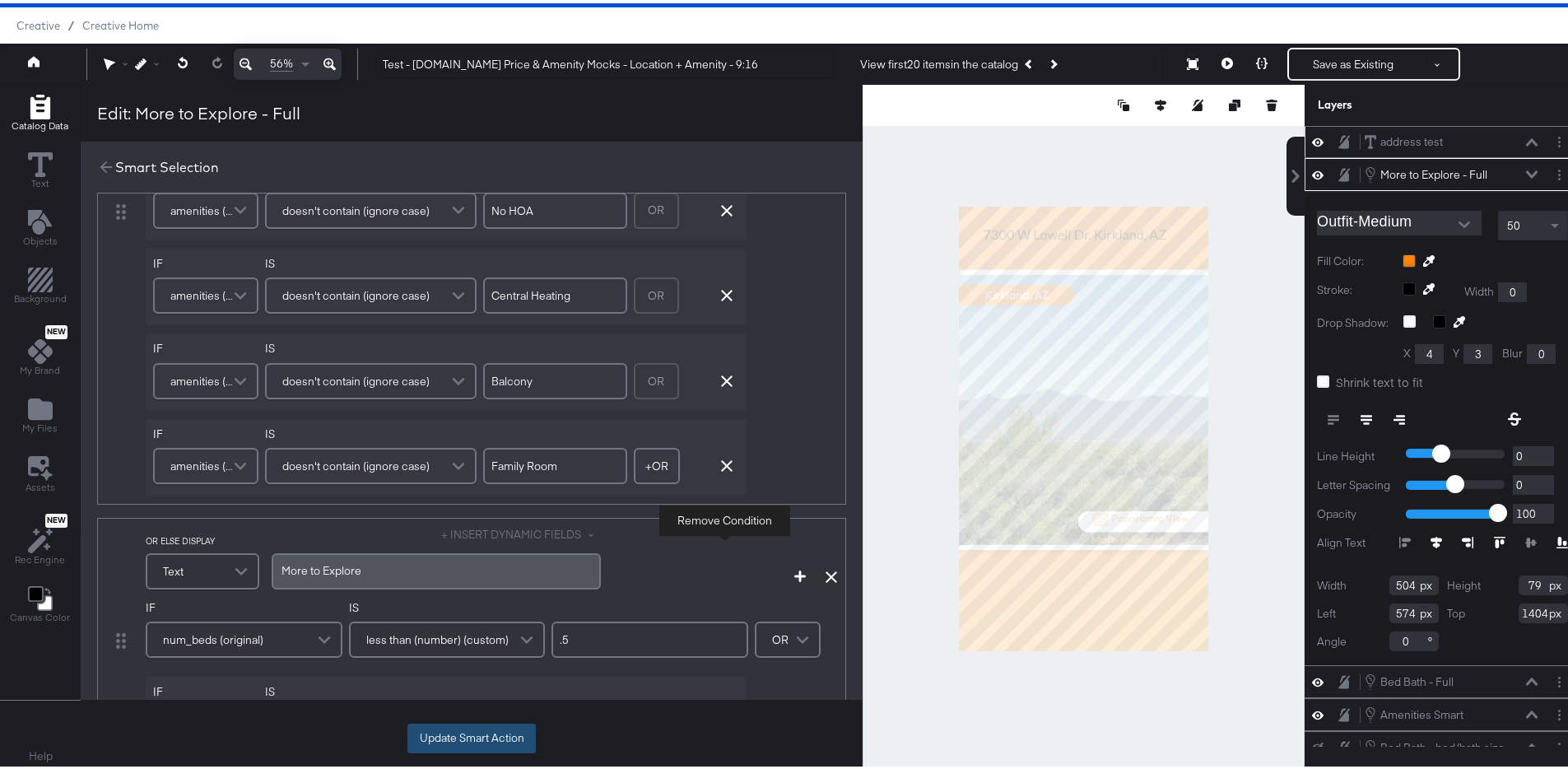 click on "Update Smart Action" at bounding box center [472, 735] 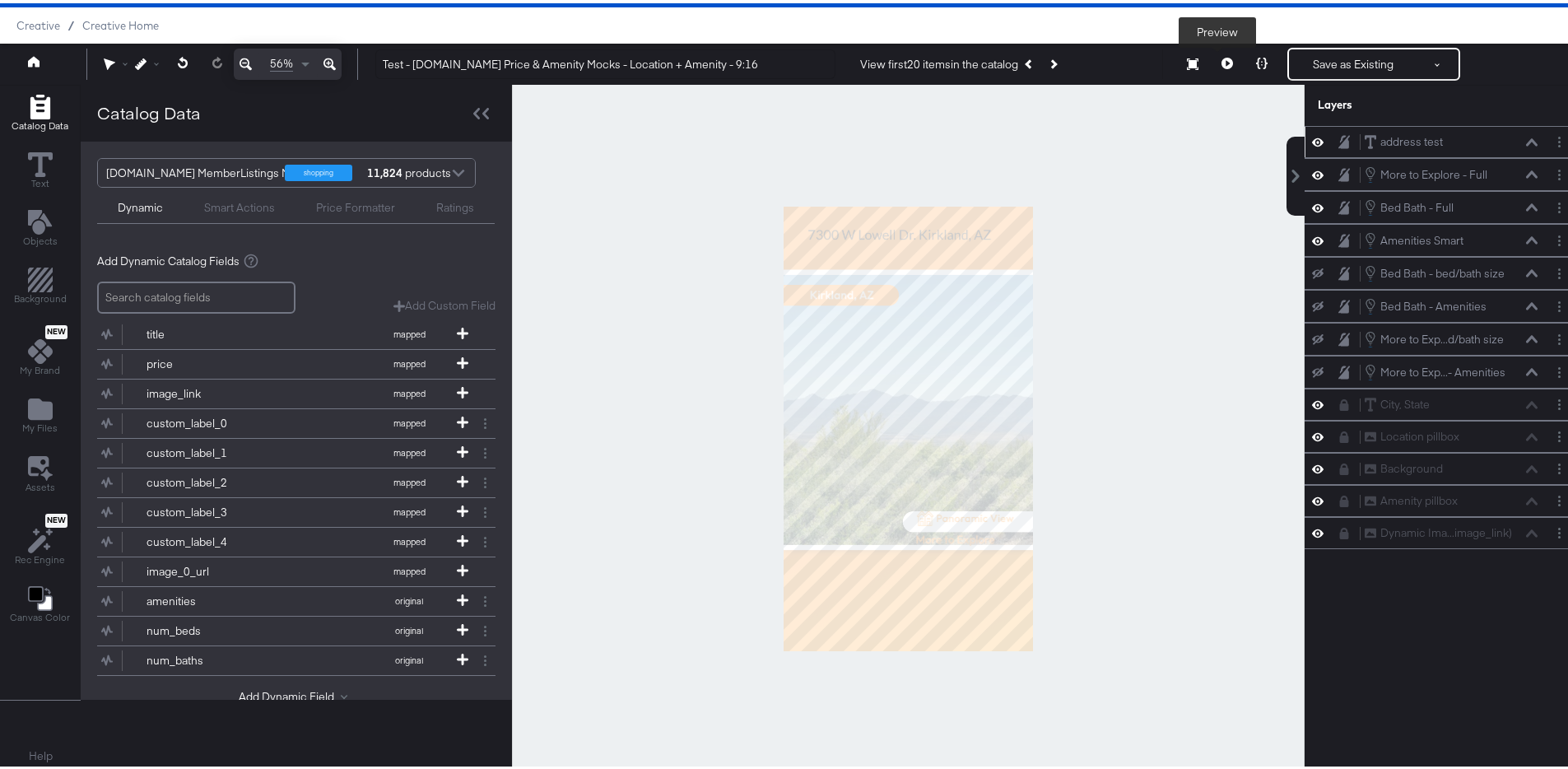 click 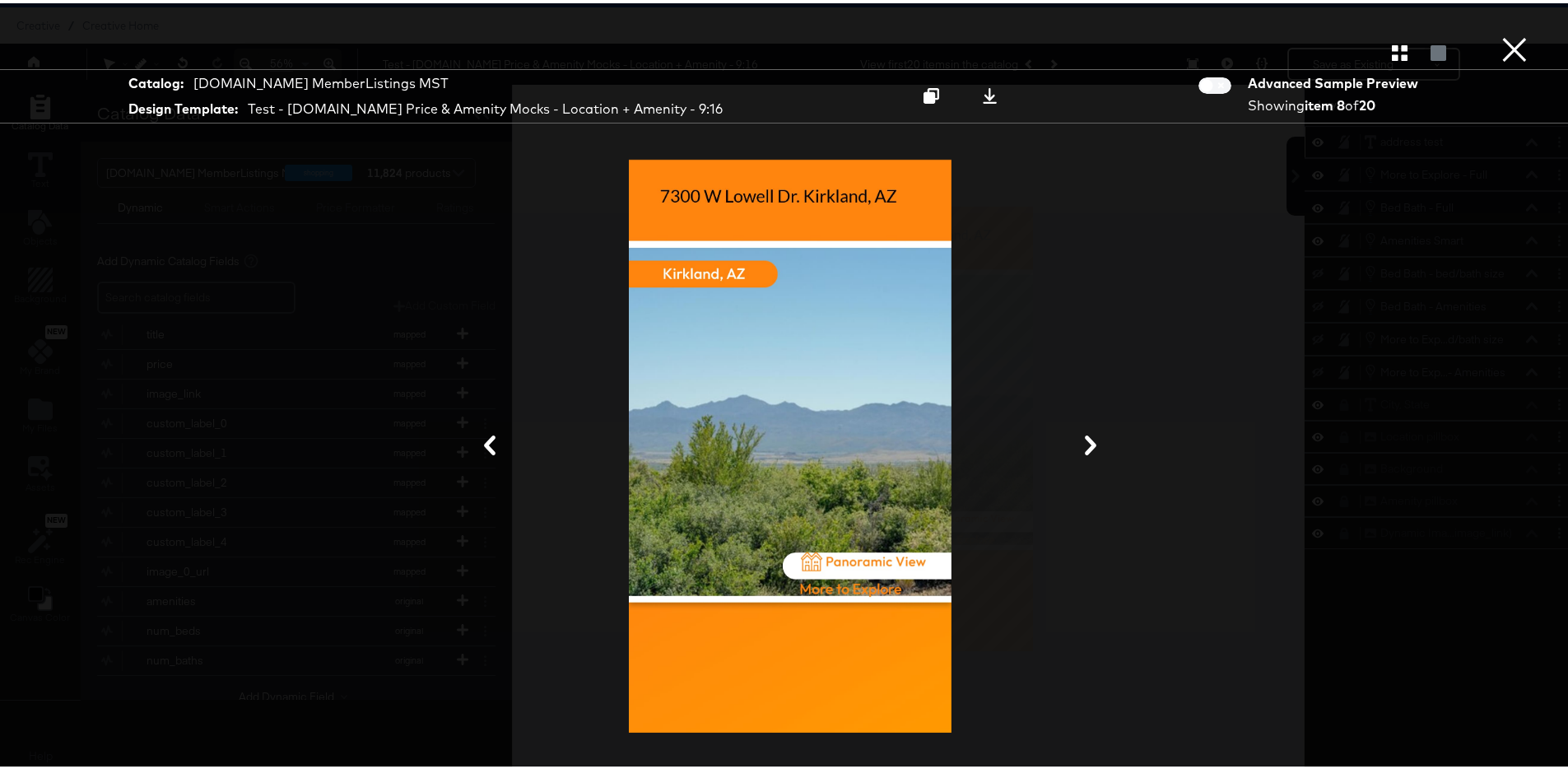click on "×" at bounding box center (1514, 16) 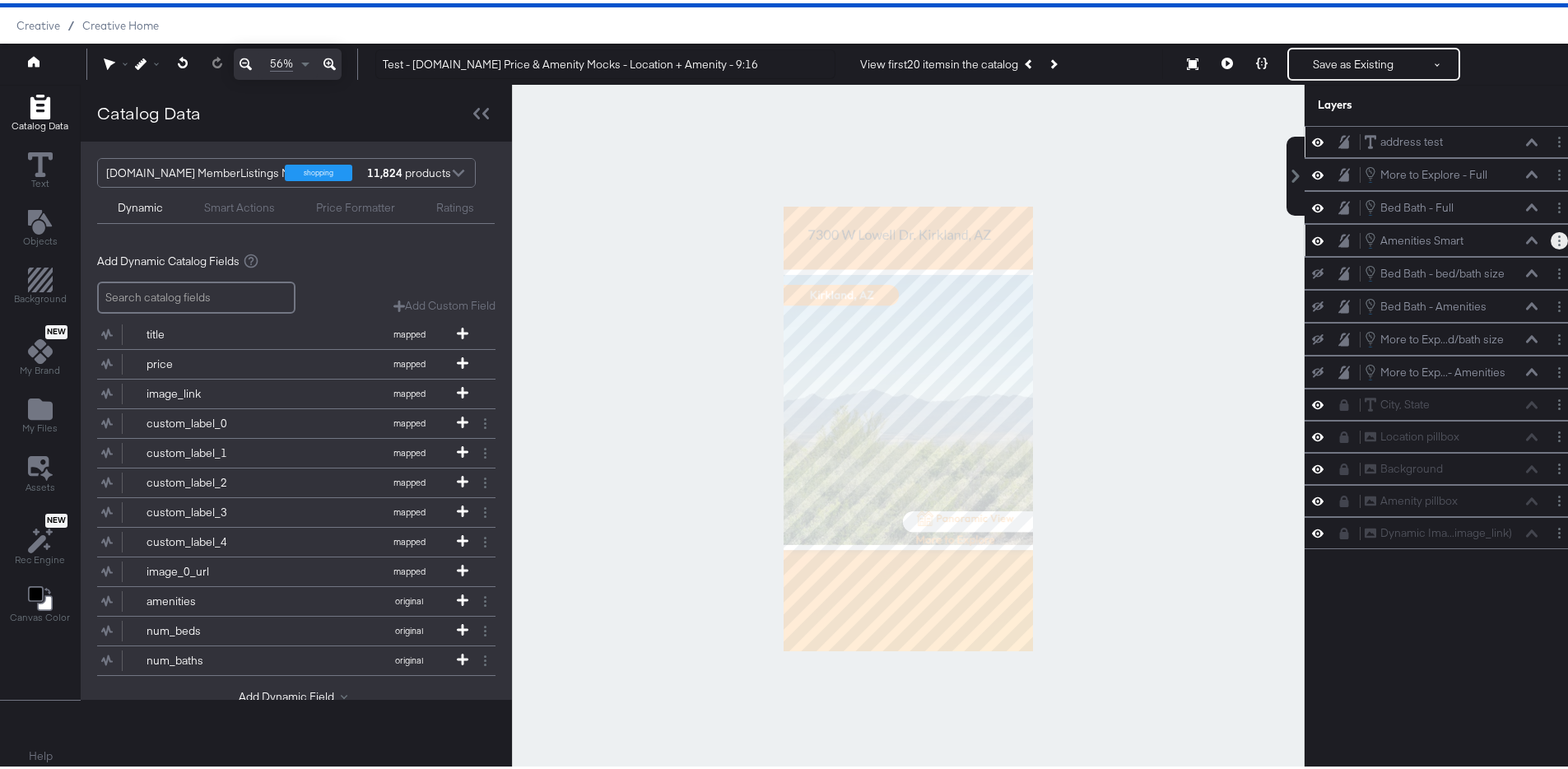 click 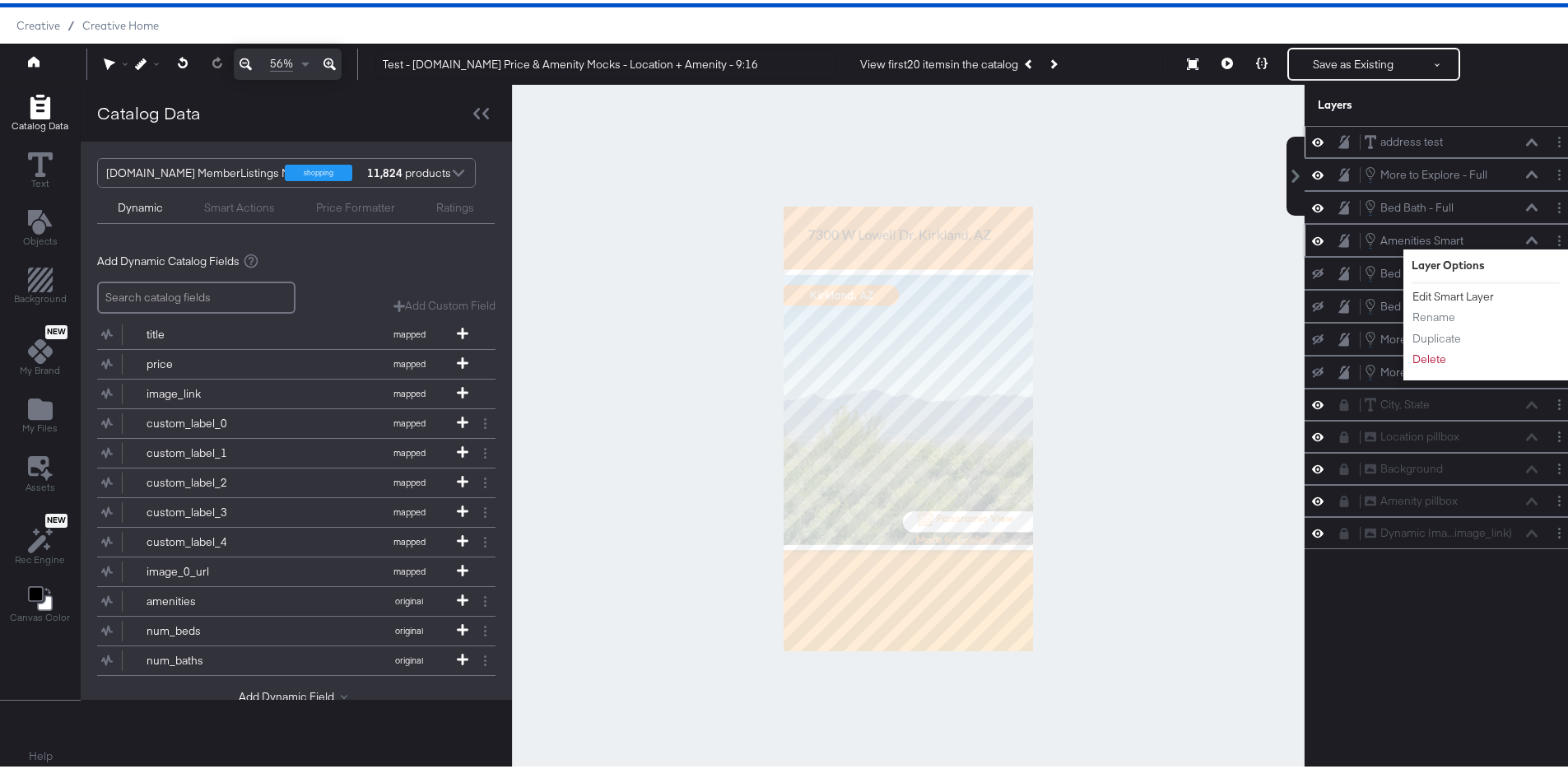 click on "Edit Smart Layer" at bounding box center (1453, 293) 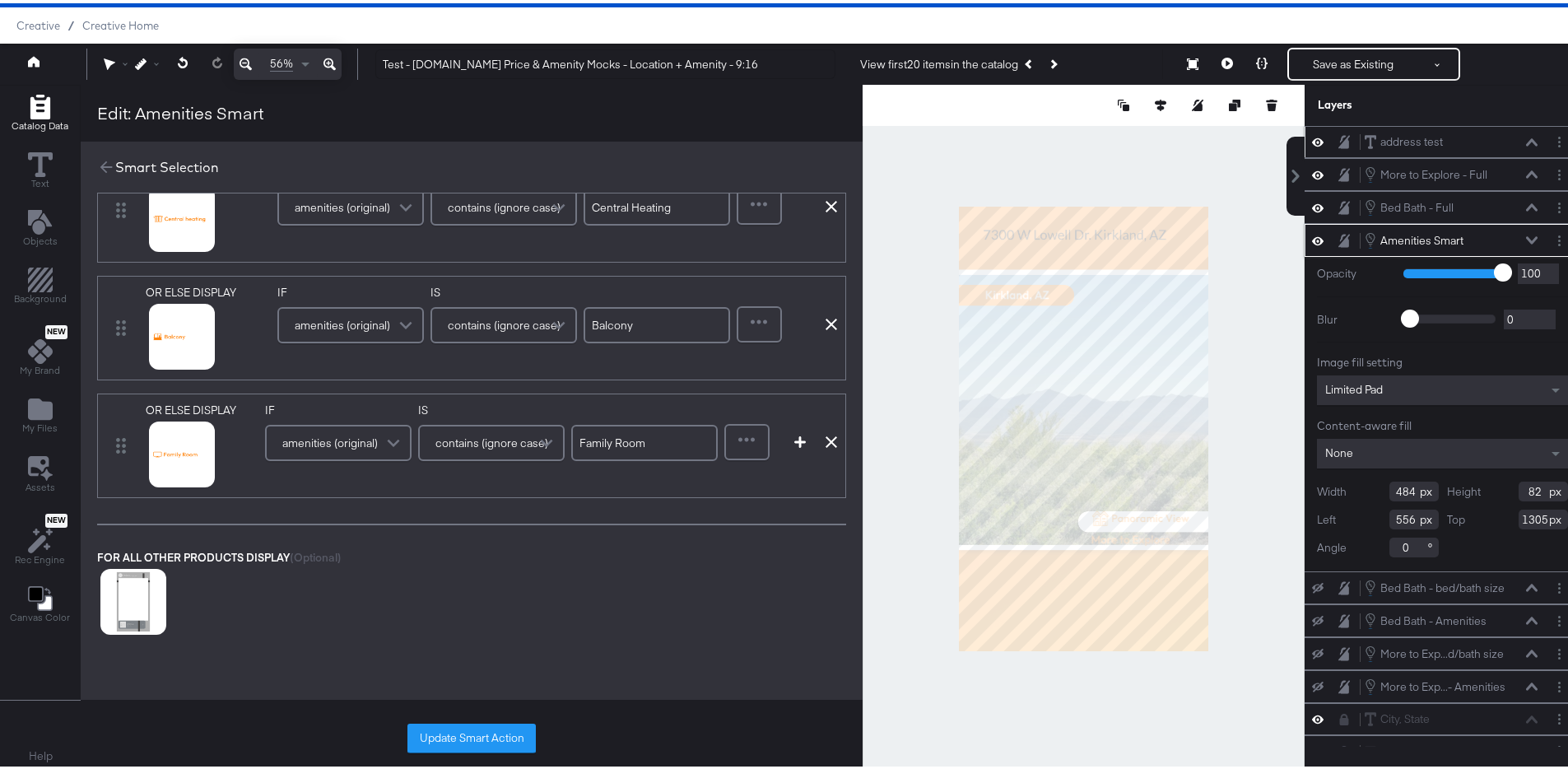 scroll, scrollTop: 429, scrollLeft: 0, axis: vertical 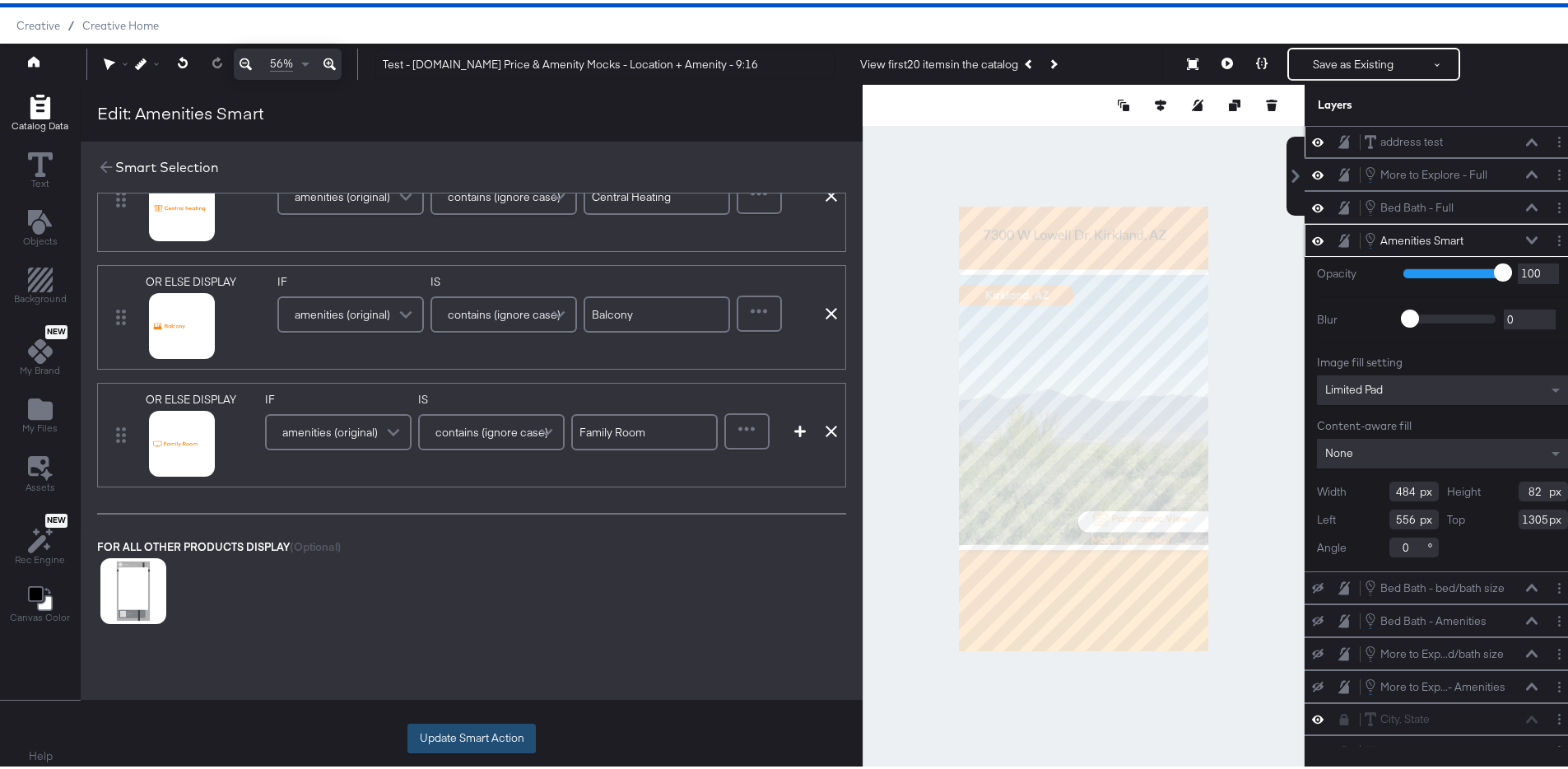 click on "Update Smart Action" at bounding box center (472, 735) 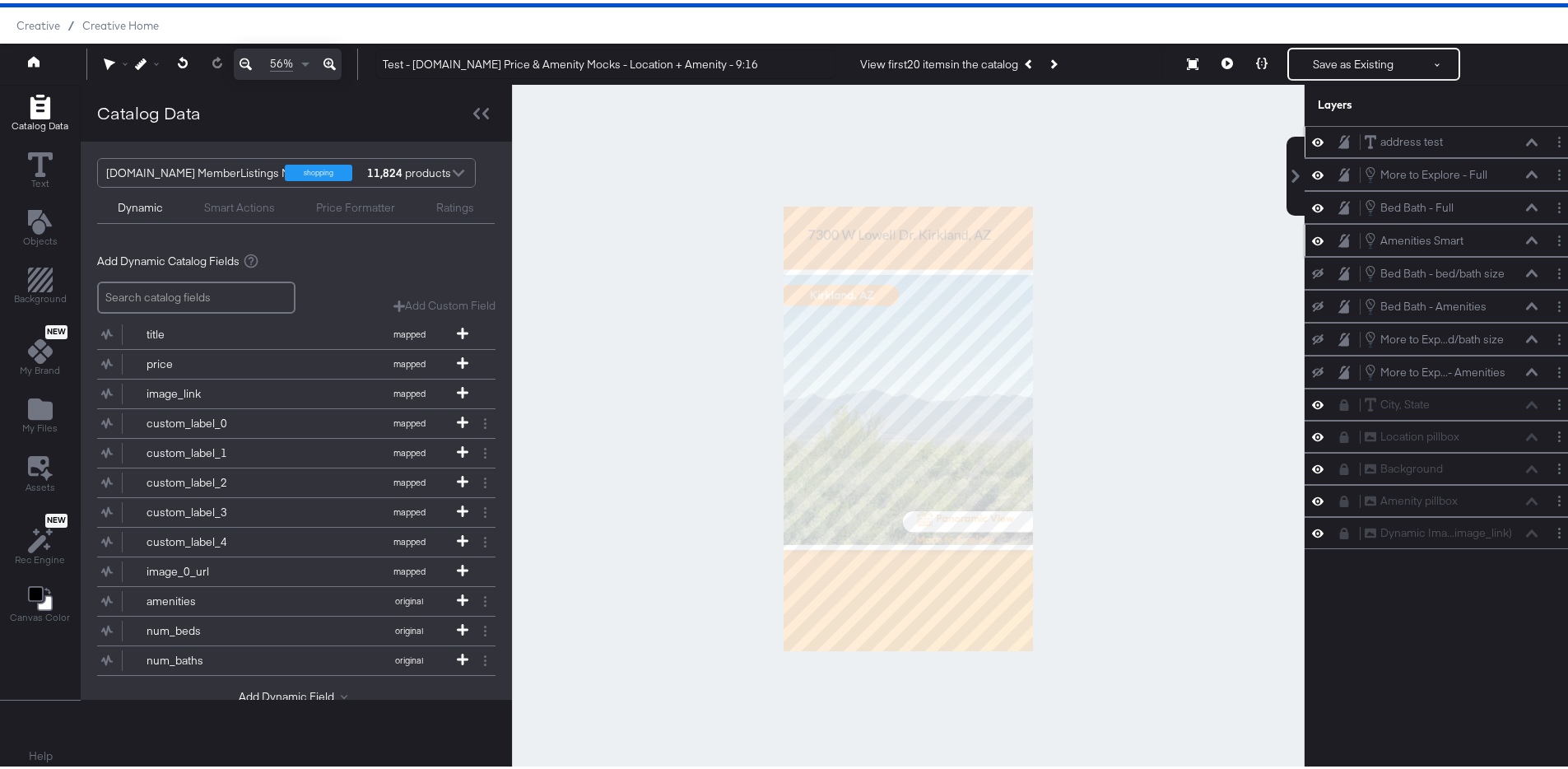 click 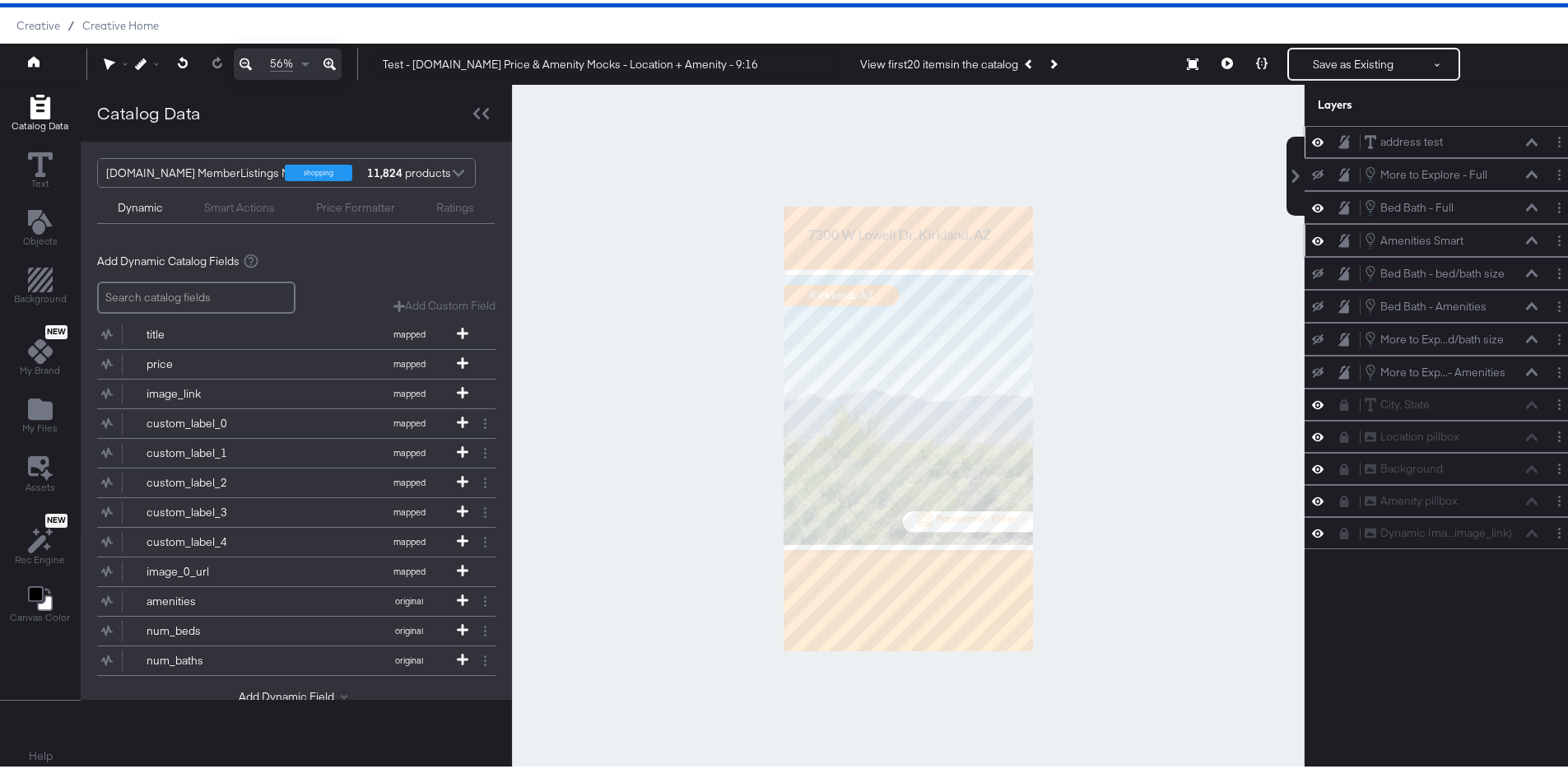 click 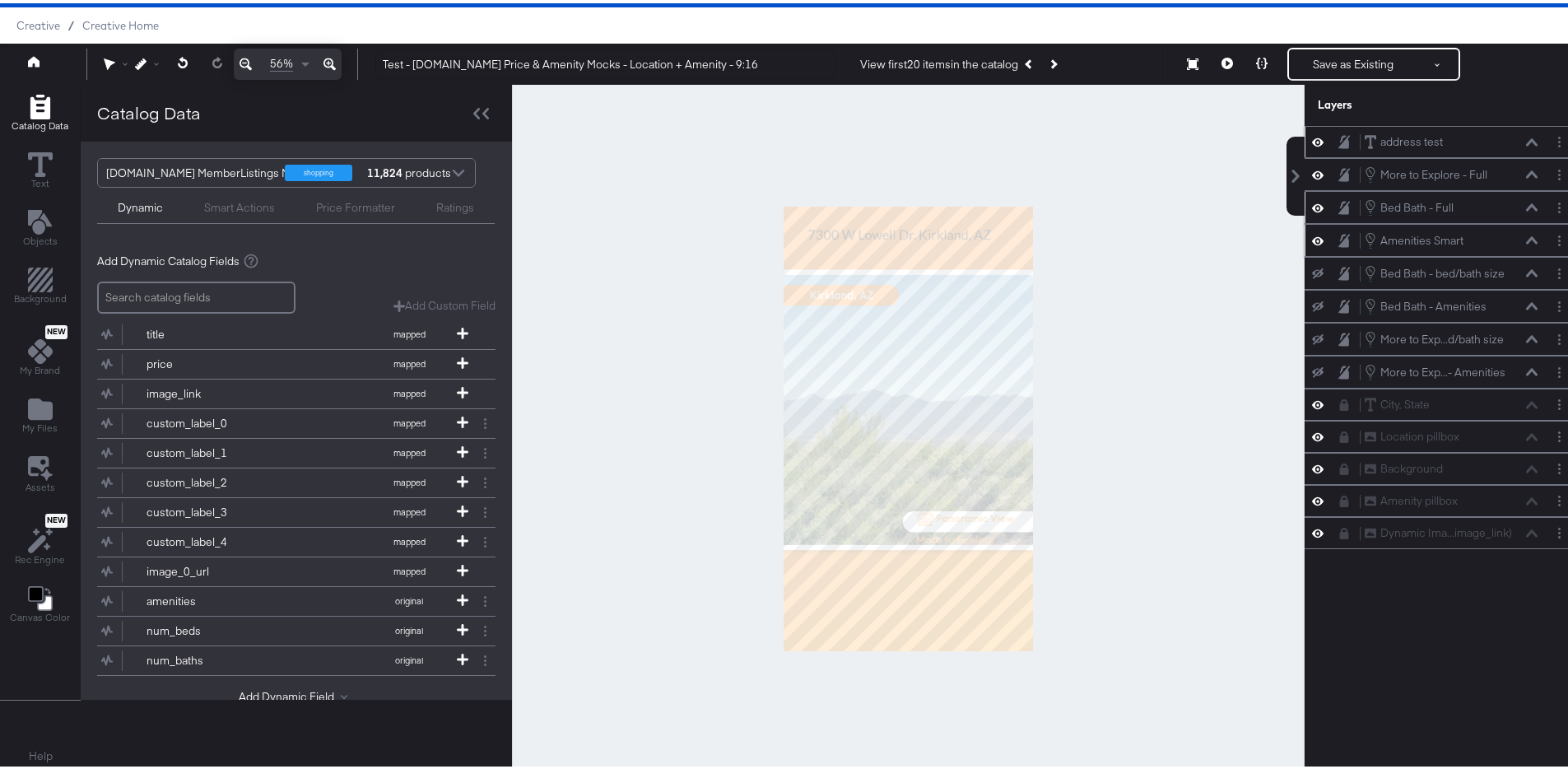 click at bounding box center [1318, 204] 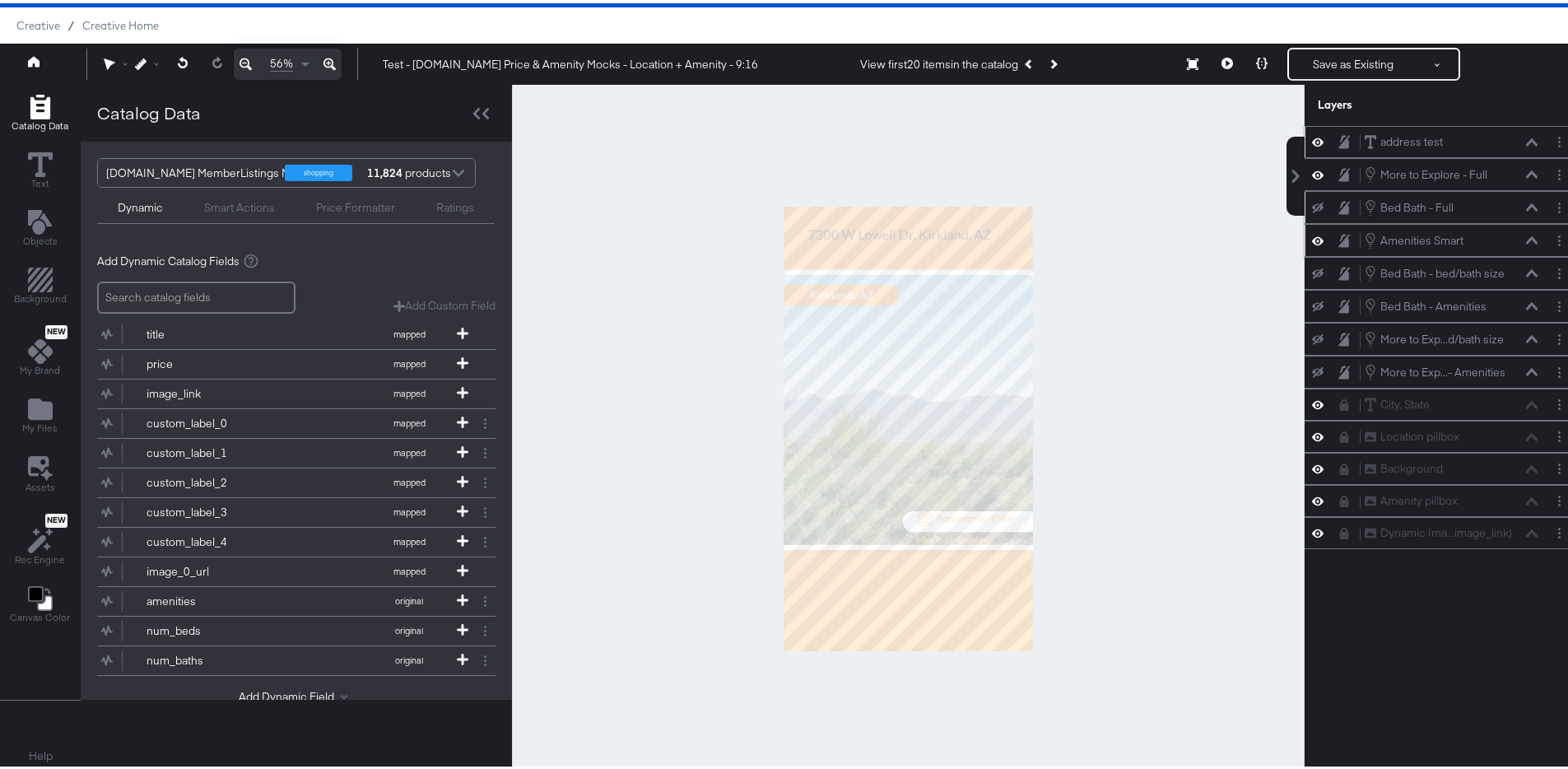 click 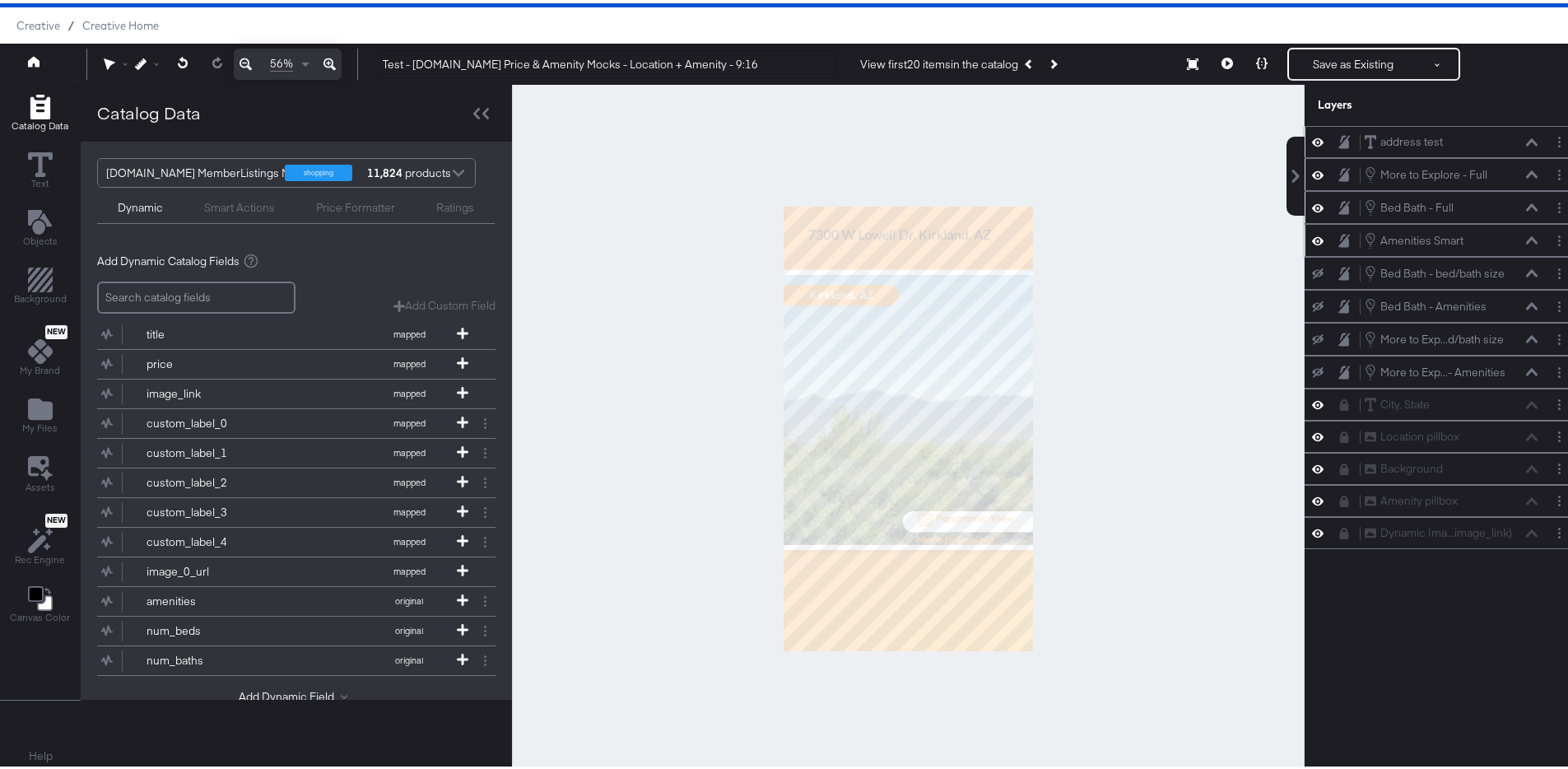 click on "More to Explore - Full More to Explore - Full" at bounding box center [1442, 171] 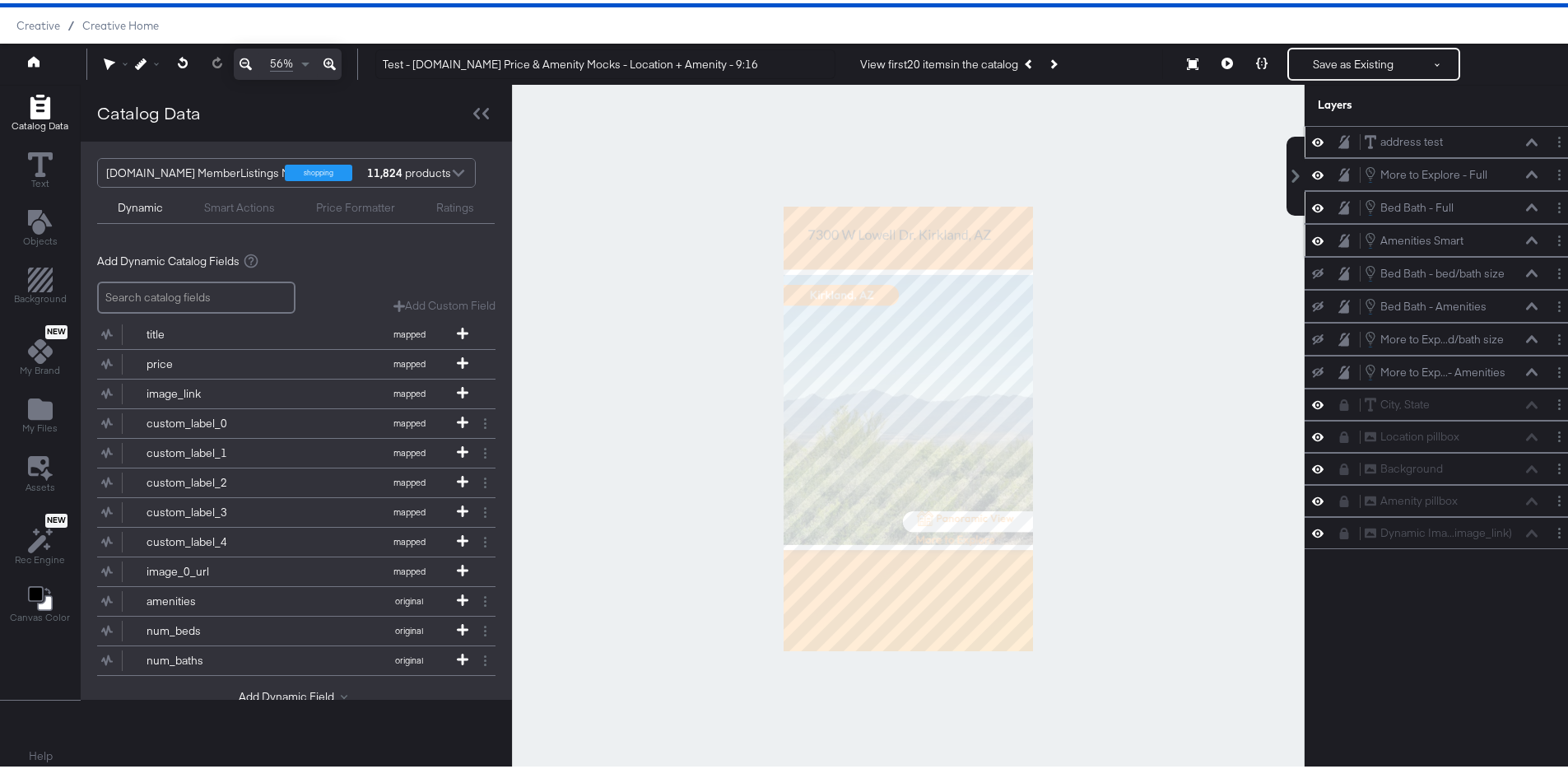 click 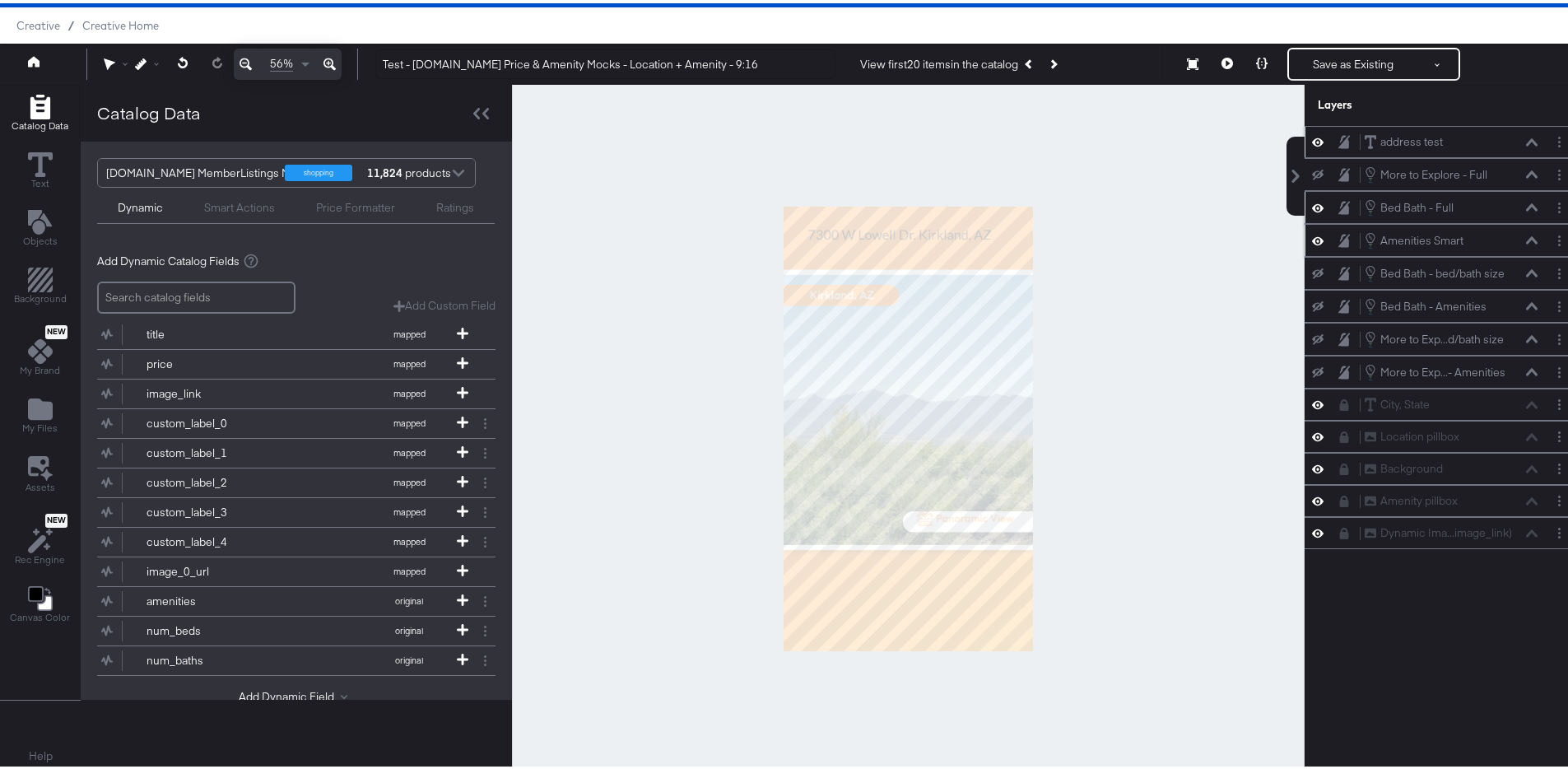 click 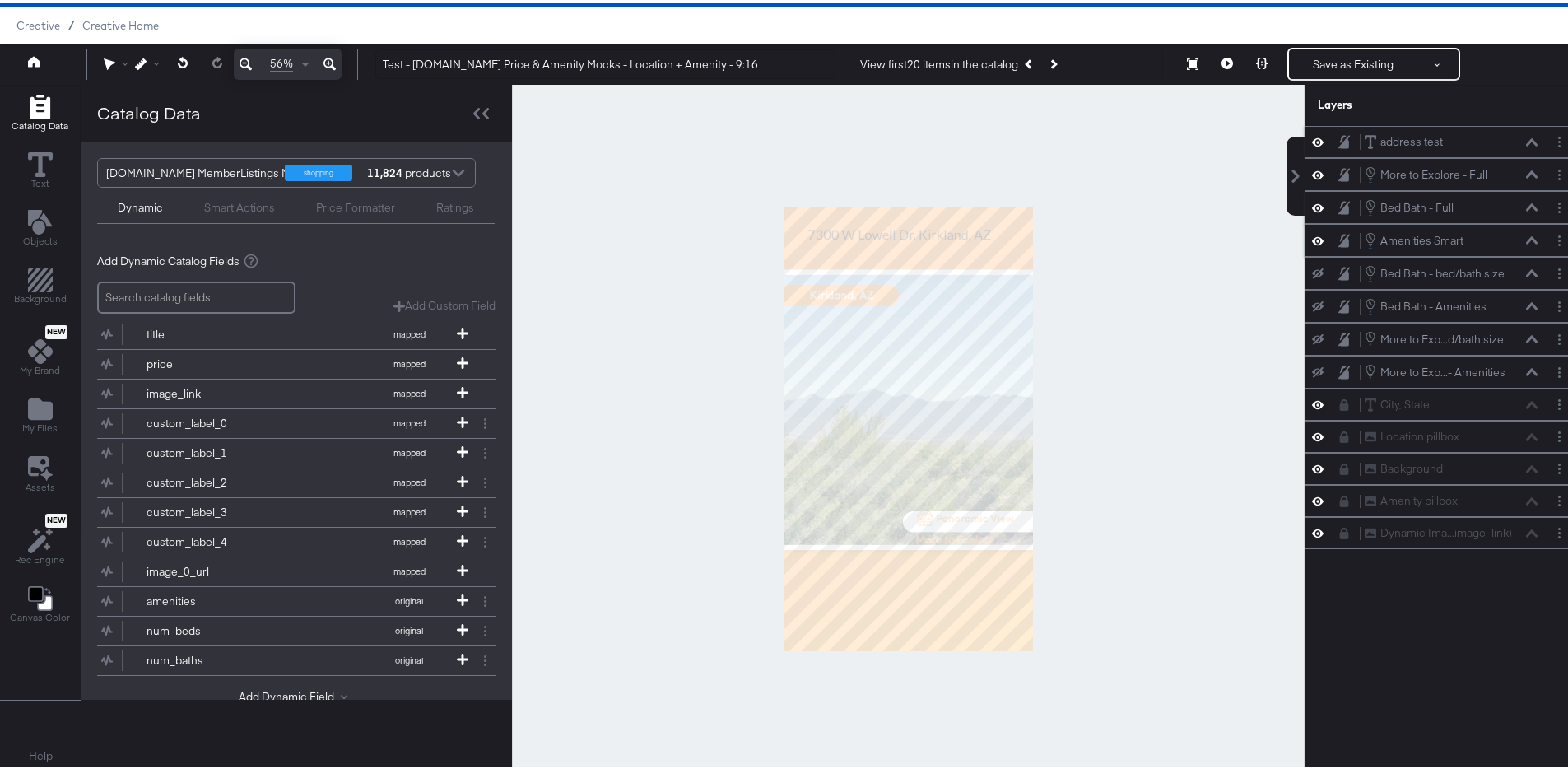 click 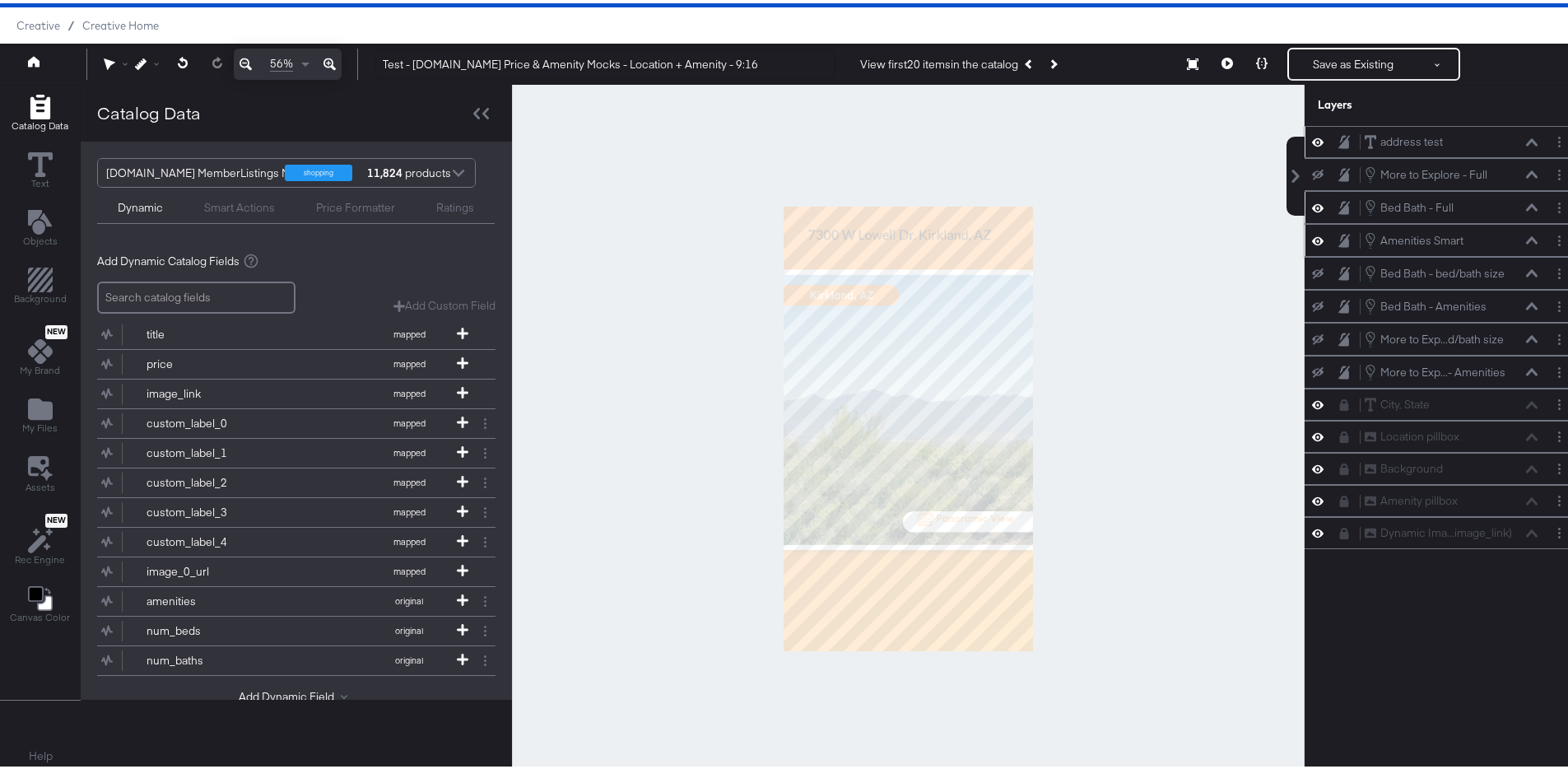 click 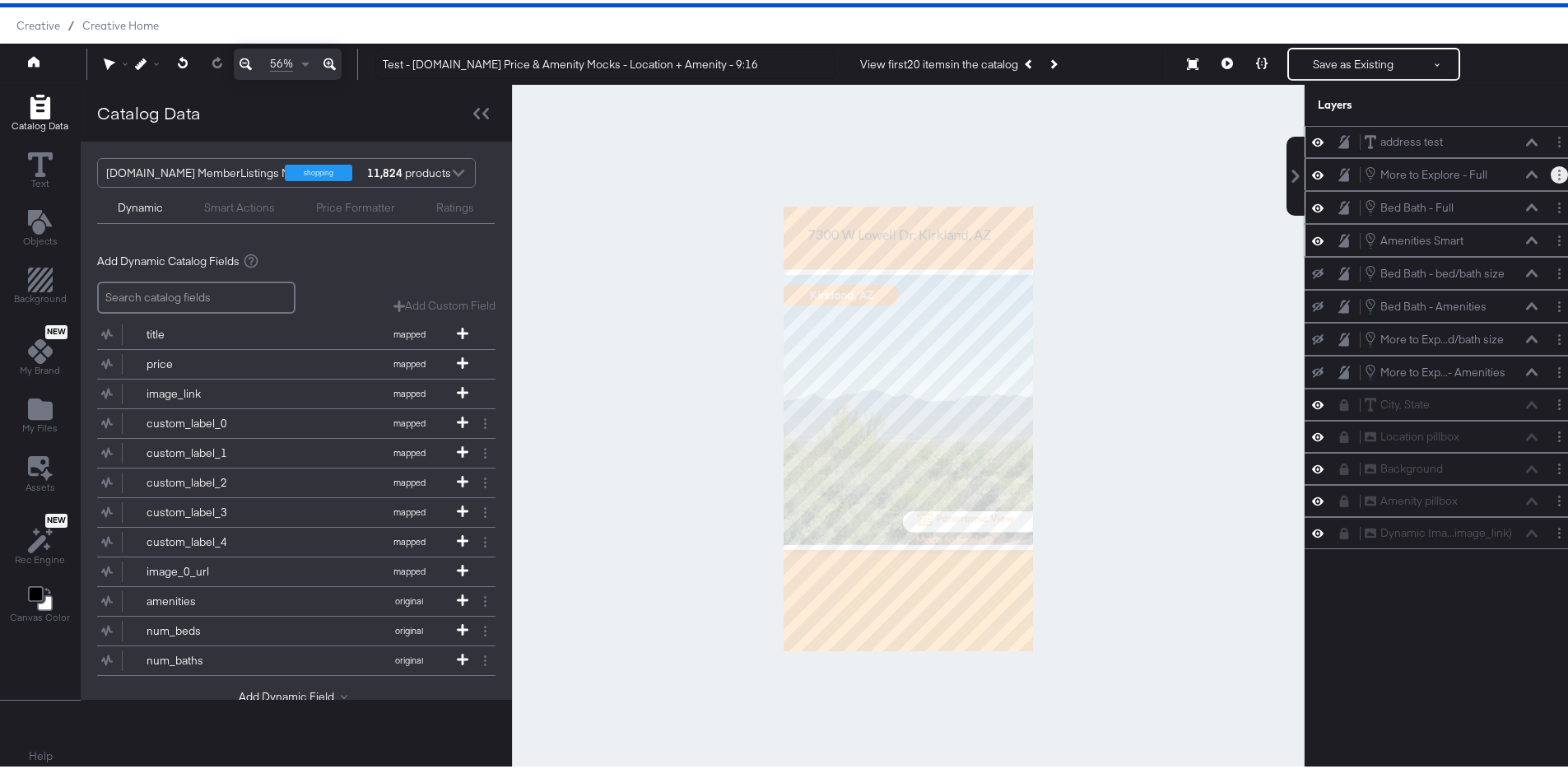 click at bounding box center [1559, 171] 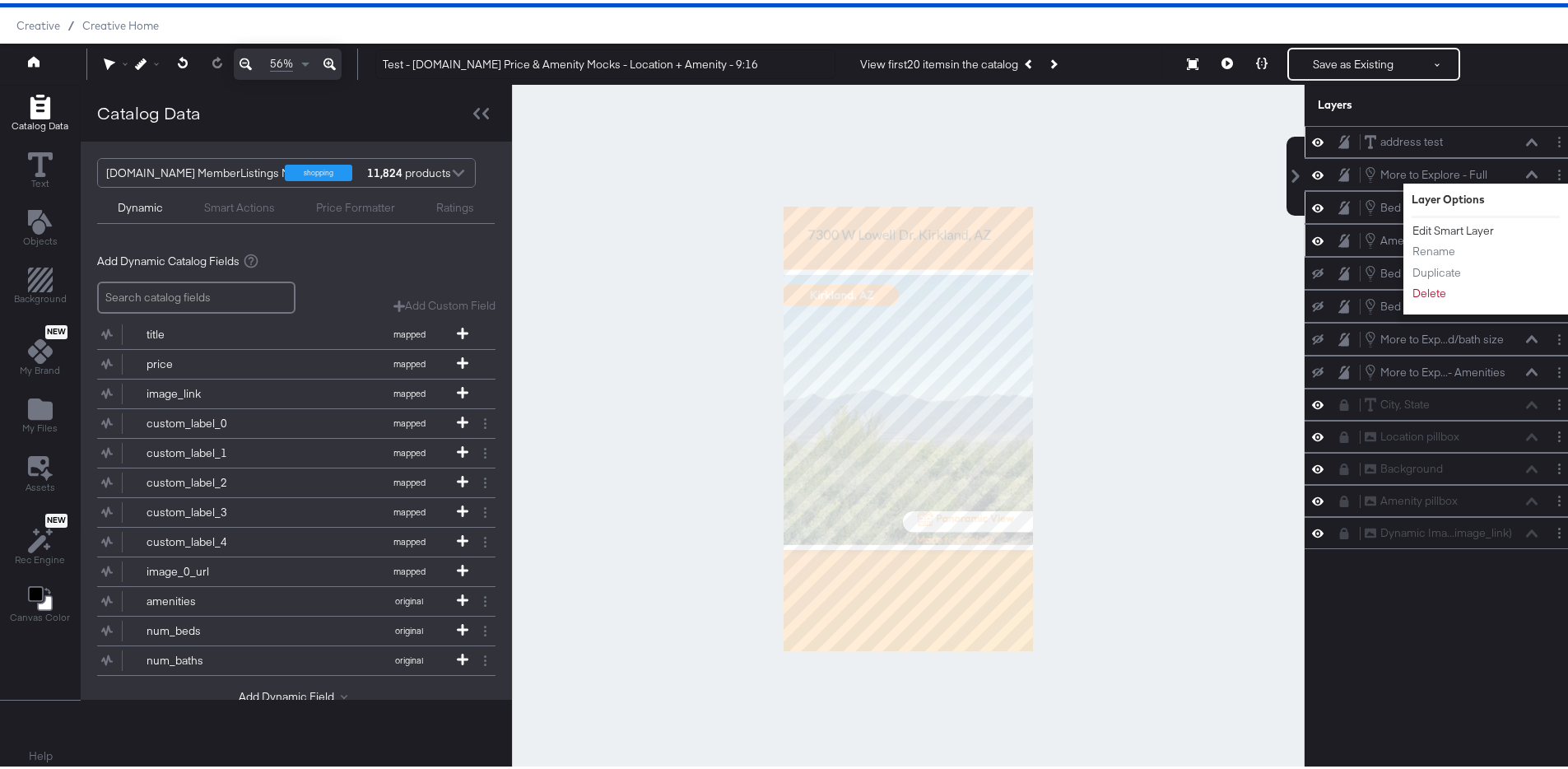 click on "Edit Smart Layer" at bounding box center (1453, 227) 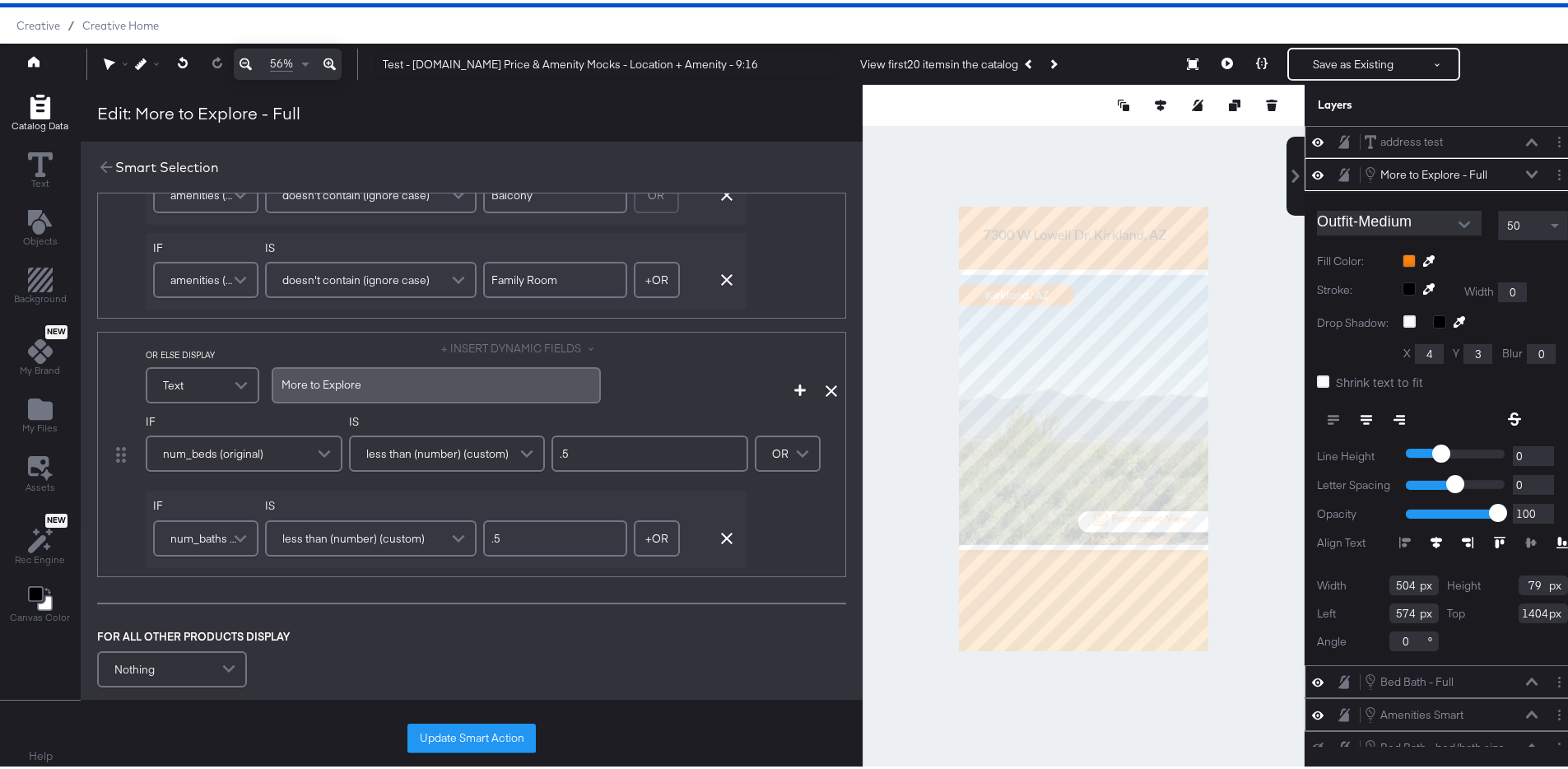 scroll, scrollTop: 481, scrollLeft: 0, axis: vertical 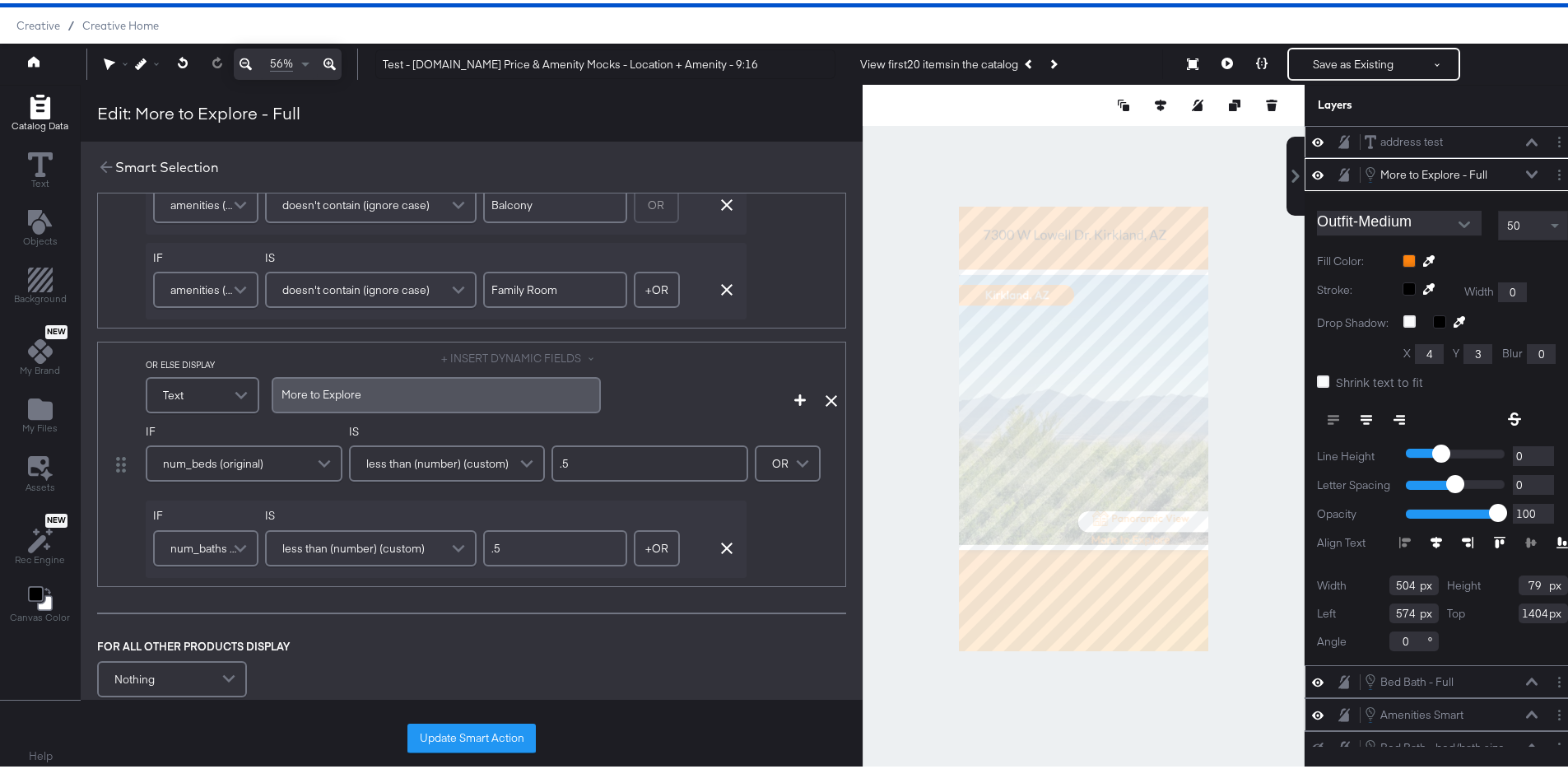 click on "More ﻿to Explore" at bounding box center (436, 391) 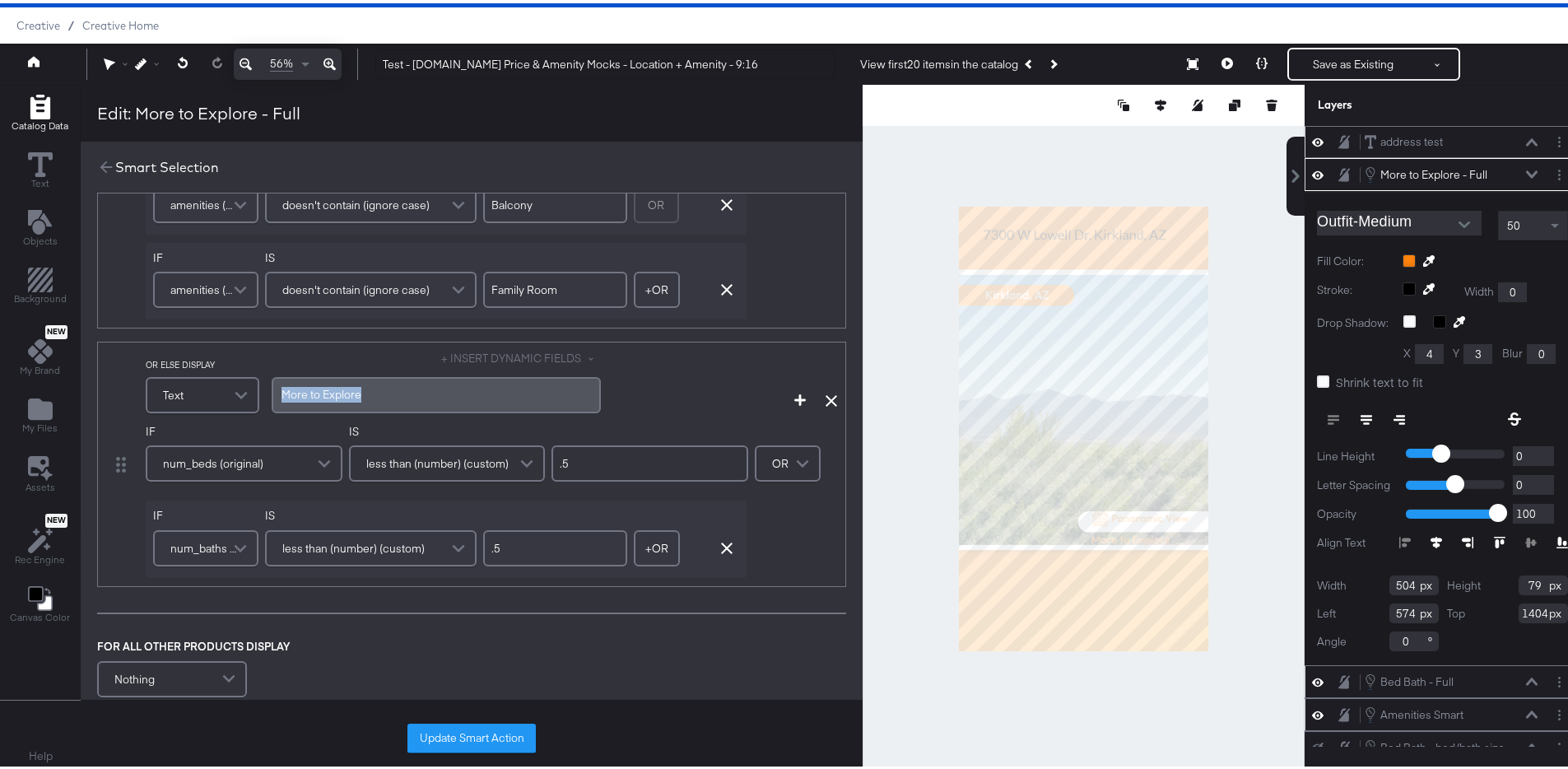 click on "More ﻿to Explore" at bounding box center [436, 391] 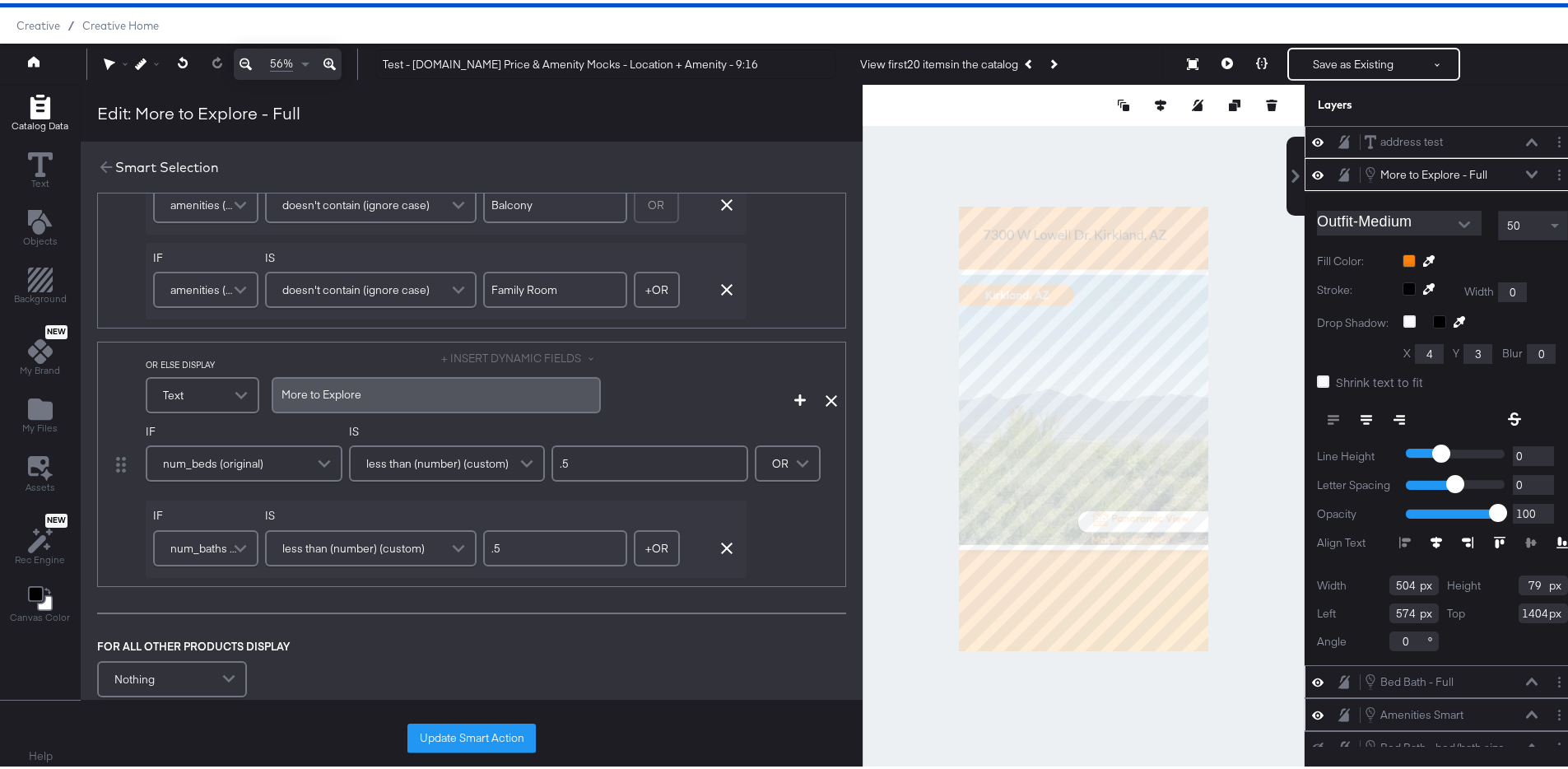 type 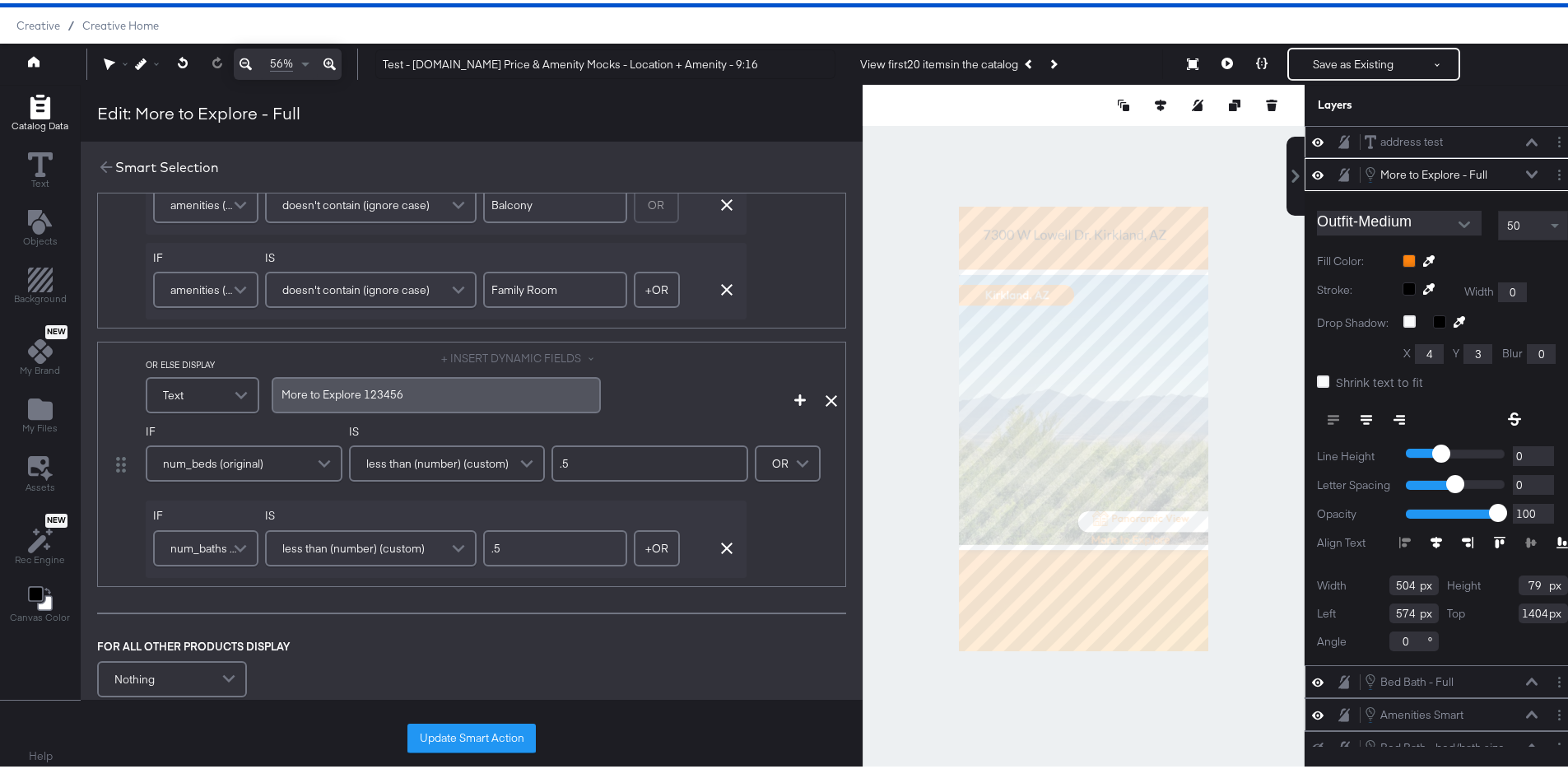 scroll, scrollTop: 0, scrollLeft: 0, axis: both 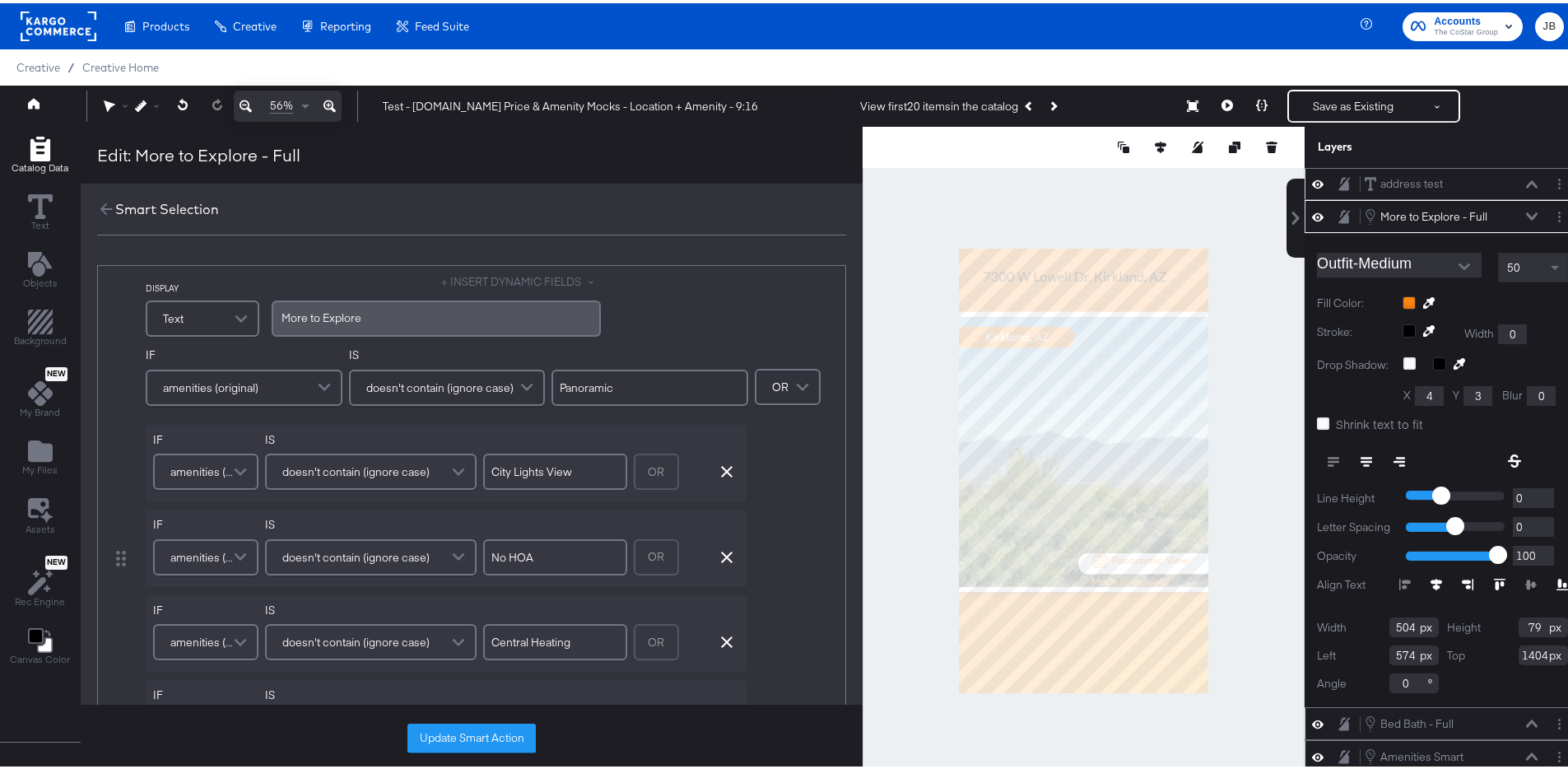 click on "More ﻿to Explore" at bounding box center (436, 315) 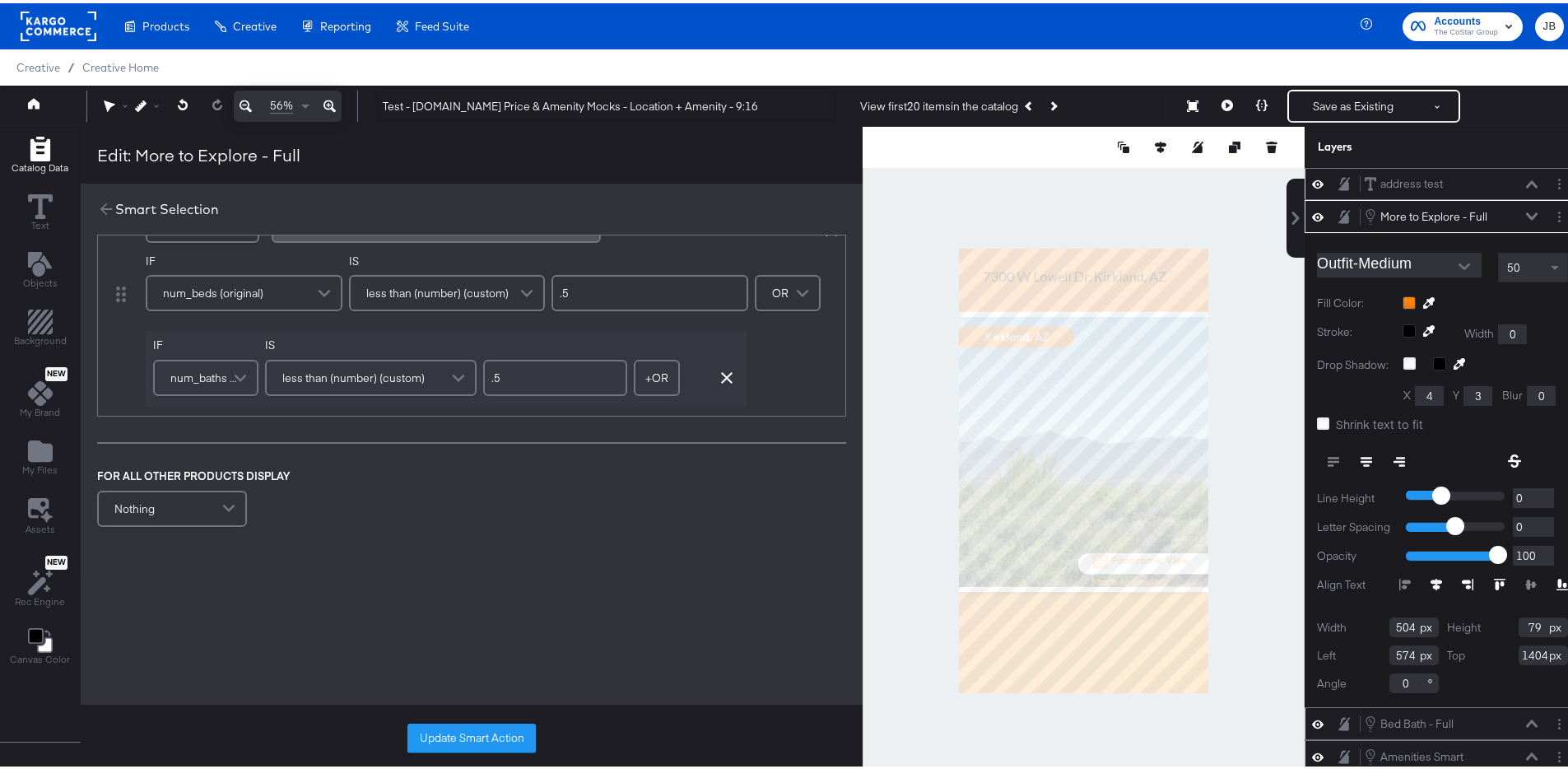 scroll, scrollTop: 0, scrollLeft: 0, axis: both 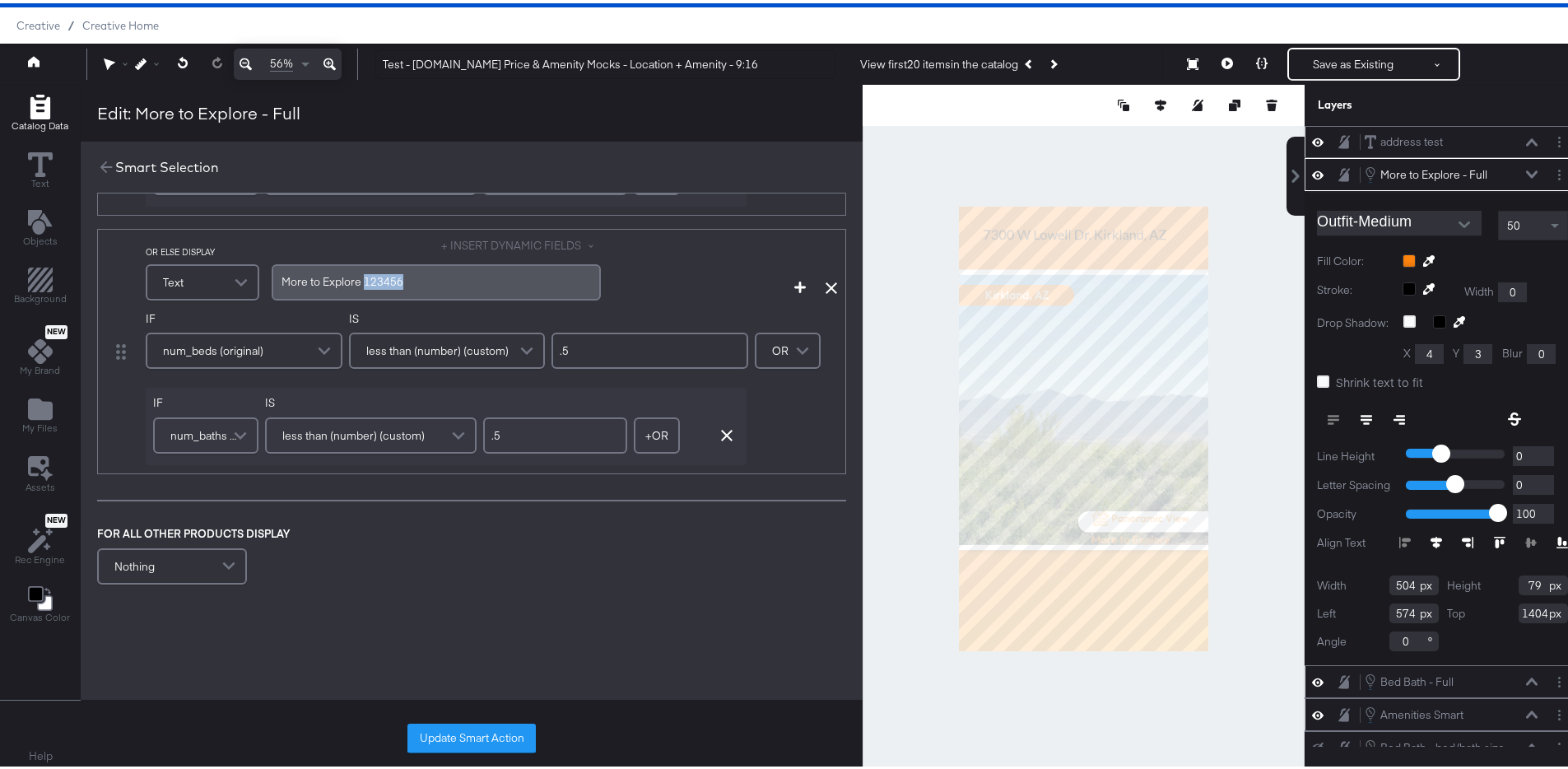 drag, startPoint x: 383, startPoint y: 280, endPoint x: 362, endPoint y: 275, distance: 21.58703 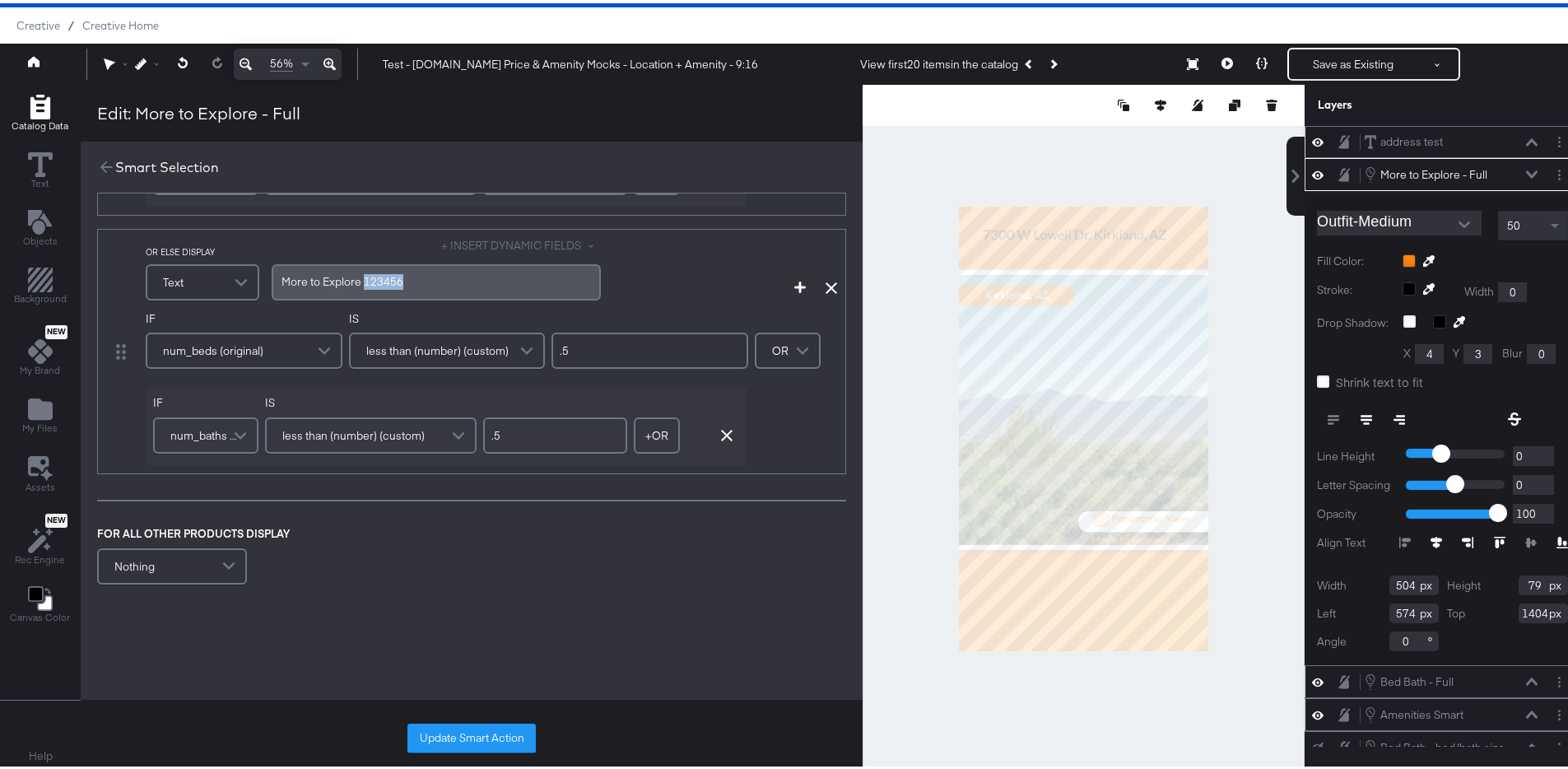 click on "More ﻿to Explore 123456" at bounding box center [436, 278] 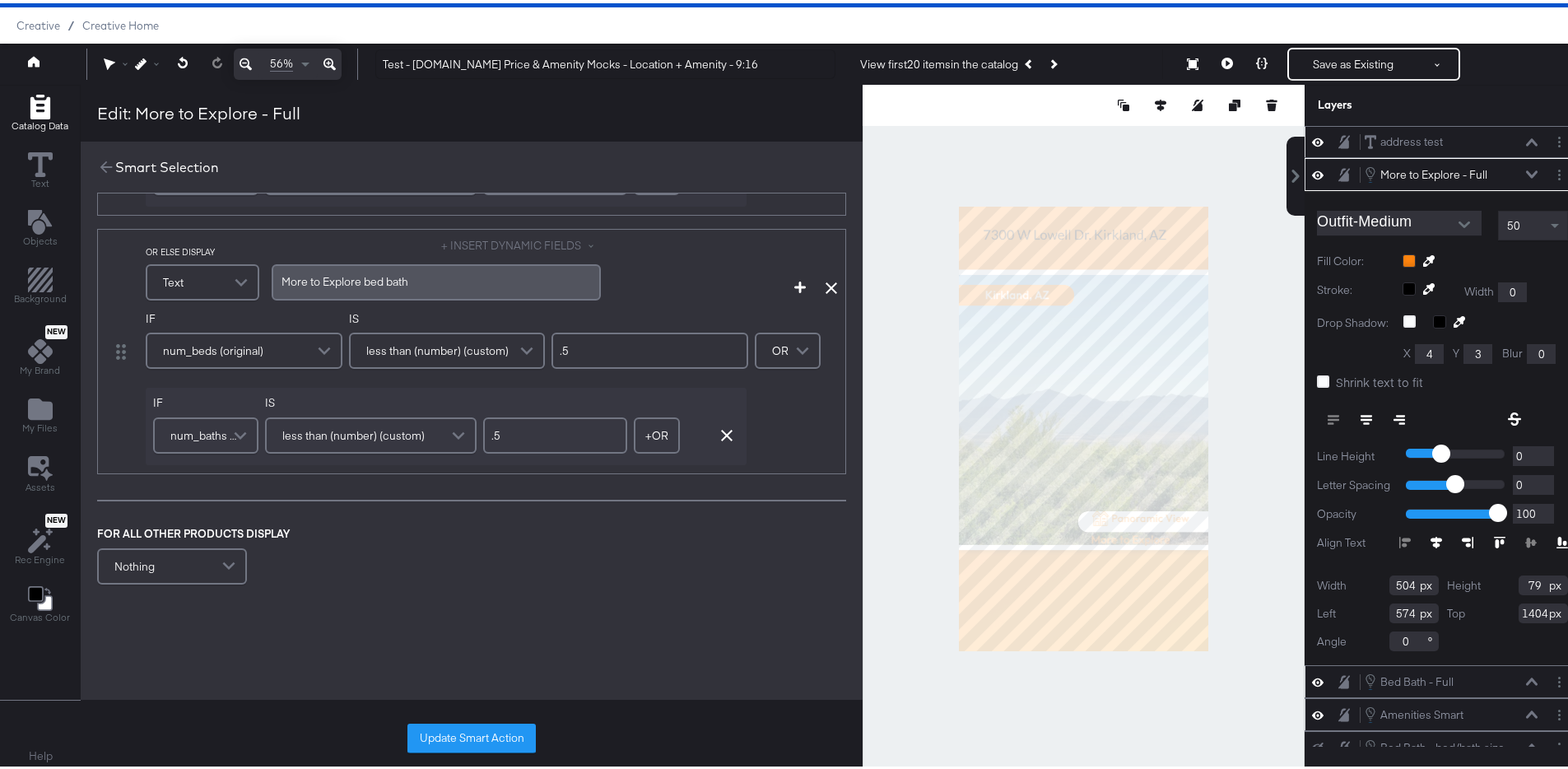 scroll, scrollTop: 0, scrollLeft: 0, axis: both 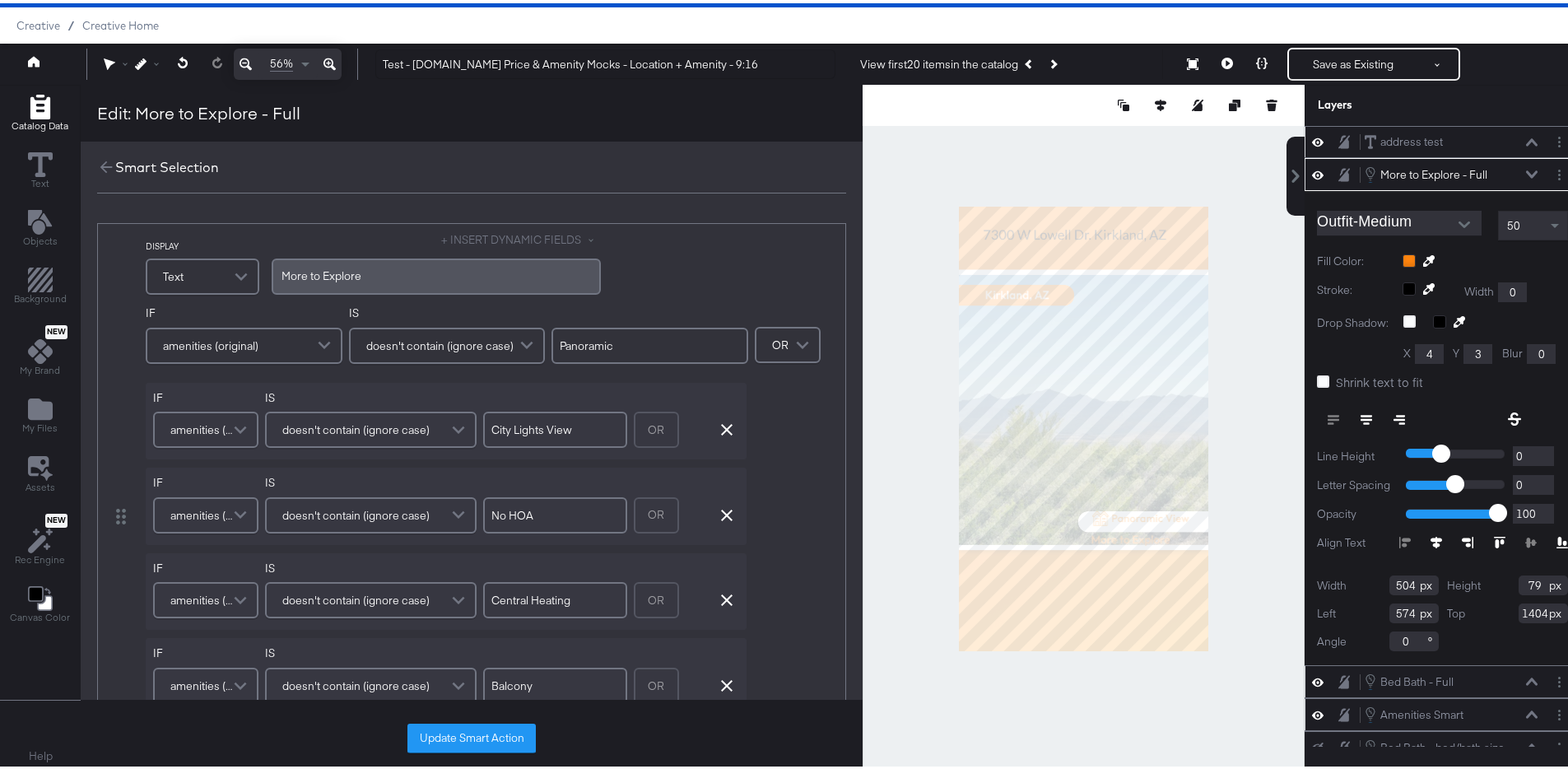 click on "More ﻿to Explore" at bounding box center (436, 273) 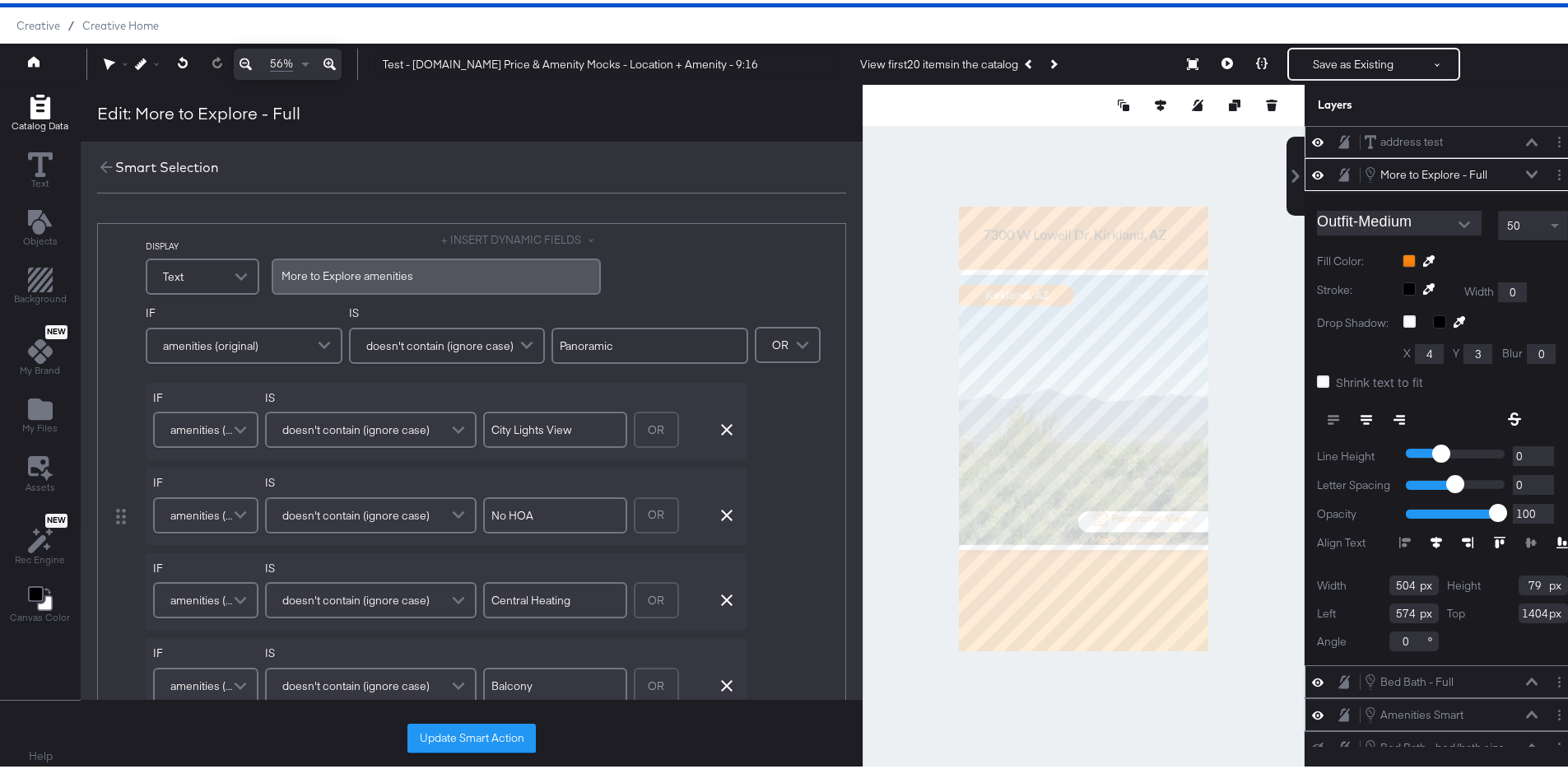 scroll, scrollTop: 493, scrollLeft: 0, axis: vertical 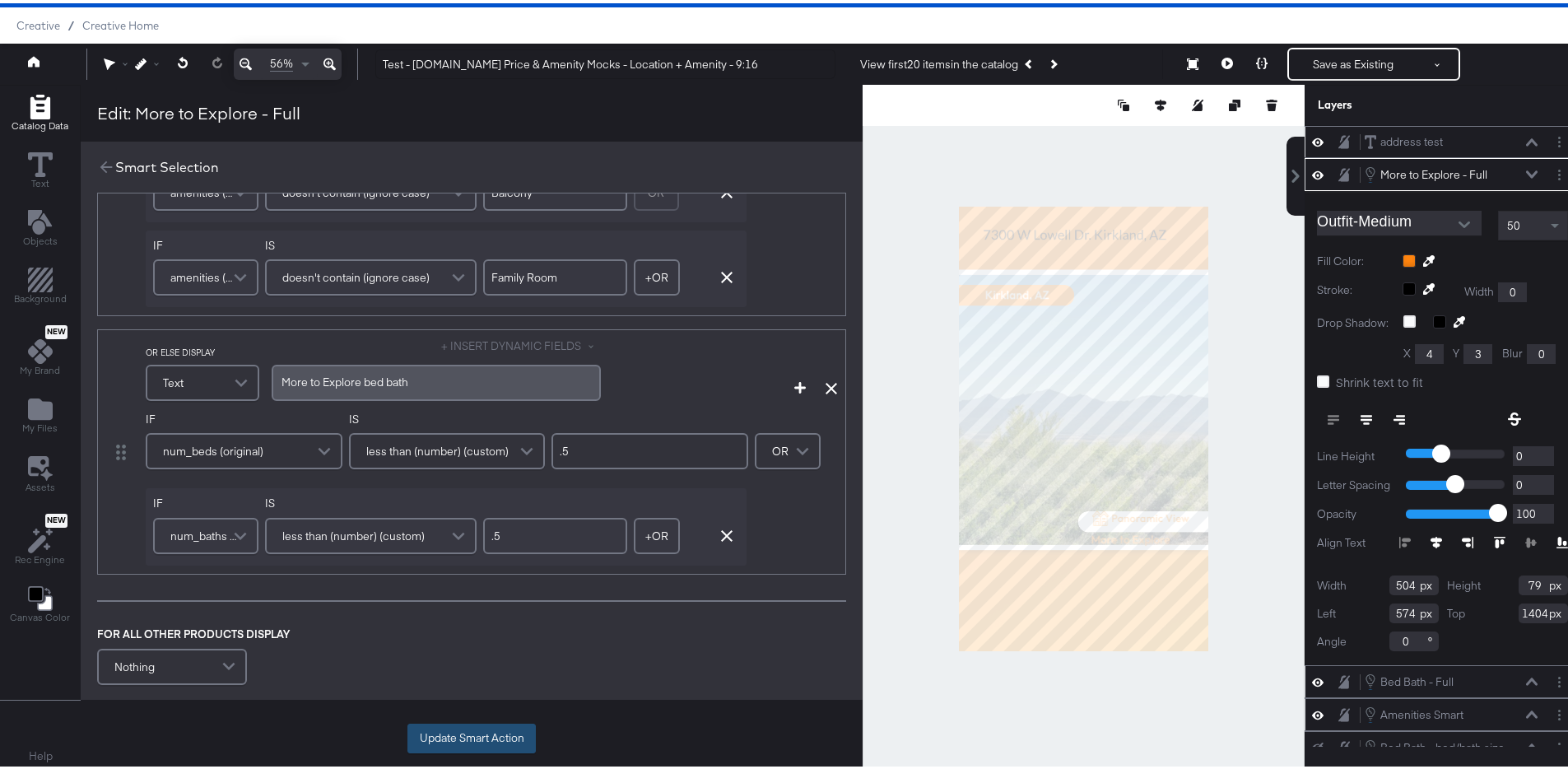 click on "Update Smart Action" at bounding box center (472, 735) 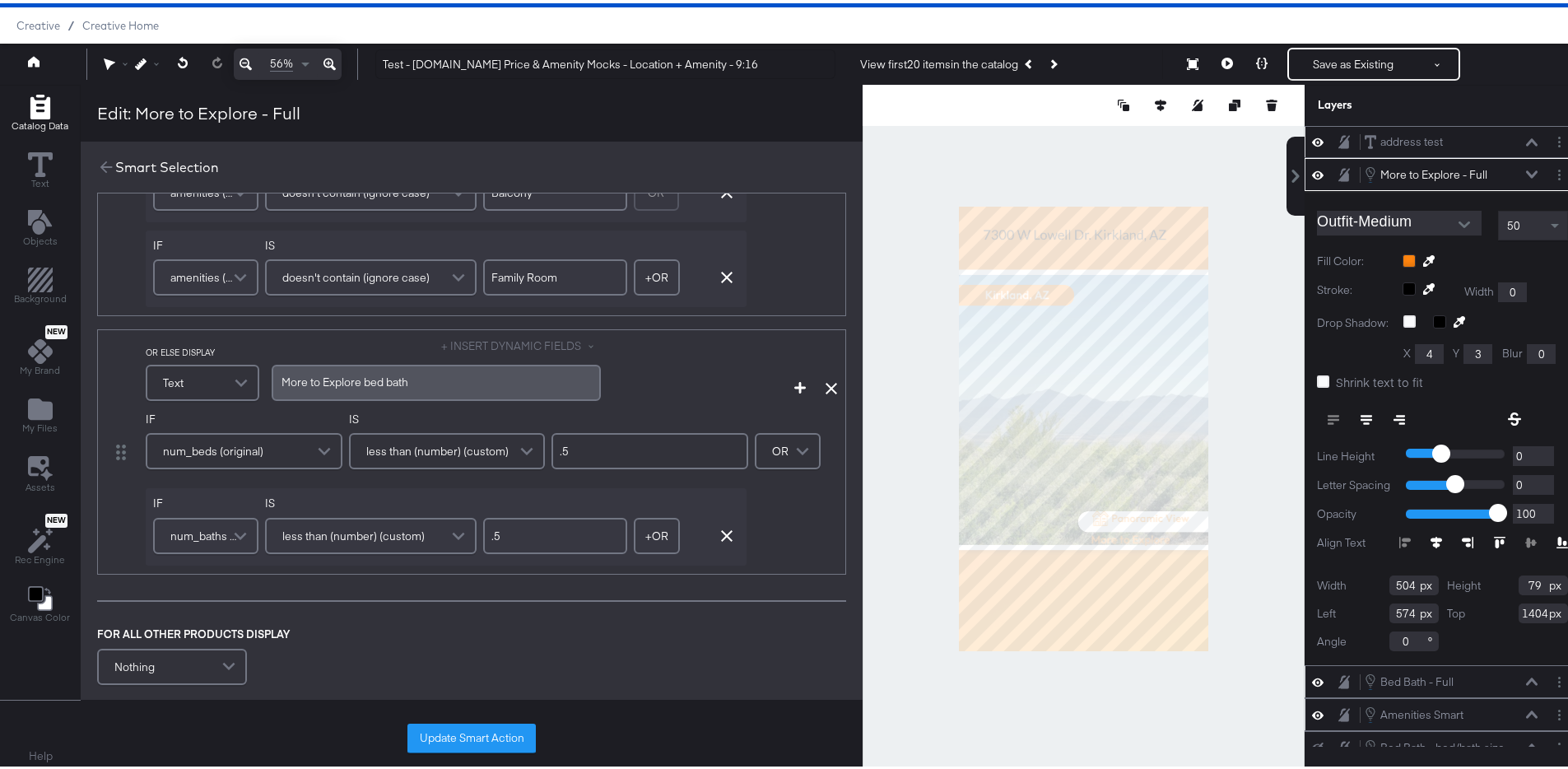 scroll, scrollTop: 0, scrollLeft: 0, axis: both 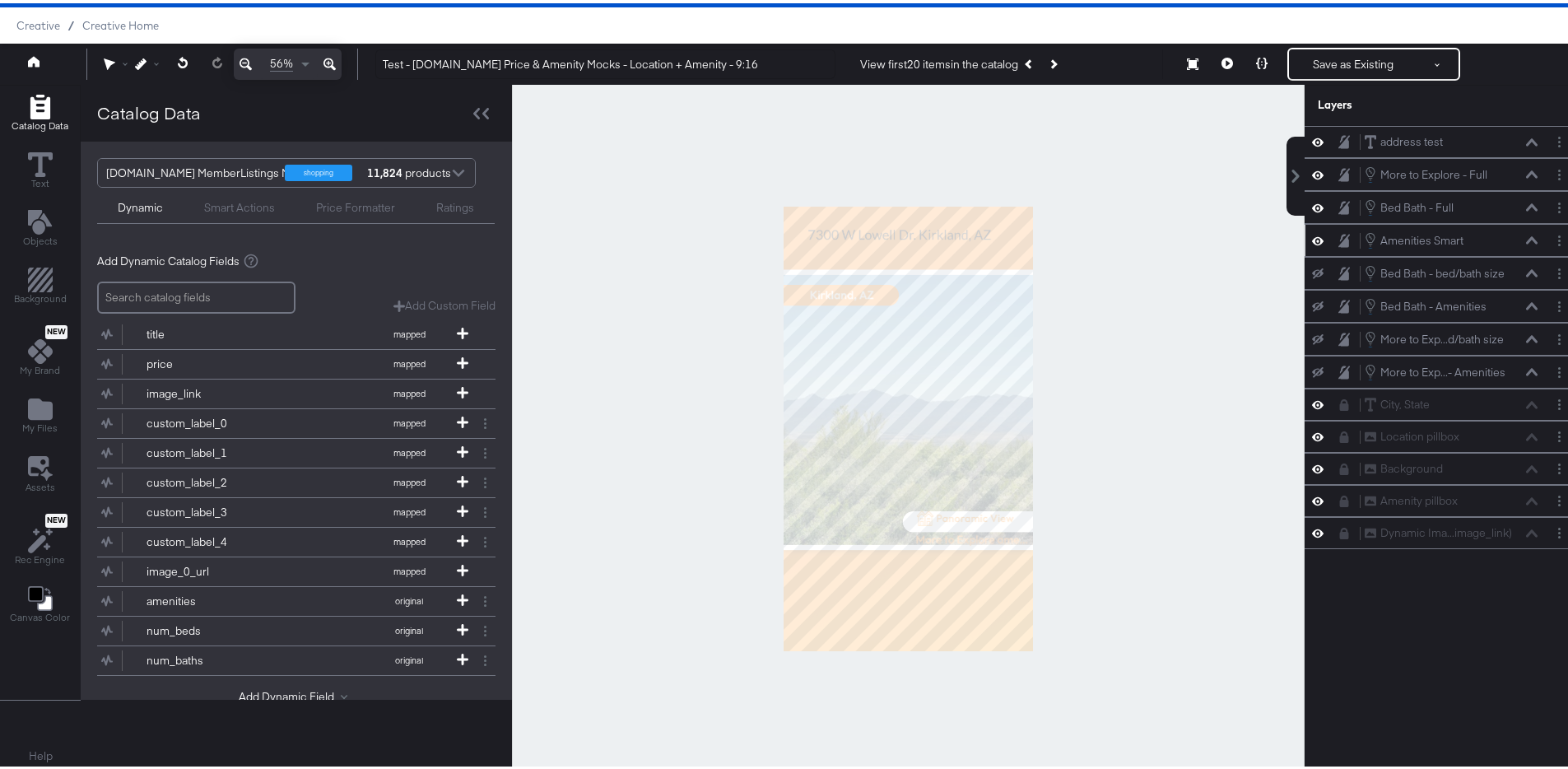 click at bounding box center [1562, 237] 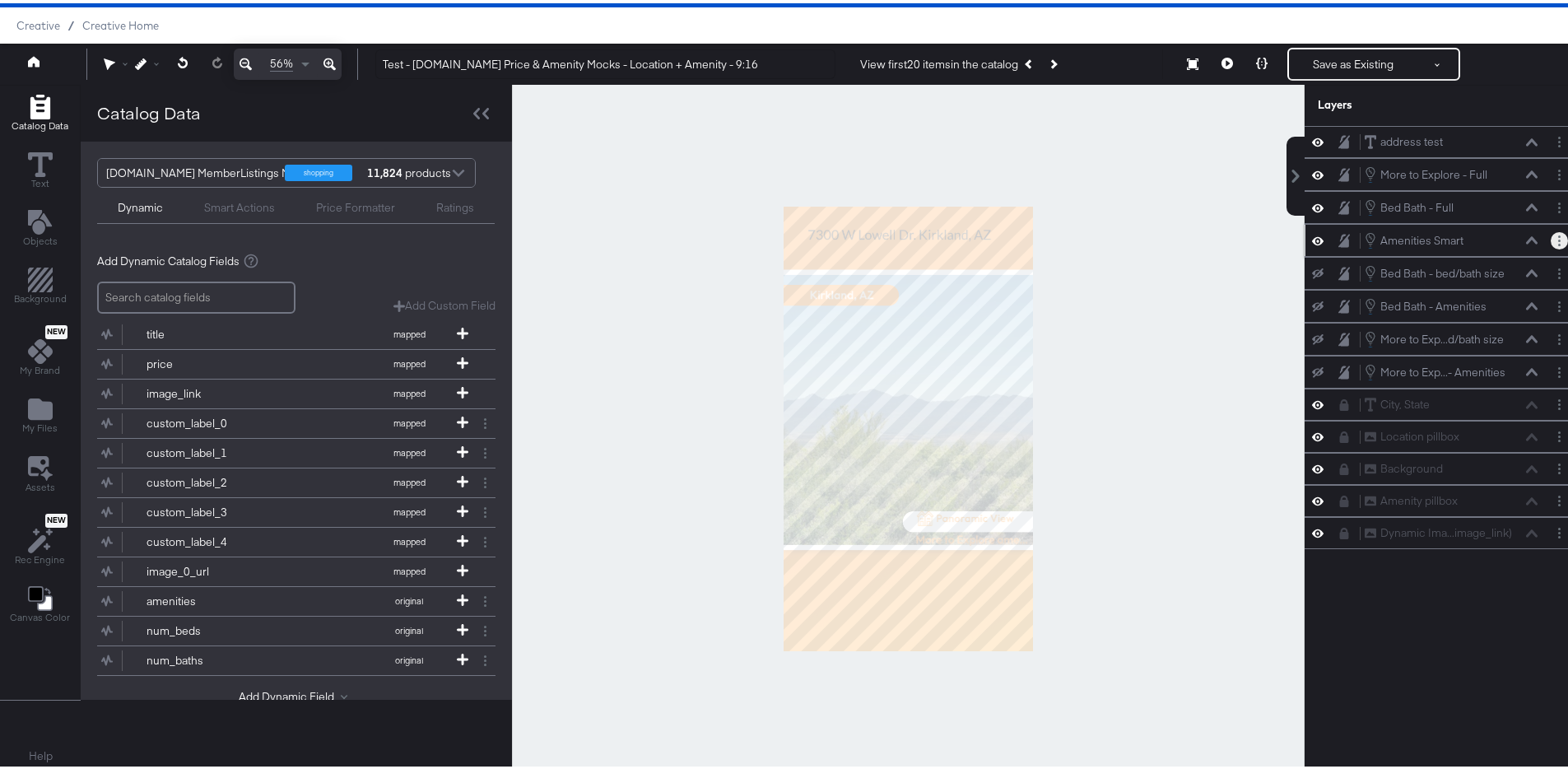 click at bounding box center (1559, 237) 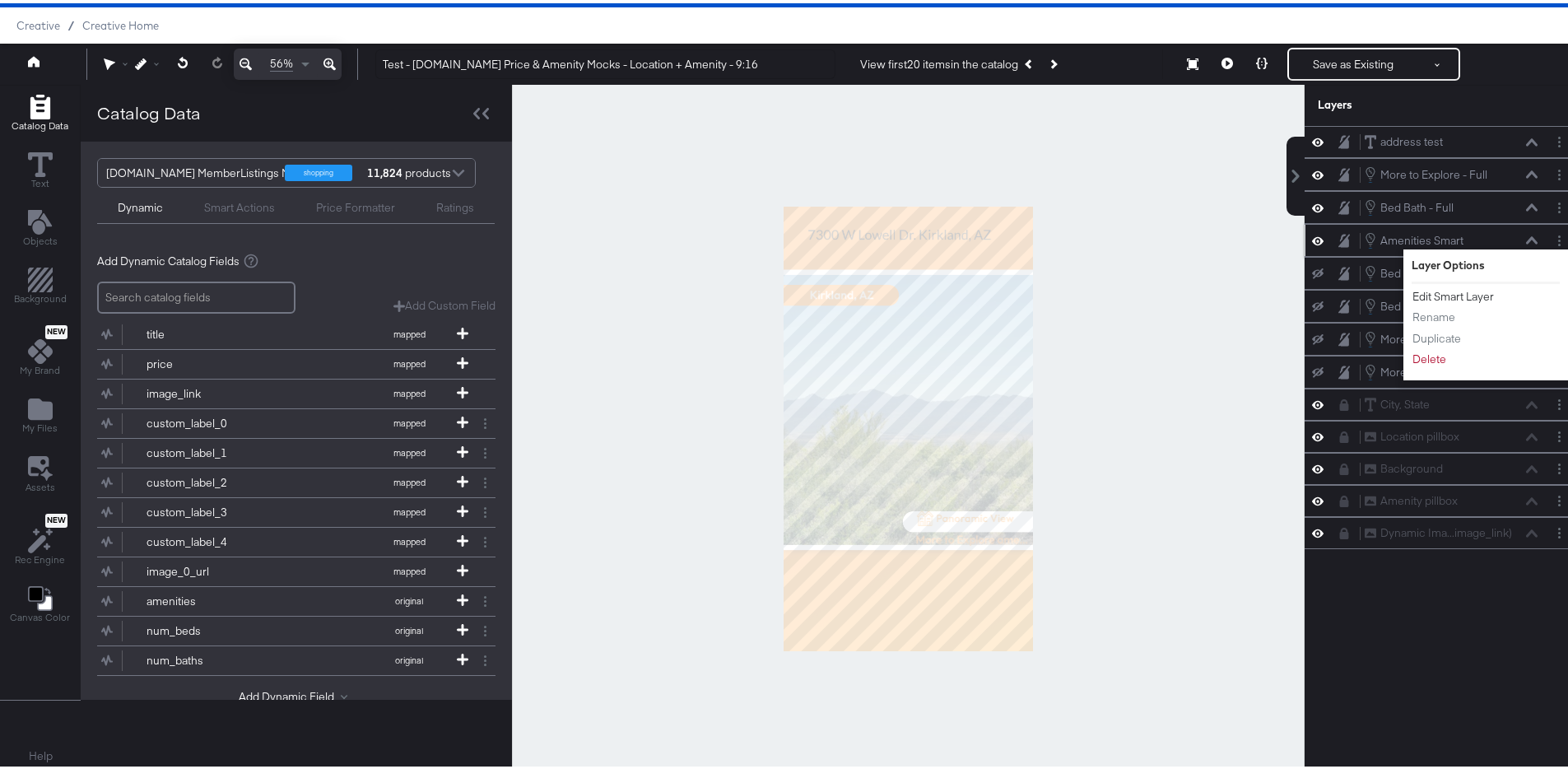 click on "Edit Smart Layer" at bounding box center [1453, 293] 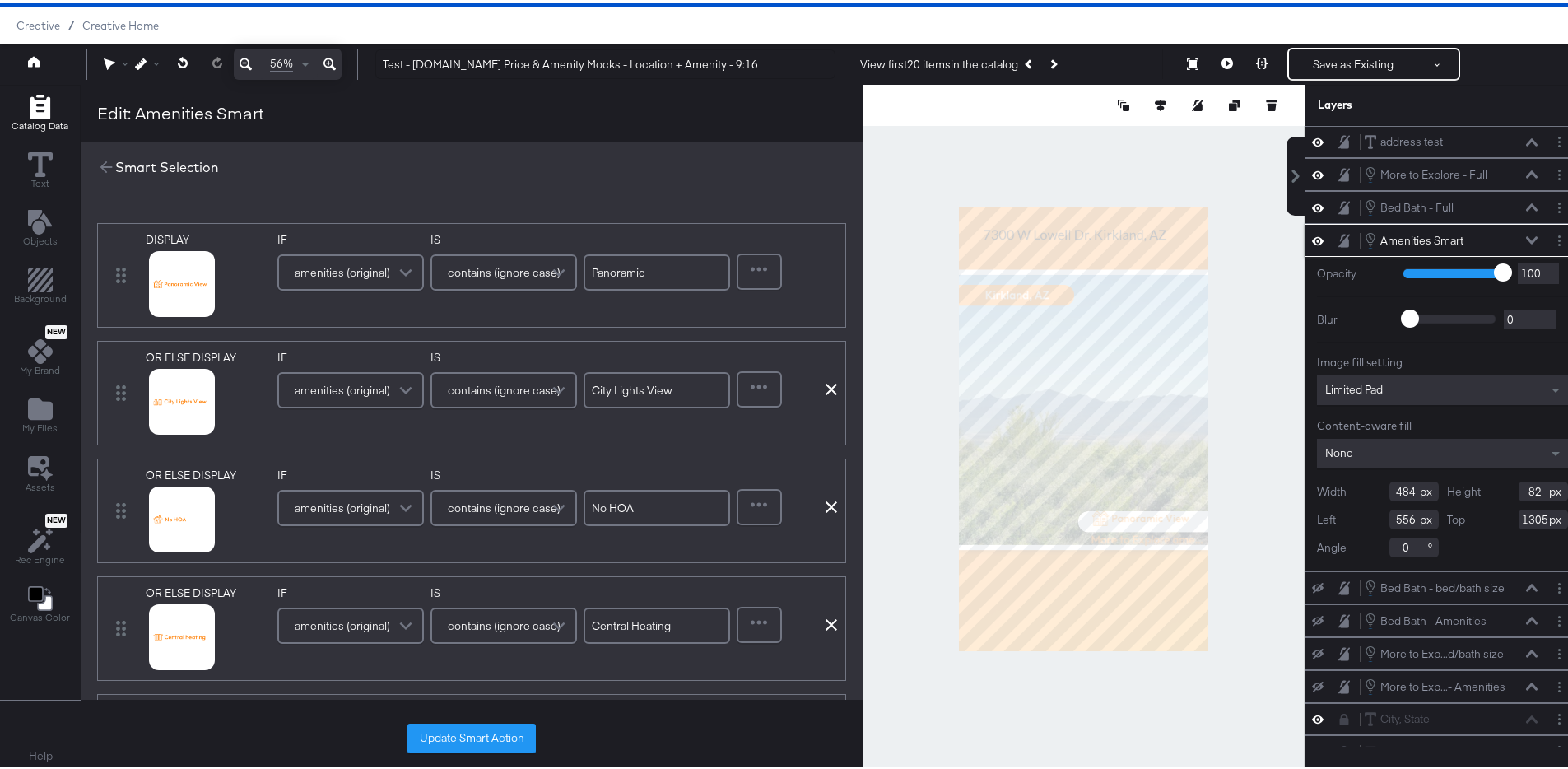 scroll, scrollTop: 579, scrollLeft: 0, axis: vertical 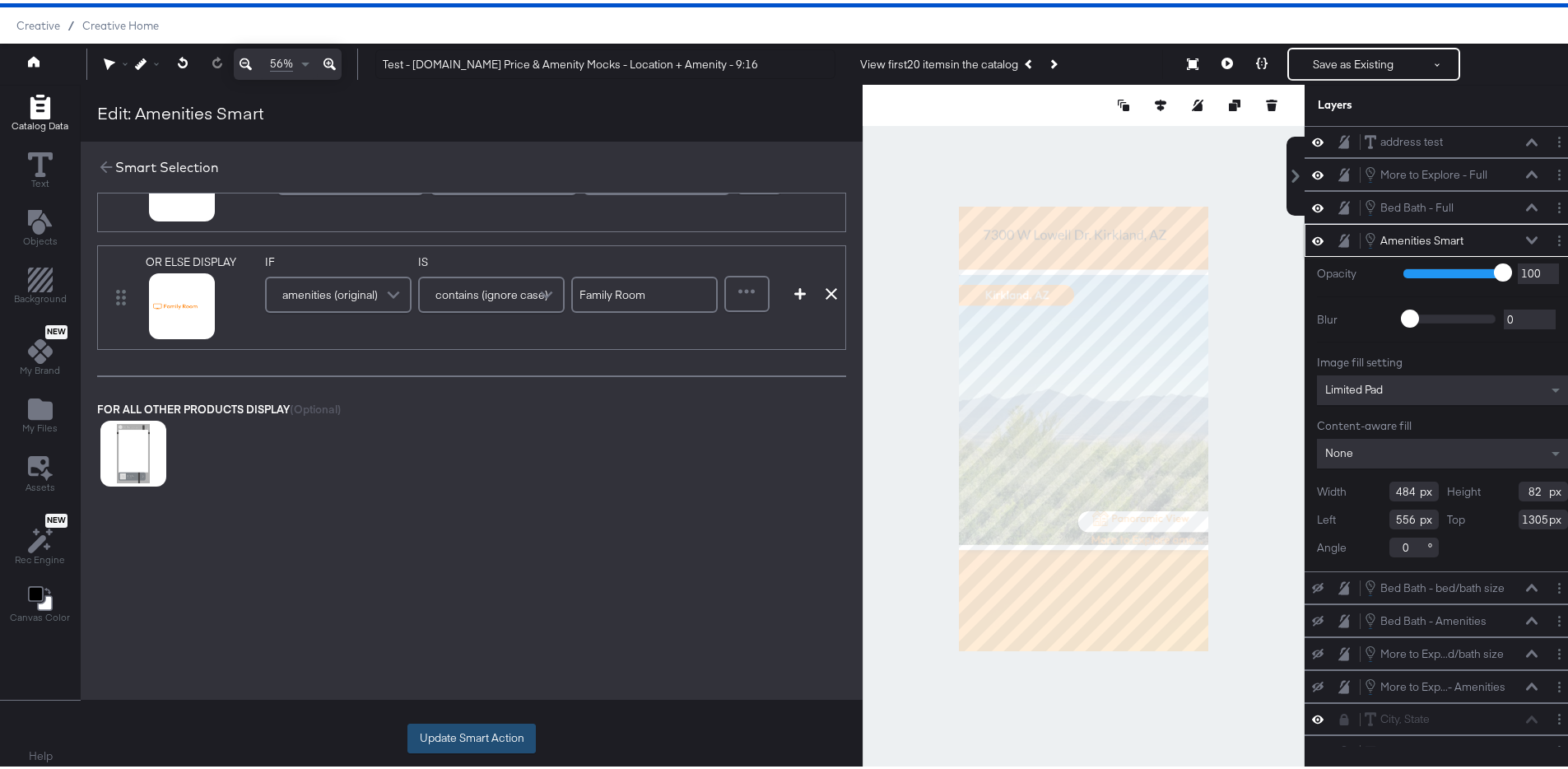 click on "Update Smart Action" at bounding box center [472, 735] 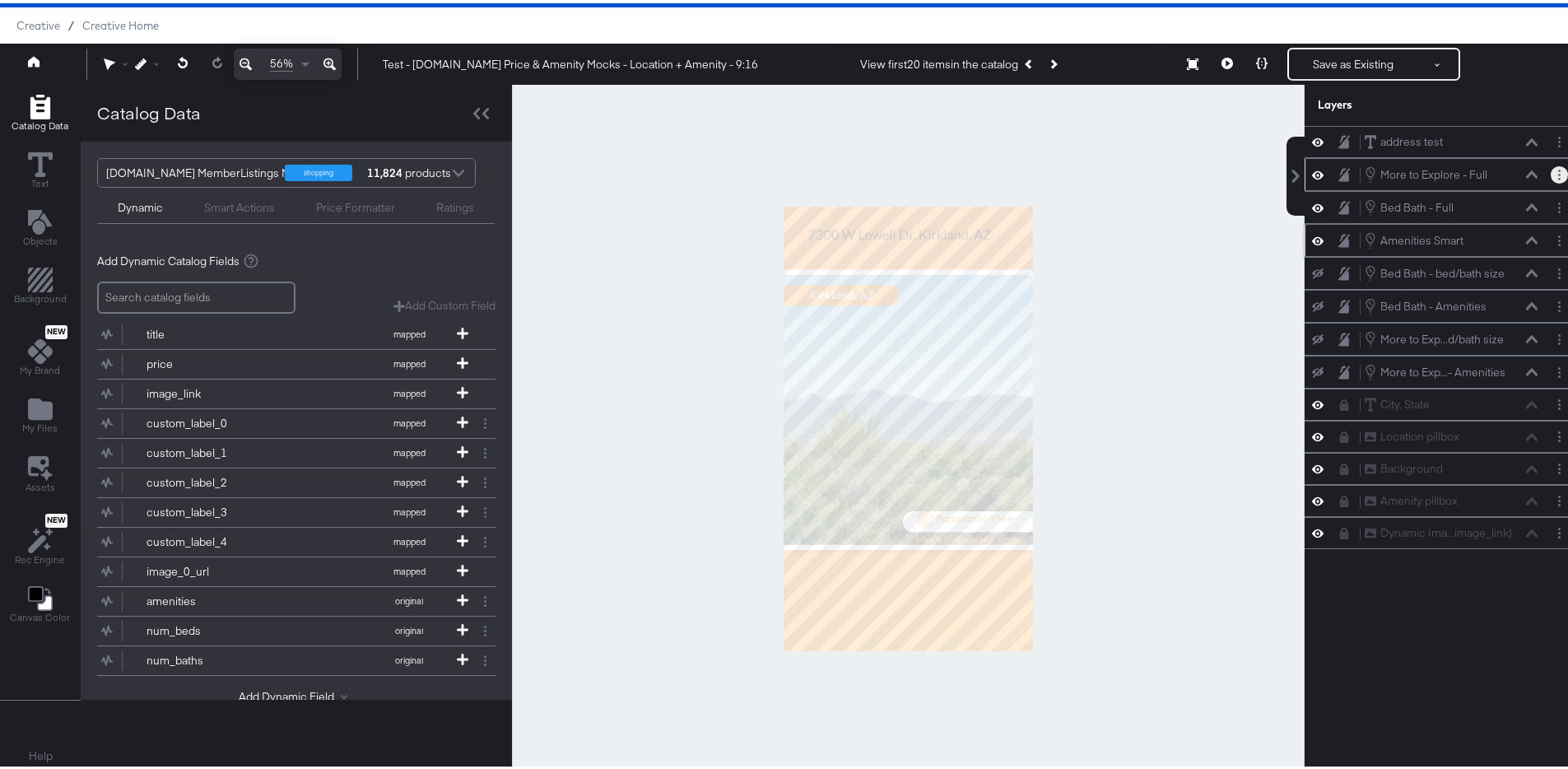 click at bounding box center (1559, 171) 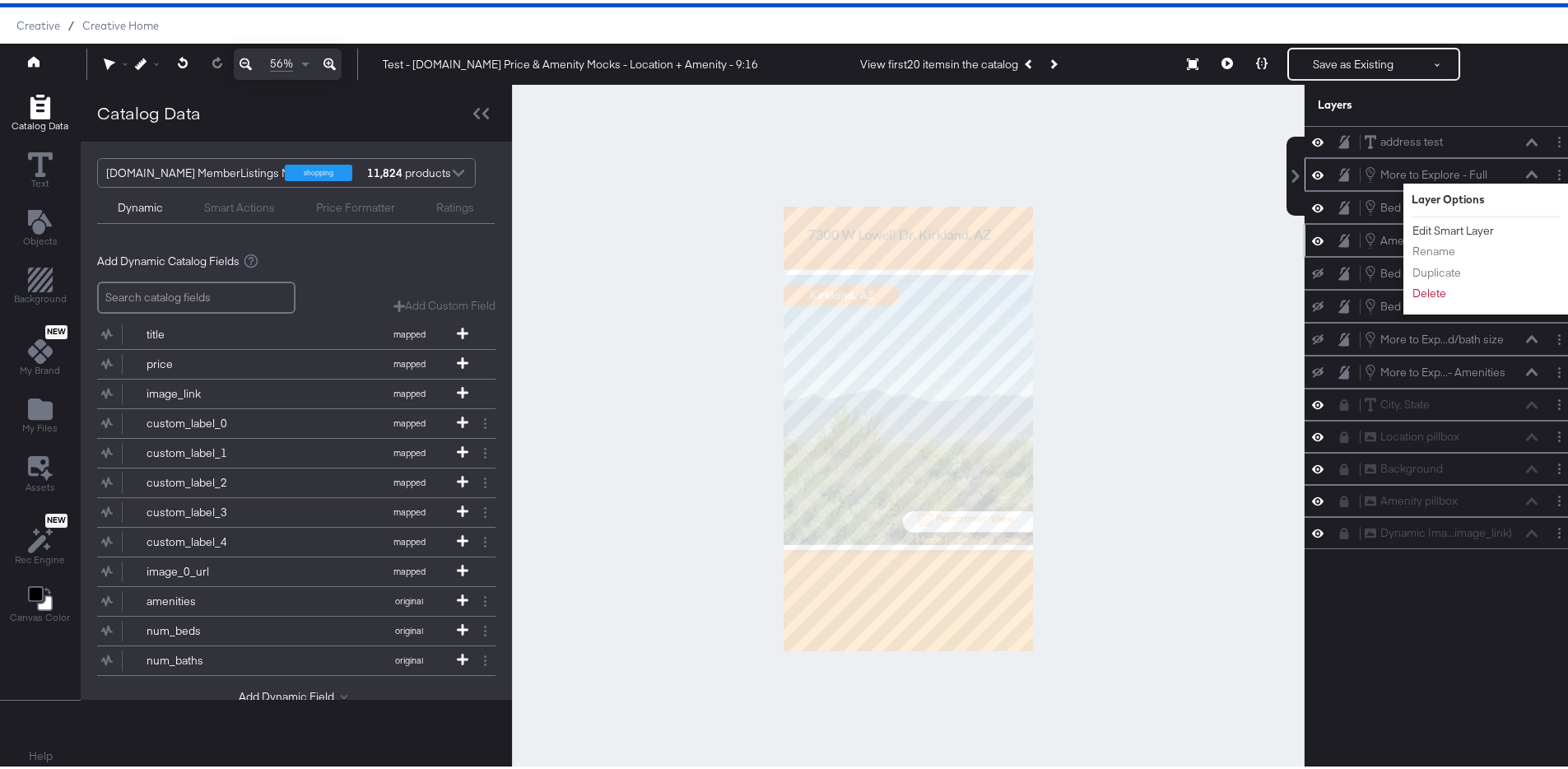 click on "Edit Smart Layer" at bounding box center [1457, 227] 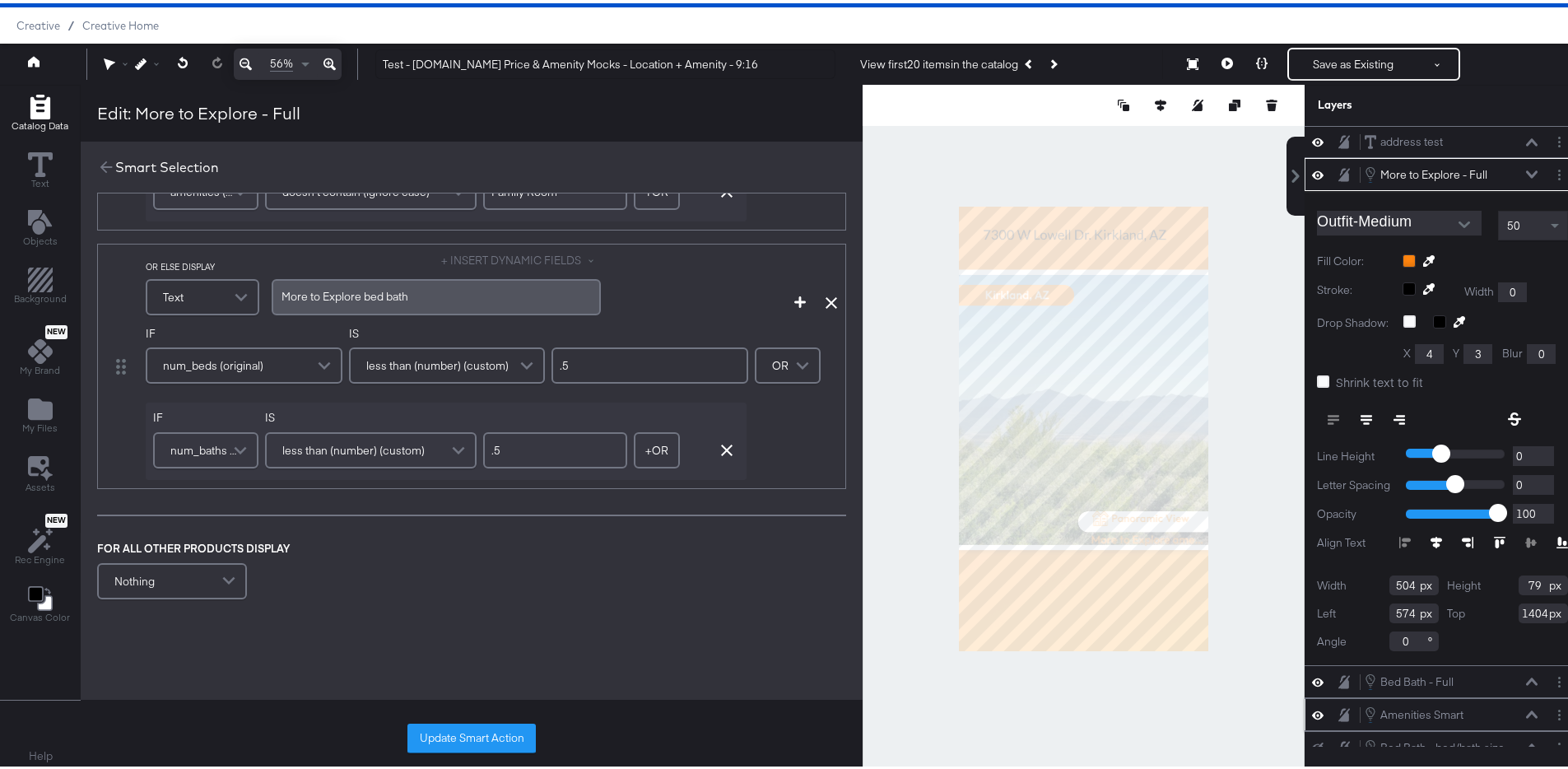 click on "amenities (original)" at bounding box center [244, -236] 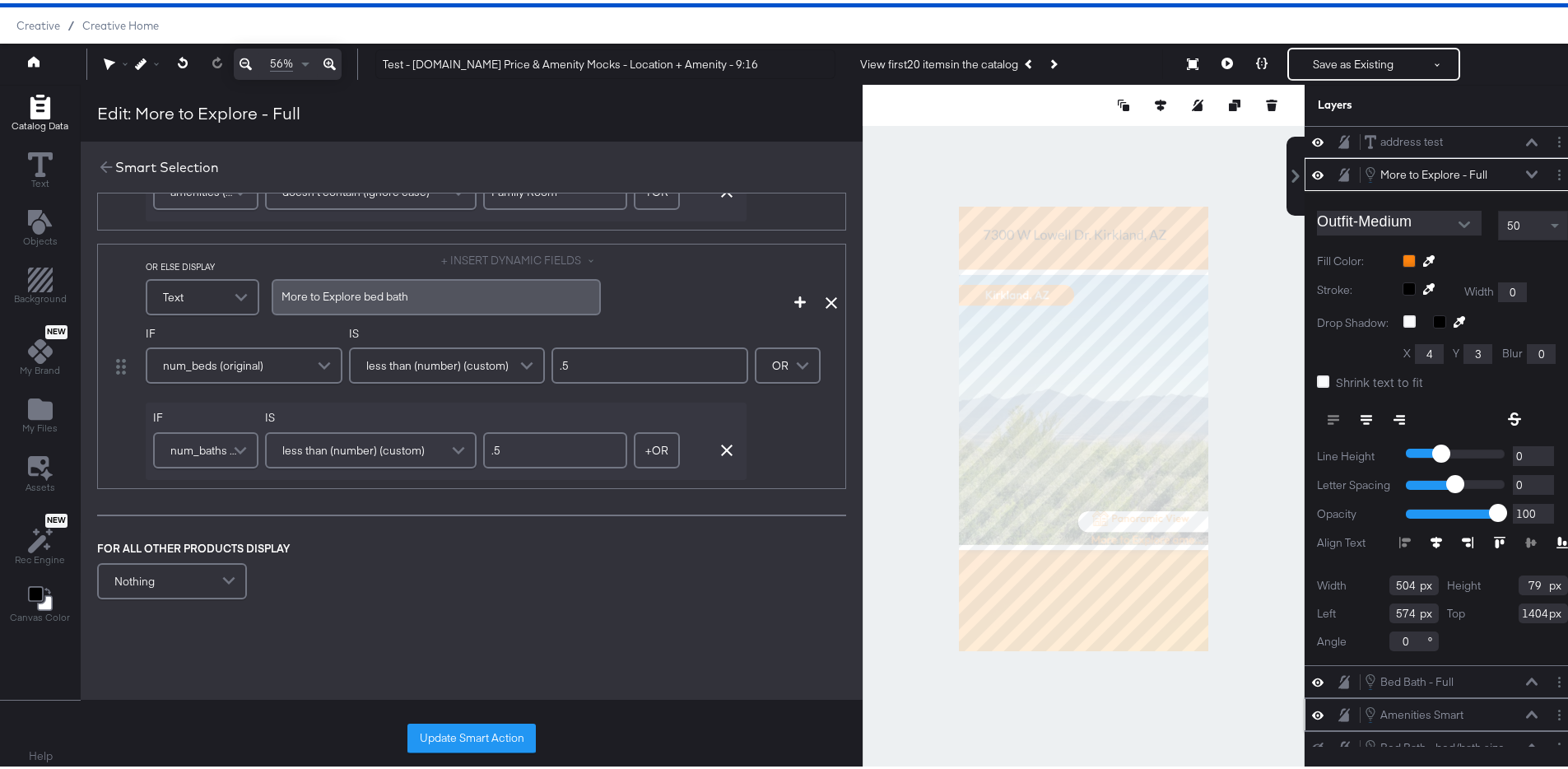 click on "amenities (original)" at bounding box center [203, -152] 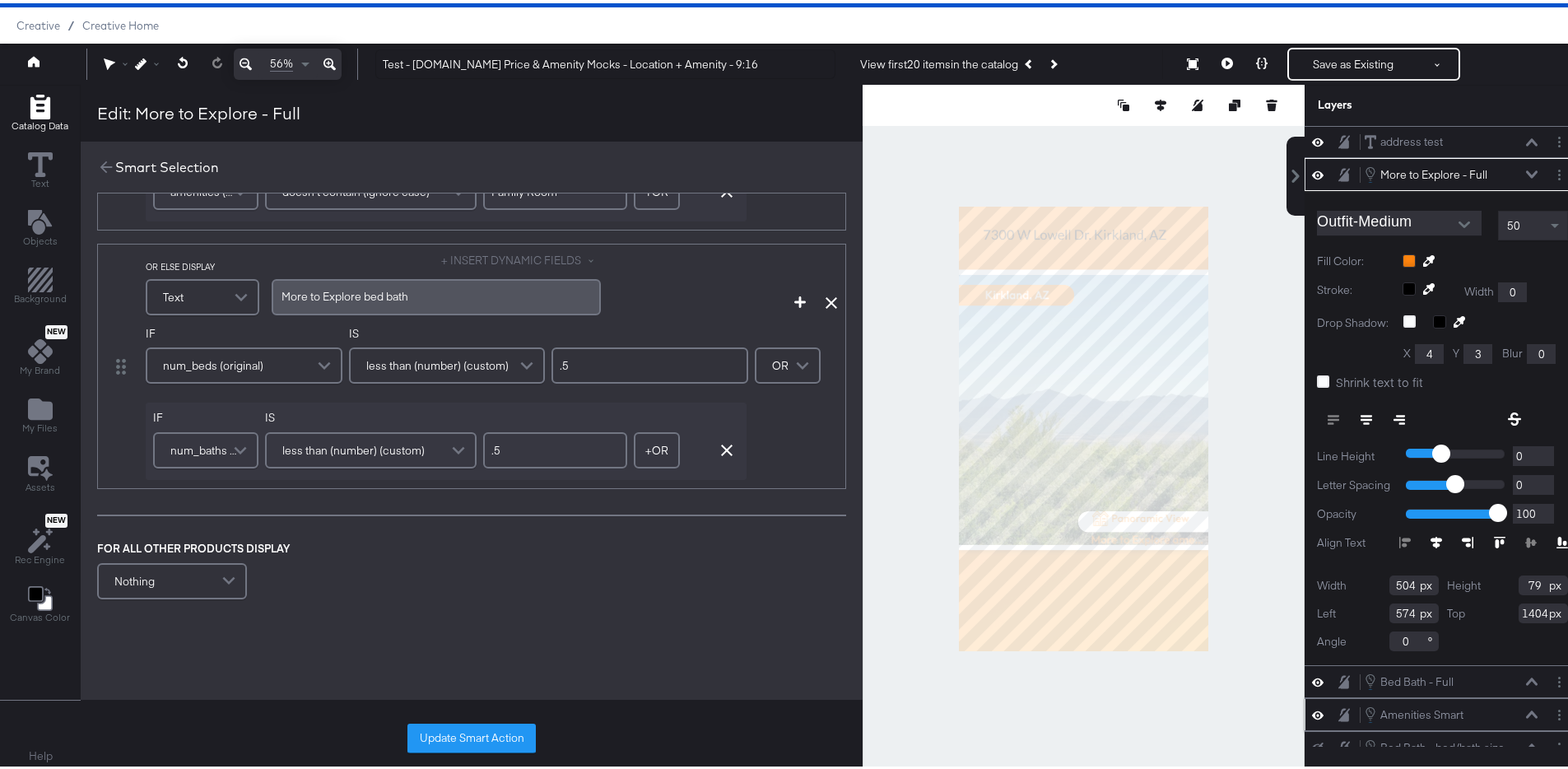 scroll, scrollTop: 119, scrollLeft: 0, axis: vertical 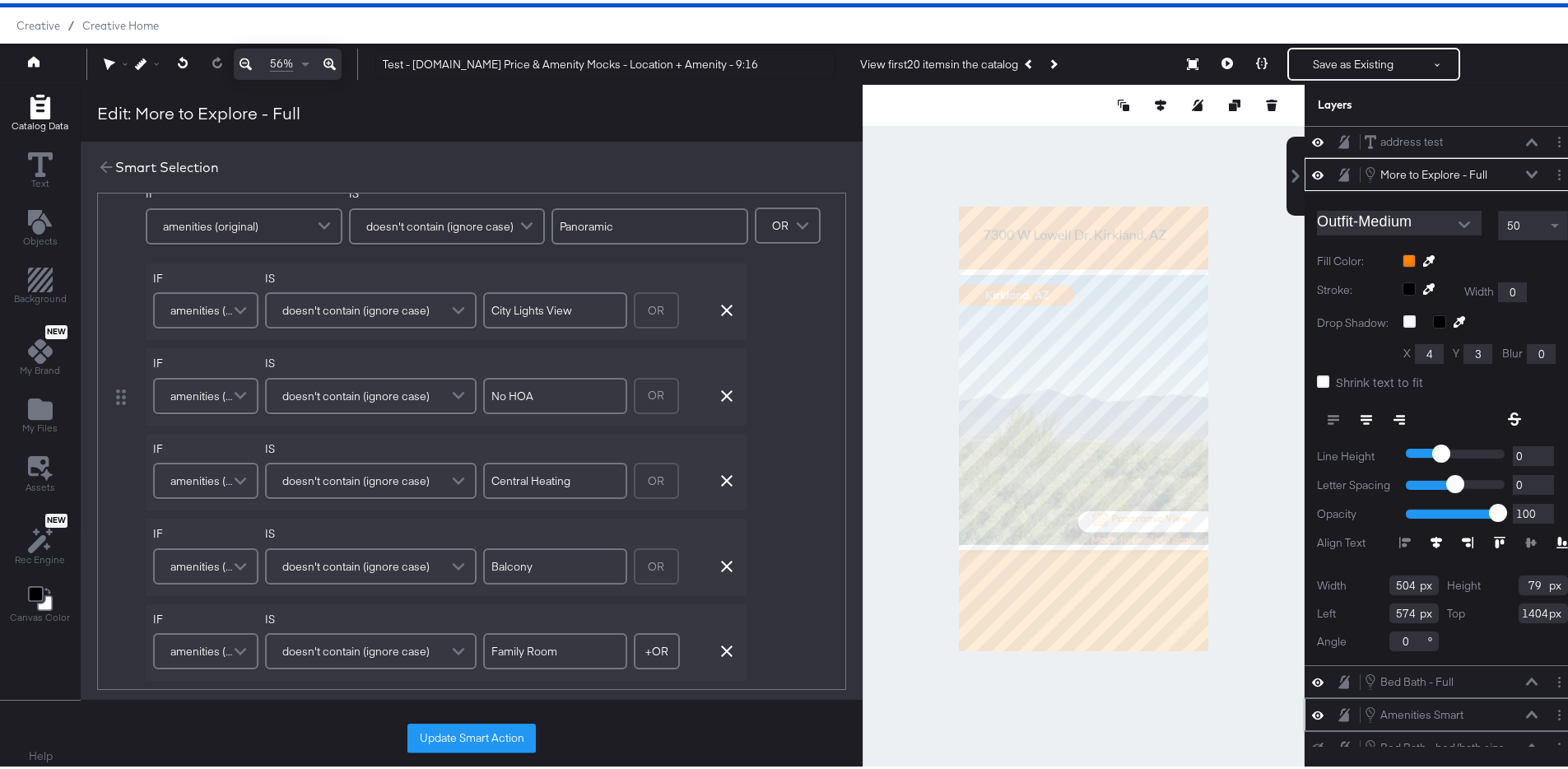 click on "amenities (original)" at bounding box center (206, 393) 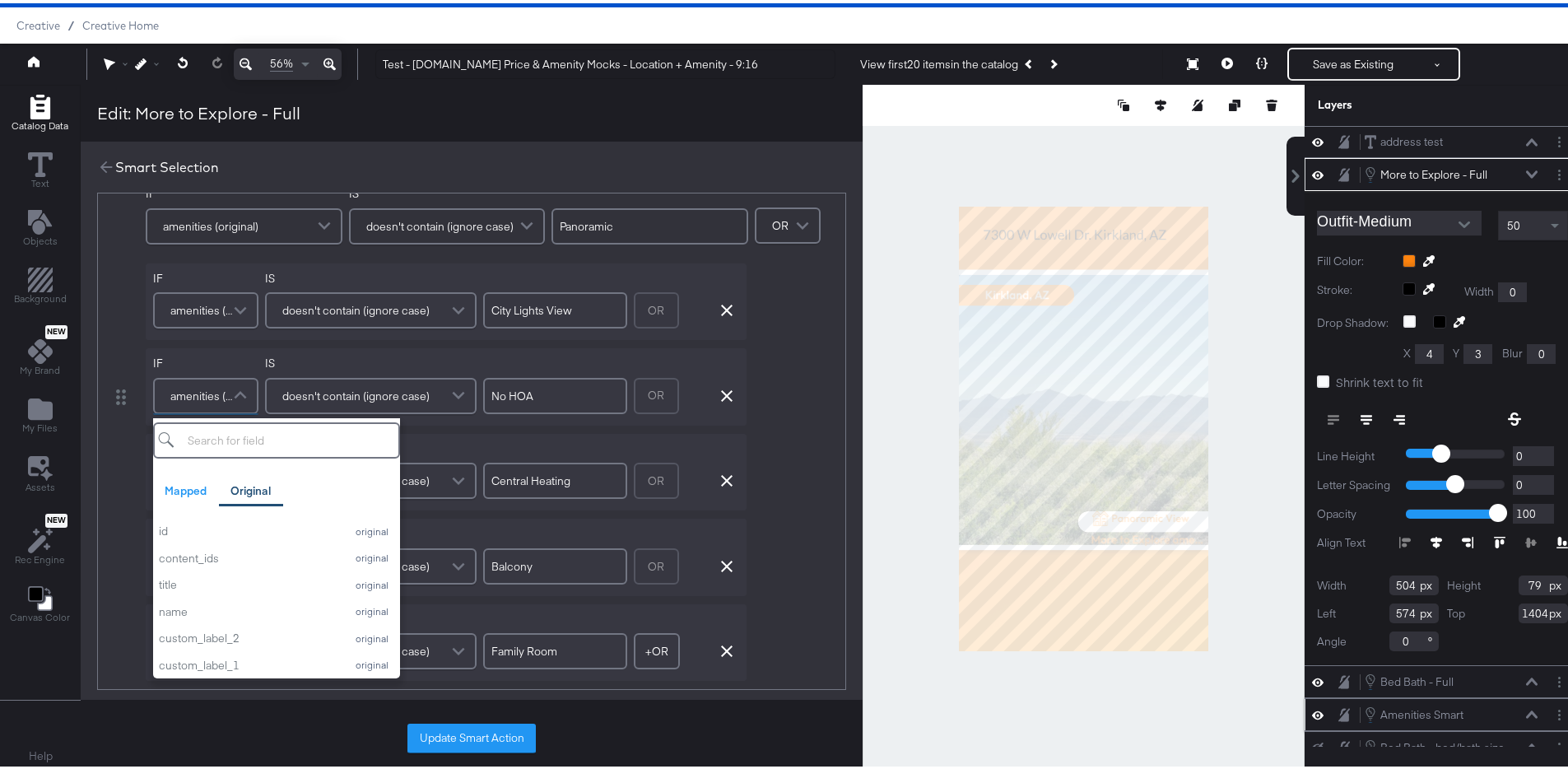 click on "amenities (original)" at bounding box center (206, 393) 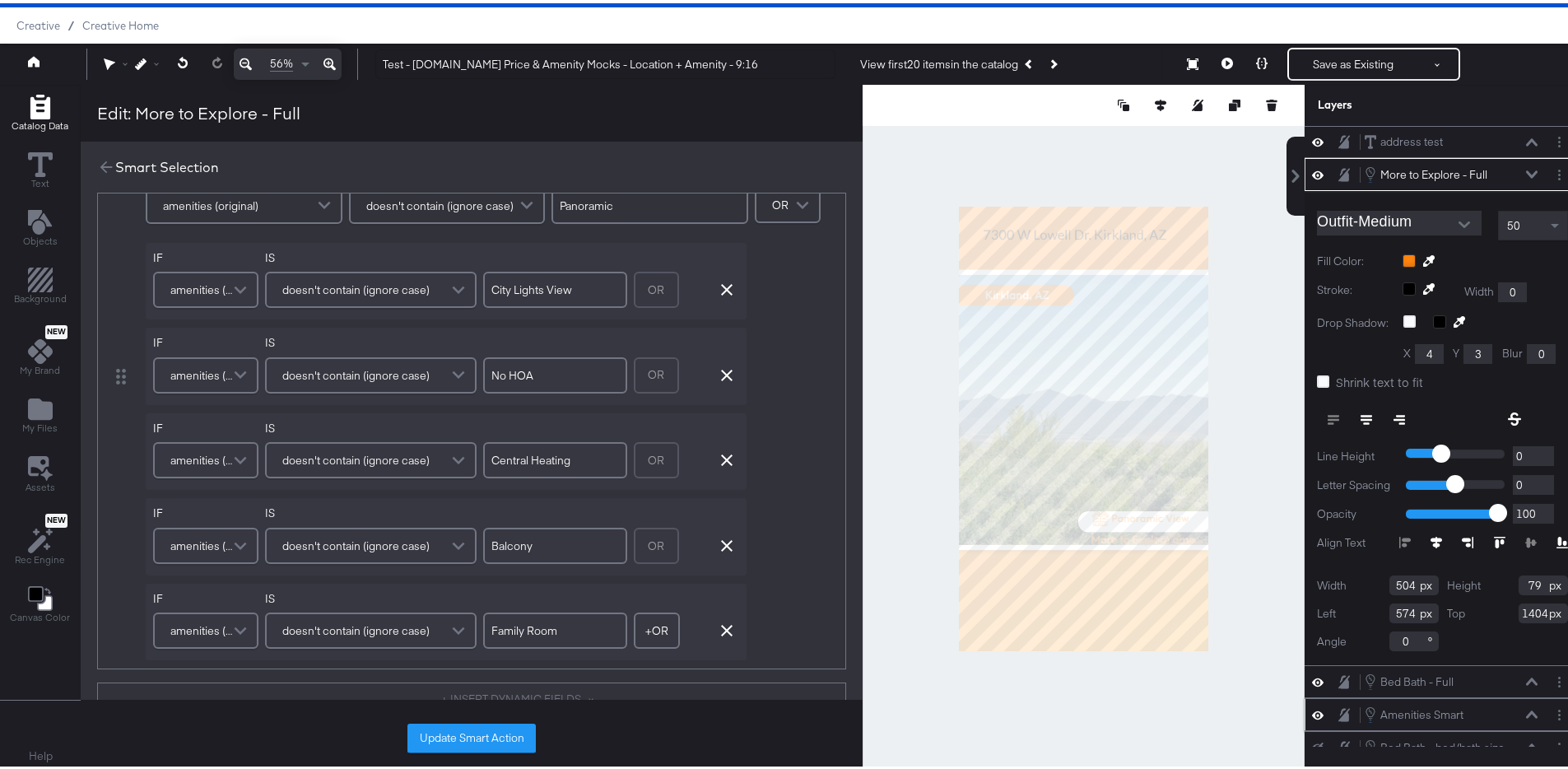 scroll, scrollTop: 151, scrollLeft: 0, axis: vertical 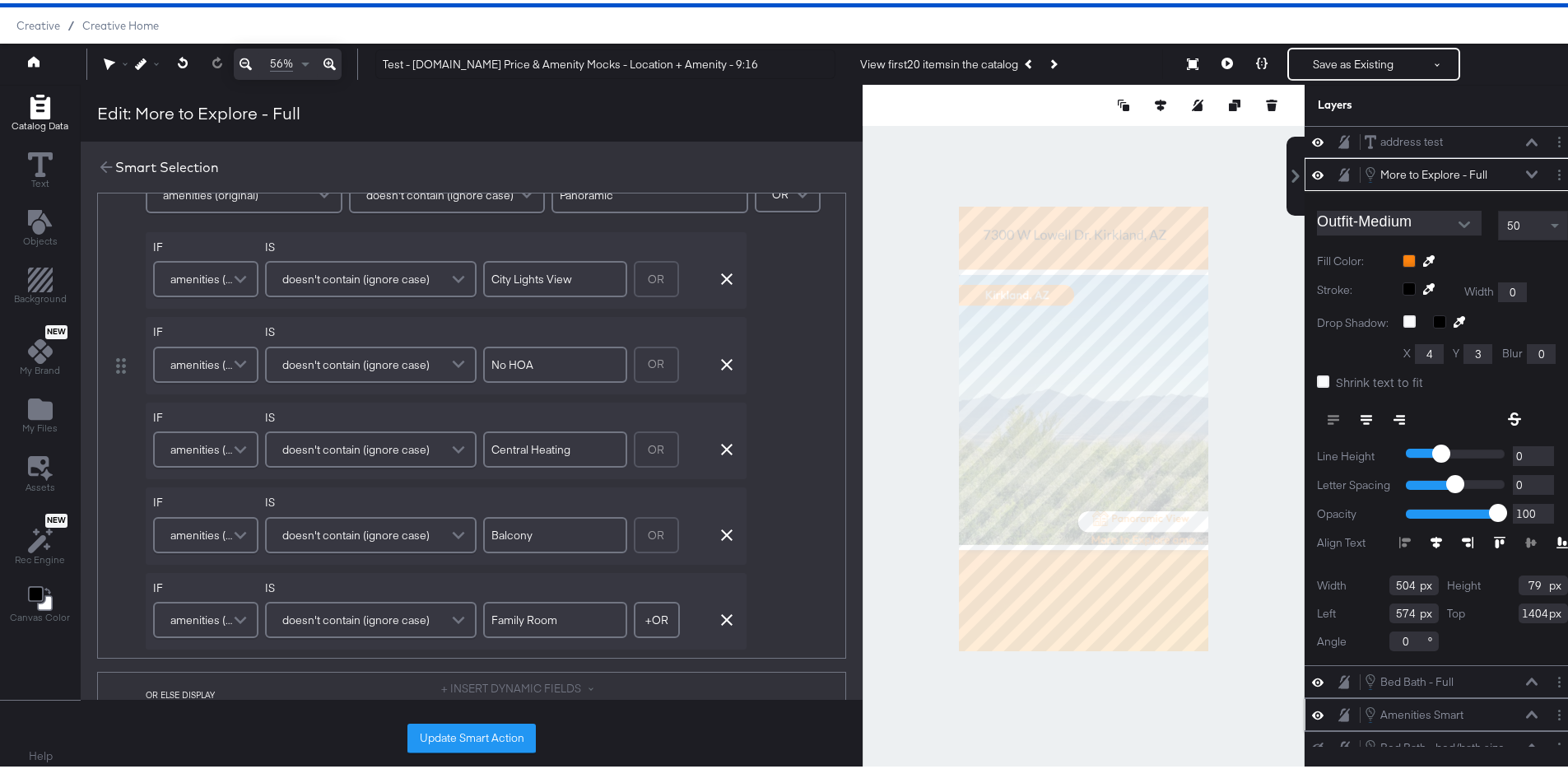 click on "amenities (original)" at bounding box center [203, 446] 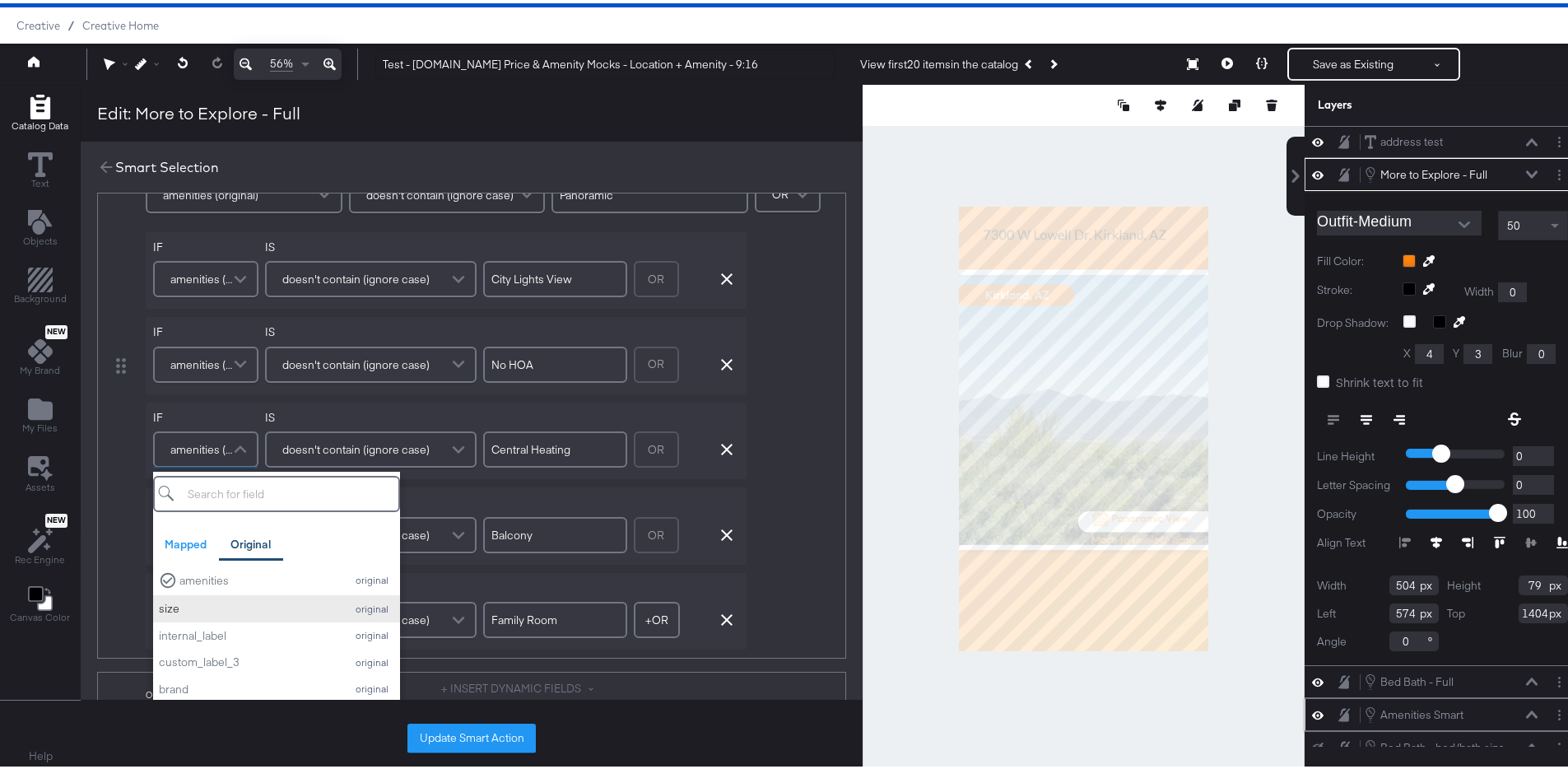 scroll, scrollTop: 254, scrollLeft: 0, axis: vertical 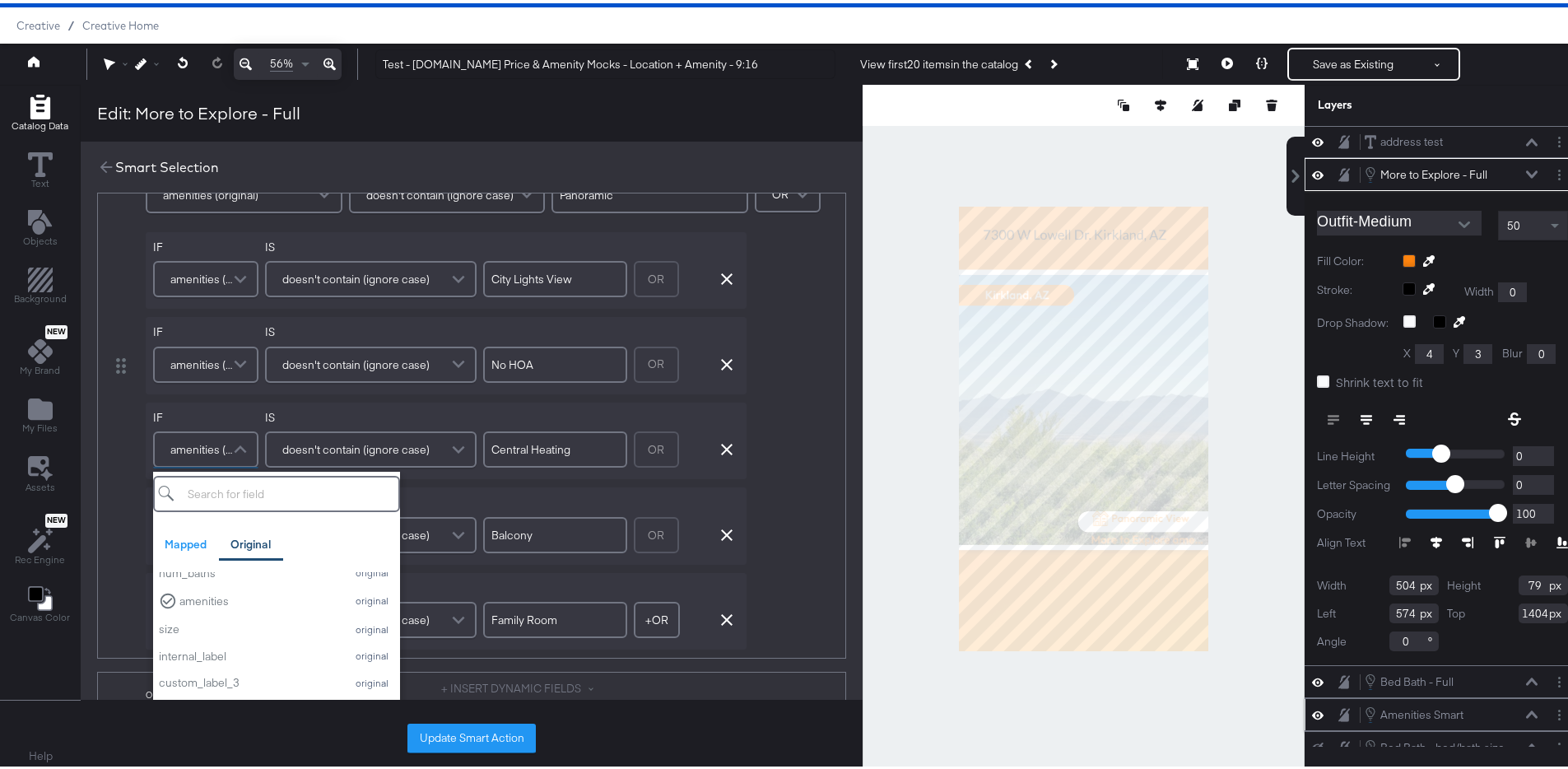 click on "amenities (original)" at bounding box center (203, 446) 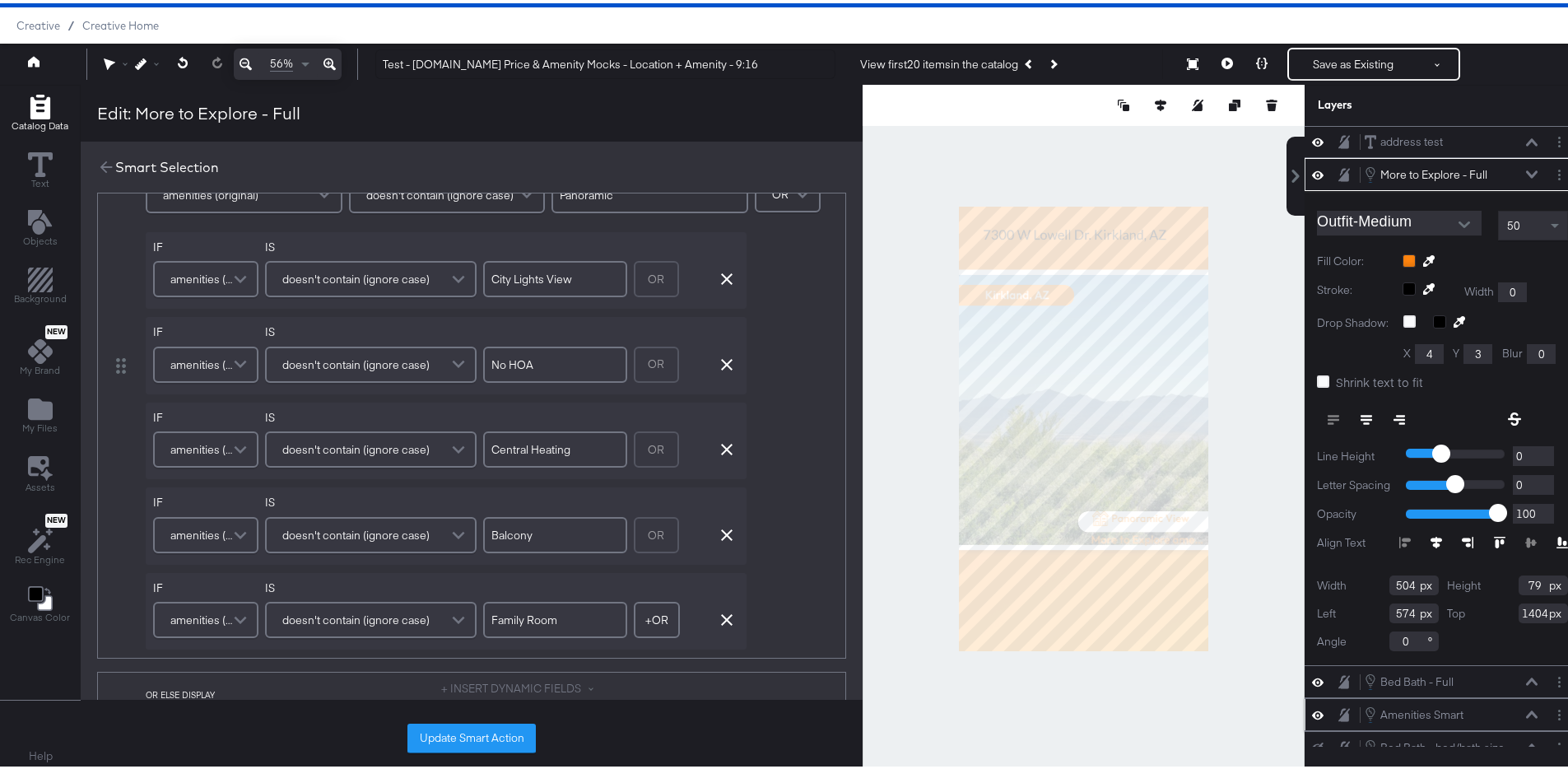 scroll, scrollTop: 217, scrollLeft: 0, axis: vertical 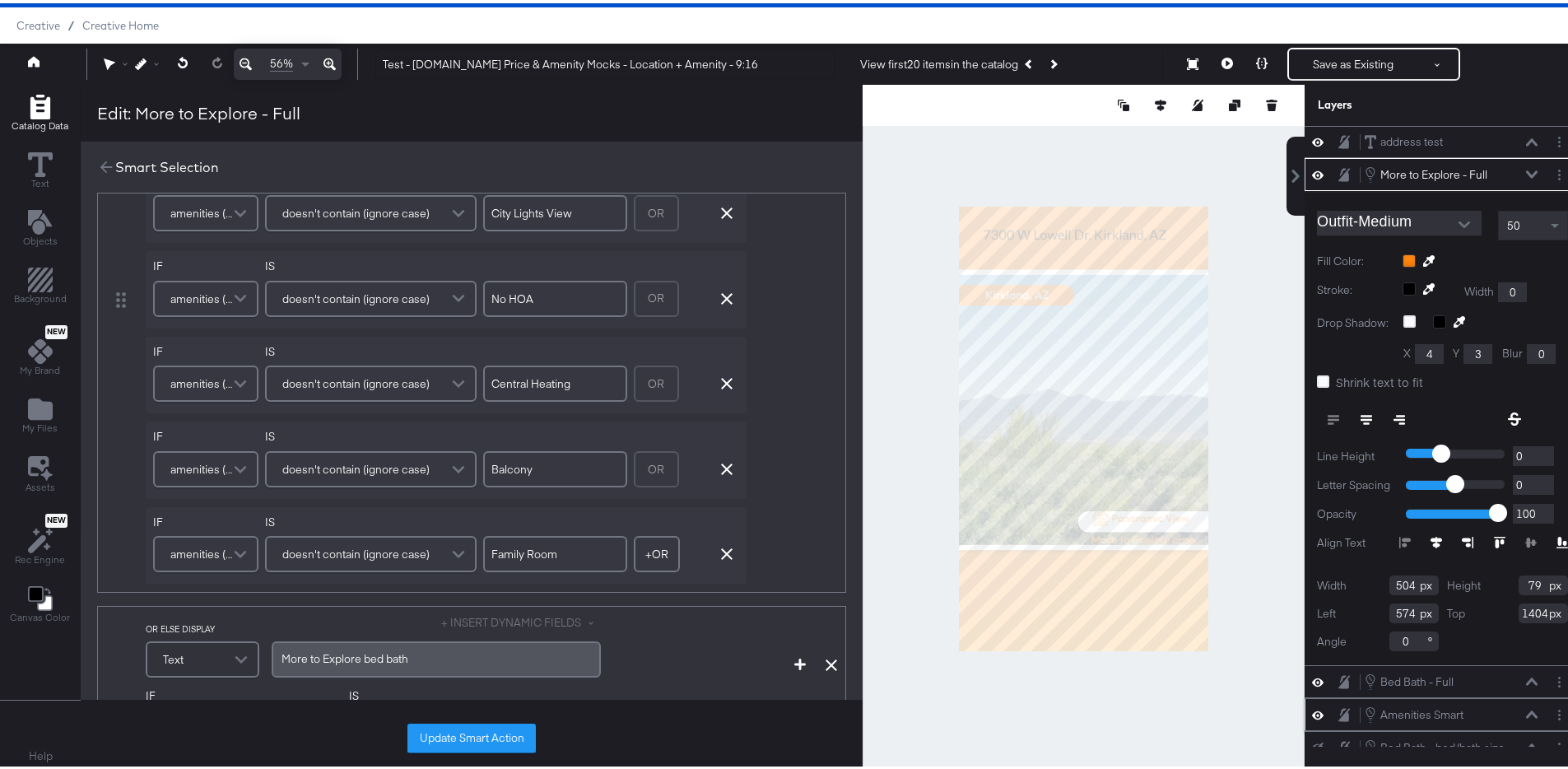 click on "amenities (original)" at bounding box center [203, 380] 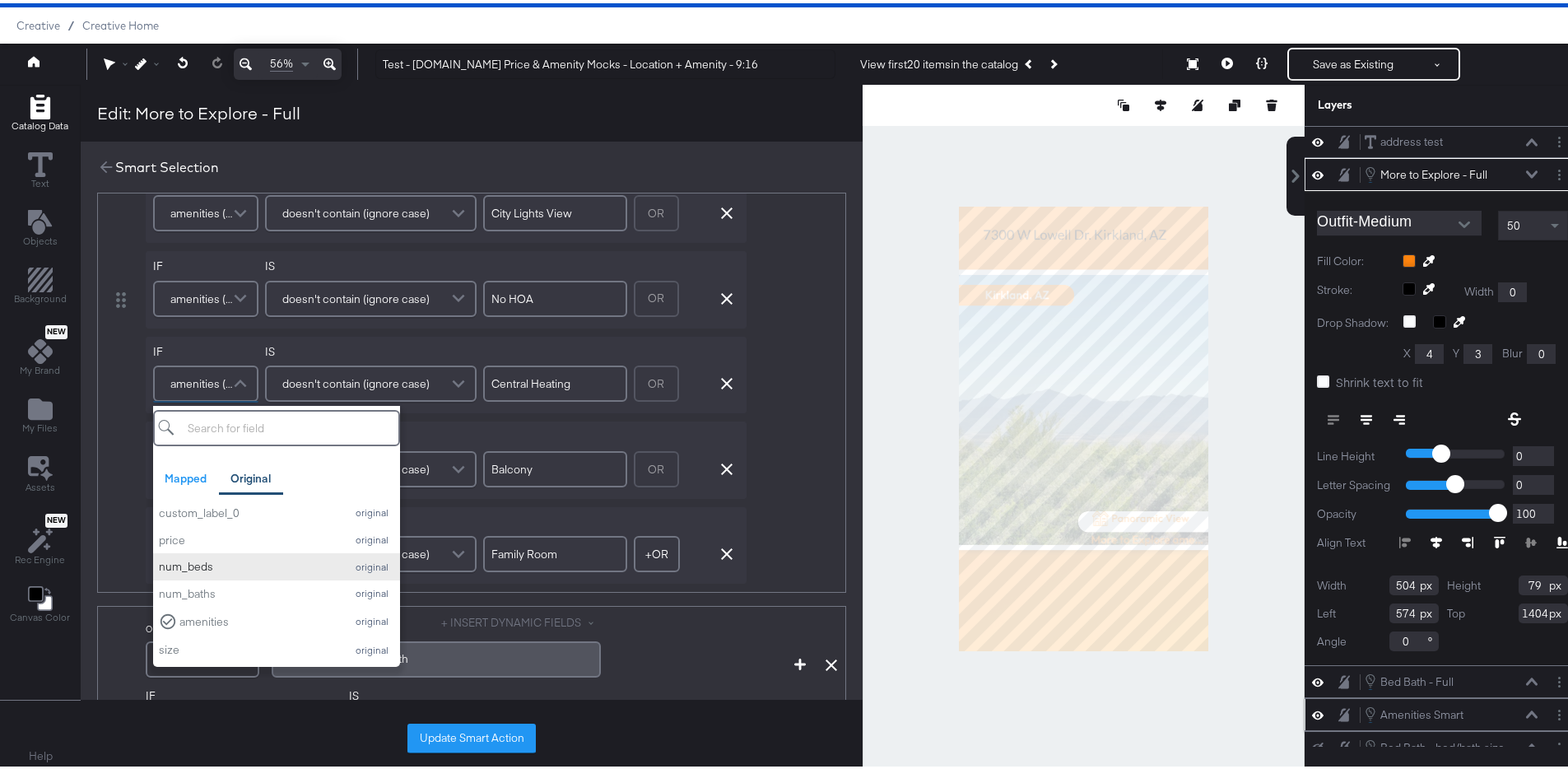 scroll, scrollTop: 178, scrollLeft: 0, axis: vertical 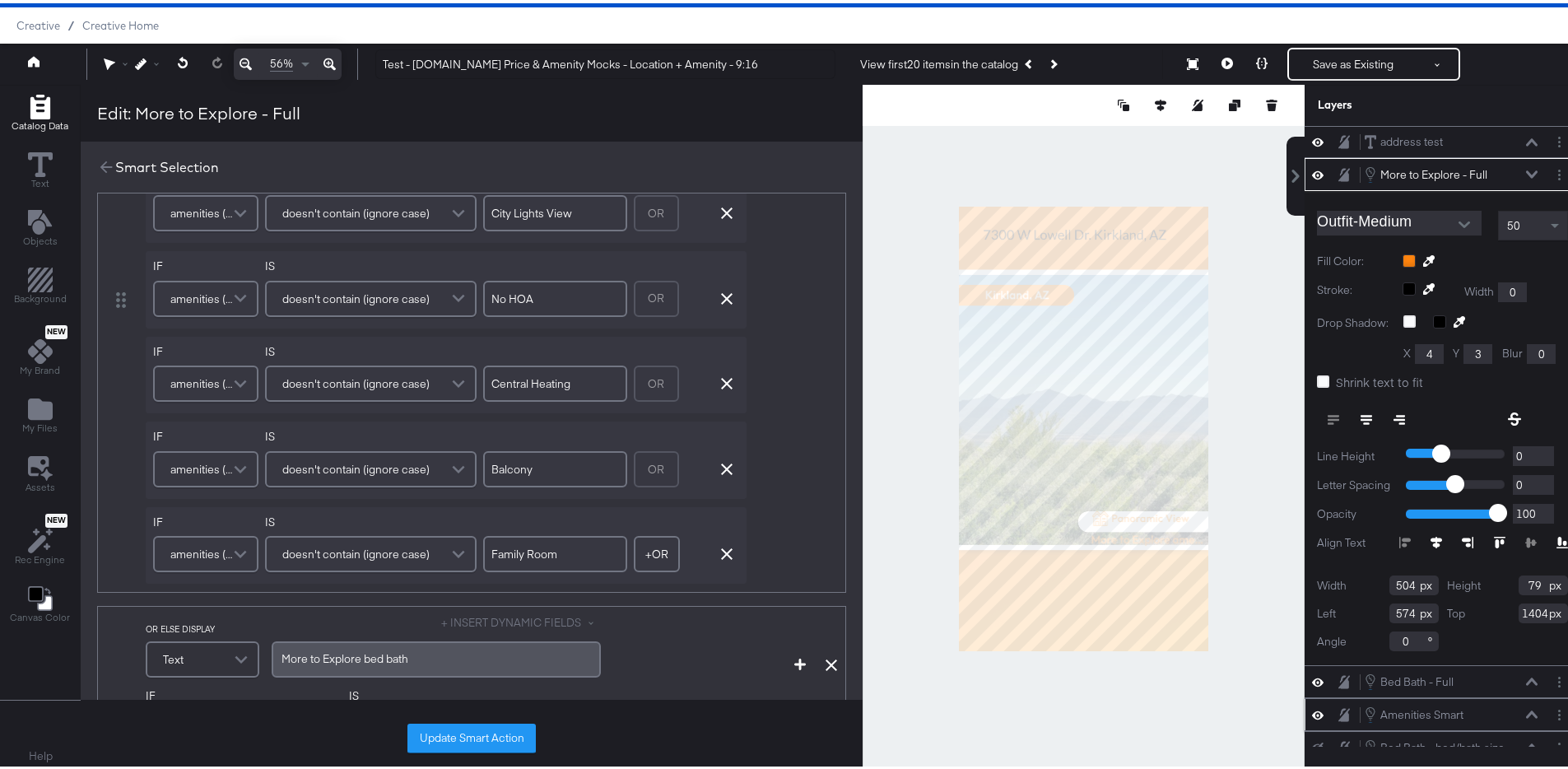 click on "amenities (original)" at bounding box center (203, 380) 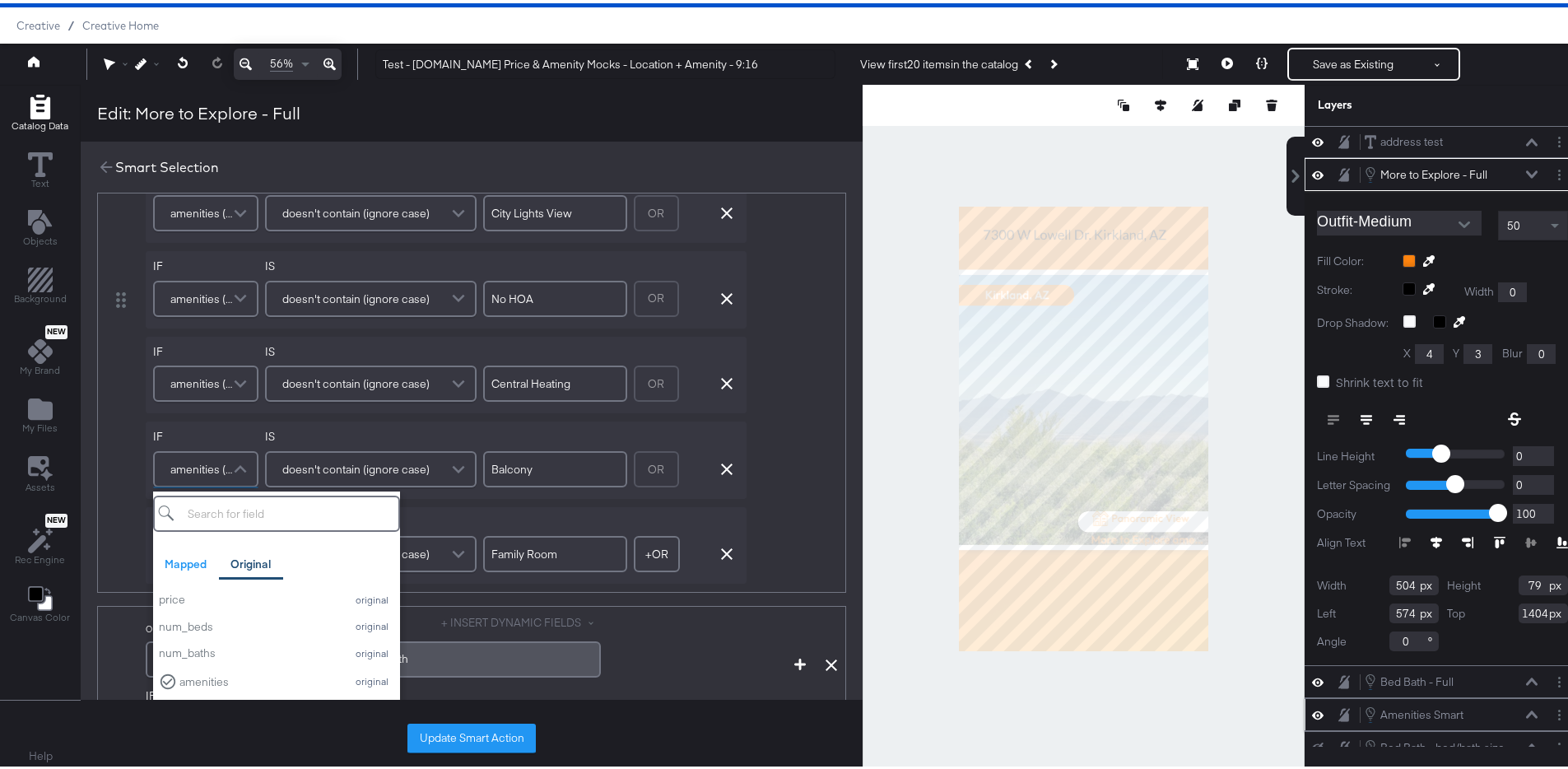 scroll, scrollTop: 203, scrollLeft: 0, axis: vertical 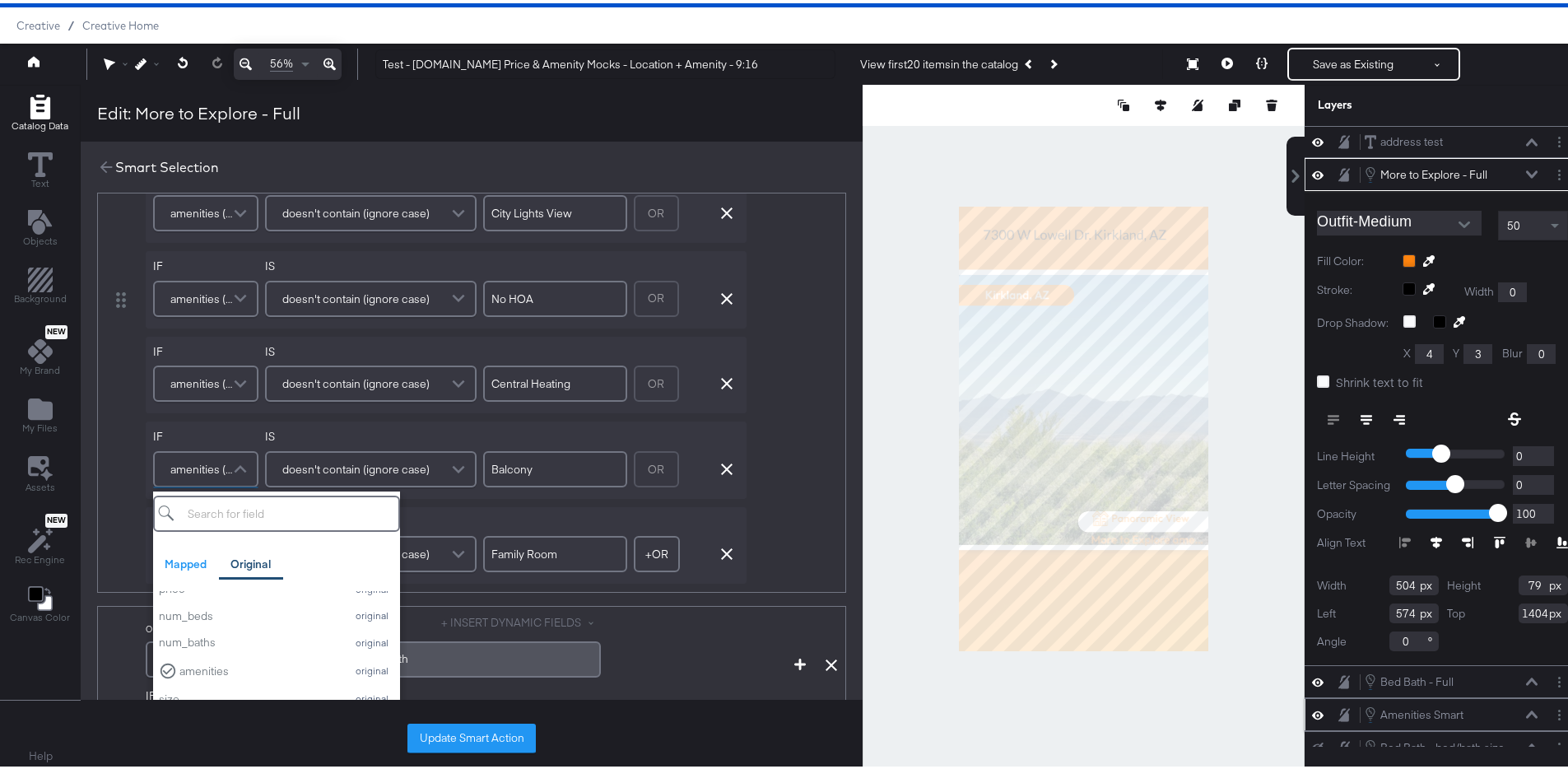 click on "amenities (original)" at bounding box center (203, 466) 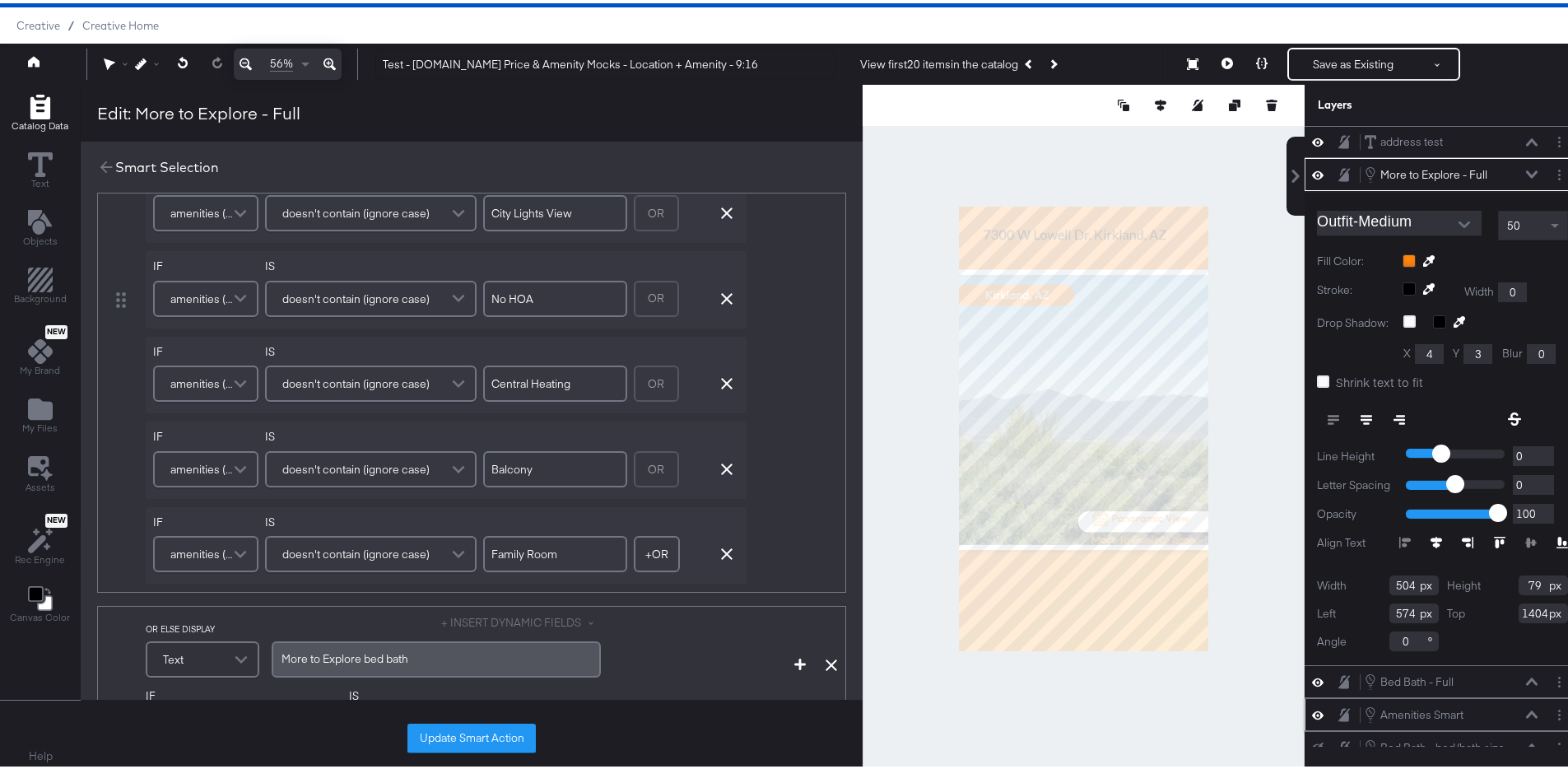 scroll, scrollTop: 238, scrollLeft: 0, axis: vertical 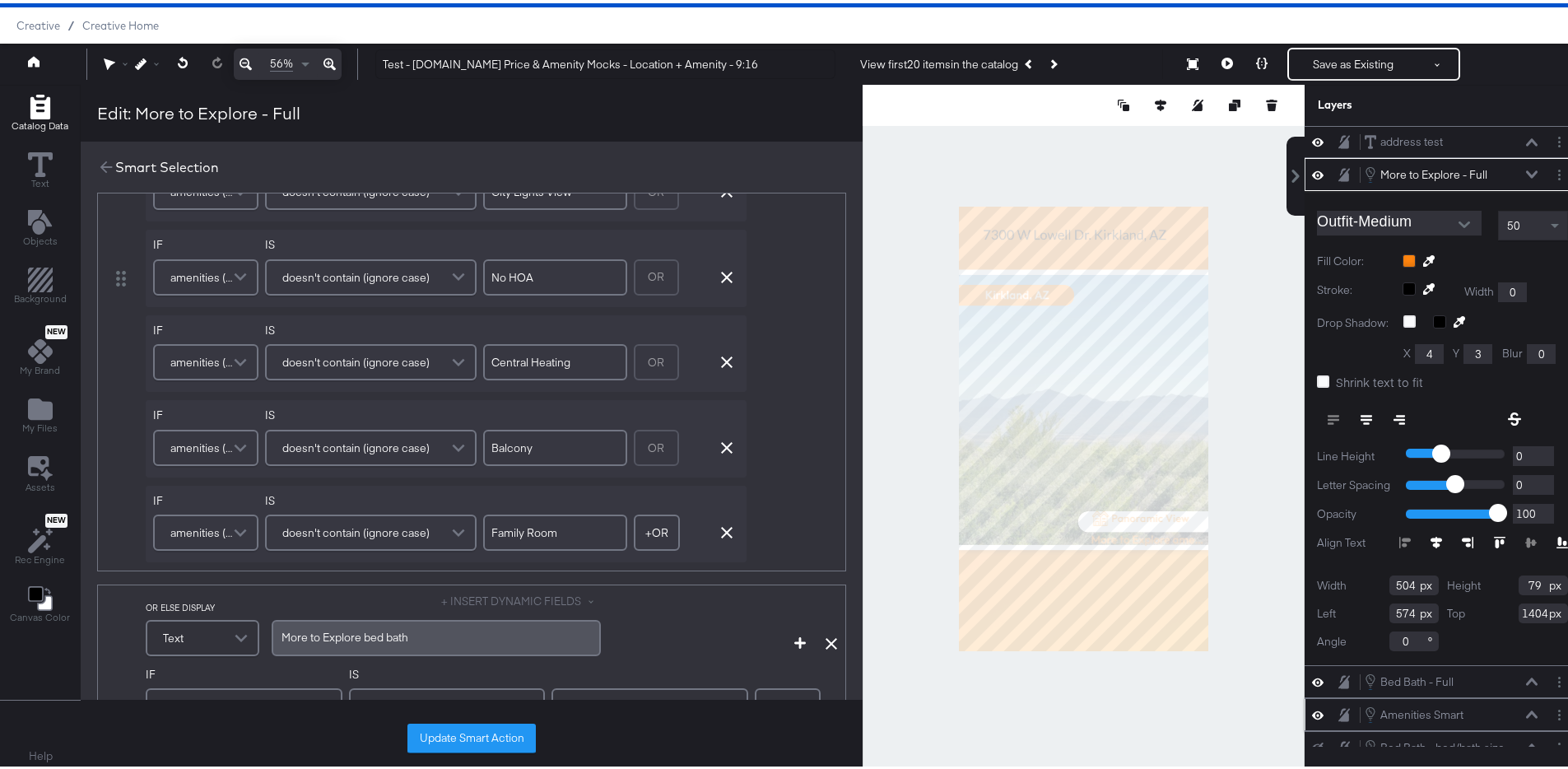 click on "amenities (original)" at bounding box center (203, 529) 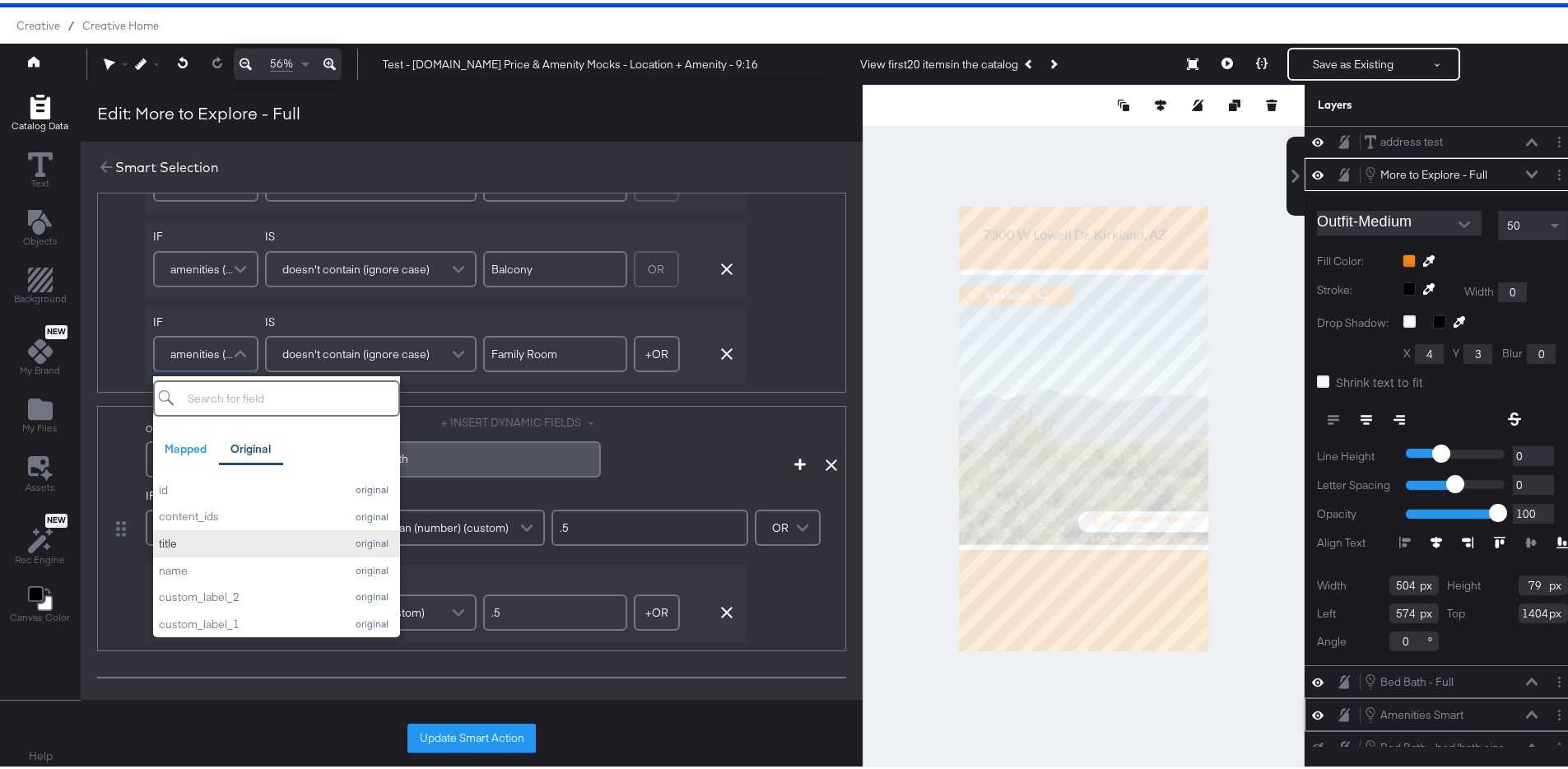 scroll, scrollTop: 468, scrollLeft: 0, axis: vertical 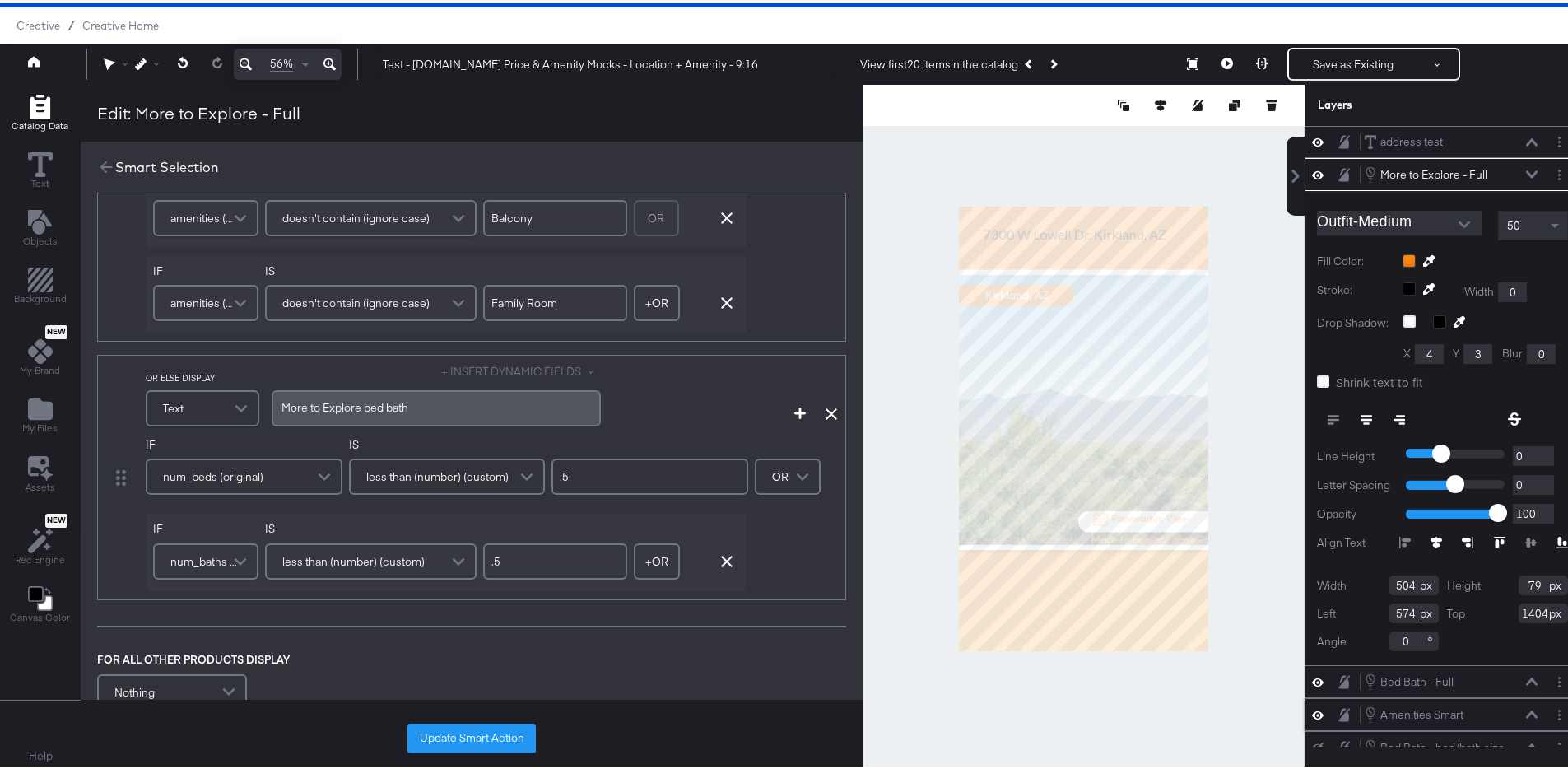 click at bounding box center [123, 474] 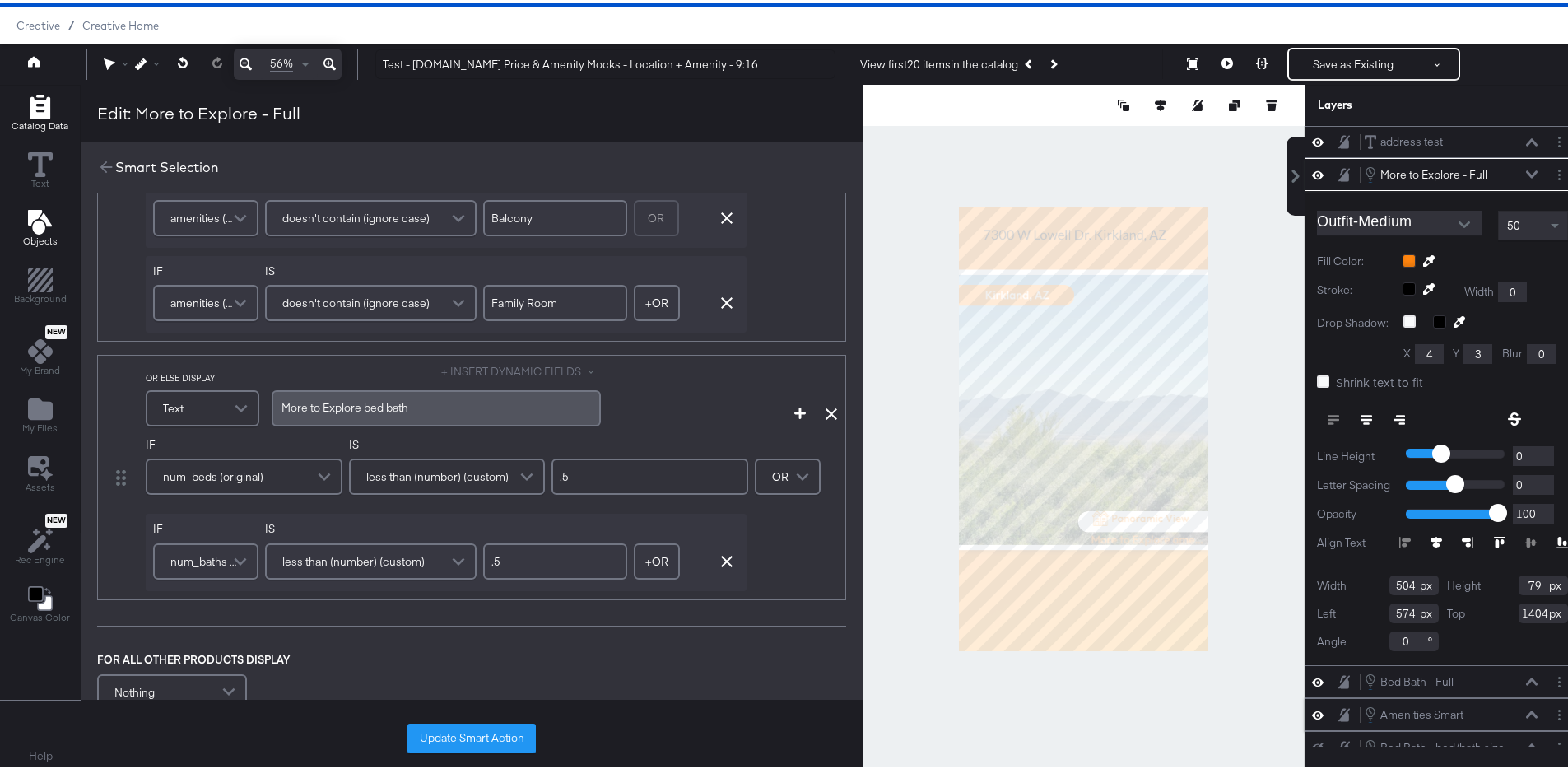 scroll, scrollTop: 0, scrollLeft: 0, axis: both 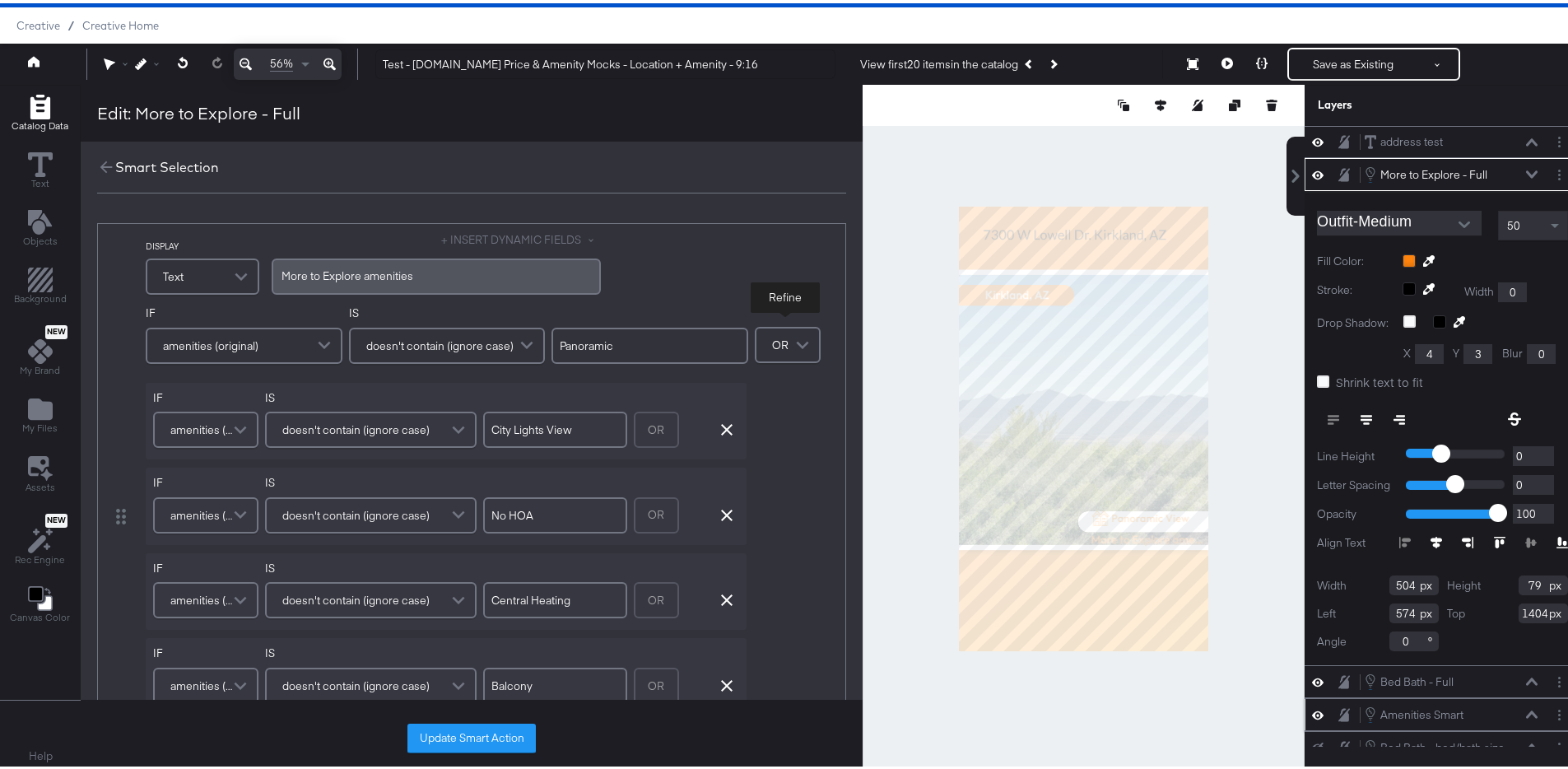 click at bounding box center [804, 342] 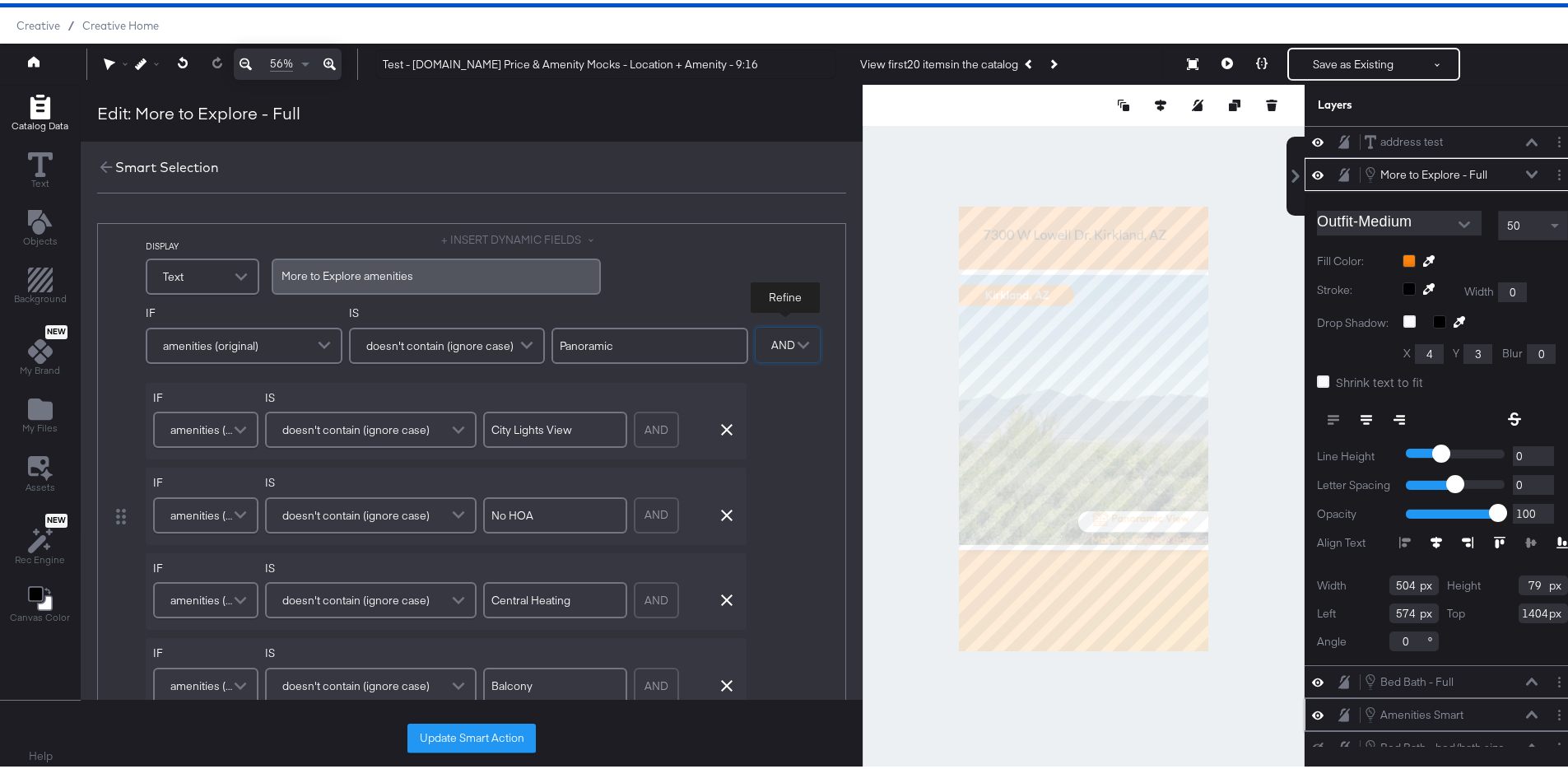 scroll, scrollTop: 706, scrollLeft: 0, axis: vertical 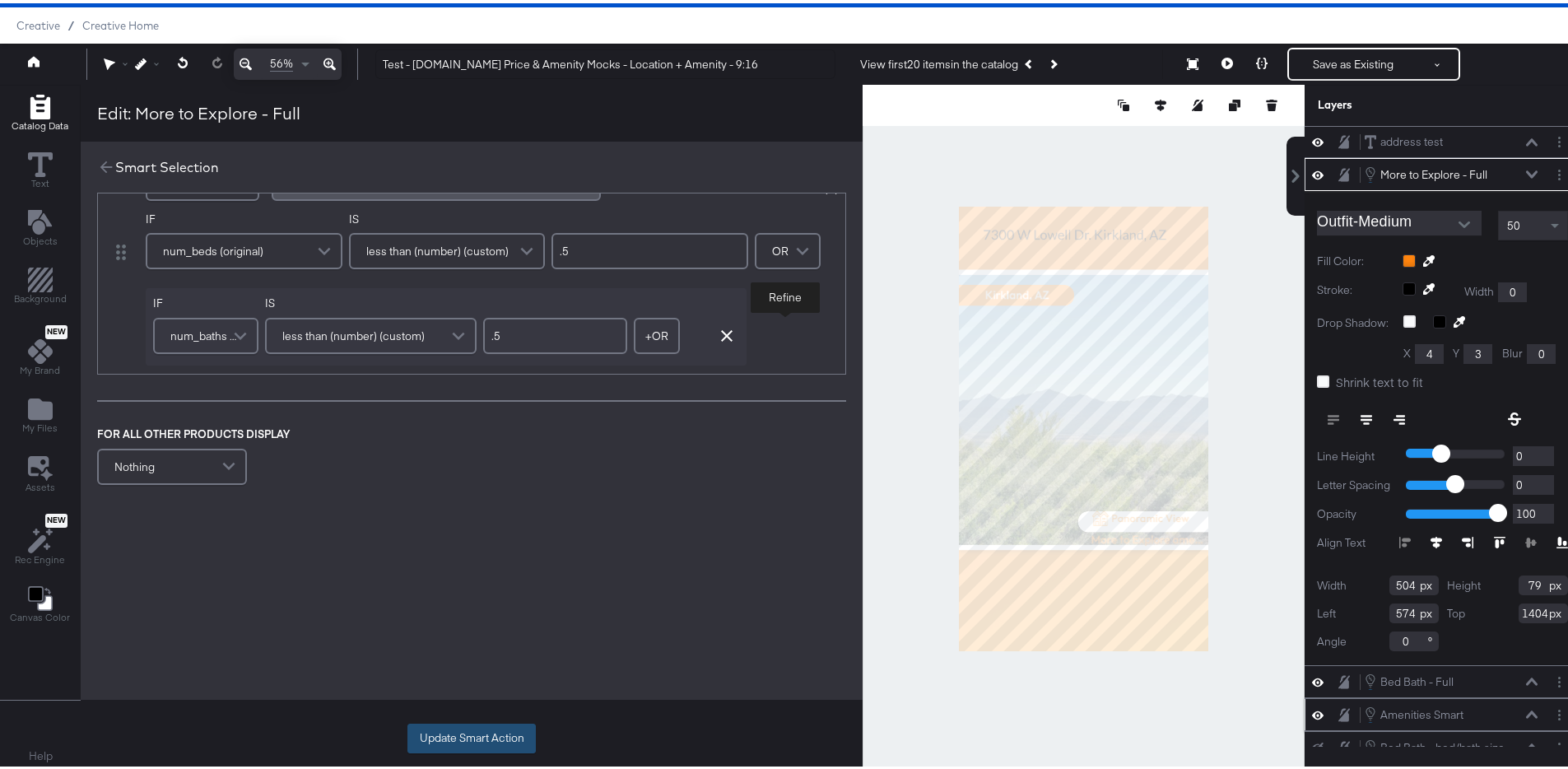 click on "Update Smart Action" at bounding box center (472, 735) 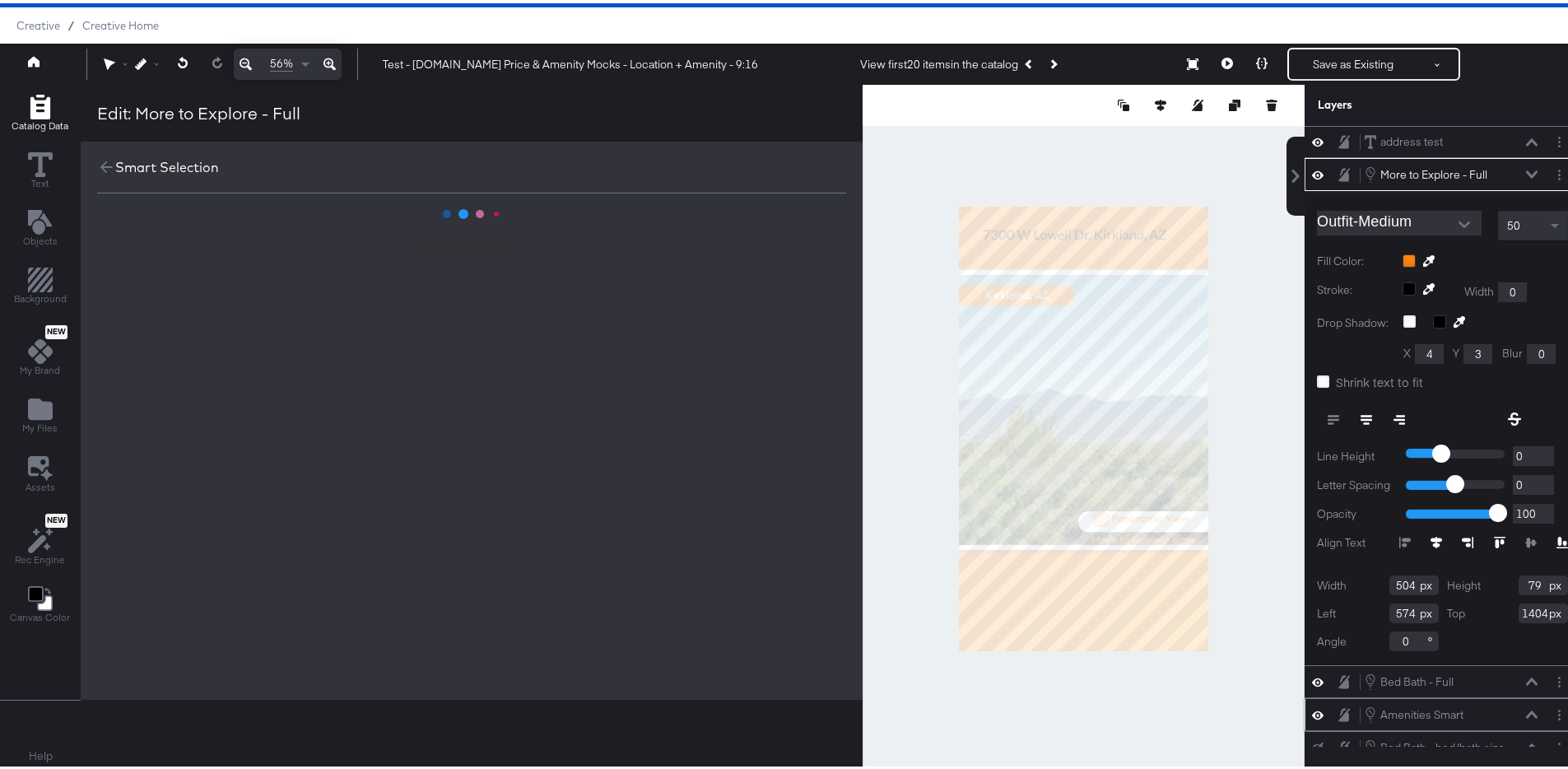 scroll, scrollTop: 0, scrollLeft: 0, axis: both 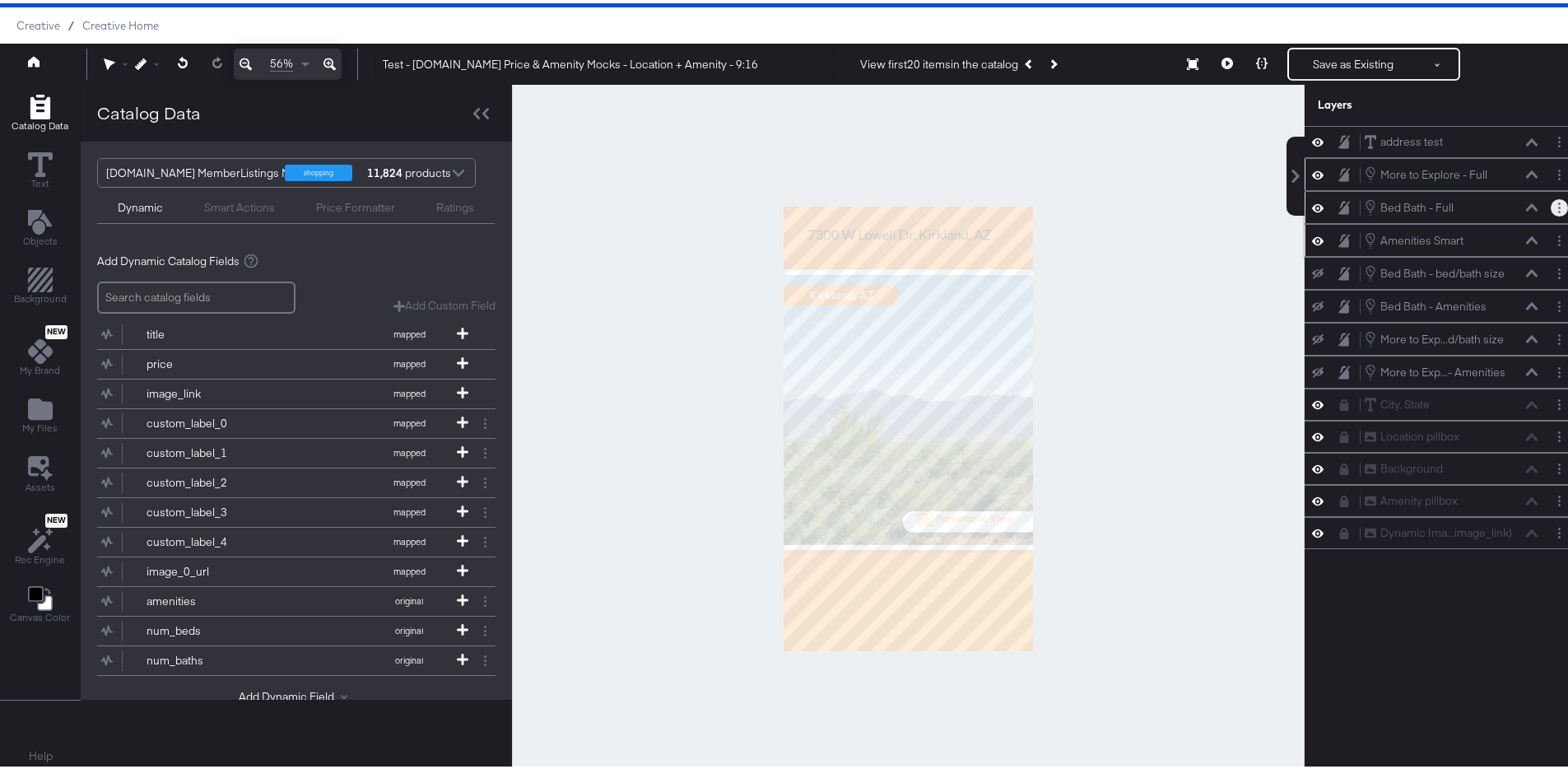 click 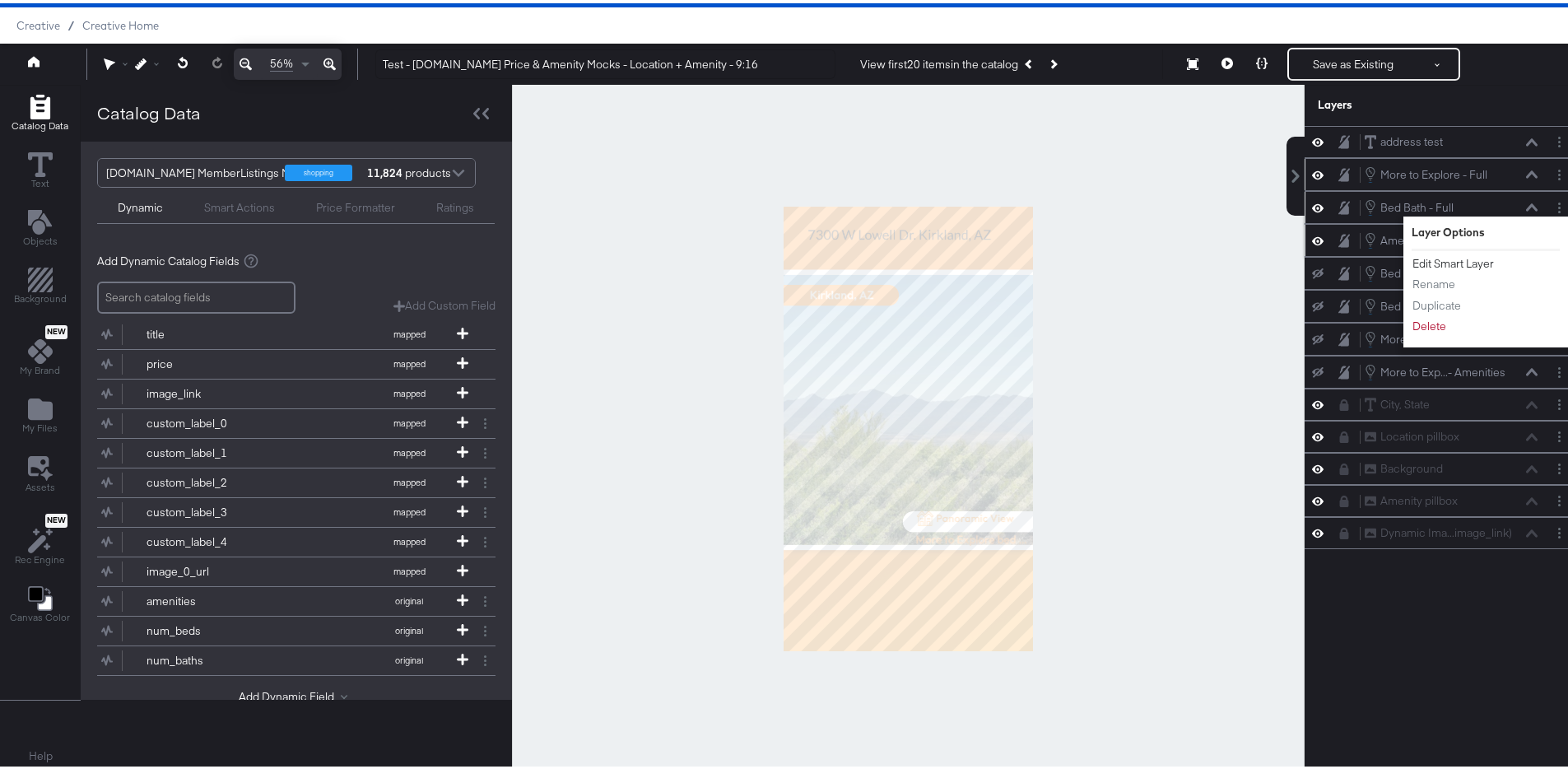 click on "Edit Smart Layer" at bounding box center [1453, 260] 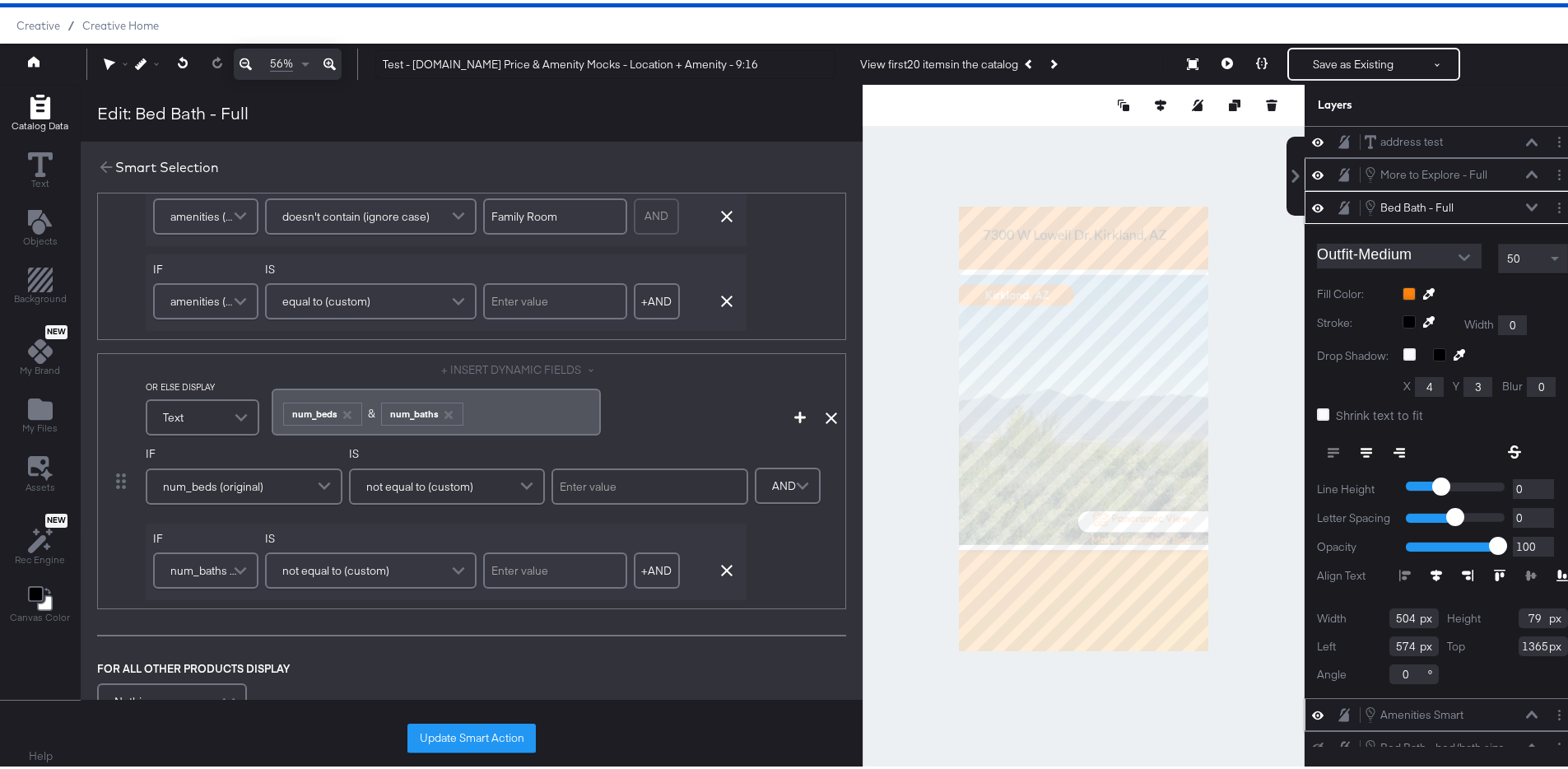scroll, scrollTop: 576, scrollLeft: 0, axis: vertical 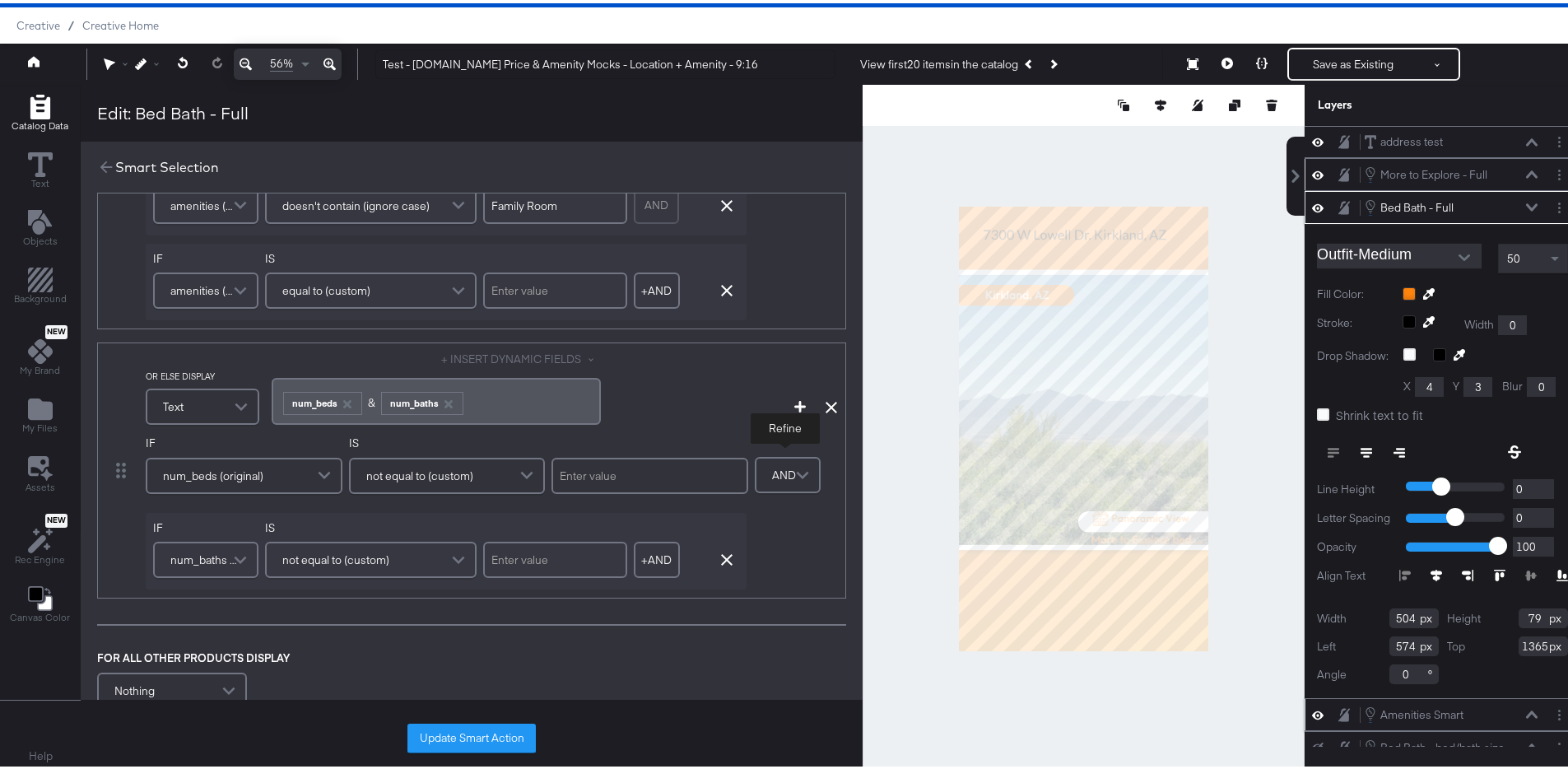 click at bounding box center [804, 472] 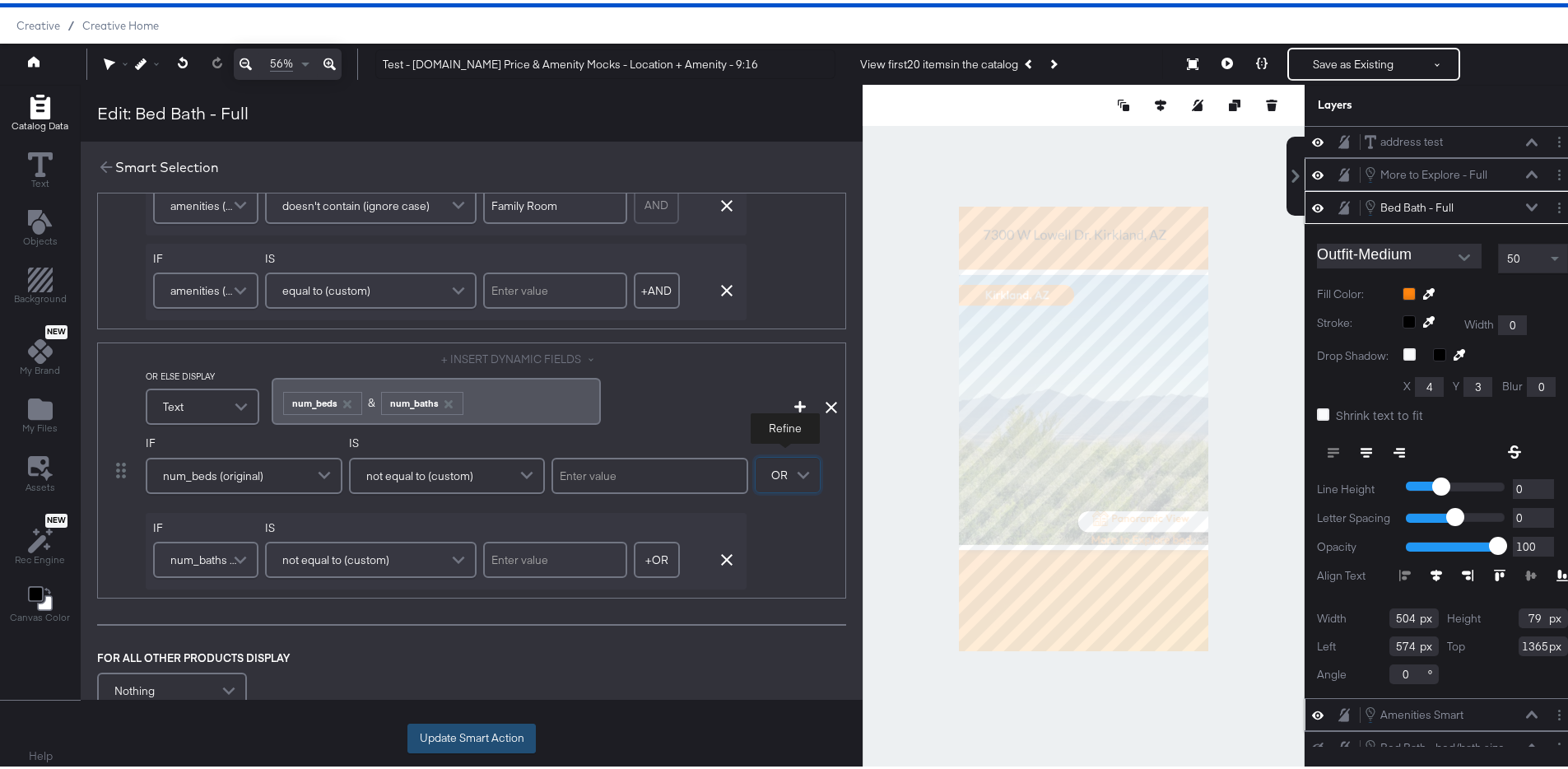 click on "Update Smart Action" at bounding box center (472, 735) 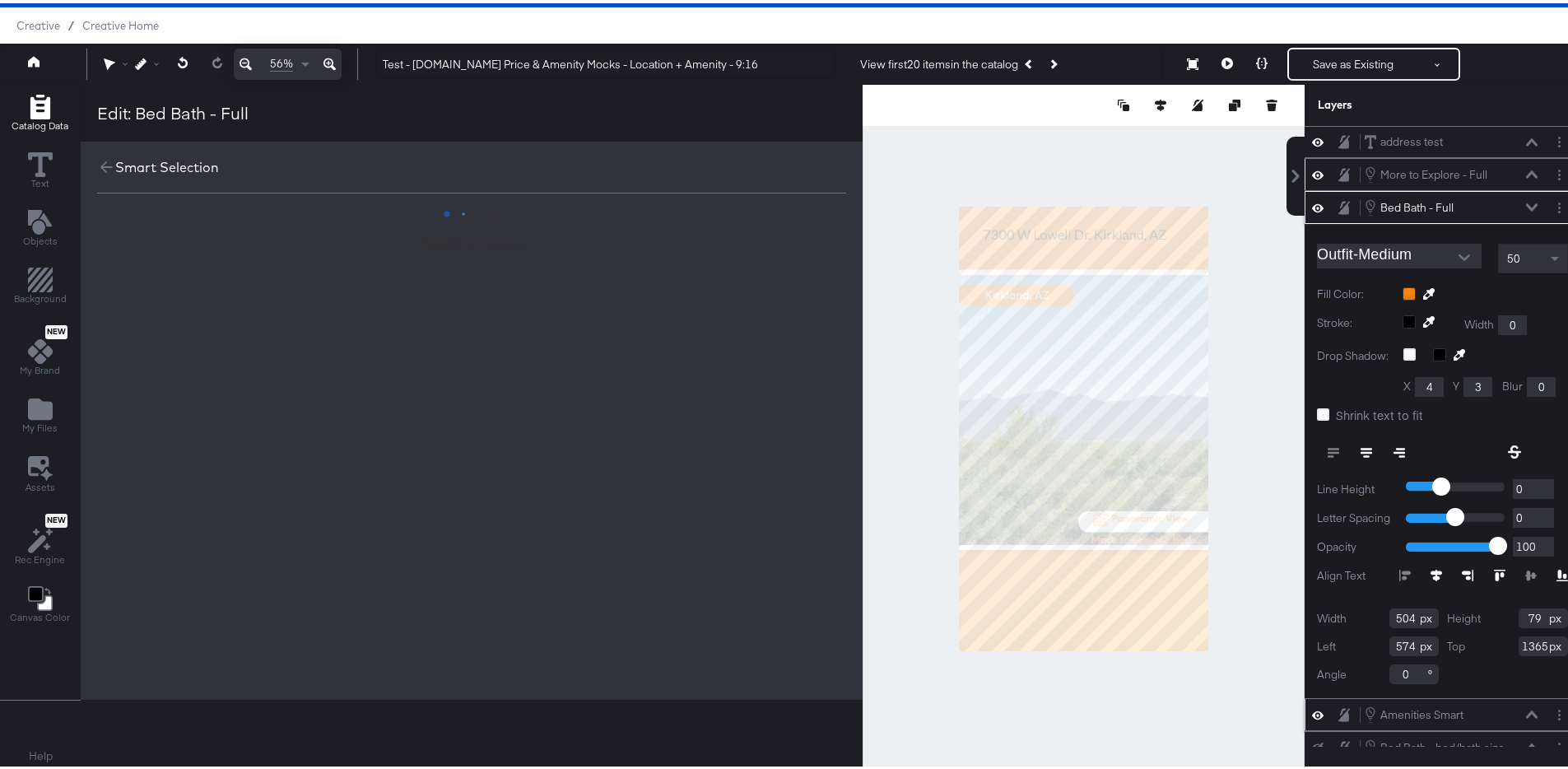 scroll, scrollTop: 0, scrollLeft: 0, axis: both 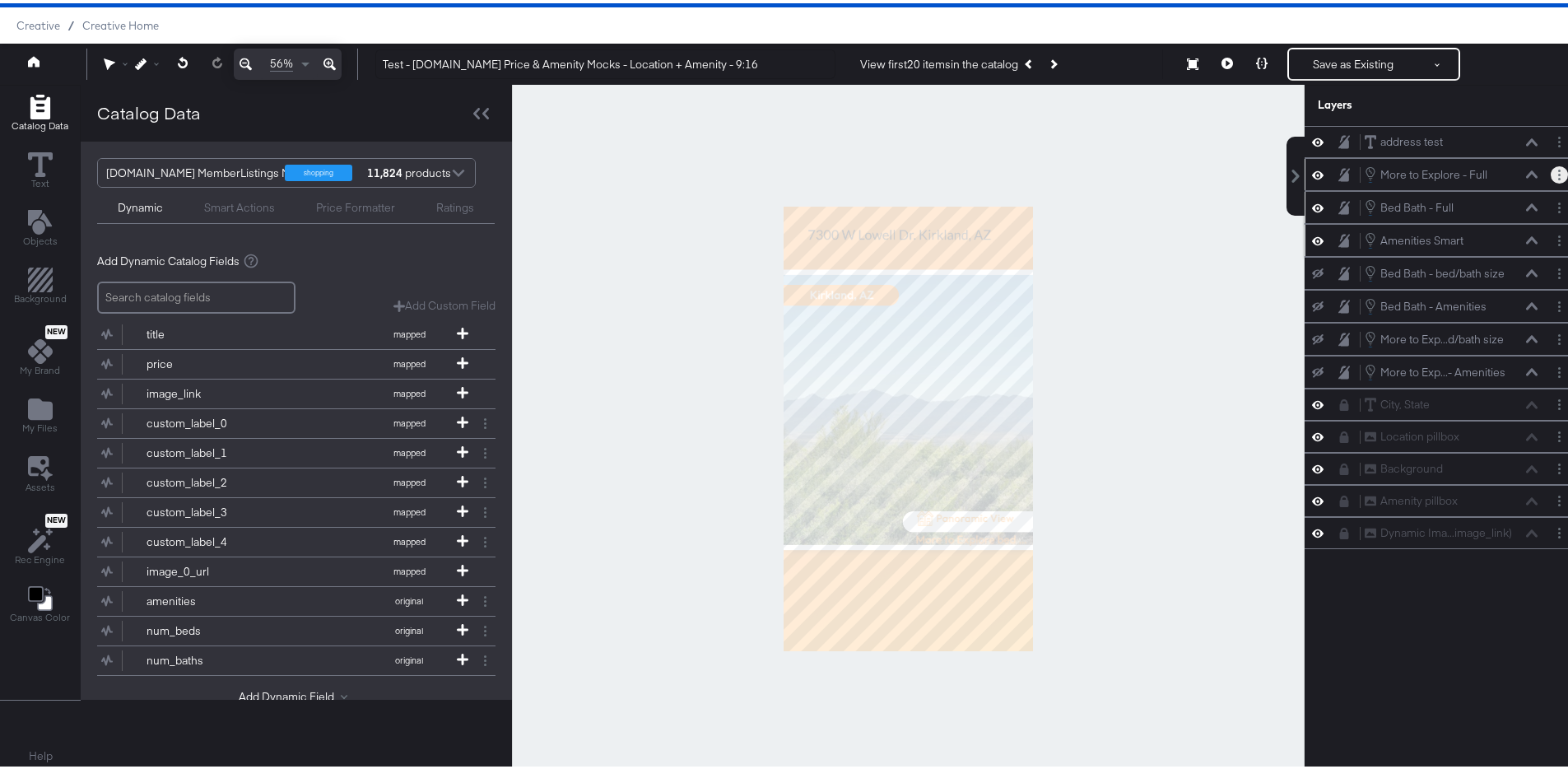 click at bounding box center [1559, 171] 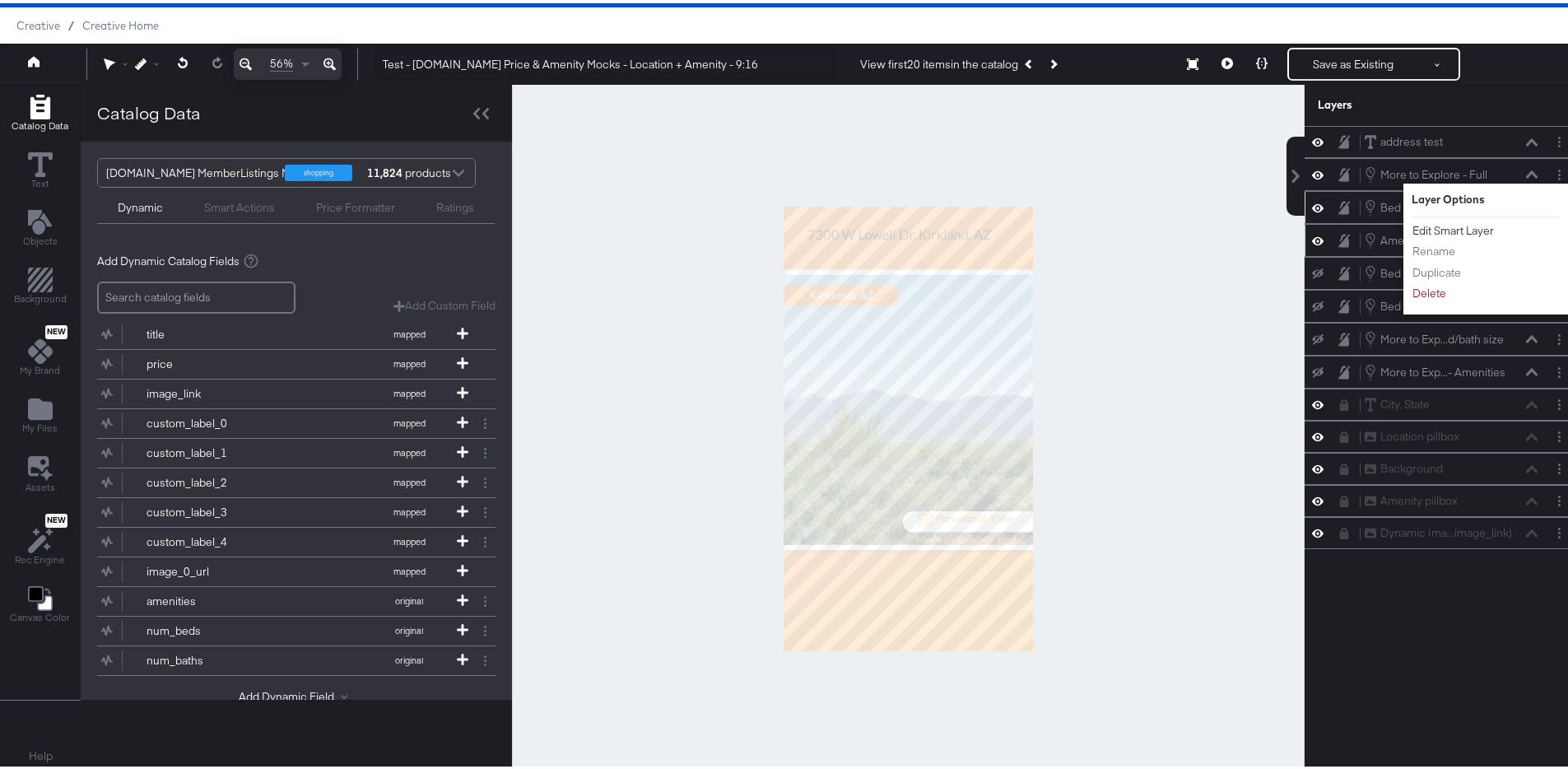click on "Edit Smart Layer" at bounding box center (1453, 227) 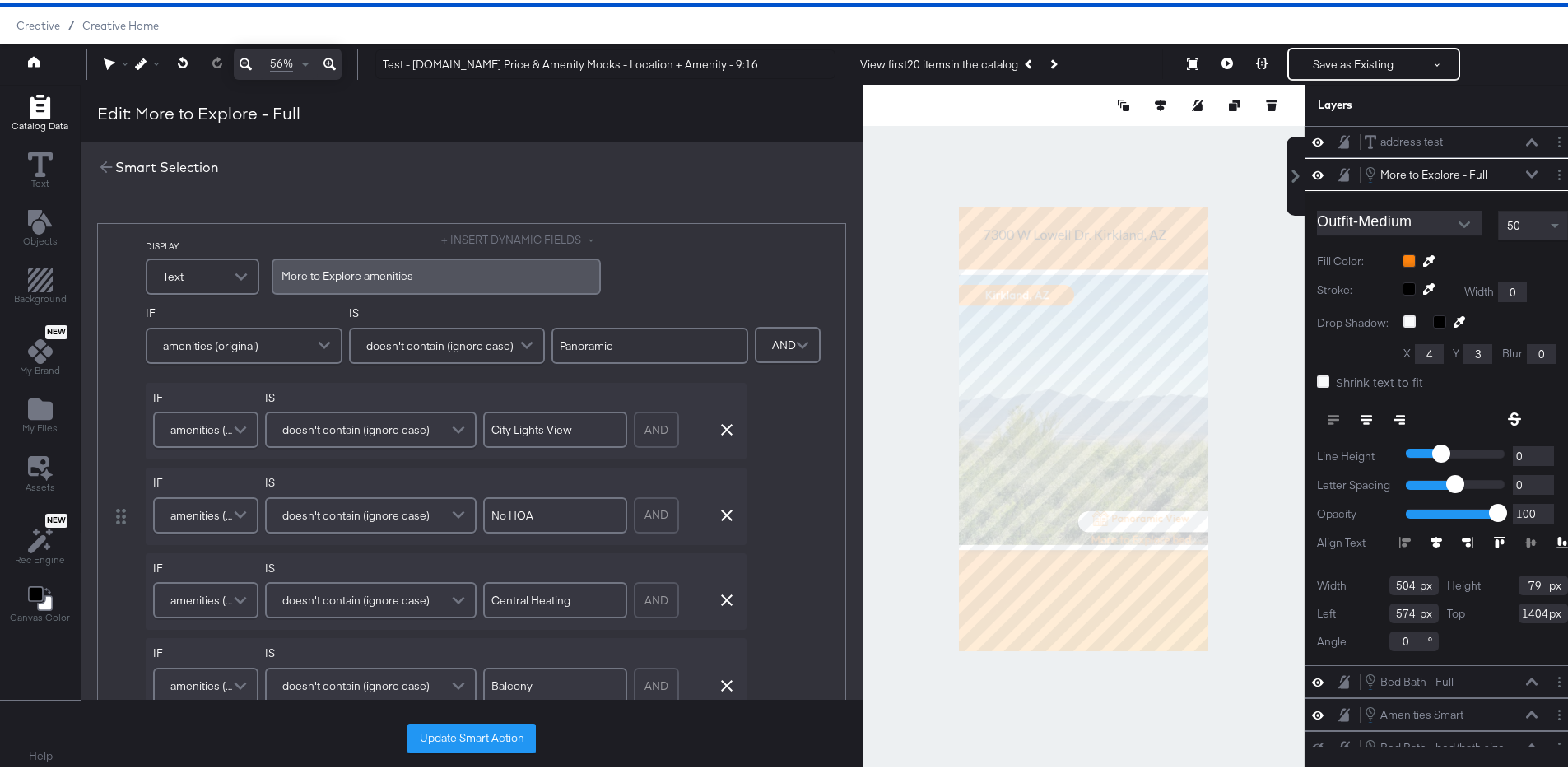 scroll, scrollTop: 706, scrollLeft: 0, axis: vertical 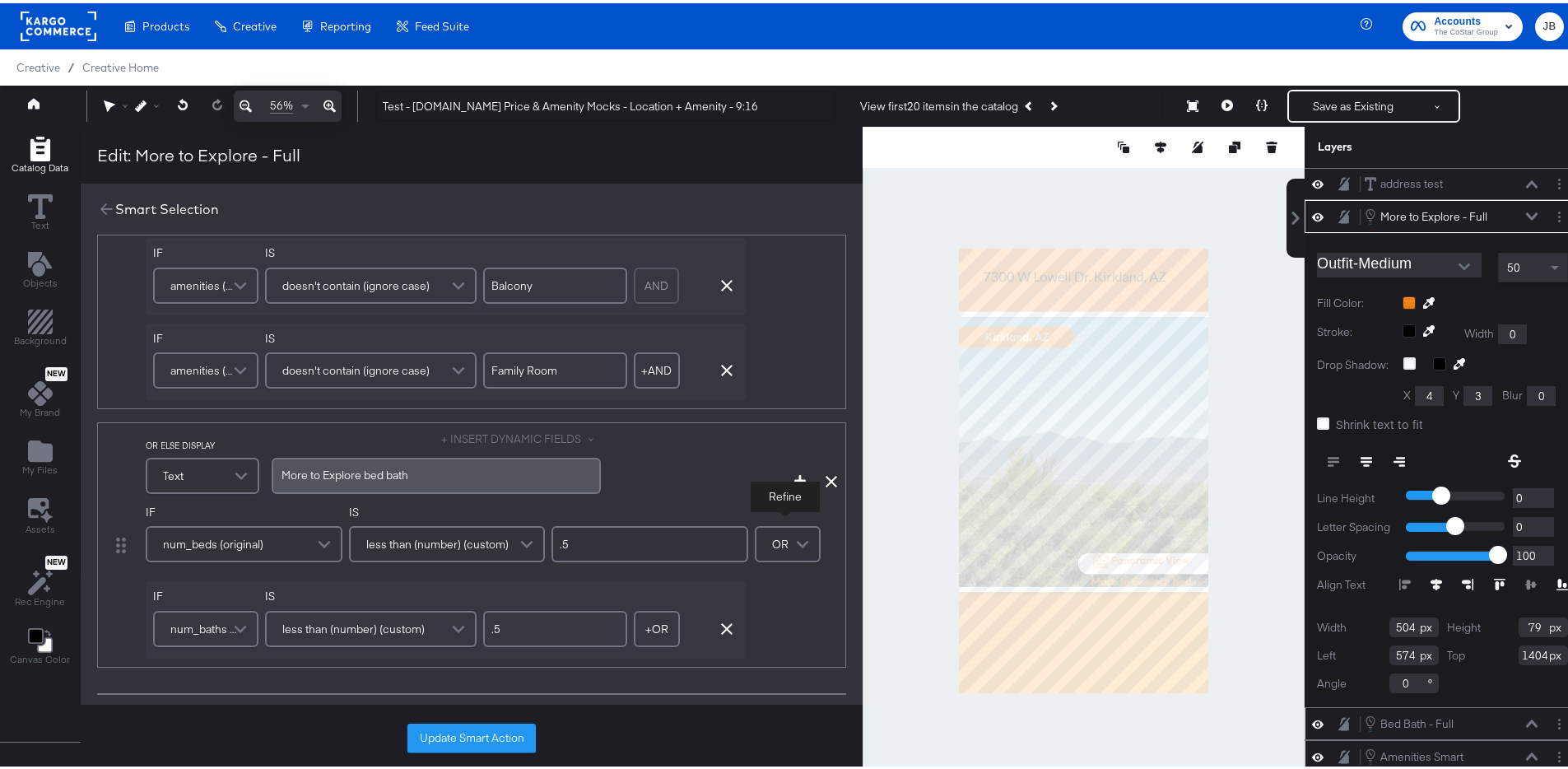 click on "OR" at bounding box center [780, 541] 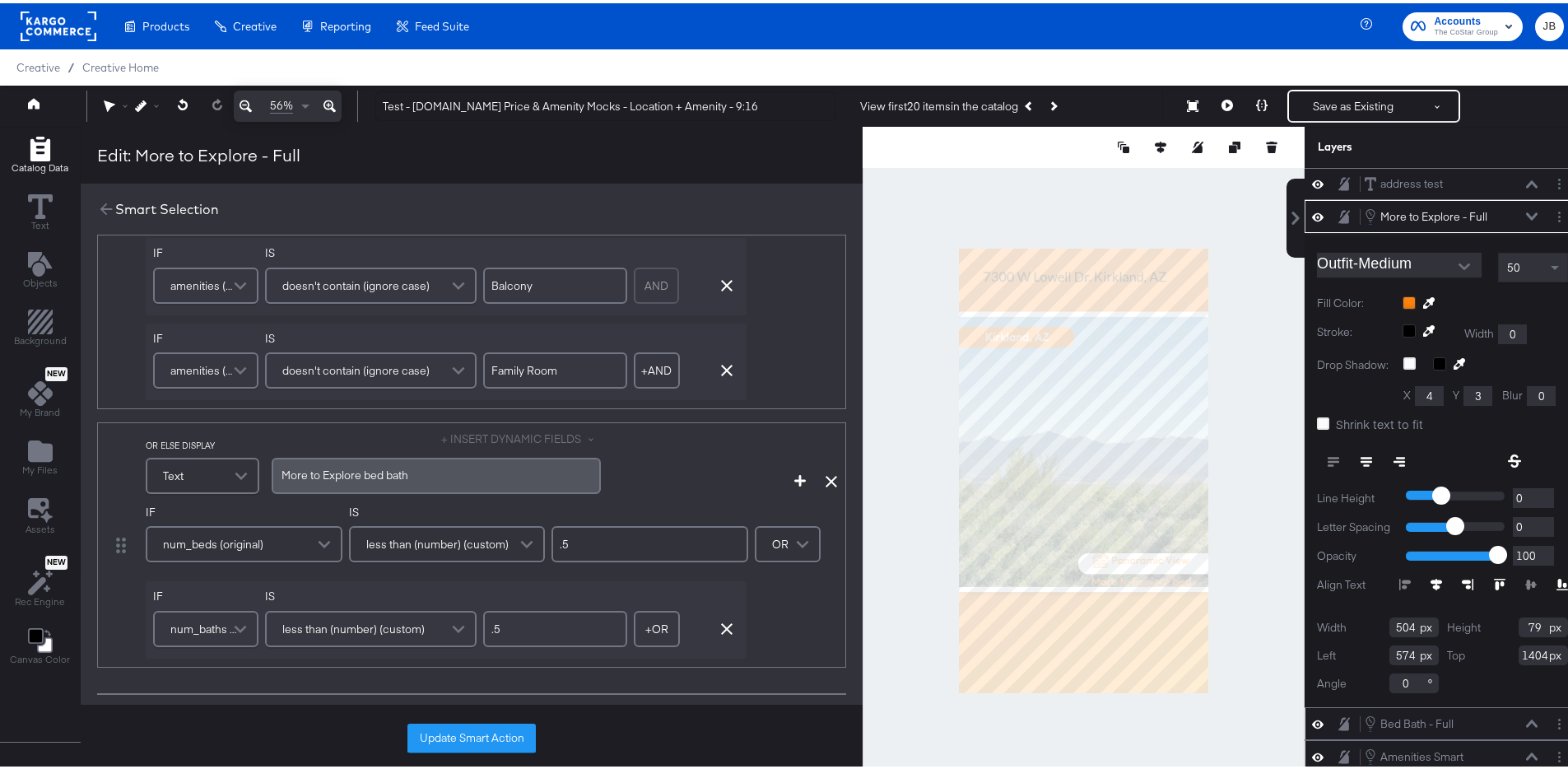 click on "+ INSERT DYNAMIC FIELDS More ﻿to Explore bed bath" at bounding box center (498, 461) 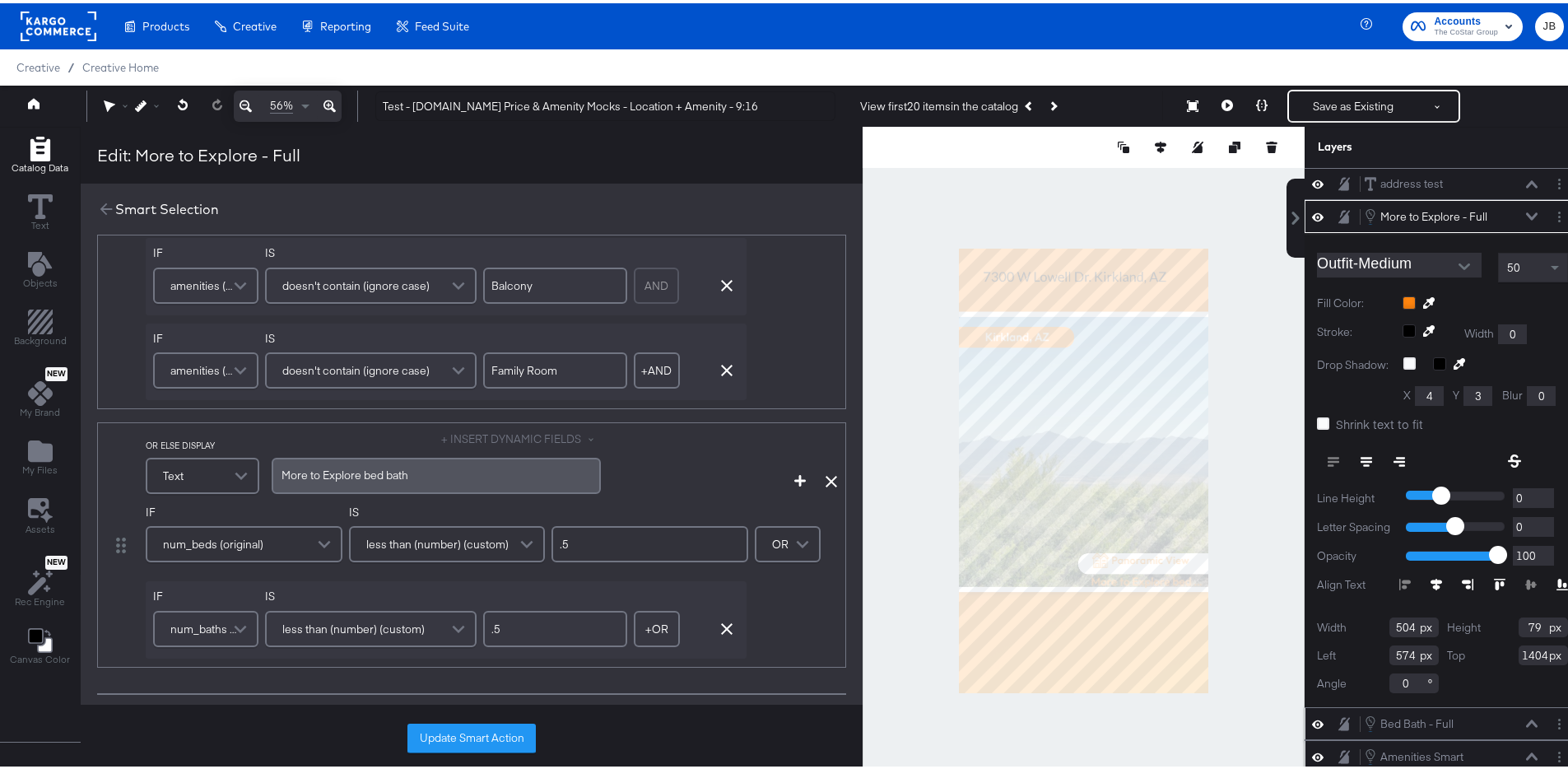 click on "More to Explore - Full More to Explore - Full" at bounding box center [1451, 213] 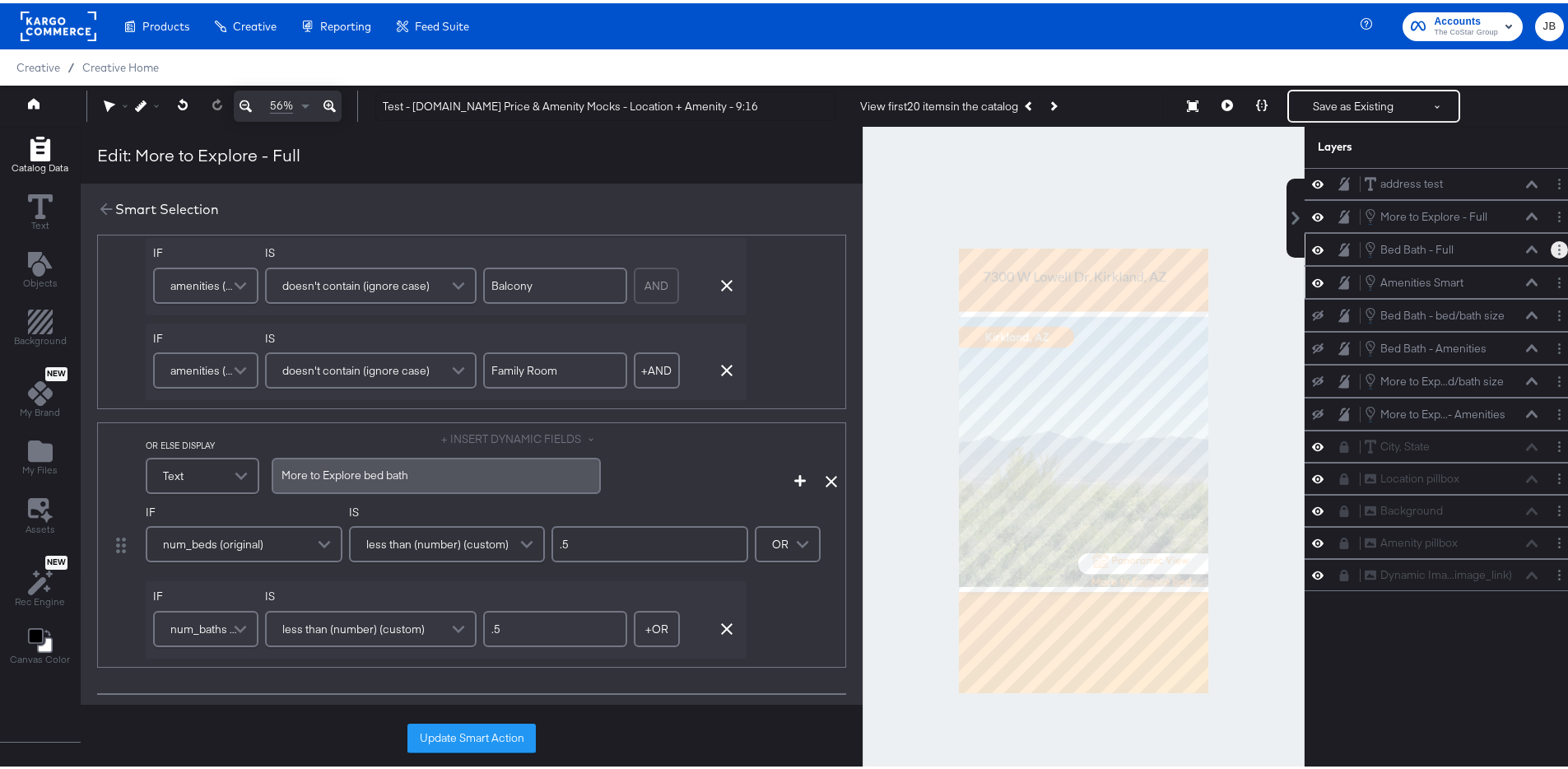 click at bounding box center [1559, 246] 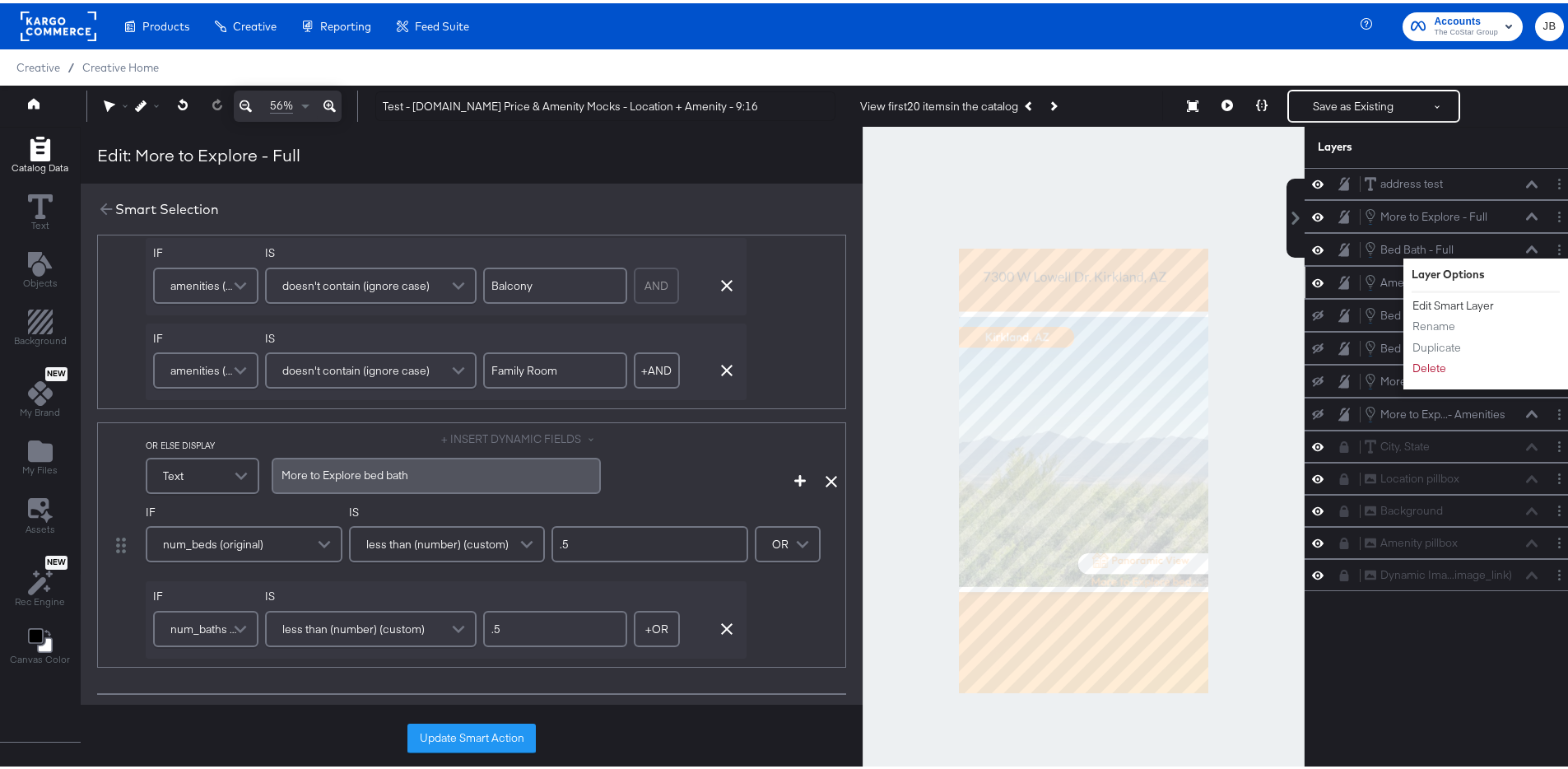 click on "Edit Smart Layer" at bounding box center [1453, 302] 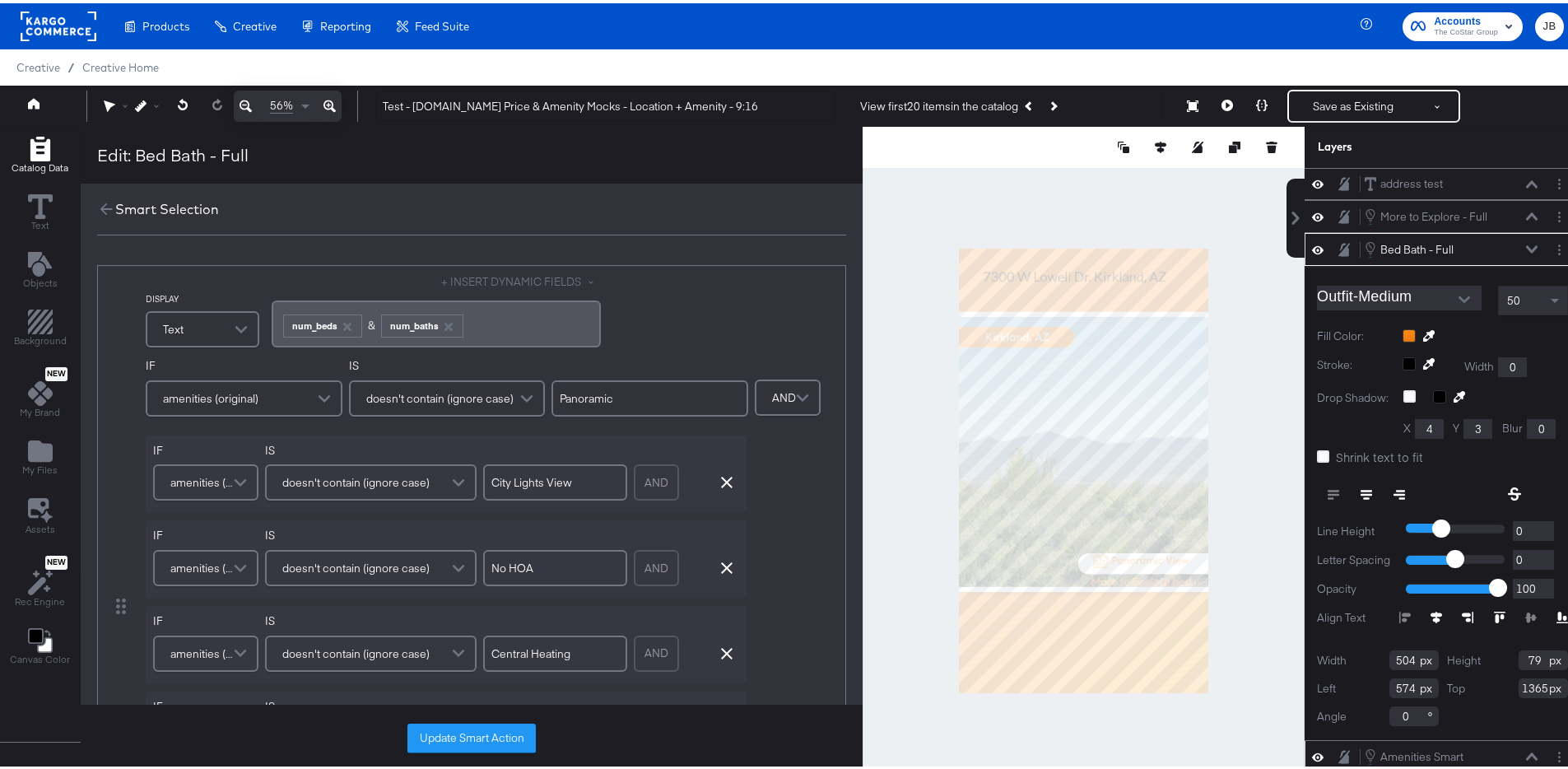 scroll, scrollTop: 688, scrollLeft: 0, axis: vertical 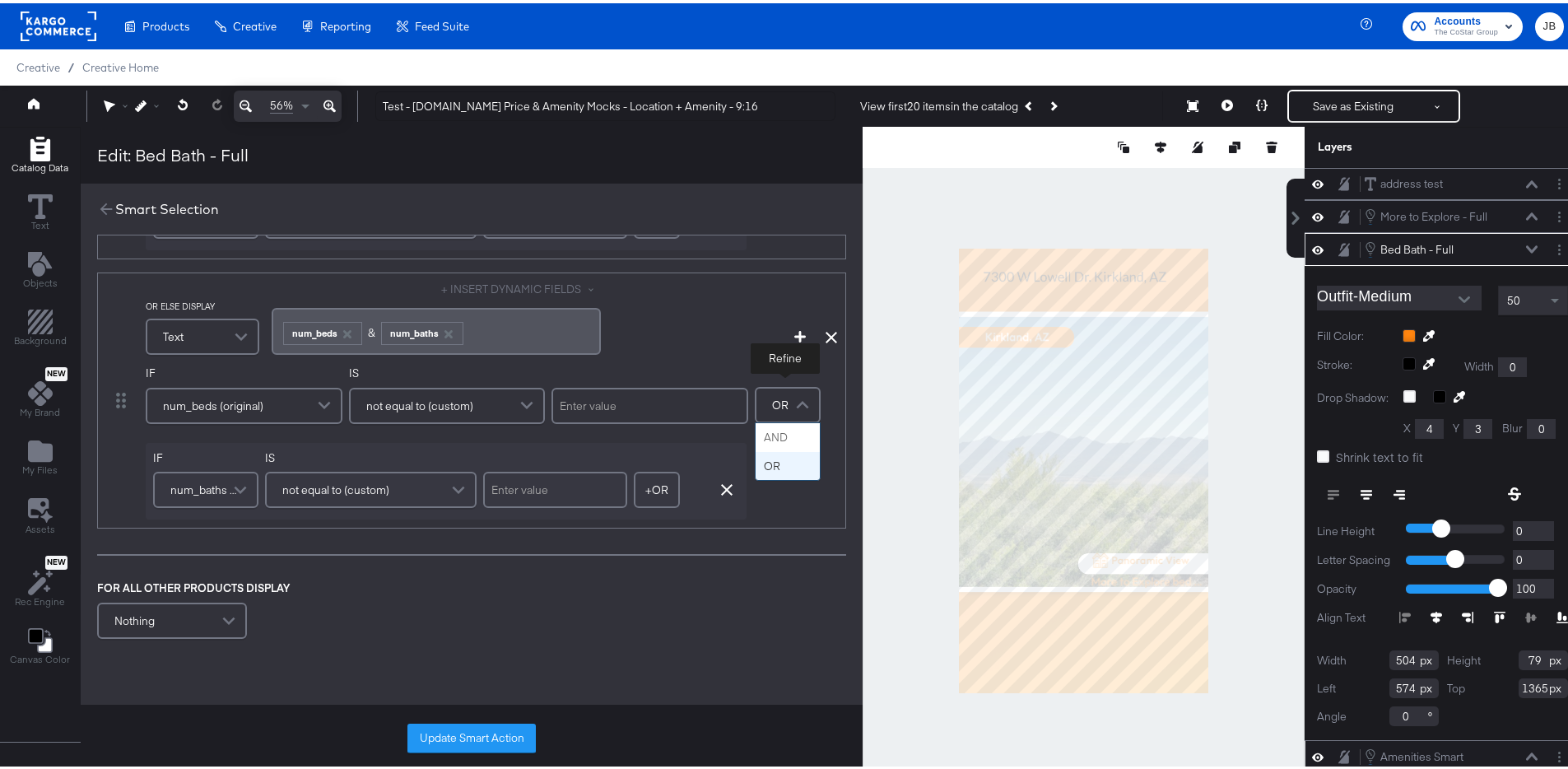 click on "OR" at bounding box center (780, 402) 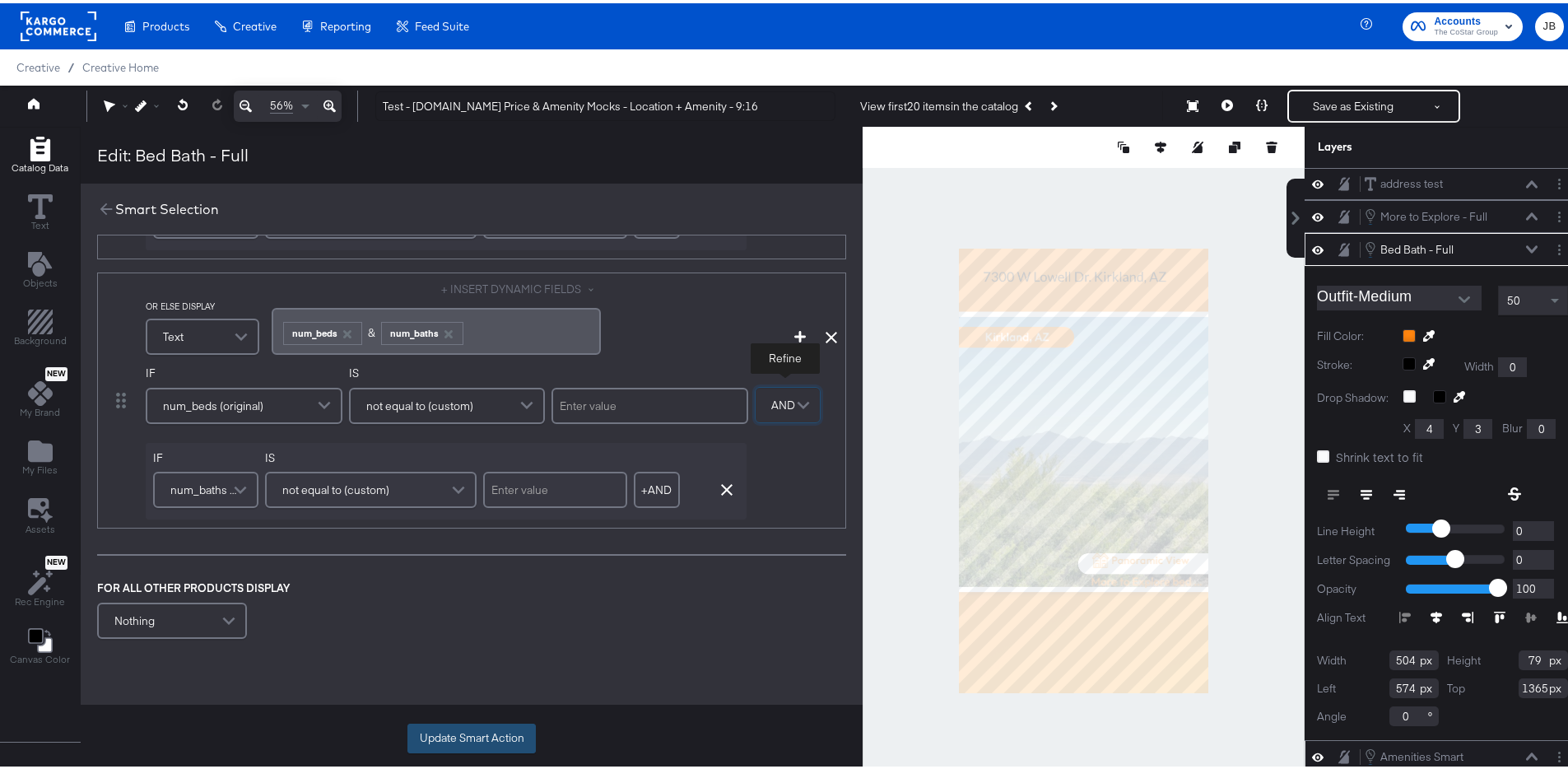 click on "Update Smart Action" at bounding box center (472, 735) 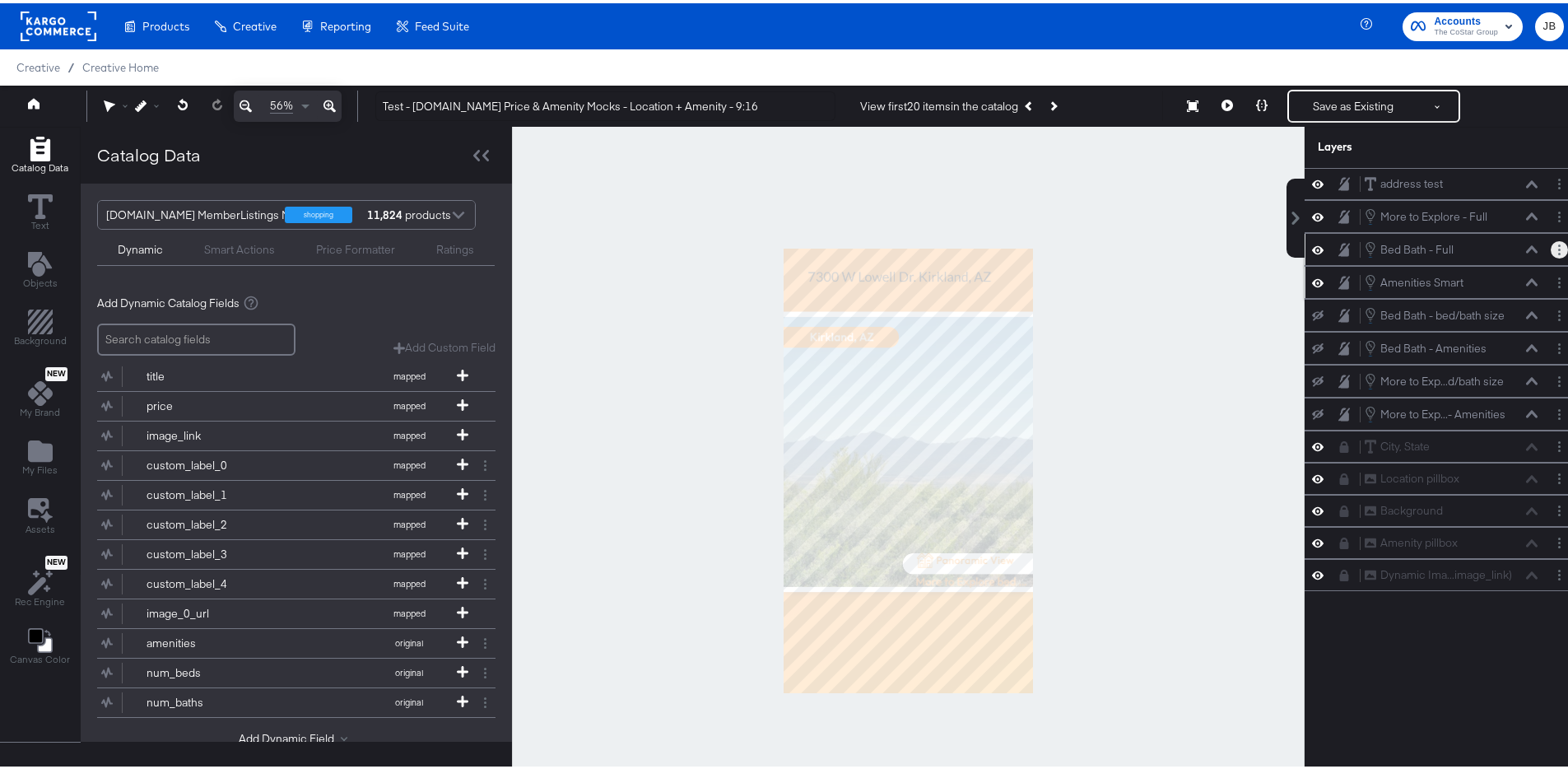 click at bounding box center [1559, 246] 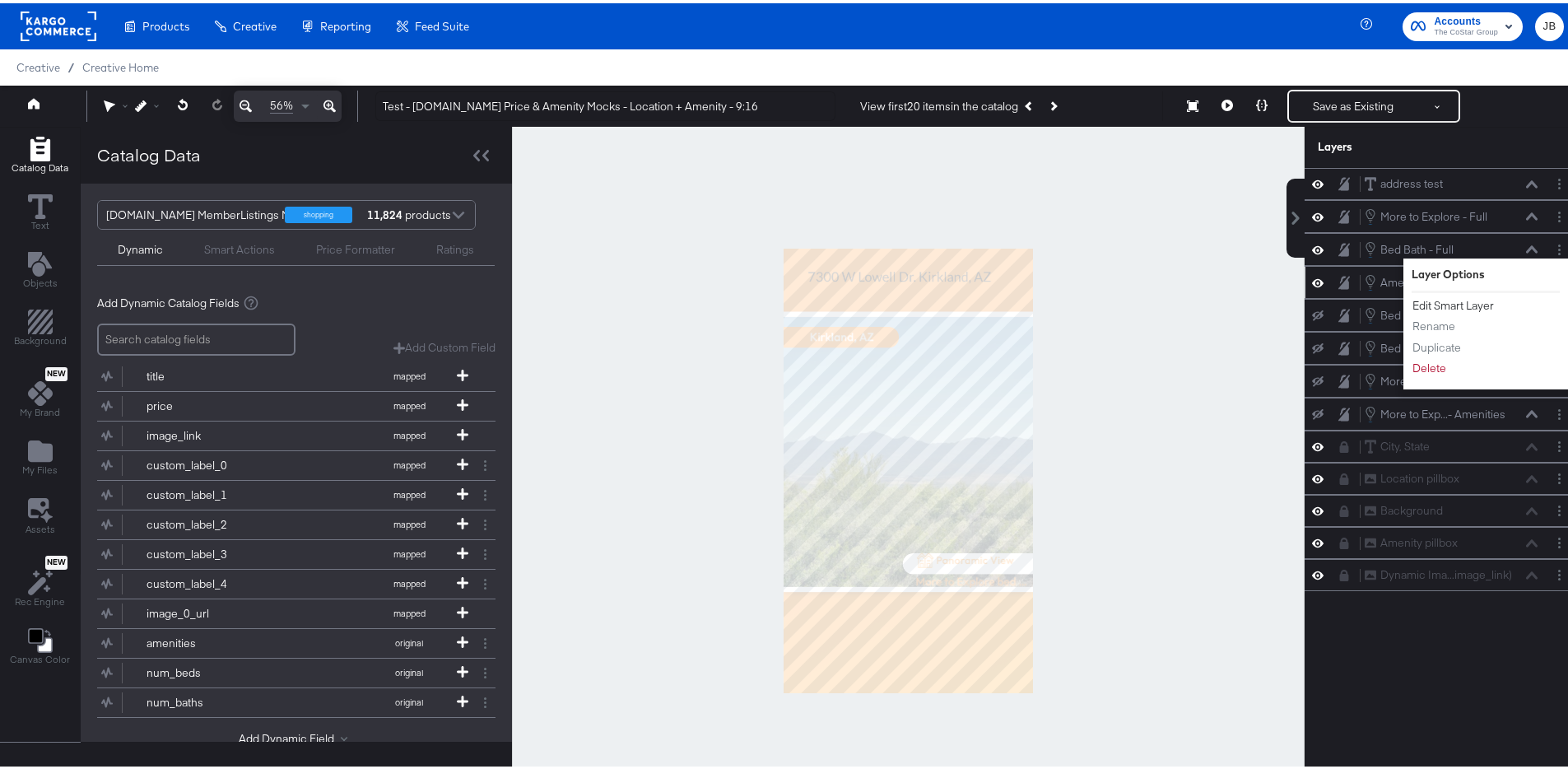 click on "Edit Smart Layer" at bounding box center [1453, 302] 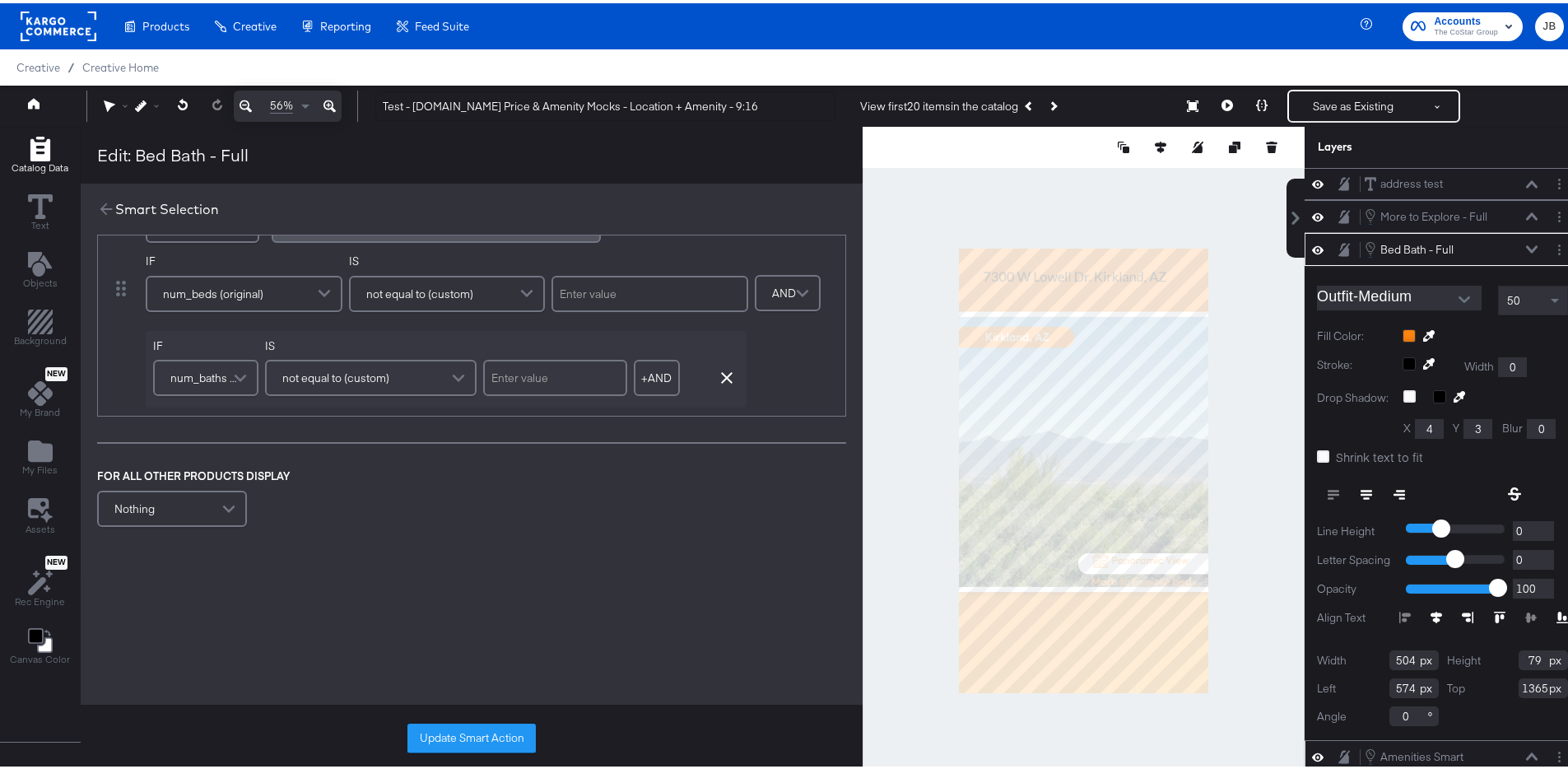 scroll, scrollTop: 636, scrollLeft: 0, axis: vertical 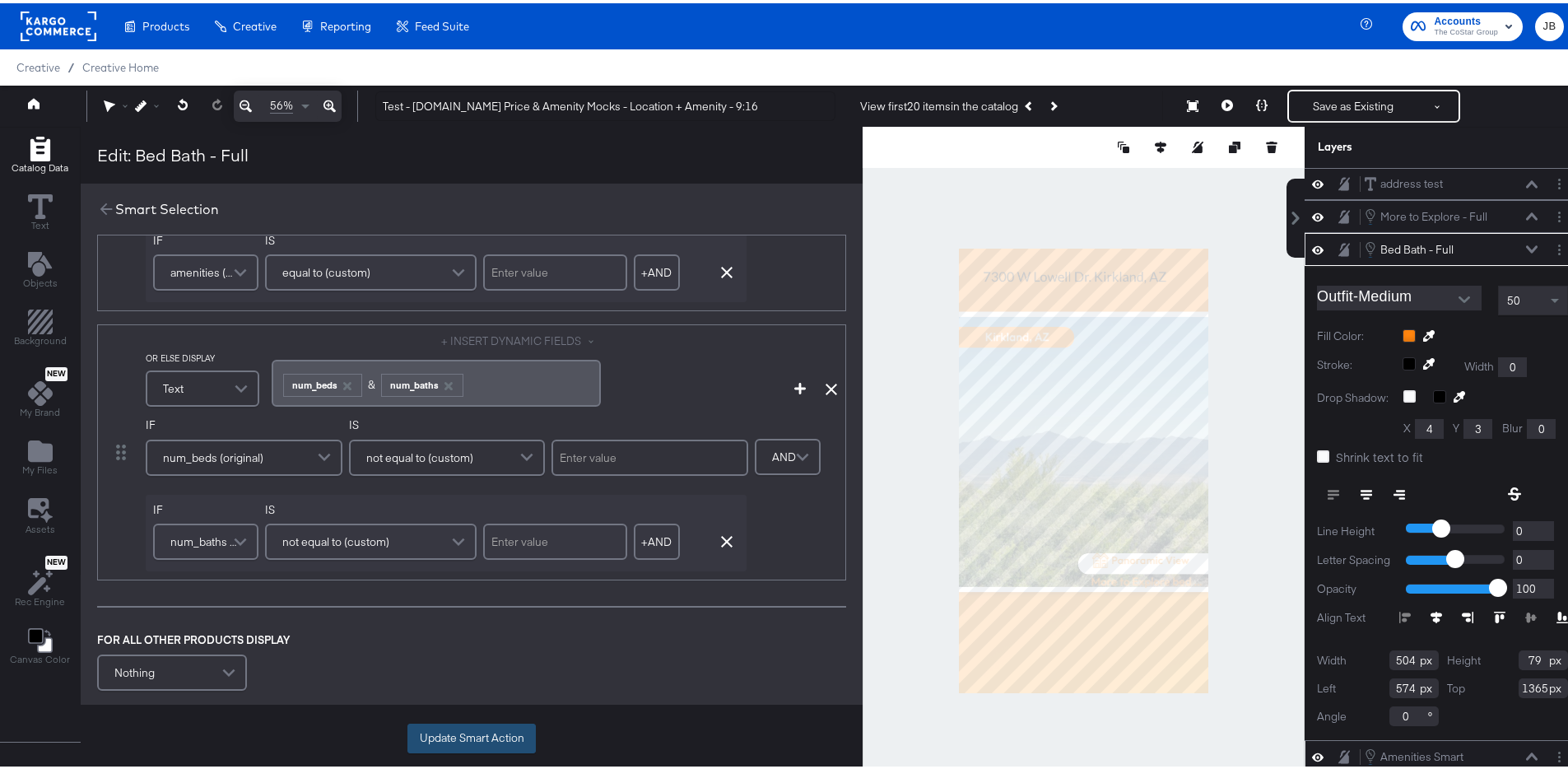 click on "Update Smart Action" at bounding box center [472, 735] 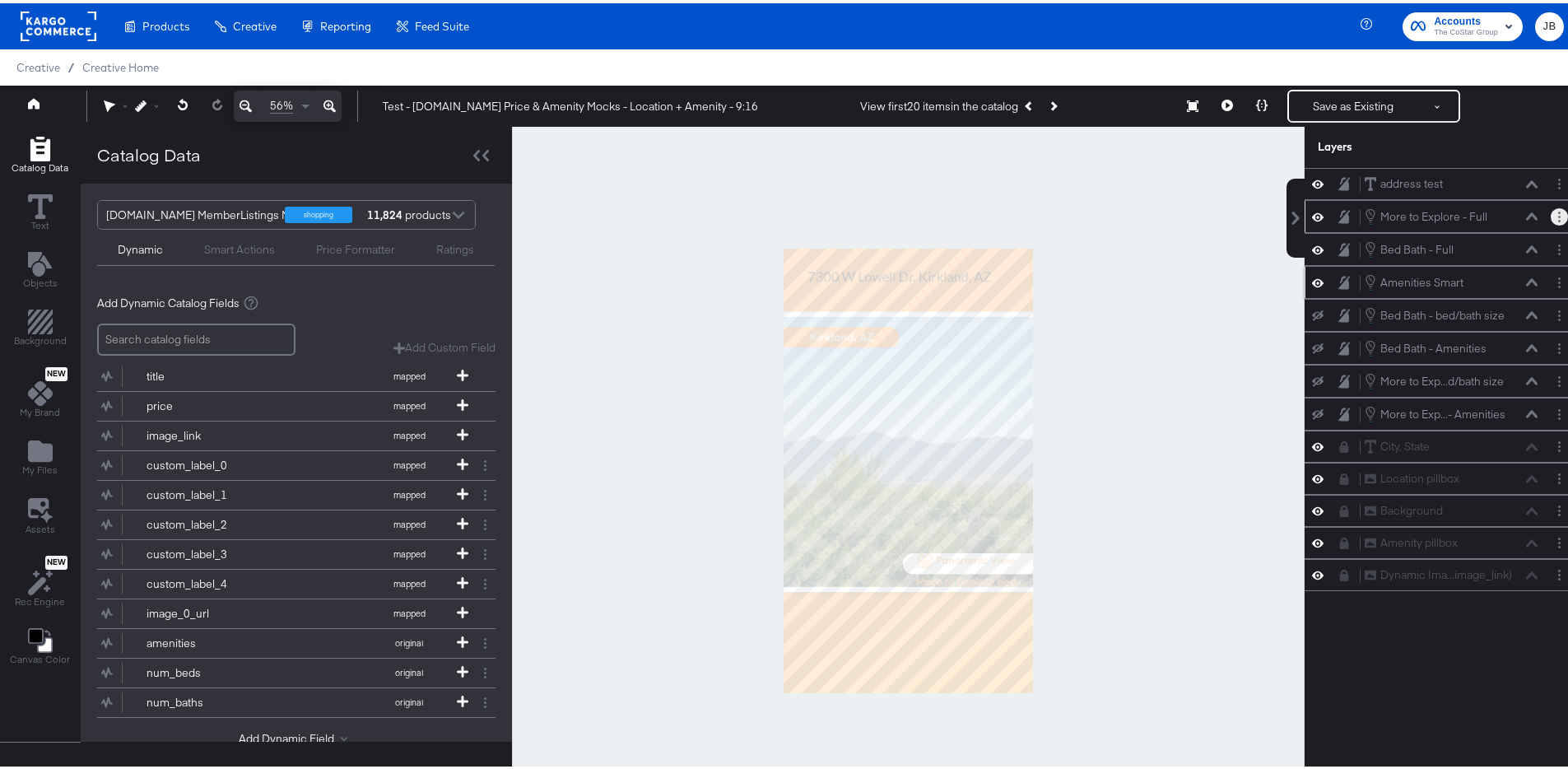 click at bounding box center [1559, 213] 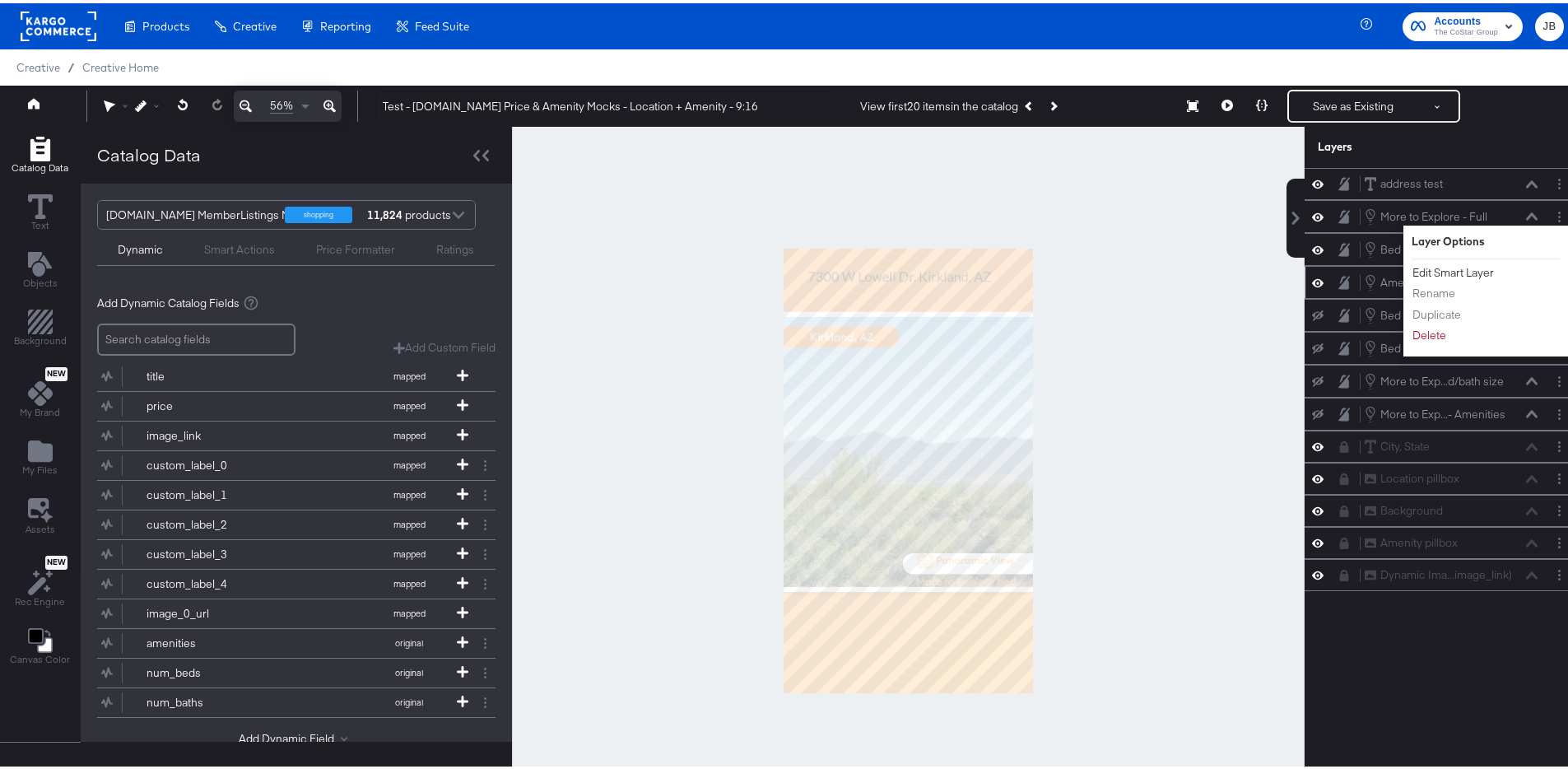 click on "Edit Smart Layer" at bounding box center [1453, 269] 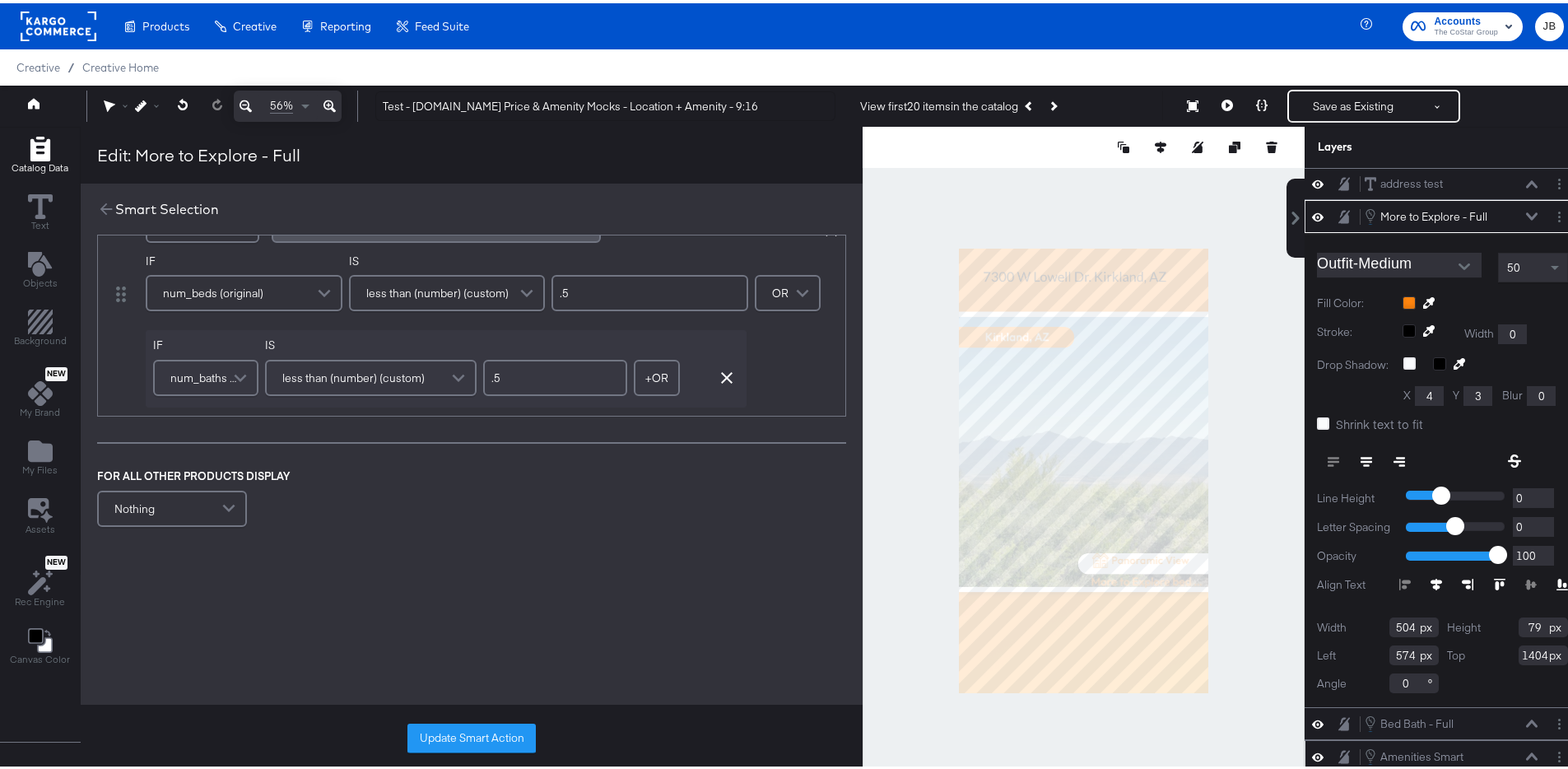 scroll, scrollTop: 467, scrollLeft: 0, axis: vertical 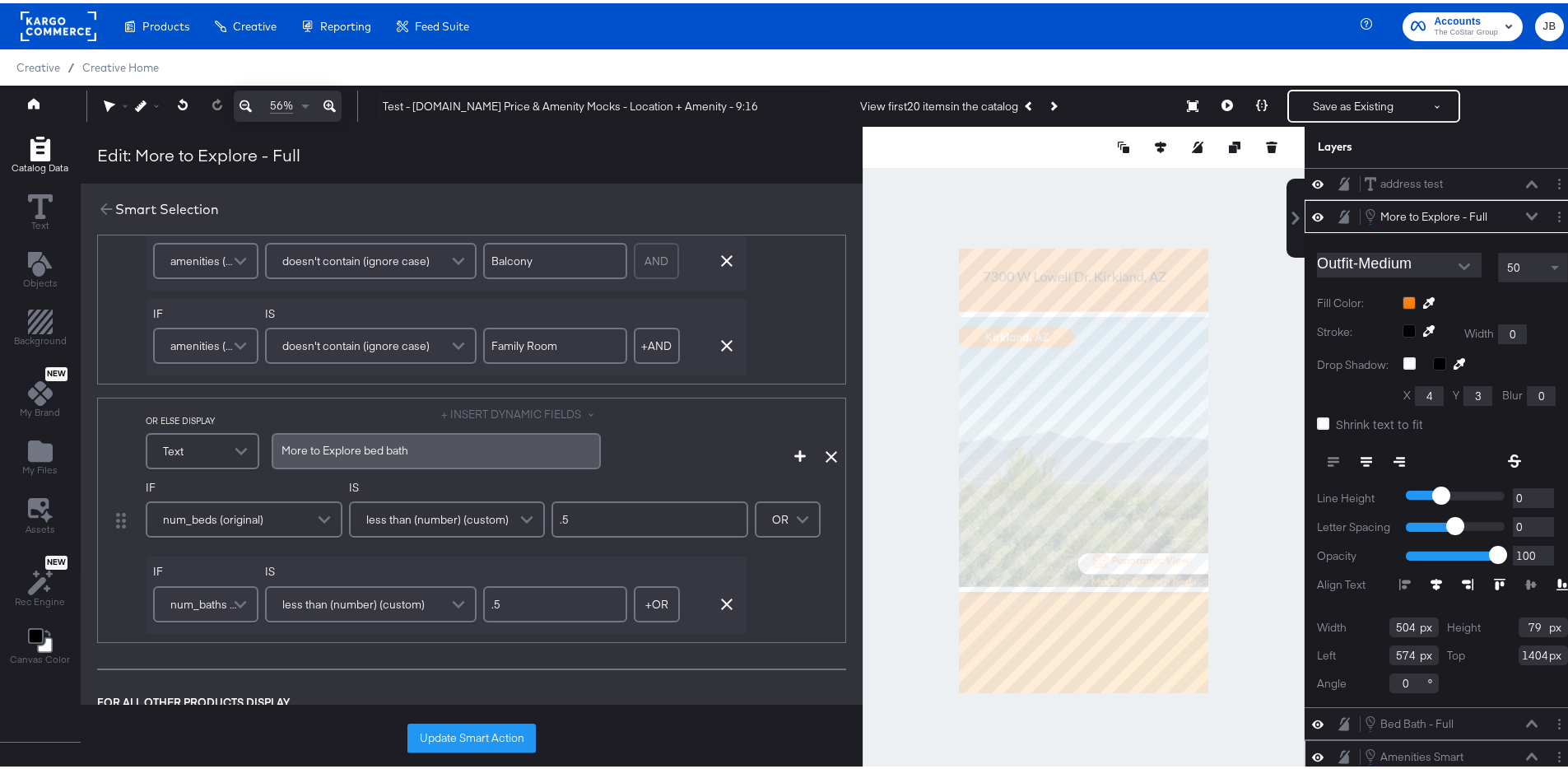 click on "less than (number) (custom)" at bounding box center (437, 516) 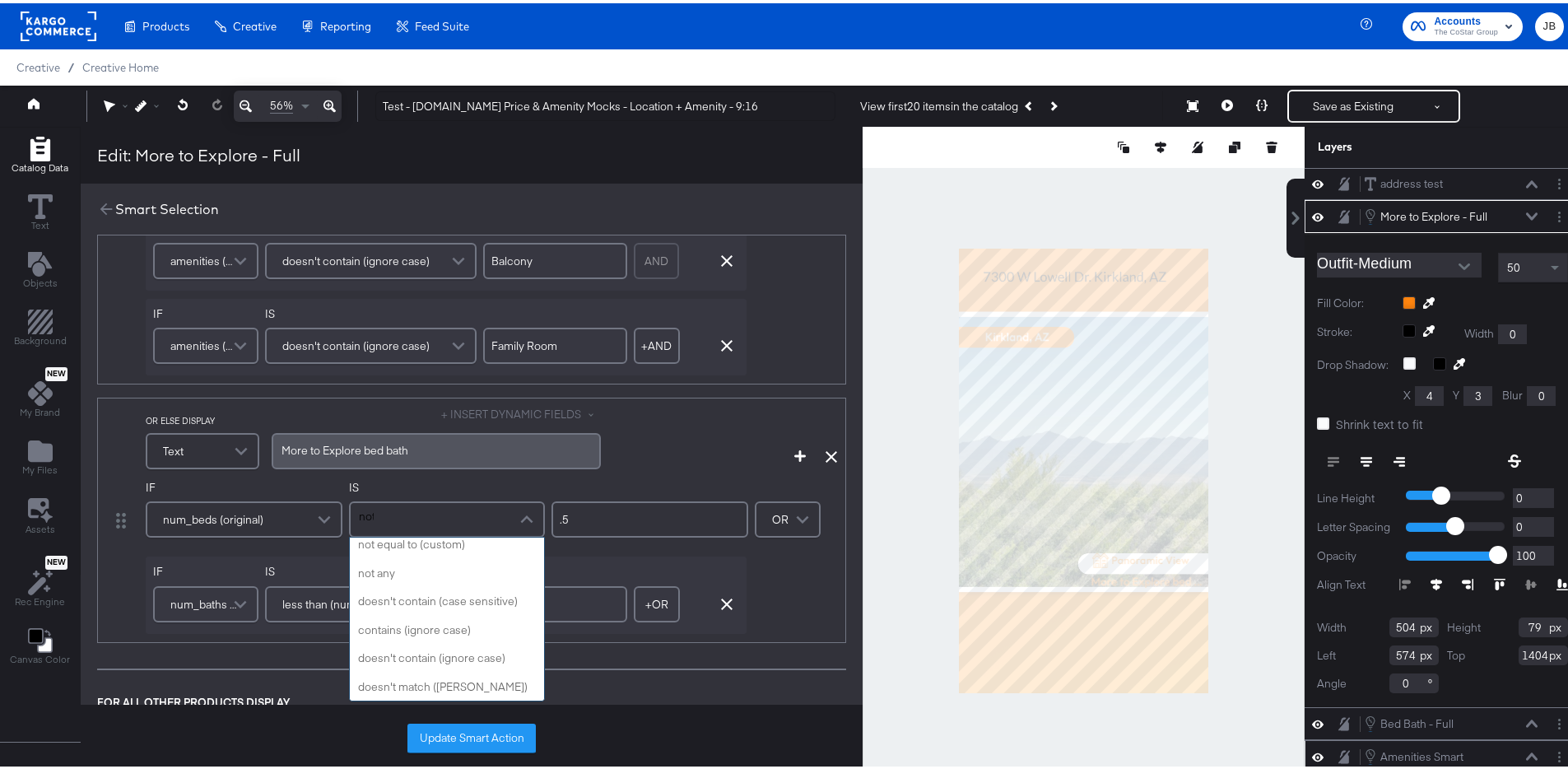 scroll, scrollTop: 7, scrollLeft: 0, axis: vertical 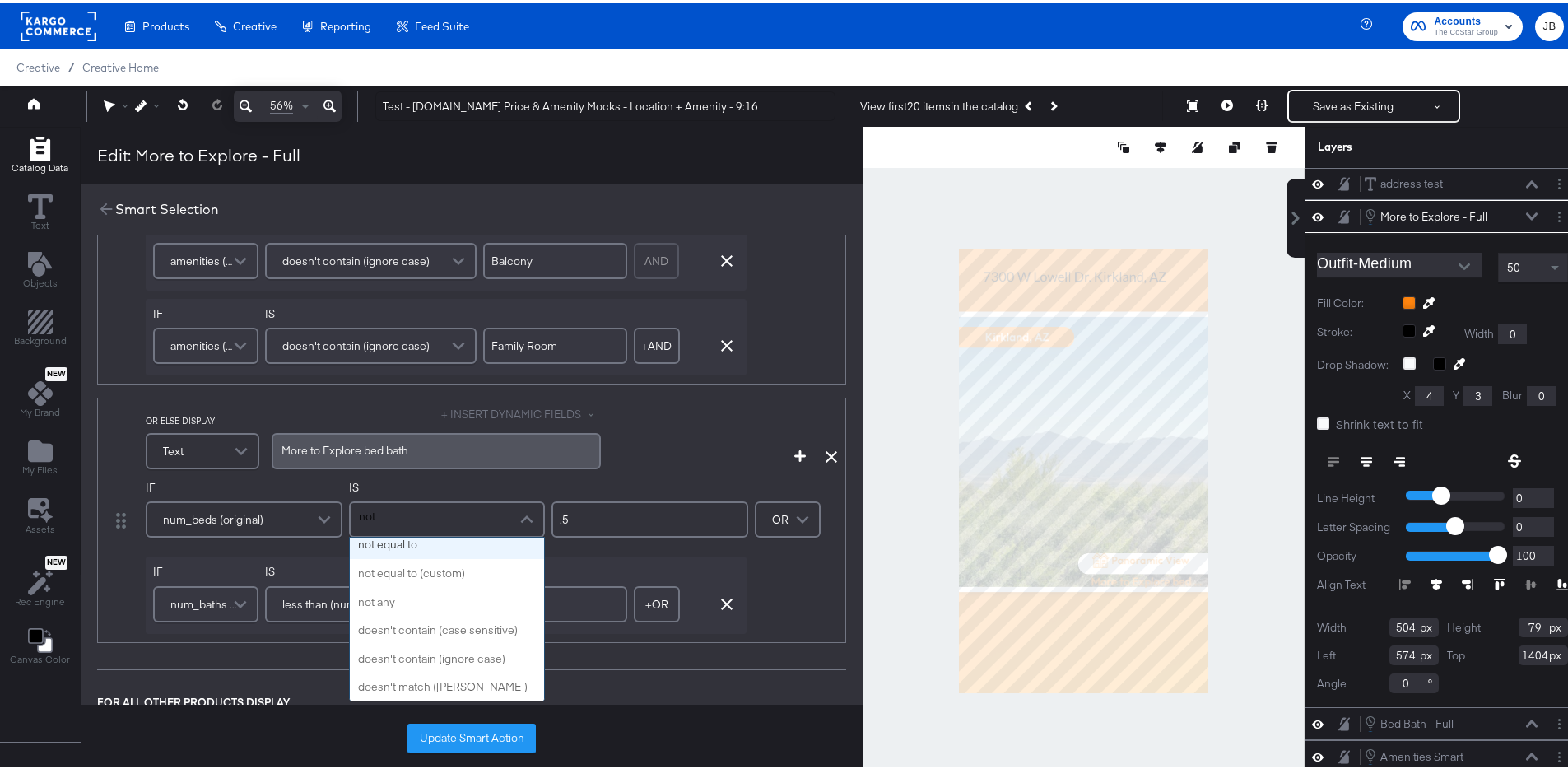 type on "not" 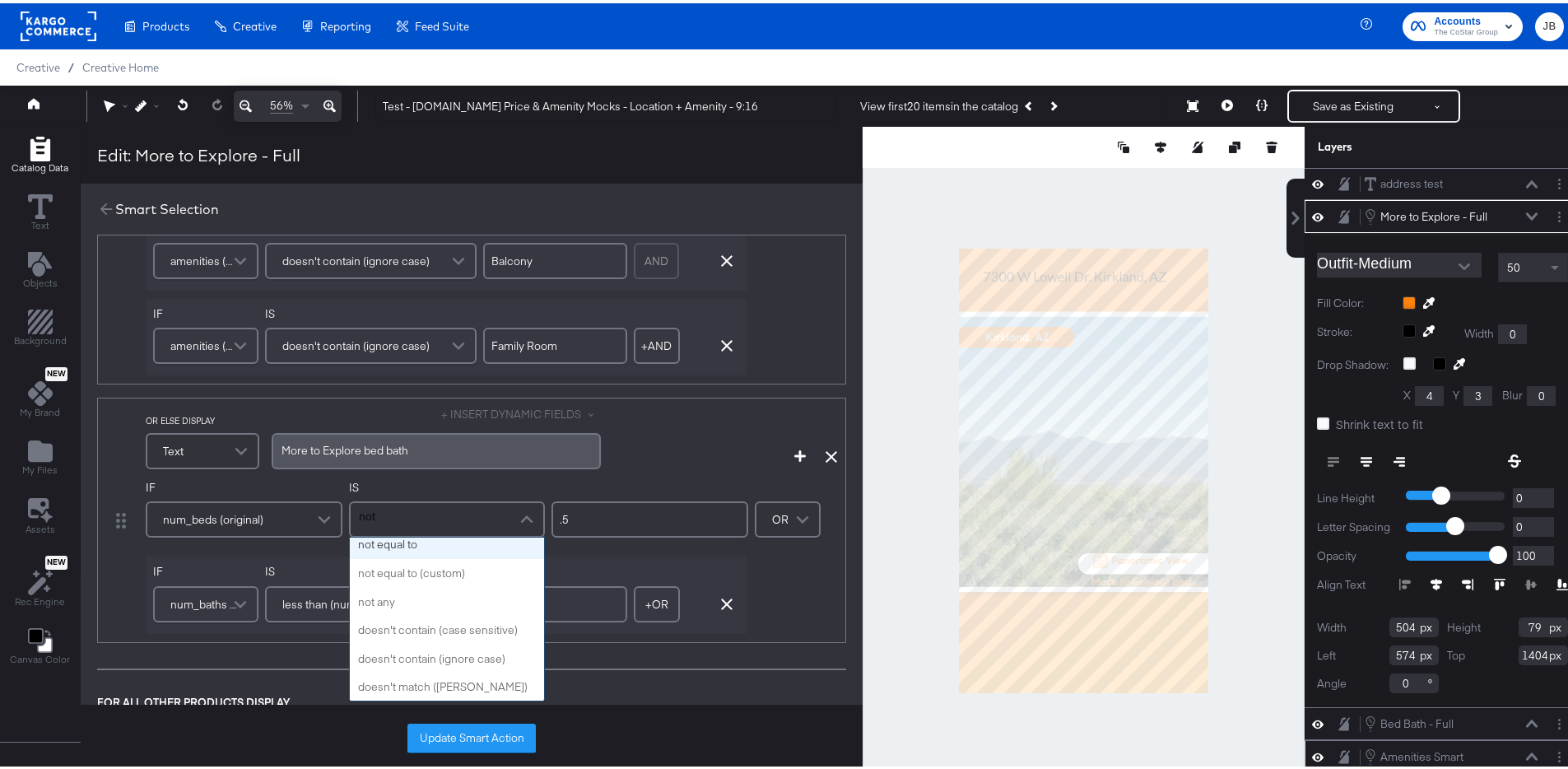 type 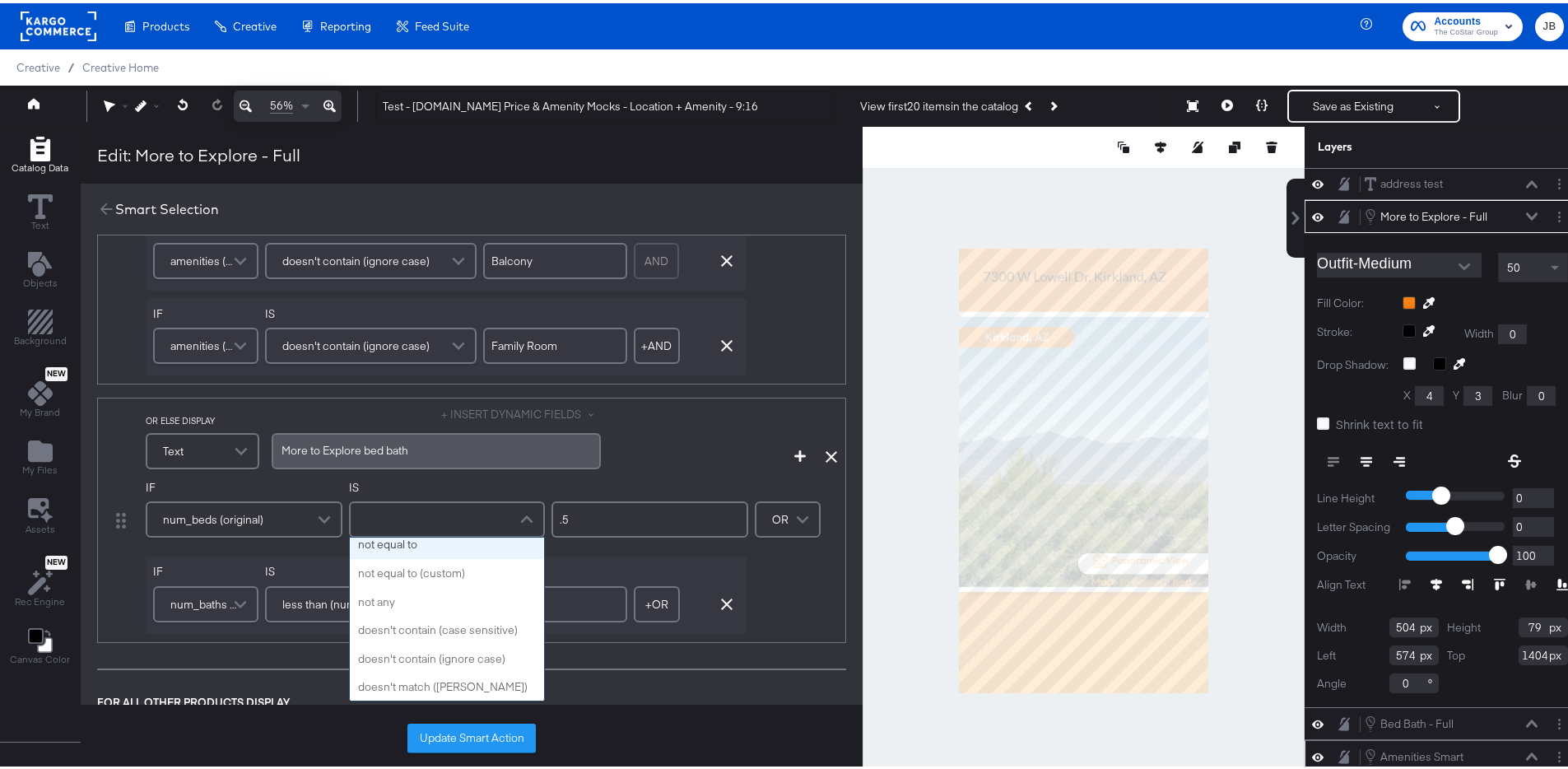 click on "IF num_beds (original) IS not not equal to not equal to (custom) not any doesn't contain (case sensitive) doesn't contain (ignore case) doesn't match (regex) .5 IF num_baths (original) IS less than (number) (custom) .5 +  OR Add  OR  Condition Remove Condition OR Refine" at bounding box center (491, 553) 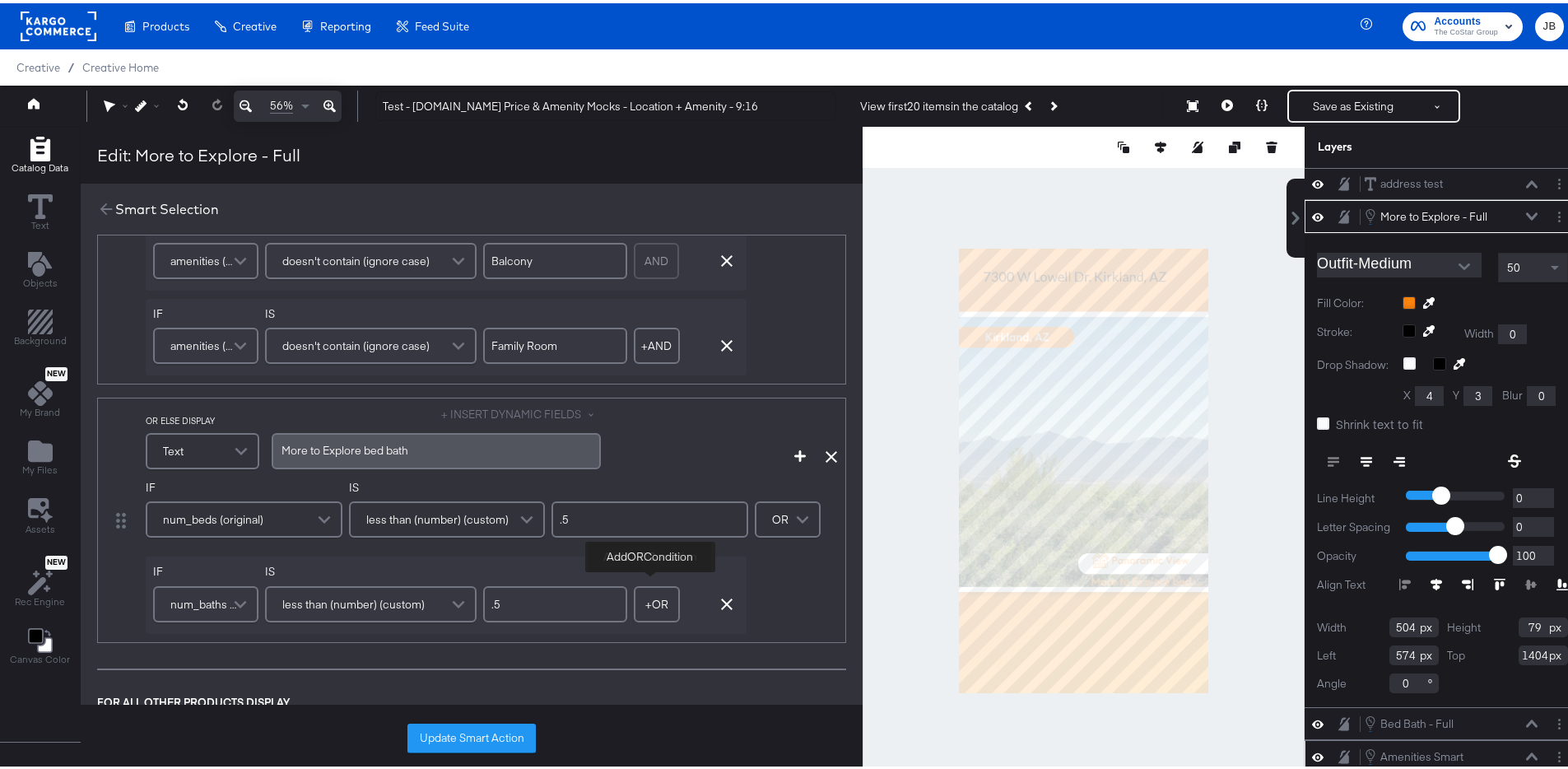 click on "+  OR" at bounding box center [657, 601] 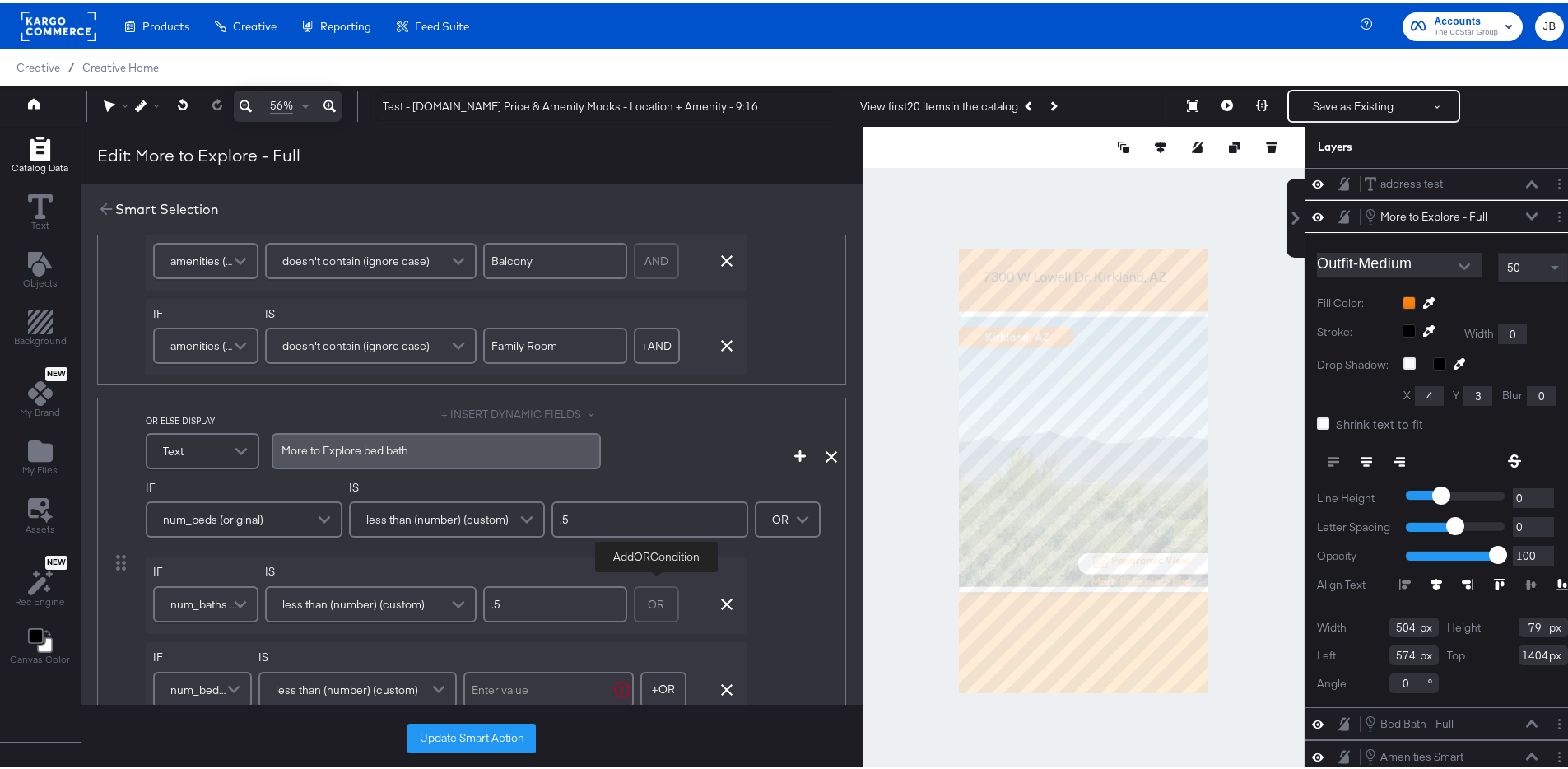 scroll, scrollTop: 552, scrollLeft: 0, axis: vertical 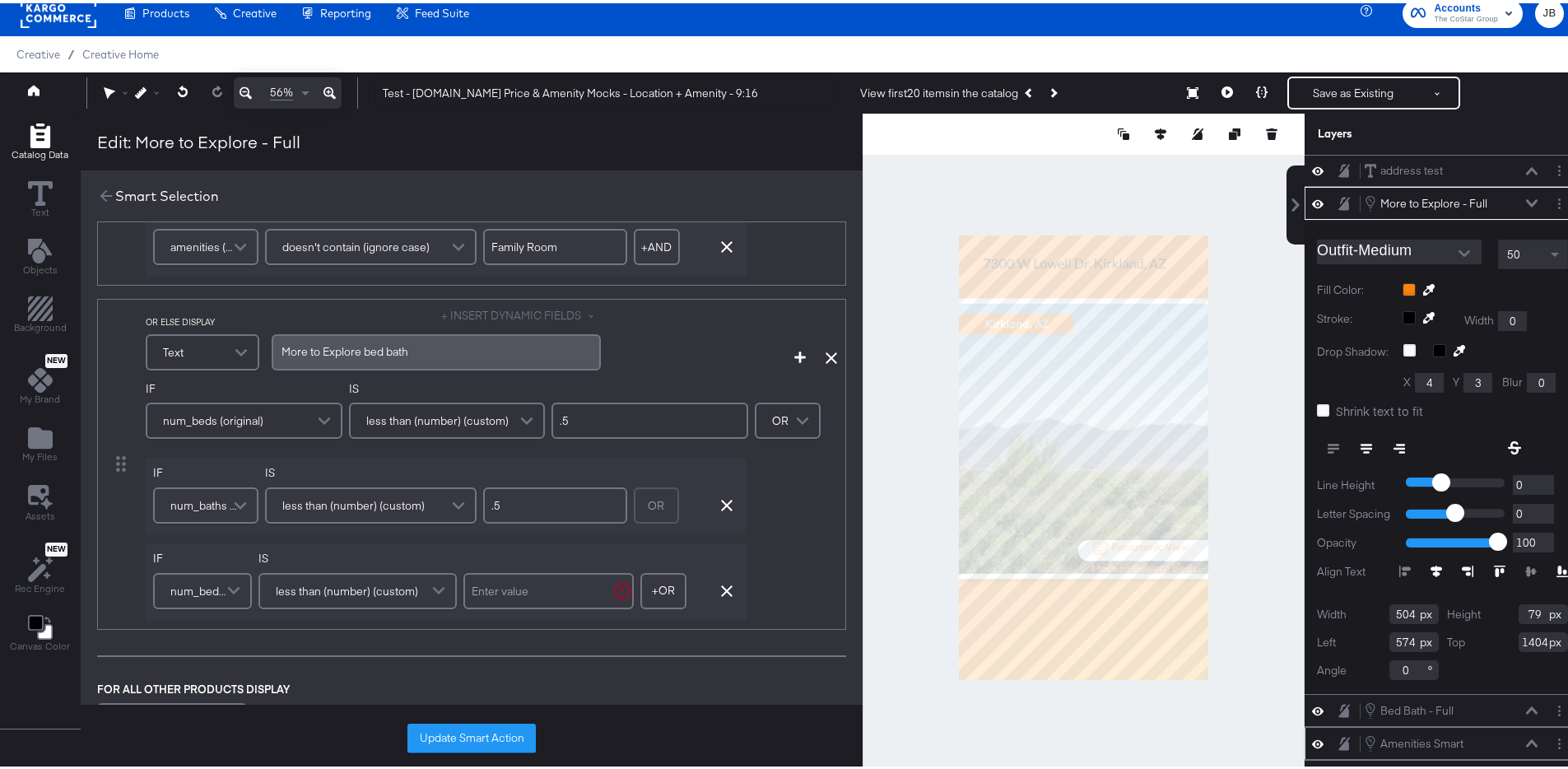 click on "less than (number) (custom)" at bounding box center (347, 588) 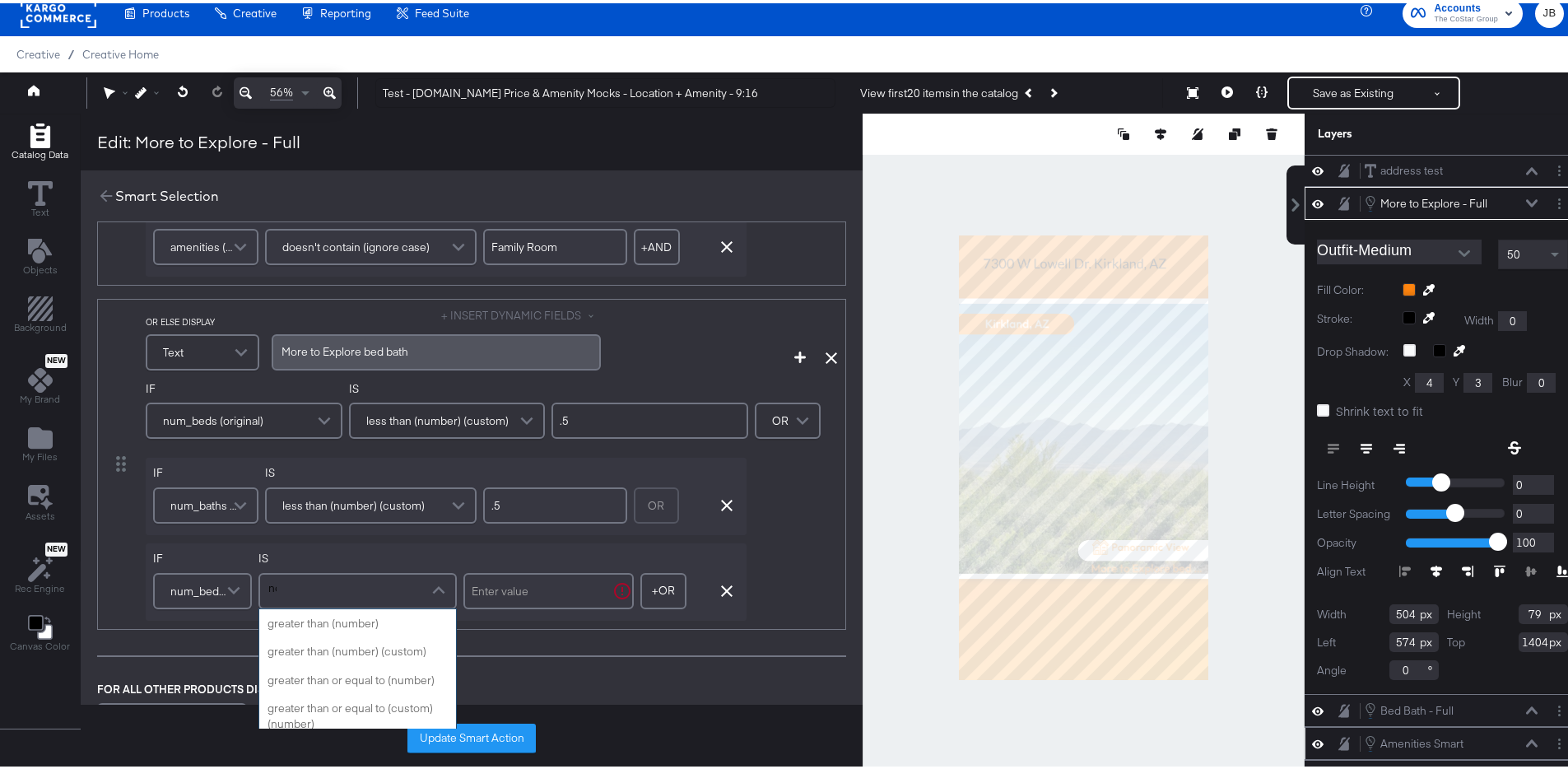 scroll, scrollTop: 7, scrollLeft: 0, axis: vertical 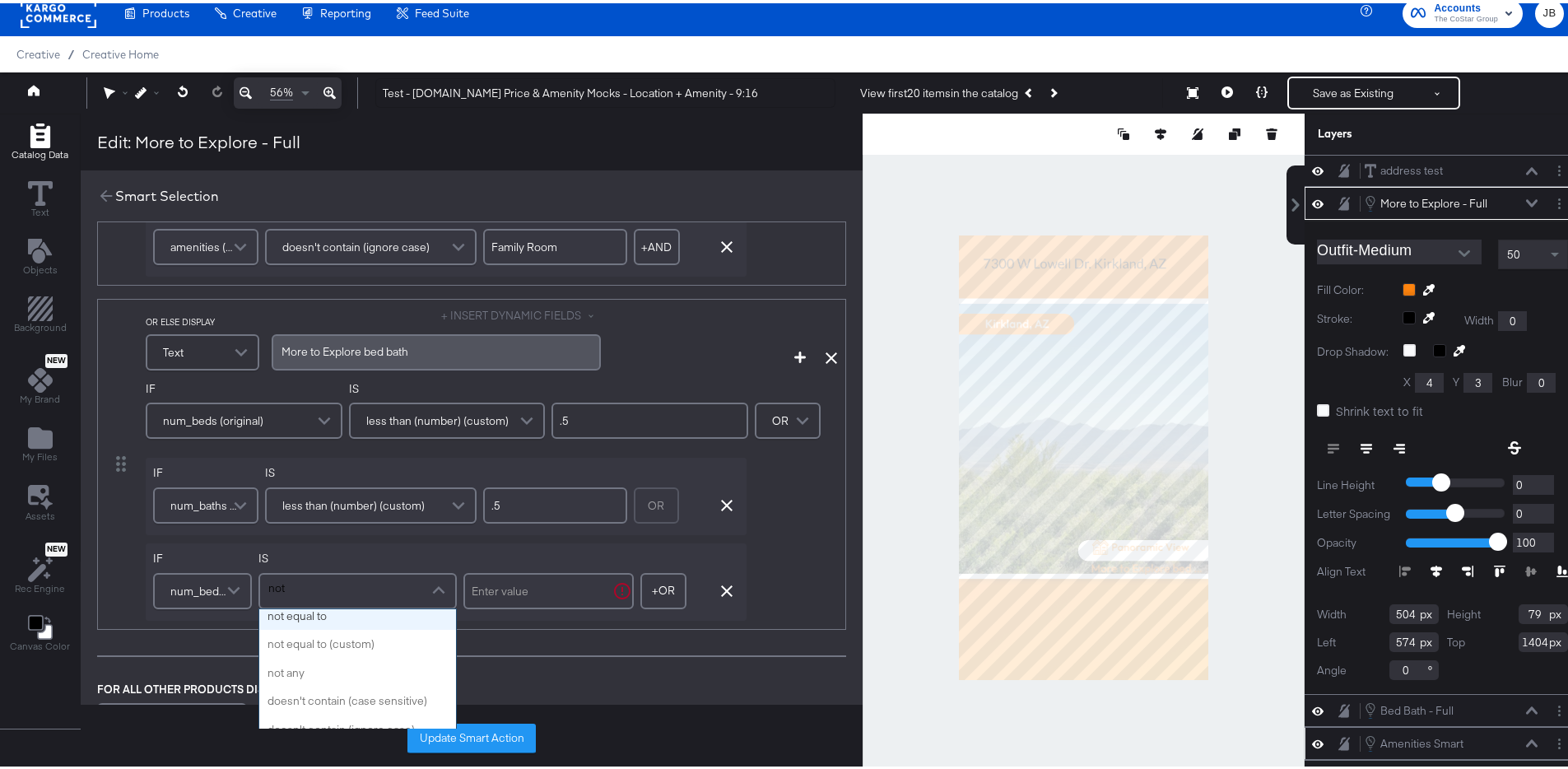 type on "not e" 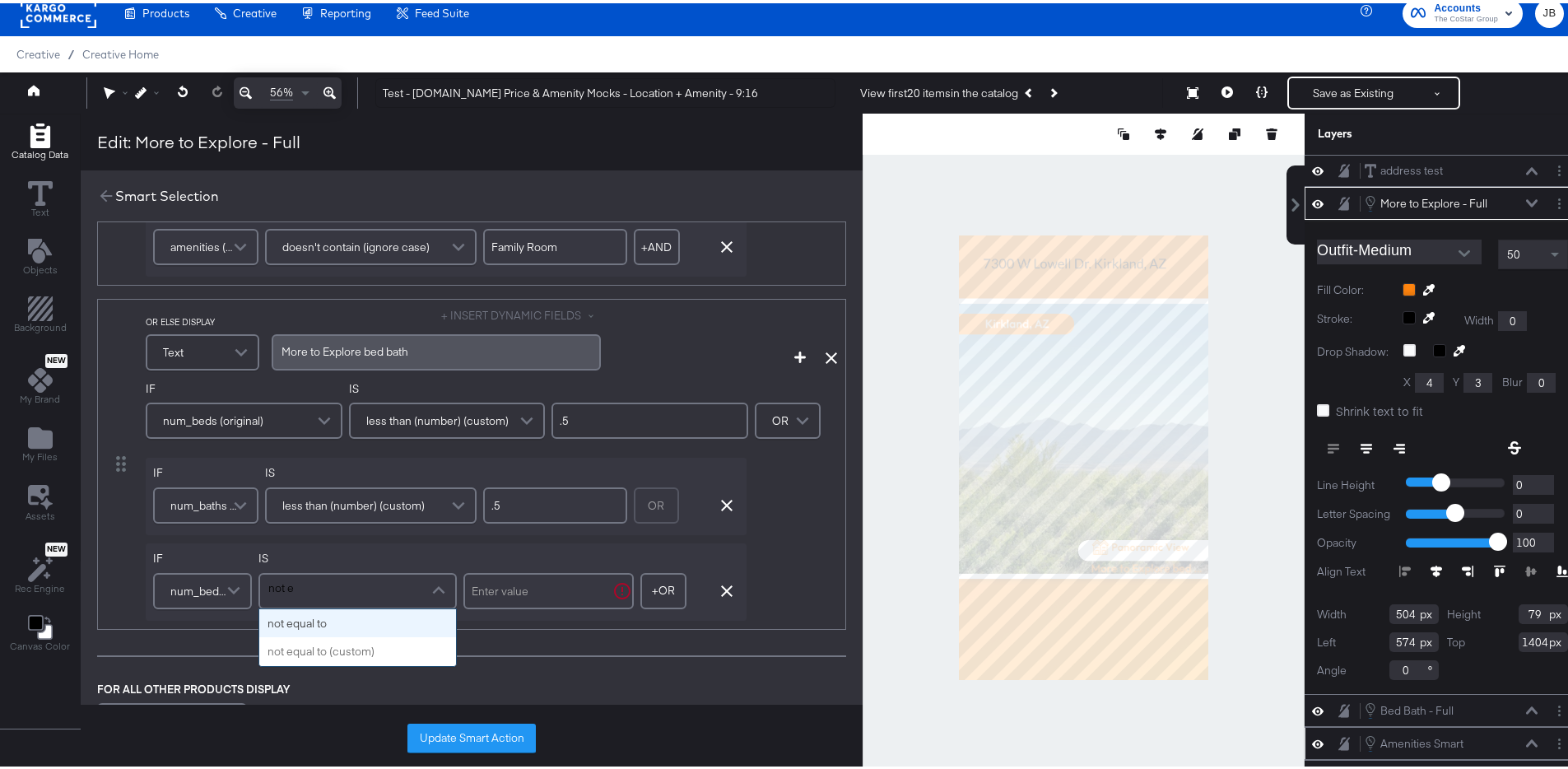 scroll, scrollTop: 0, scrollLeft: 0, axis: both 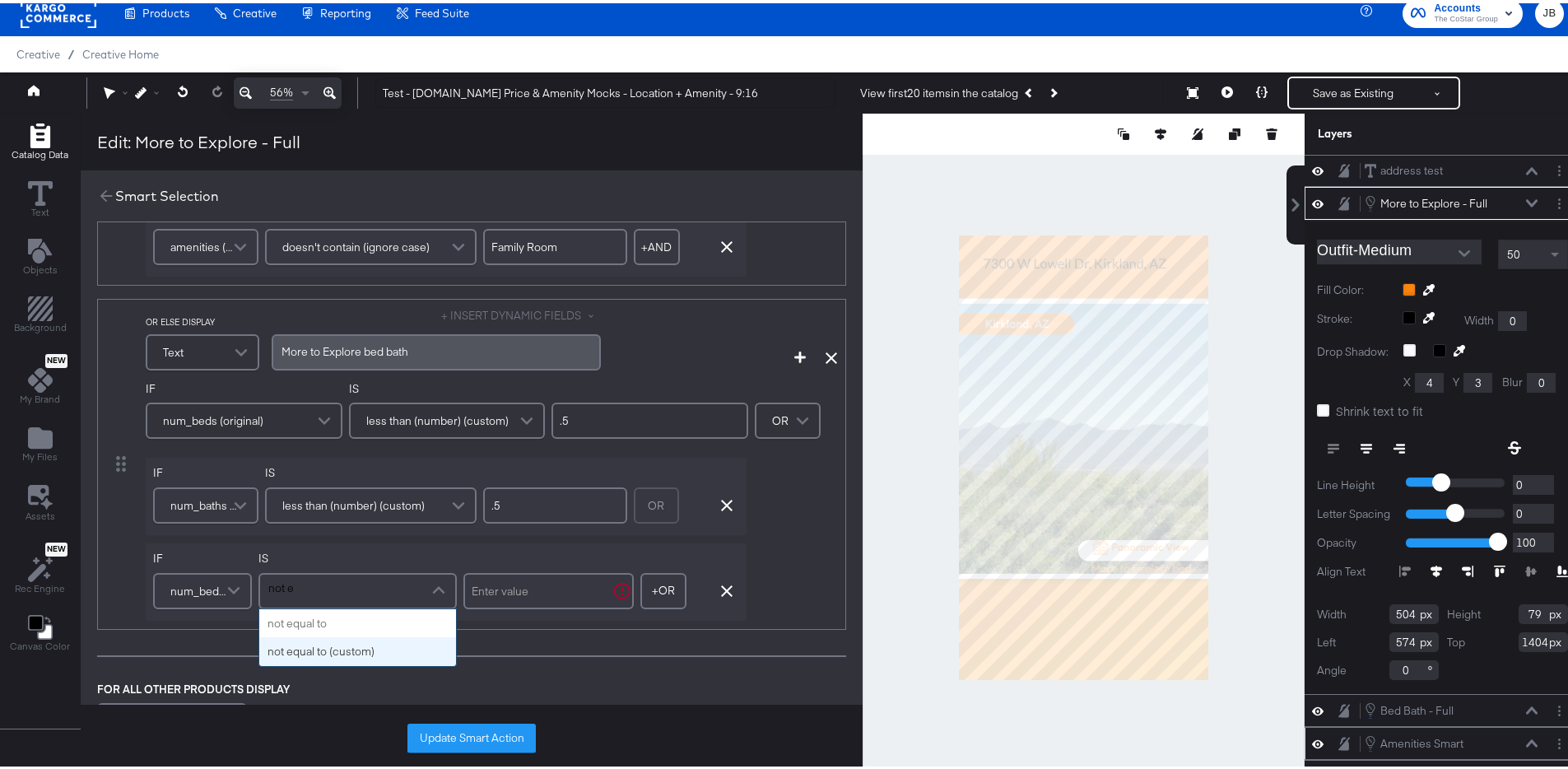 type 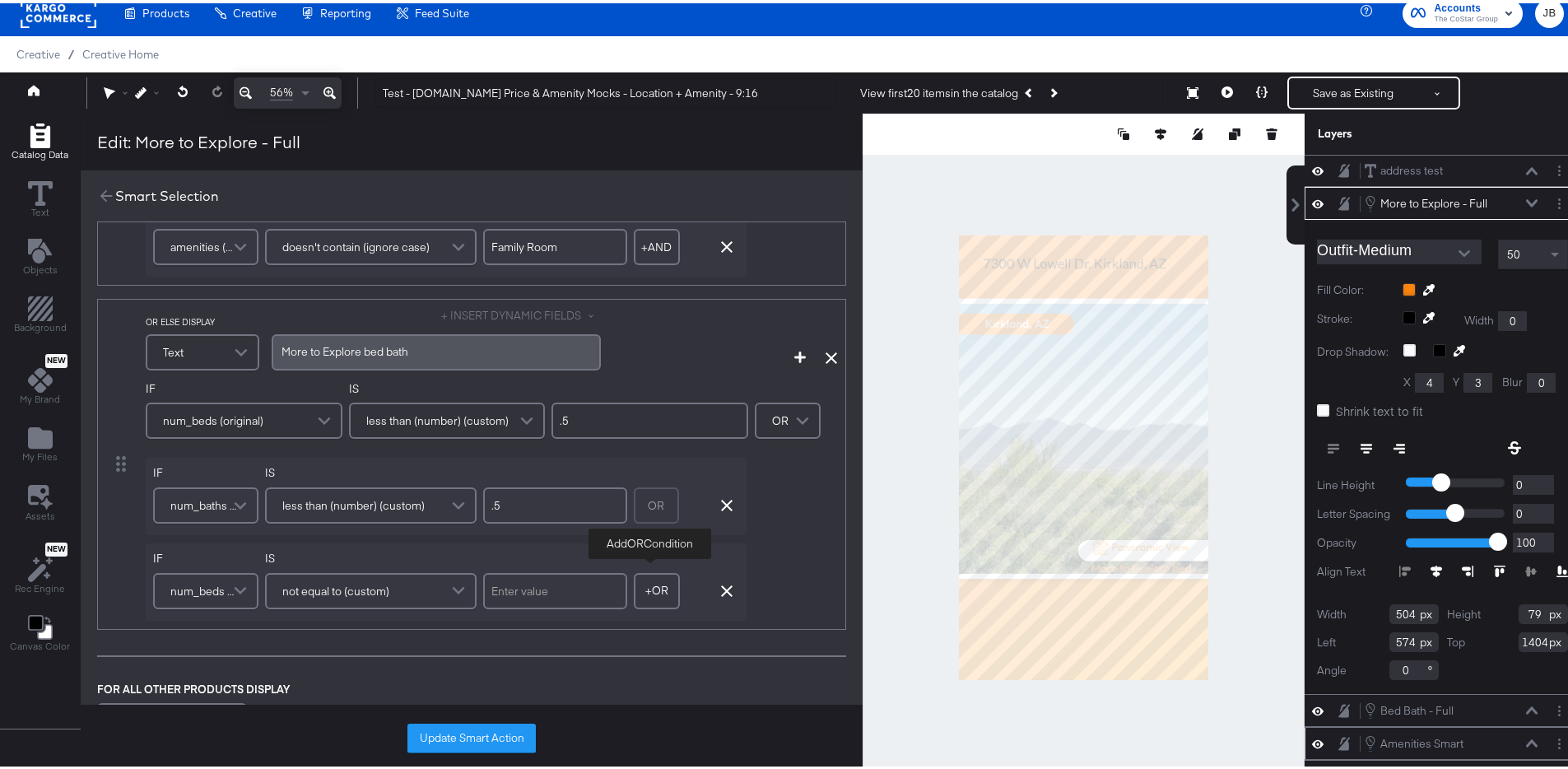 click on "+  OR" at bounding box center [657, 588] 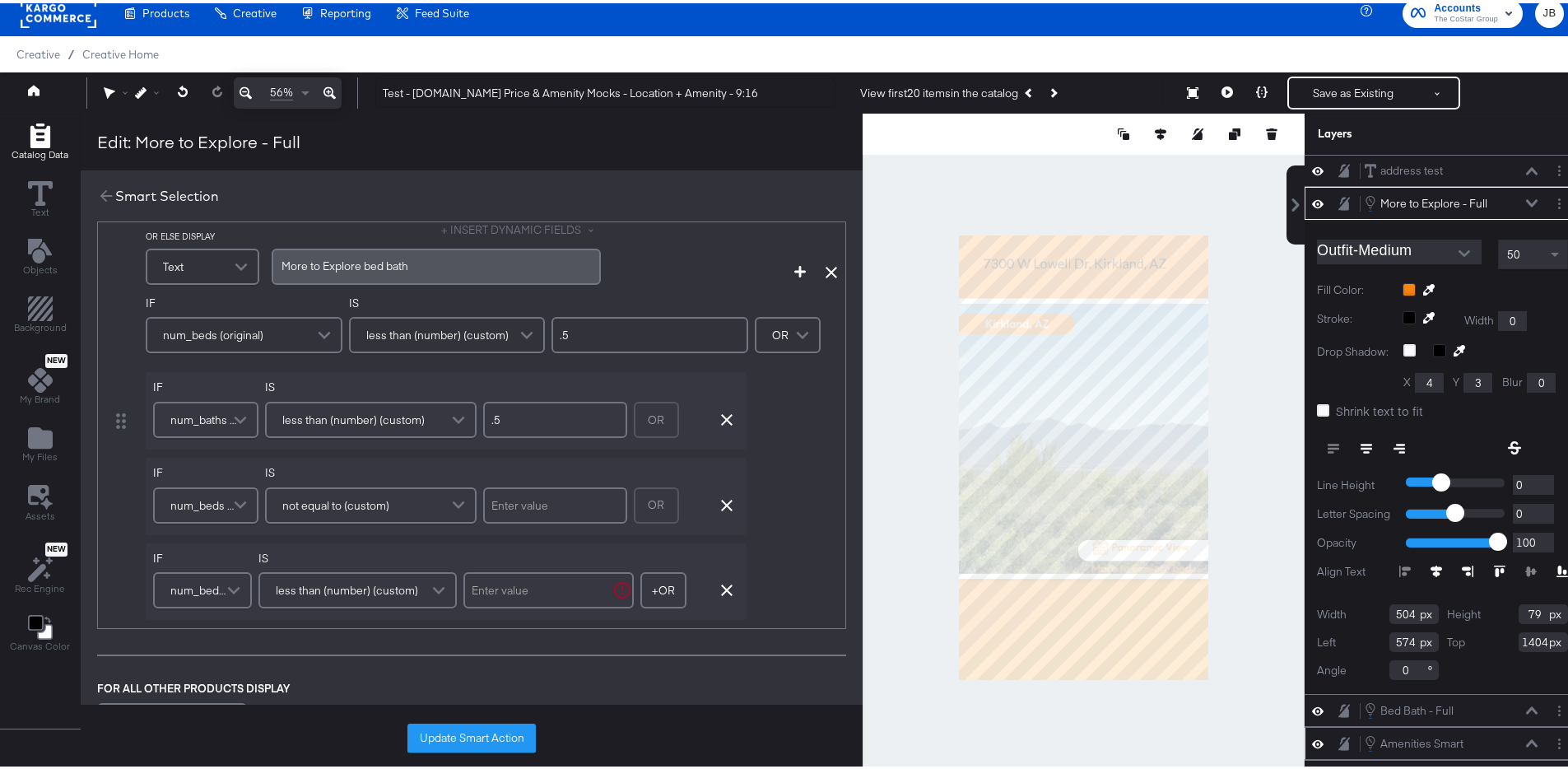 click on "num_beds (original)" at bounding box center [200, 587] 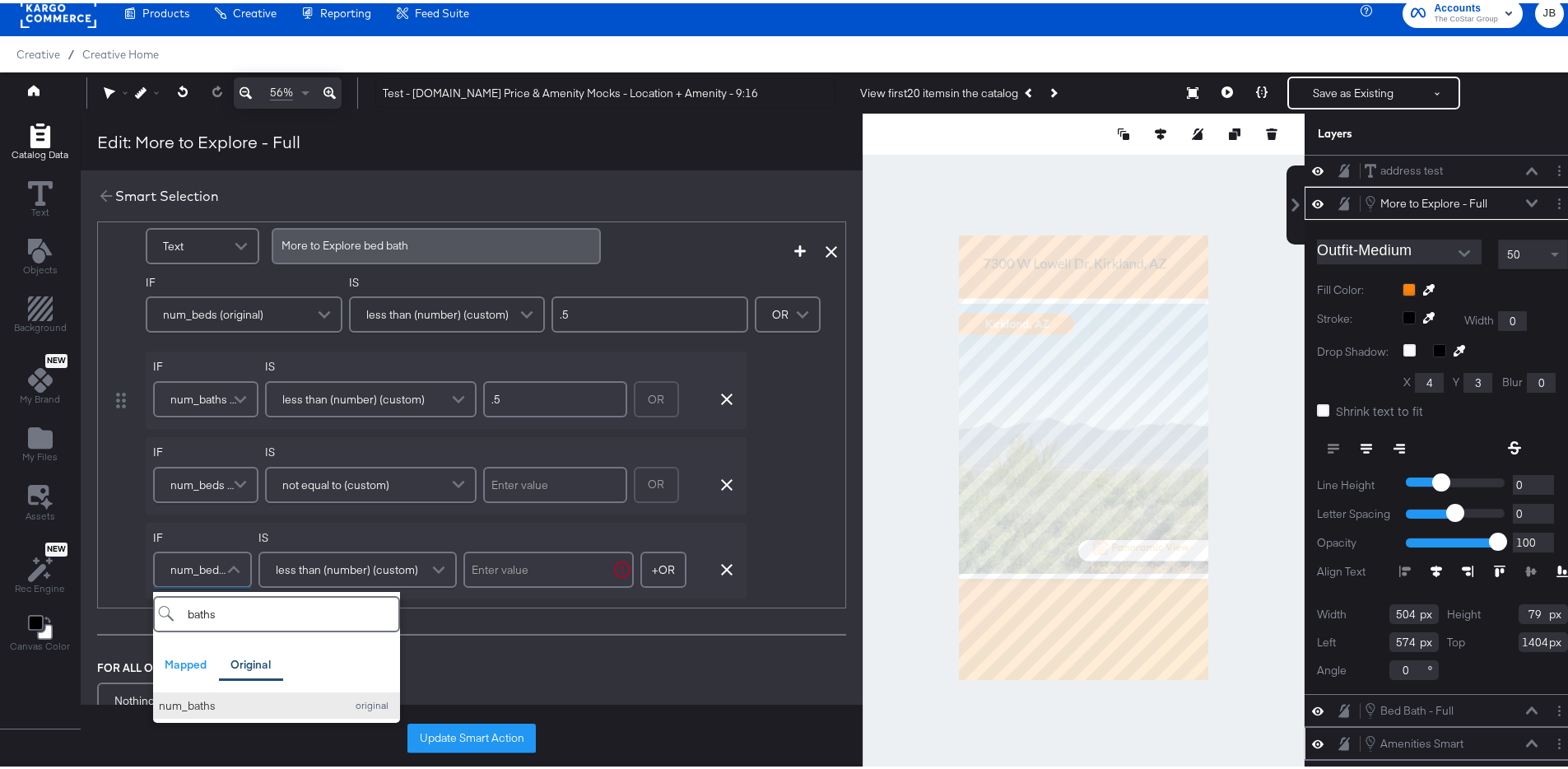 scroll, scrollTop: 669, scrollLeft: 0, axis: vertical 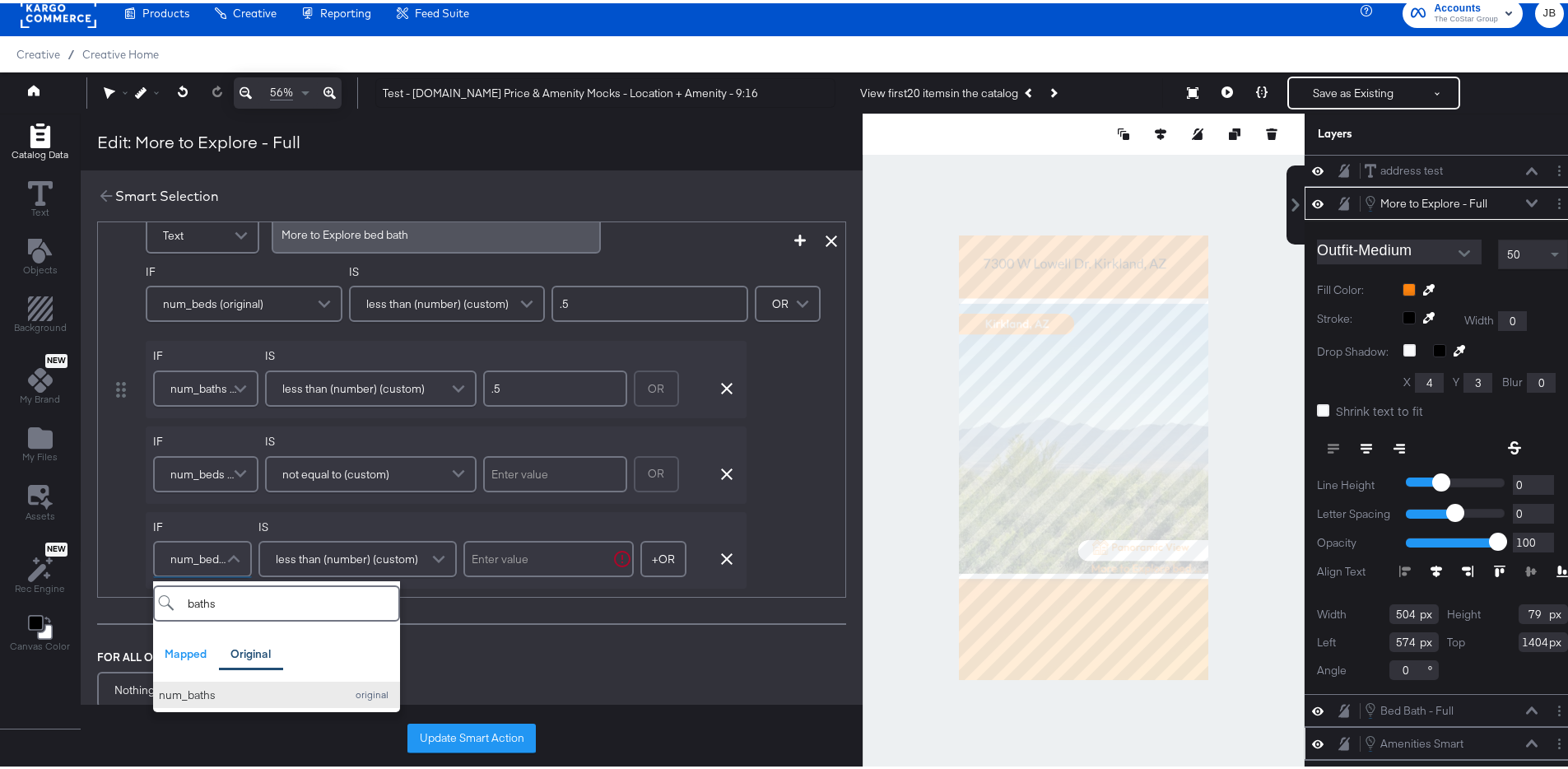 type on "baths" 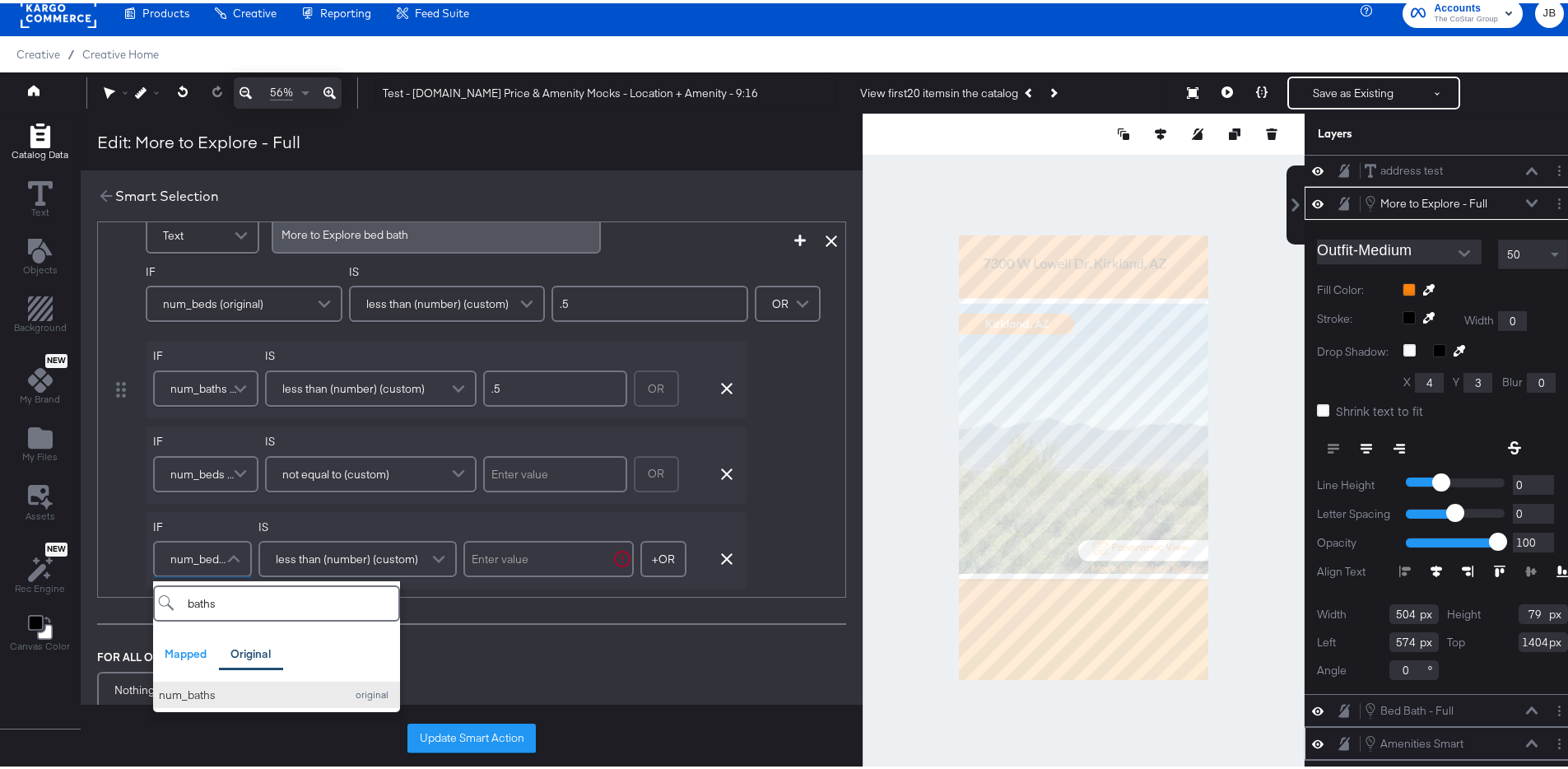 click on "num_baths" at bounding box center [248, 692] 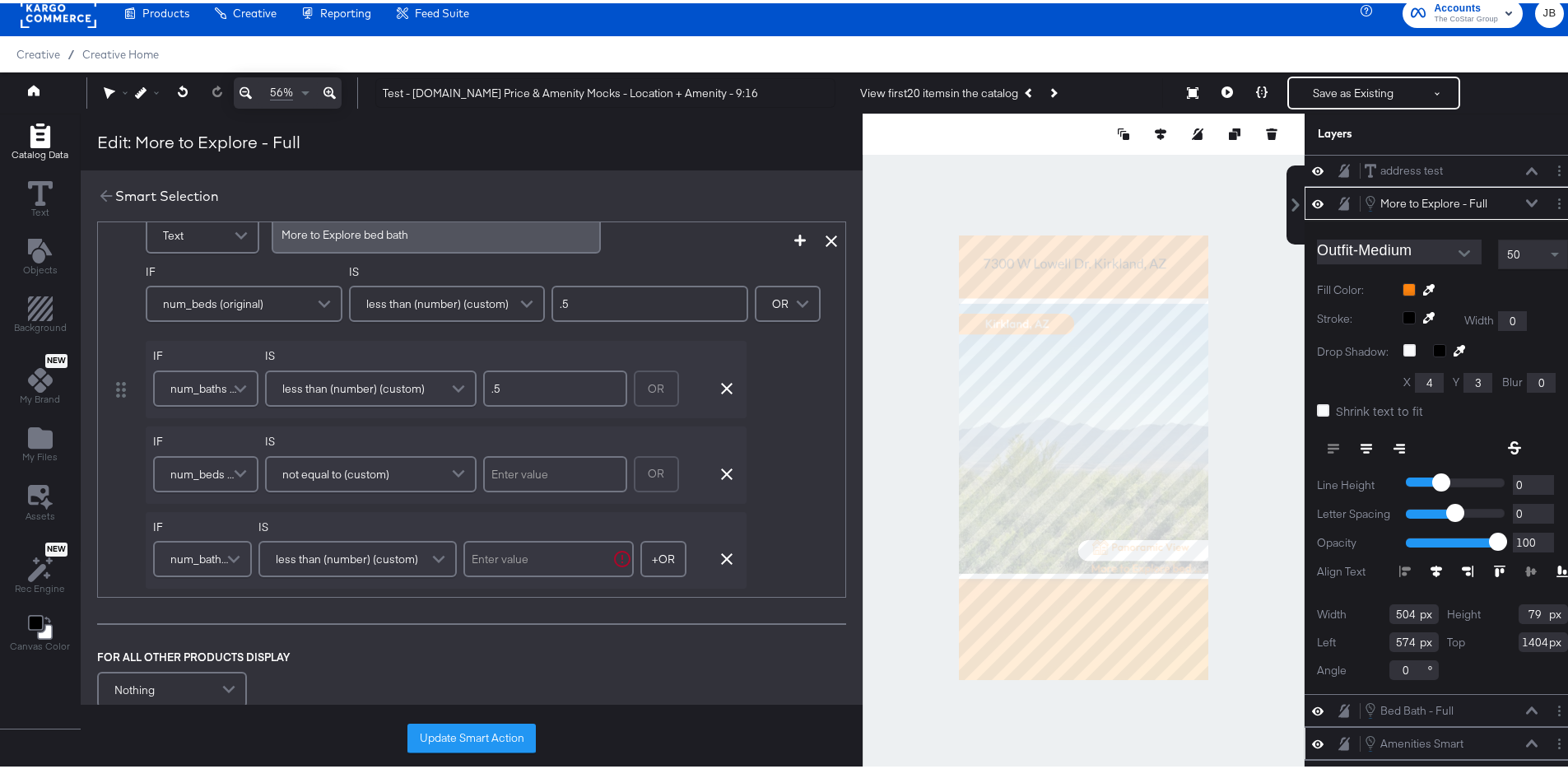 click on "less than (number) (custom)" at bounding box center [347, 556] 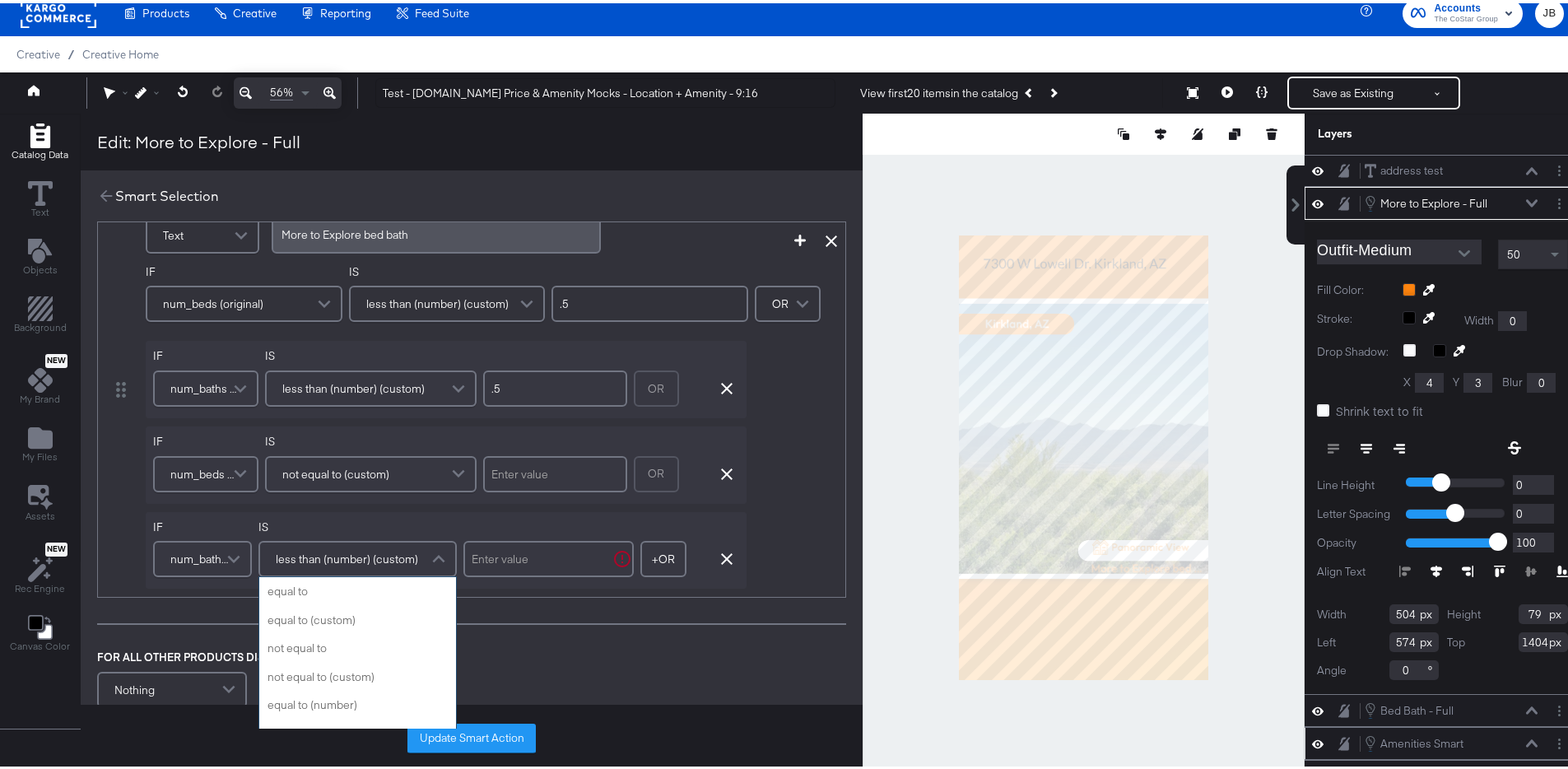 scroll, scrollTop: 199, scrollLeft: 0, axis: vertical 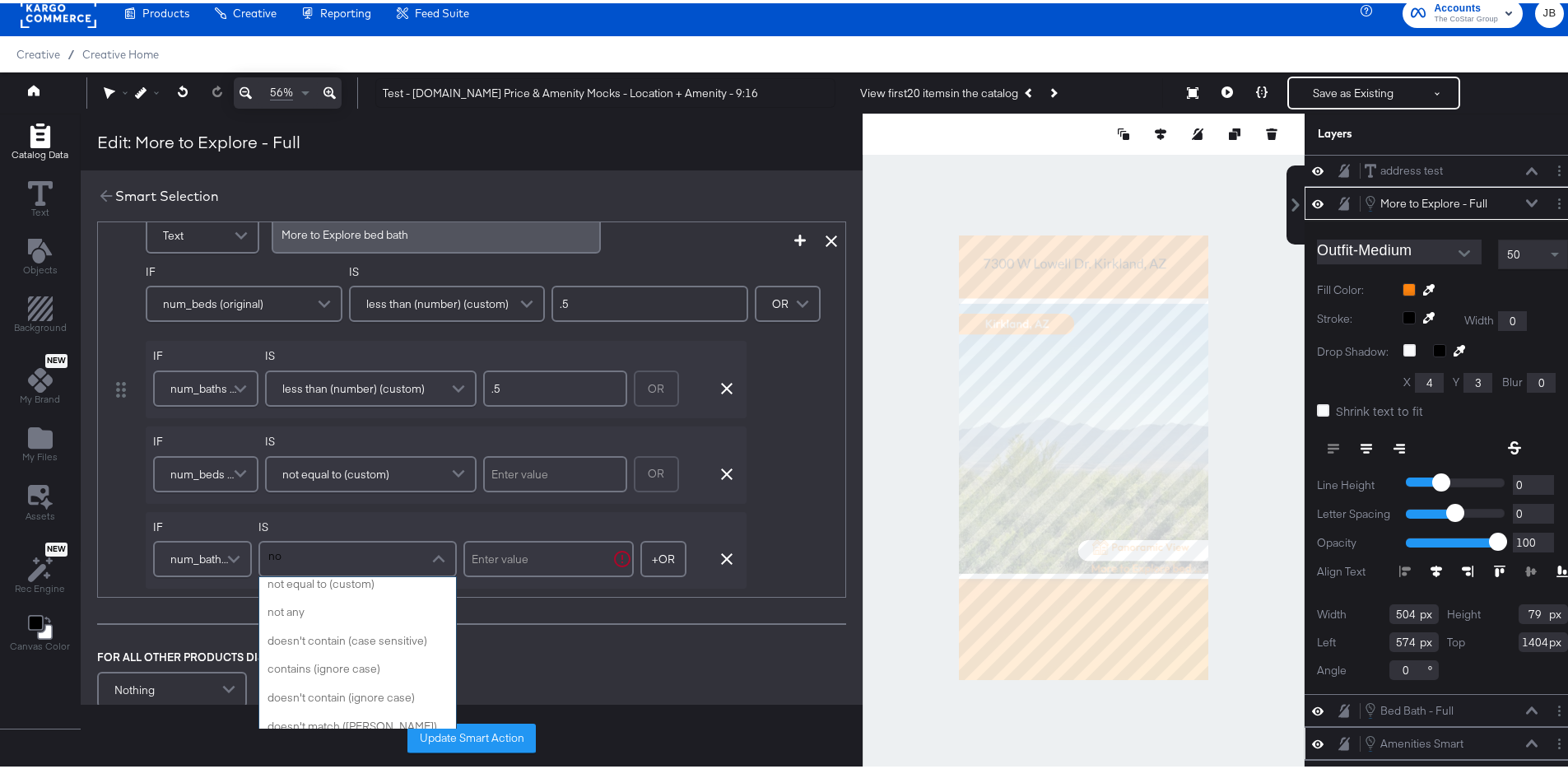 type on "not" 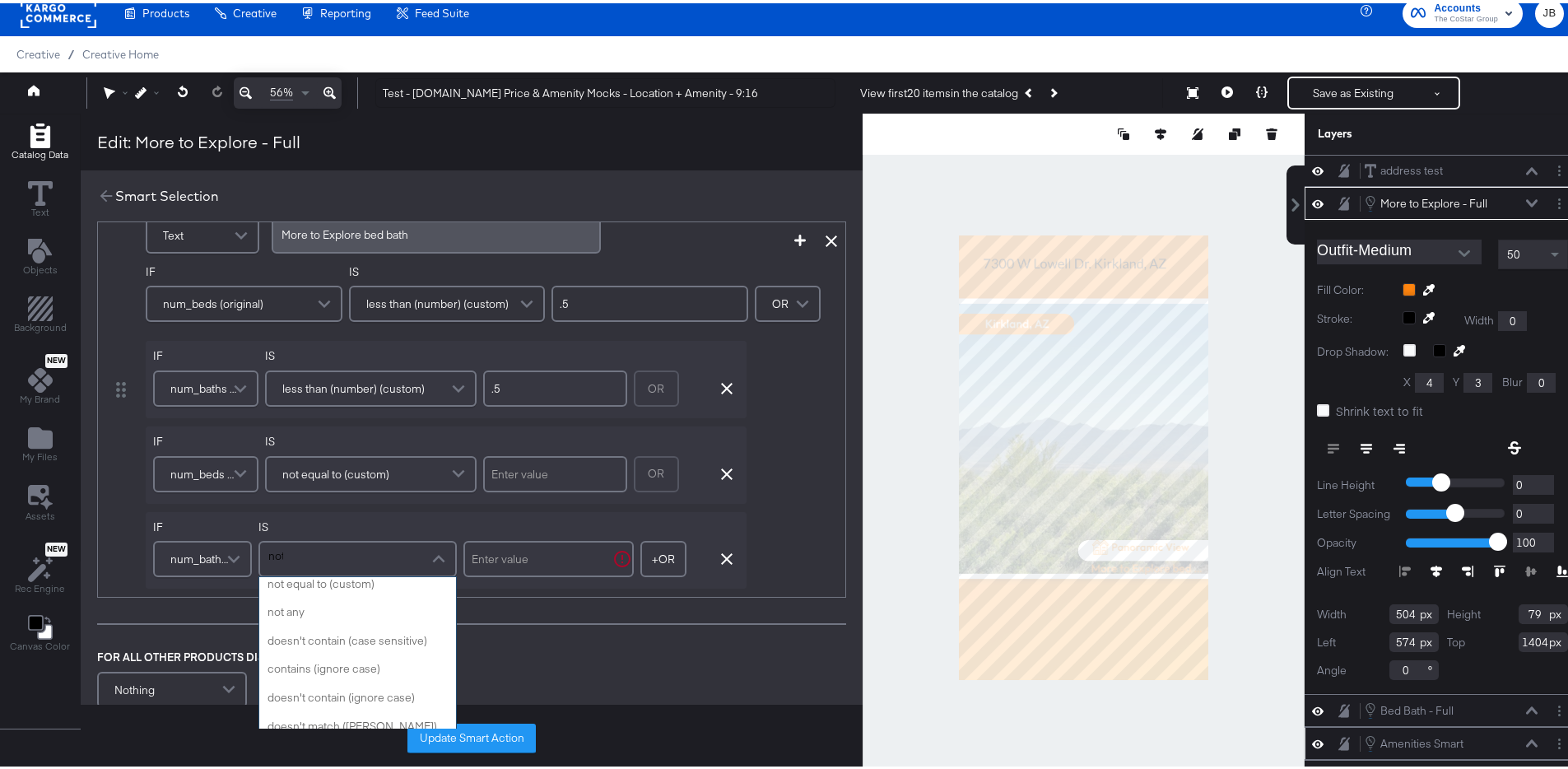 scroll, scrollTop: 7, scrollLeft: 0, axis: vertical 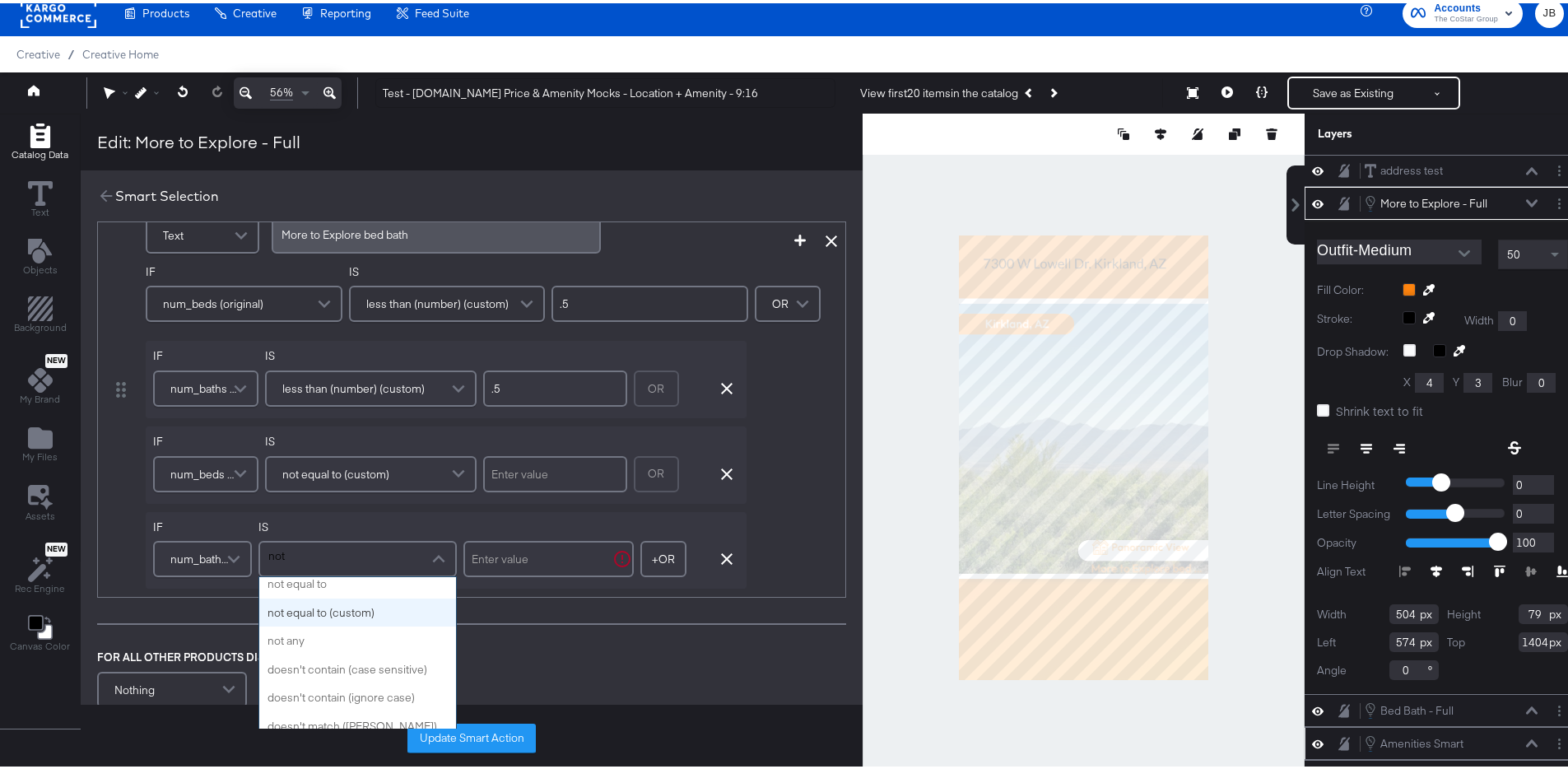 type 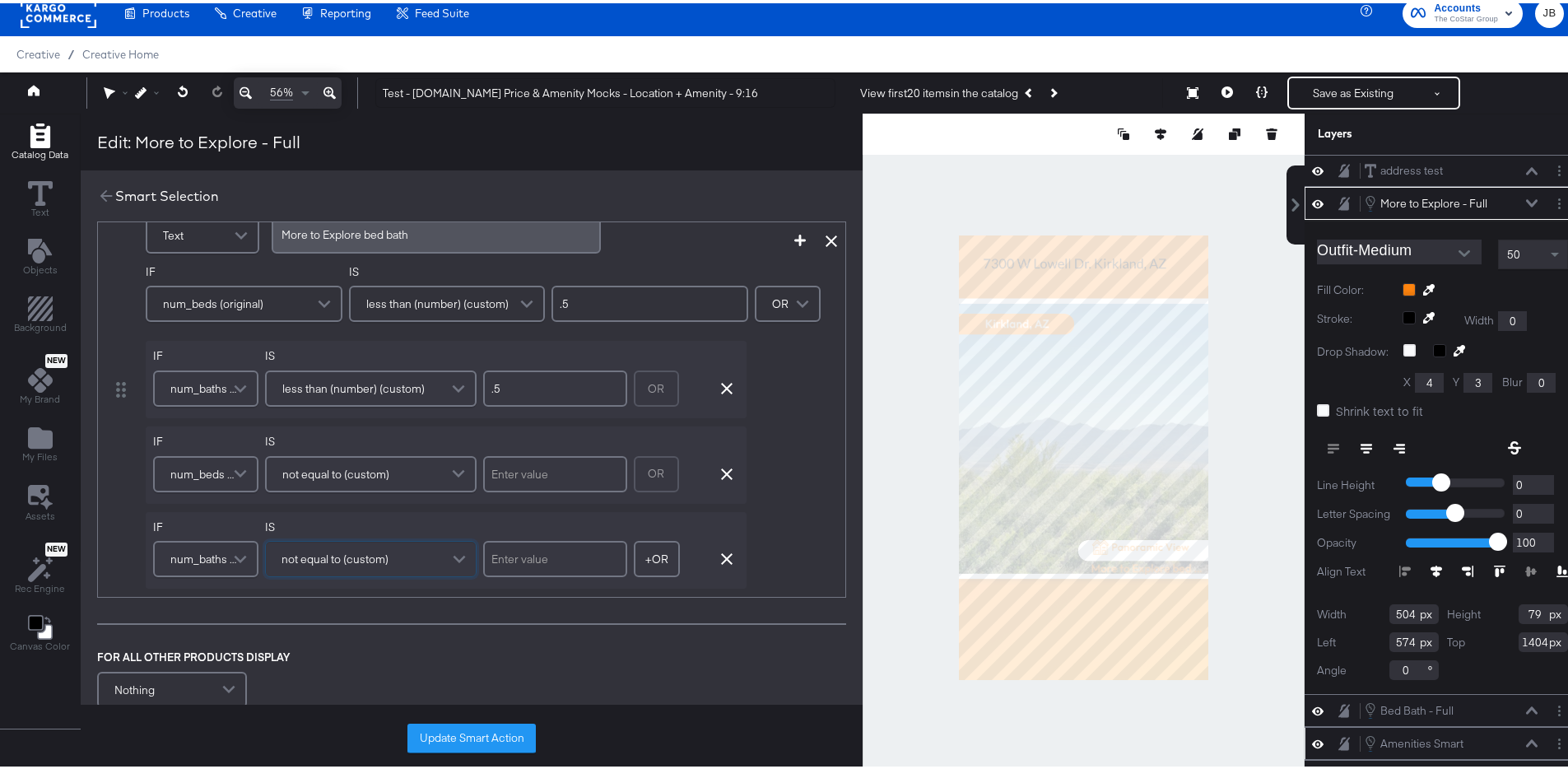 click on "DISPLAY Text + INSERT DYNAMIC FIELDS More ﻿to Explore amenities IF amenities (original) IS doesn't contain (ignore case) Panoramic IF amenities (original) IS doesn't contain (ignore case) City Lights View AND Remove Condition IF amenities (original) IS doesn't contain (ignore case) No HOA AND Remove Condition IF amenities (original) IS doesn't contain (ignore case) Central Heating AND Remove Condition IF amenities (original) IS doesn't contain (ignore case) Balcony AND Remove Condition IF amenities (original) IS doesn't contain (ignore case) Family Room +  AND Add  AND  Condition Remove Condition AND Refine OR ELSE DISPLAY Text + INSERT DYNAMIC FIELDS More ﻿to Explore bed bath Add Condition Remove Condition IF num_beds (original) IS less than (number) (custom) .5 IF num_baths (original) IS less than (number) (custom) .5 OR Remove Condition IF num_beds (original) IS not equal to (custom) OR Remove Condition IF num_baths (original) IS not equal to (custom) +  OR Add  OR  Condition Remove Condition OR Refine" at bounding box center [472, 143] 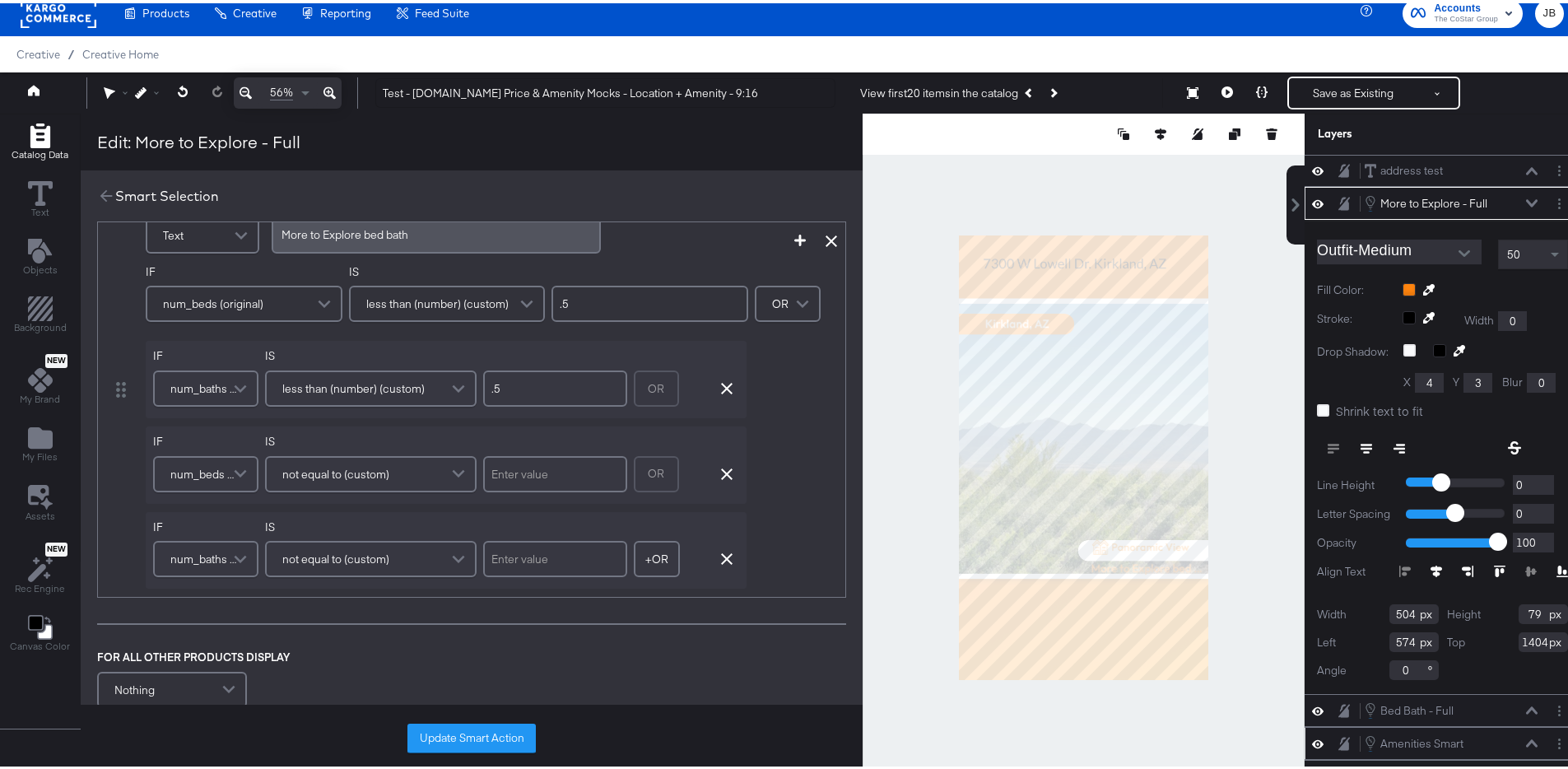click on "not equal to (custom)" at bounding box center (336, 471) 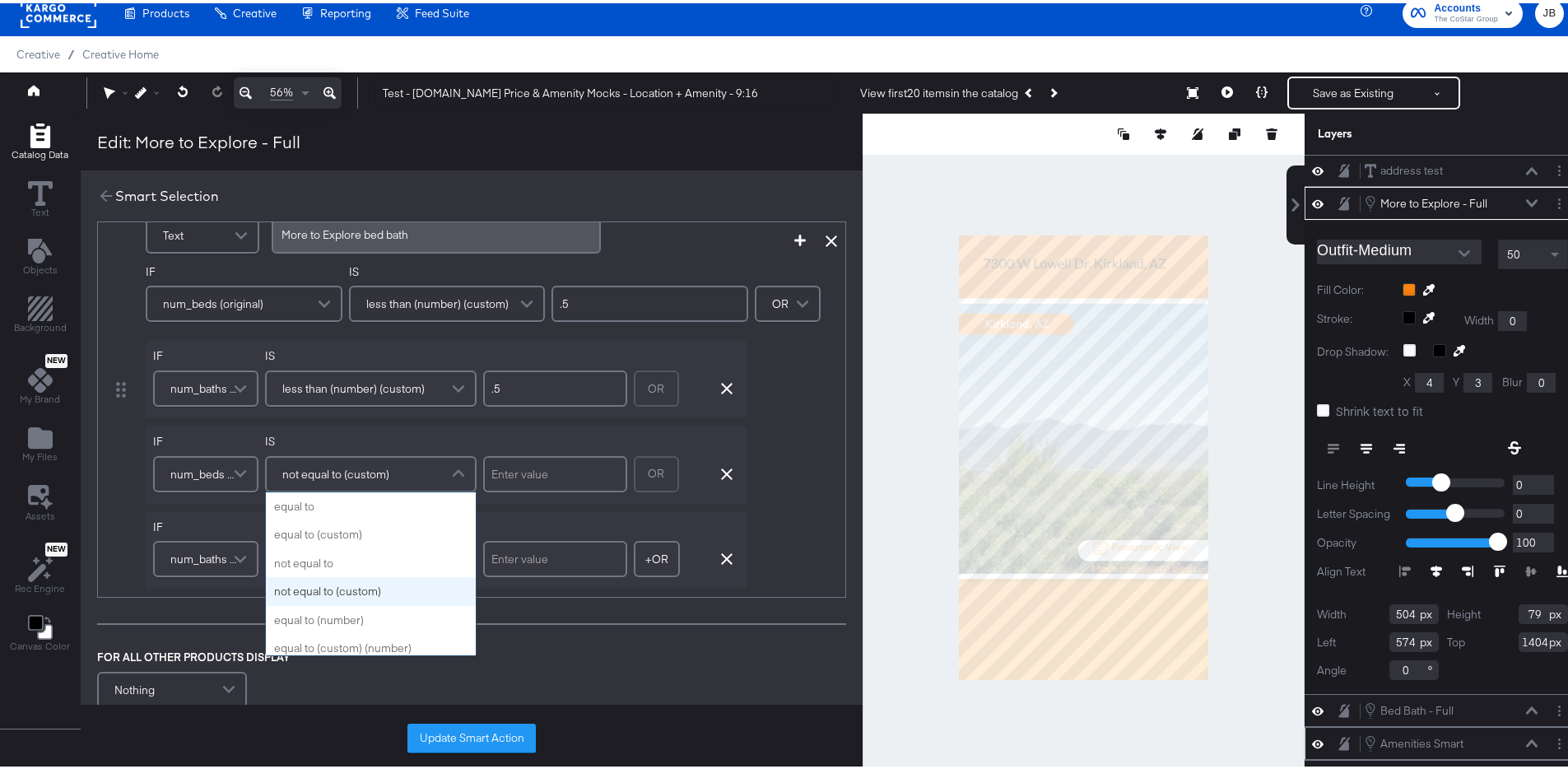 scroll, scrollTop: 86, scrollLeft: 0, axis: vertical 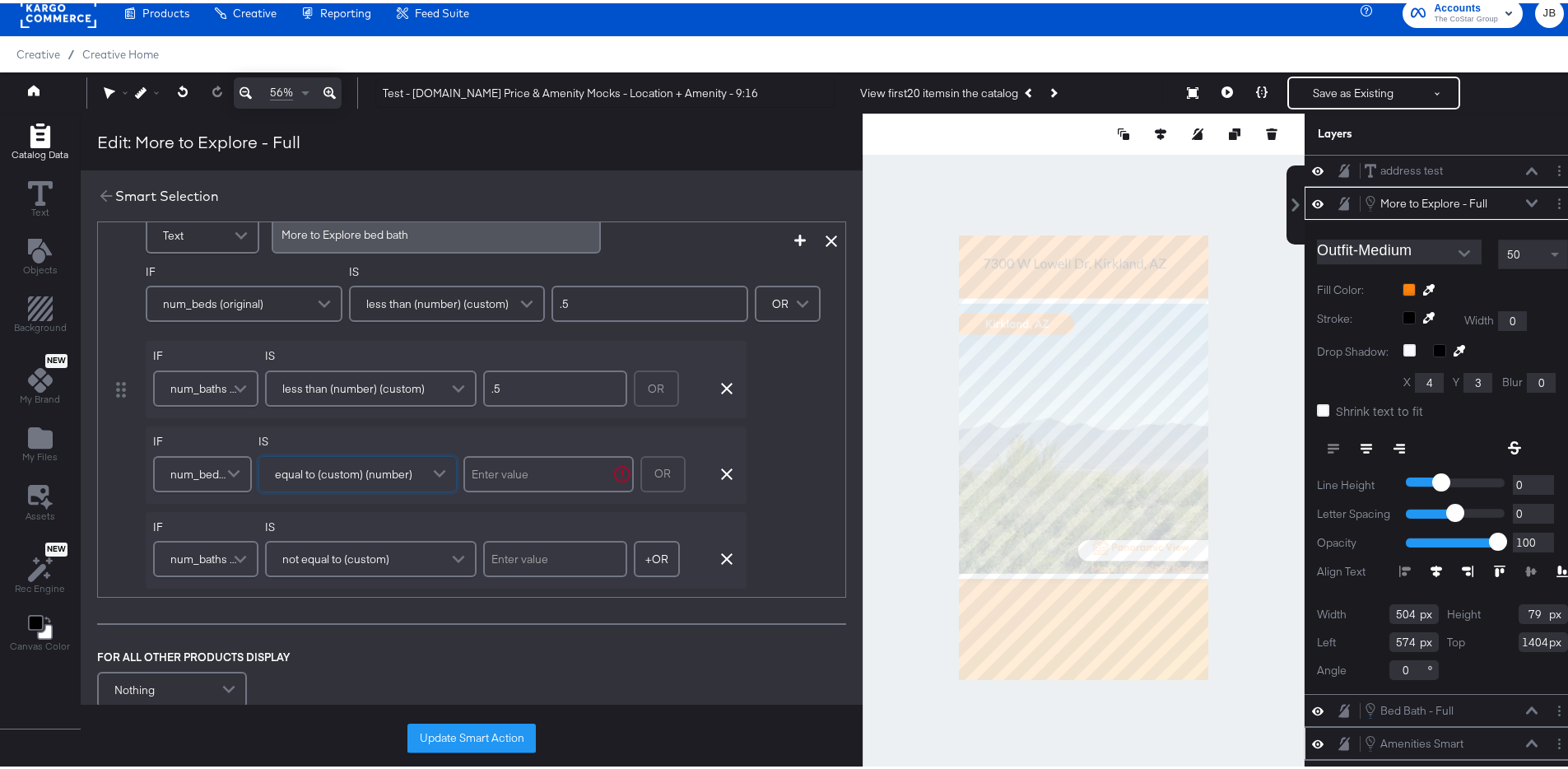 click on "not equal to (custom)" at bounding box center (370, 556) 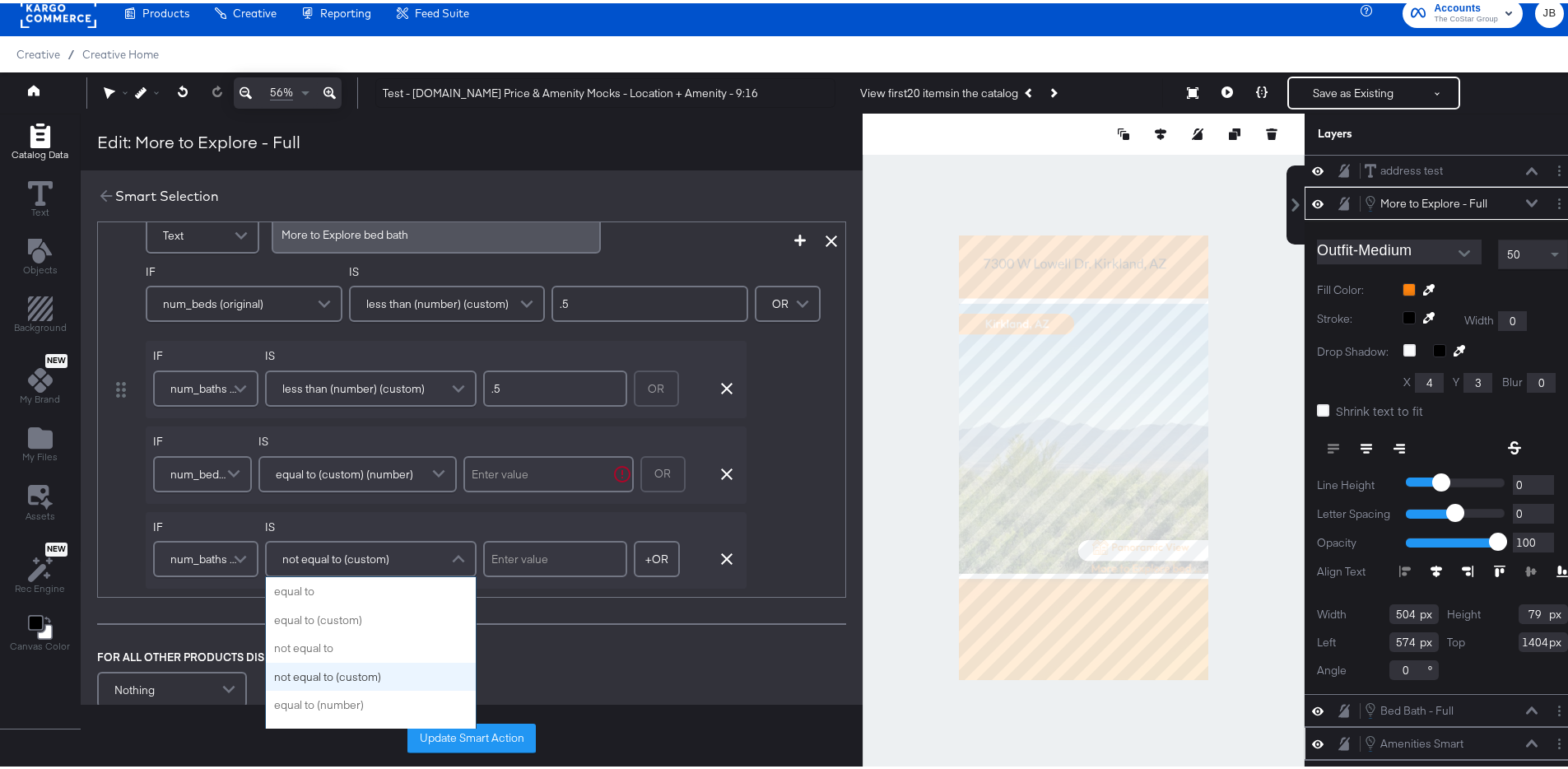 scroll, scrollTop: 86, scrollLeft: 0, axis: vertical 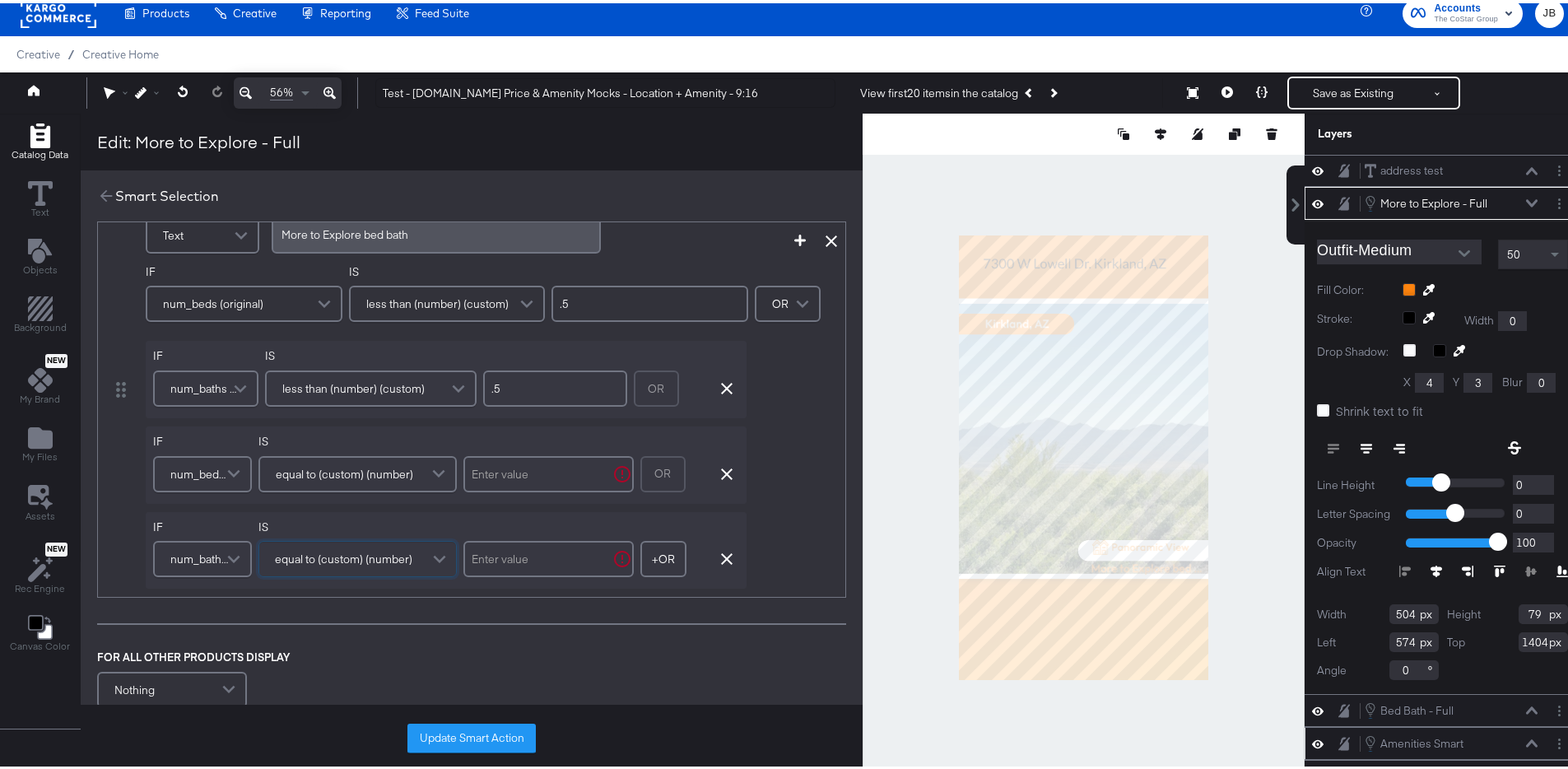 click on "equal to (custom) (number)" at bounding box center [344, 471] 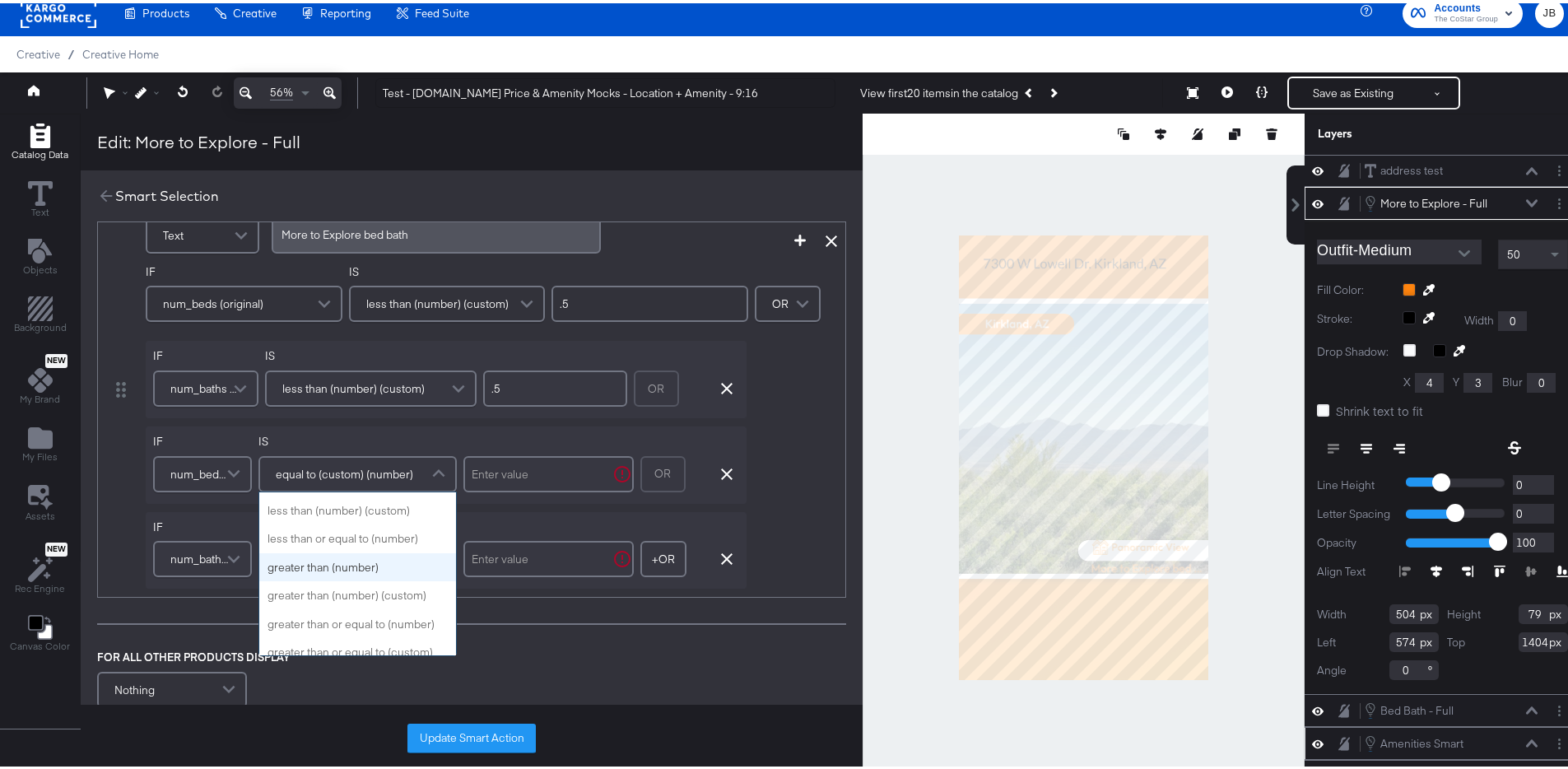 scroll, scrollTop: 0, scrollLeft: 0, axis: both 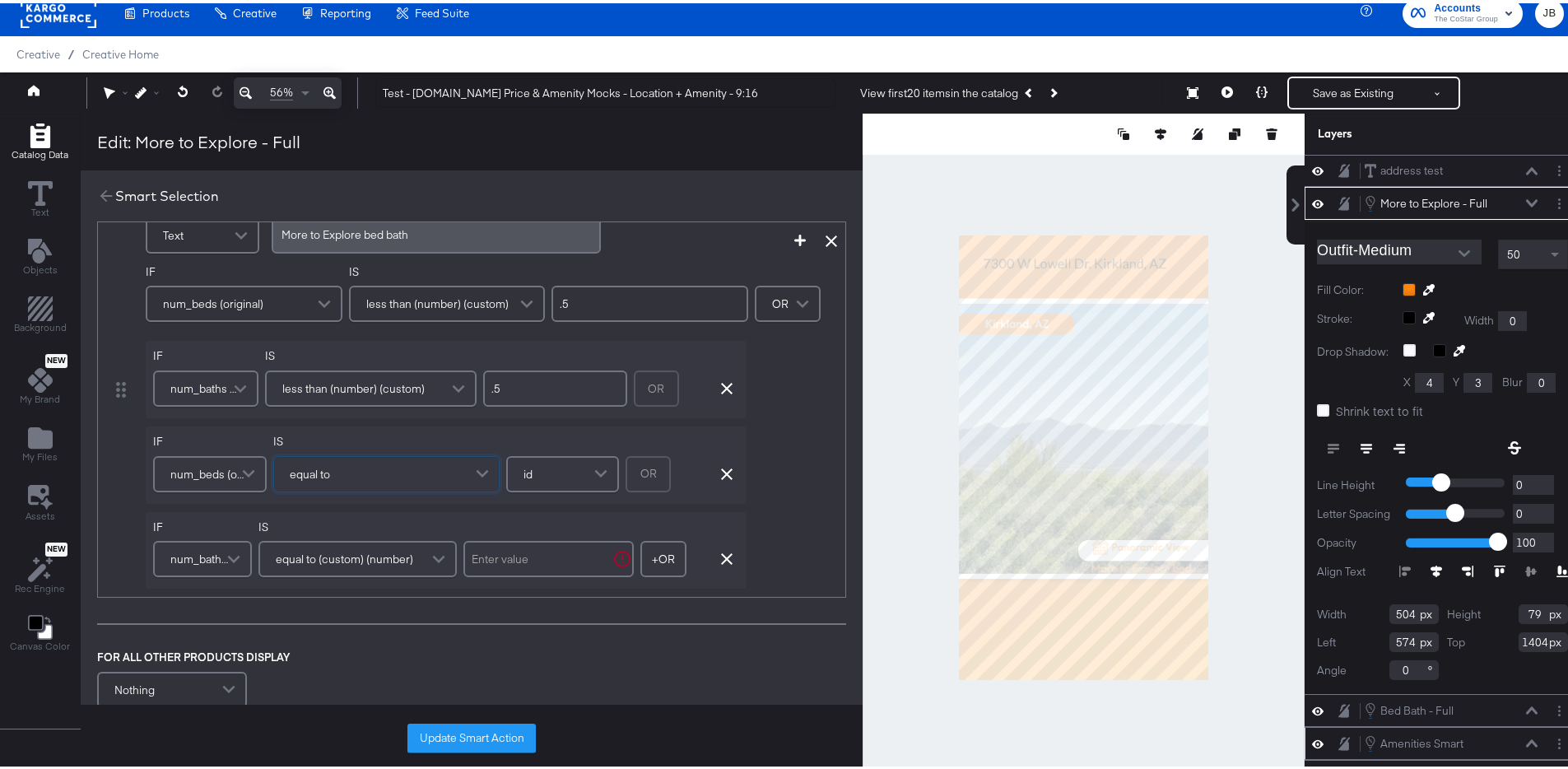 click on "equal to" at bounding box center (386, 471) 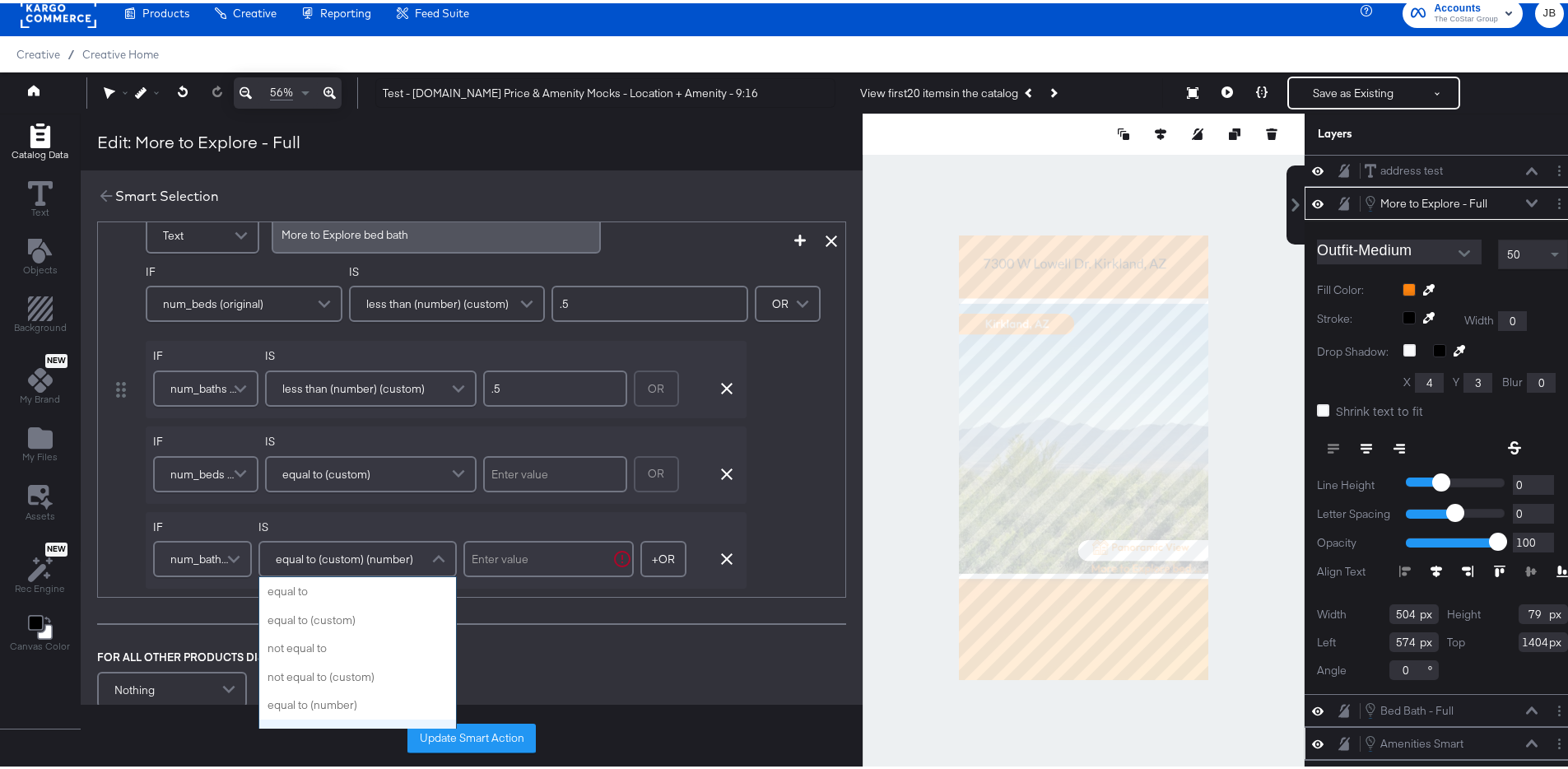 click on "equal to (custom) (number)" at bounding box center [344, 556] 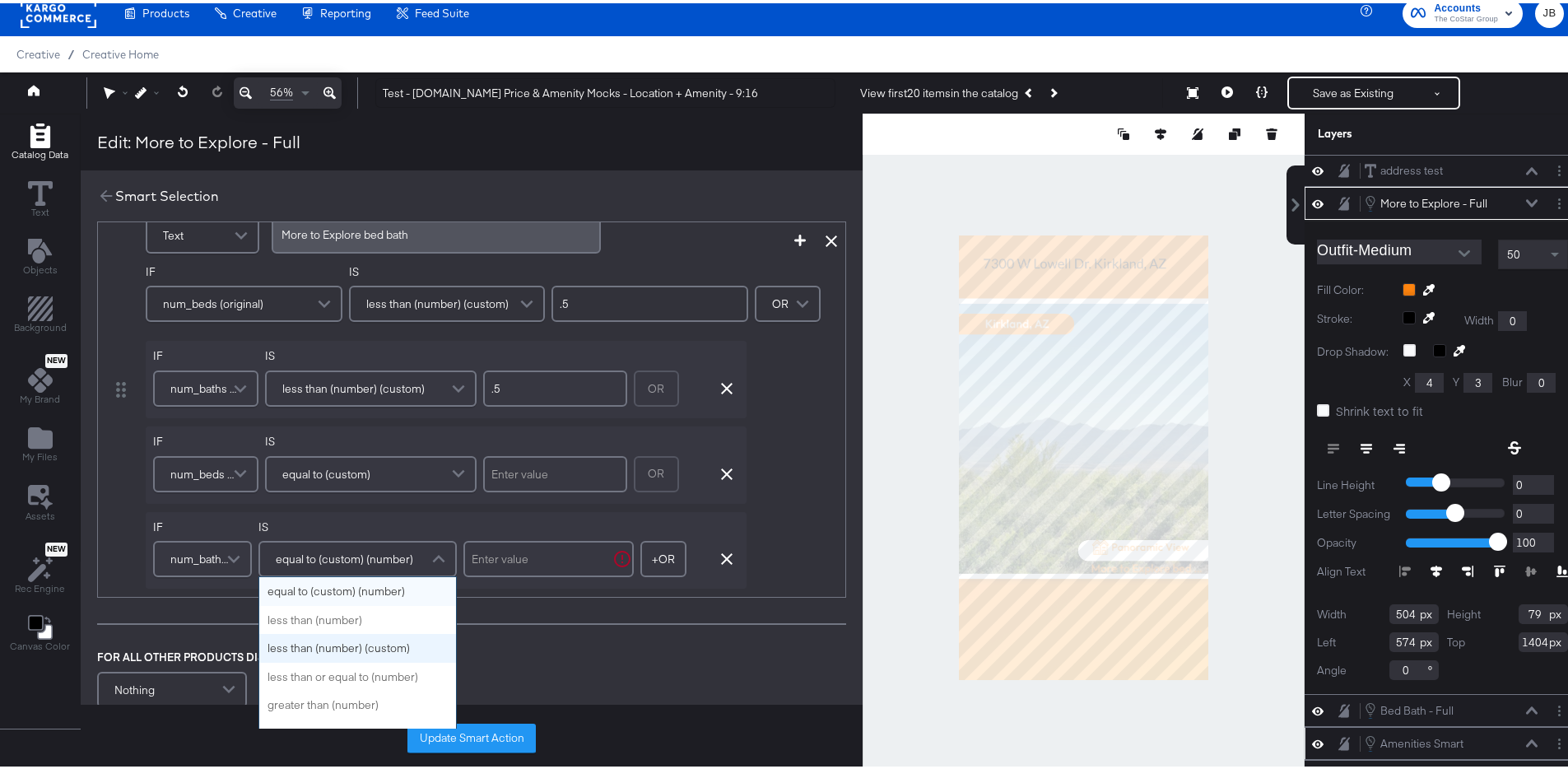 scroll, scrollTop: 0, scrollLeft: 0, axis: both 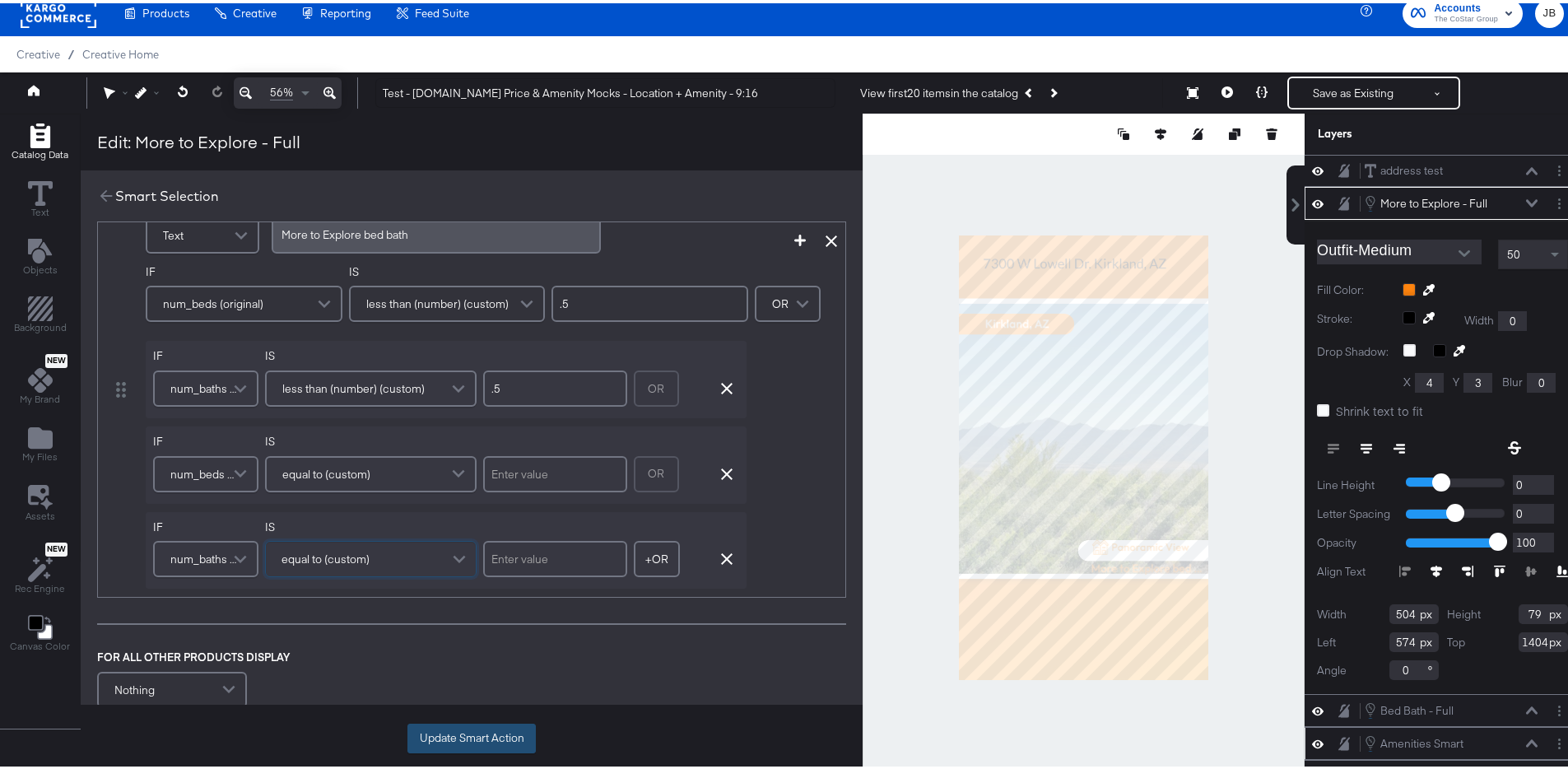 click on "Update Smart Action" at bounding box center (472, 735) 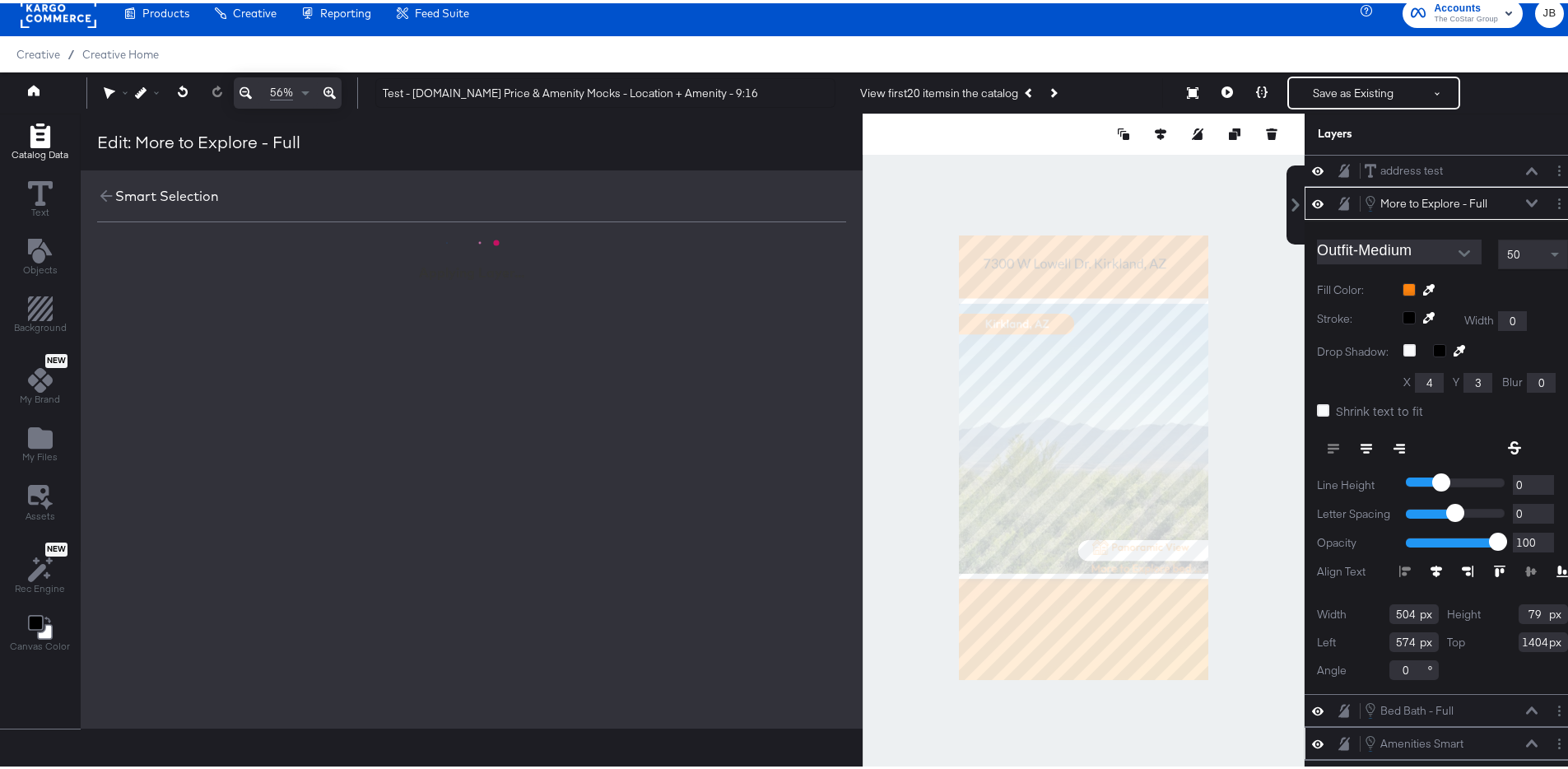 scroll, scrollTop: 0, scrollLeft: 0, axis: both 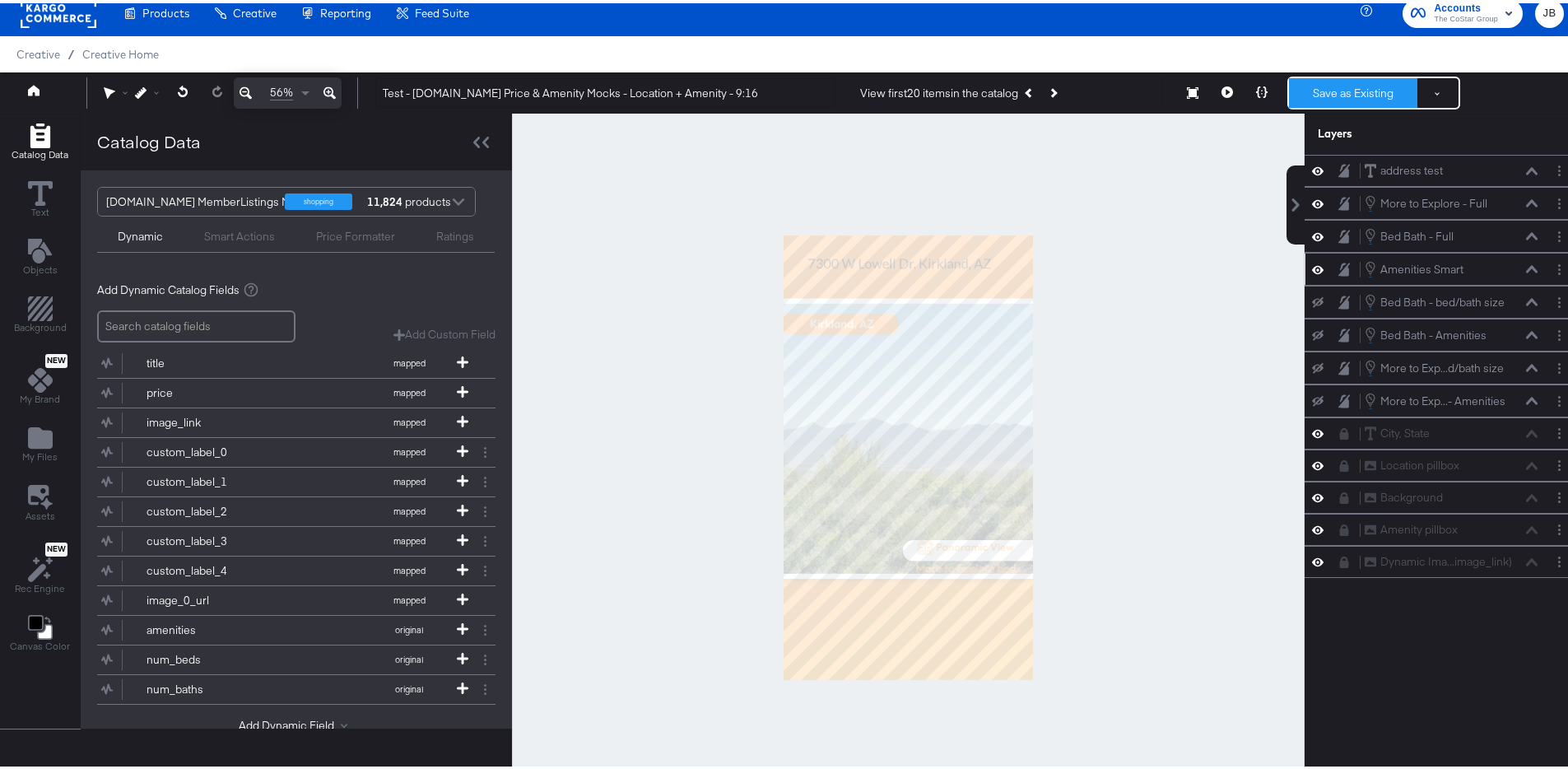 click on "Save as Existing" at bounding box center [1353, 90] 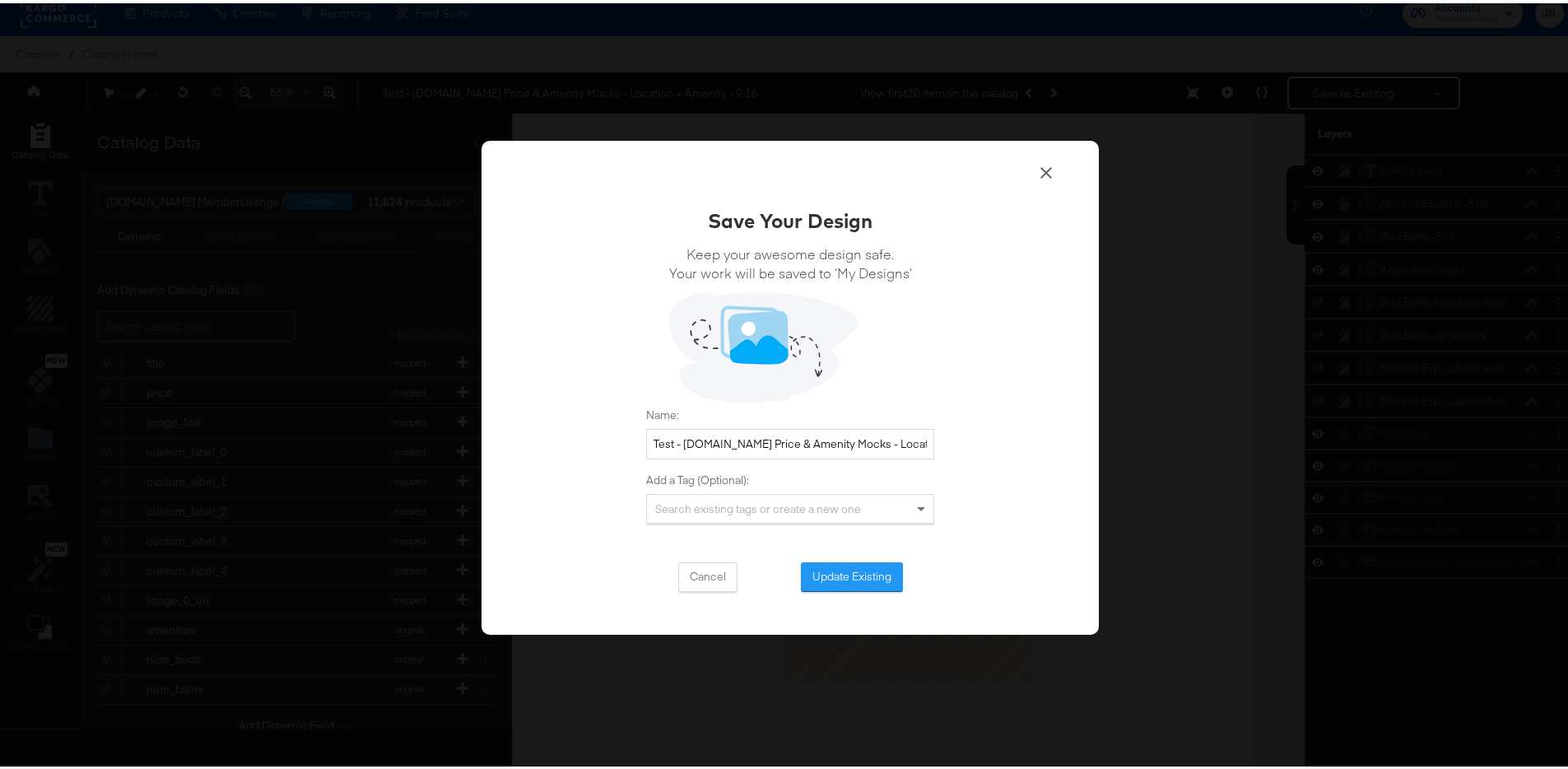 click on "Save Your Design Keep your awesome design safe. Your work will be saved to ‘My Designs’ Name: Test - [DOMAIN_NAME] Price & Amenity Mocks - Location + Amenity - 9:16 Add a Tag (Optional): Search existing tags or create a new one Cancel Update Existing" at bounding box center [790, 396] 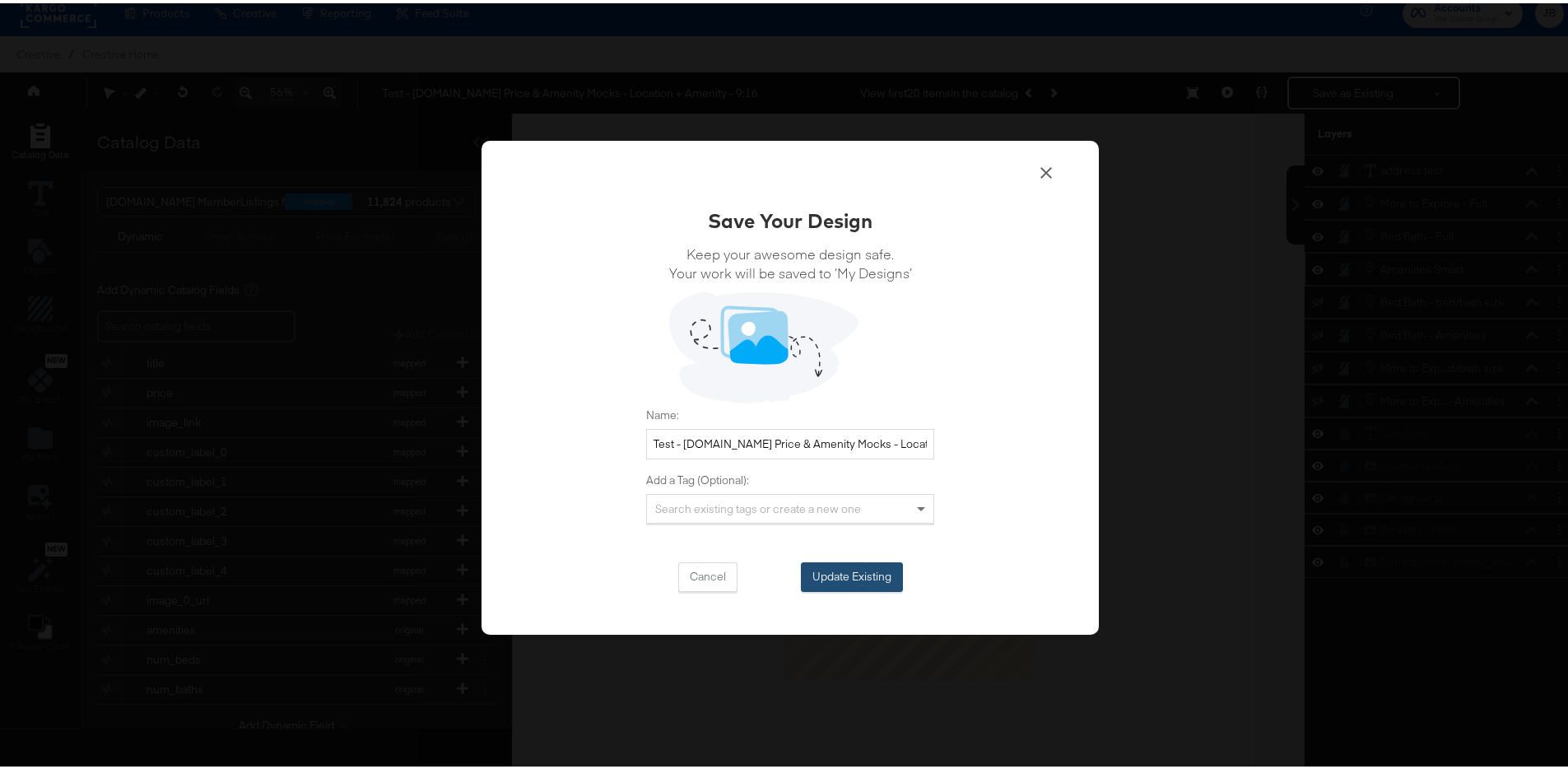 click on "Update Existing" at bounding box center (852, 574) 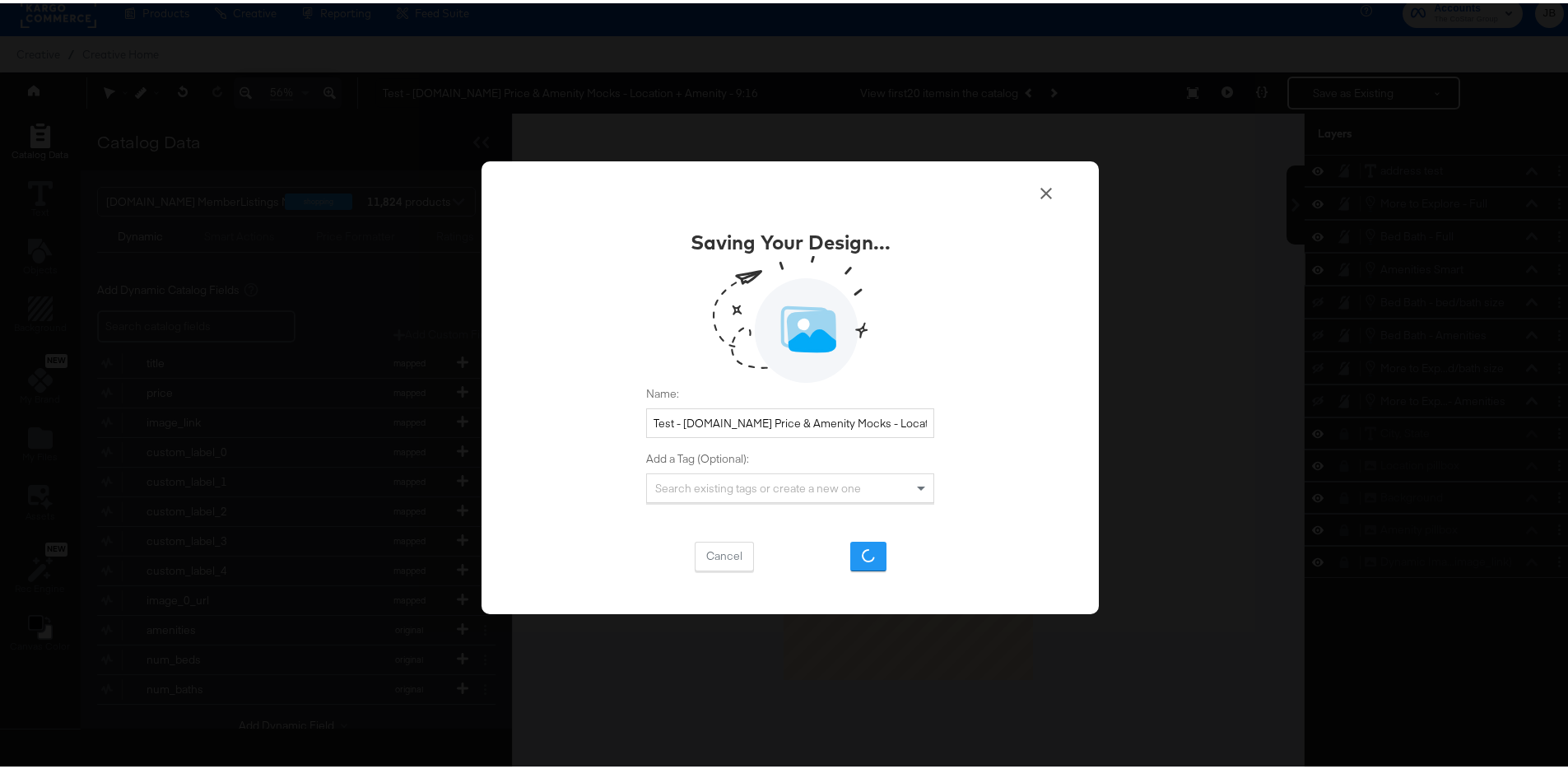 scroll, scrollTop: 0, scrollLeft: 0, axis: both 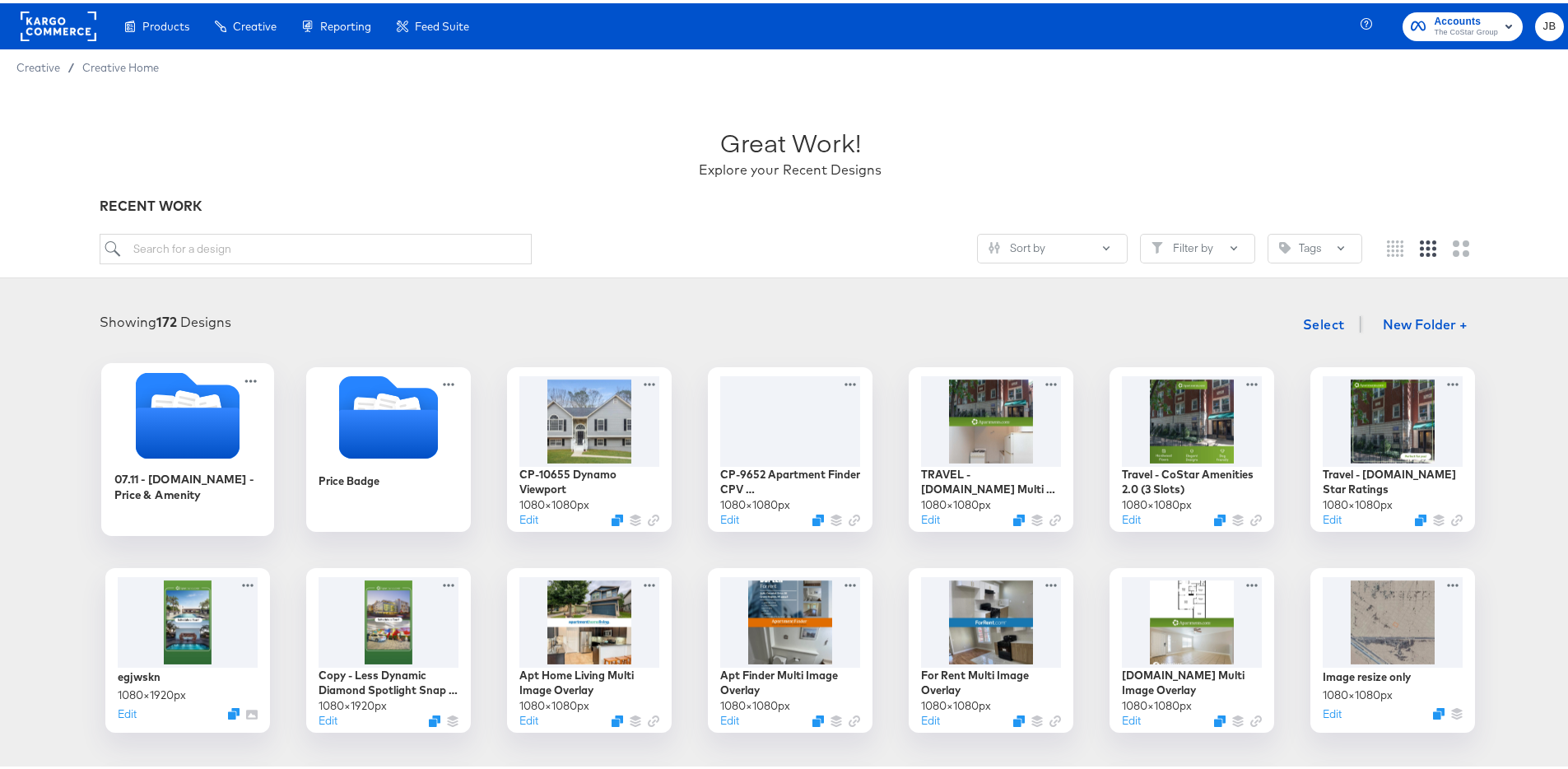 click 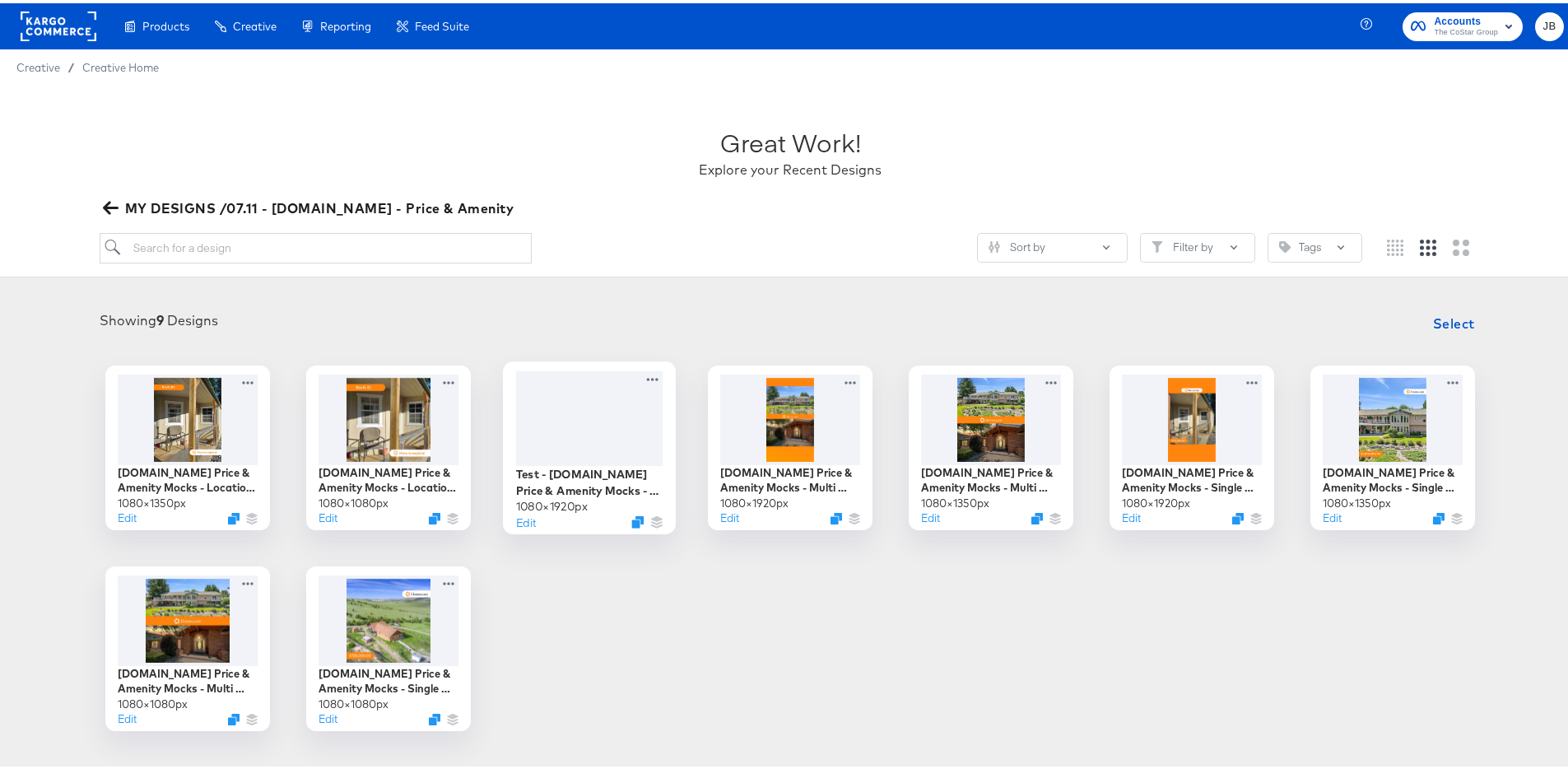 click at bounding box center [589, 414] 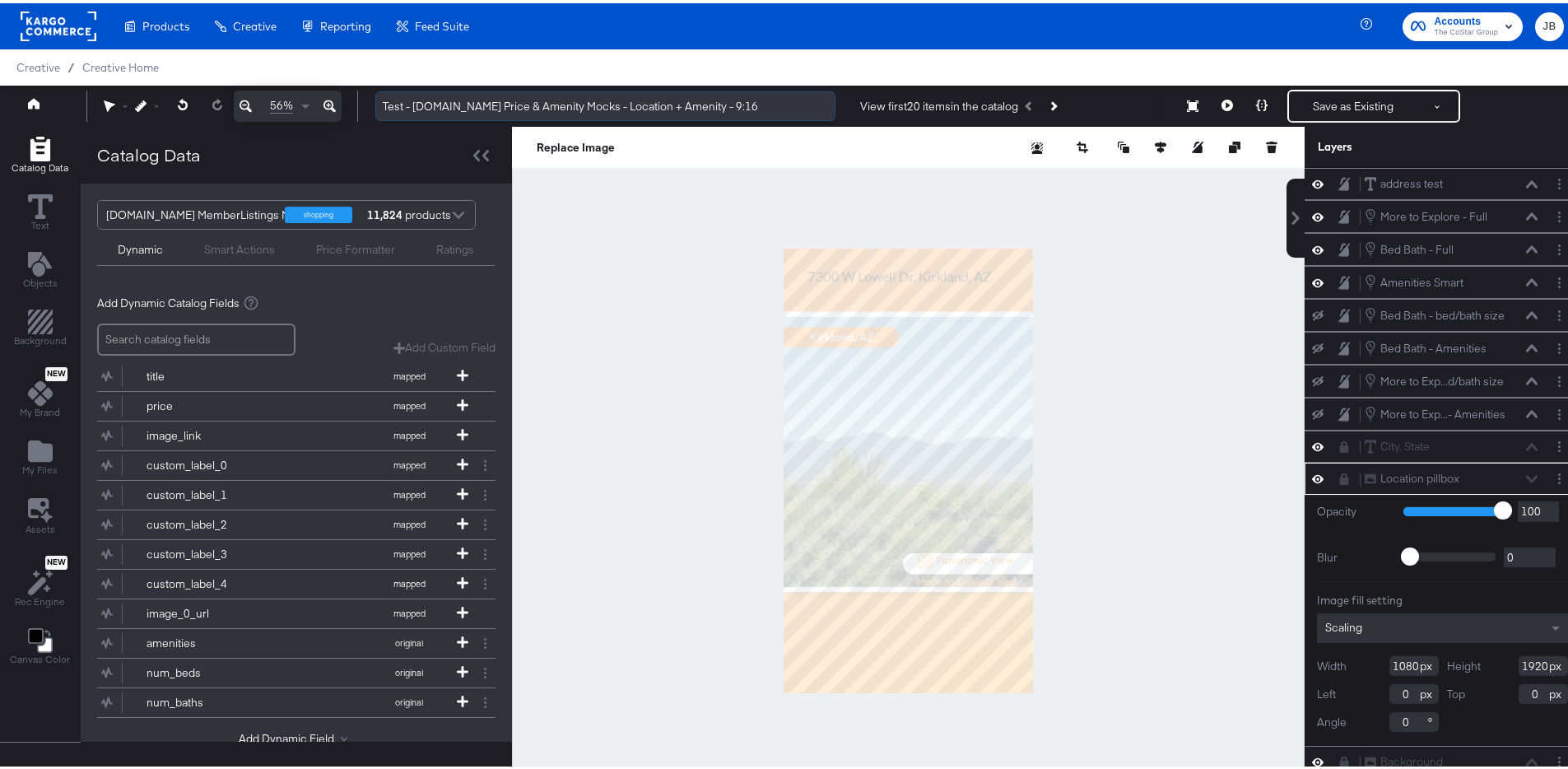 click on "Test - [DOMAIN_NAME] Price & Amenity Mocks - Location + Amenity - 9:16" at bounding box center [605, 103] 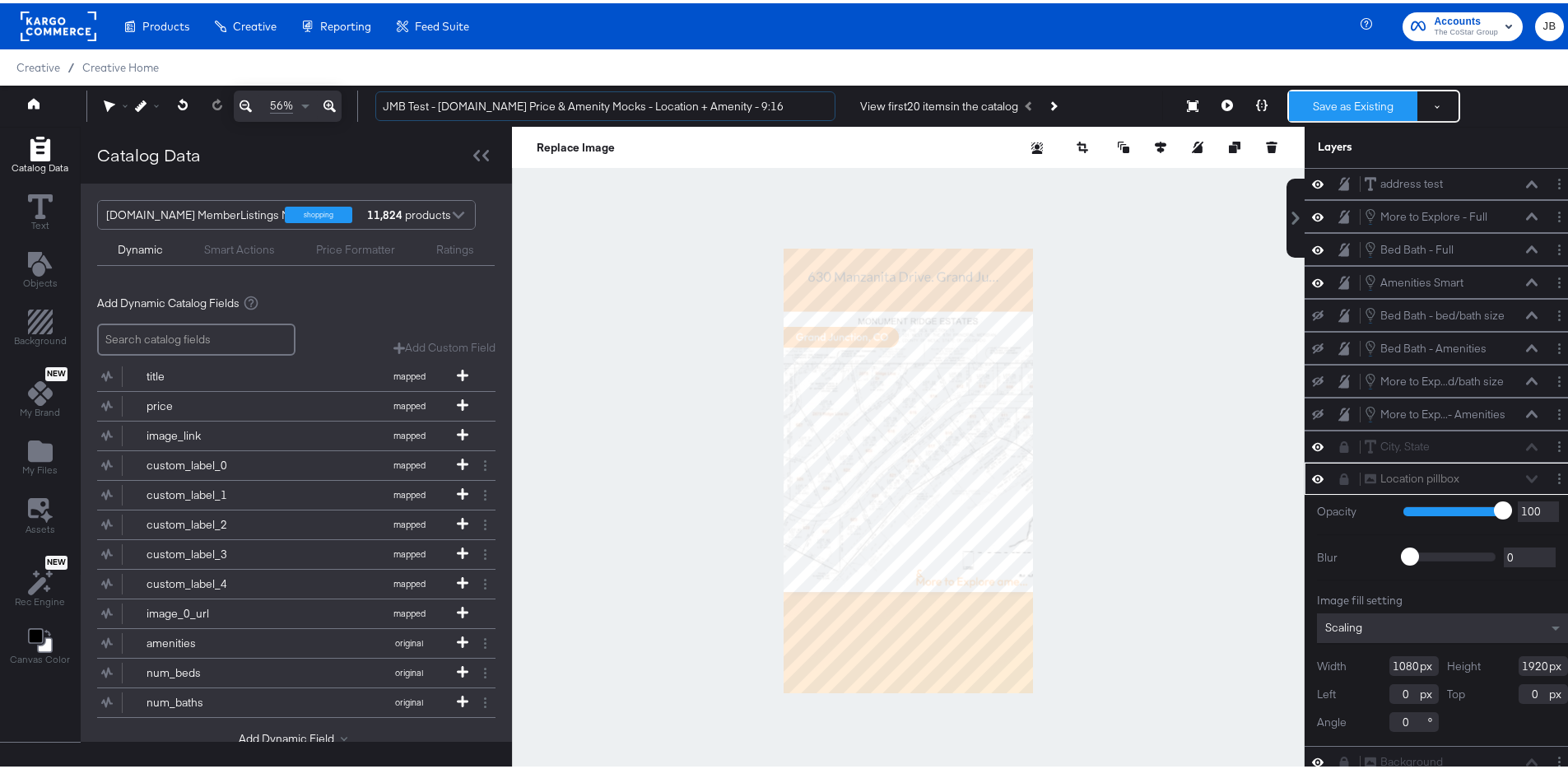 type on "JMB Test - [DOMAIN_NAME] Price & Amenity Mocks - Location + Amenity - 9:16" 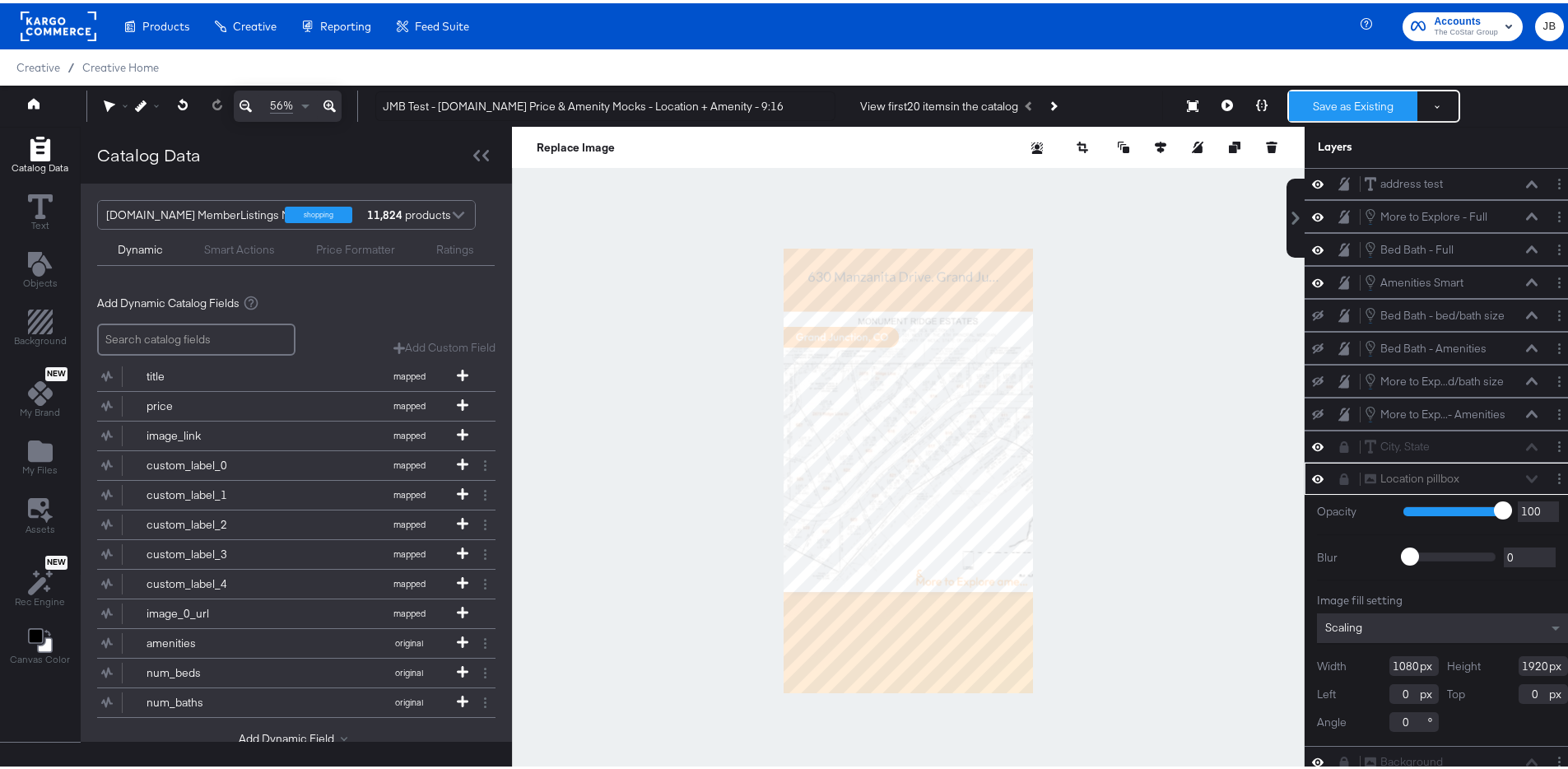 click on "Save as Existing" at bounding box center [1353, 103] 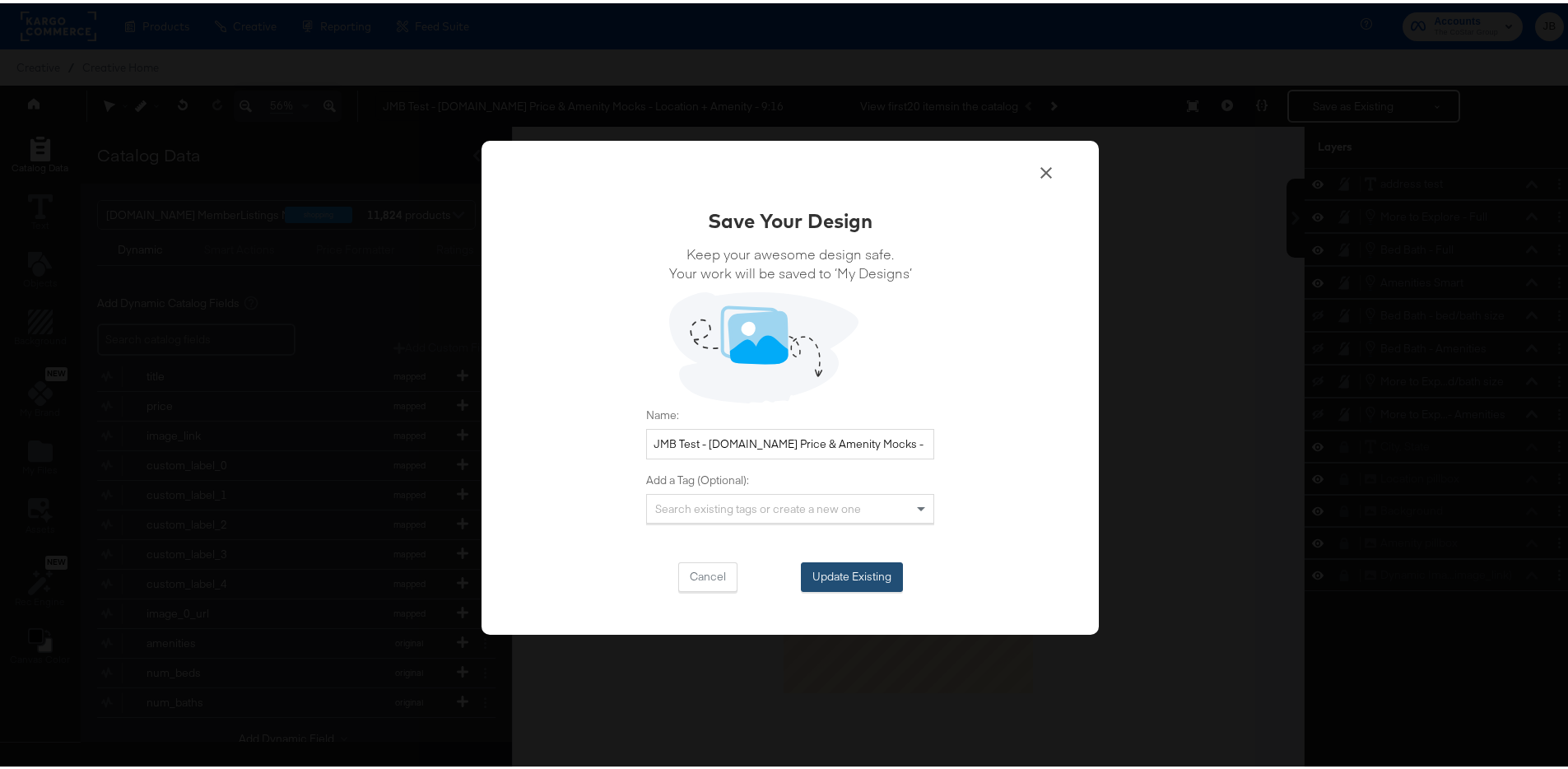 click on "Update Existing" at bounding box center [852, 574] 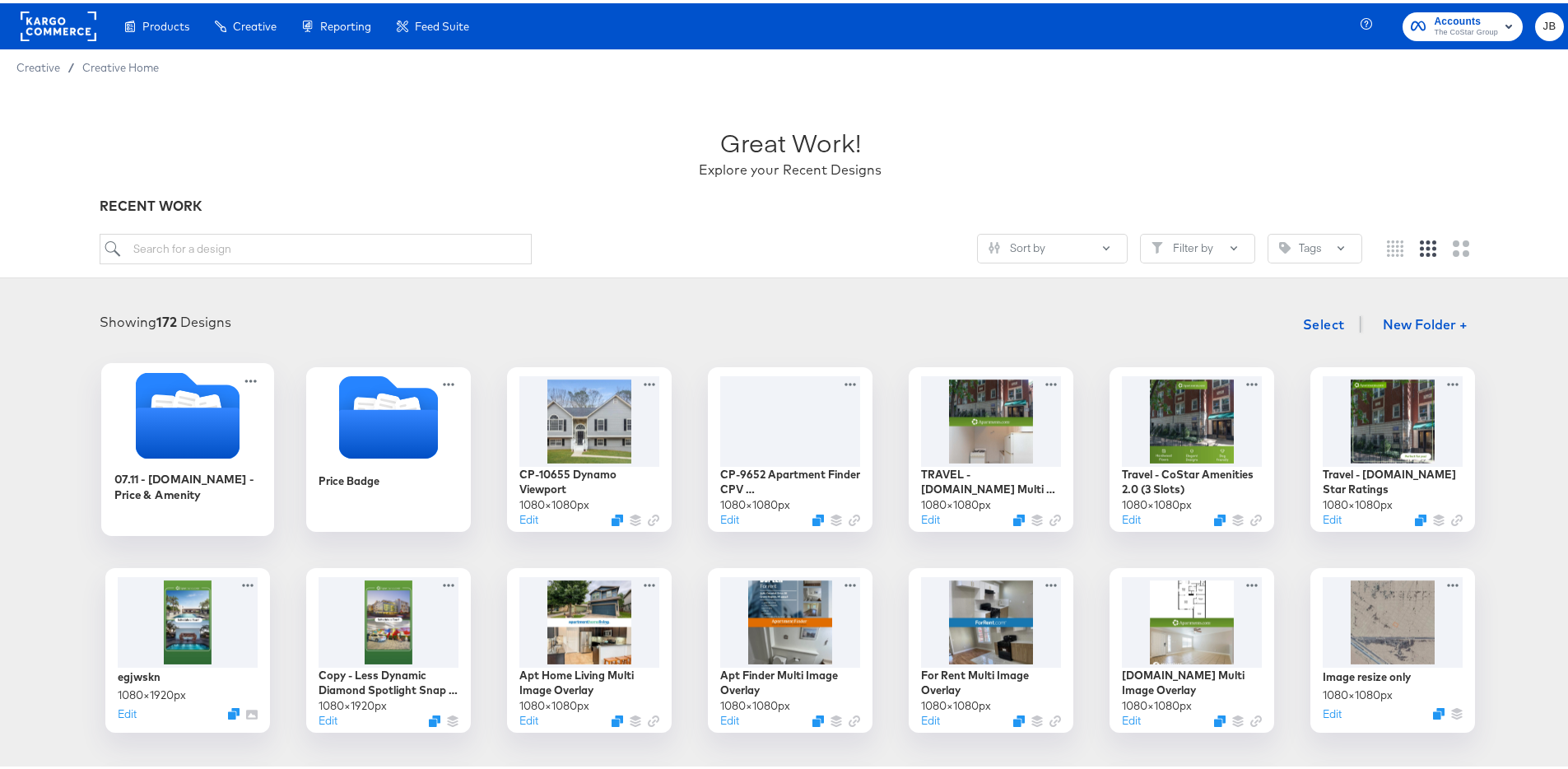 click 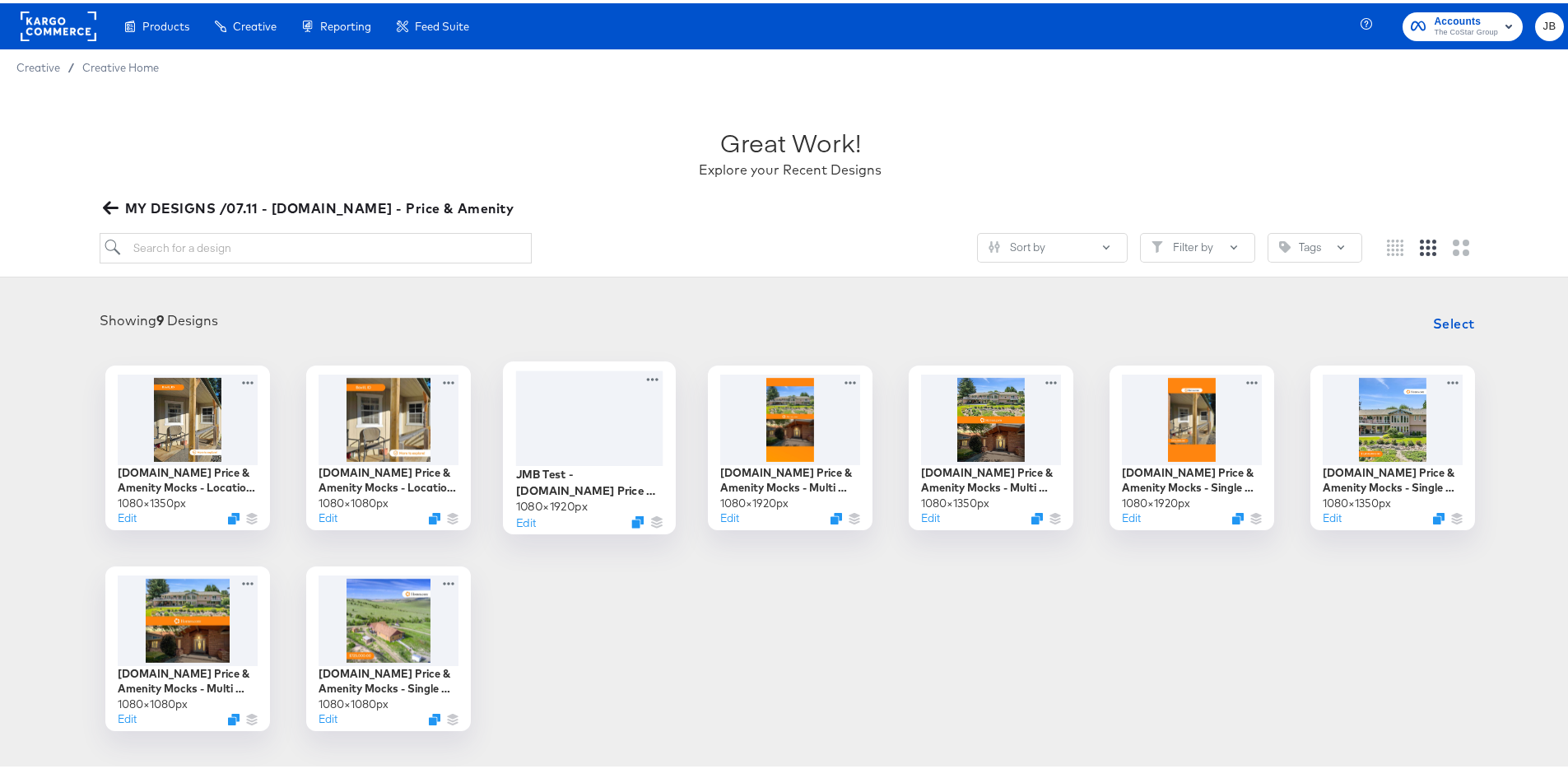 click at bounding box center (589, 414) 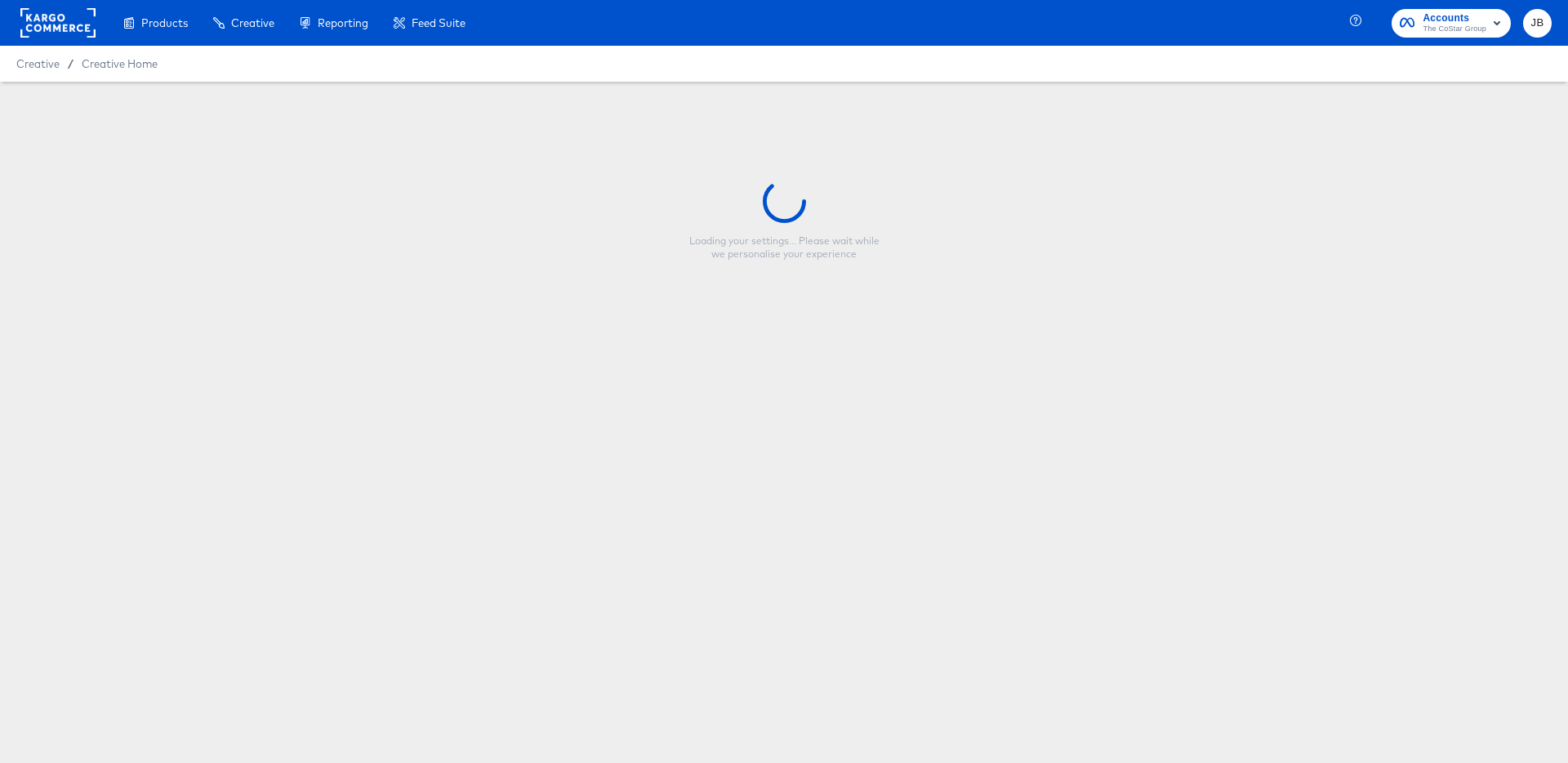 type on "JMB Test - [DOMAIN_NAME] Price & Amenity Mocks - Location + Amenity - 9:16" 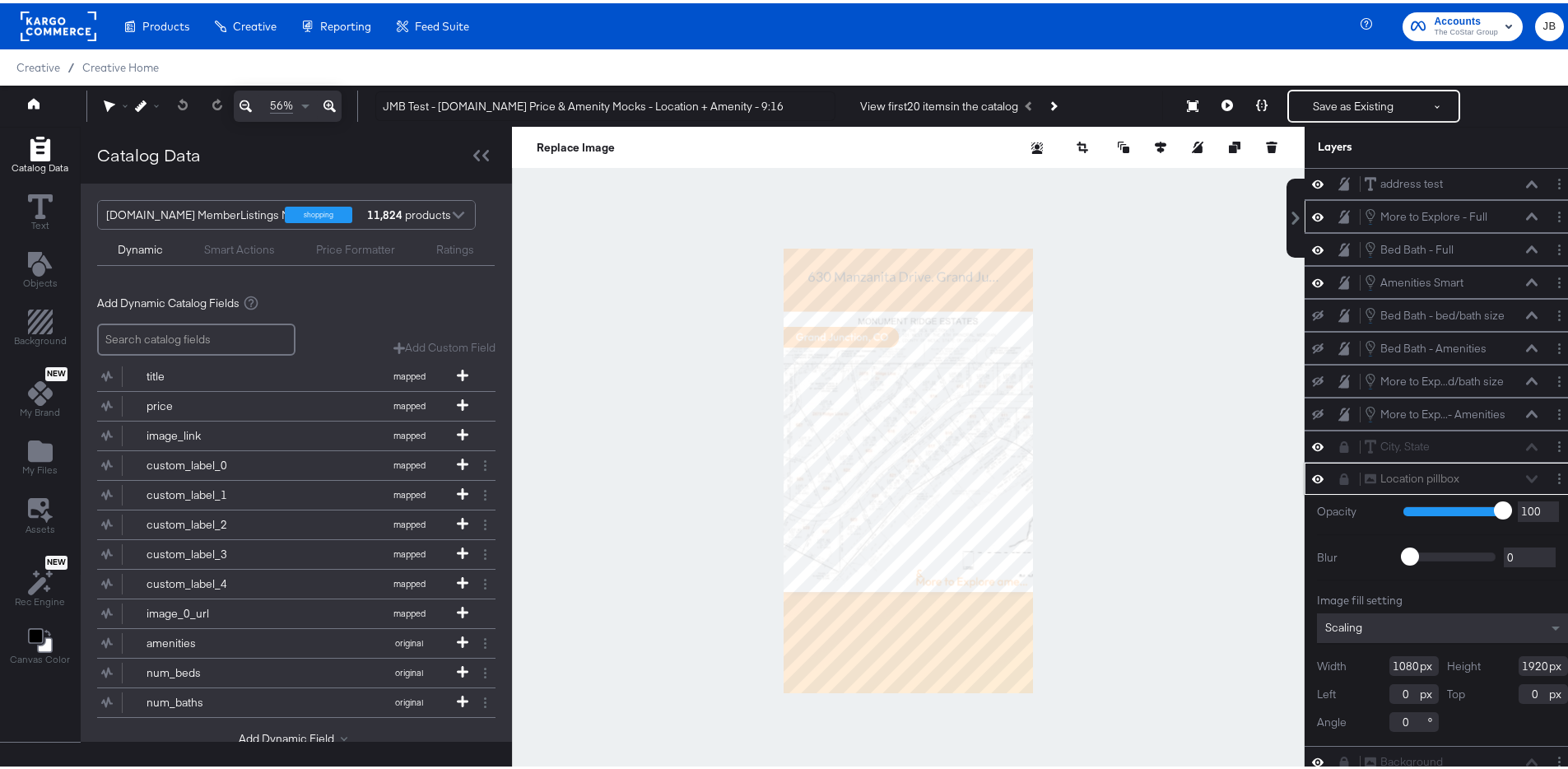 click 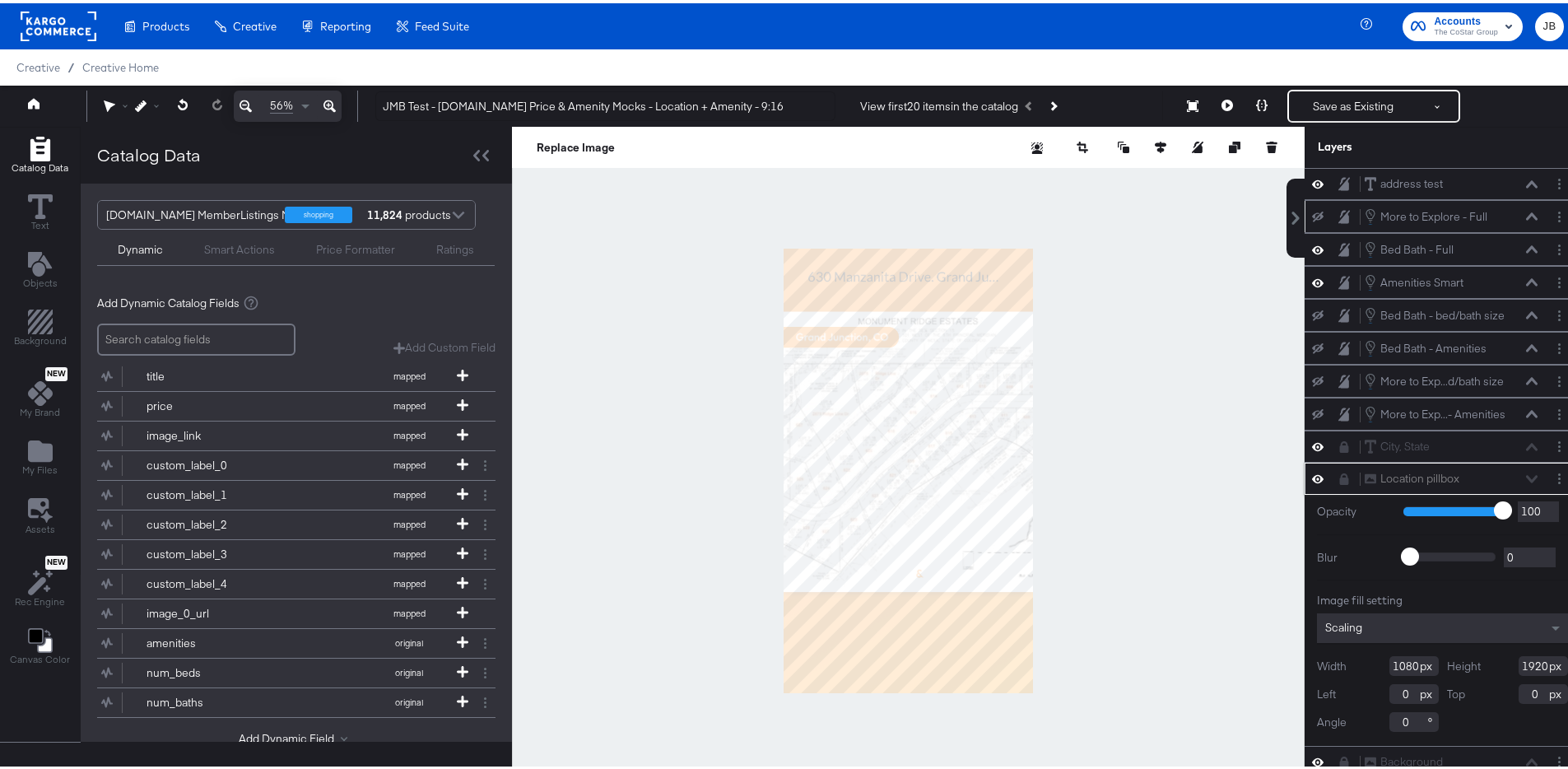click 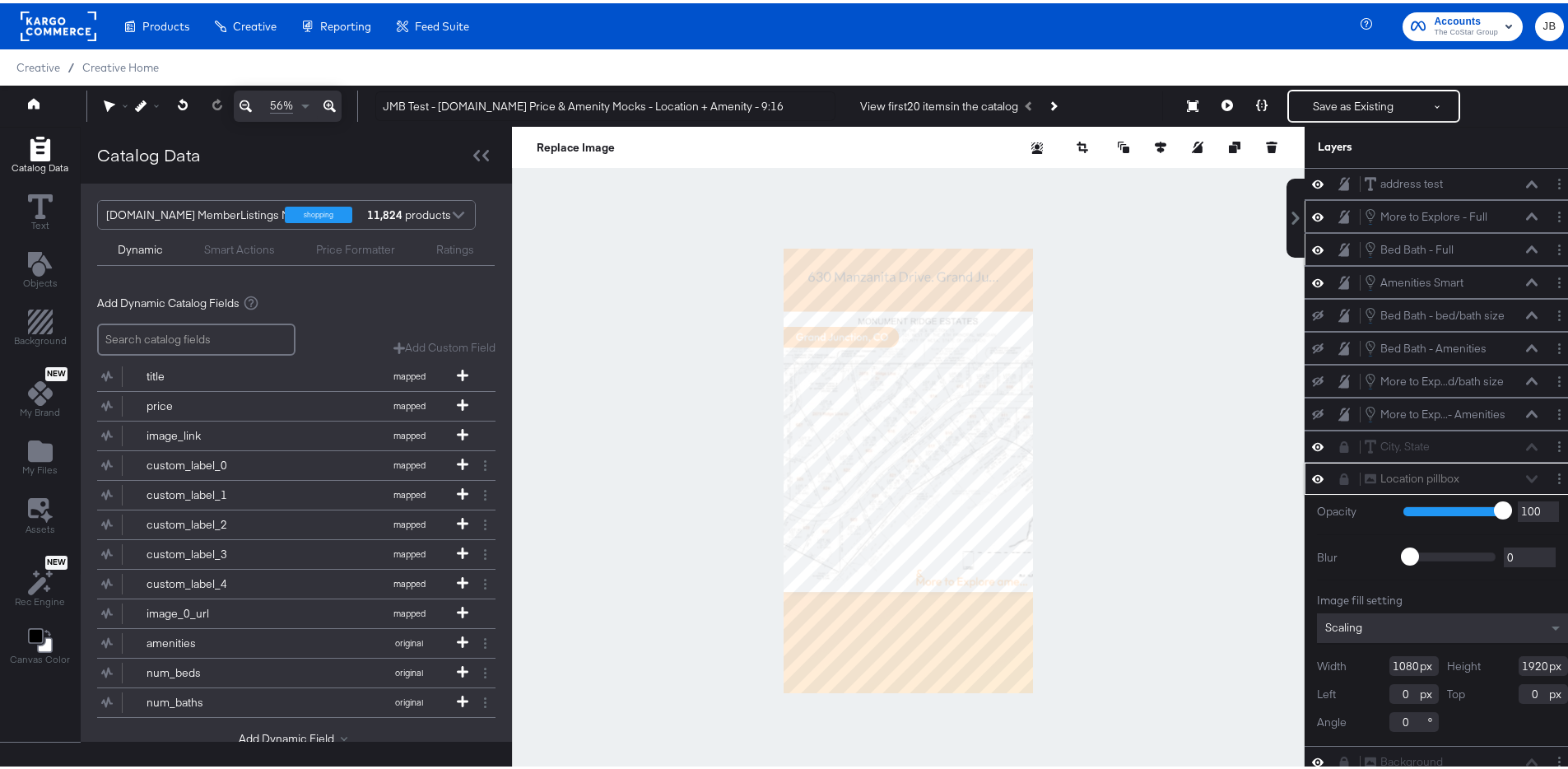 click 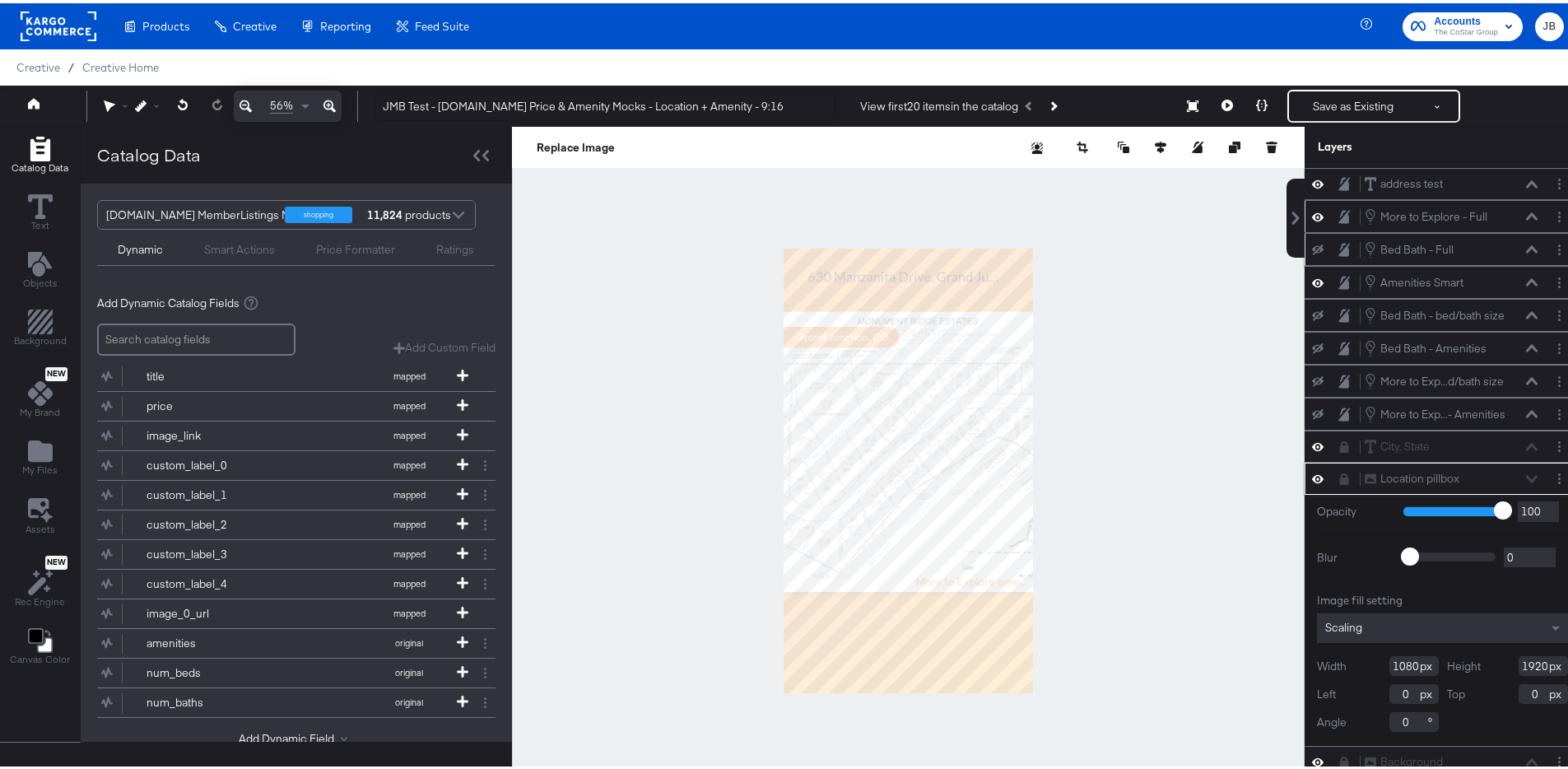 click at bounding box center [1318, 246] 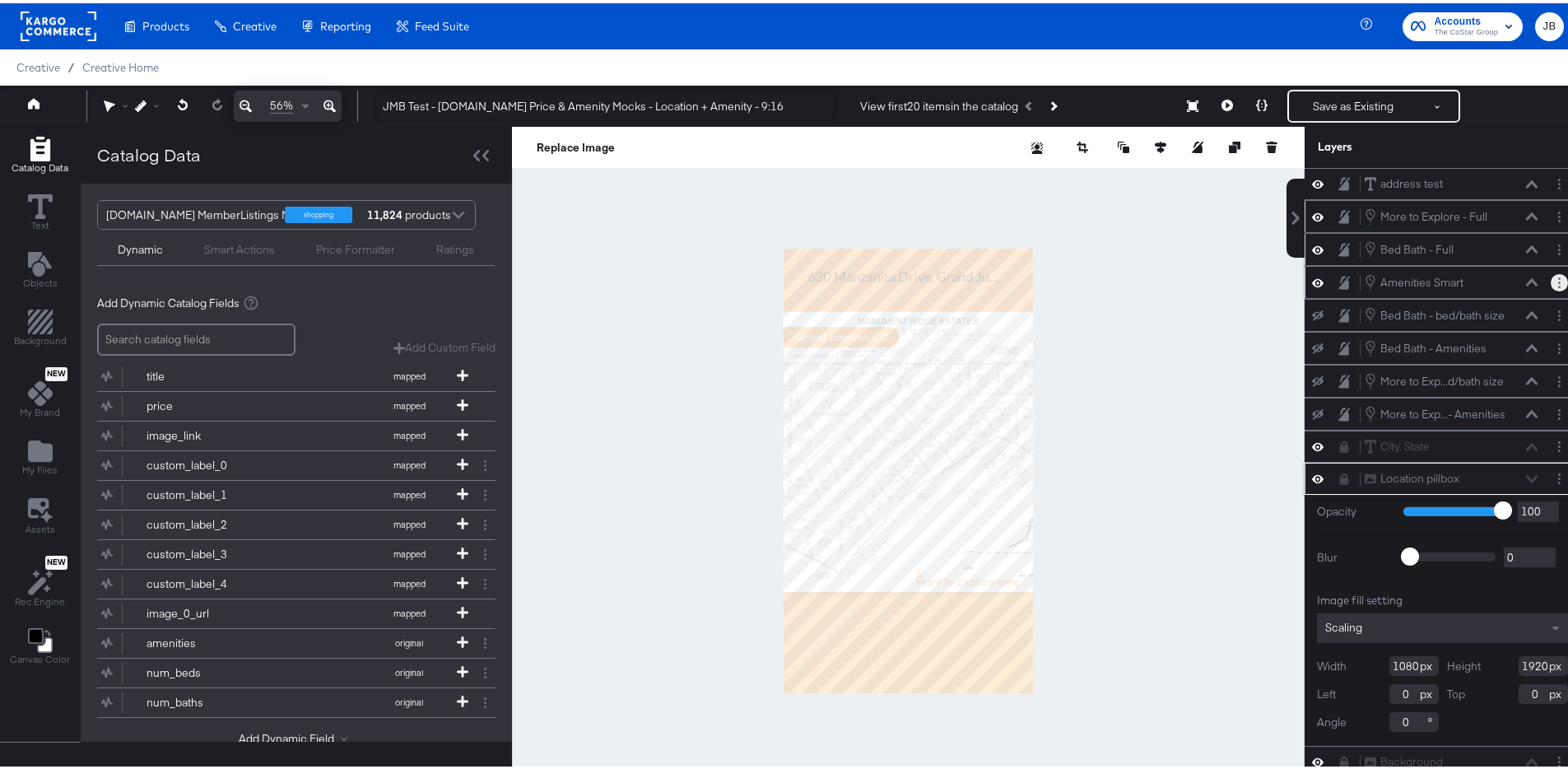 click at bounding box center [1559, 279] 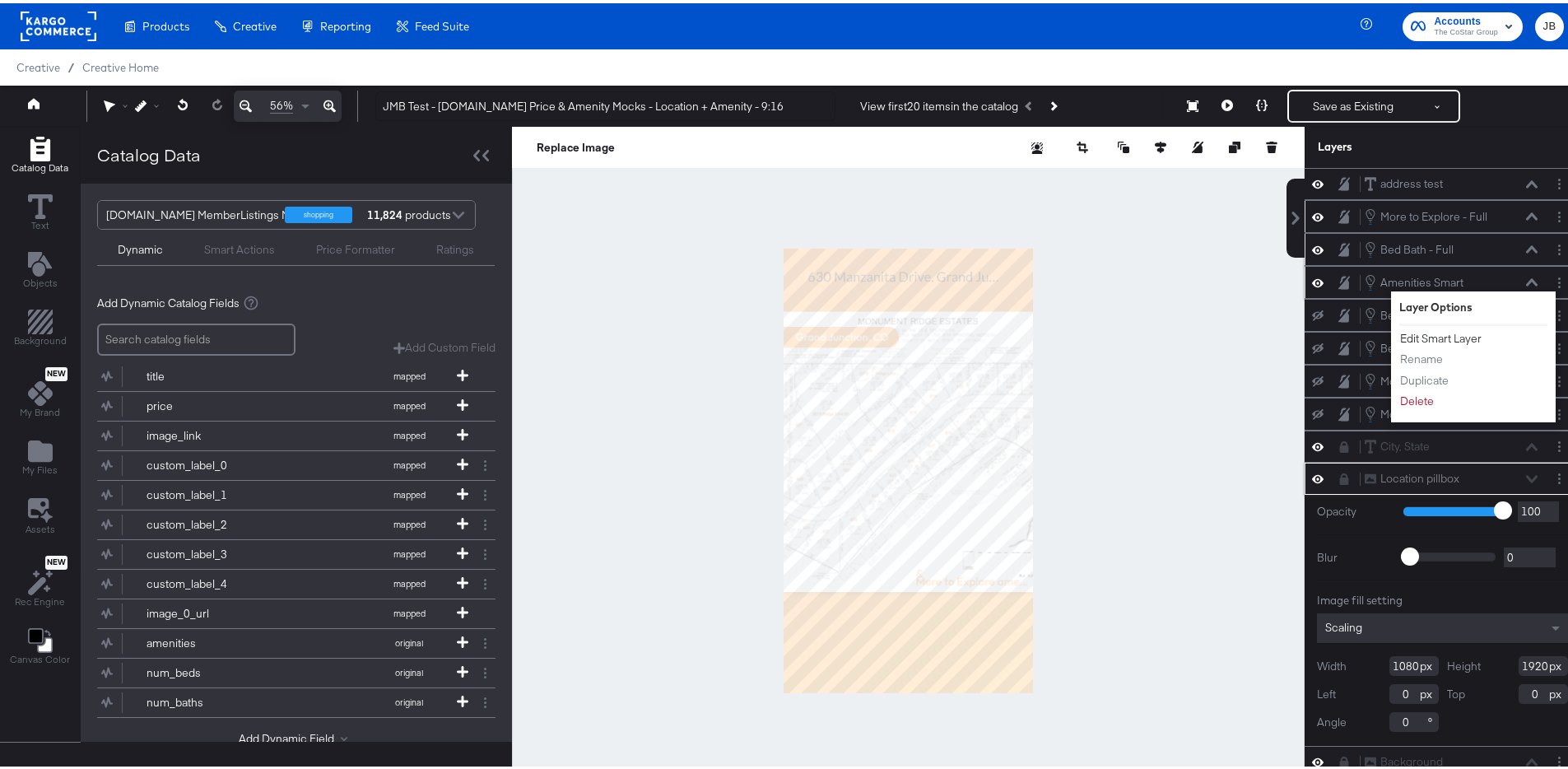 click on "Edit Smart Layer" at bounding box center (1440, 335) 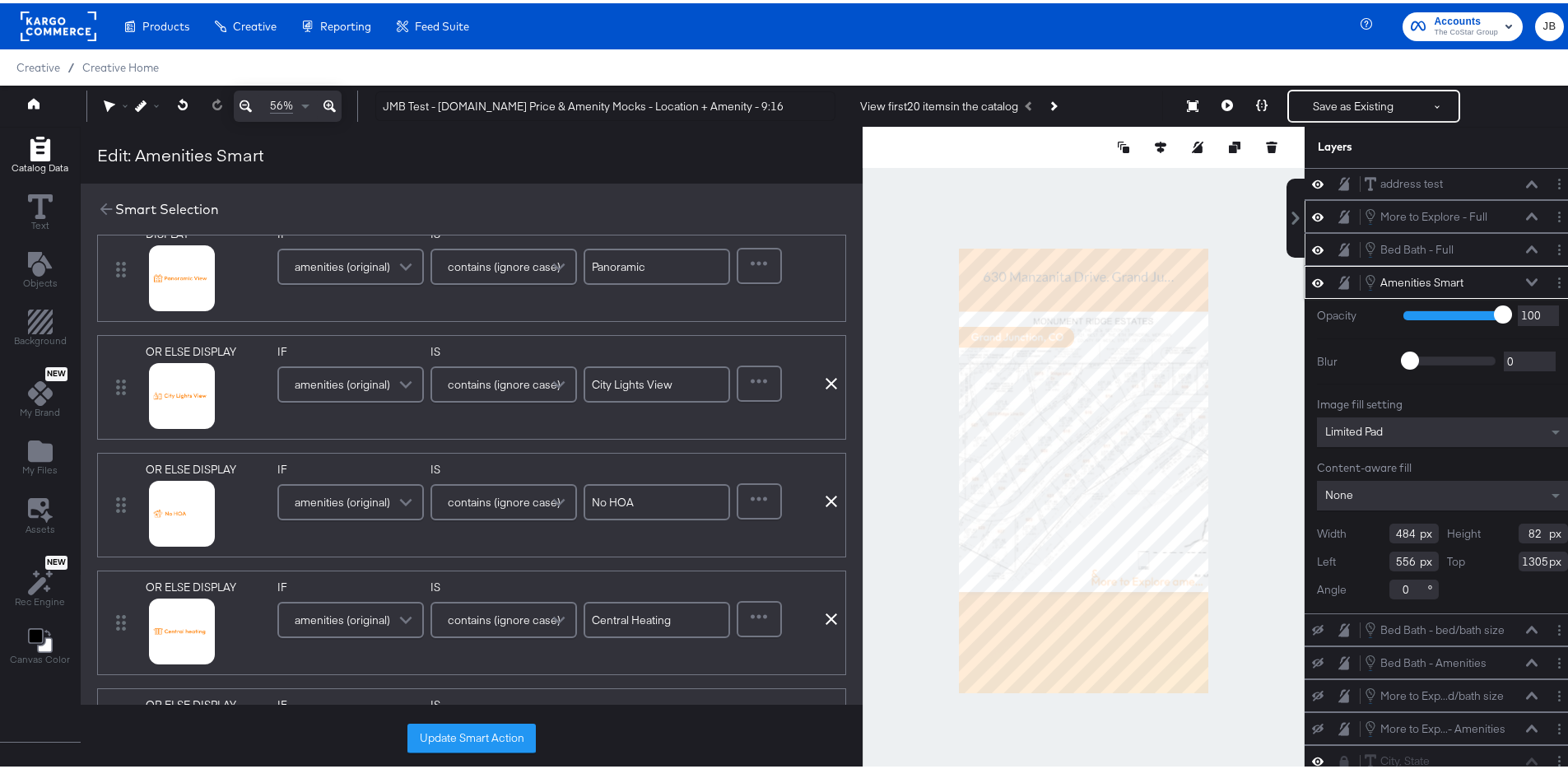 scroll, scrollTop: 283, scrollLeft: 0, axis: vertical 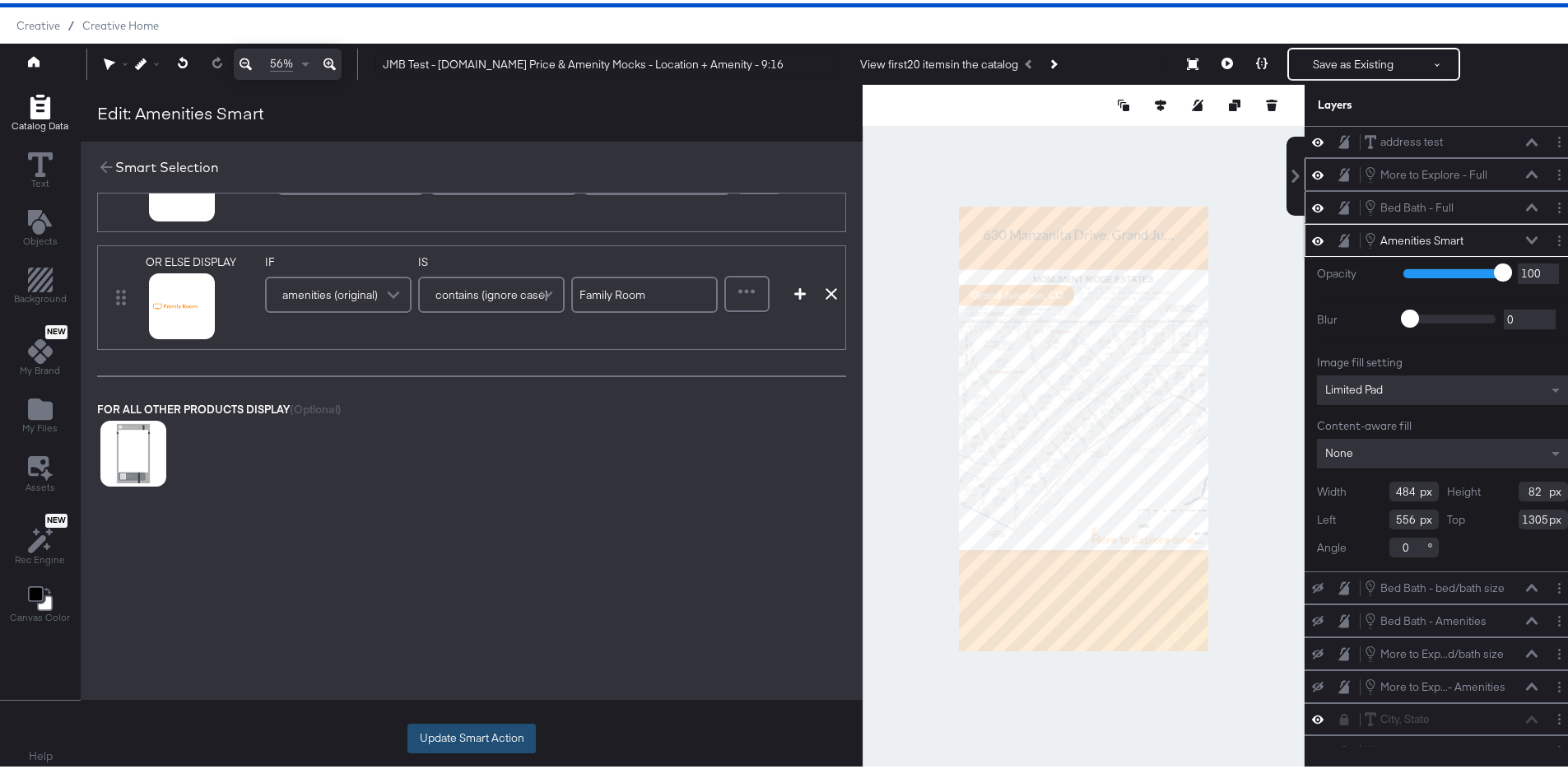 click on "Update Smart Action" at bounding box center (472, 735) 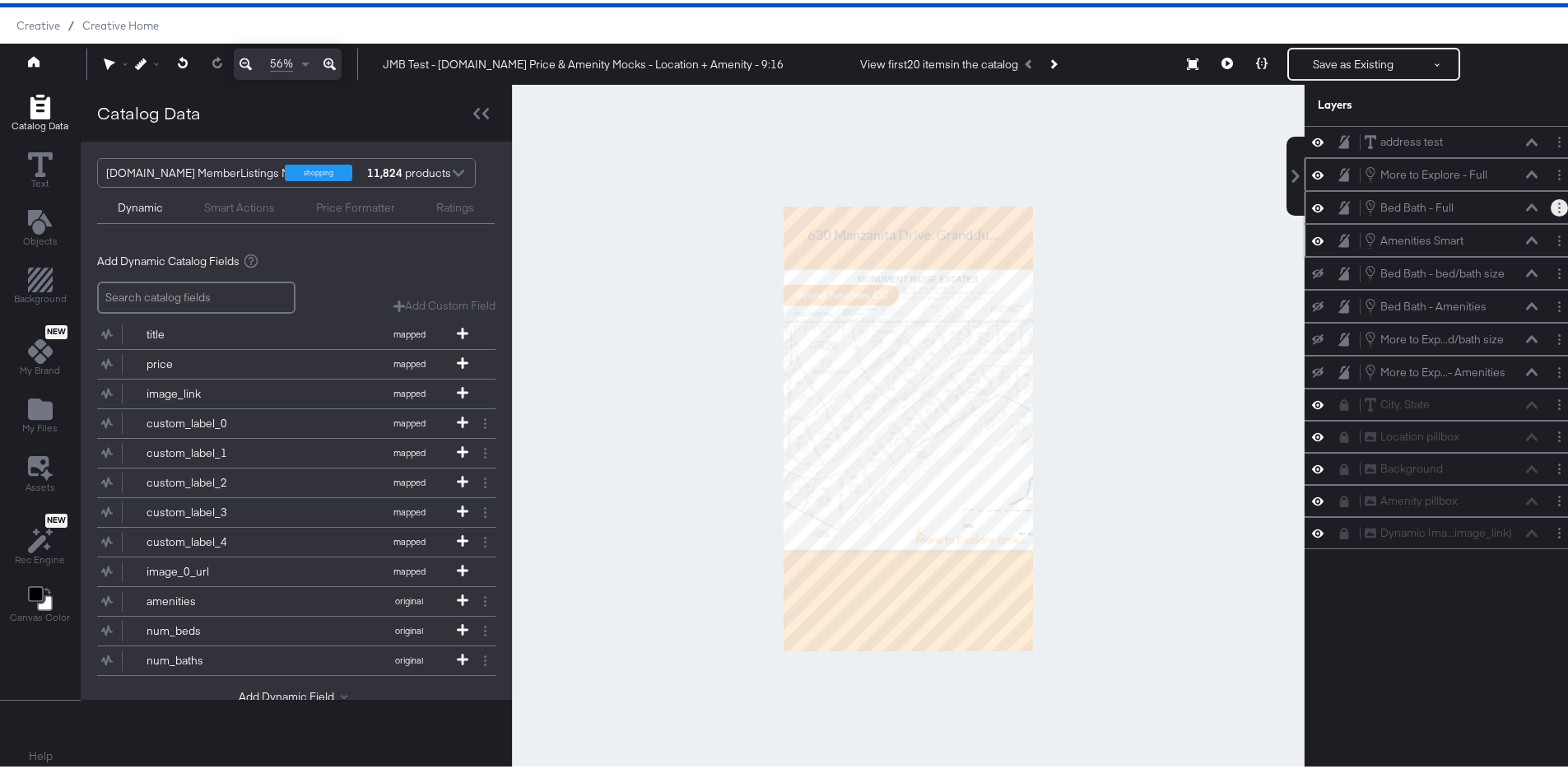 click at bounding box center [1559, 204] 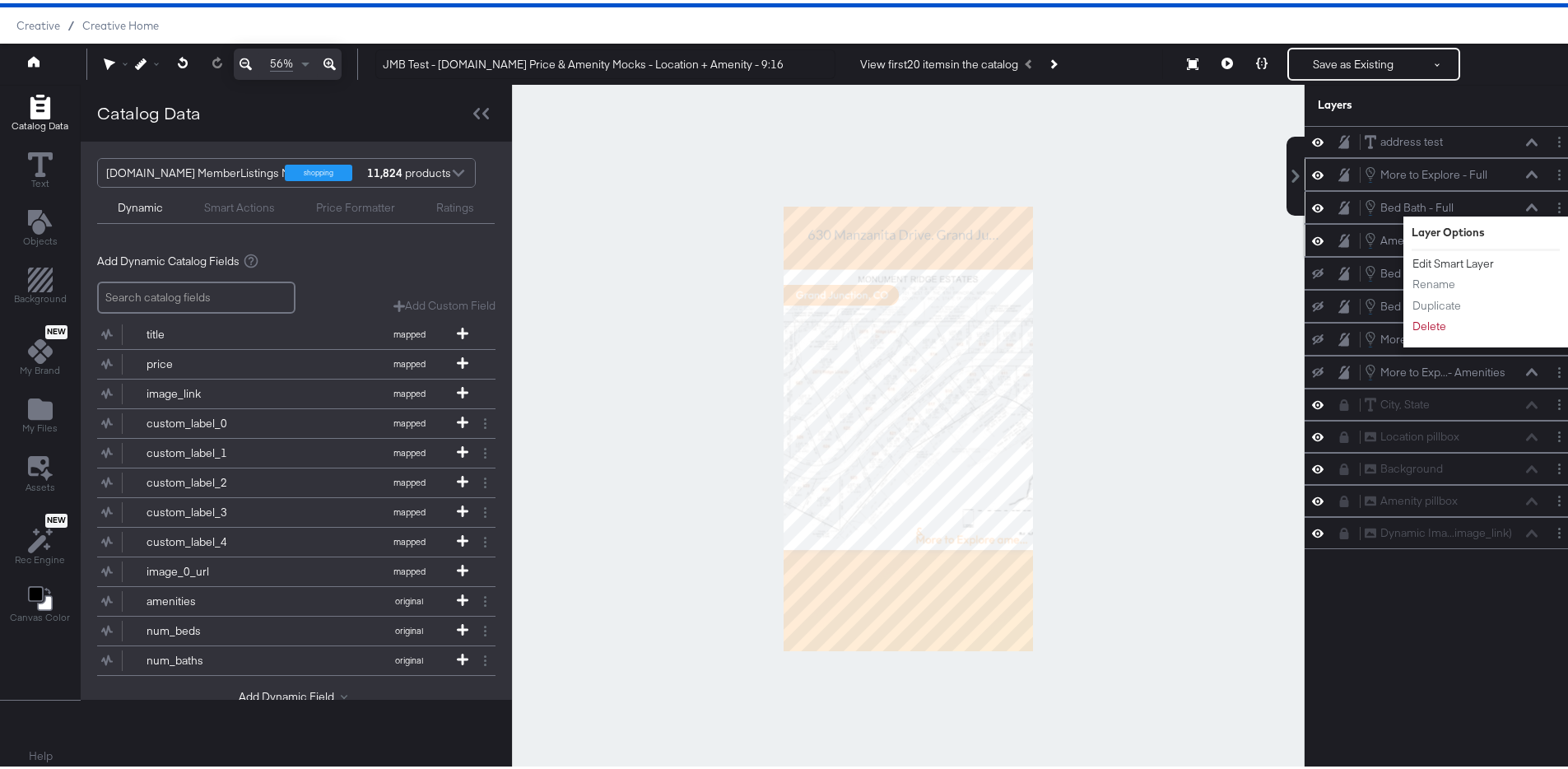 click on "Edit Smart Layer" at bounding box center [1453, 260] 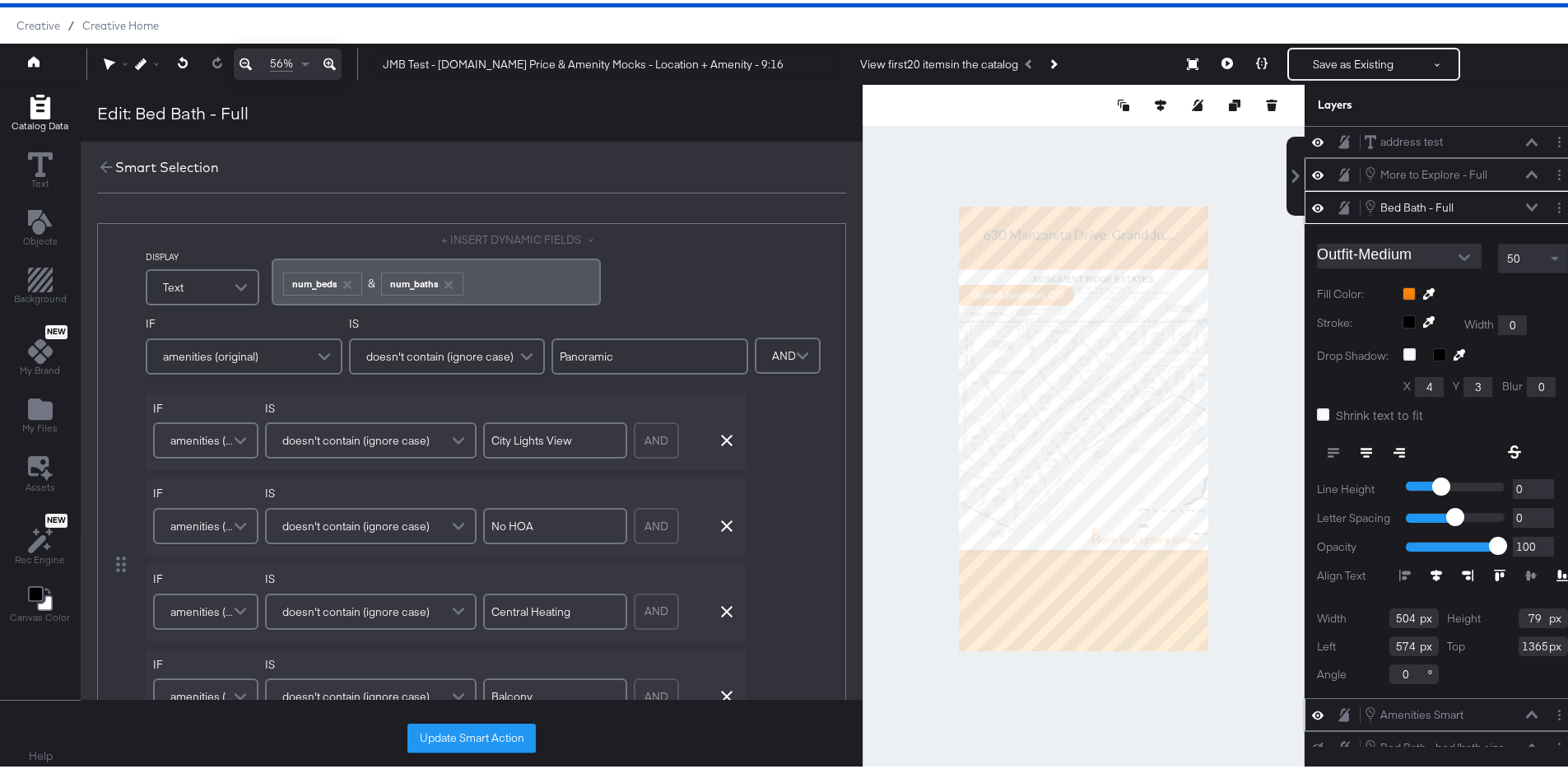 scroll, scrollTop: 405, scrollLeft: 0, axis: vertical 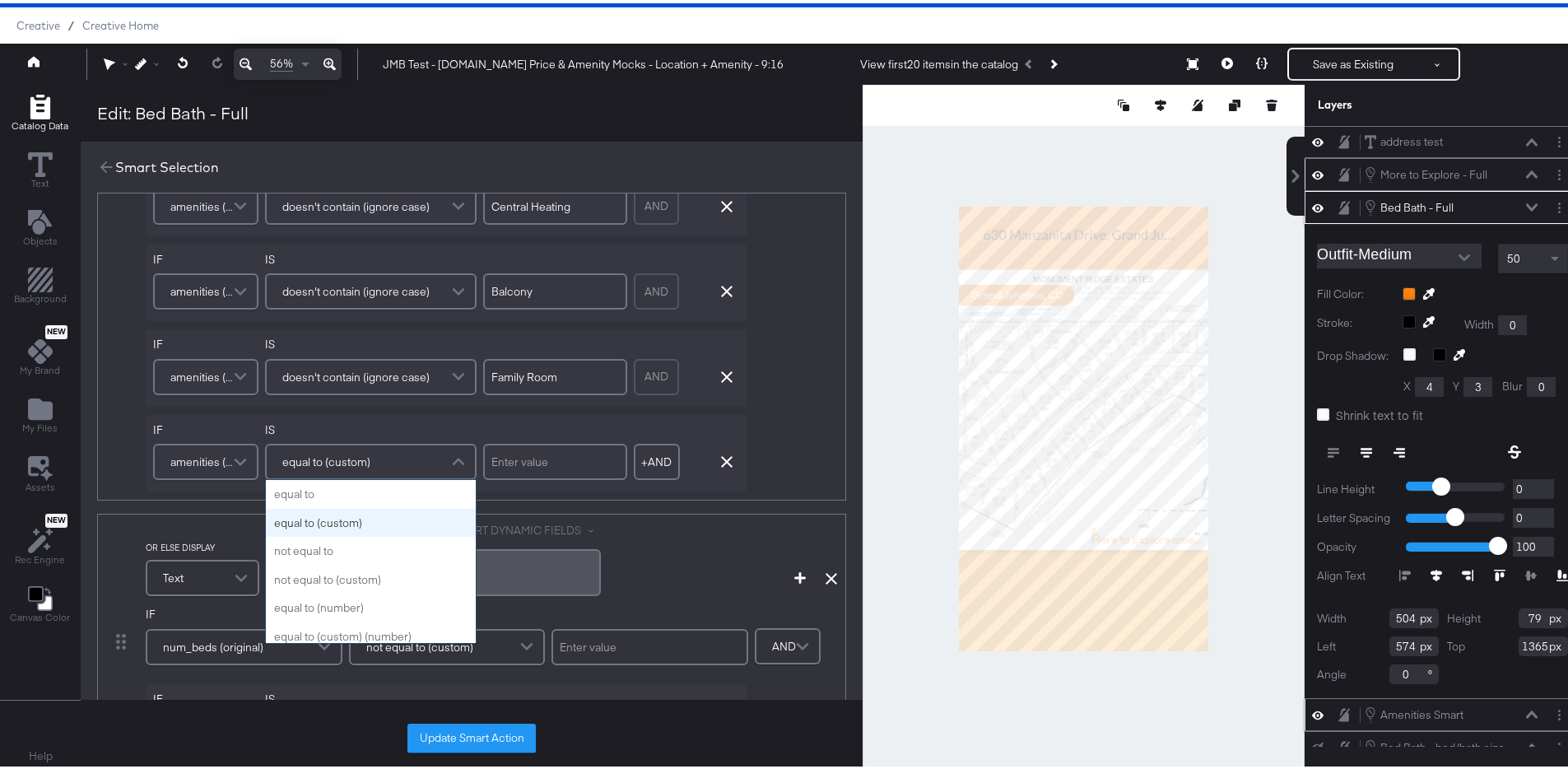 click on "equal to (custom)" at bounding box center (370, 459) 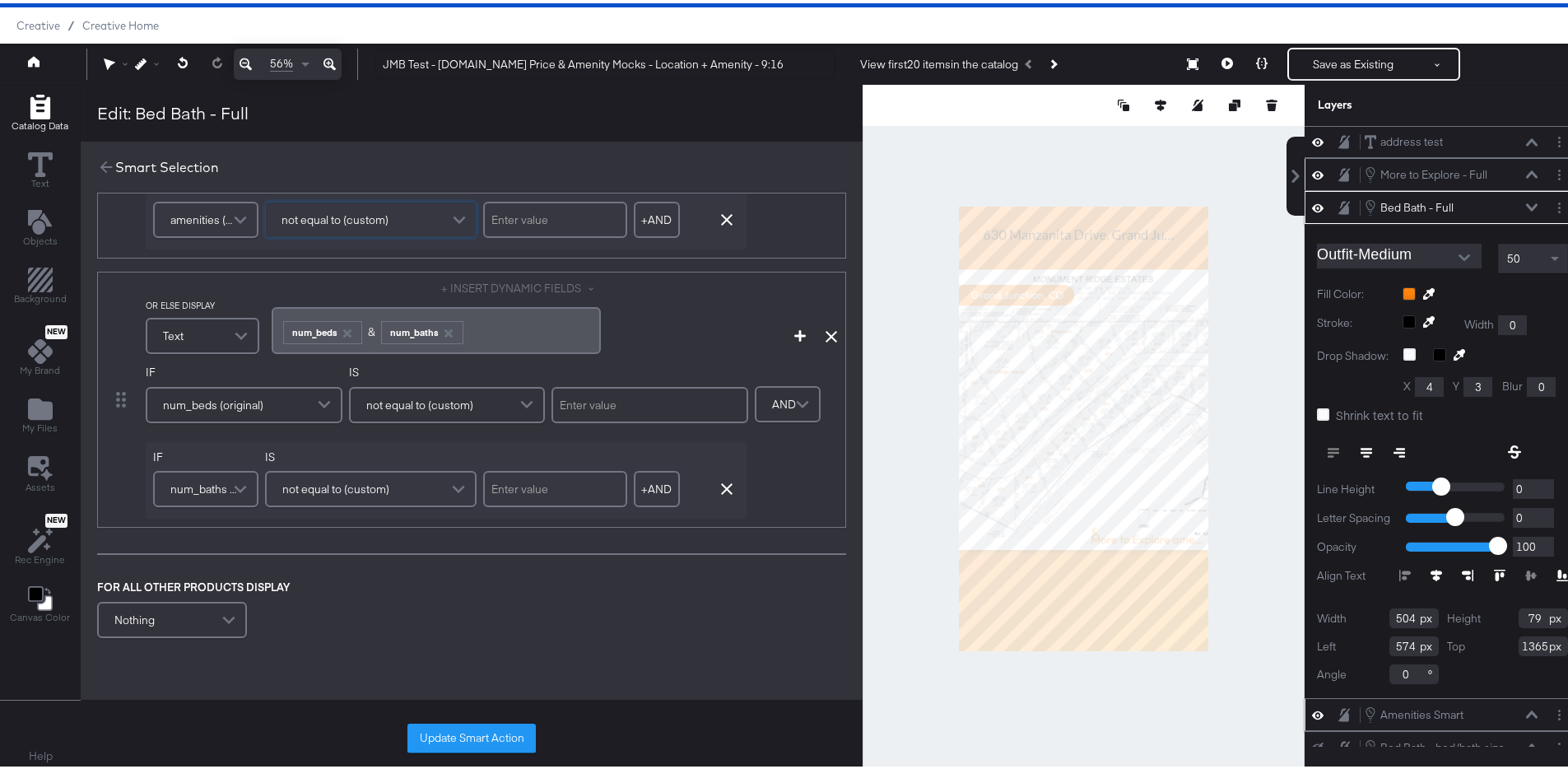 scroll, scrollTop: 658, scrollLeft: 0, axis: vertical 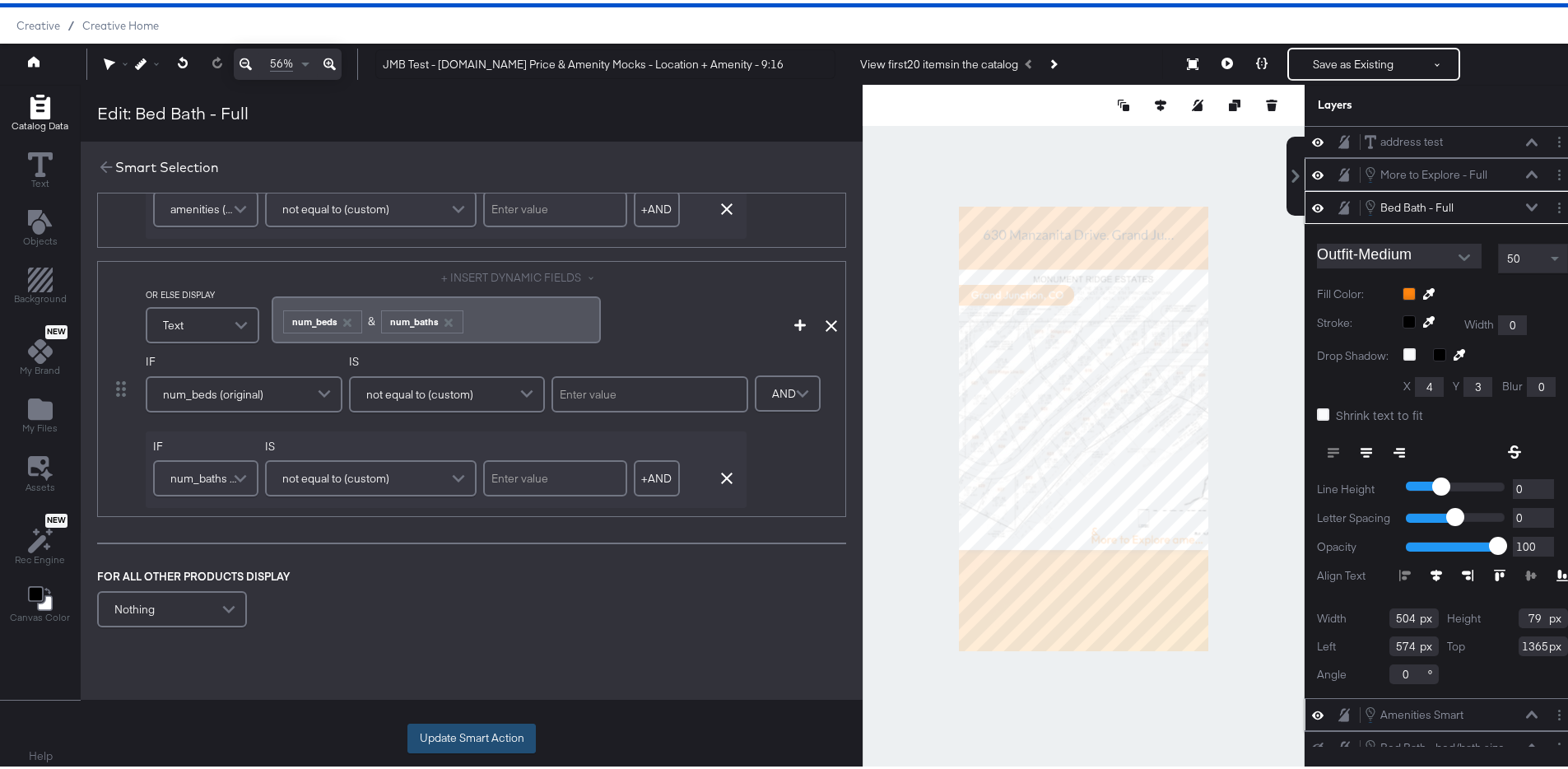 click on "Update Smart Action" at bounding box center (472, 735) 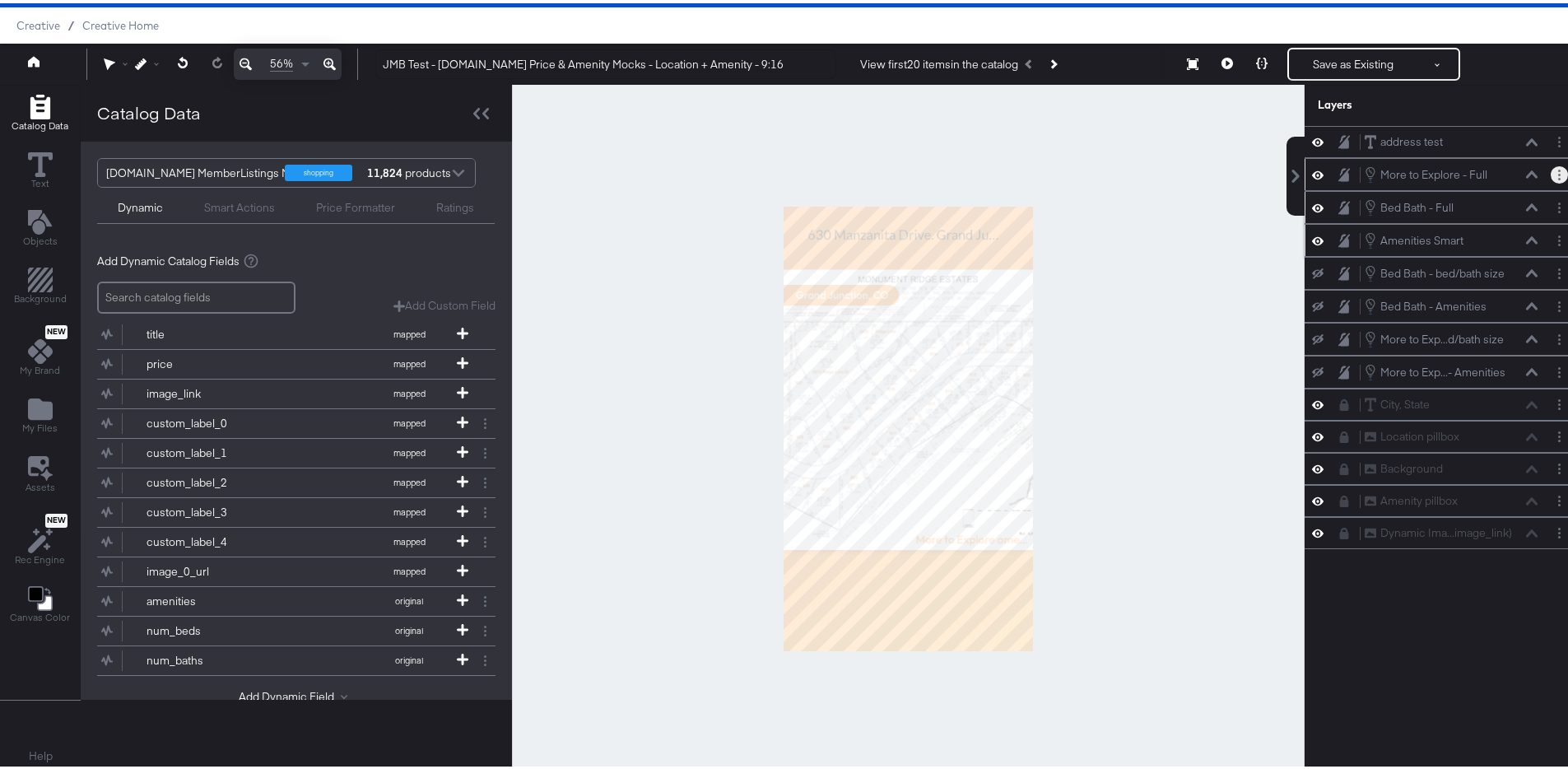 click at bounding box center [1559, 171] 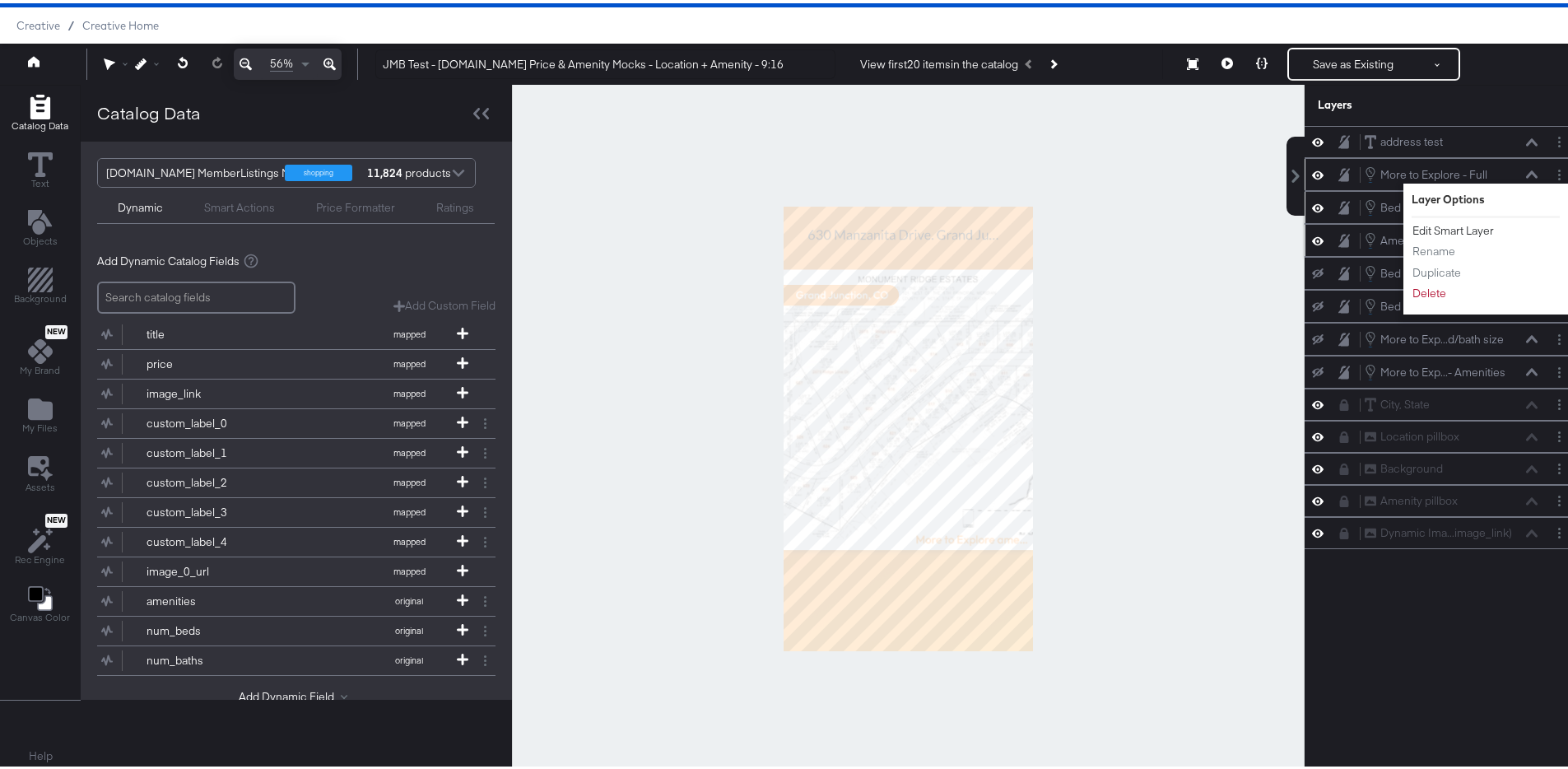 click on "Edit Smart Layer" at bounding box center [1453, 227] 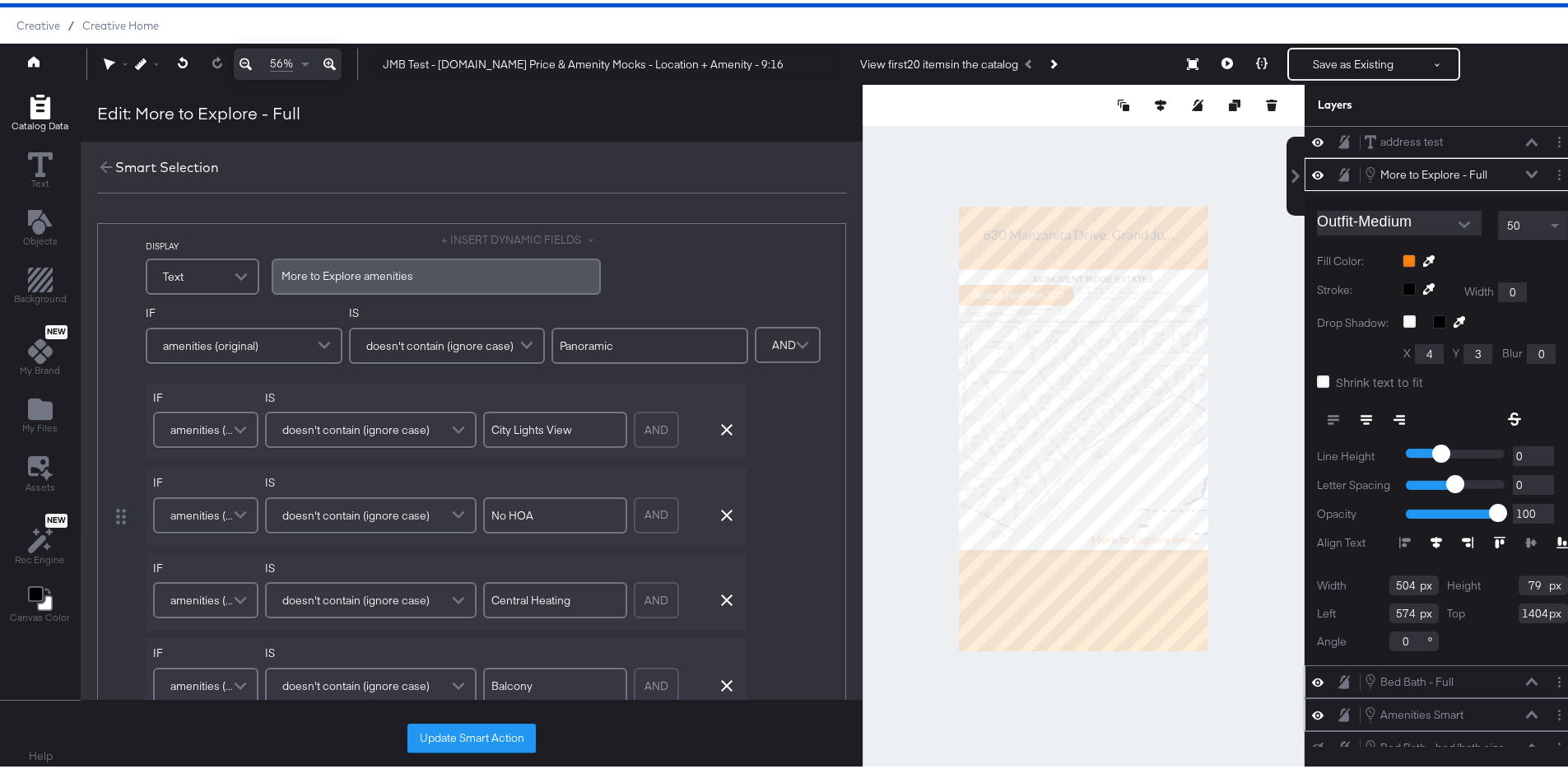 scroll, scrollTop: 407, scrollLeft: 0, axis: vertical 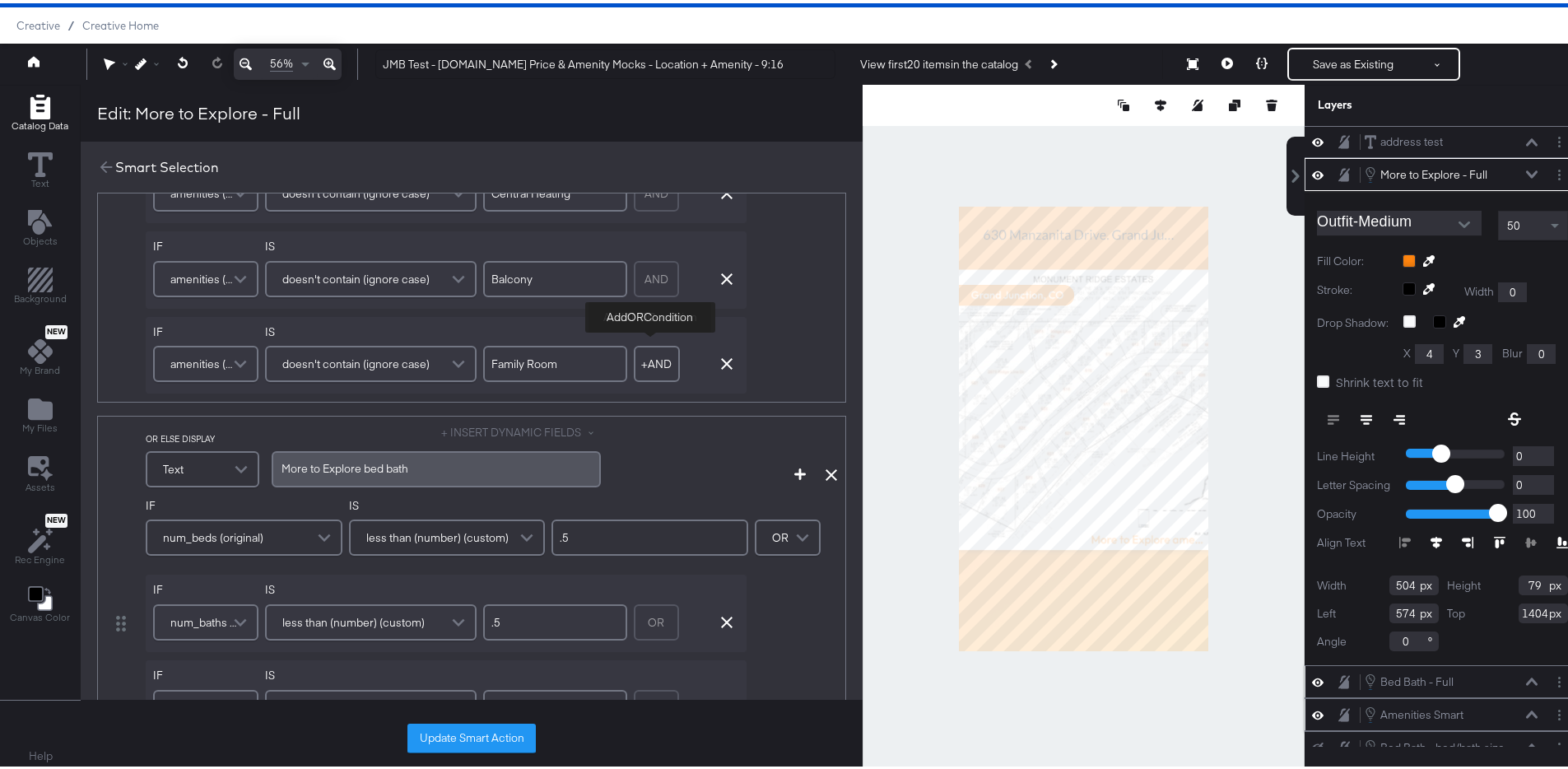 click on "+  AND" at bounding box center [657, 361] 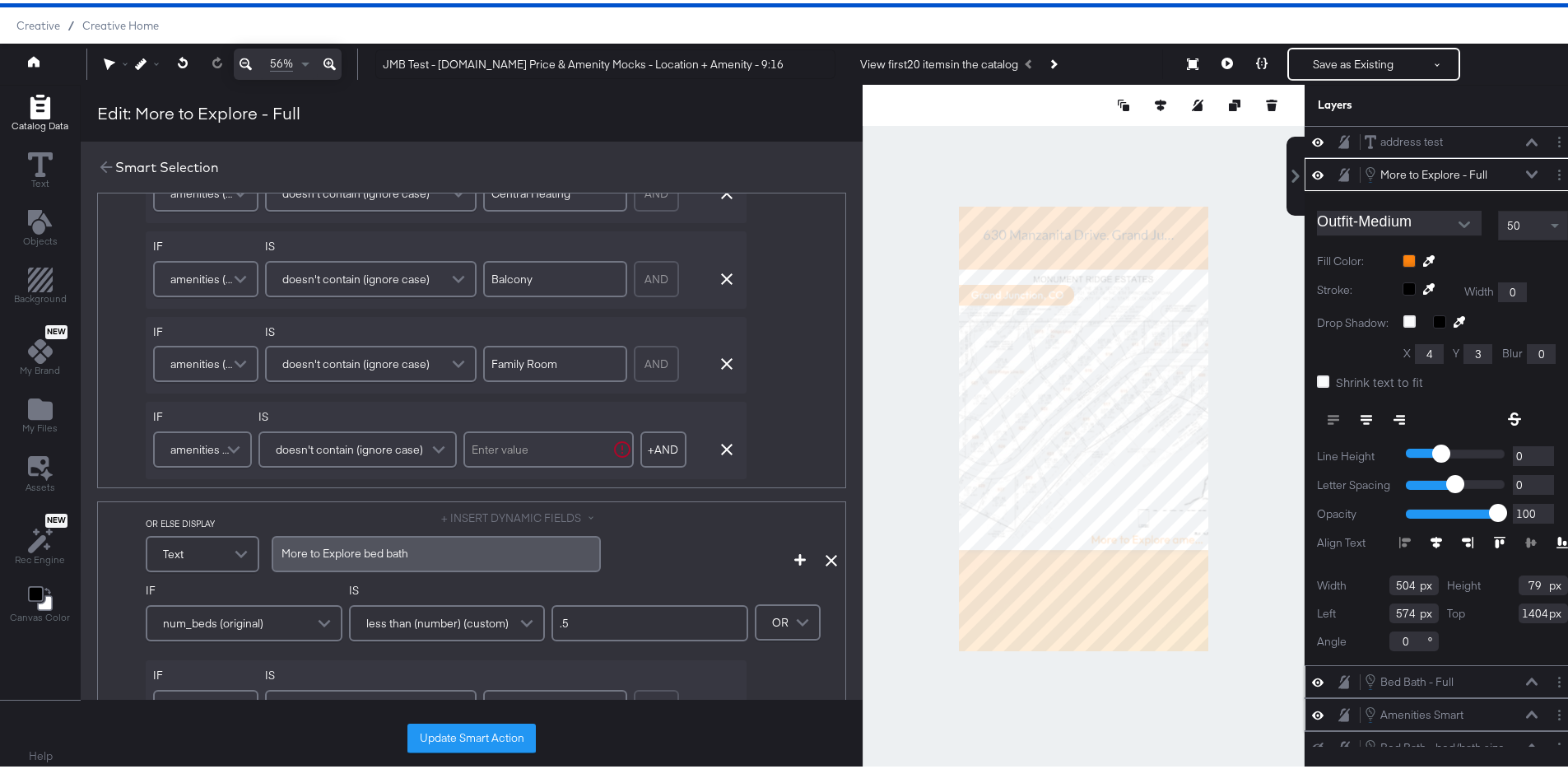 click on "doesn't contain (ignore case)" at bounding box center [349, 446] 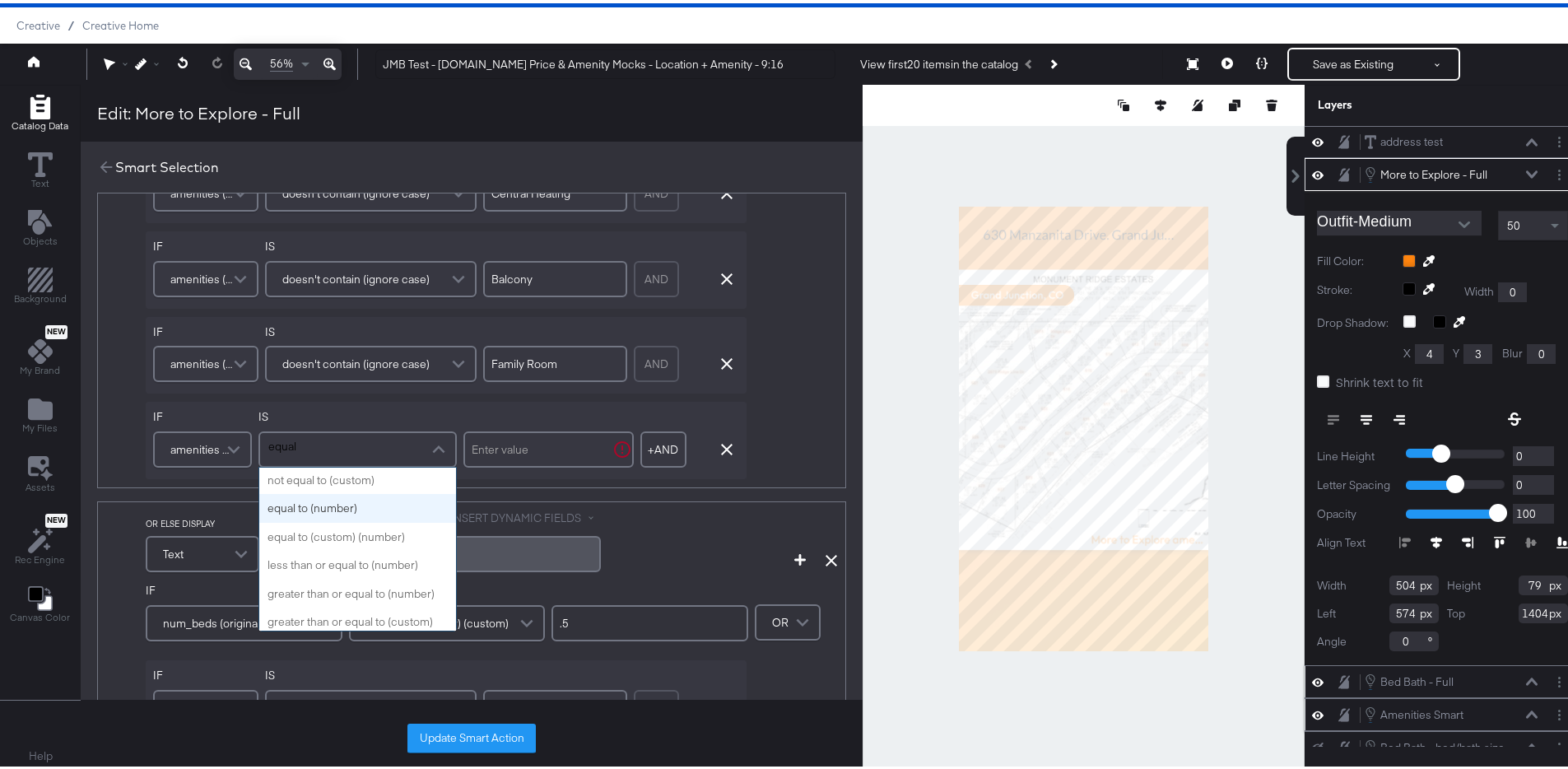 scroll, scrollTop: 77, scrollLeft: 0, axis: vertical 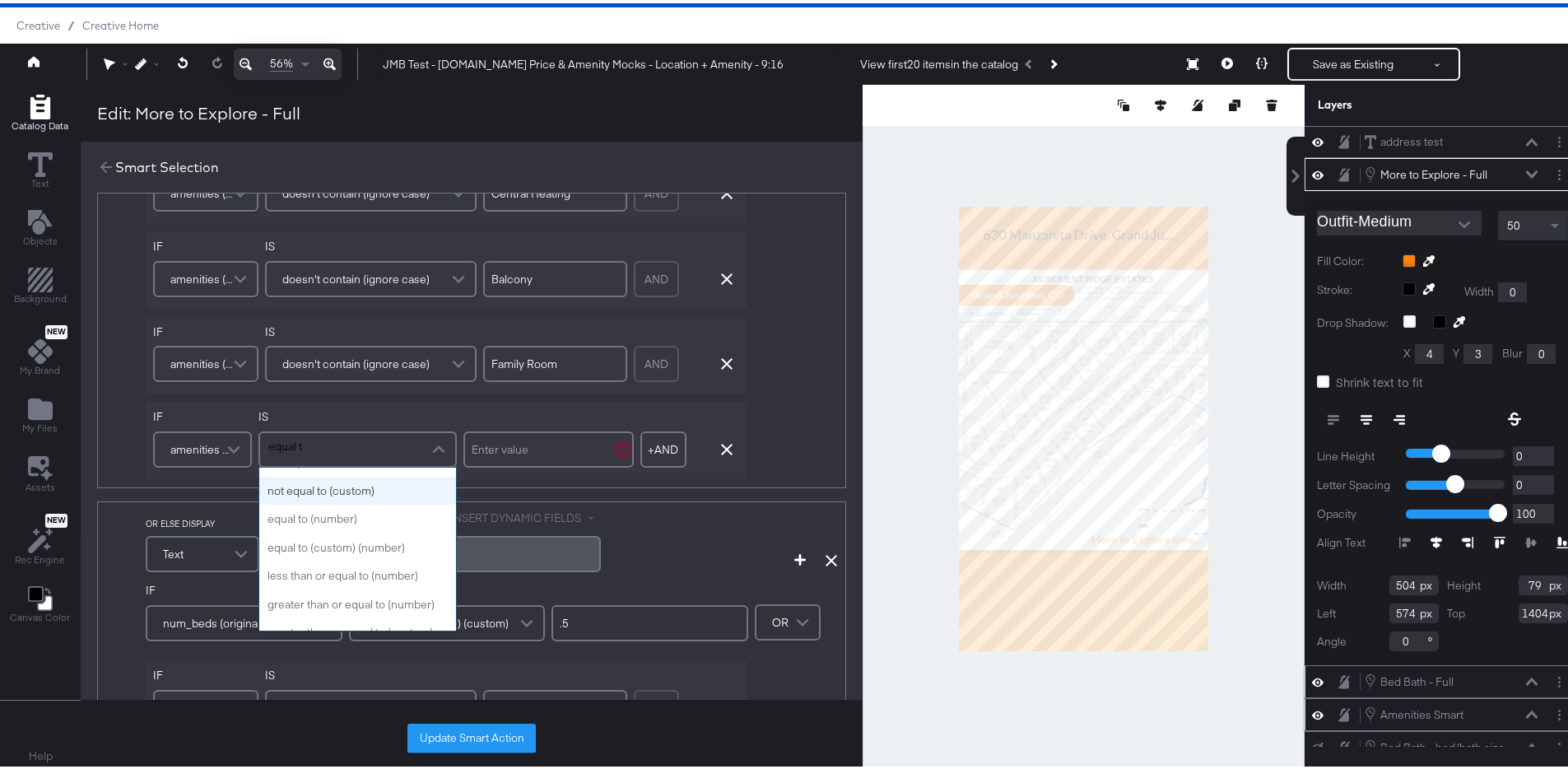 type on "equal to" 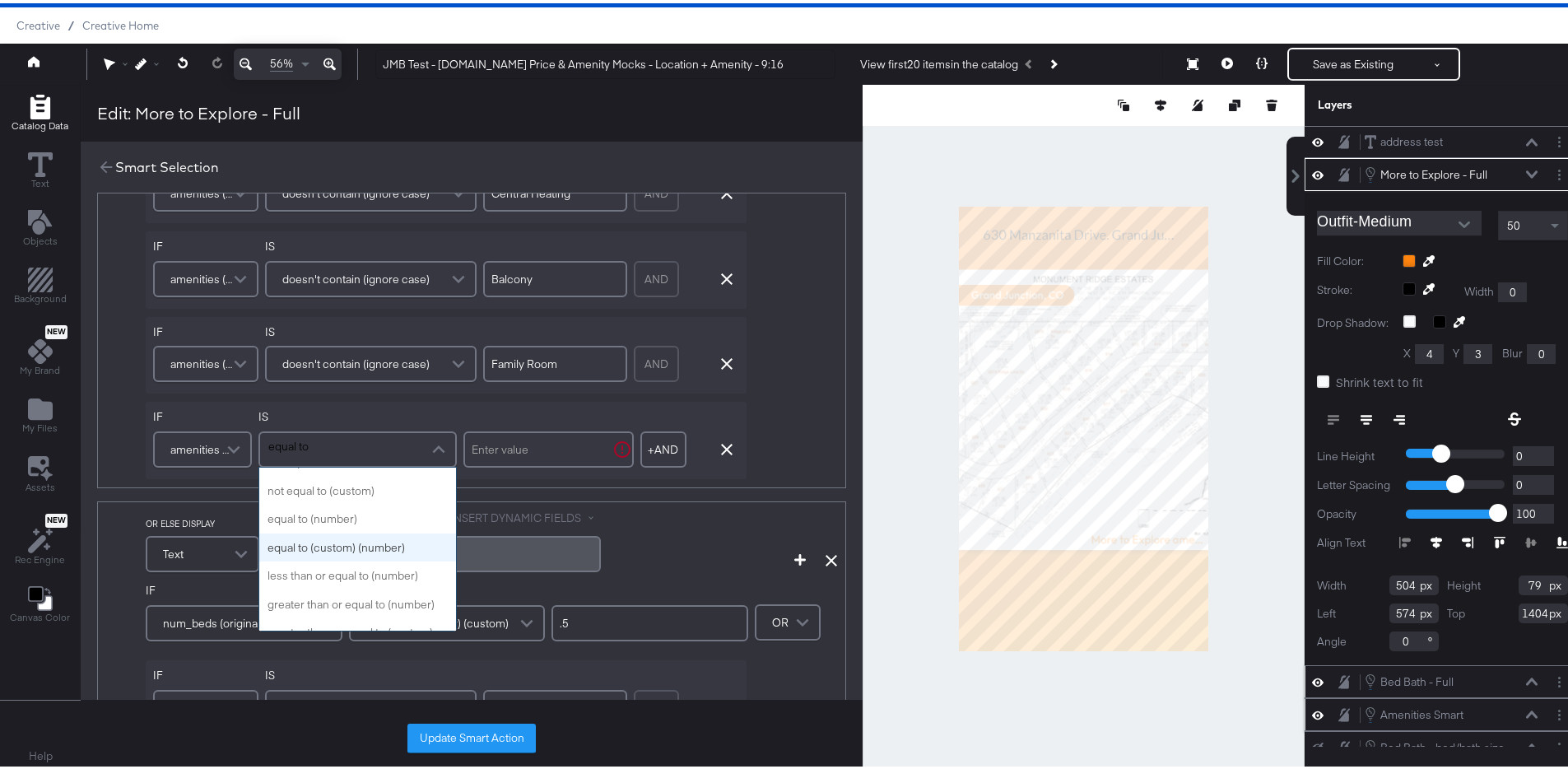 scroll, scrollTop: 0, scrollLeft: 0, axis: both 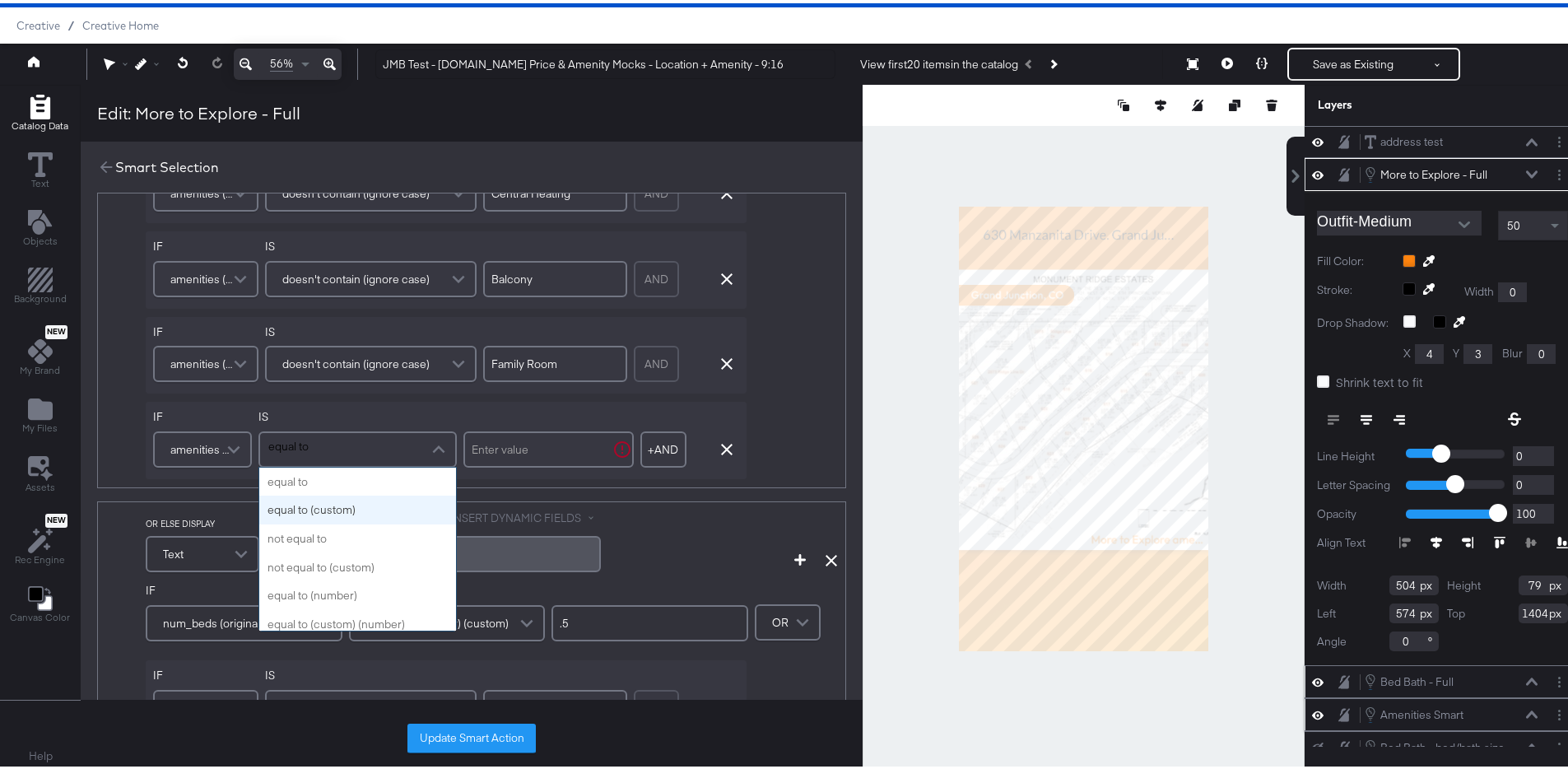 type 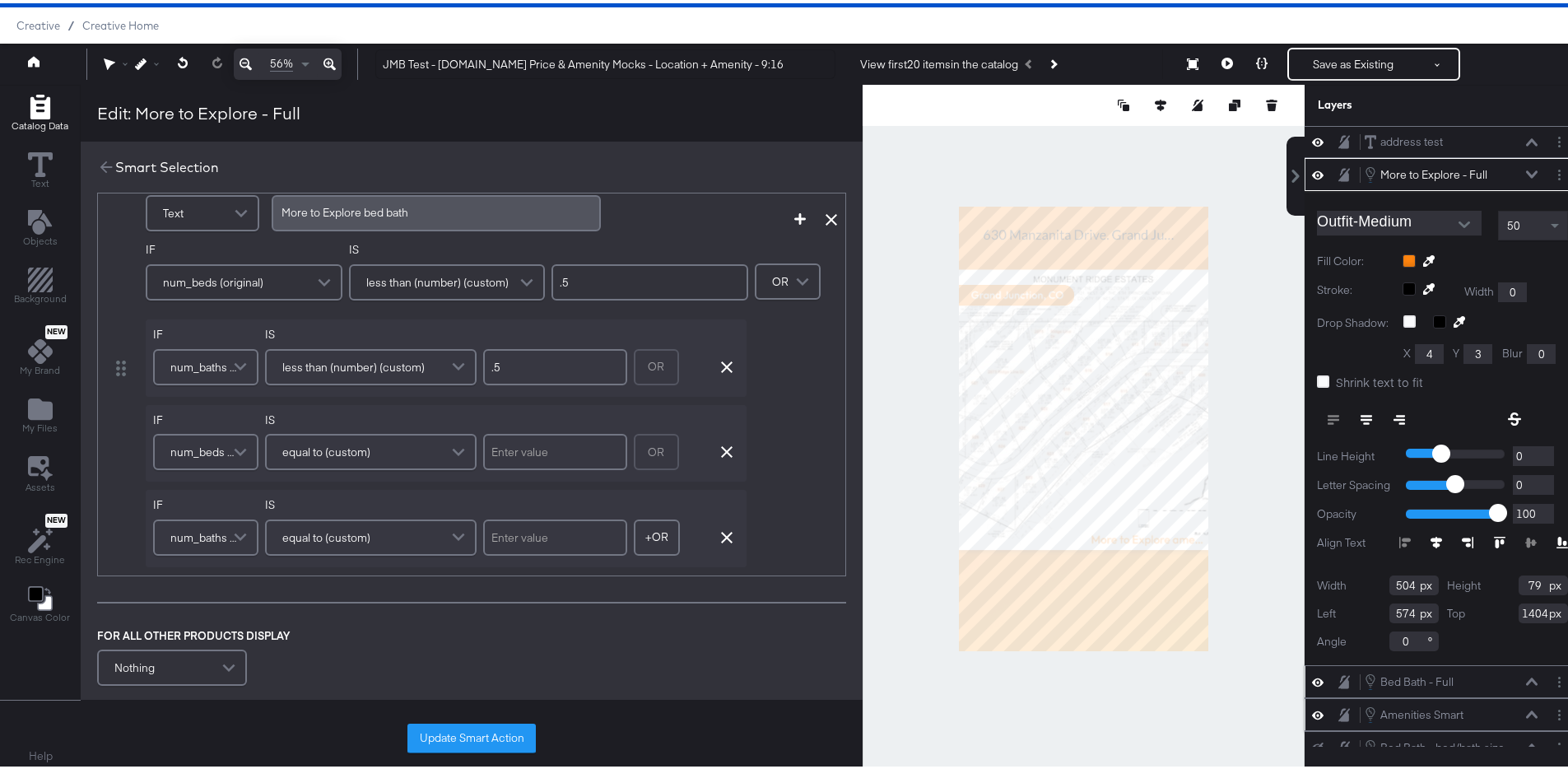 scroll, scrollTop: 847, scrollLeft: 0, axis: vertical 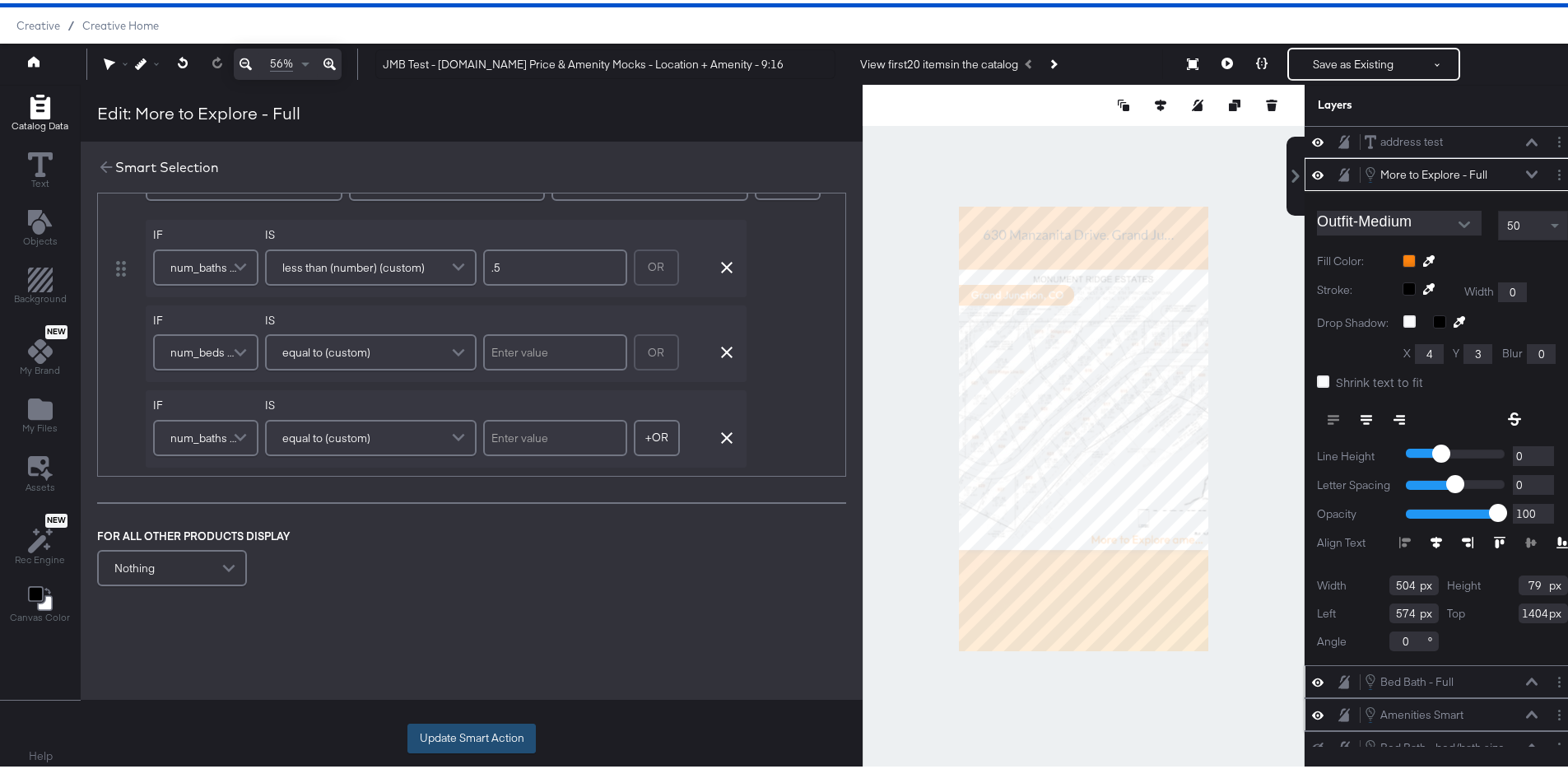 click on "Update Smart Action" at bounding box center [472, 735] 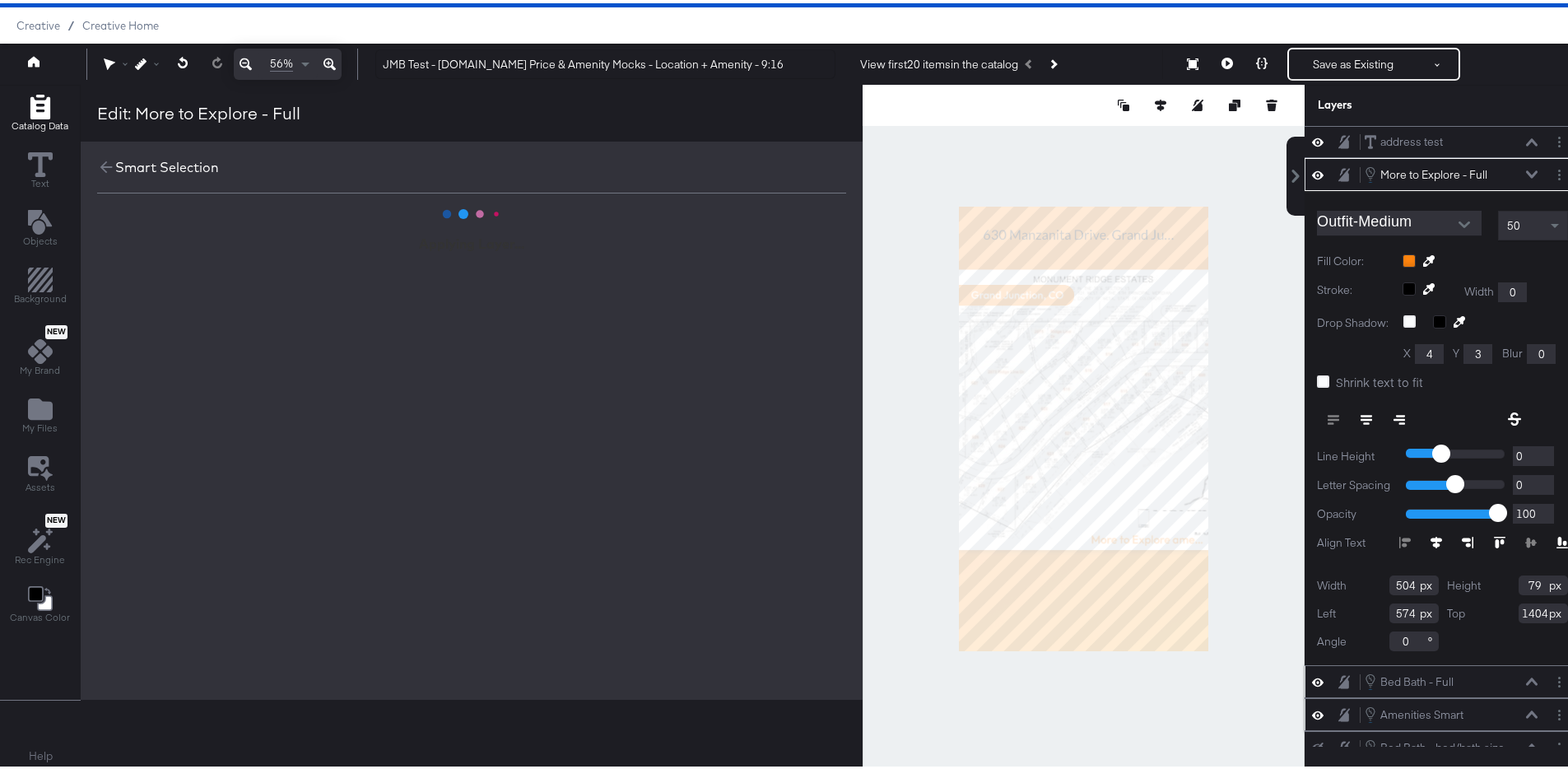 scroll, scrollTop: 0, scrollLeft: 0, axis: both 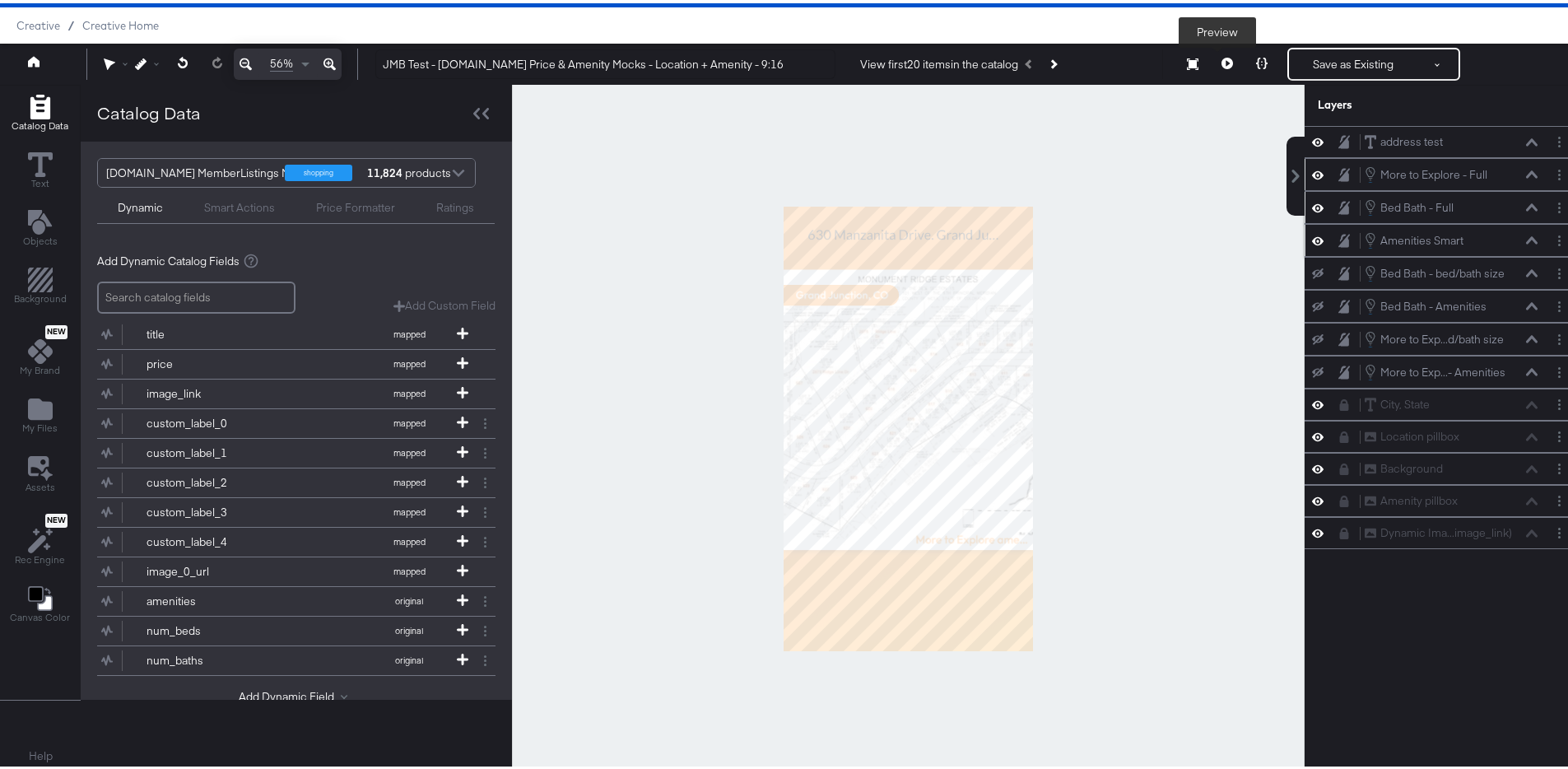 click at bounding box center [1227, 61] 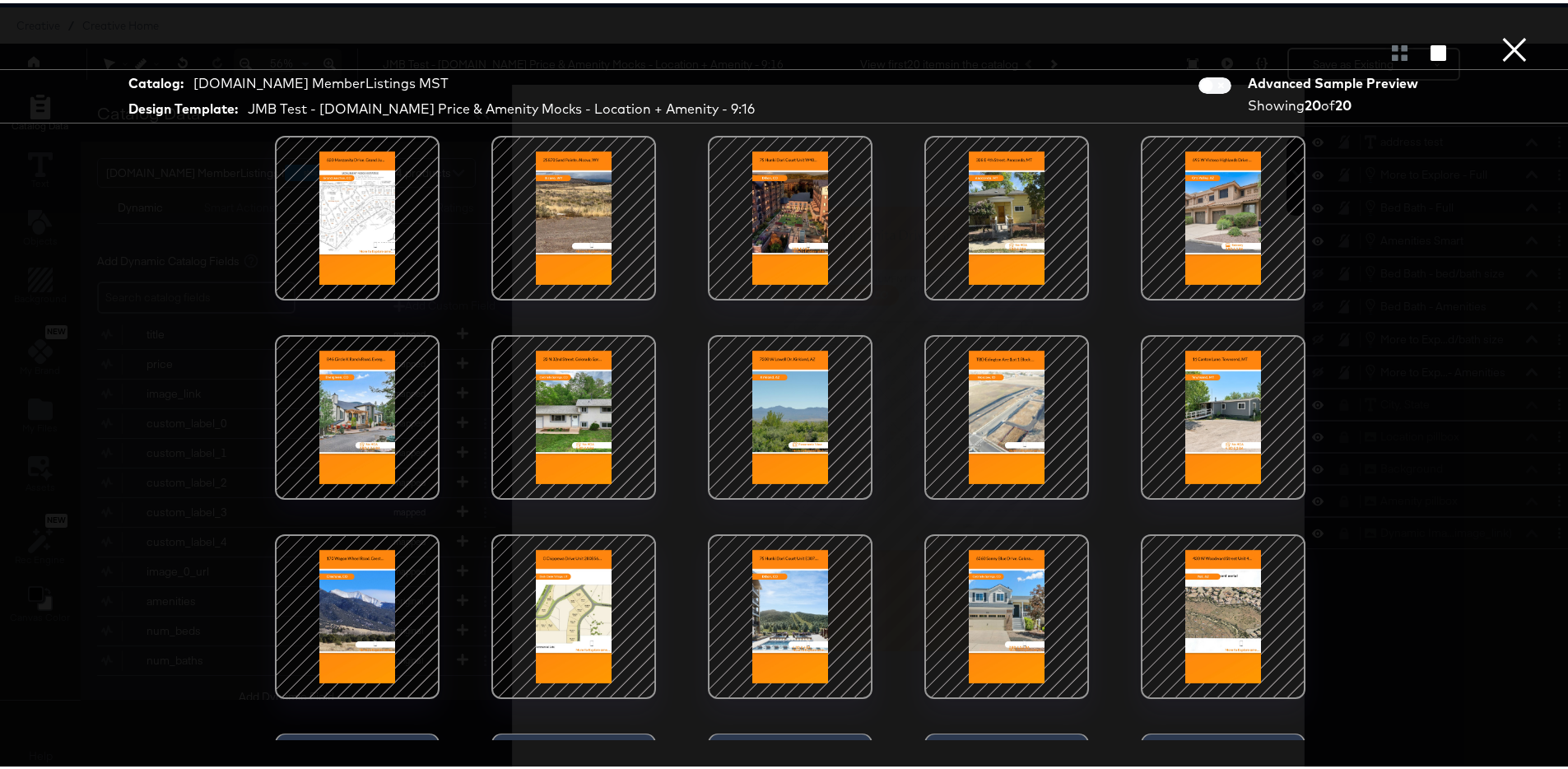 click at bounding box center [1007, 215] 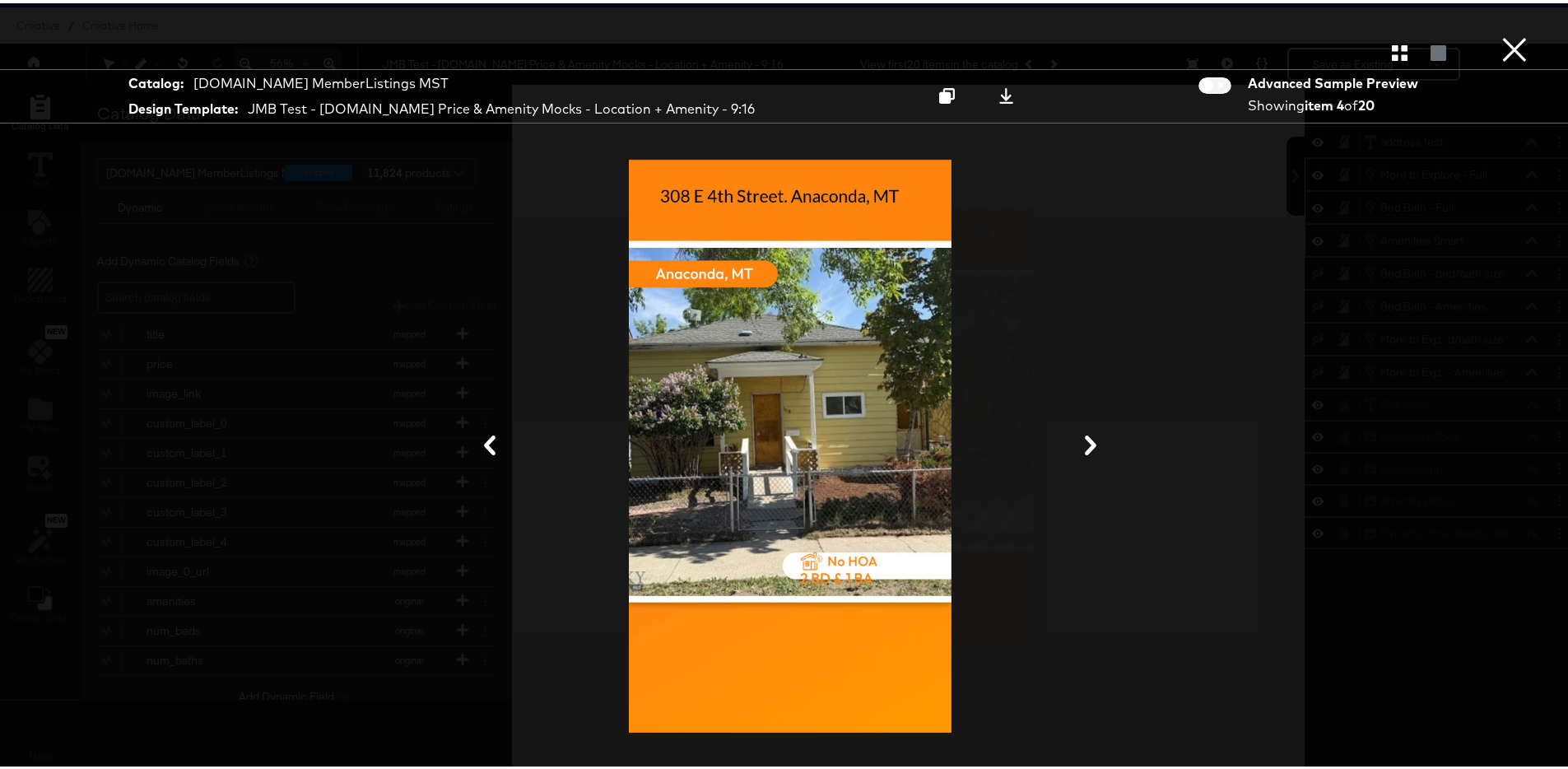 click on "×" at bounding box center [1514, 16] 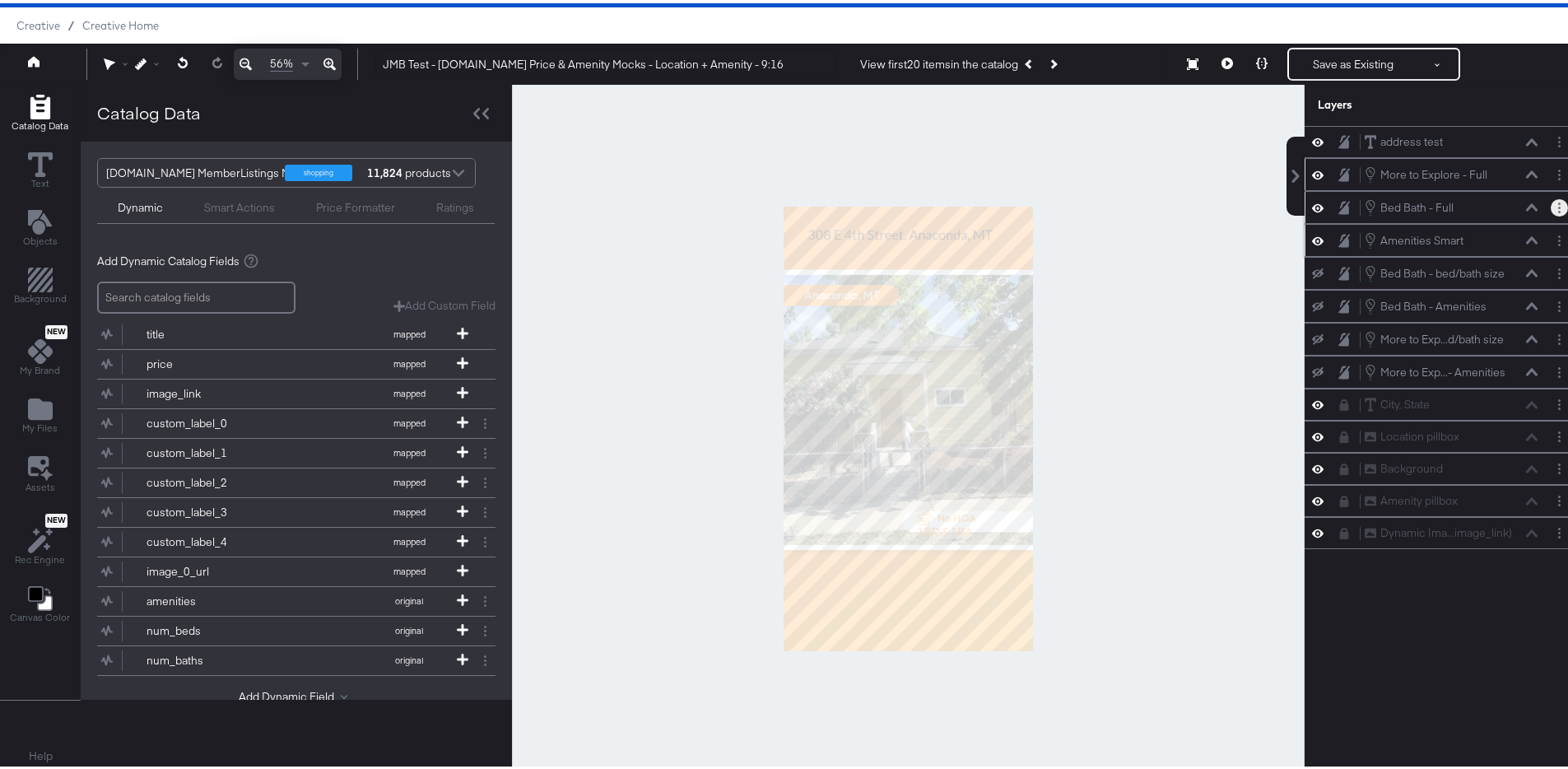 click at bounding box center (1559, 204) 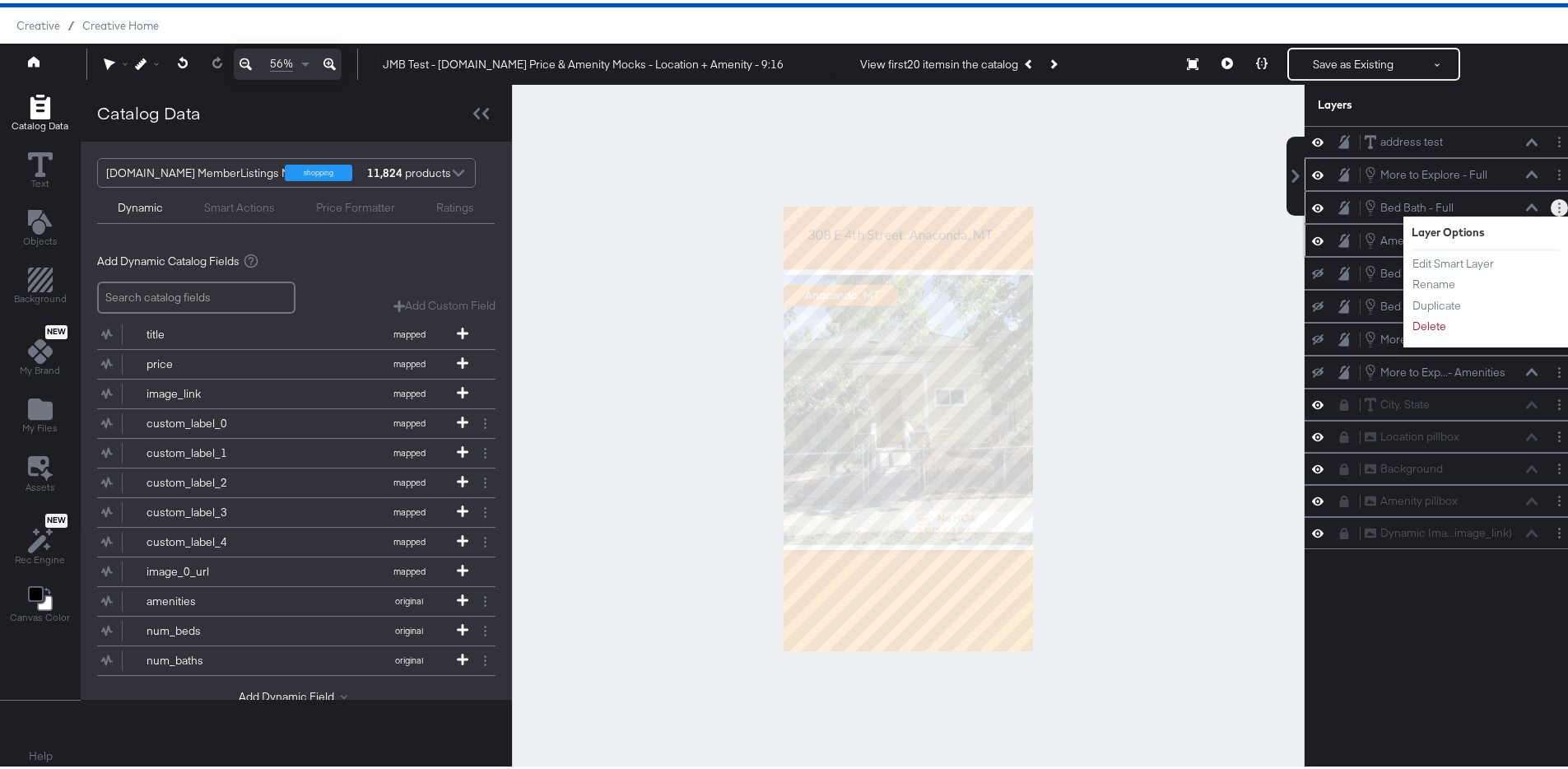click at bounding box center [1559, 204] 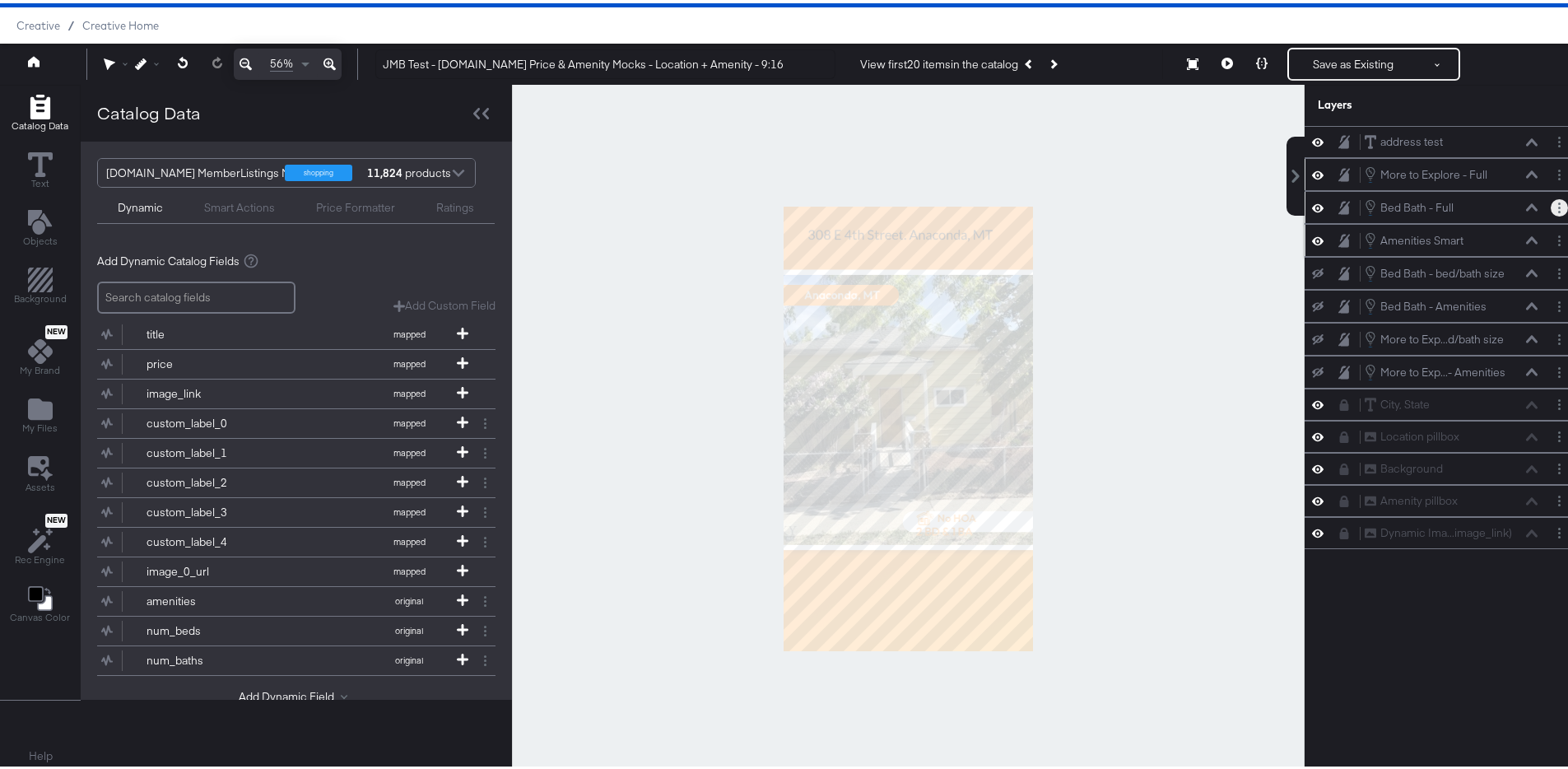 click at bounding box center (1559, 204) 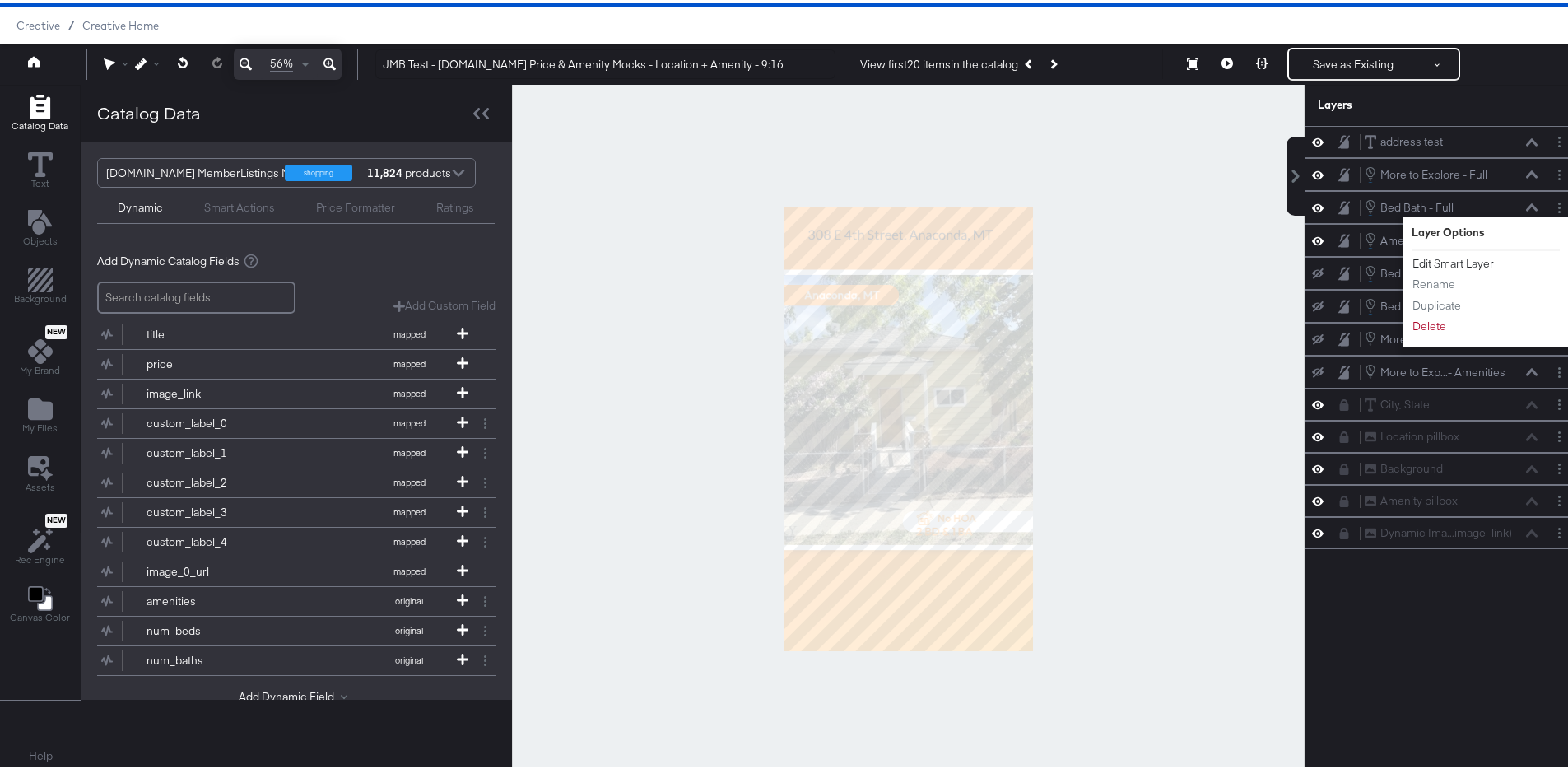 click on "Edit Smart Layer" at bounding box center (1453, 260) 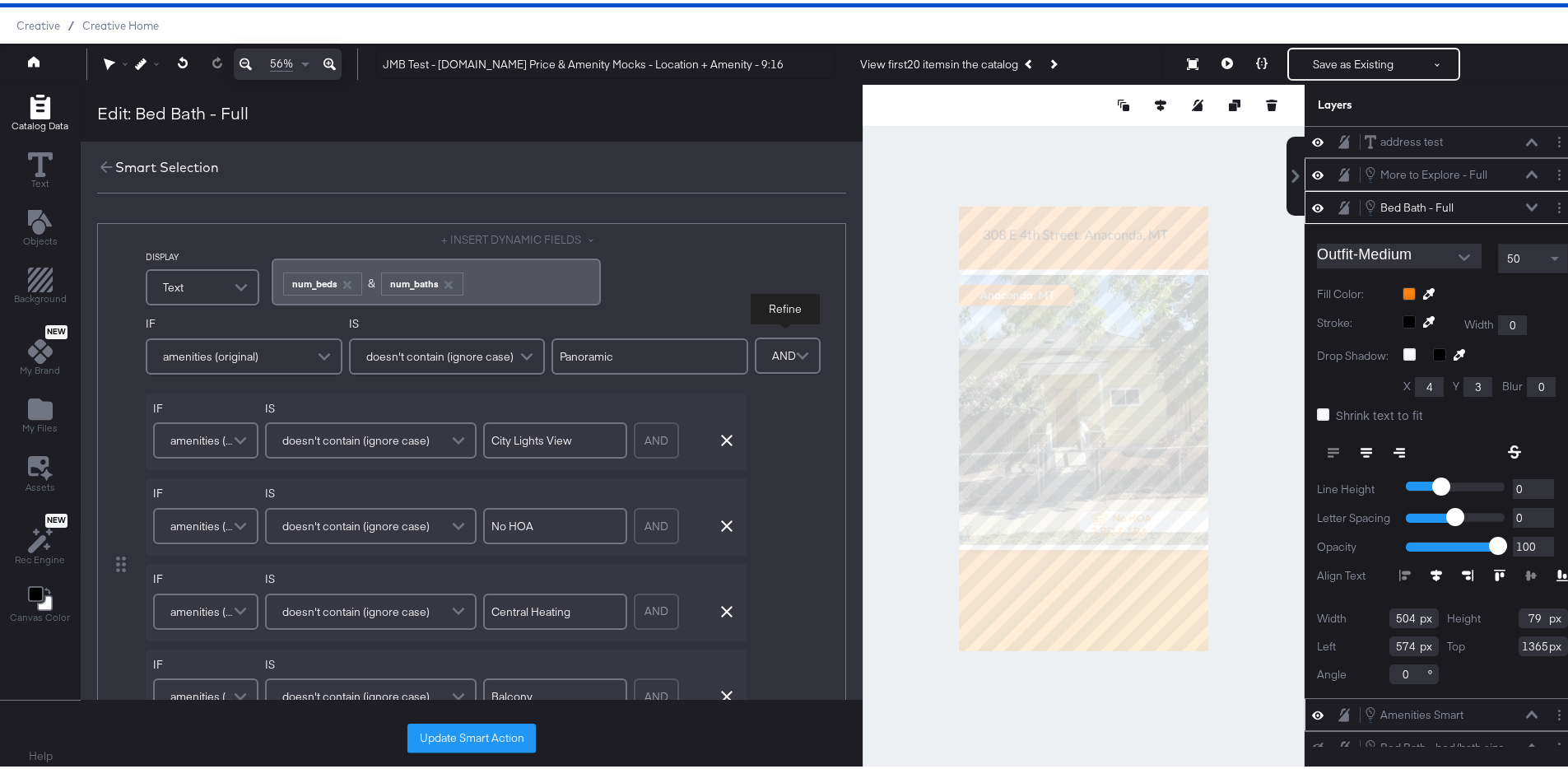 click on "AND" at bounding box center [784, 352] 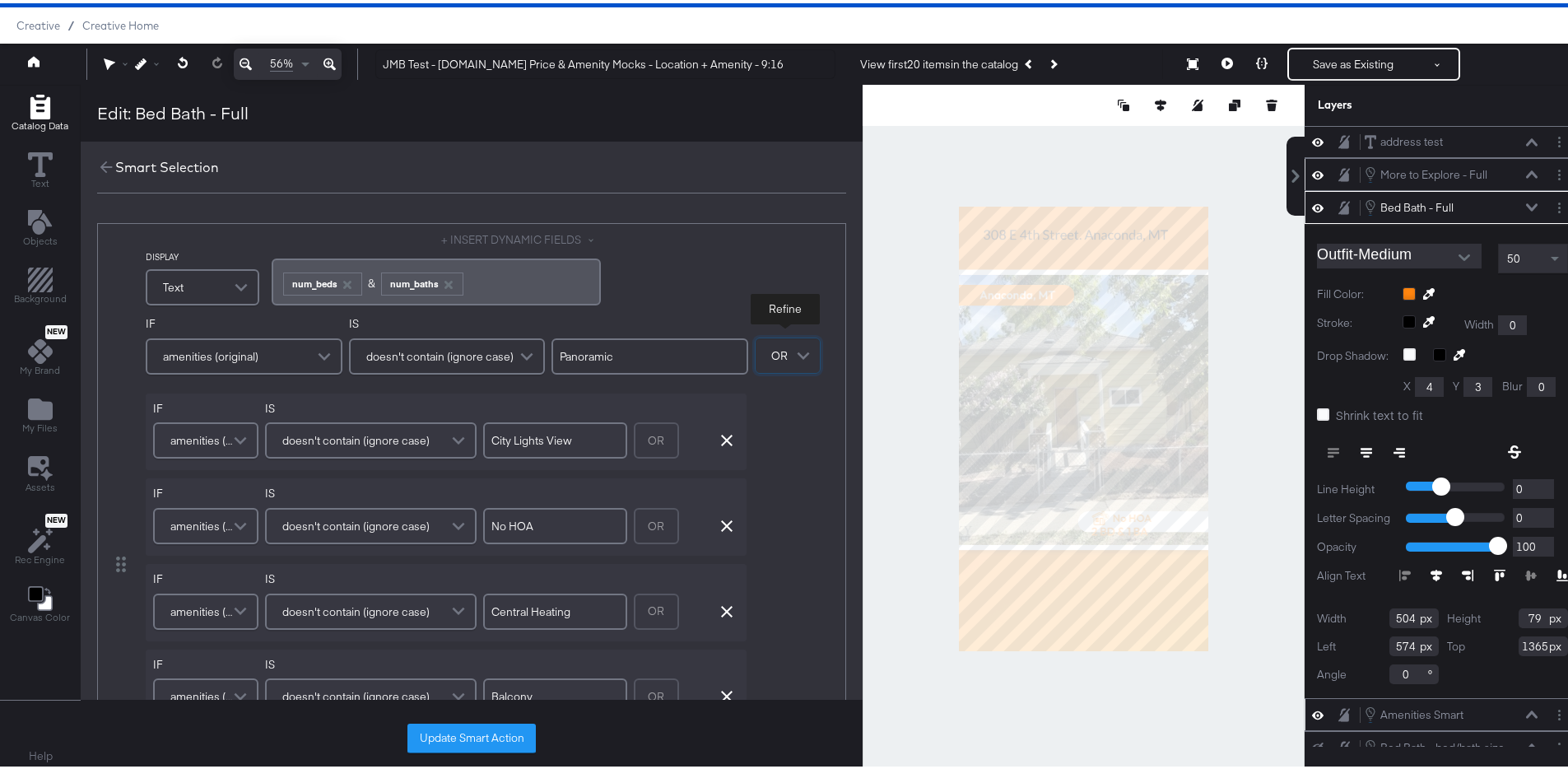 scroll, scrollTop: 604, scrollLeft: 0, axis: vertical 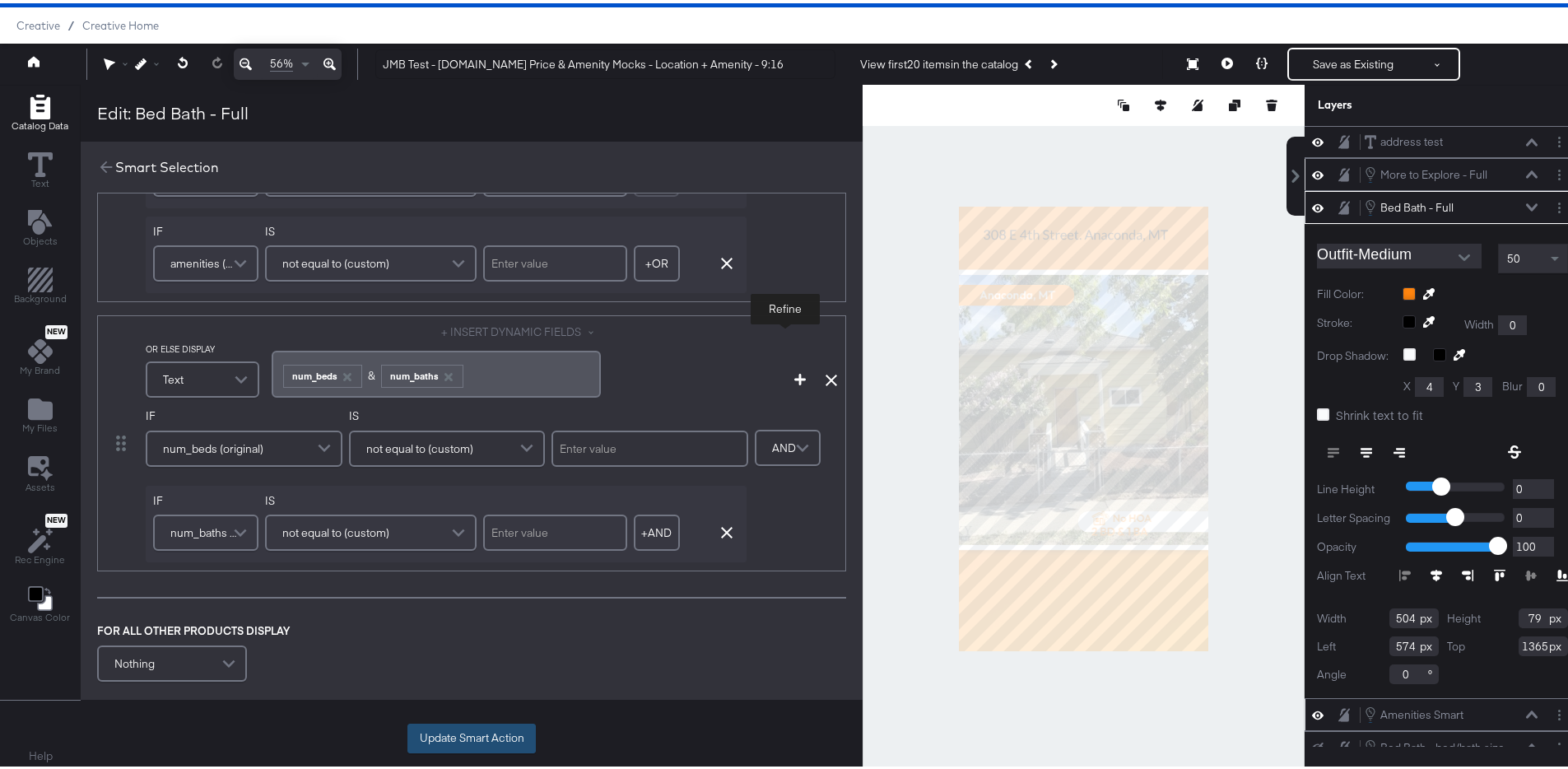 click on "Update Smart Action" at bounding box center (472, 735) 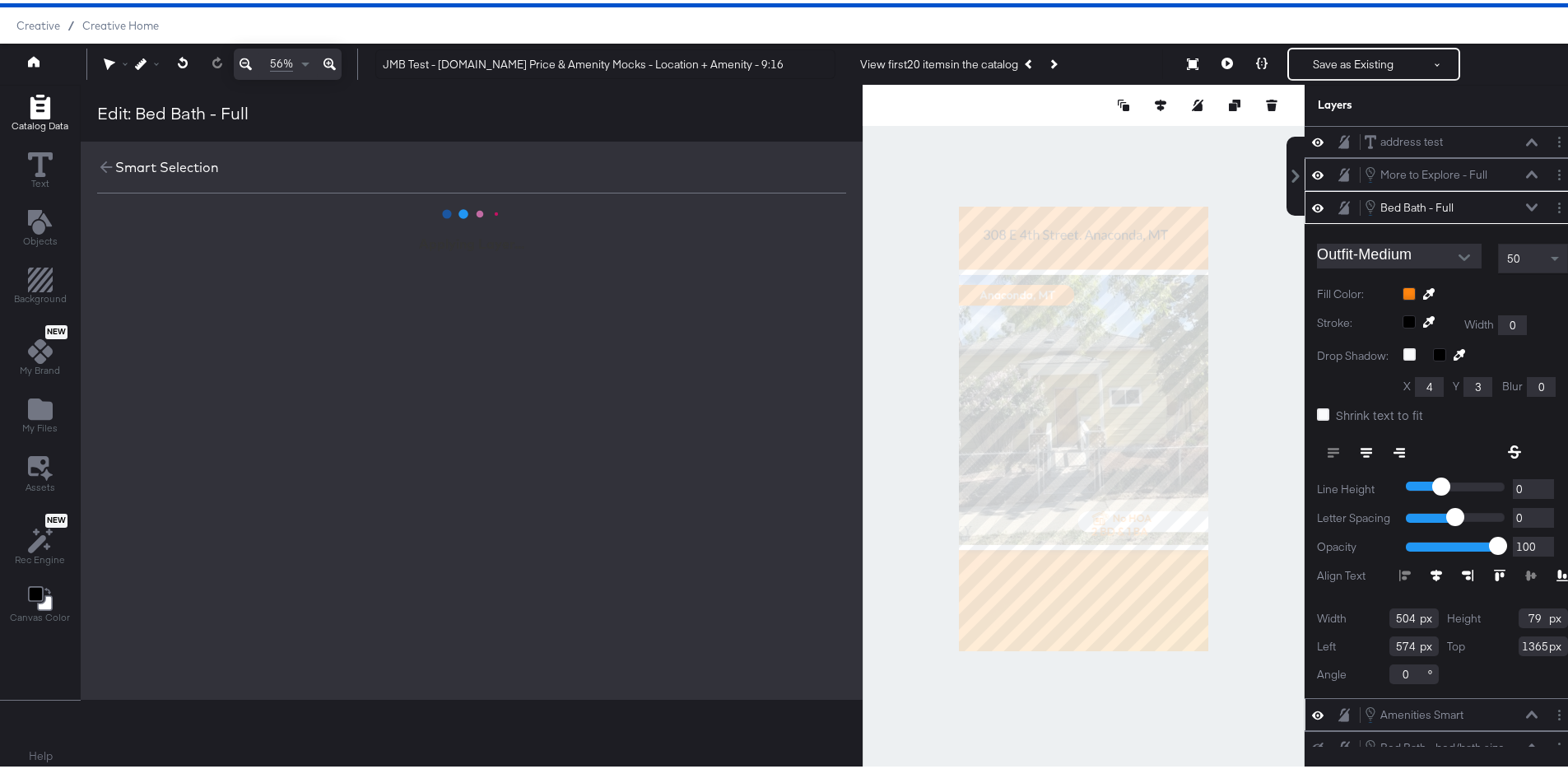 scroll, scrollTop: 0, scrollLeft: 0, axis: both 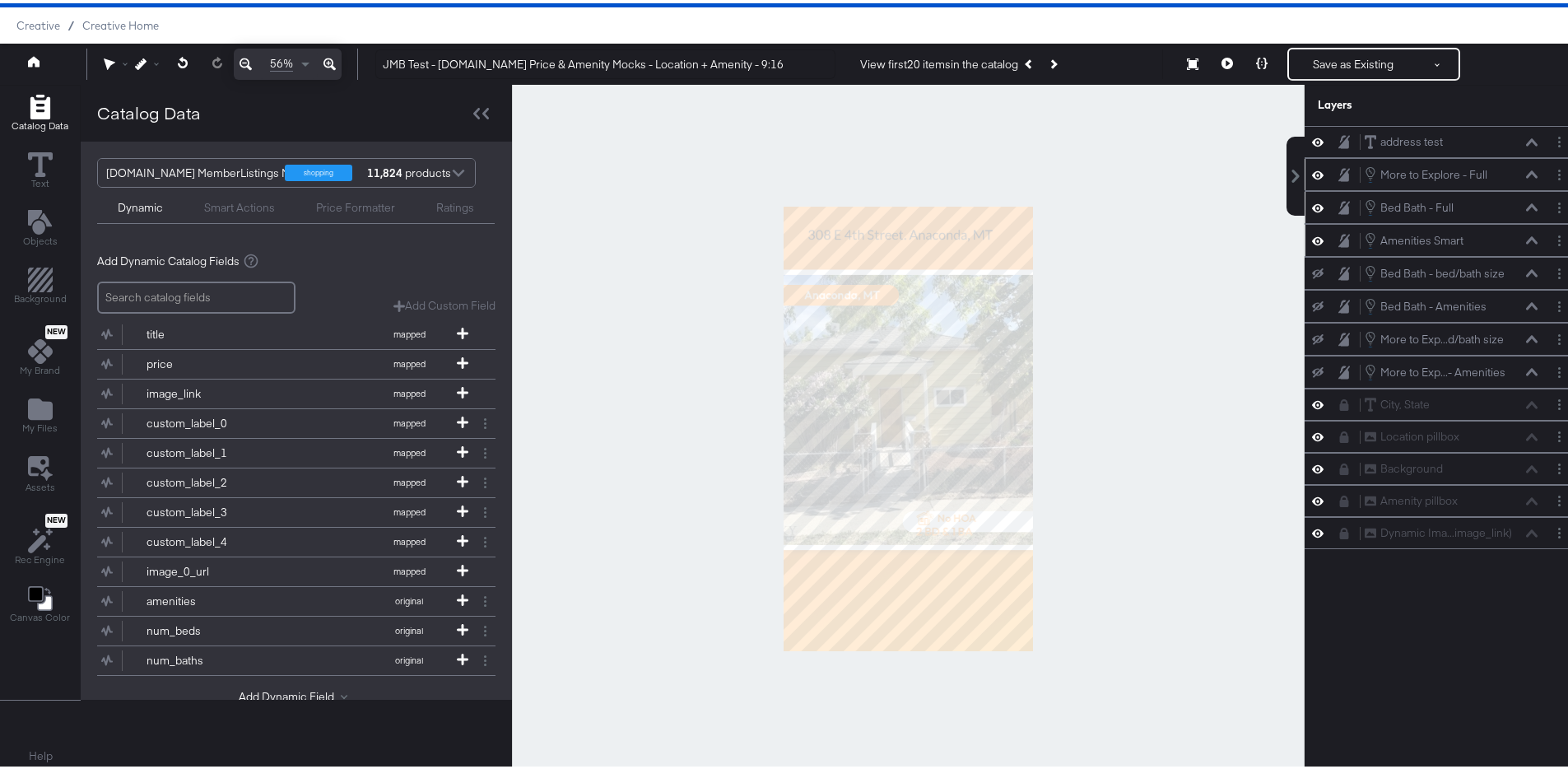 click at bounding box center (1562, 204) 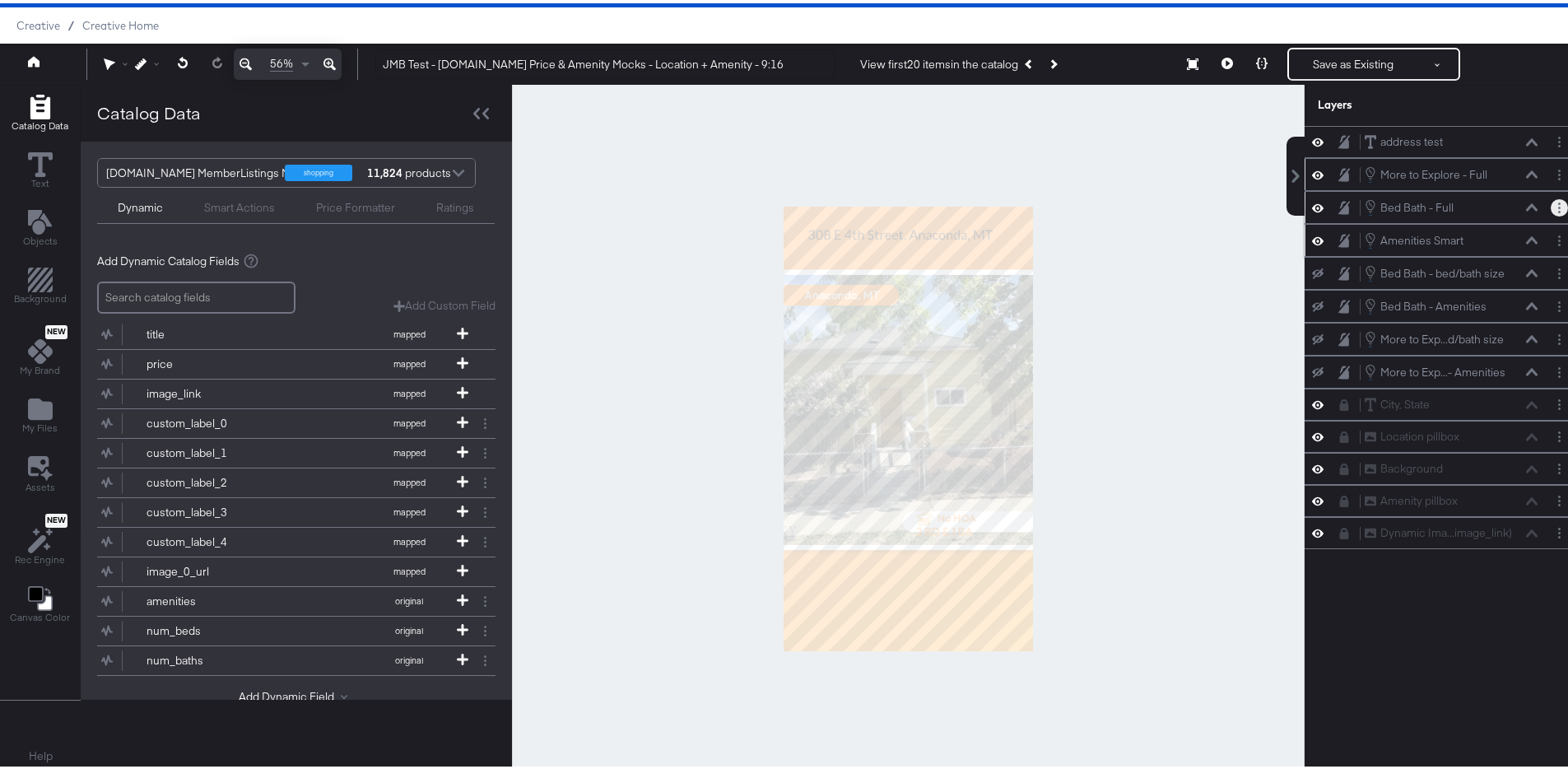 click at bounding box center (1559, 204) 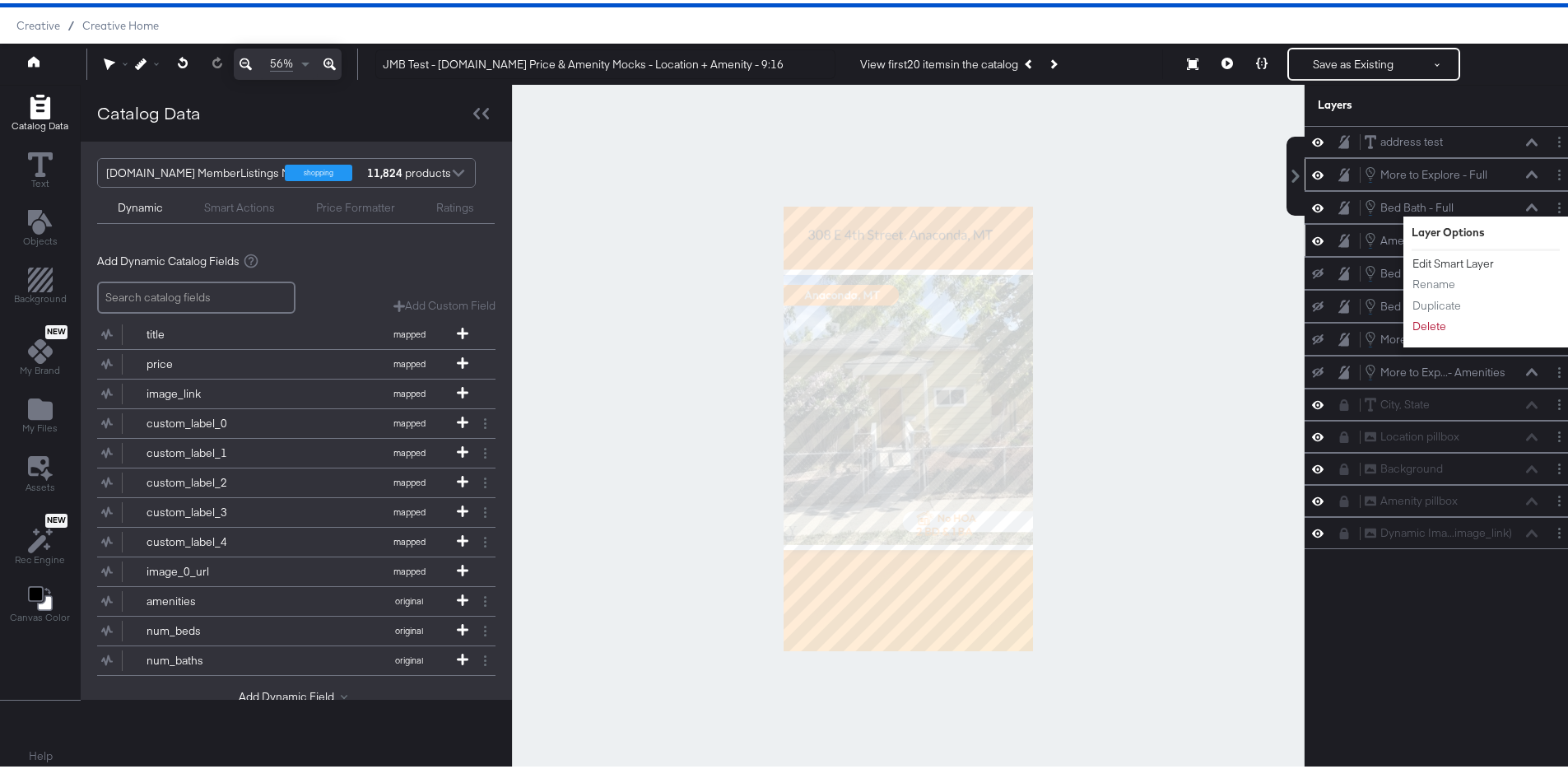click on "Edit Smart Layer" at bounding box center (1453, 260) 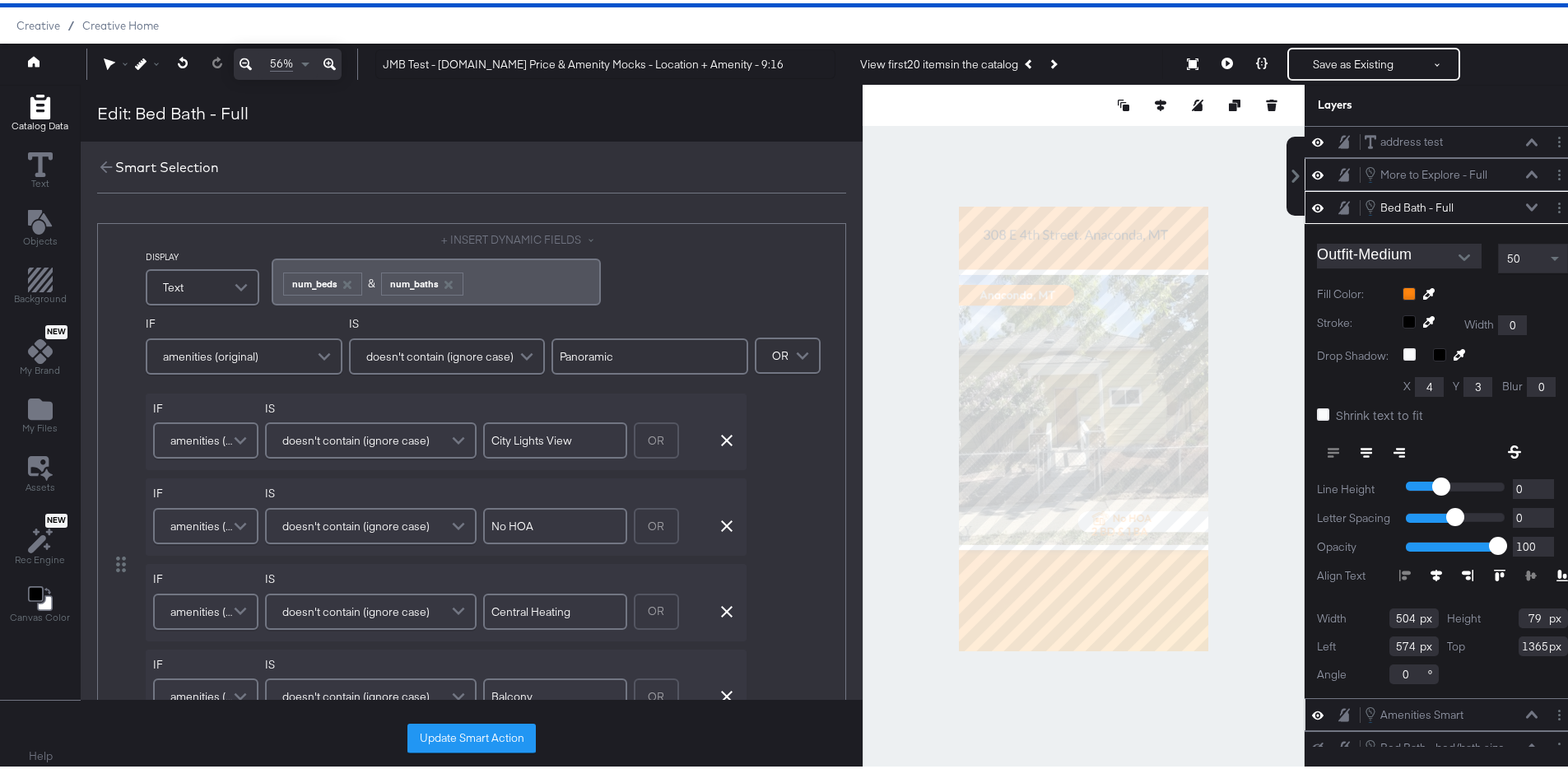 click on "﻿ ﻿ num_beds  &  ﻿ num_baths ﻿" at bounding box center (436, 278) 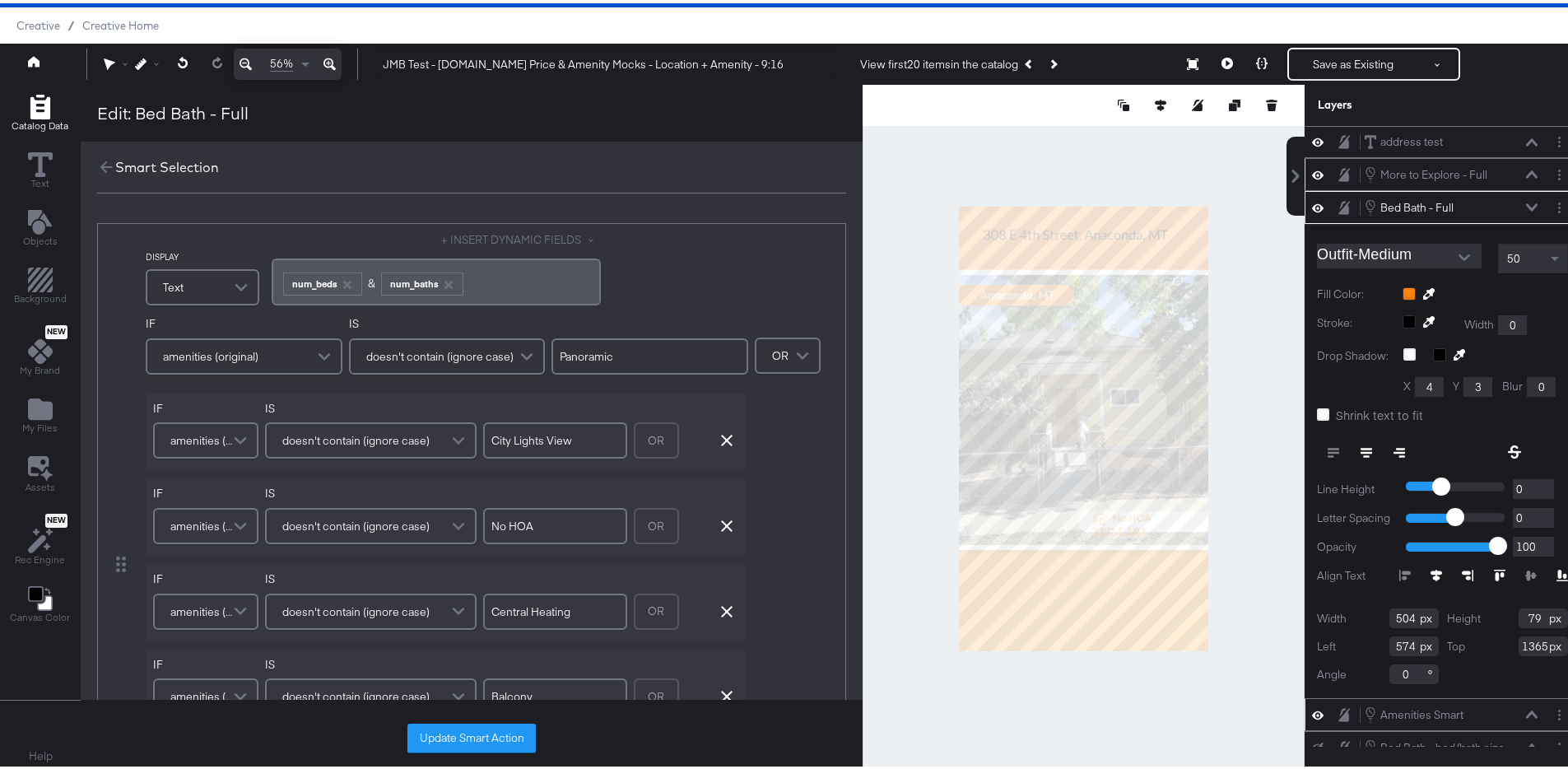 type 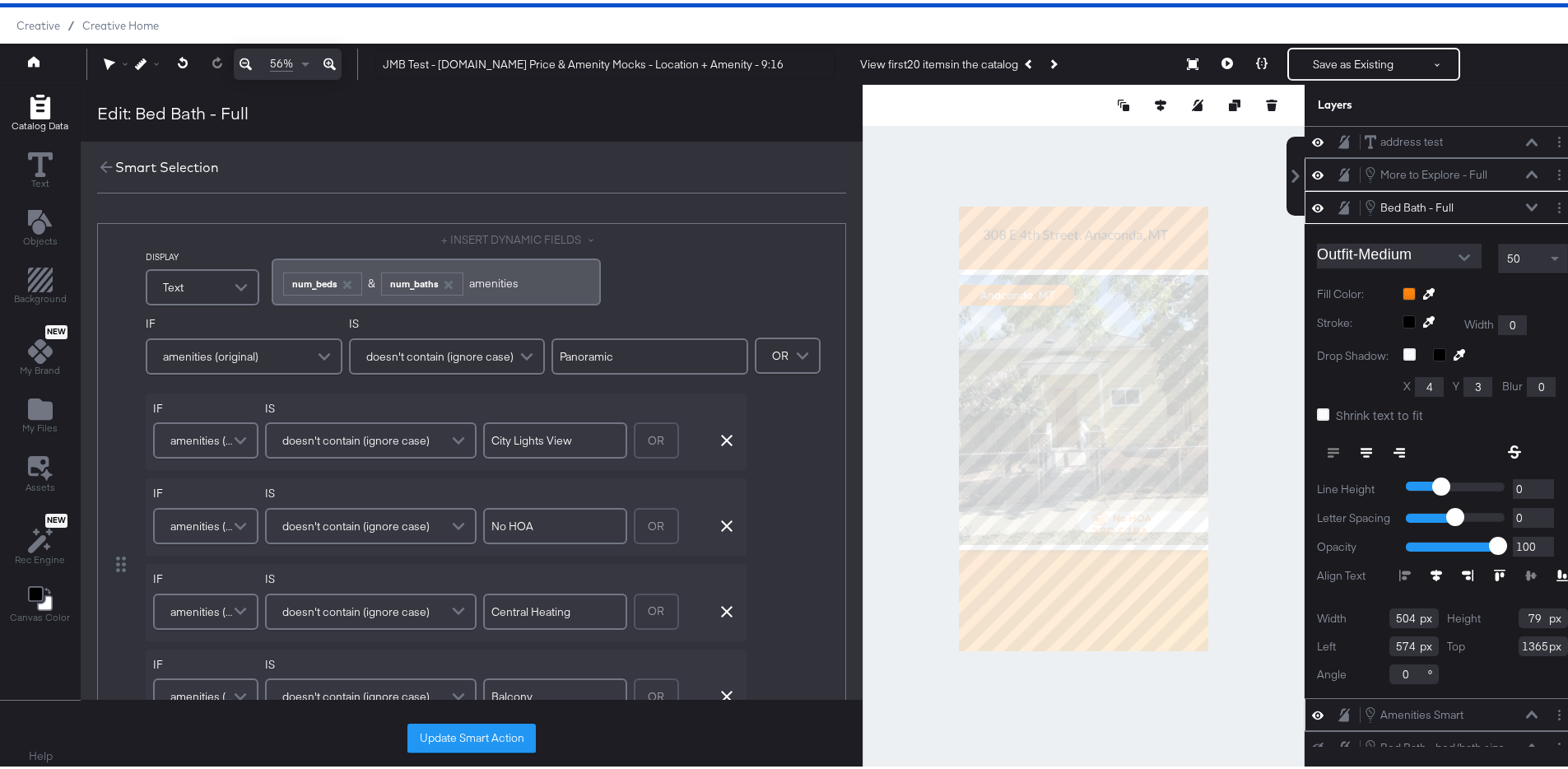scroll, scrollTop: 661, scrollLeft: 0, axis: vertical 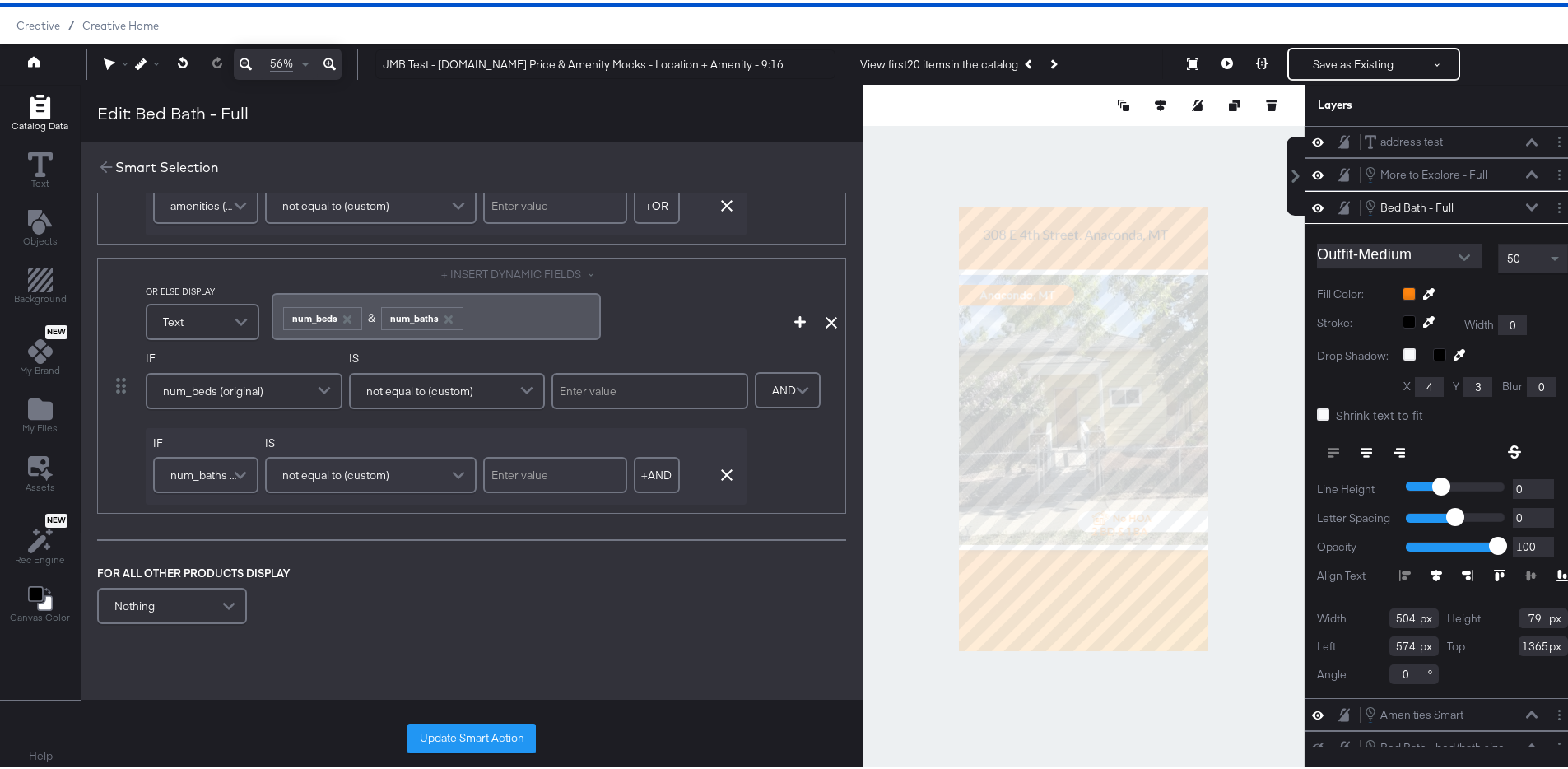 click on "﻿ ﻿ num_beds  ﻿&  ﻿ num_baths ﻿" at bounding box center (436, 313) 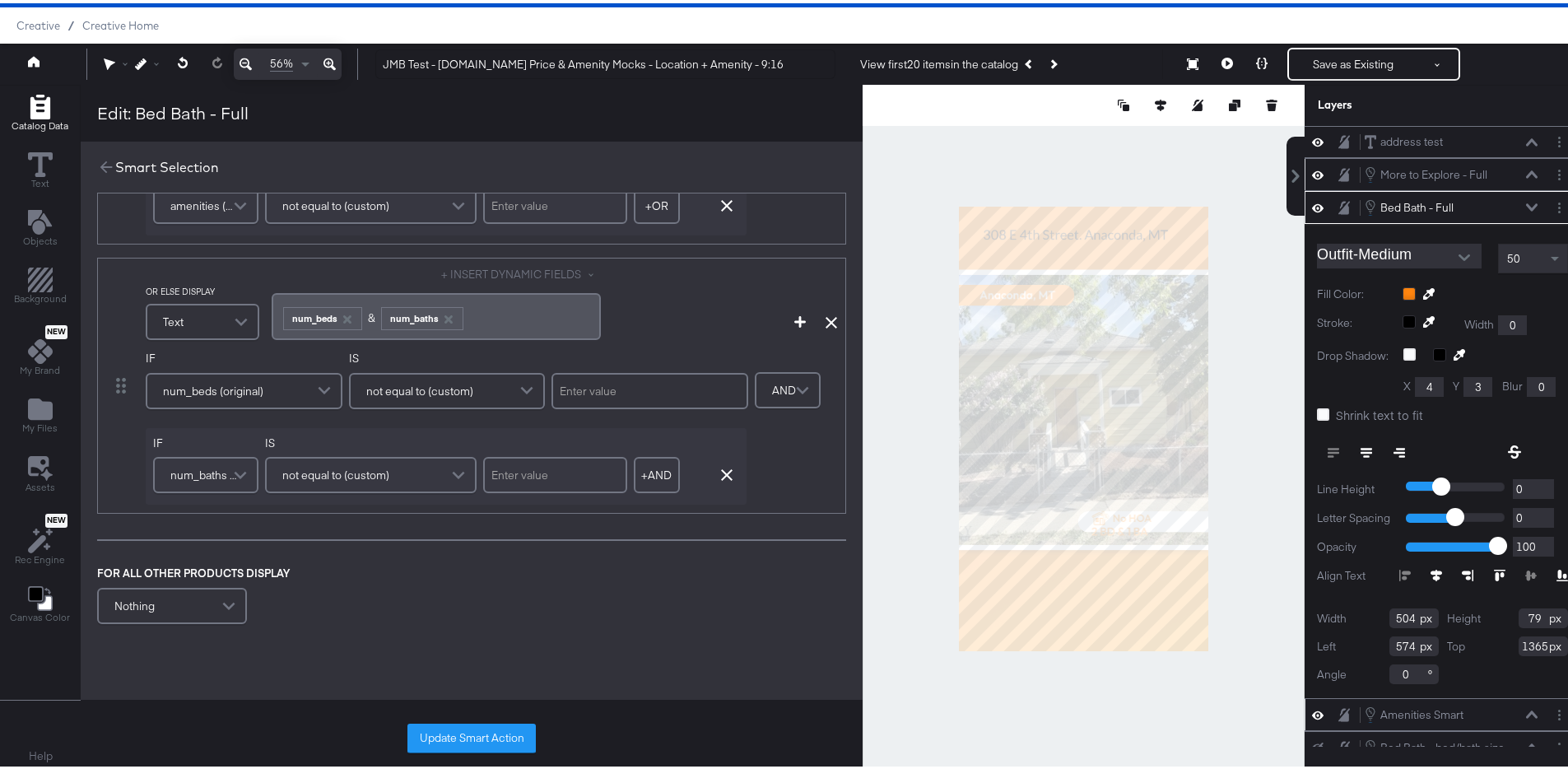 type 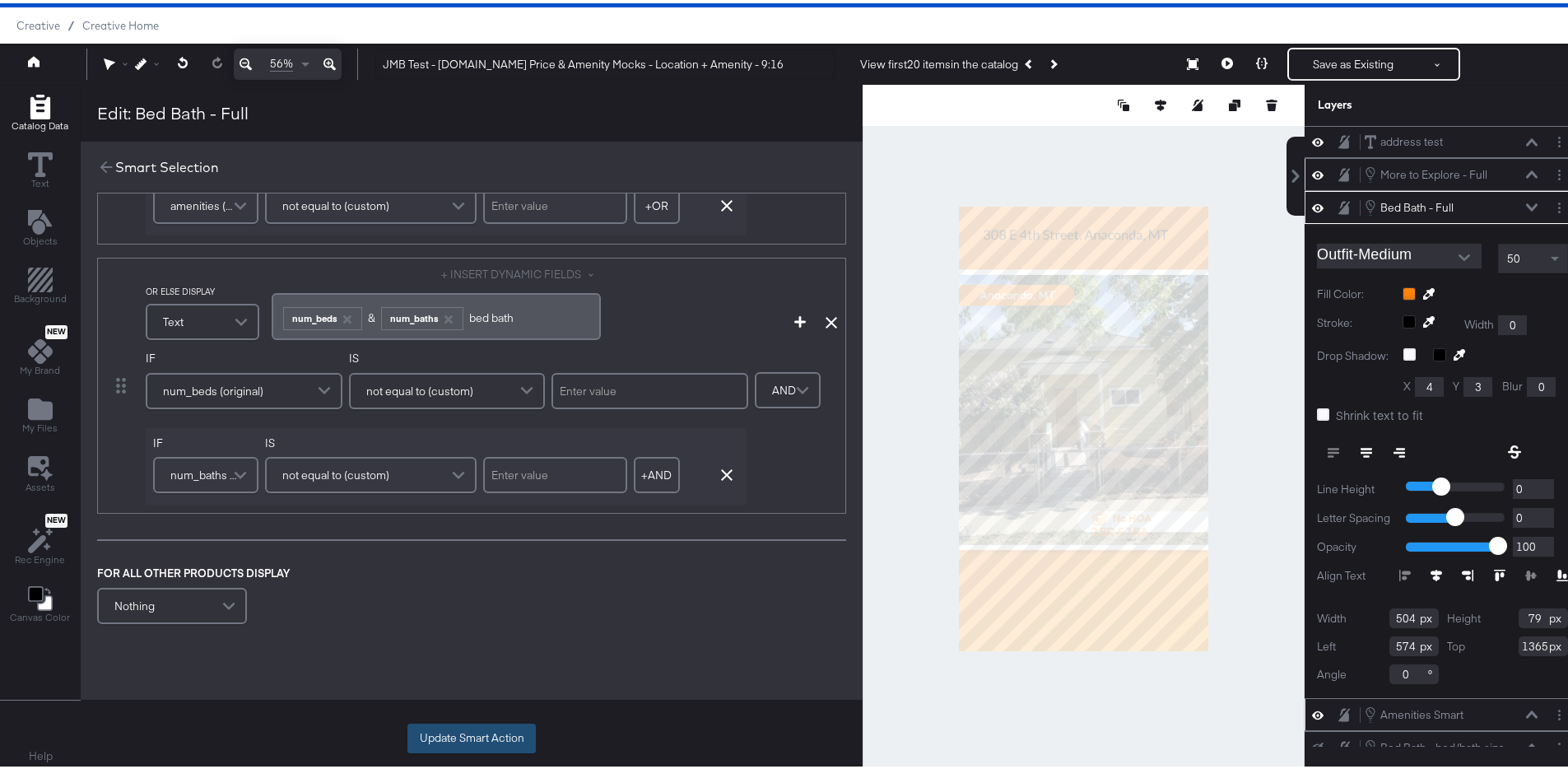 click on "Update Smart Action" at bounding box center (472, 735) 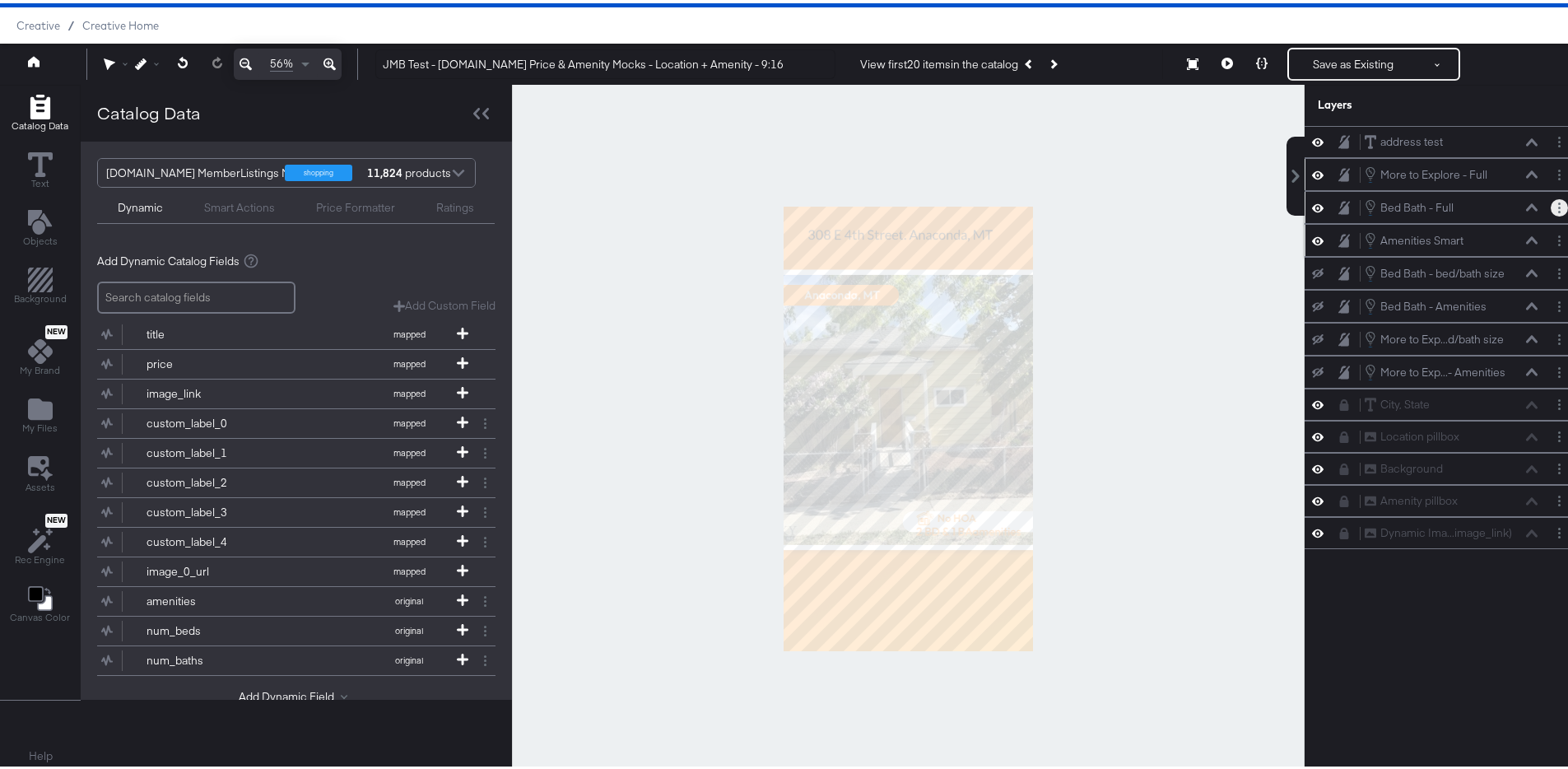 click at bounding box center (1559, 204) 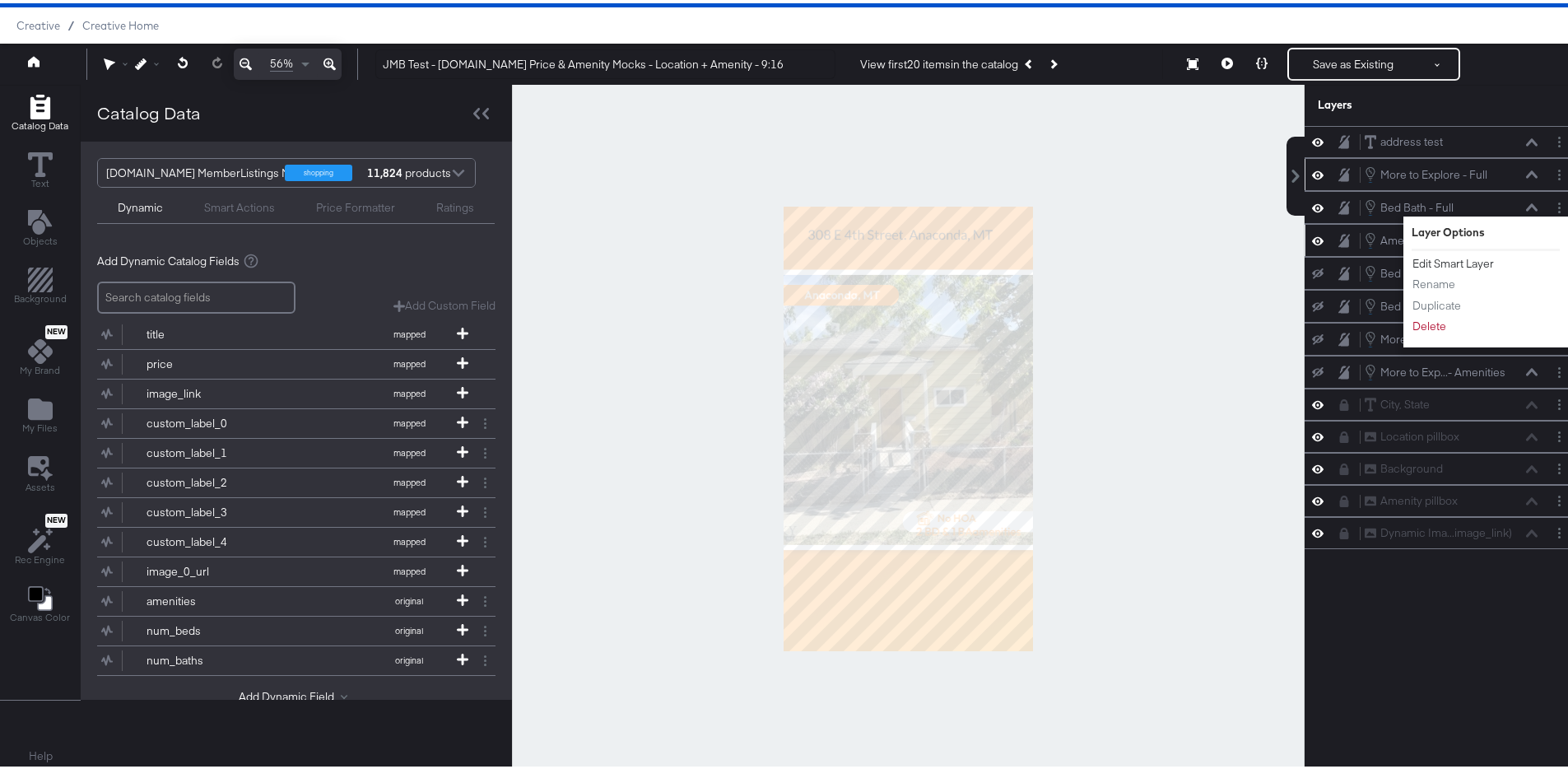 click on "Edit Smart Layer" at bounding box center [1453, 260] 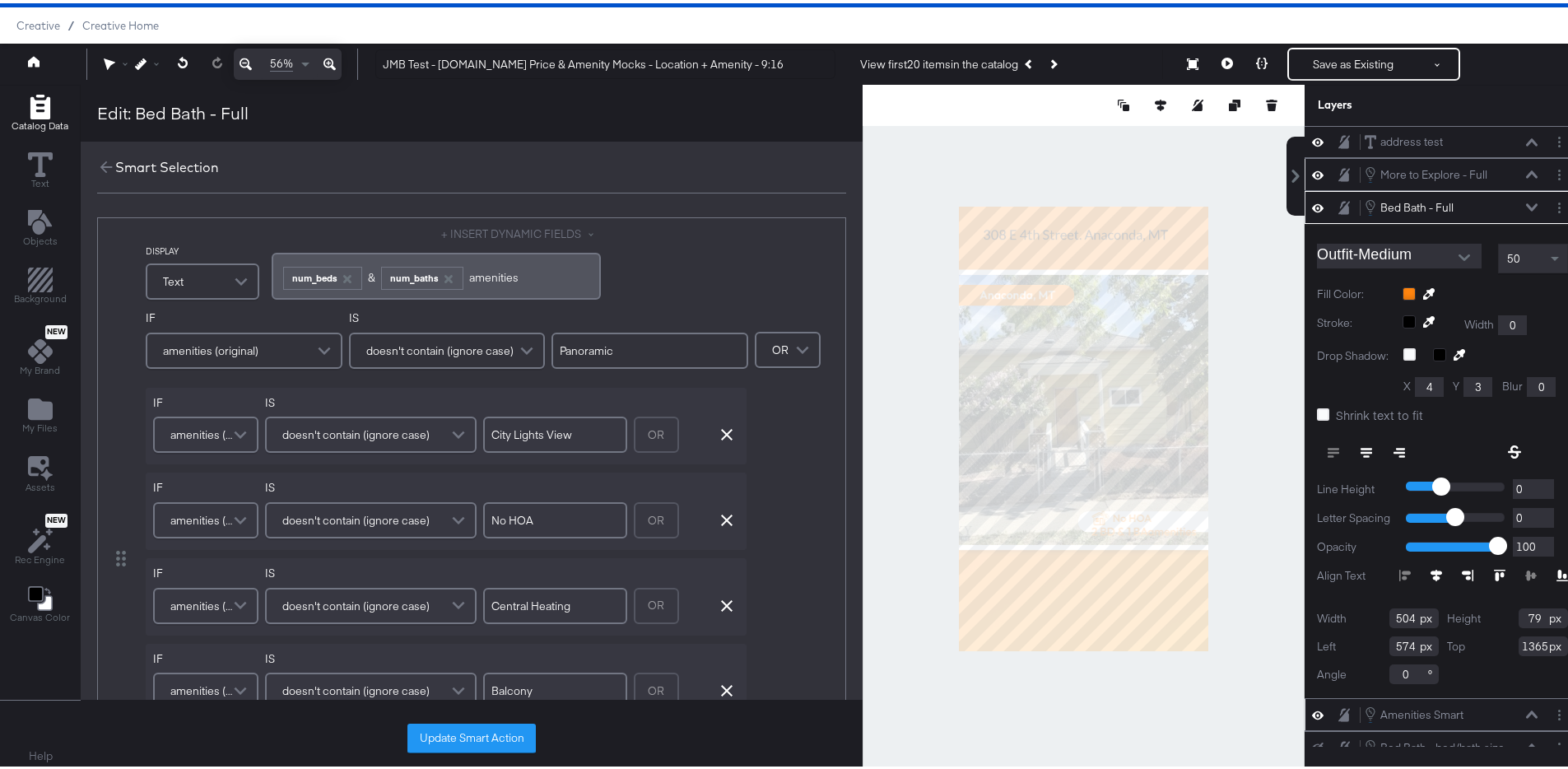 scroll, scrollTop: 0, scrollLeft: 0, axis: both 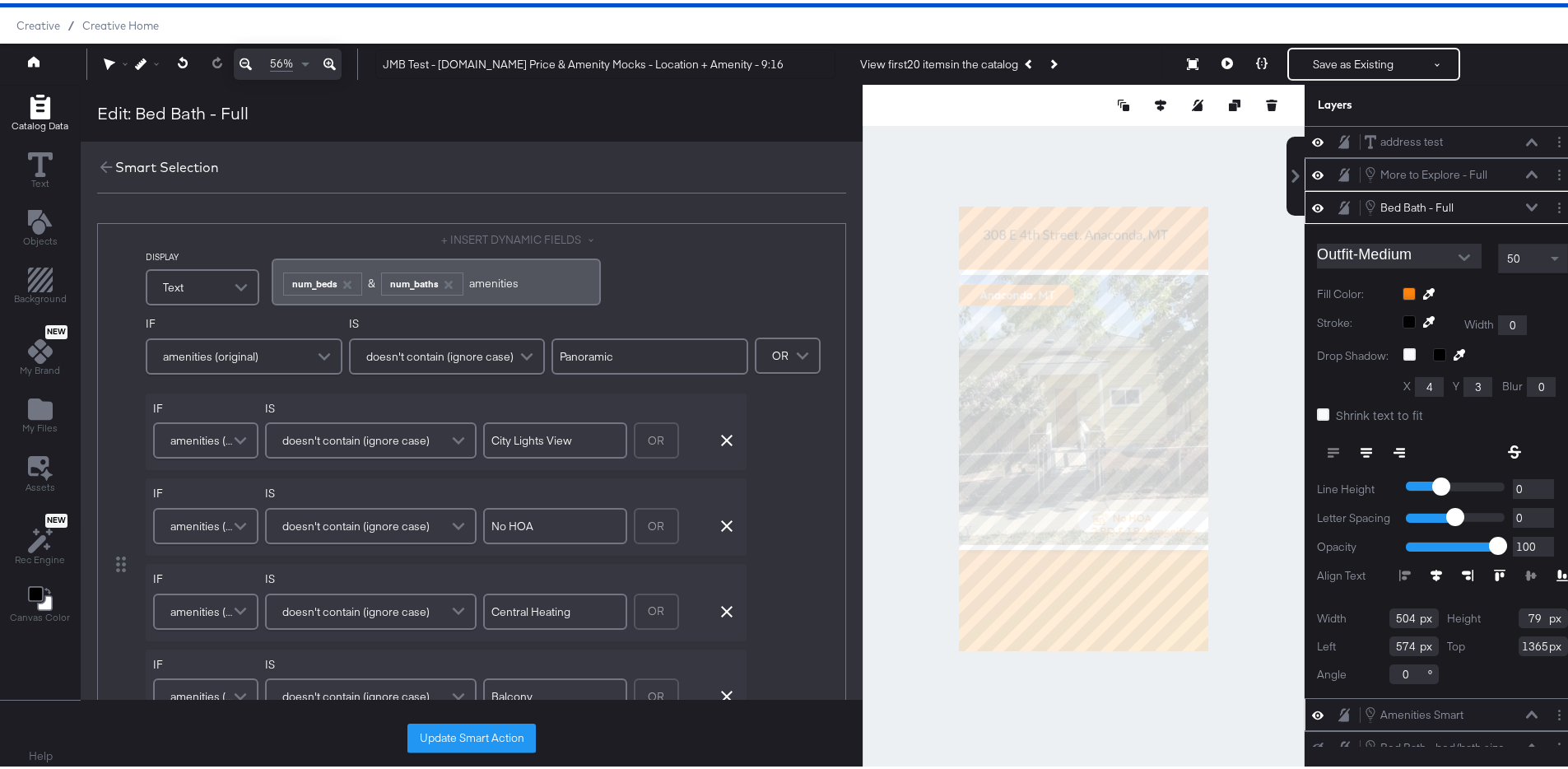 click at bounding box center (1083, 425) 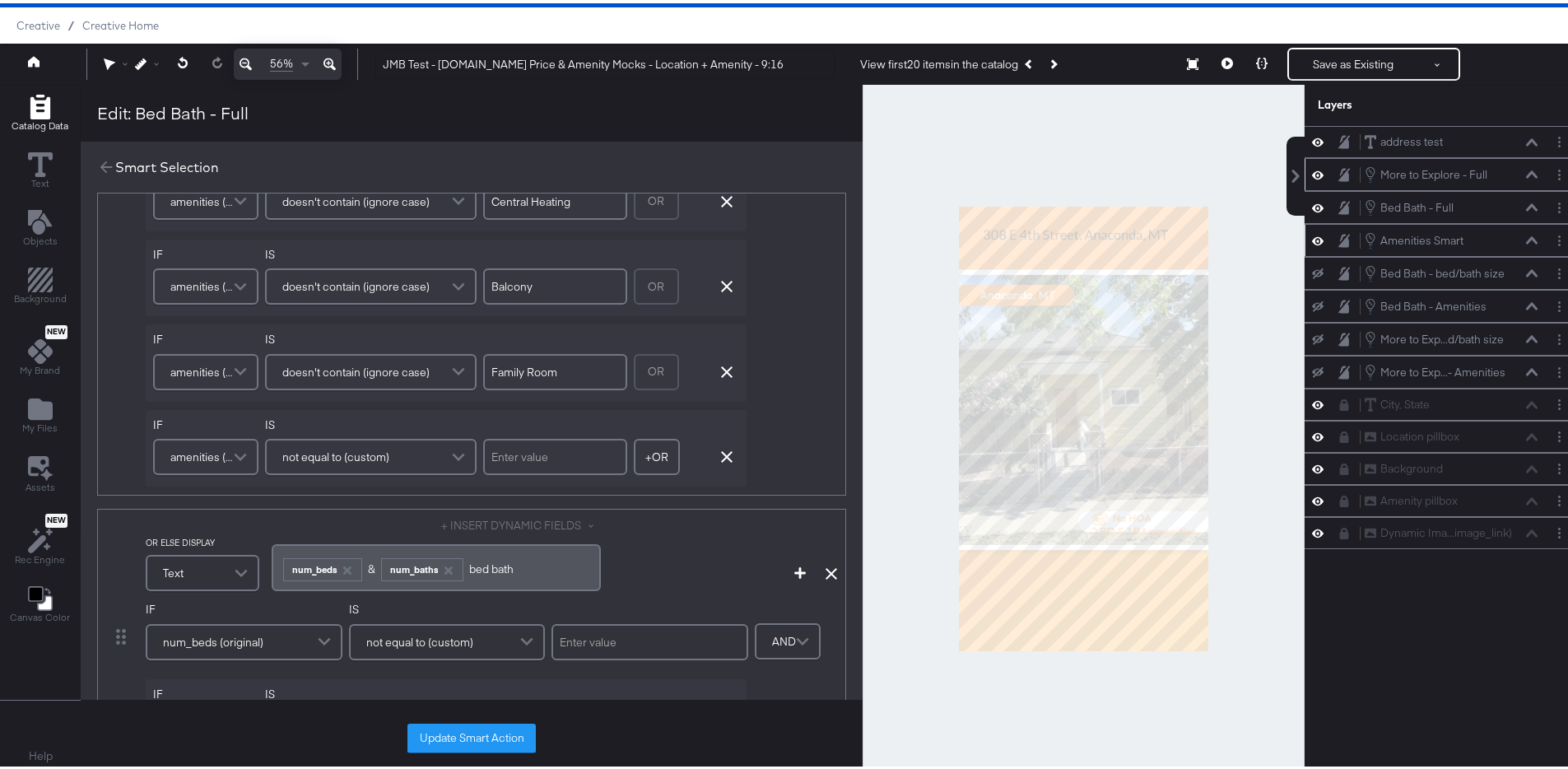 scroll, scrollTop: 648, scrollLeft: 0, axis: vertical 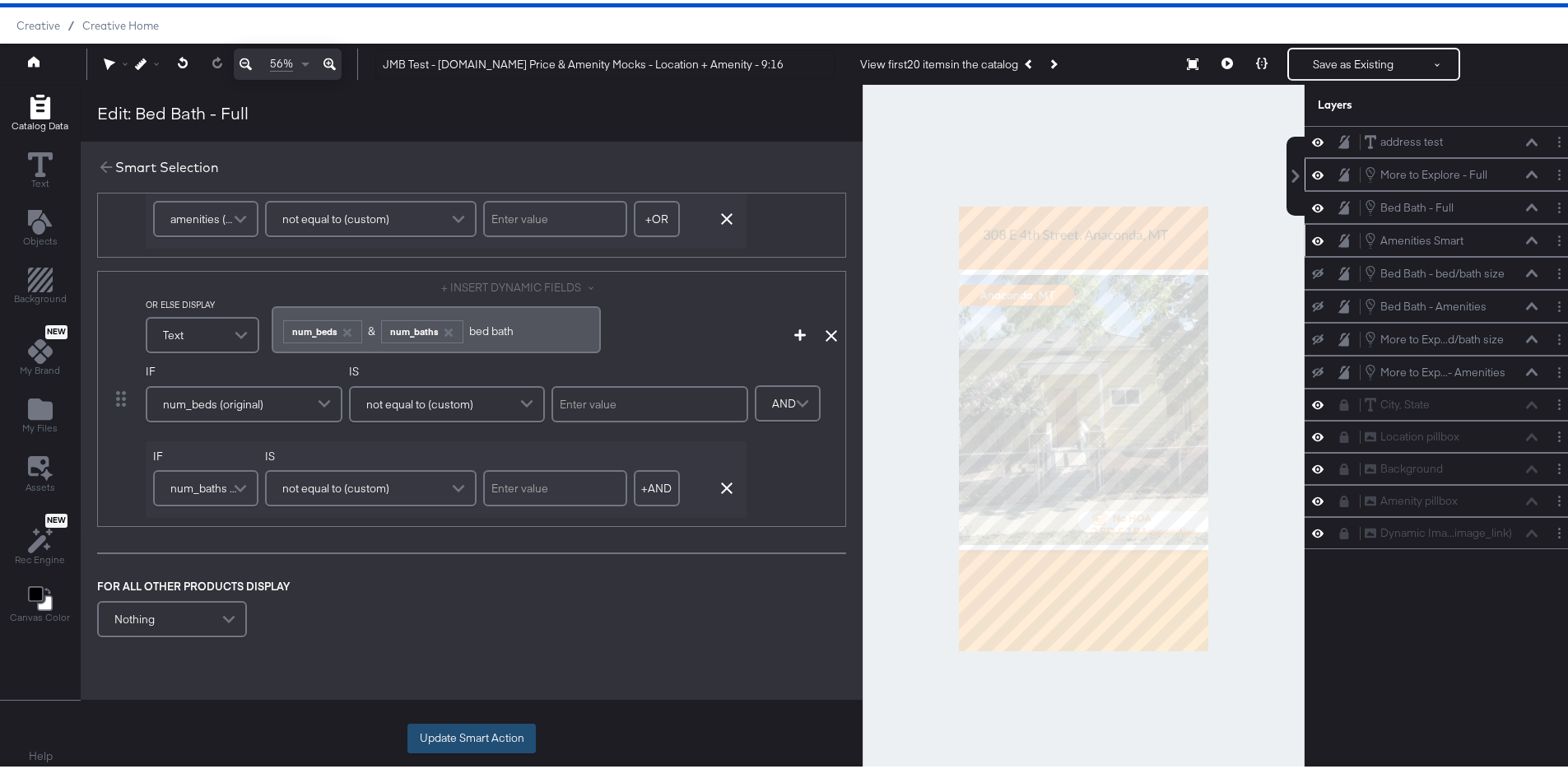 click on "Update Smart Action" at bounding box center [472, 735] 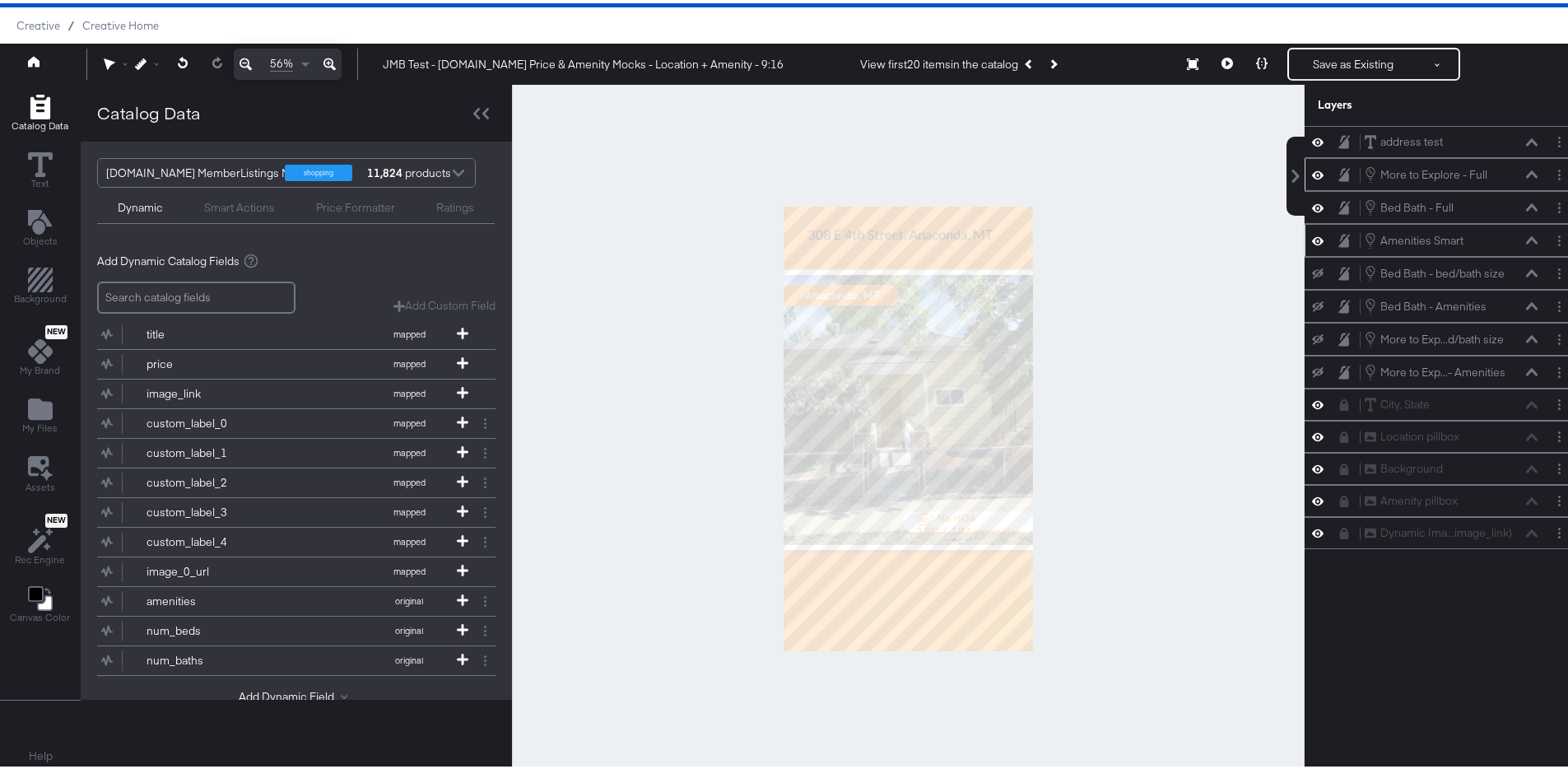 click 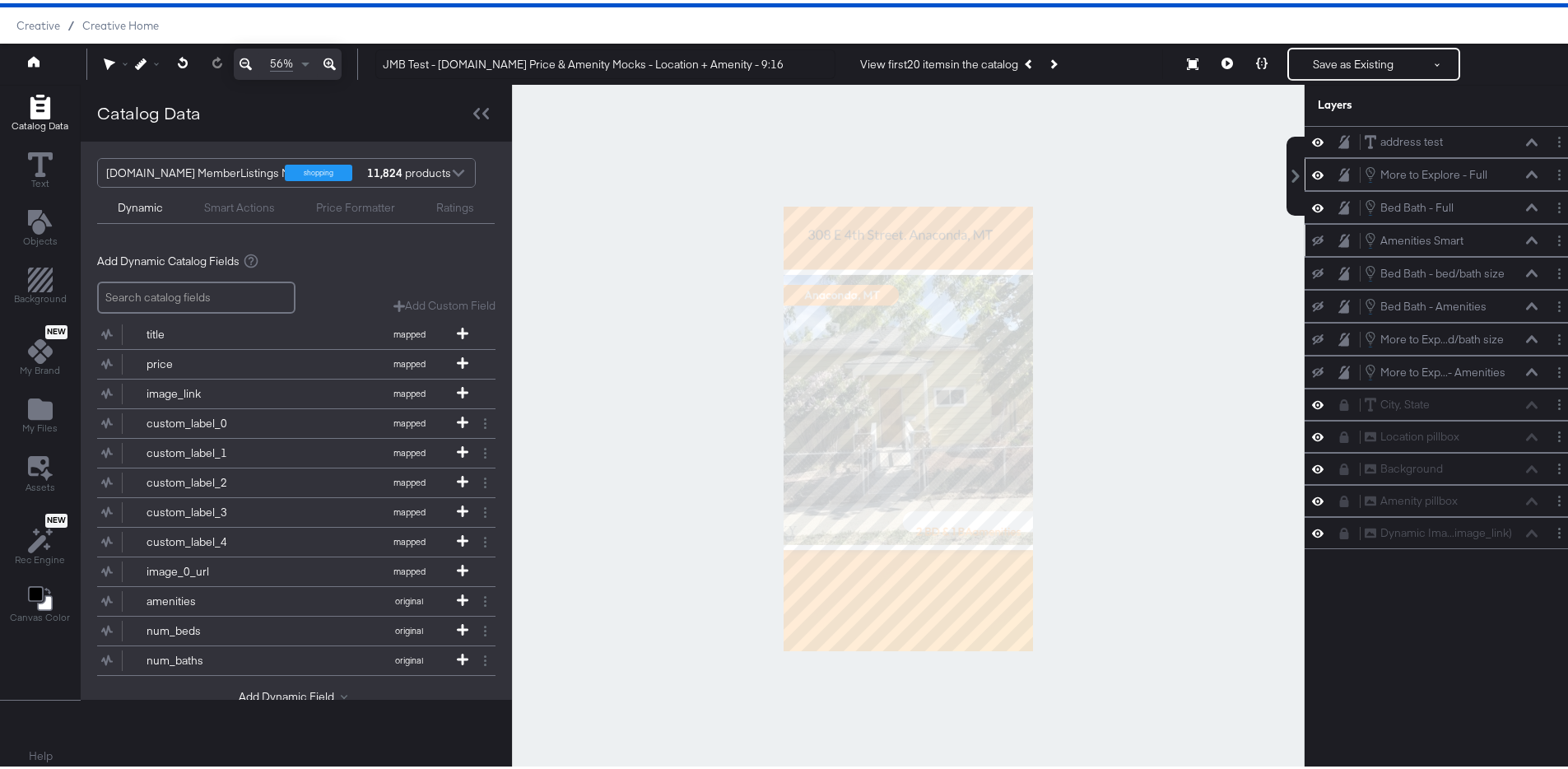 click 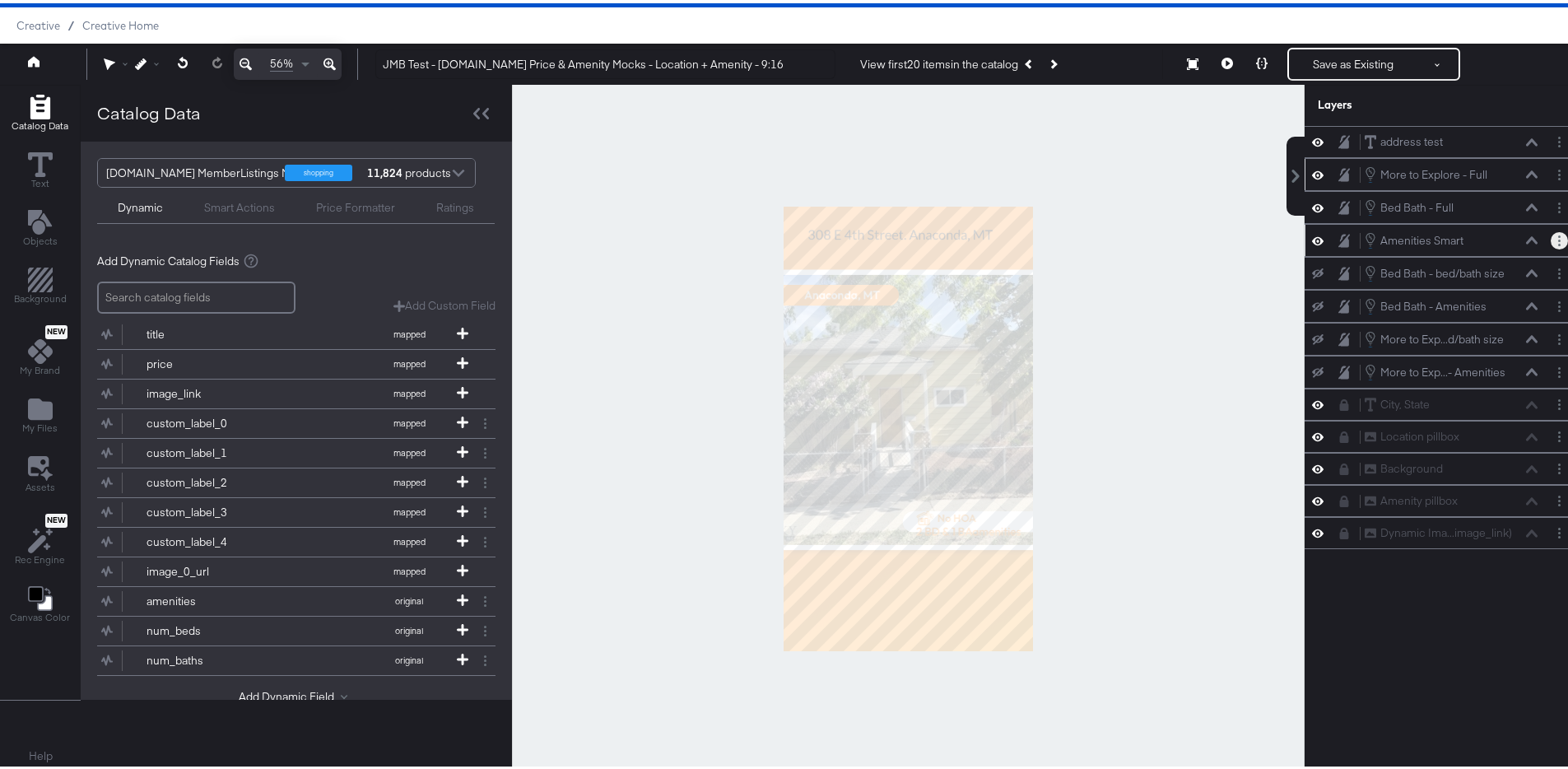 click at bounding box center (1559, 237) 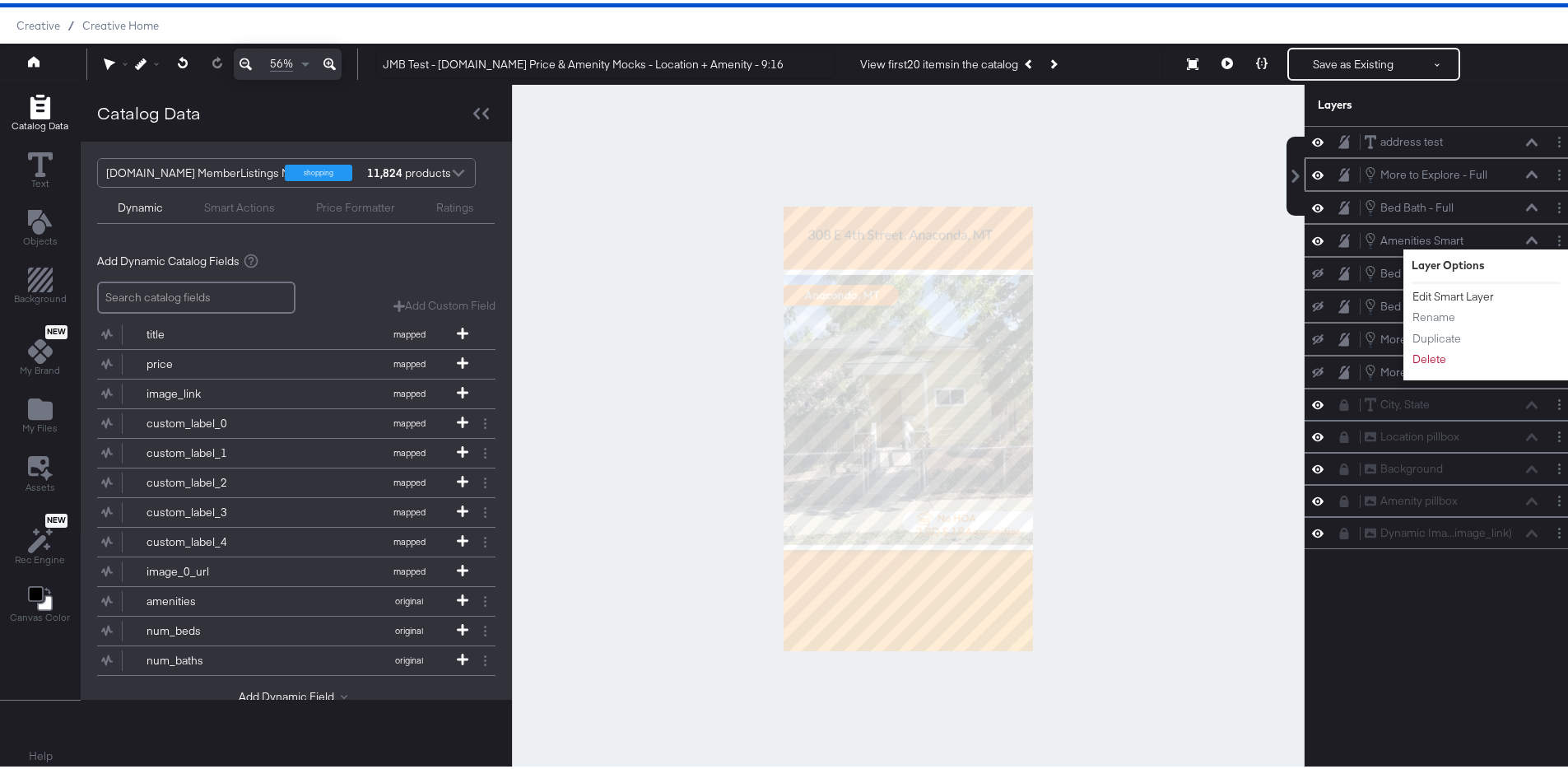 click on "Edit Smart Layer" at bounding box center (1453, 293) 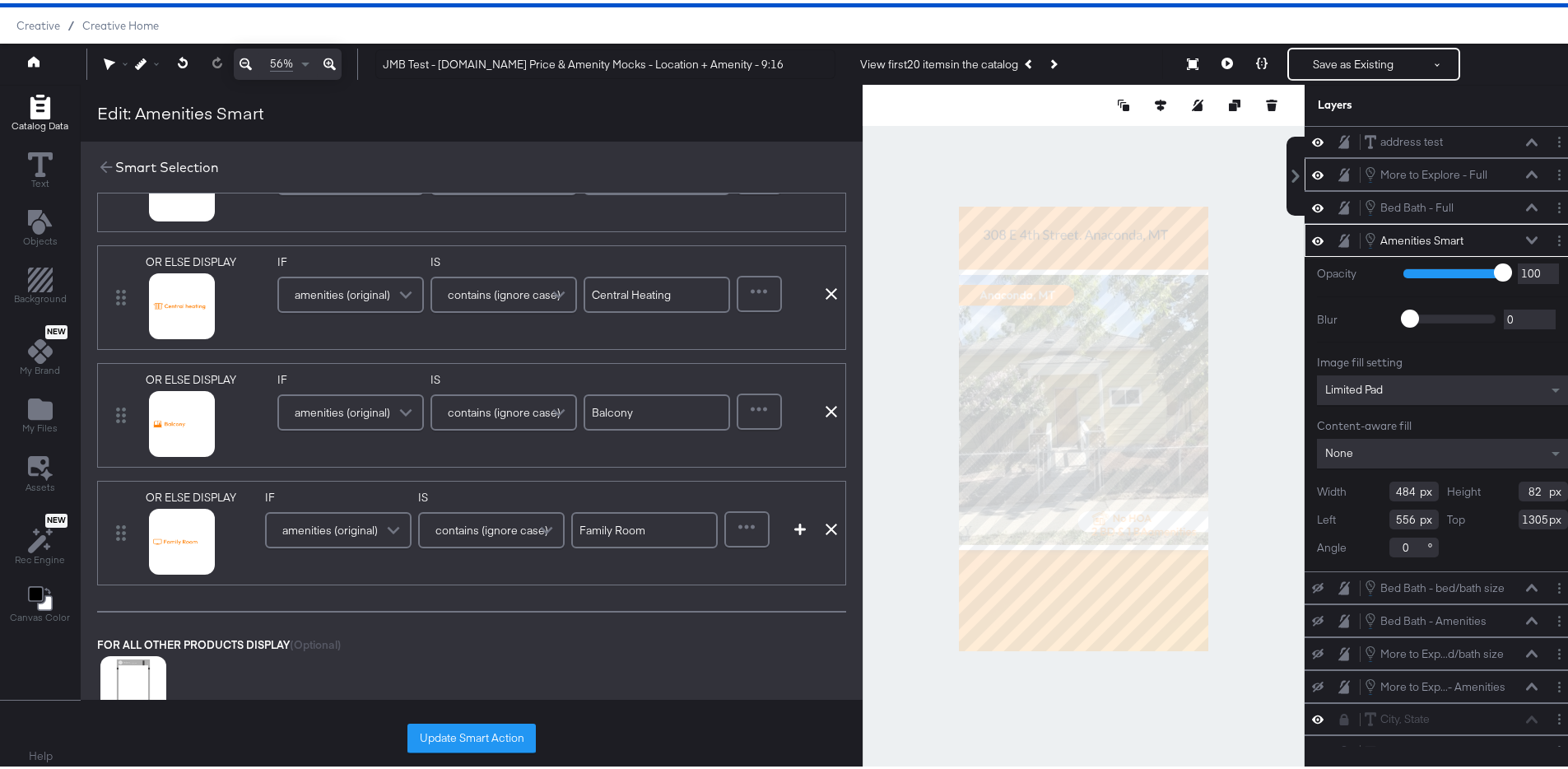 scroll, scrollTop: 579, scrollLeft: 0, axis: vertical 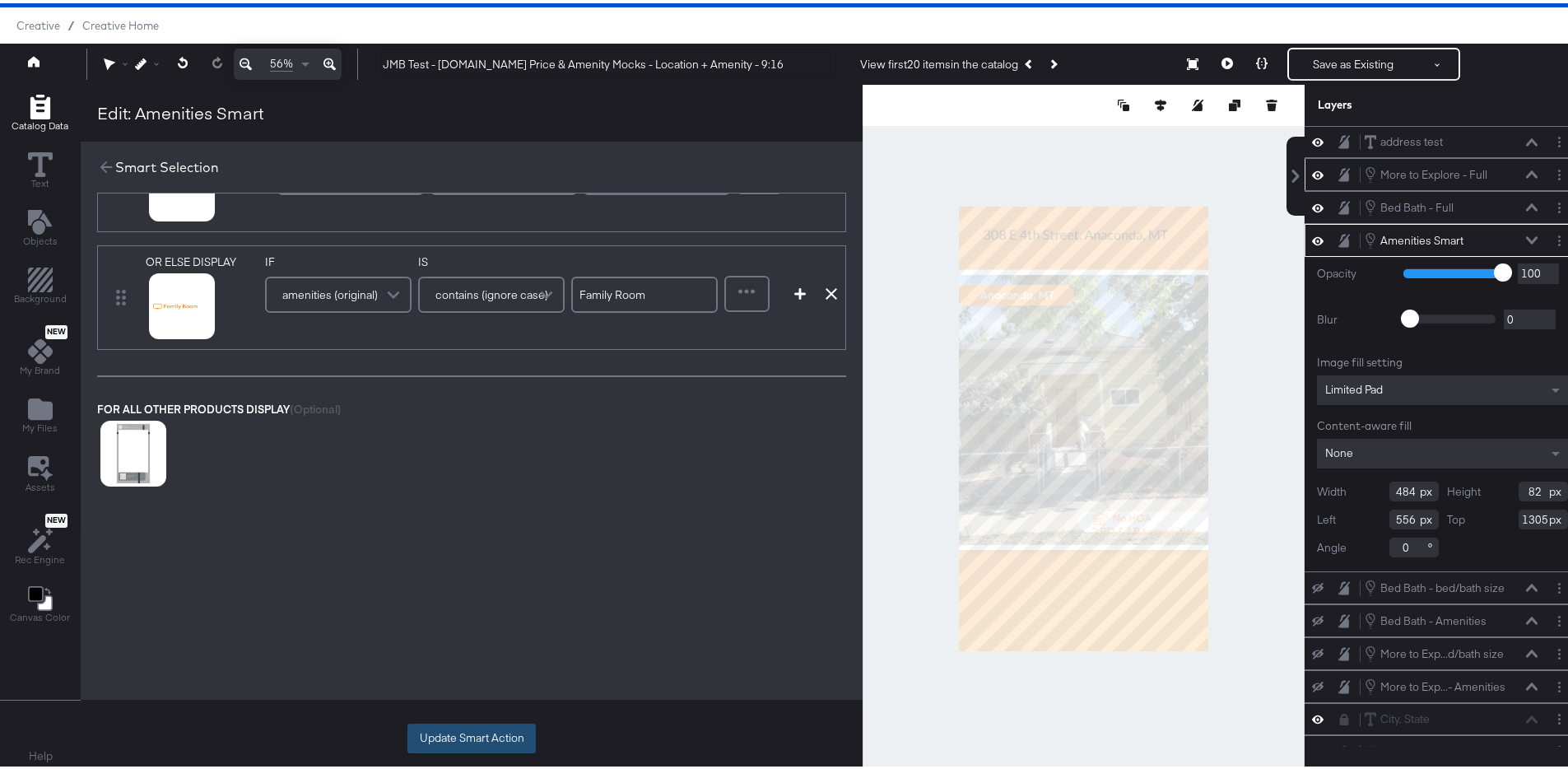 click on "Update Smart Action" at bounding box center [472, 735] 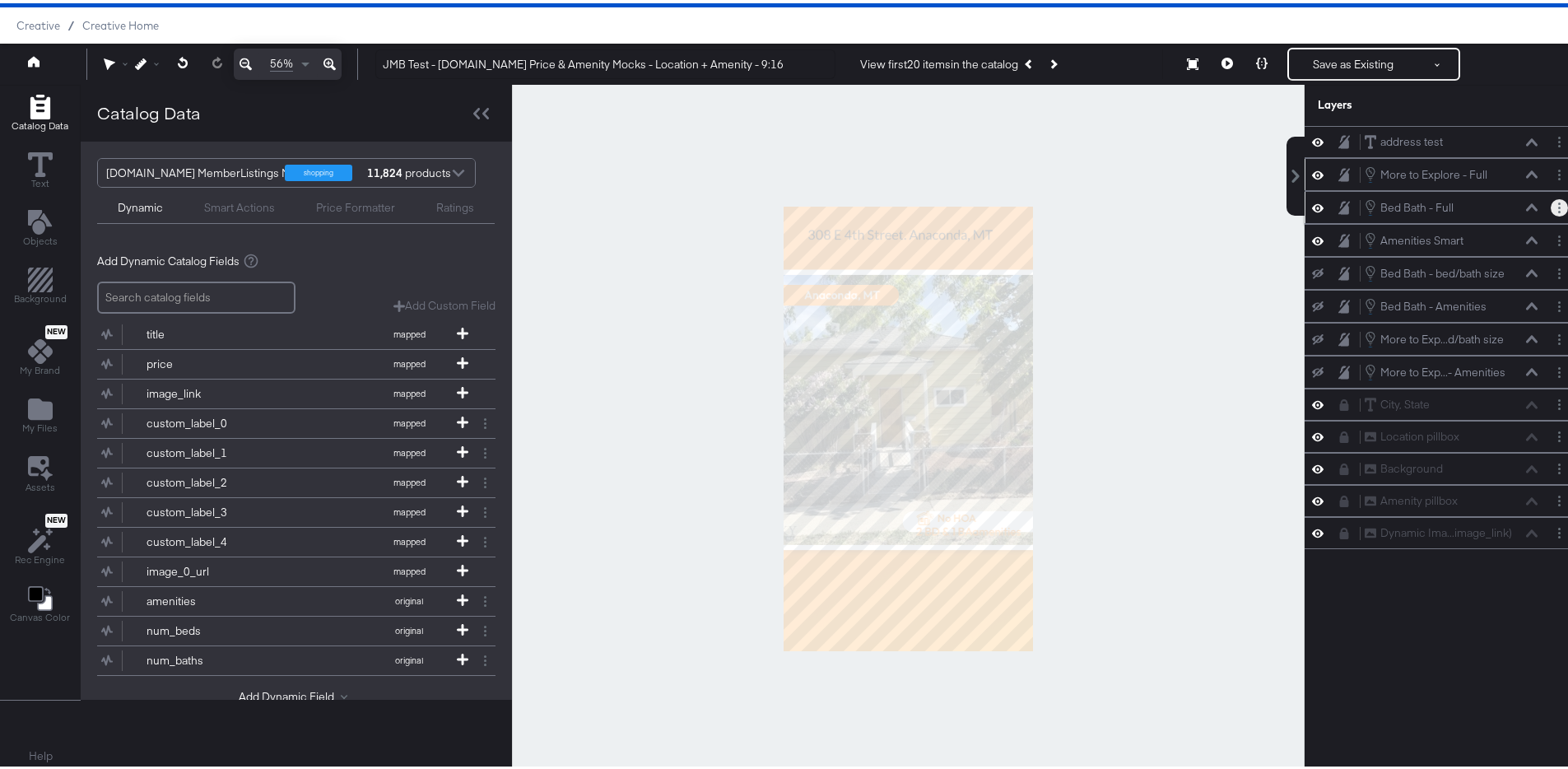 click at bounding box center (1559, 204) 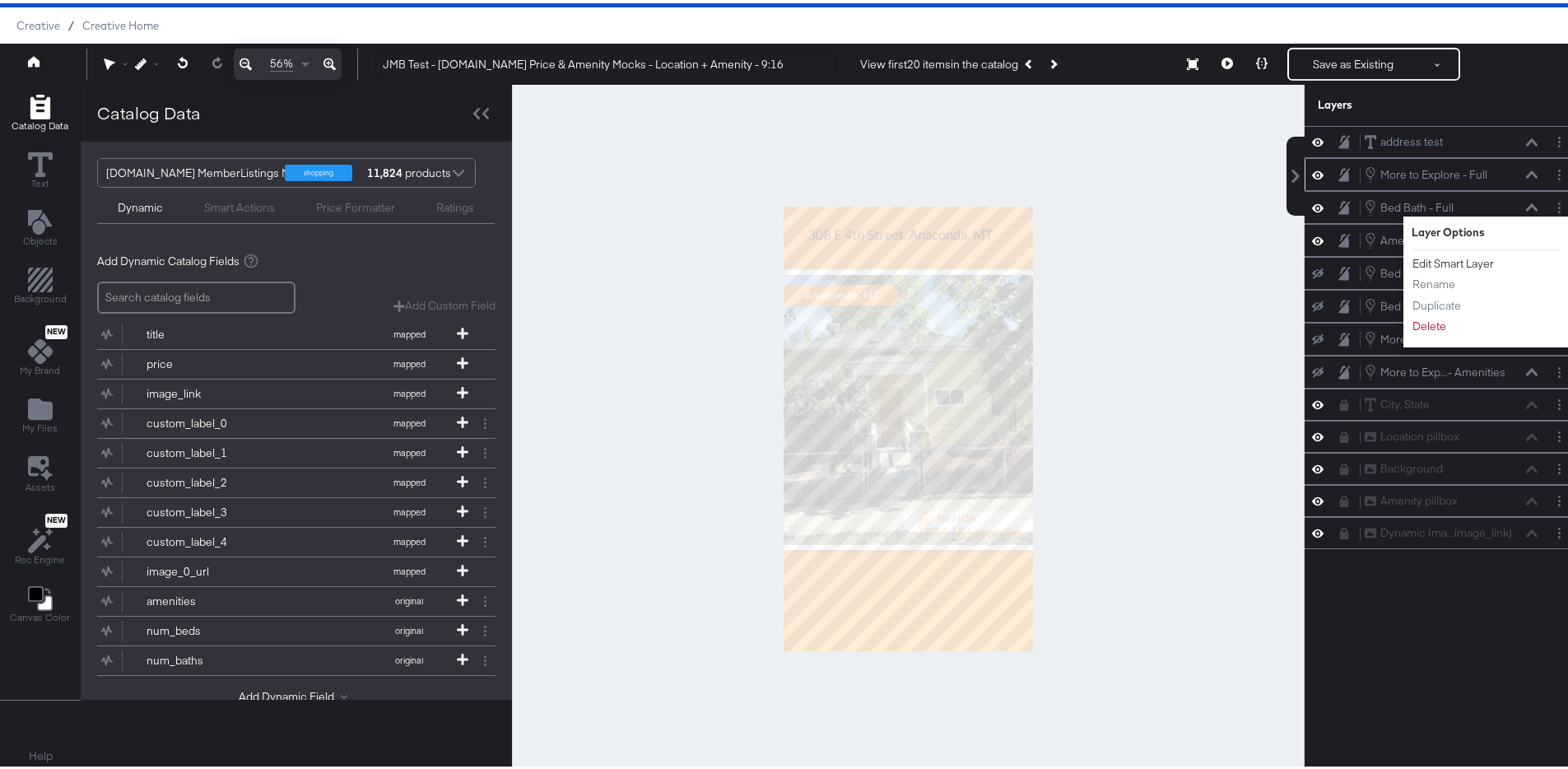 click on "Edit Smart Layer" at bounding box center (1453, 260) 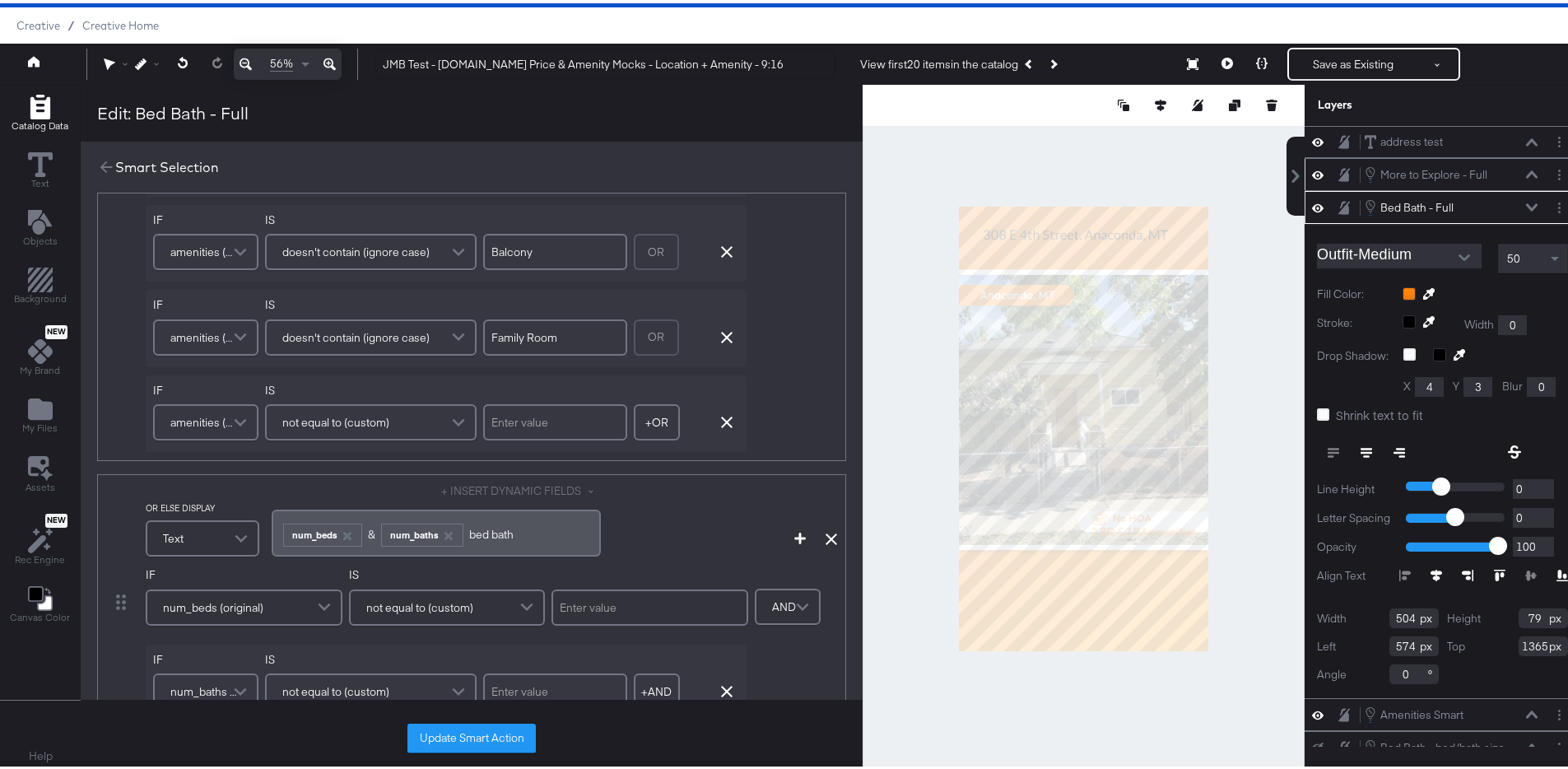 scroll, scrollTop: 455, scrollLeft: 0, axis: vertical 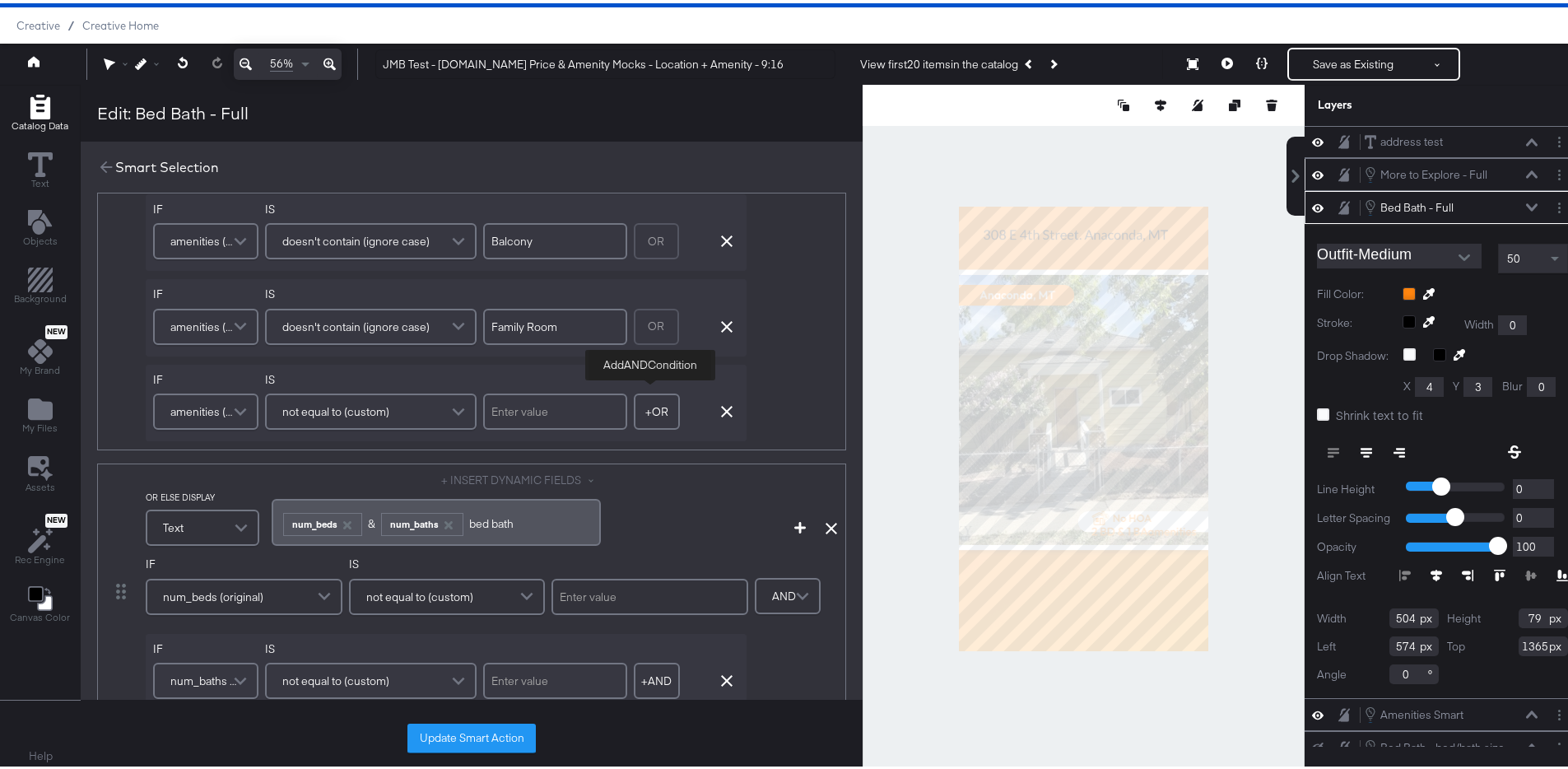 click on "+  OR" at bounding box center [657, 408] 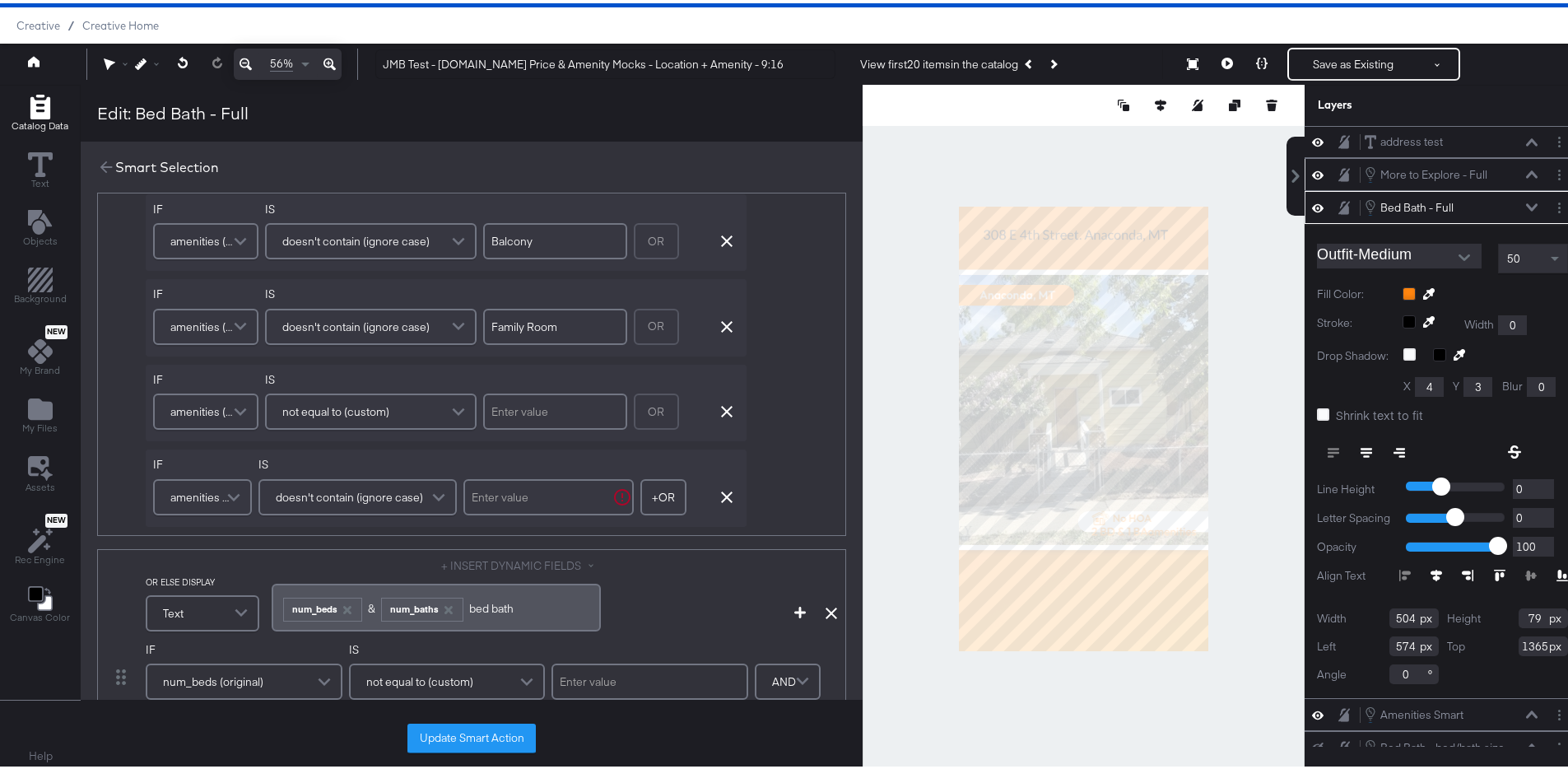 click at bounding box center (548, 494) 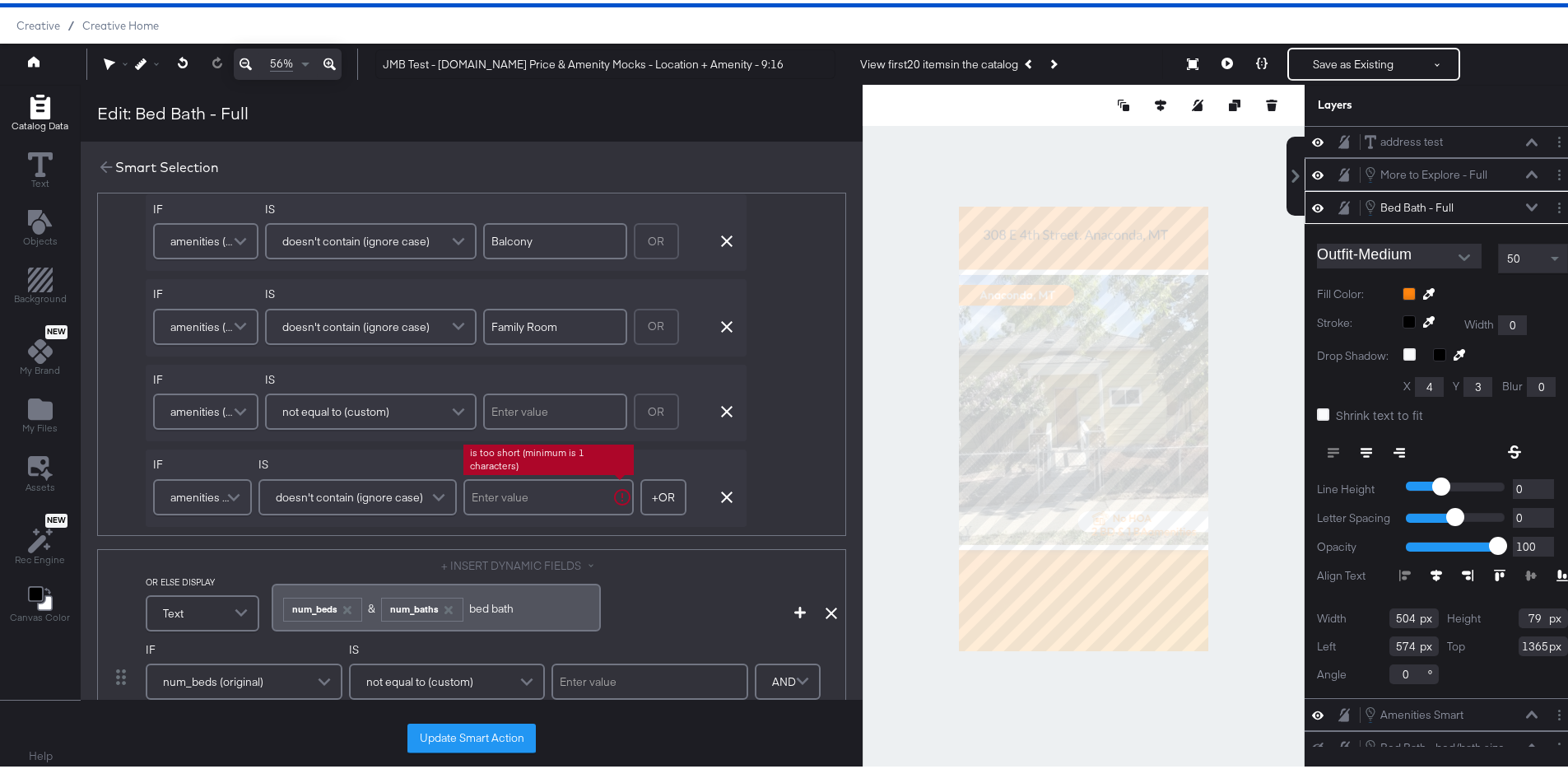 click on "doesn't contain (ignore case)" at bounding box center (349, 494) 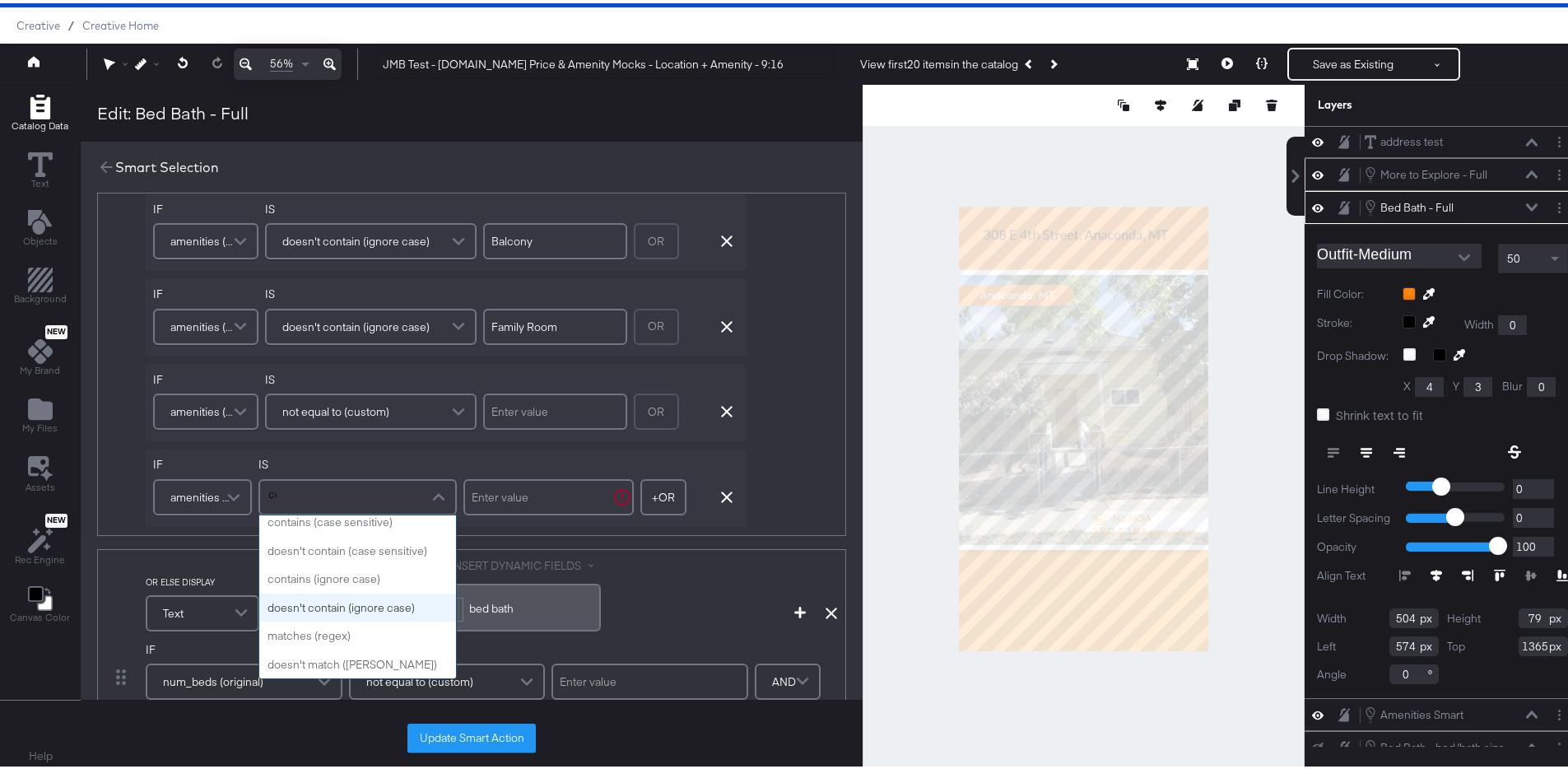 scroll, scrollTop: 0, scrollLeft: 0, axis: both 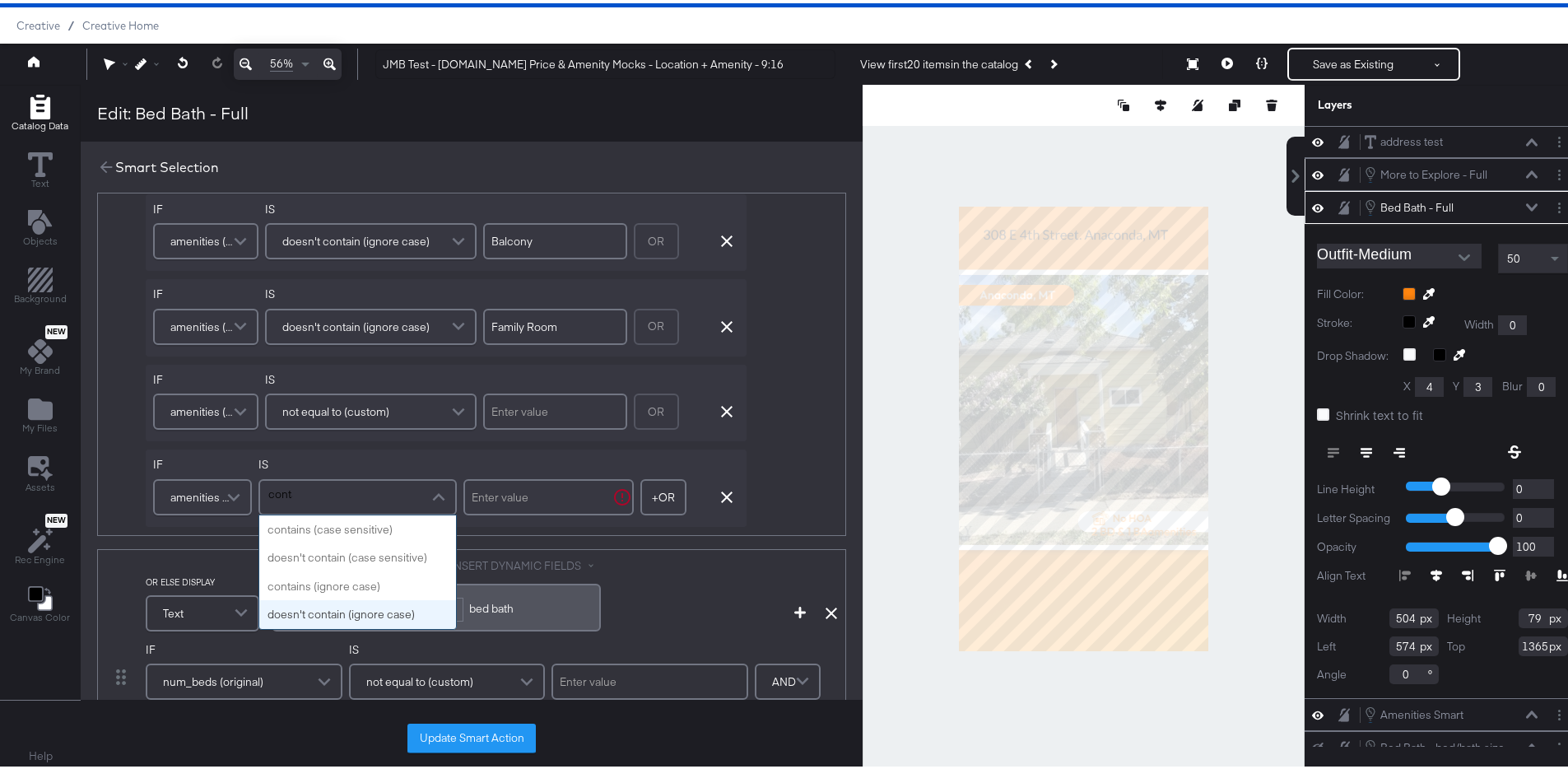 type on "contain" 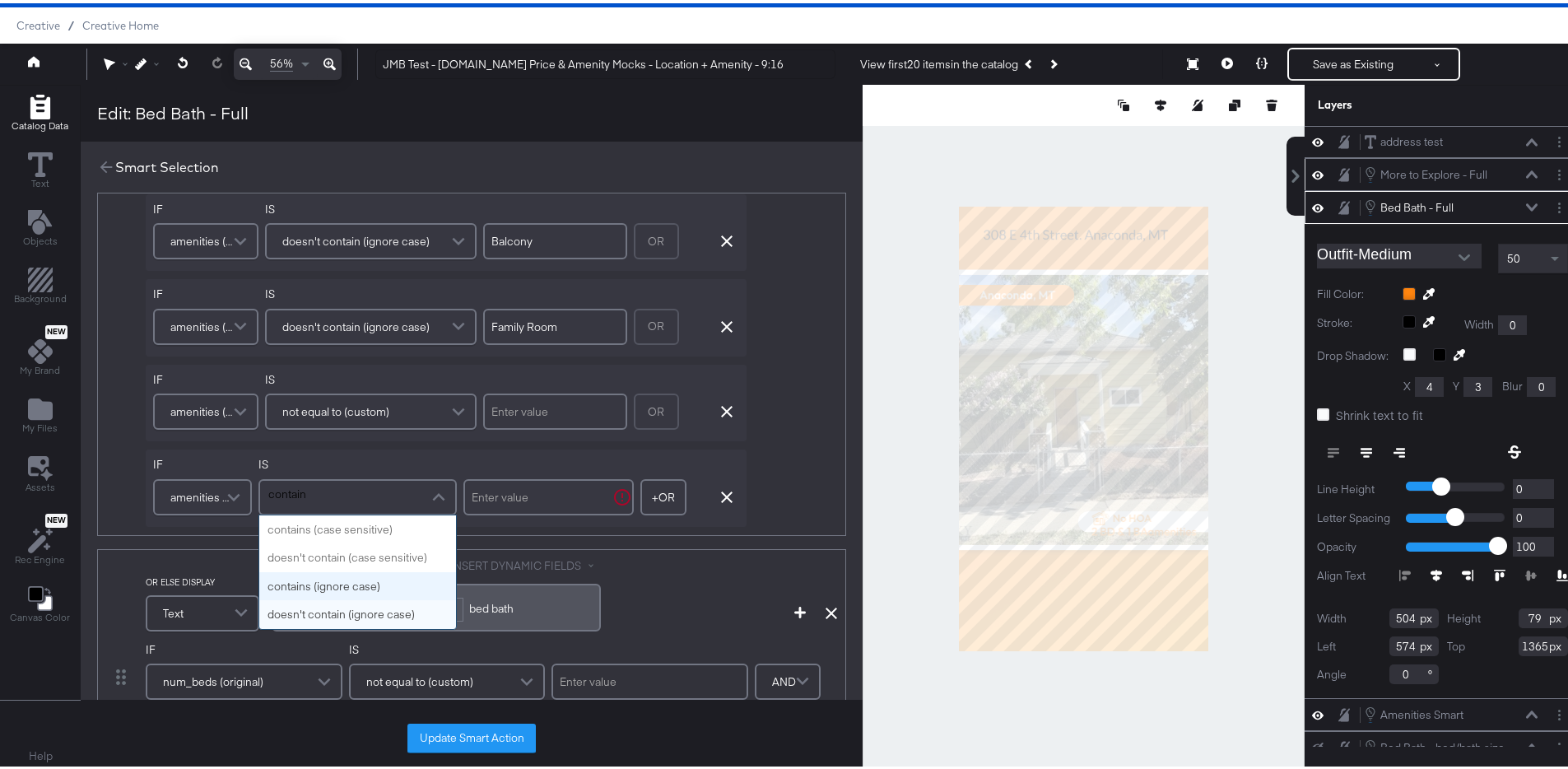 type 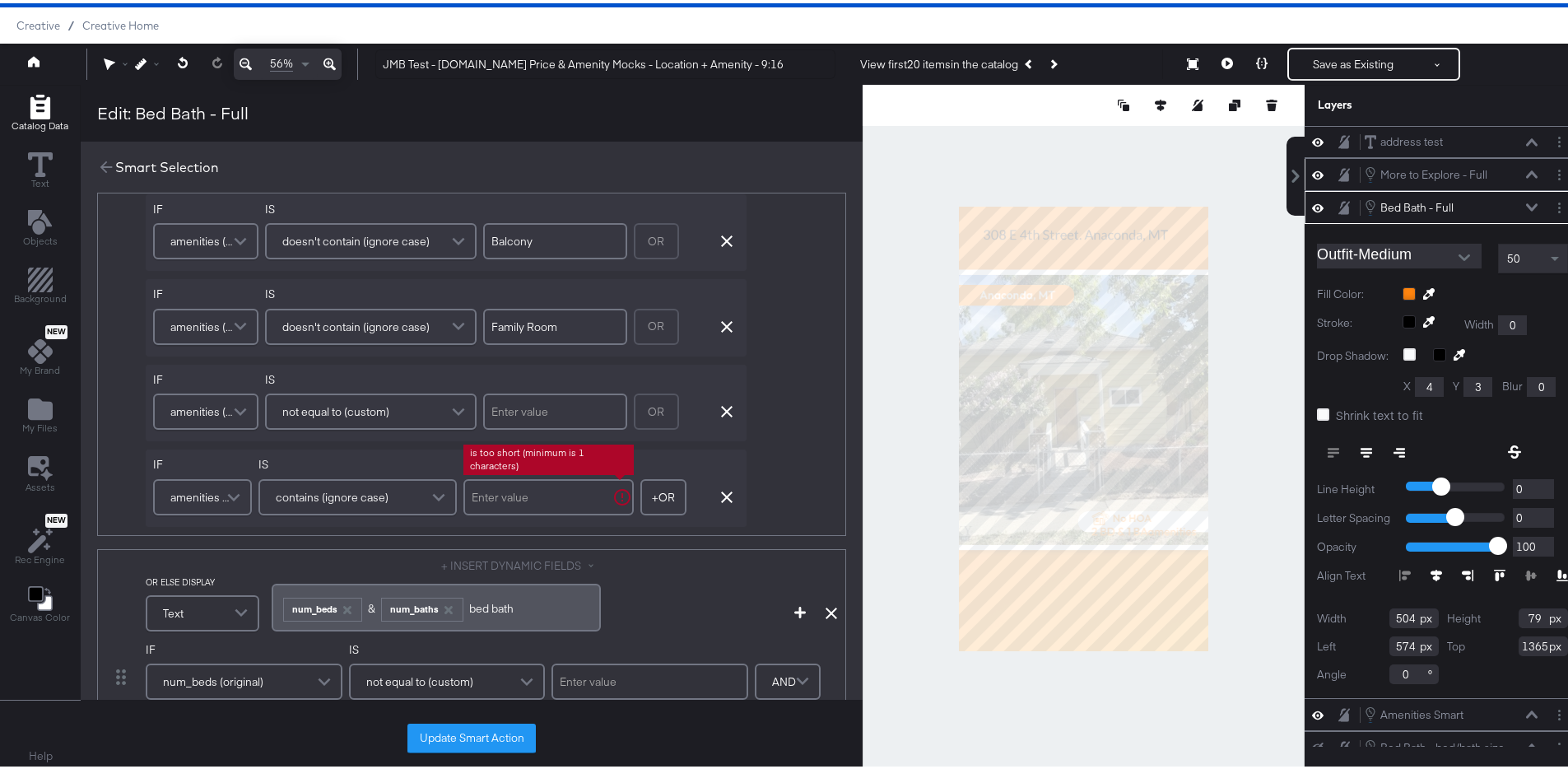click at bounding box center (548, 494) 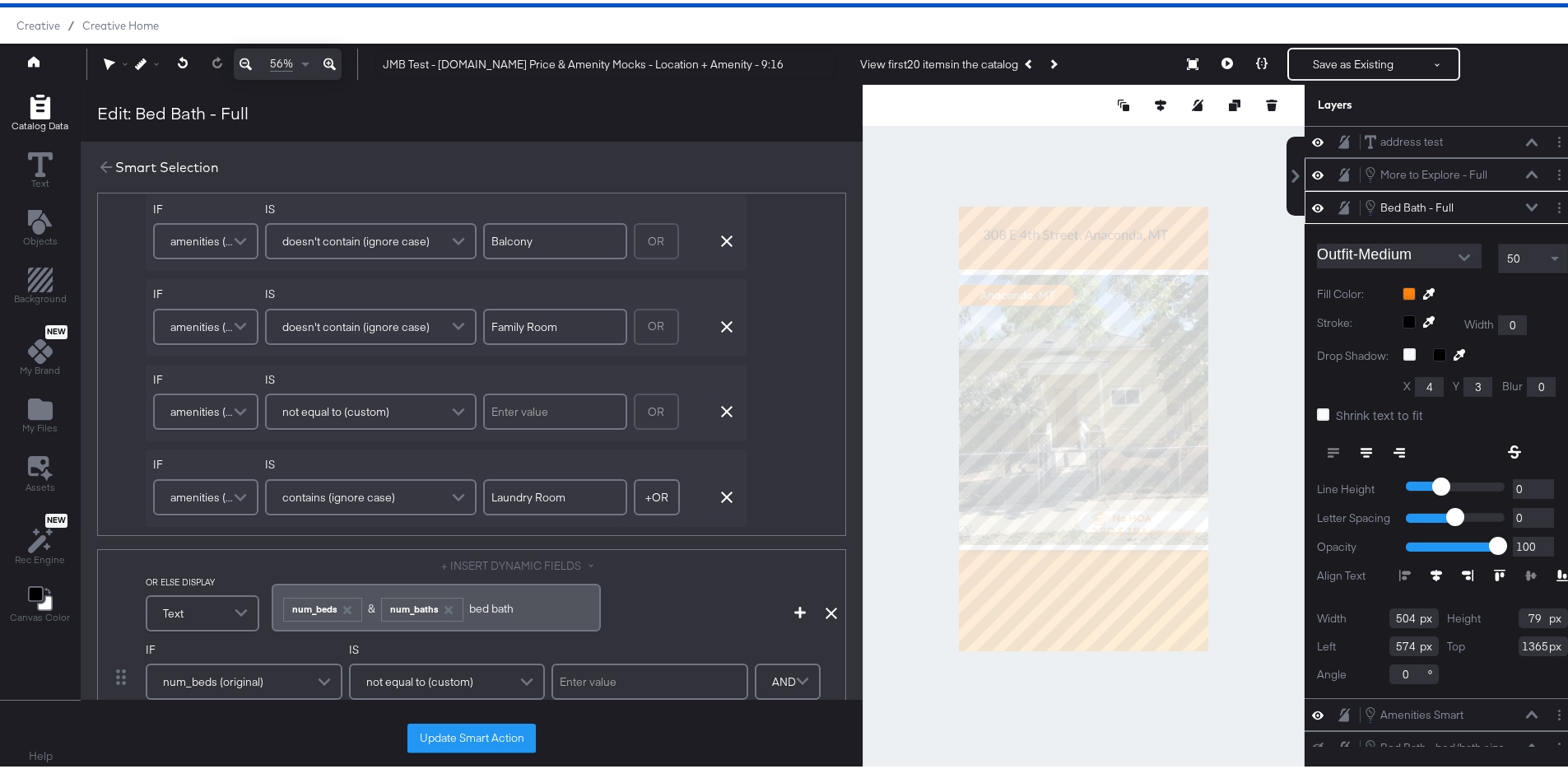 type on "Laundry Room" 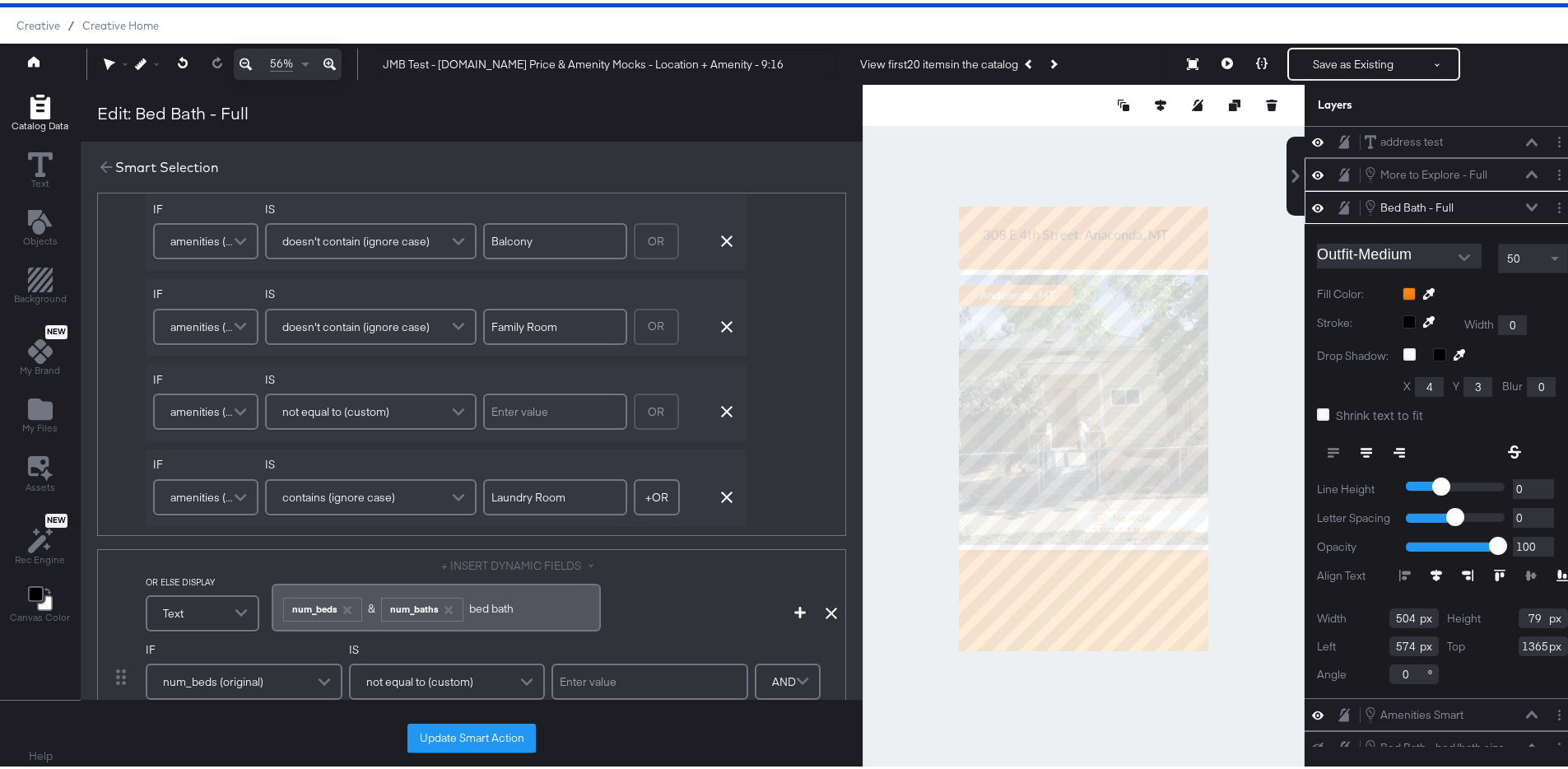 click on "Laundry Room" at bounding box center [555, 494] 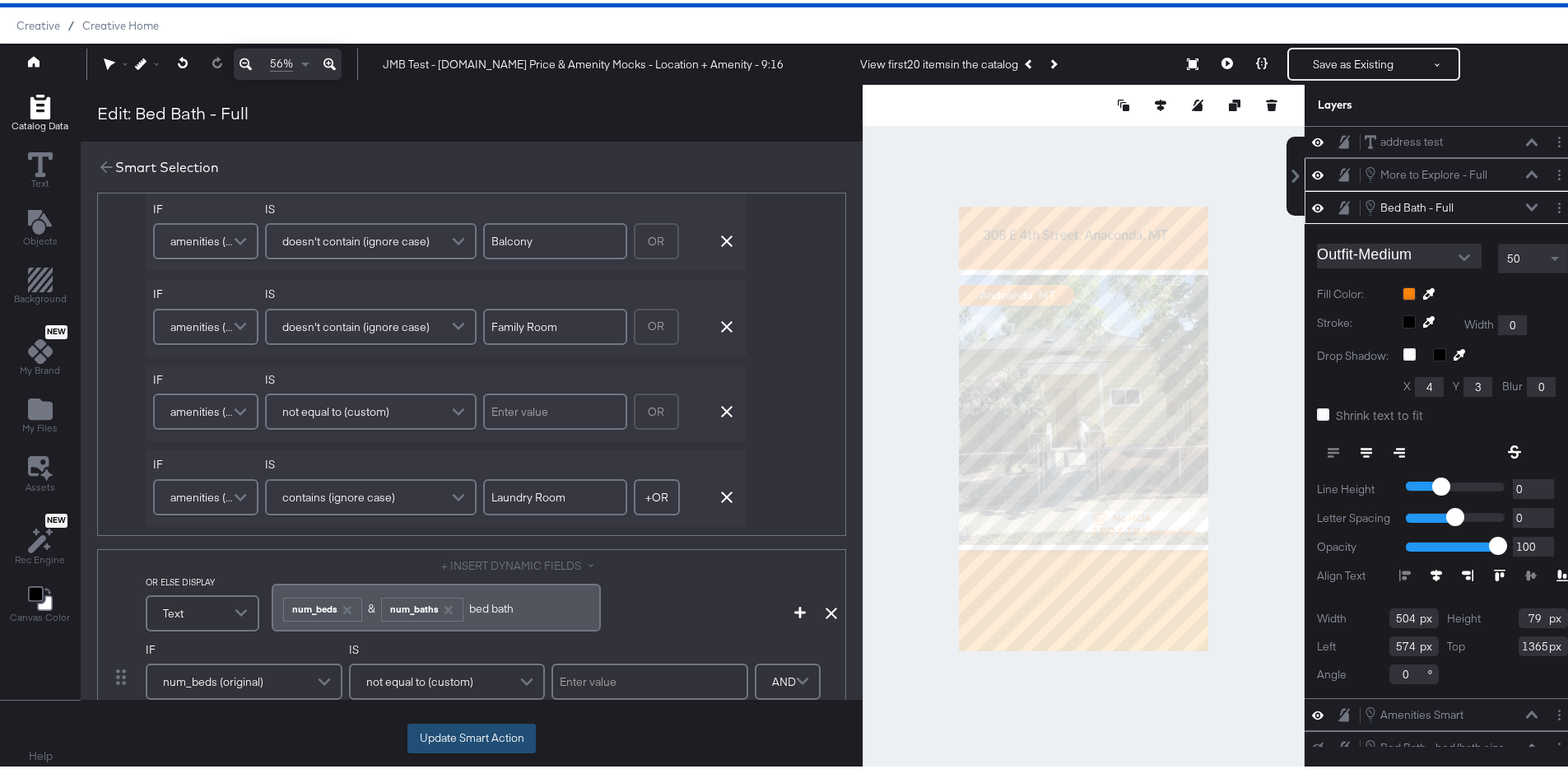 click on "Update Smart Action" at bounding box center (472, 735) 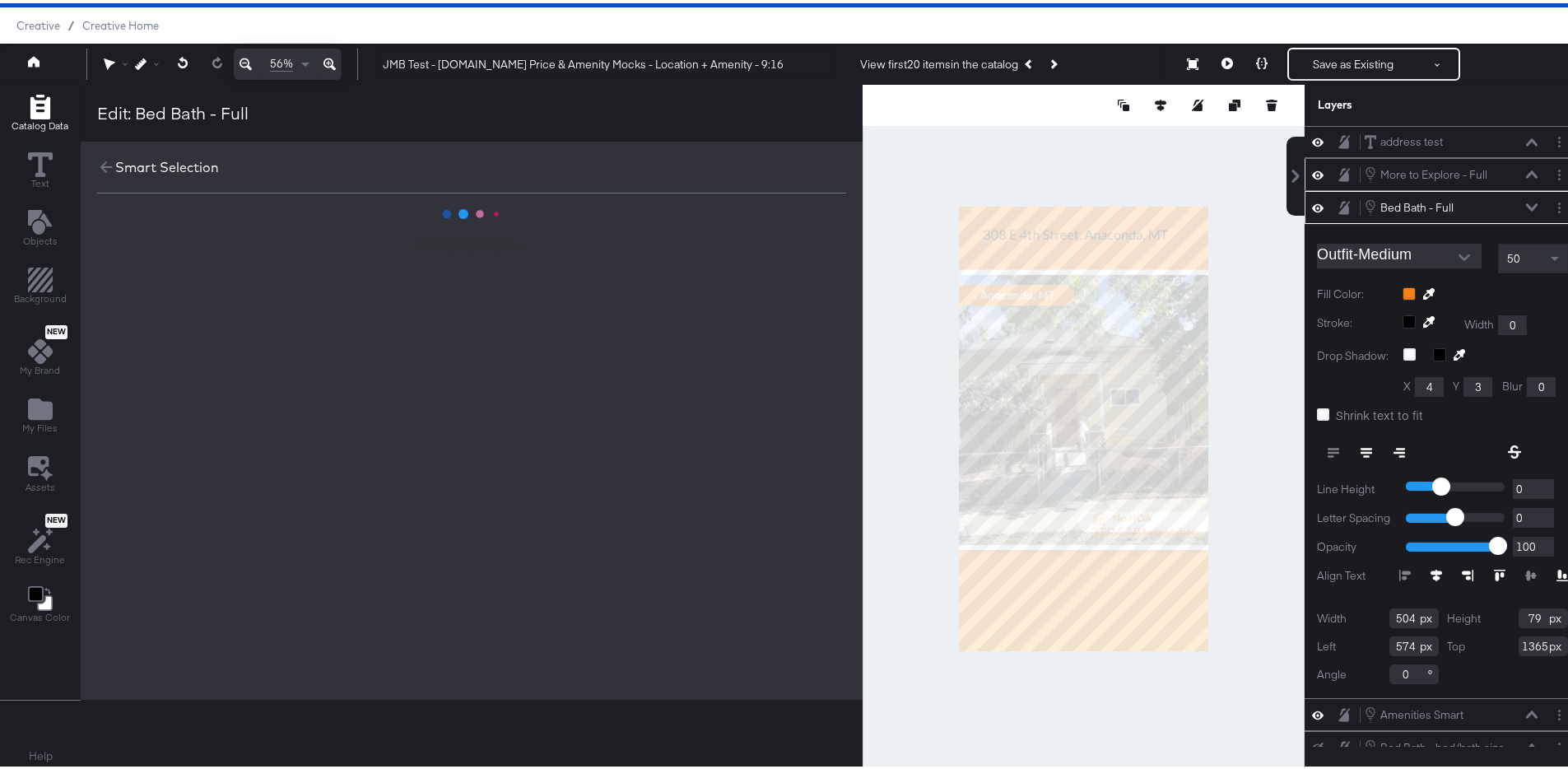 scroll, scrollTop: 0, scrollLeft: 0, axis: both 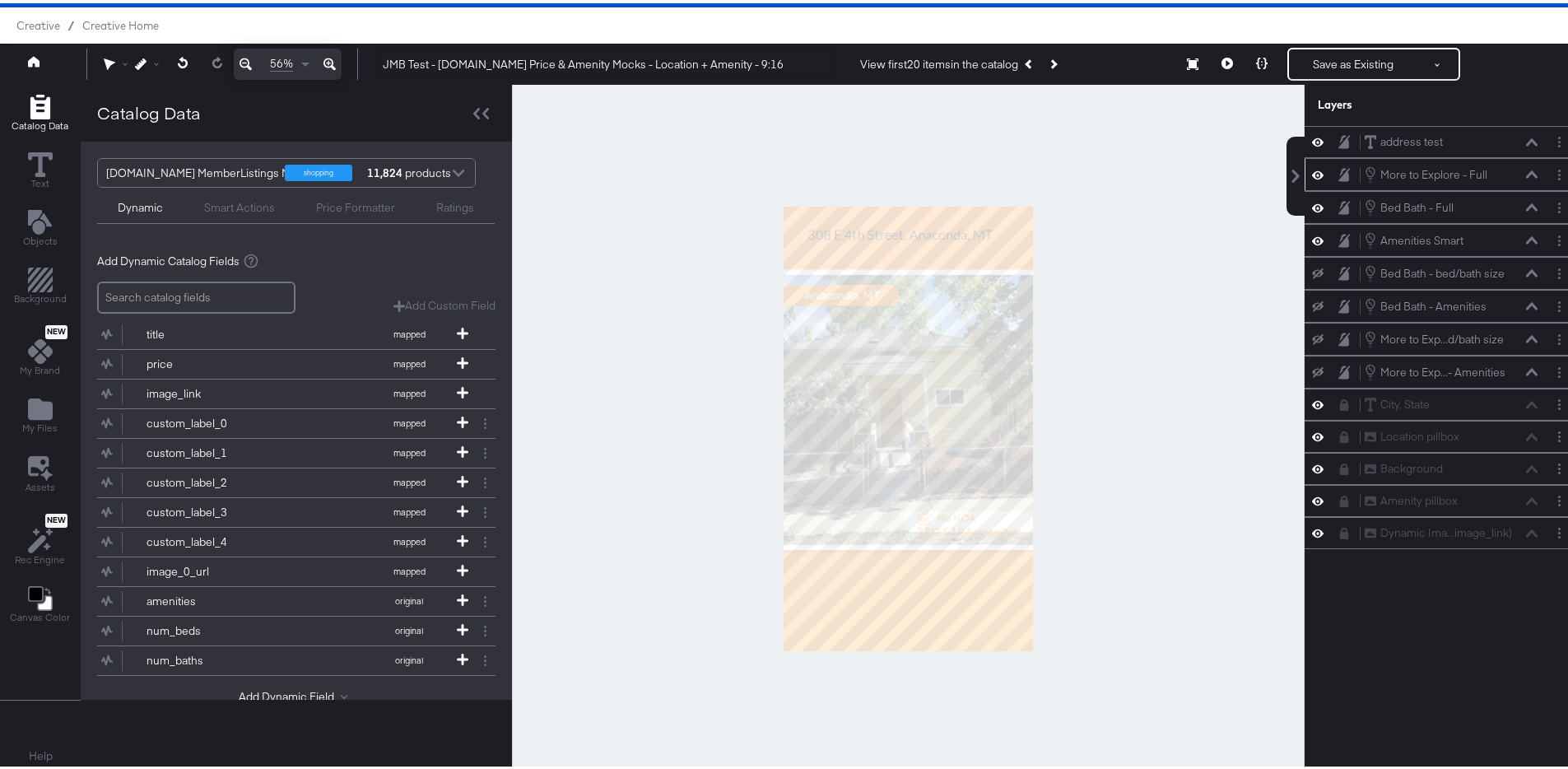 click 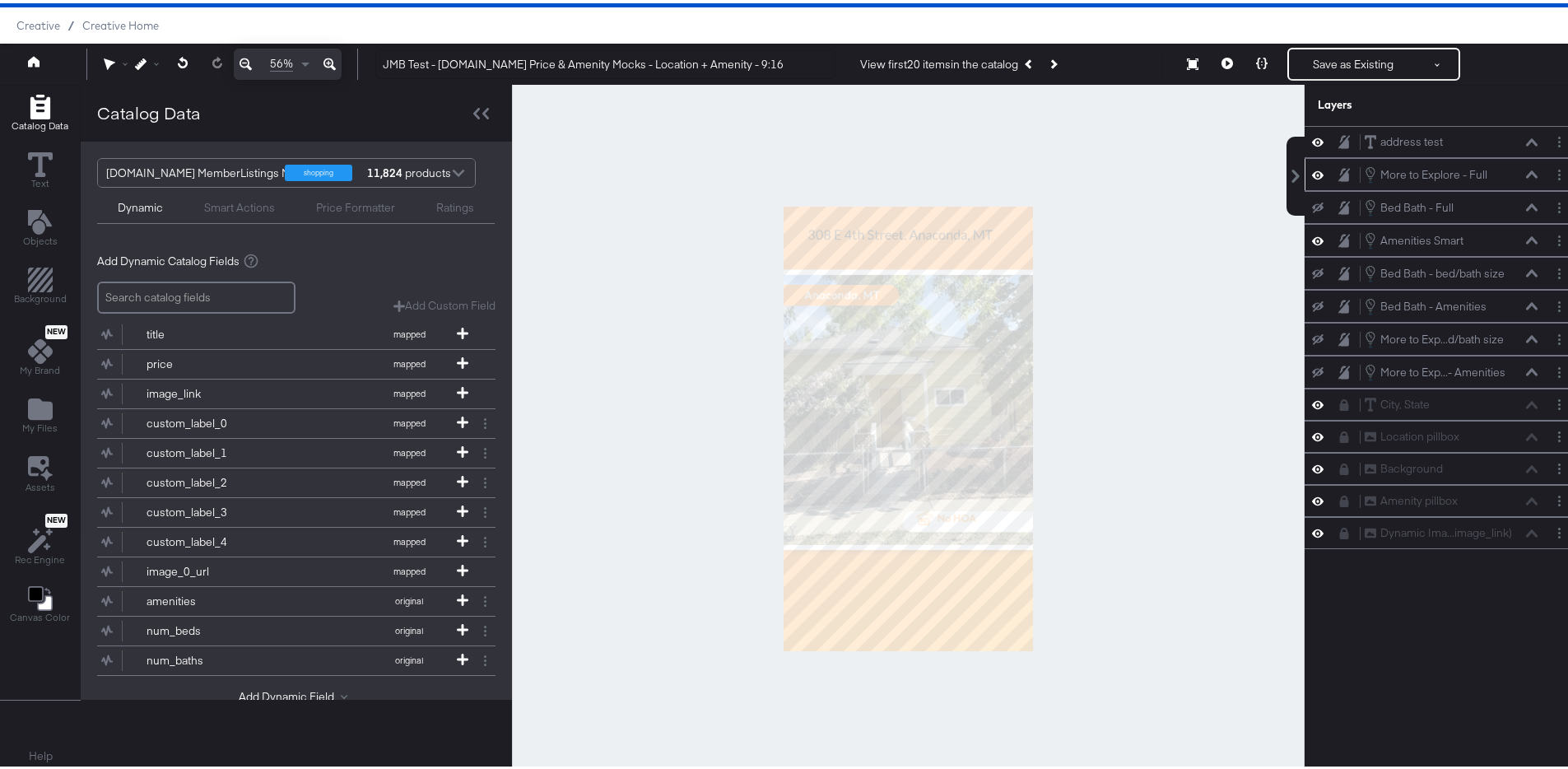 click 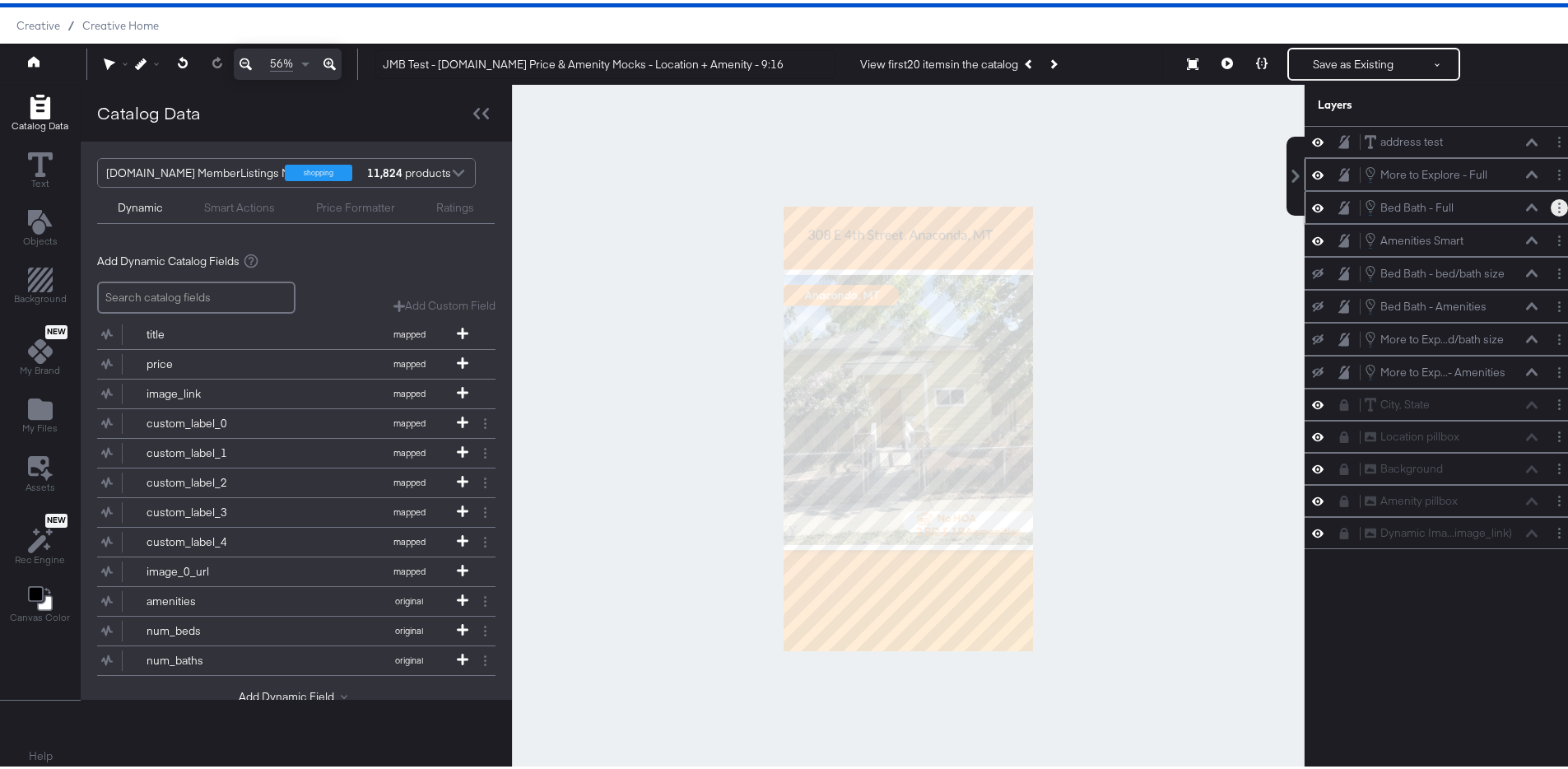 click at bounding box center (1559, 204) 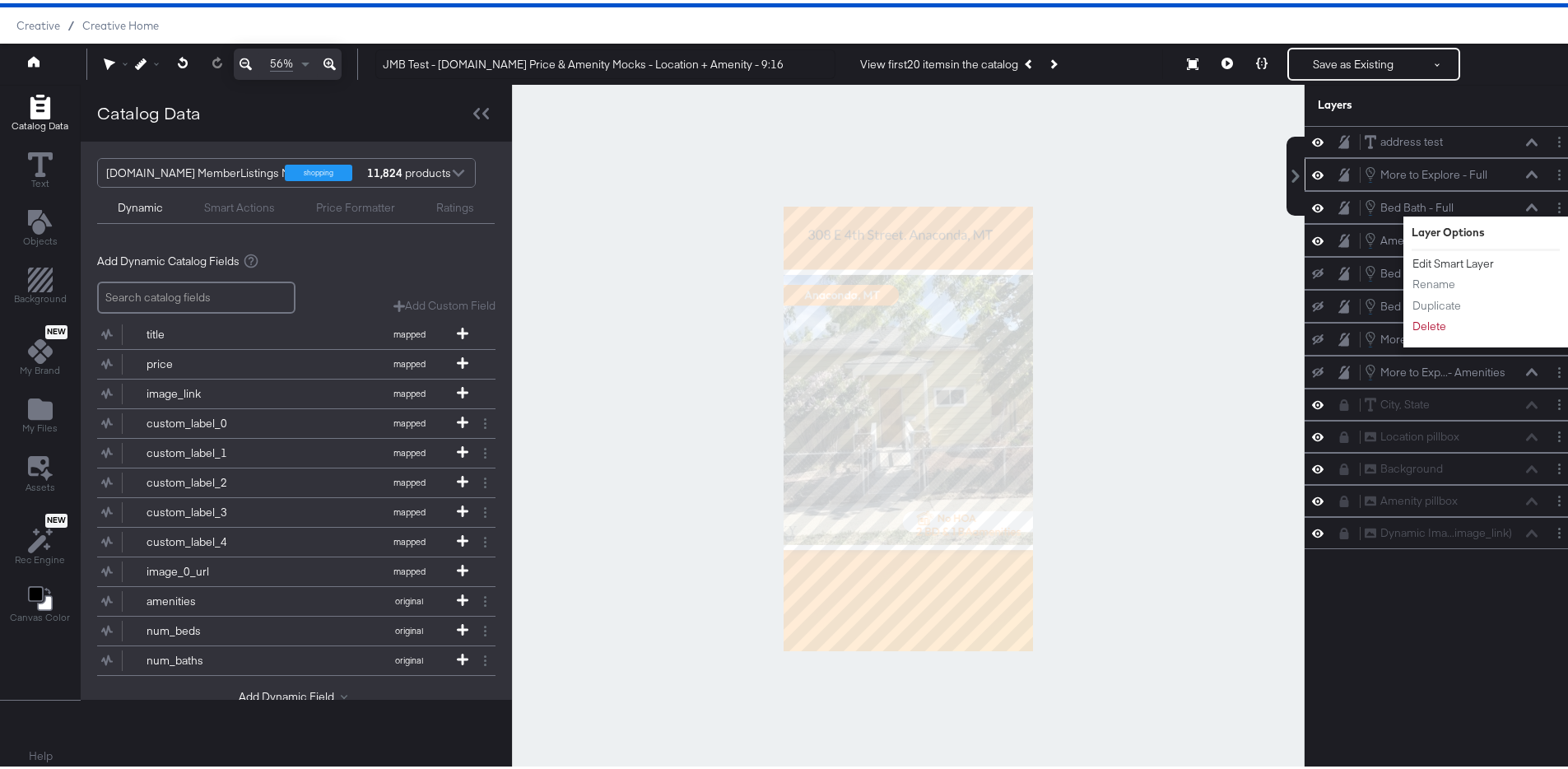 click on "Edit Smart Layer" at bounding box center [1453, 260] 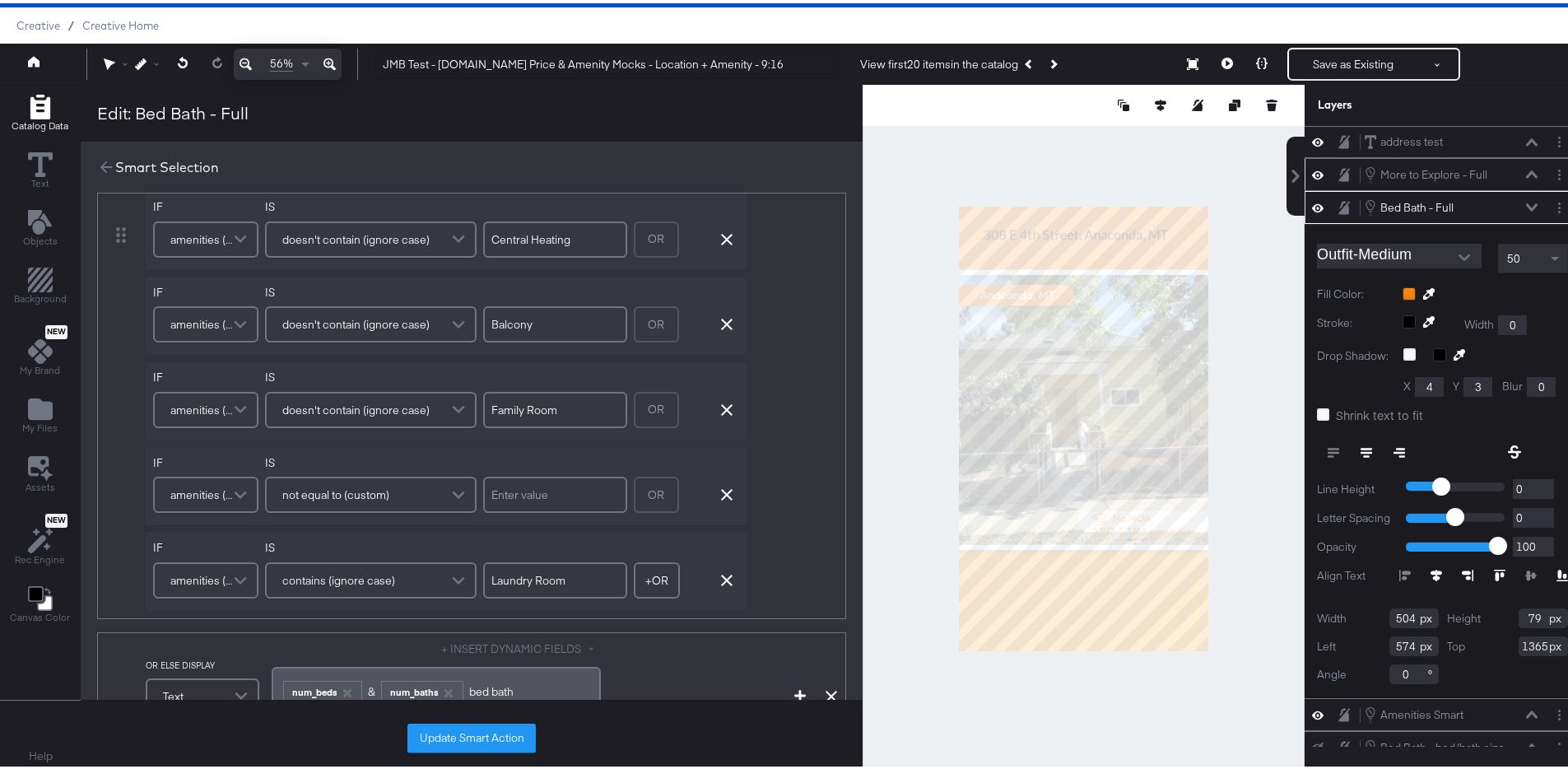scroll, scrollTop: 0, scrollLeft: 0, axis: both 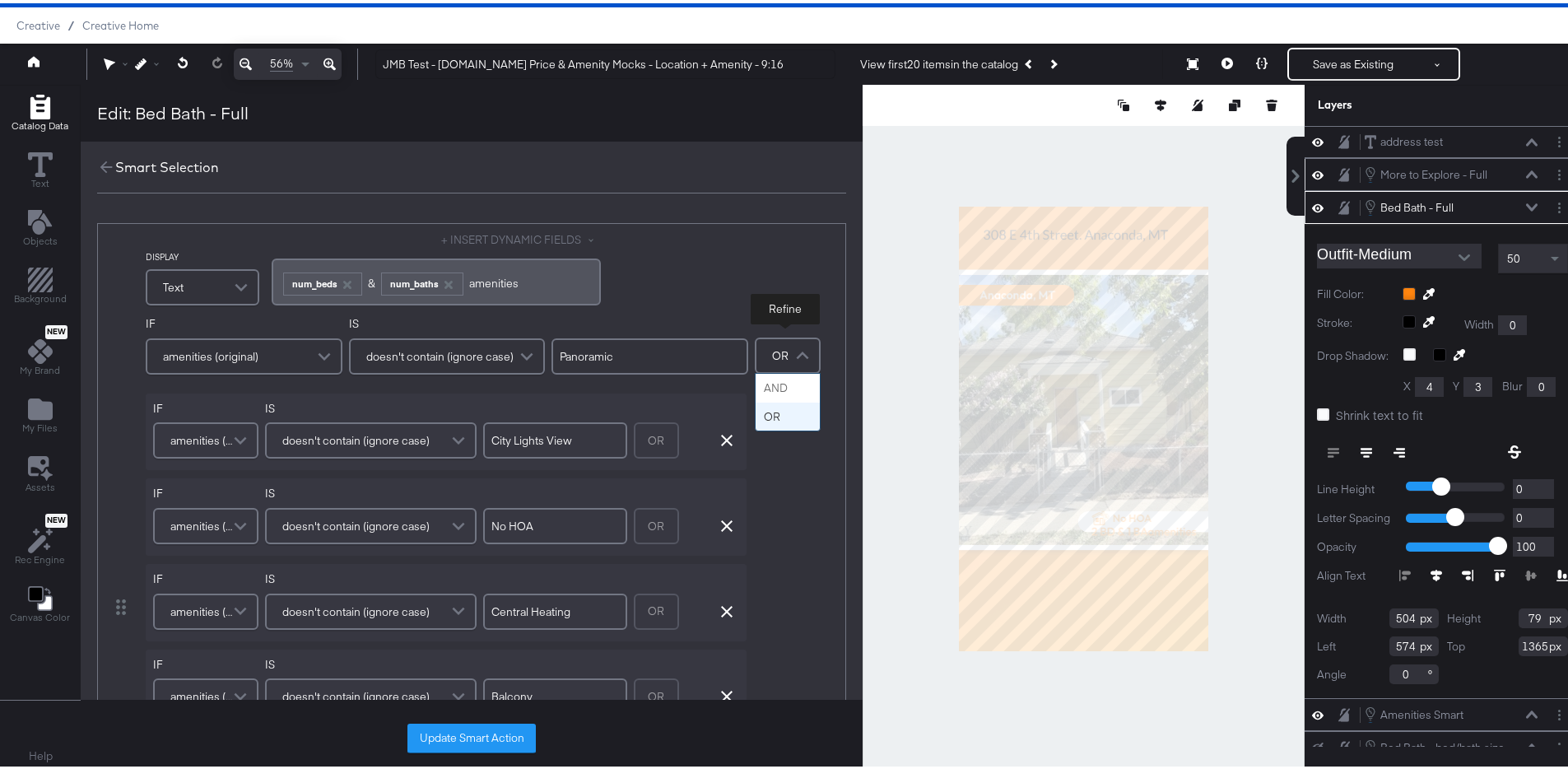 click on "OR" at bounding box center (780, 352) 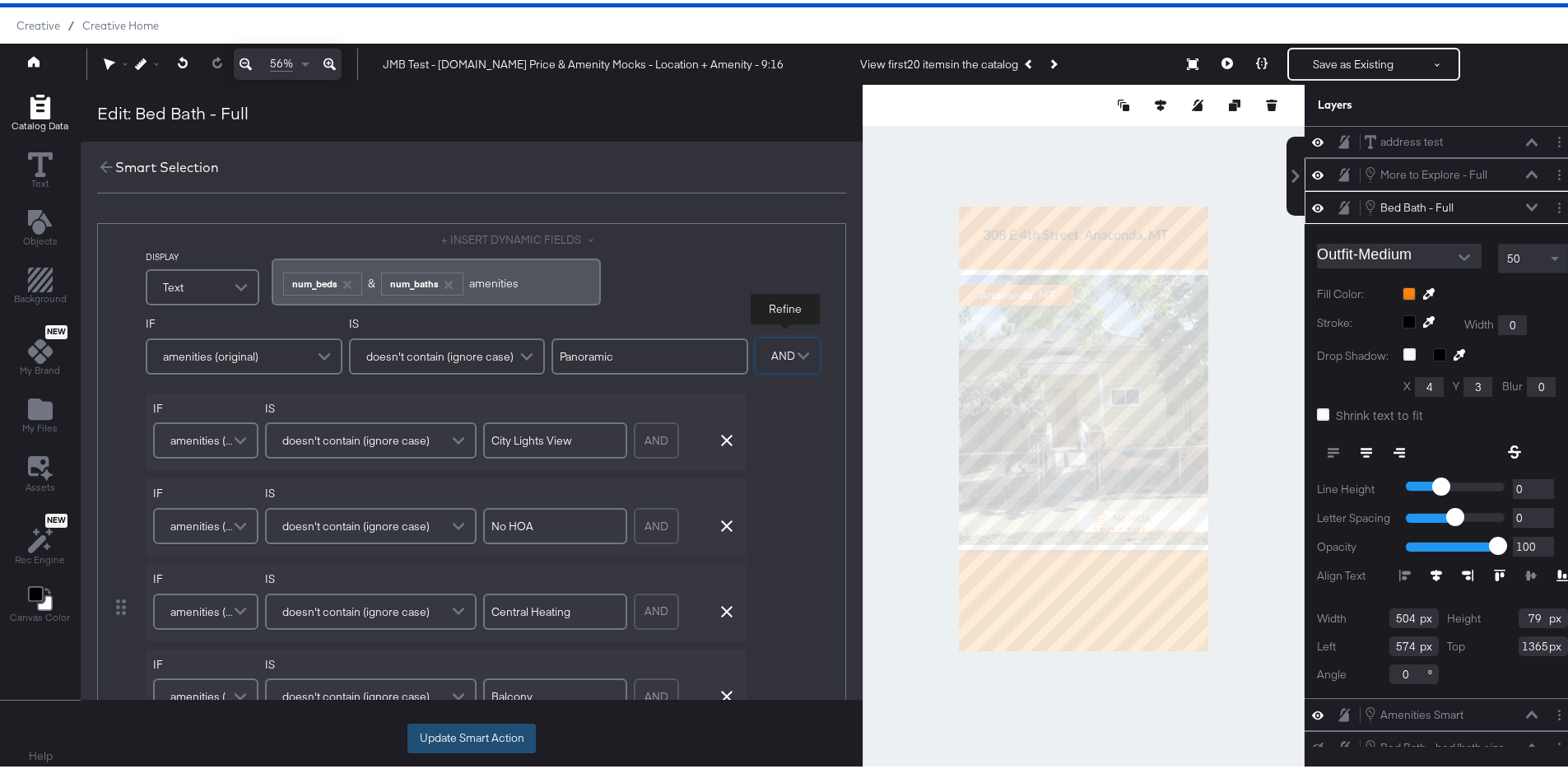click on "Update Smart Action" at bounding box center (472, 735) 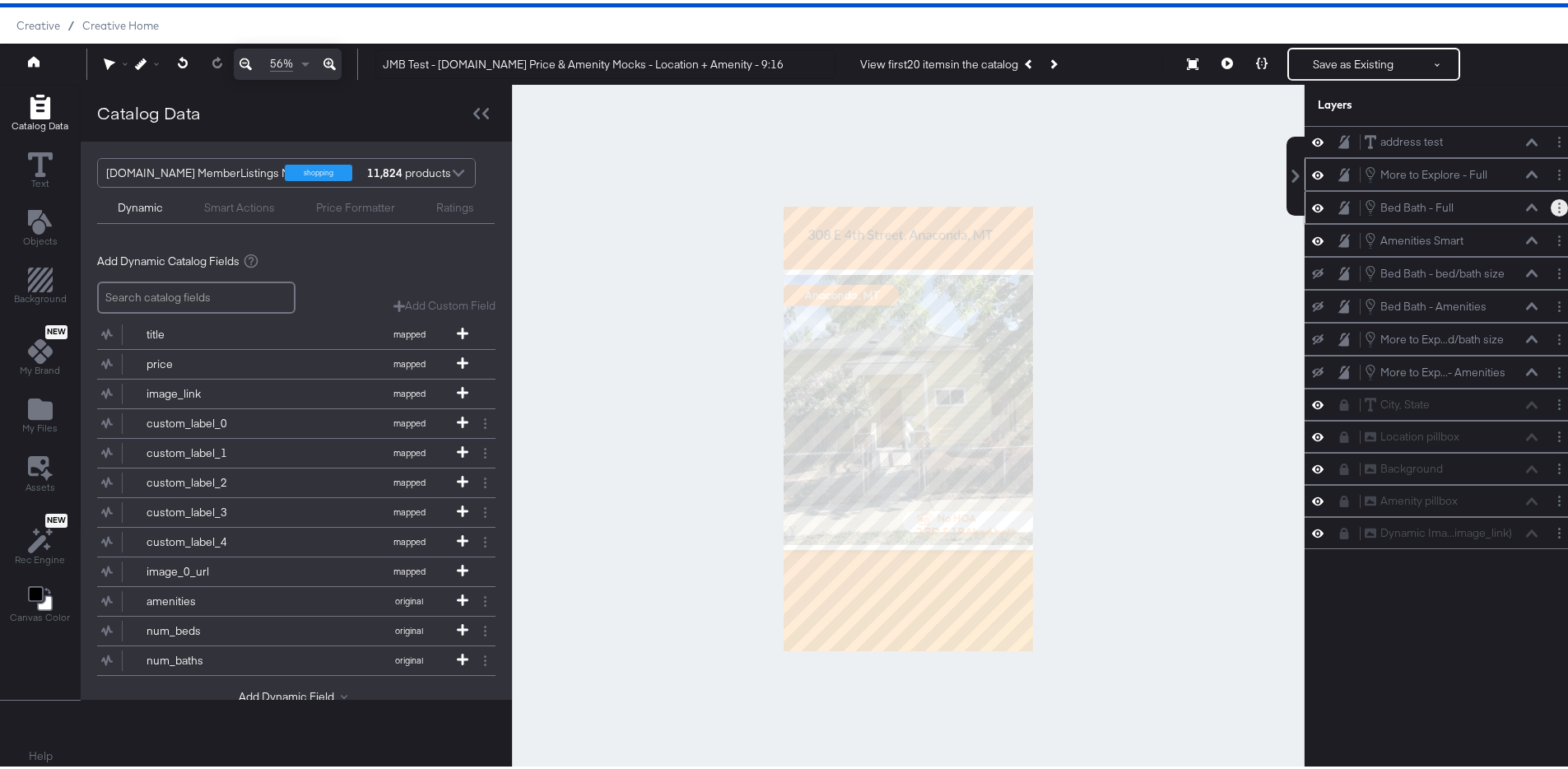 click at bounding box center [1559, 204] 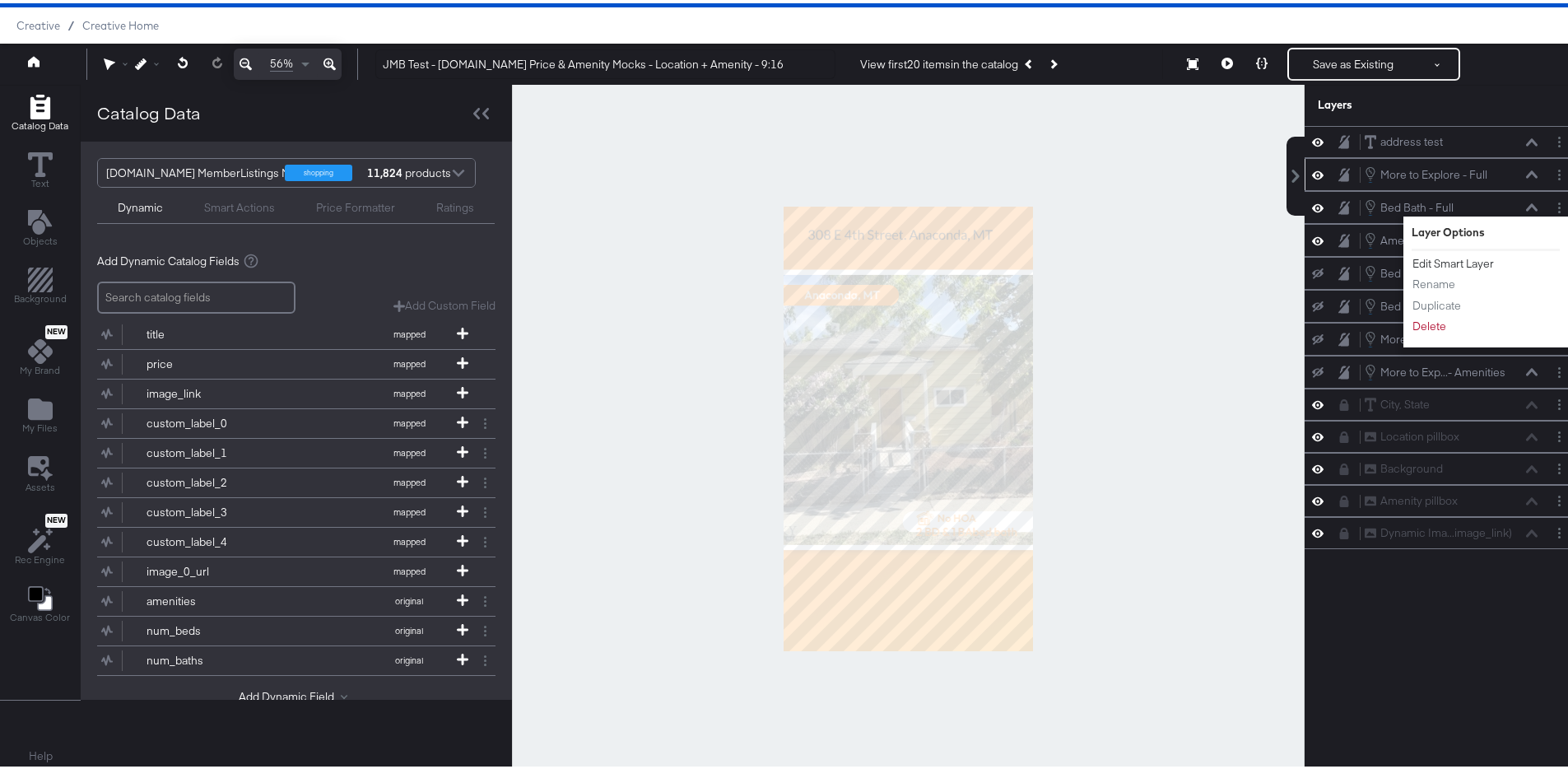 click on "Edit Smart Layer" at bounding box center [1453, 260] 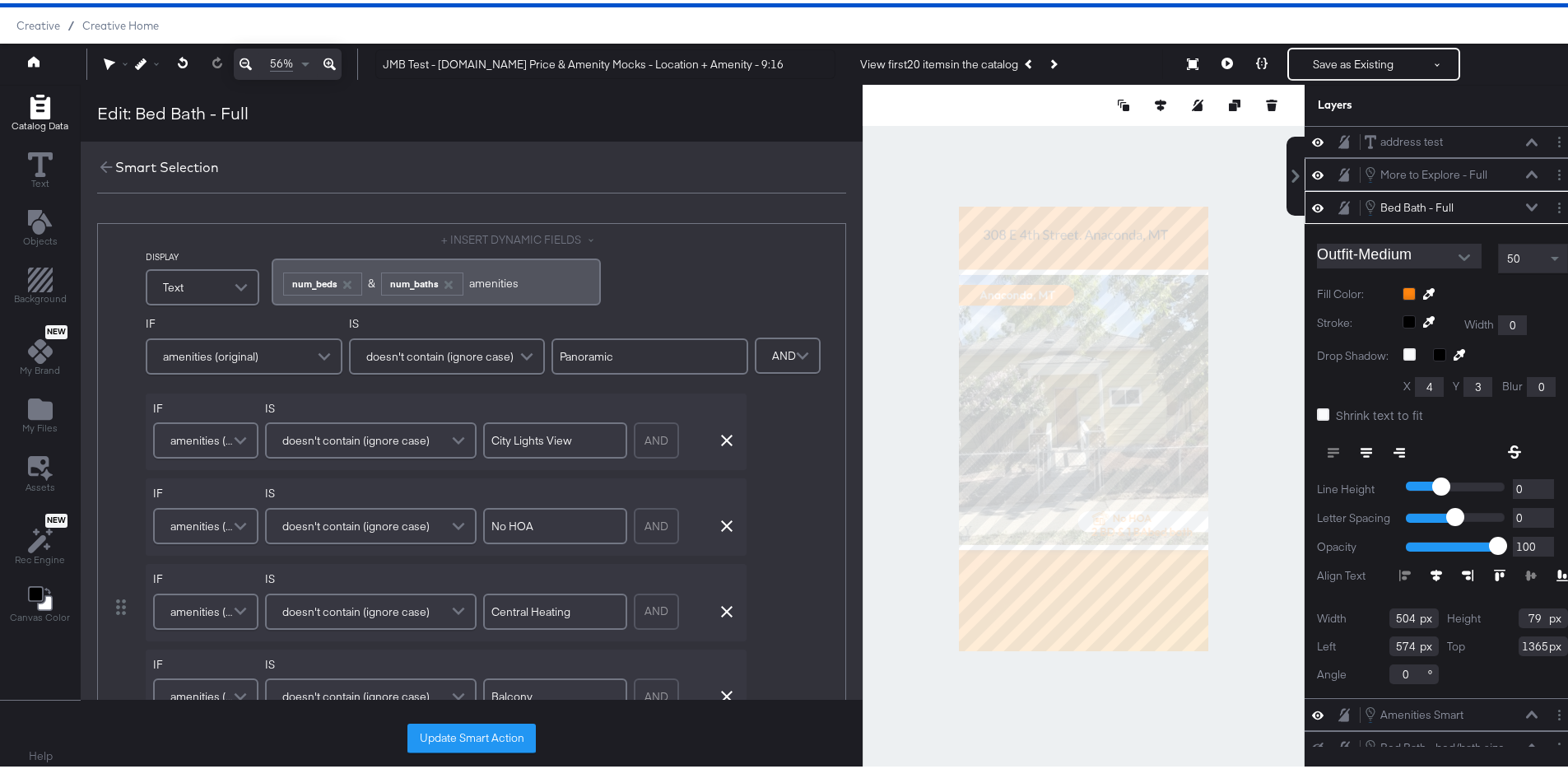 scroll, scrollTop: 687, scrollLeft: 0, axis: vertical 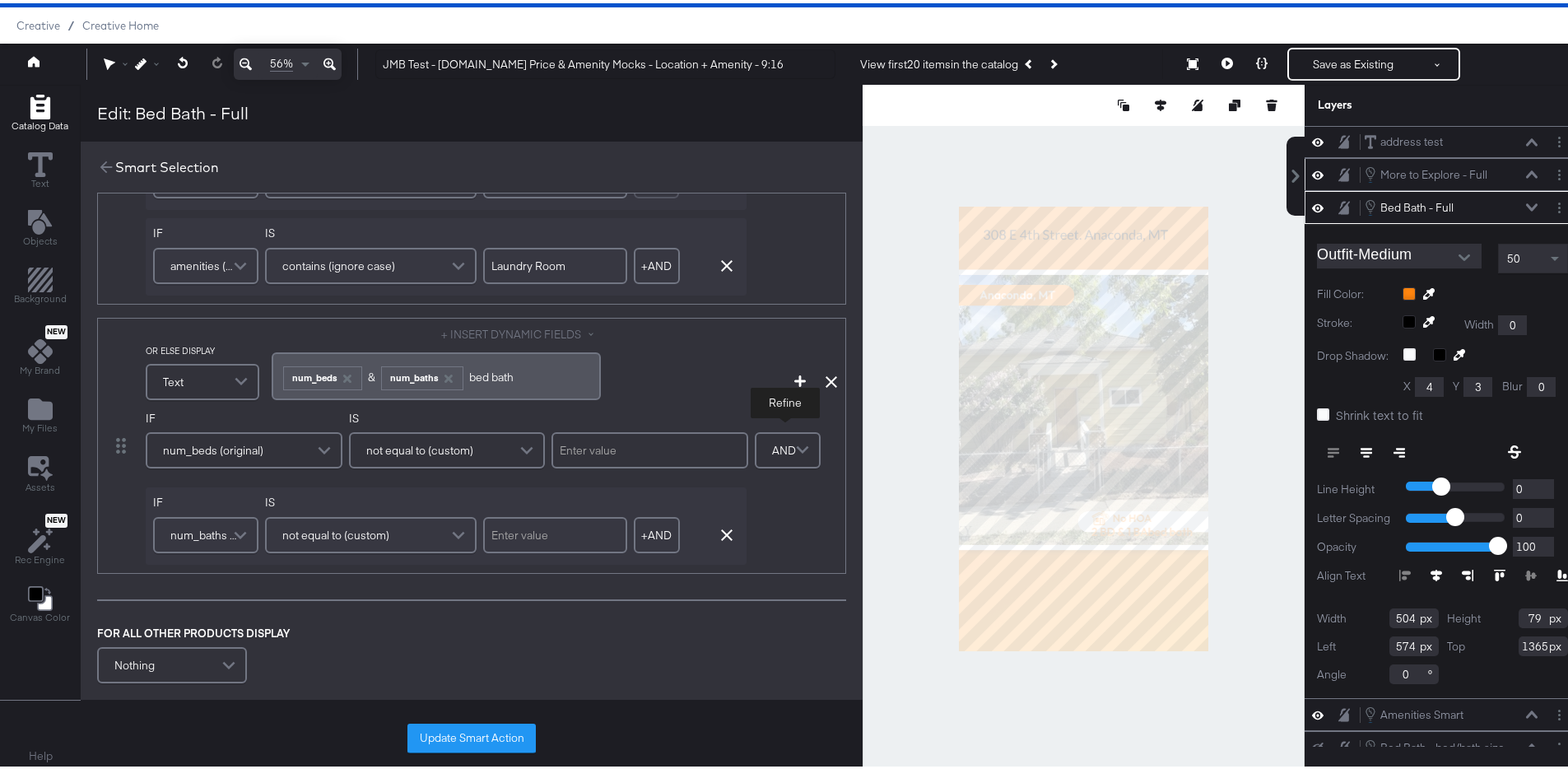 click on "AND" at bounding box center [784, 447] 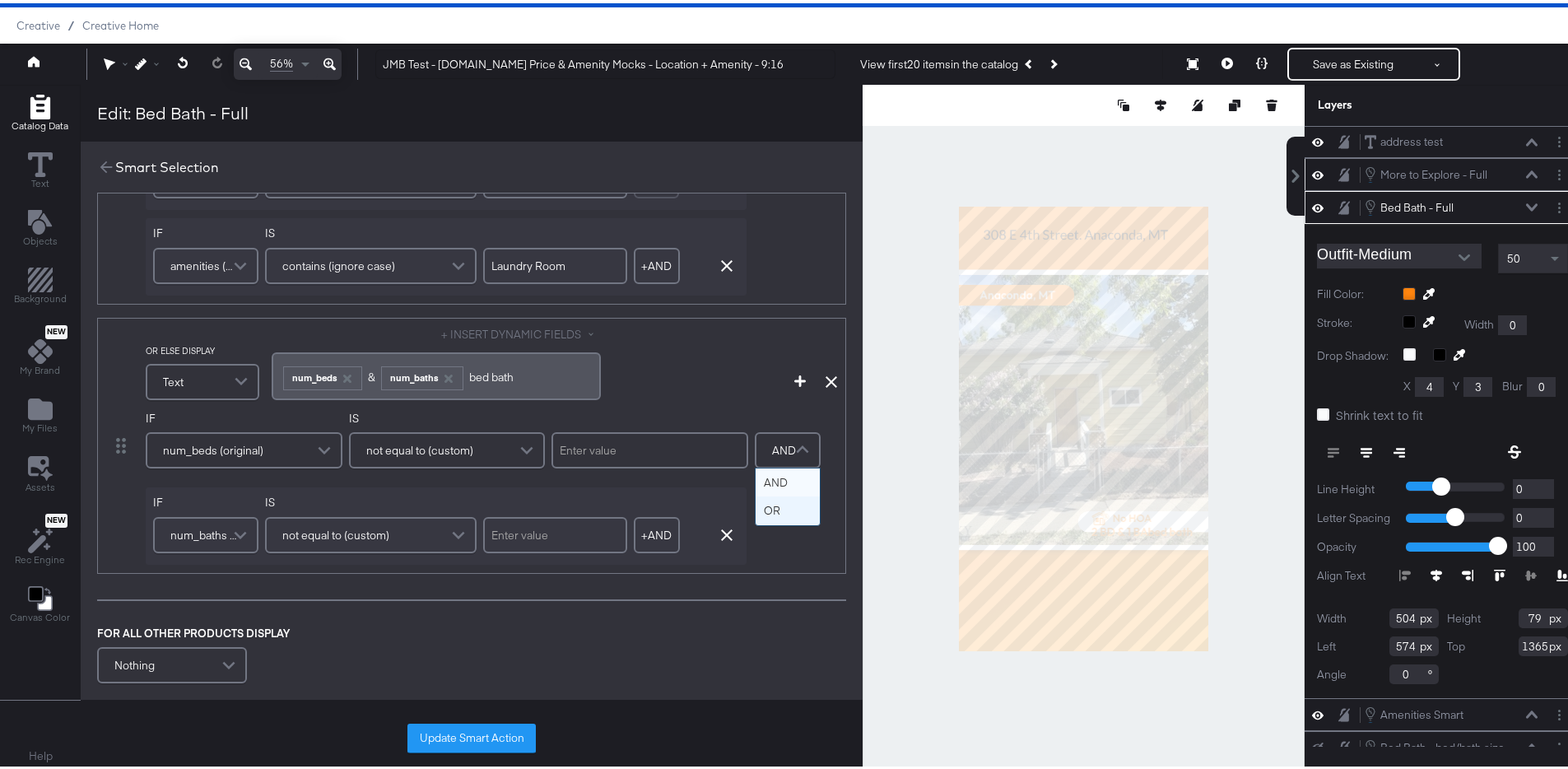 click on "DISPLAY Text + INSERT DYNAMIC FIELDS ﻿ ﻿ num_beds  &  ﻿ num_baths amenities﻿ IF amenities (original) IS doesn't contain (ignore case) Panoramic IF amenities (original) IS doesn't contain (ignore case) City Lights View AND Remove Condition IF amenities (original) IS doesn't contain (ignore case) No HOA AND Remove Condition IF amenities (original) IS doesn't contain (ignore case) Central Heating AND Remove Condition IF amenities (original) IS doesn't contain (ignore case) Balcony AND Remove Condition IF amenities (original) IS doesn't contain (ignore case) Family Room AND Remove Condition IF amenities (original) IS not equal to (custom) AND Remove Condition IF amenities (original) IS contains (ignore case) Laundry Room +  AND Add  AND  Condition Remove Condition AND Refine OR ELSE DISPLAY Text + INSERT DYNAMIC FIELDS ﻿ ﻿ num_beds  ﻿&  ﻿ num_baths bed ﻿bath Add Condition Remove Condition IF num_beds (original) IS not equal to (custom) IF num_baths (original) IS not equal to (custom) +  AND Add" at bounding box center (472, 109) 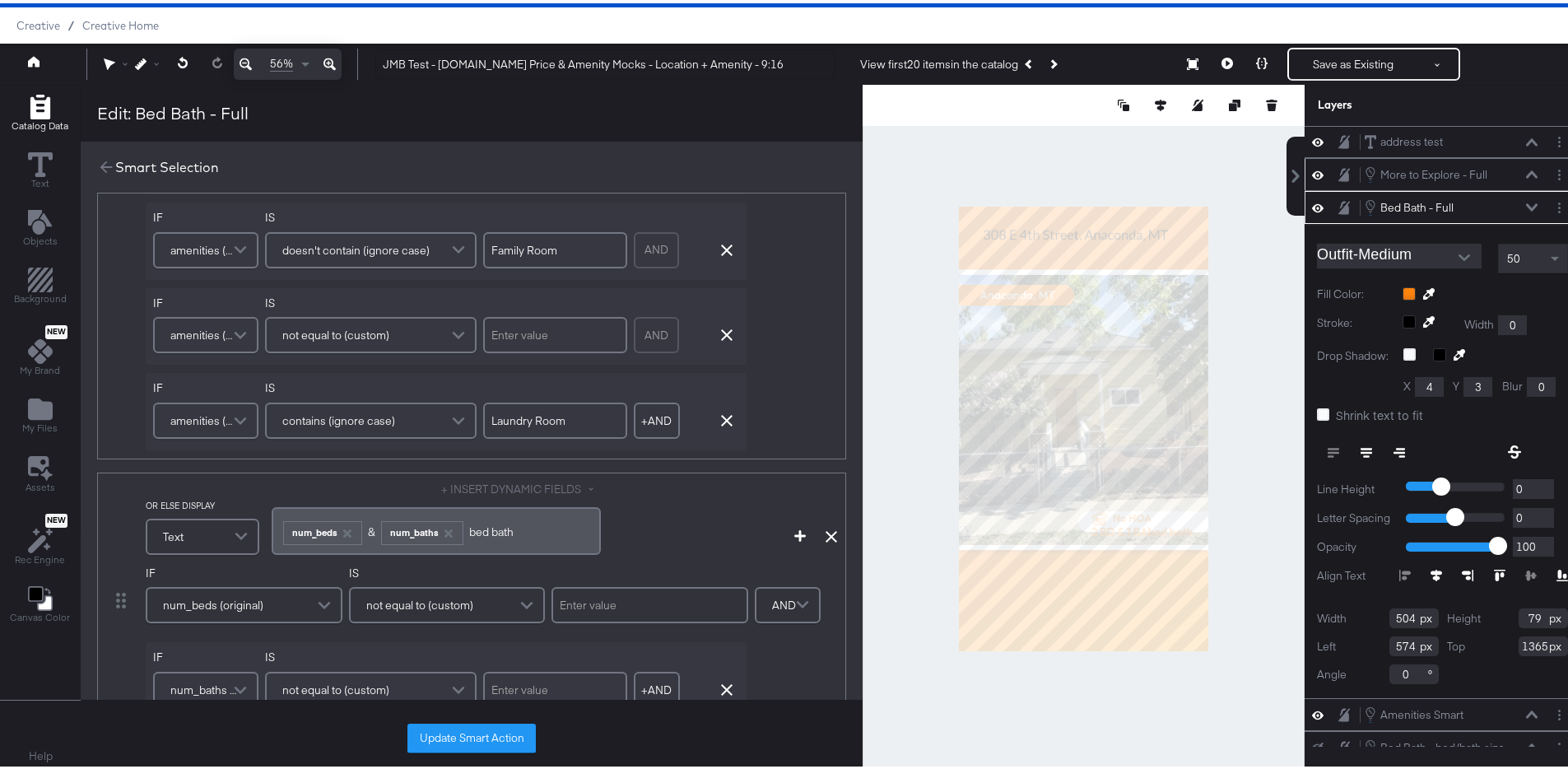 scroll, scrollTop: 608, scrollLeft: 0, axis: vertical 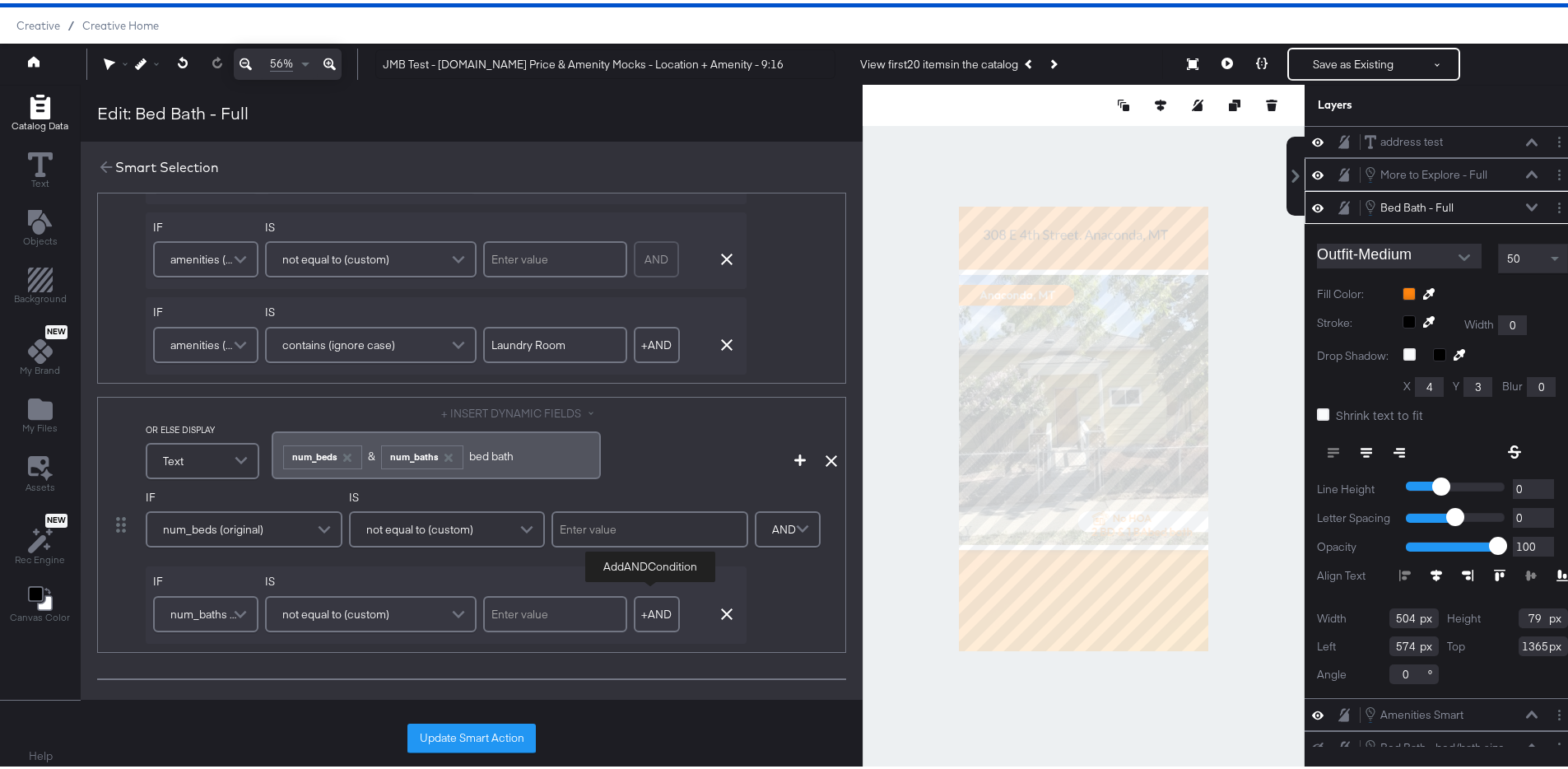 click on "+  AND" at bounding box center (657, 611) 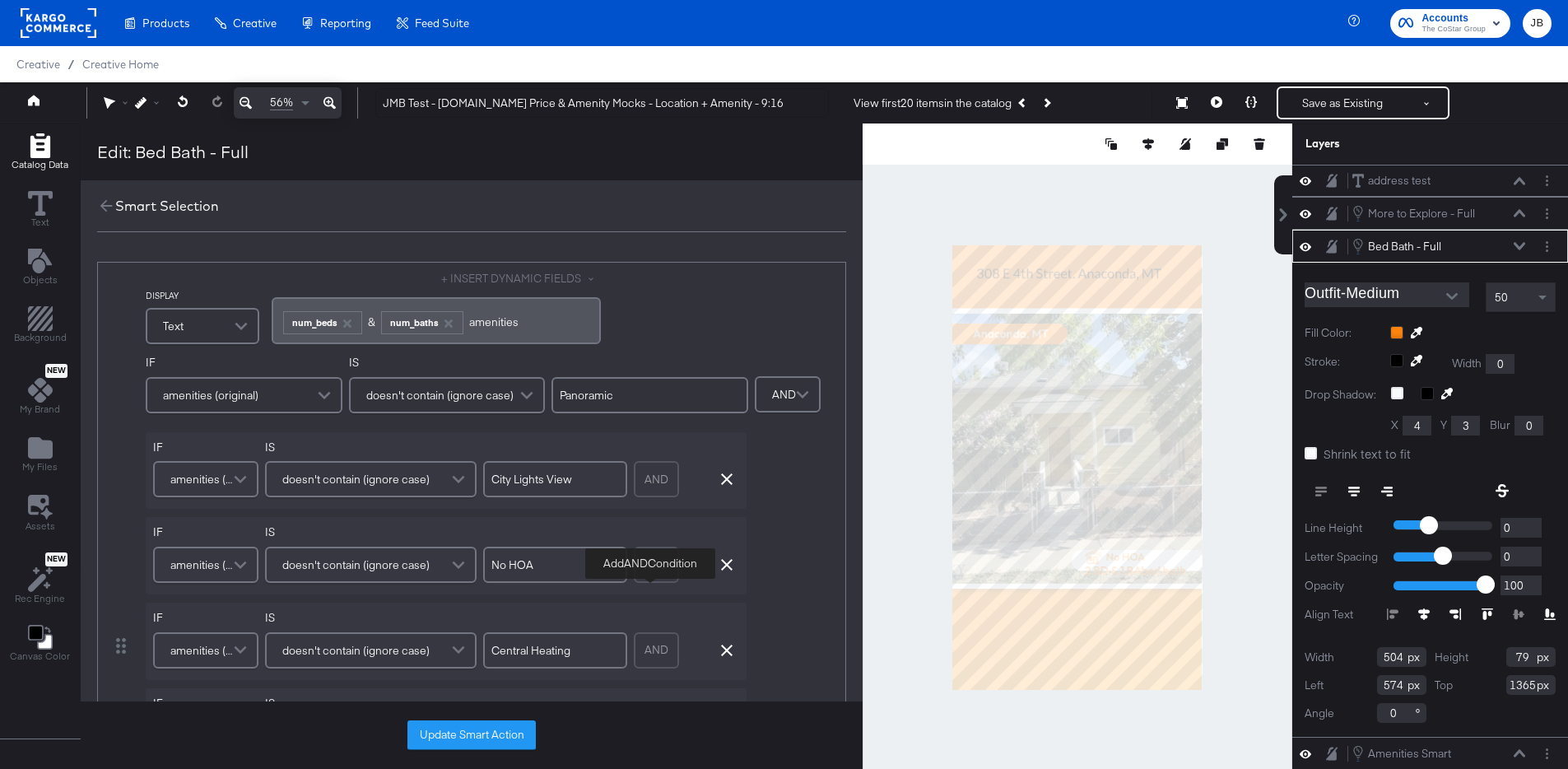 scroll, scrollTop: 42, scrollLeft: 0, axis: vertical 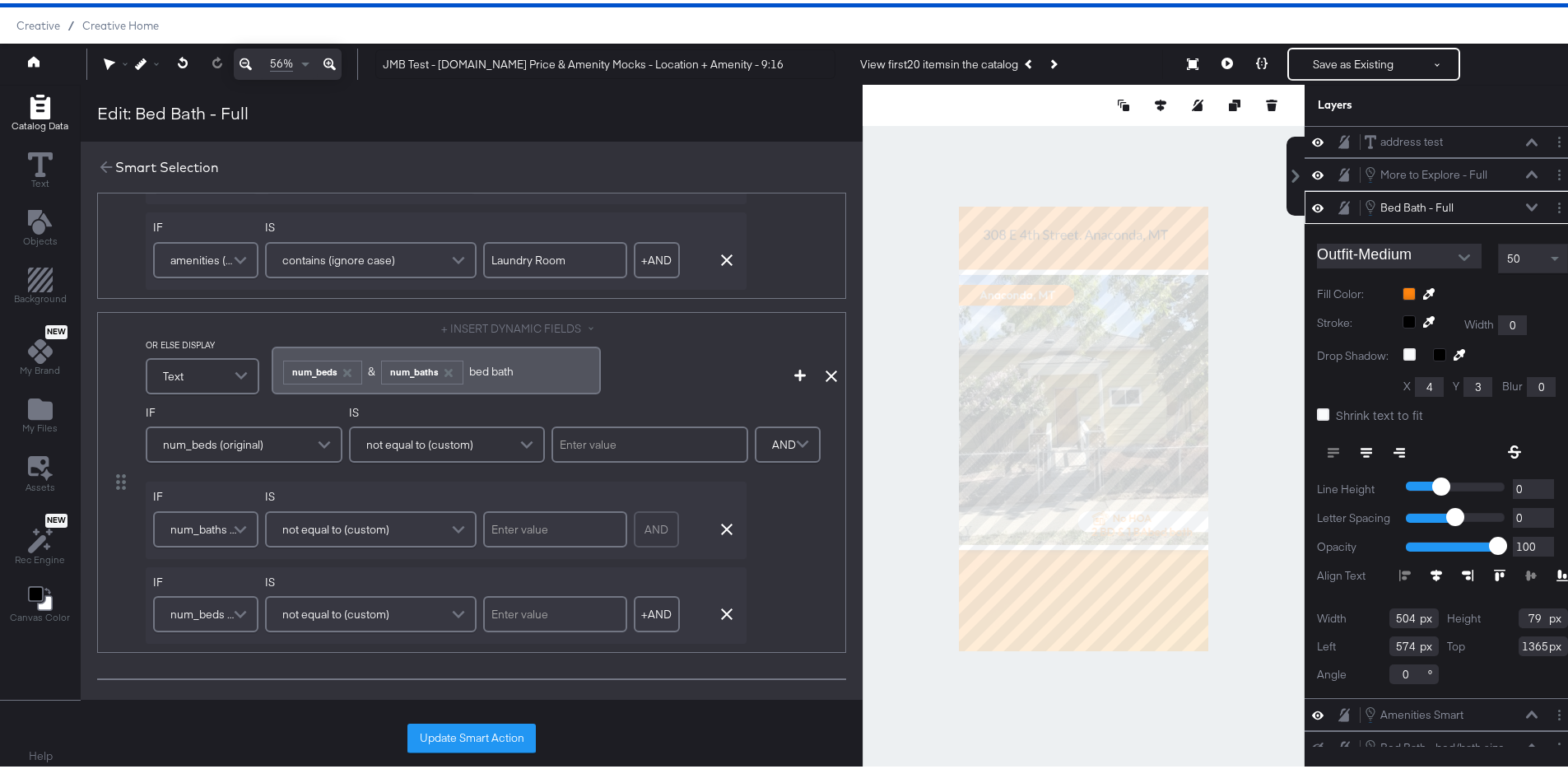 click on "num_beds (original)" at bounding box center (203, 611) 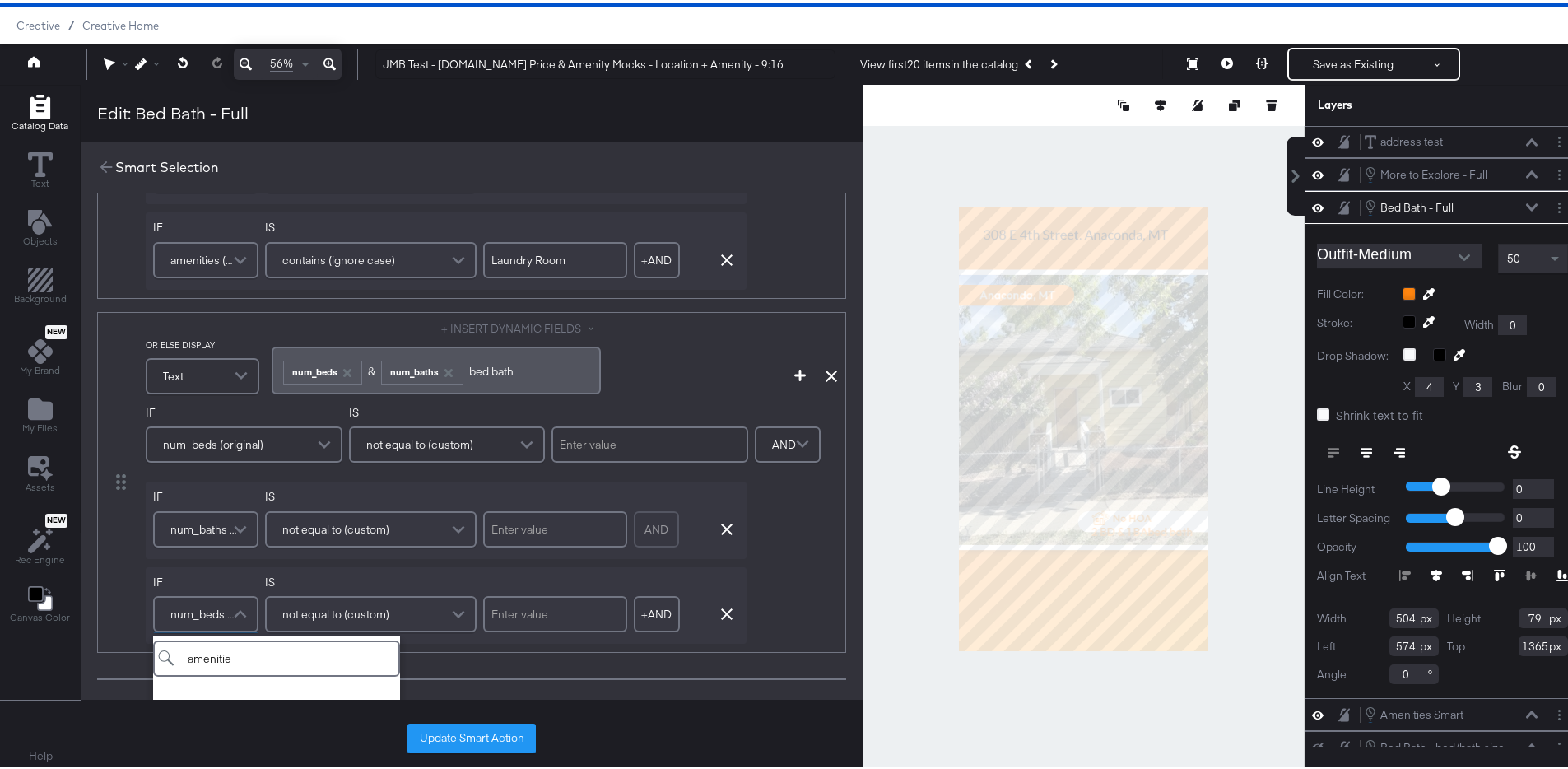 type on "amenities" 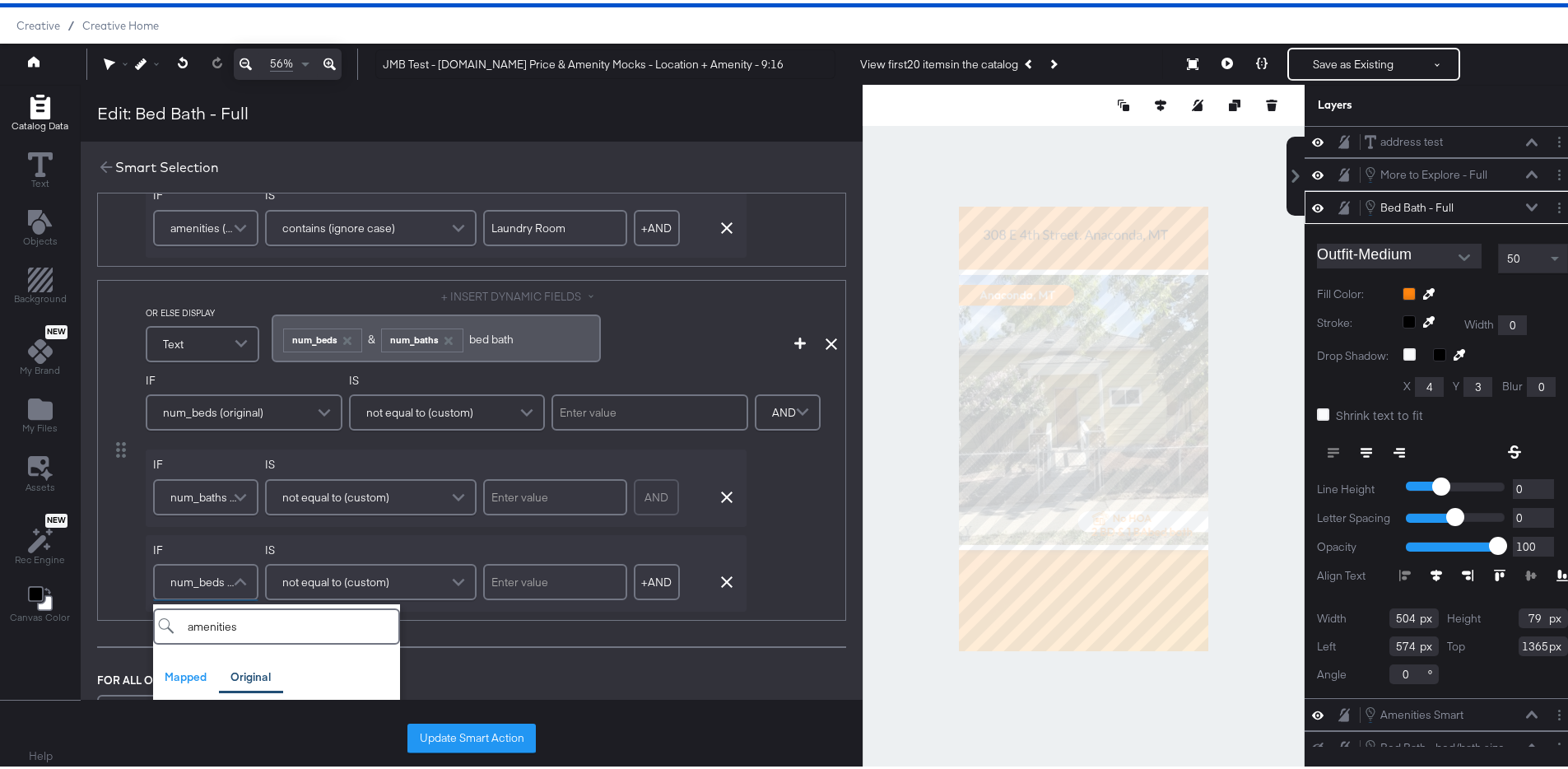 scroll, scrollTop: 746, scrollLeft: 0, axis: vertical 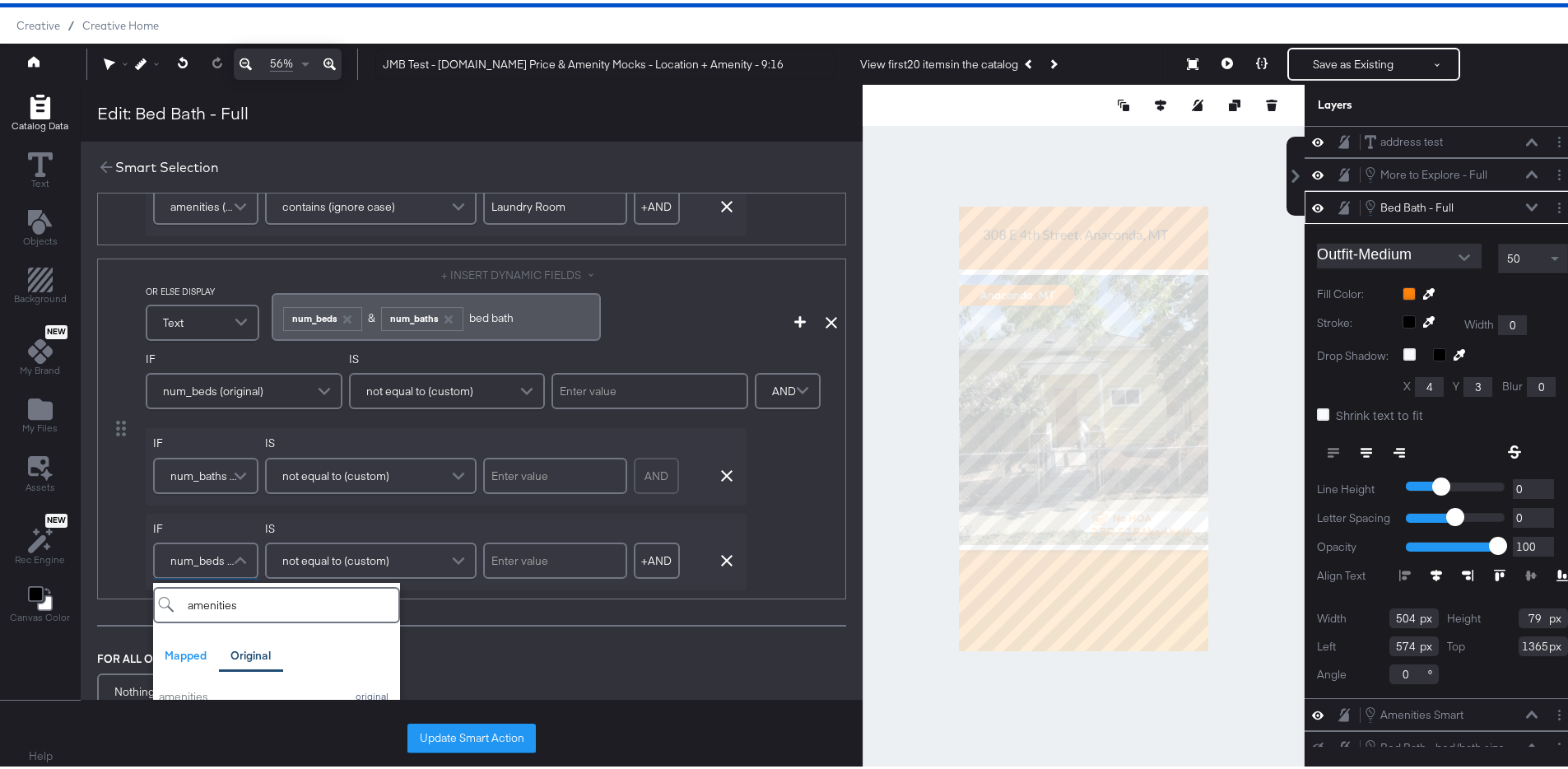 click on "IF num_beds (original) IS not equal to (custom) IF num_baths (original) IS not equal to (custom) AND Remove Condition IF num_beds (original) amenities Mapped Original amenities original IS not equal to (custom) +  AND Add  AND  Condition Remove Condition AND Refine" at bounding box center [491, 468] 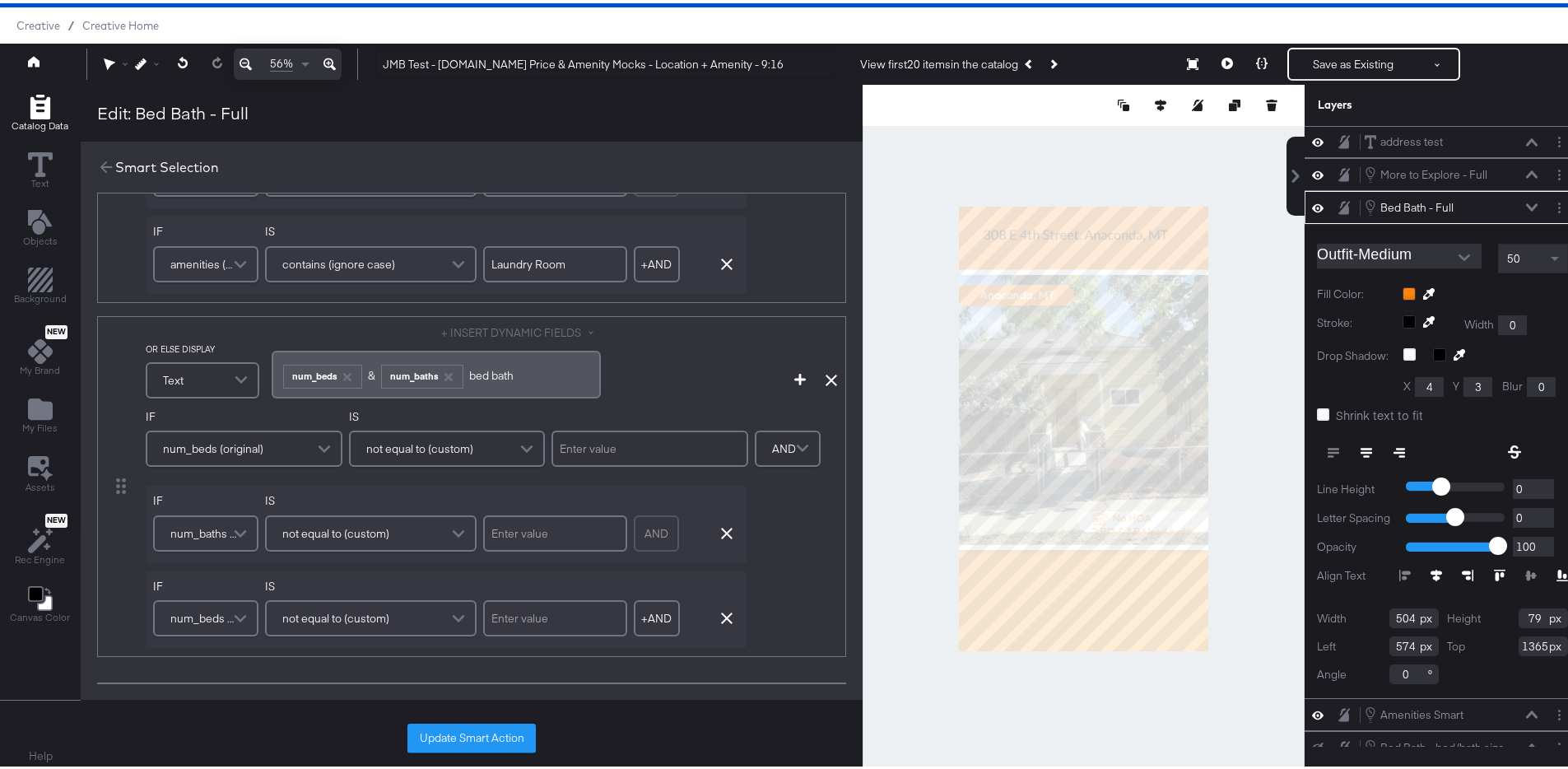 scroll, scrollTop: 562, scrollLeft: 0, axis: vertical 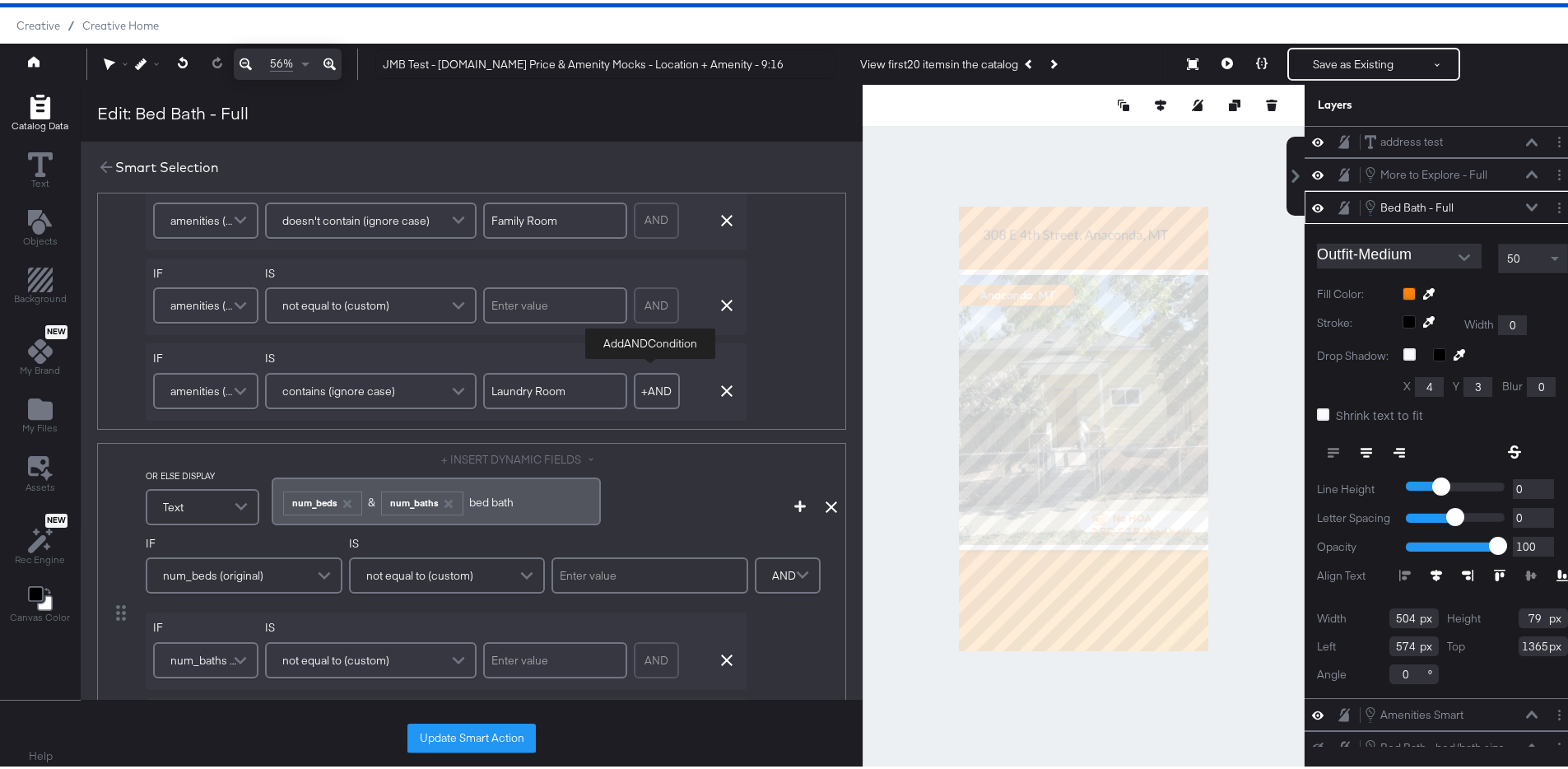 click on "+  AND" at bounding box center [657, 388] 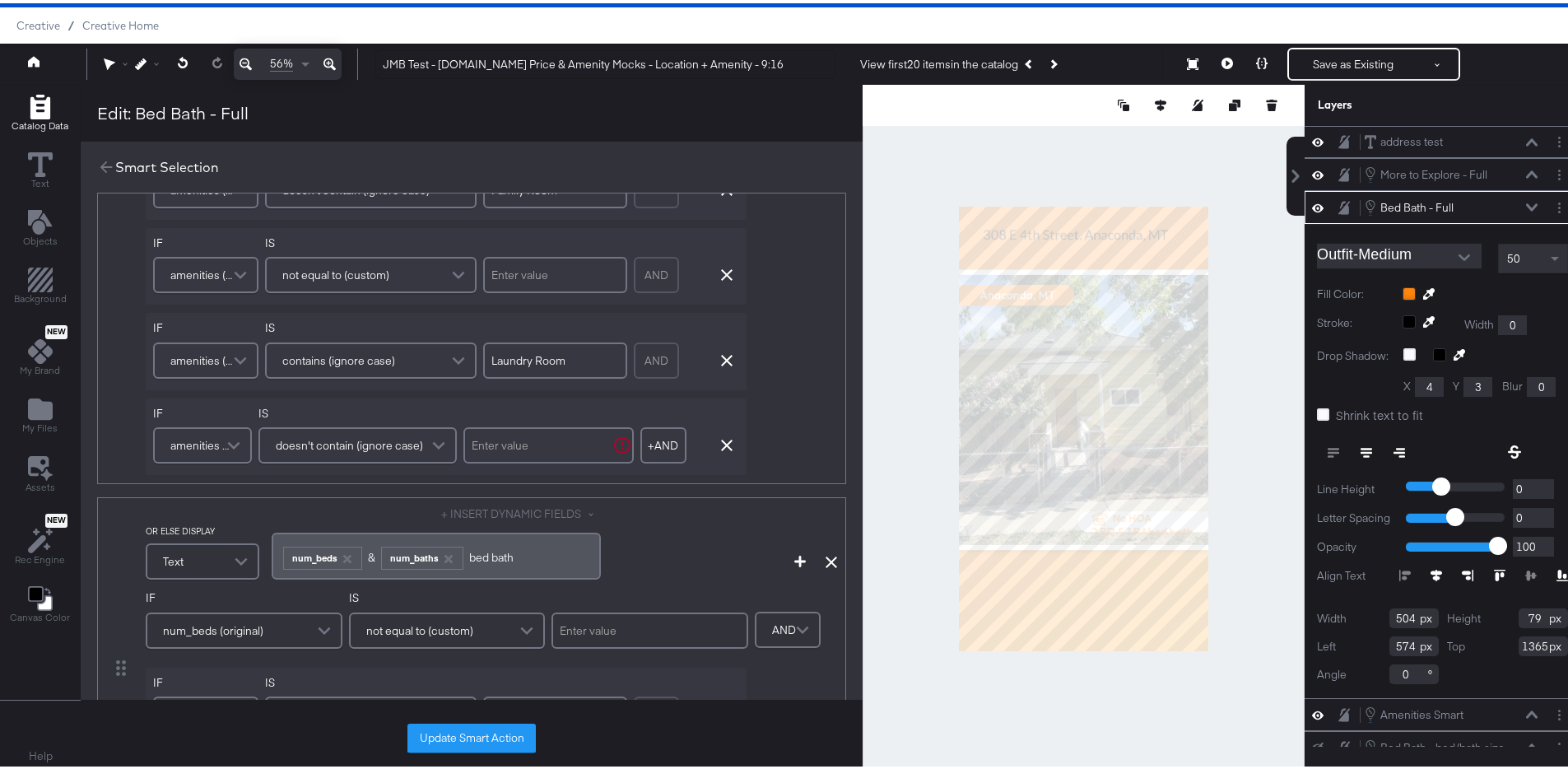 scroll, scrollTop: 603, scrollLeft: 0, axis: vertical 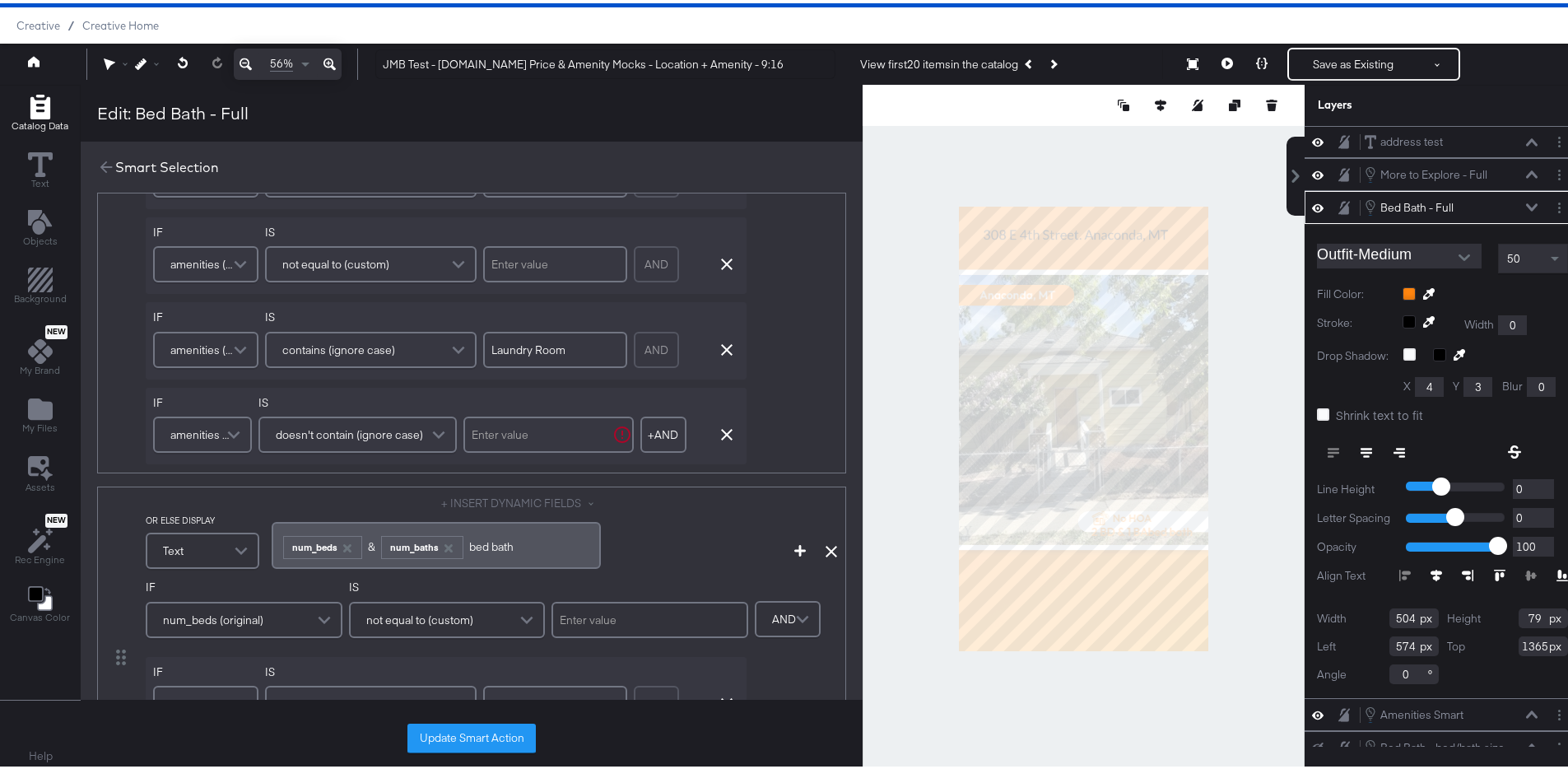 click on "amenities (original)" at bounding box center [200, 431] 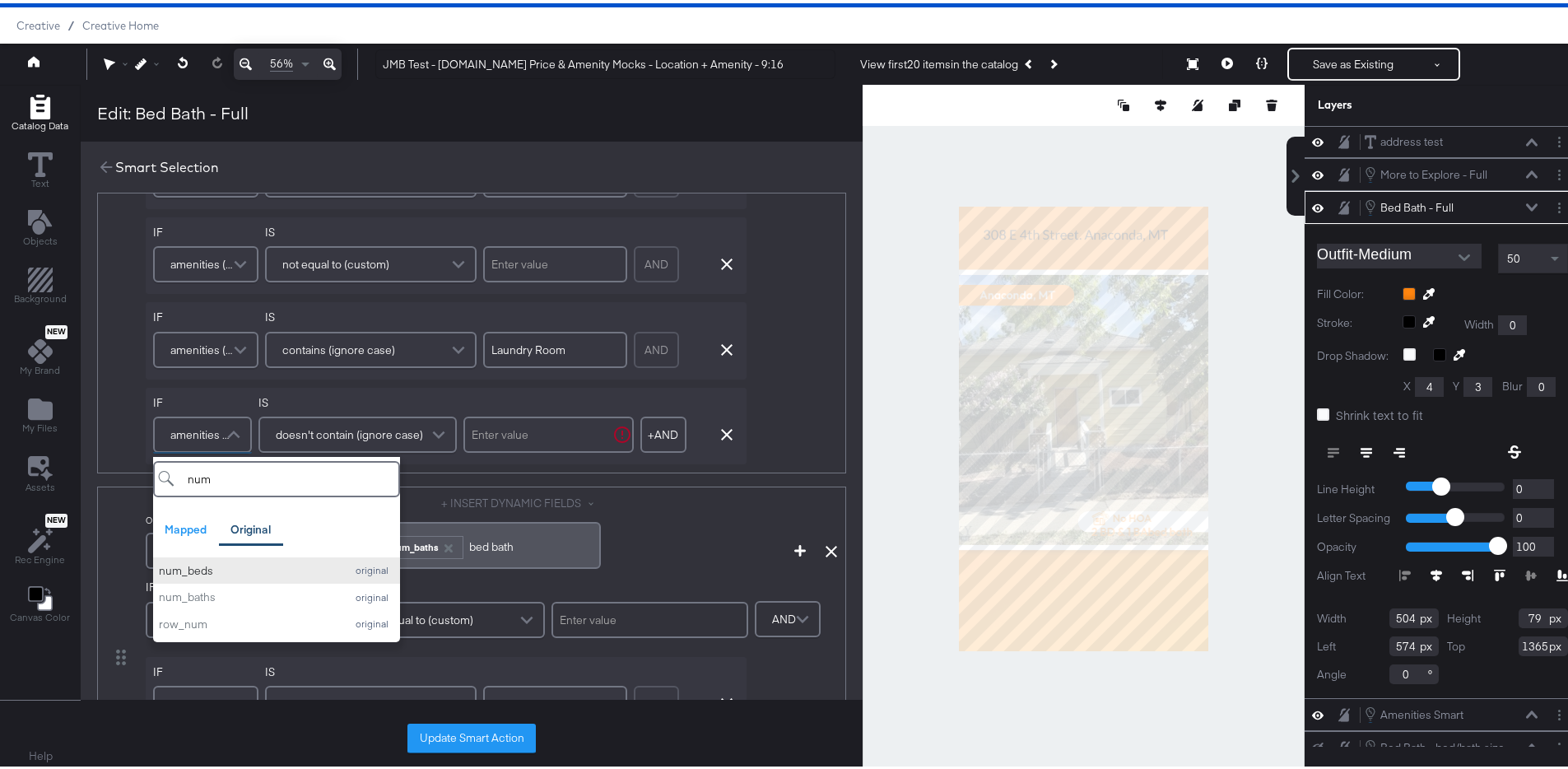 type on "num" 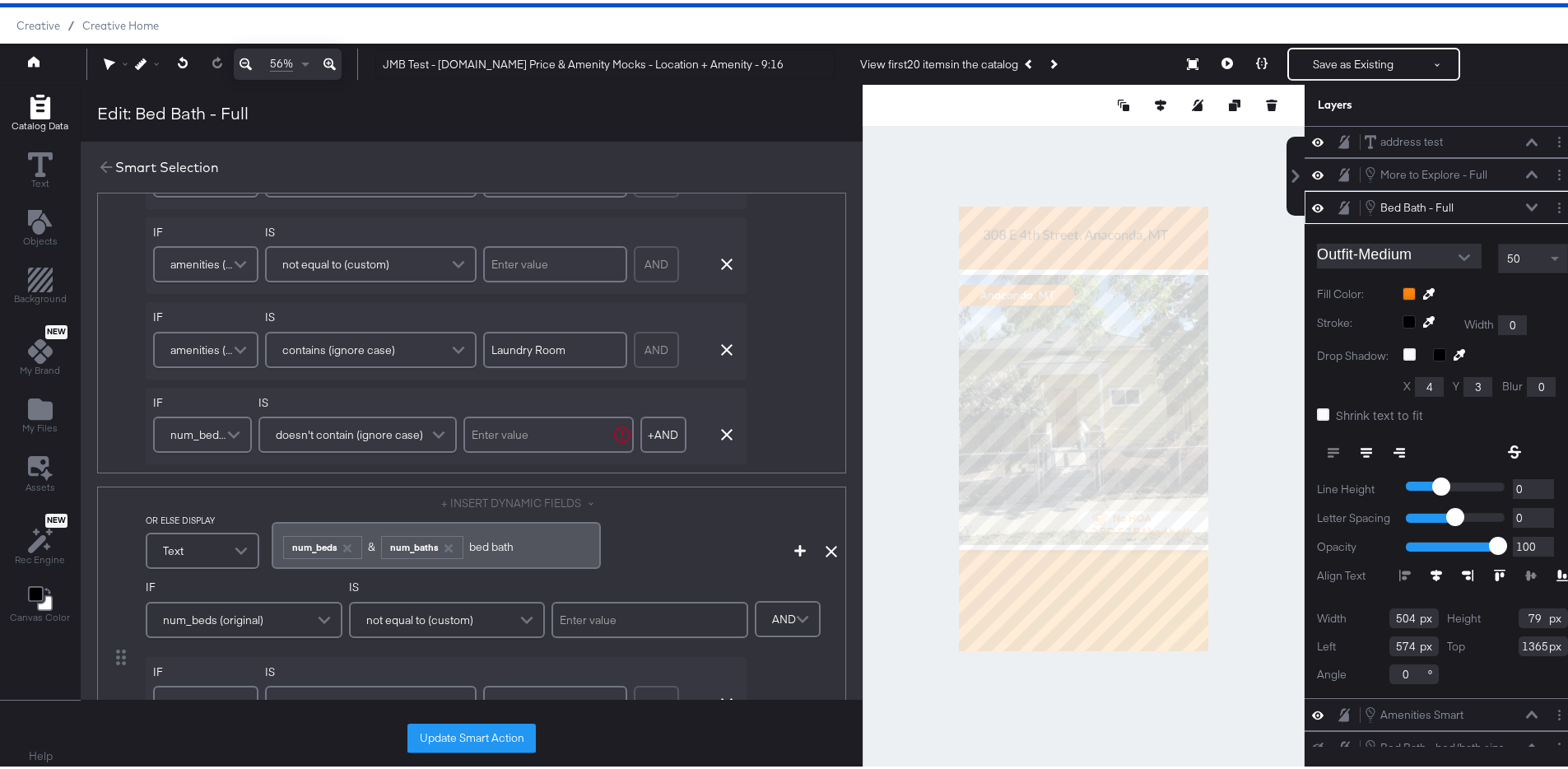 click on "doesn't contain (ignore case)" at bounding box center (349, 431) 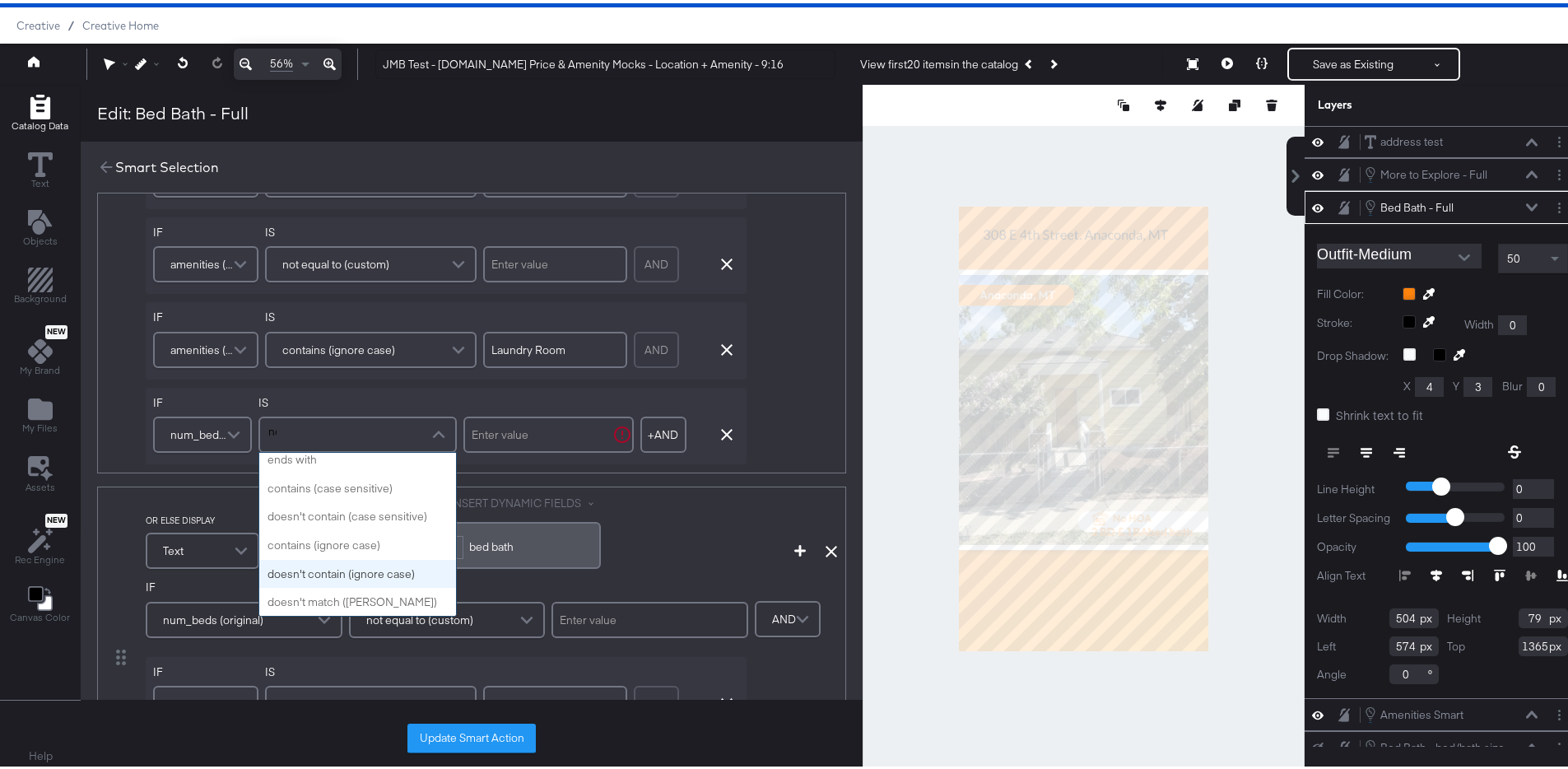 scroll, scrollTop: 7, scrollLeft: 0, axis: vertical 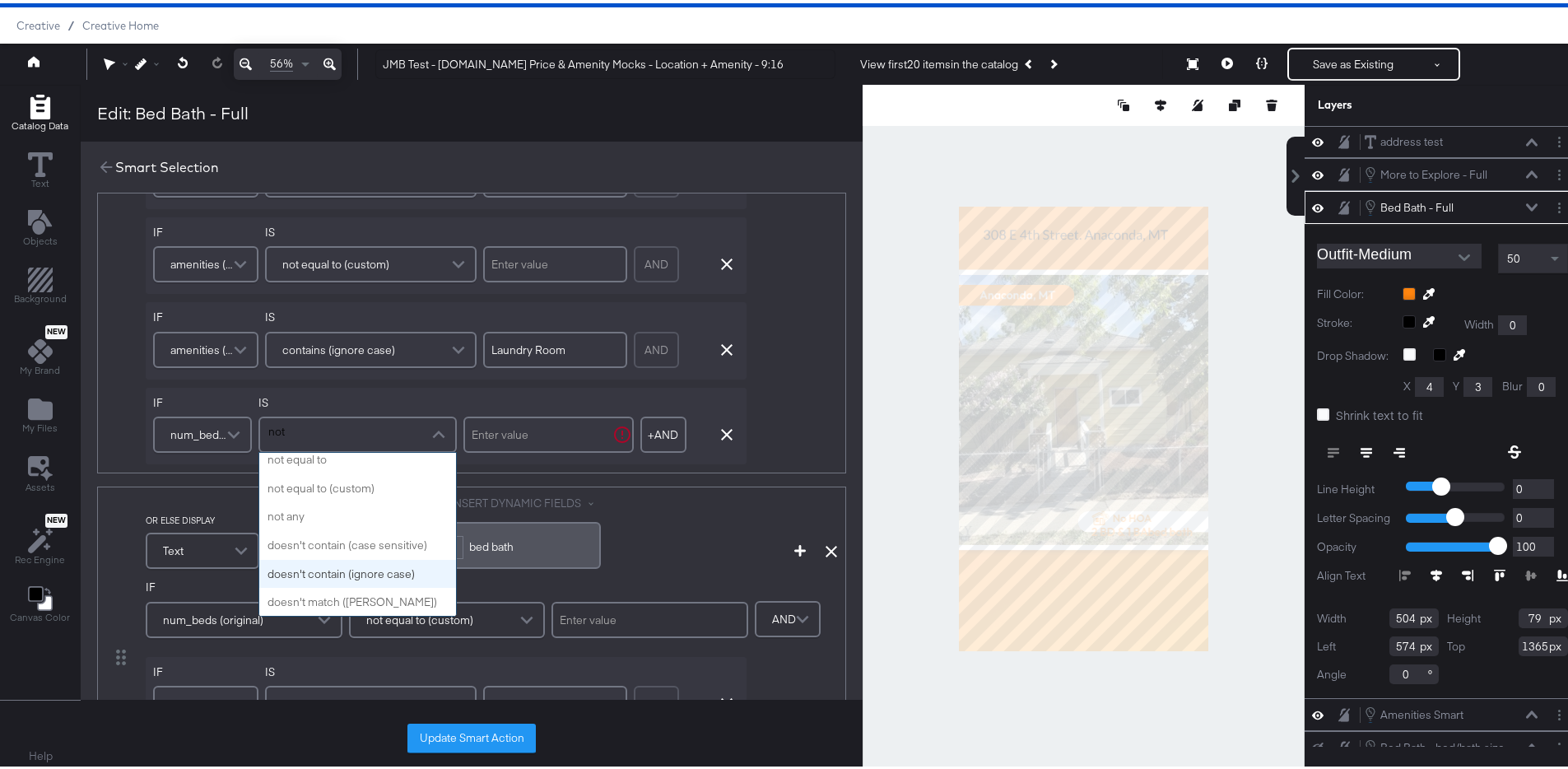type on "not e" 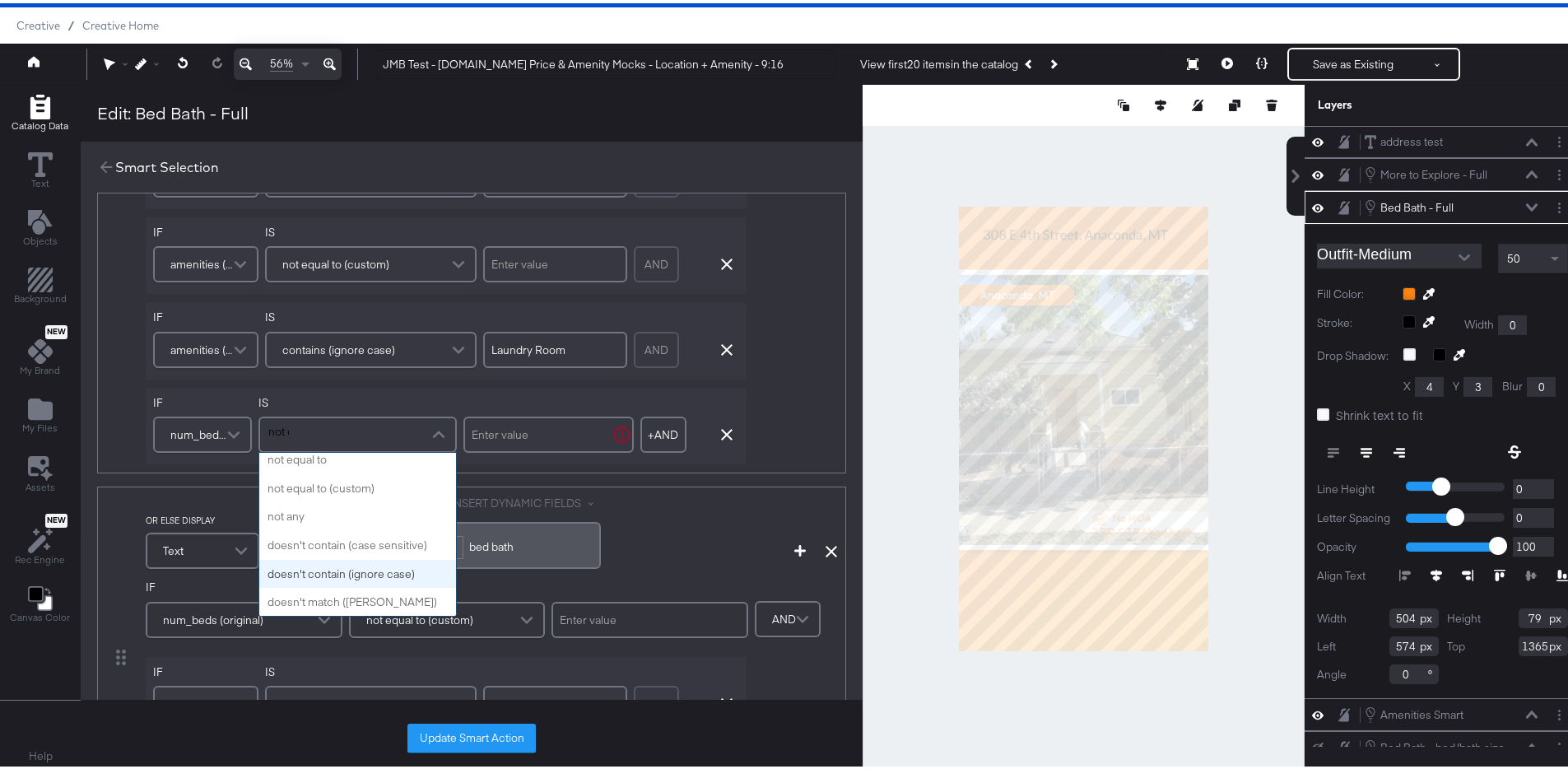 scroll, scrollTop: 0, scrollLeft: 0, axis: both 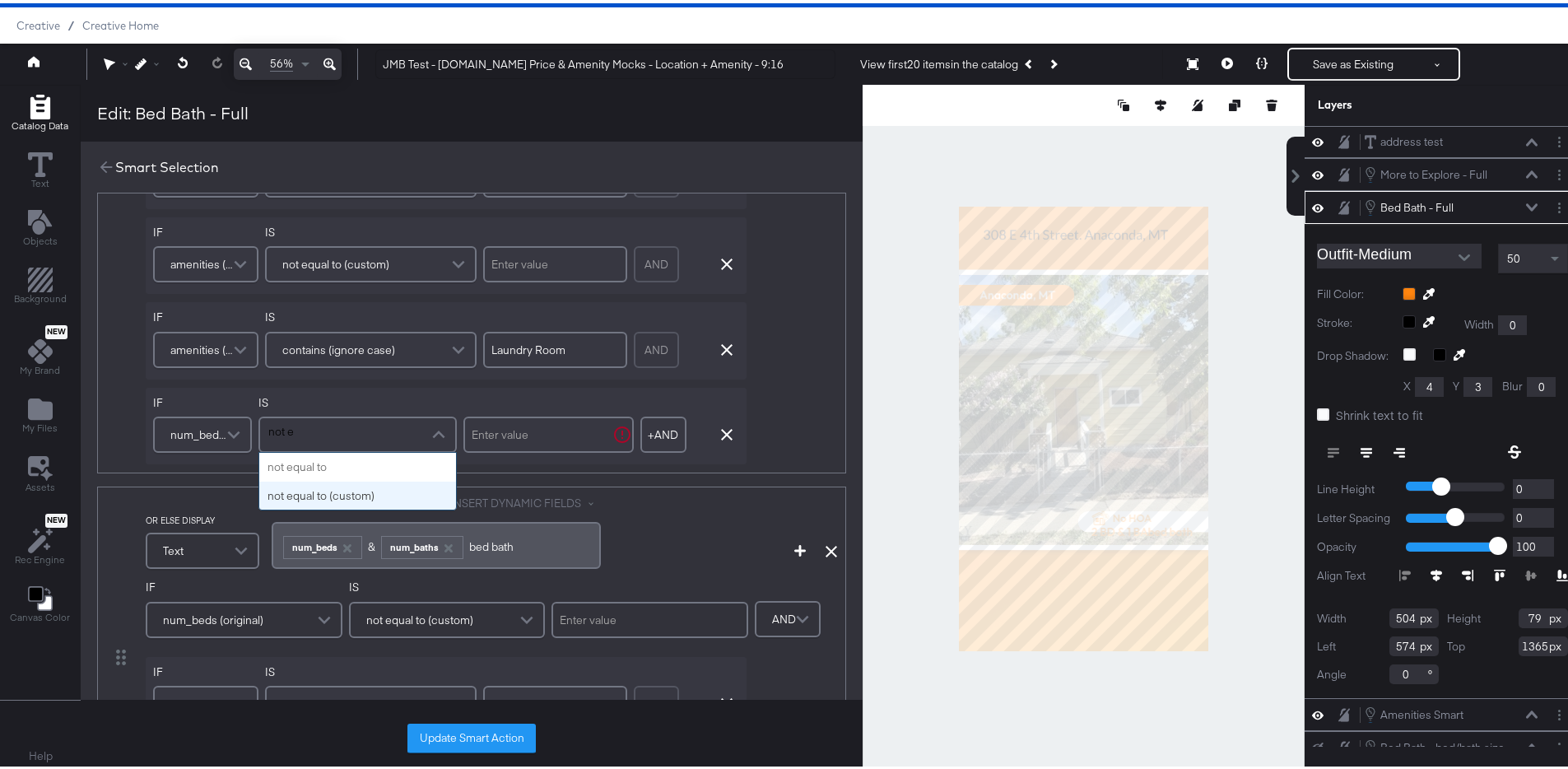 type 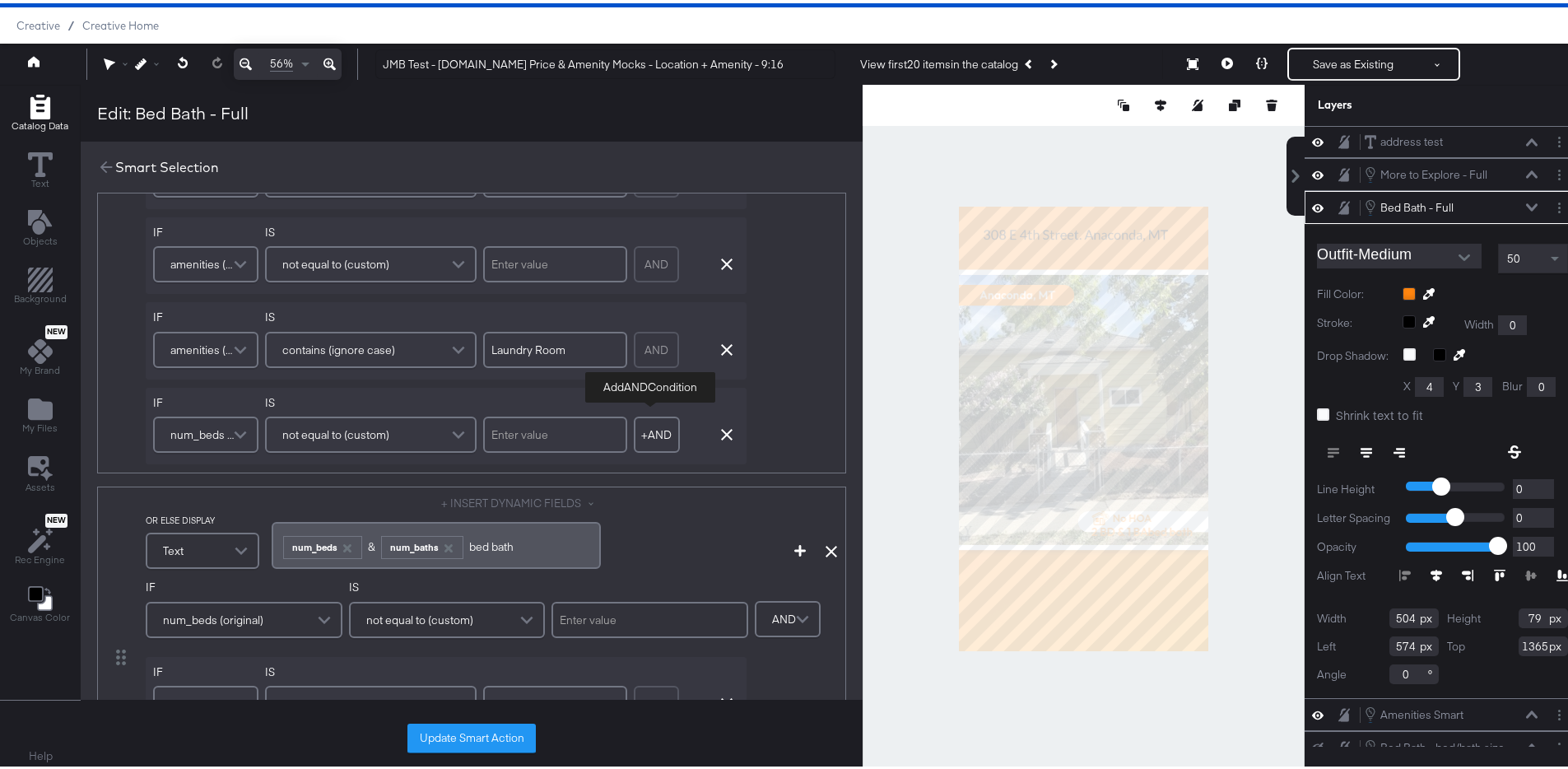 click on "+  AND" at bounding box center (657, 431) 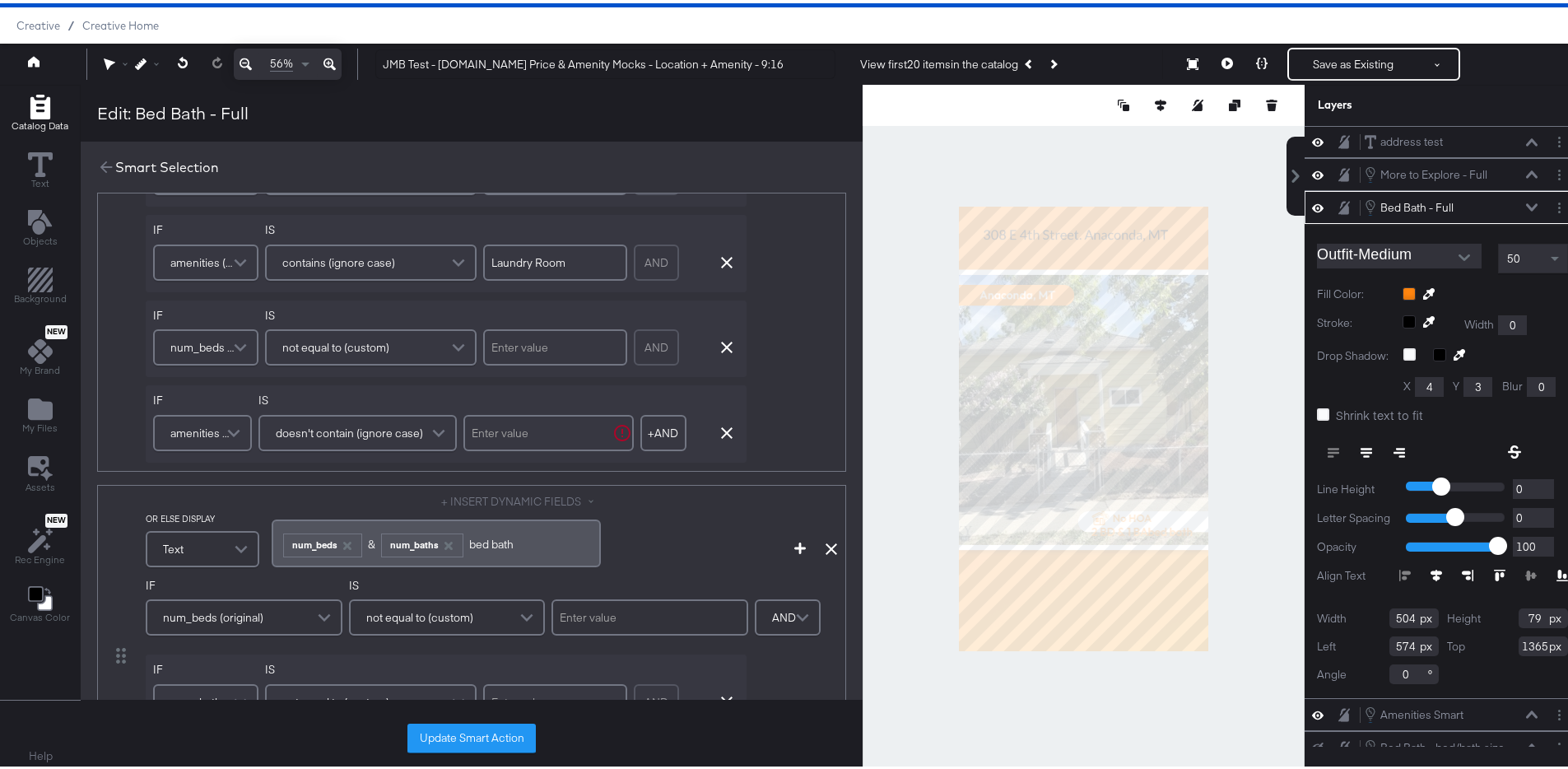 scroll, scrollTop: 809, scrollLeft: 0, axis: vertical 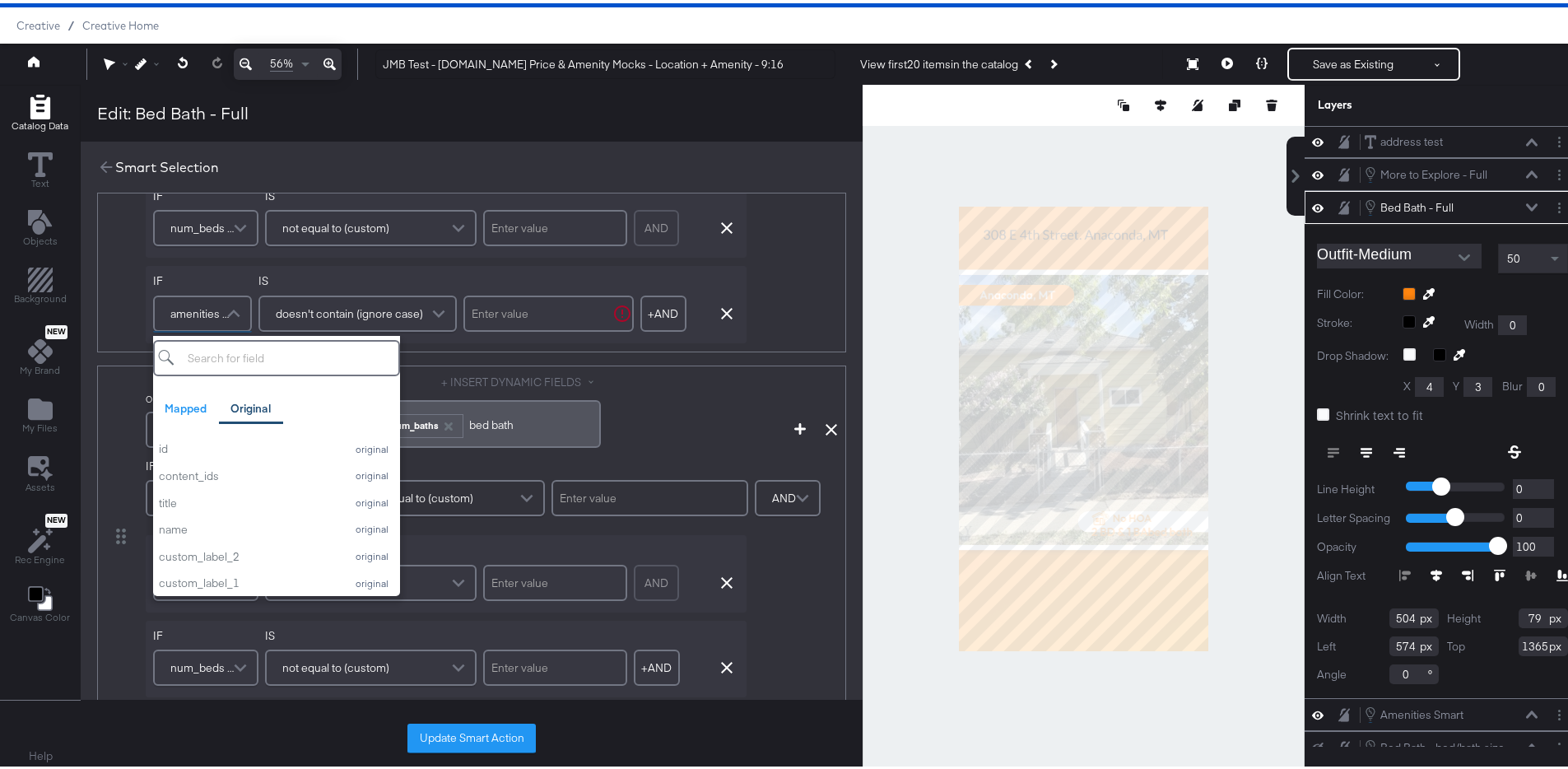 click on "amenities (original)" at bounding box center (200, 310) 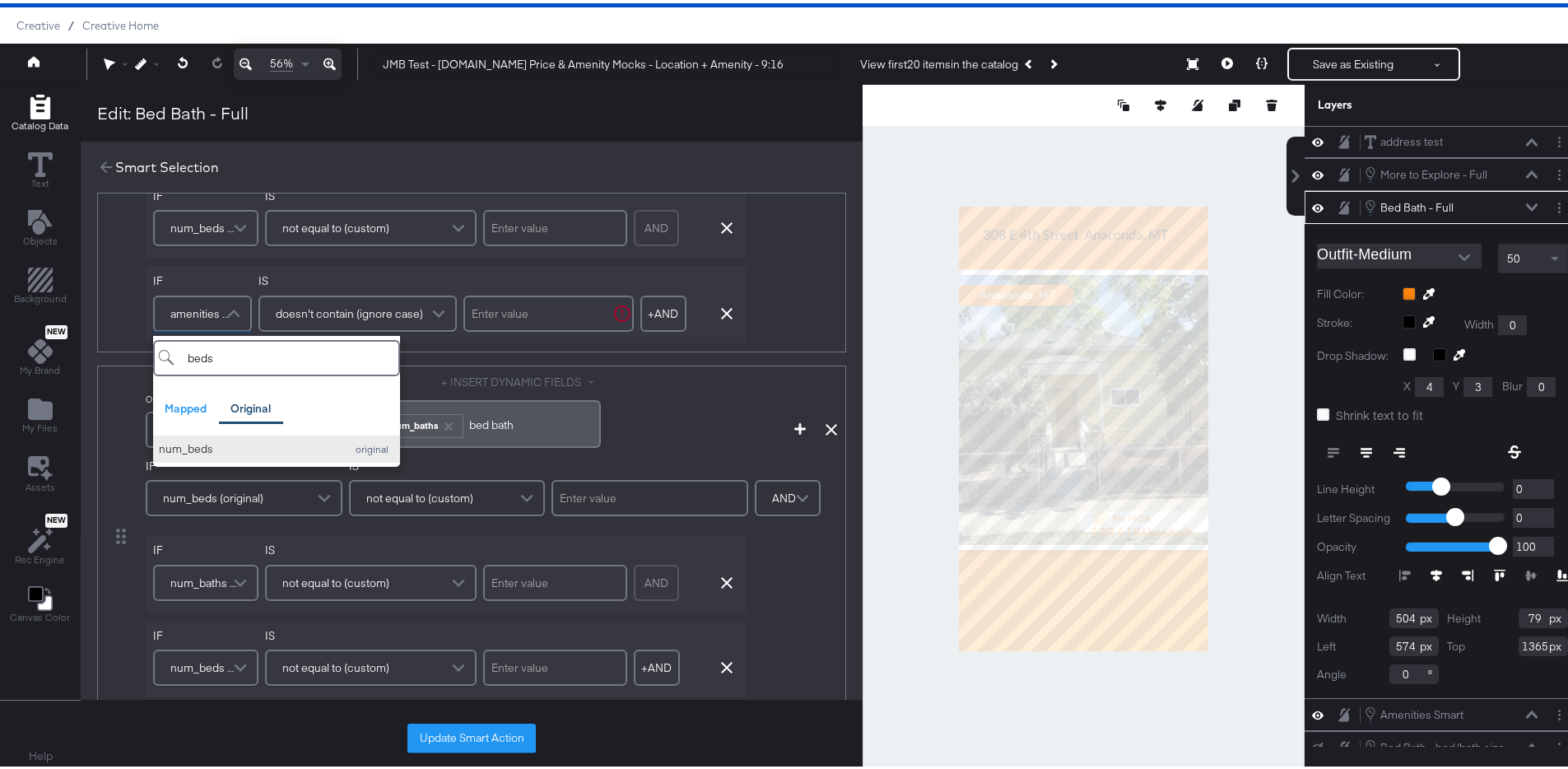 type on "beds" 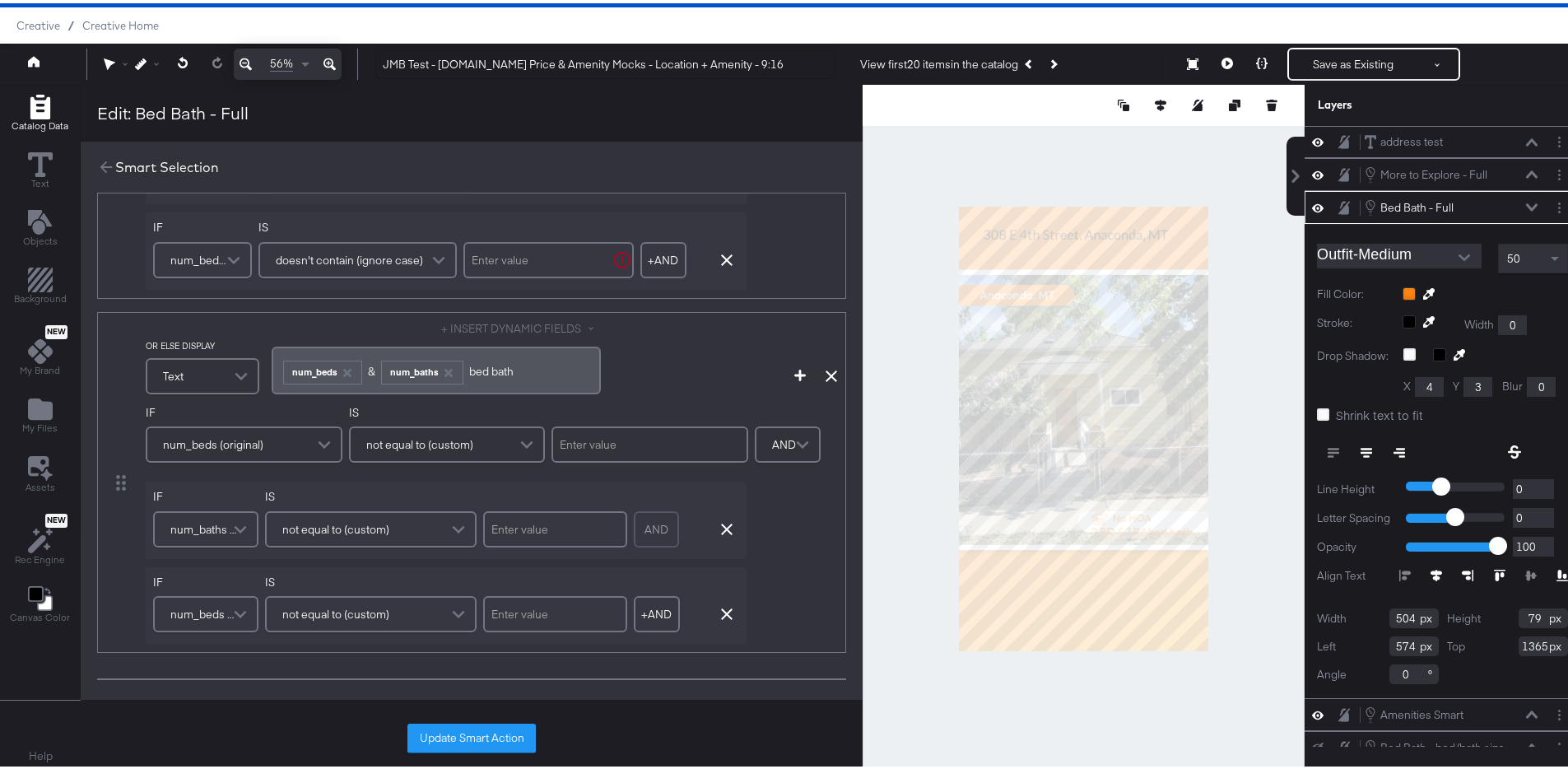 scroll, scrollTop: 874, scrollLeft: 0, axis: vertical 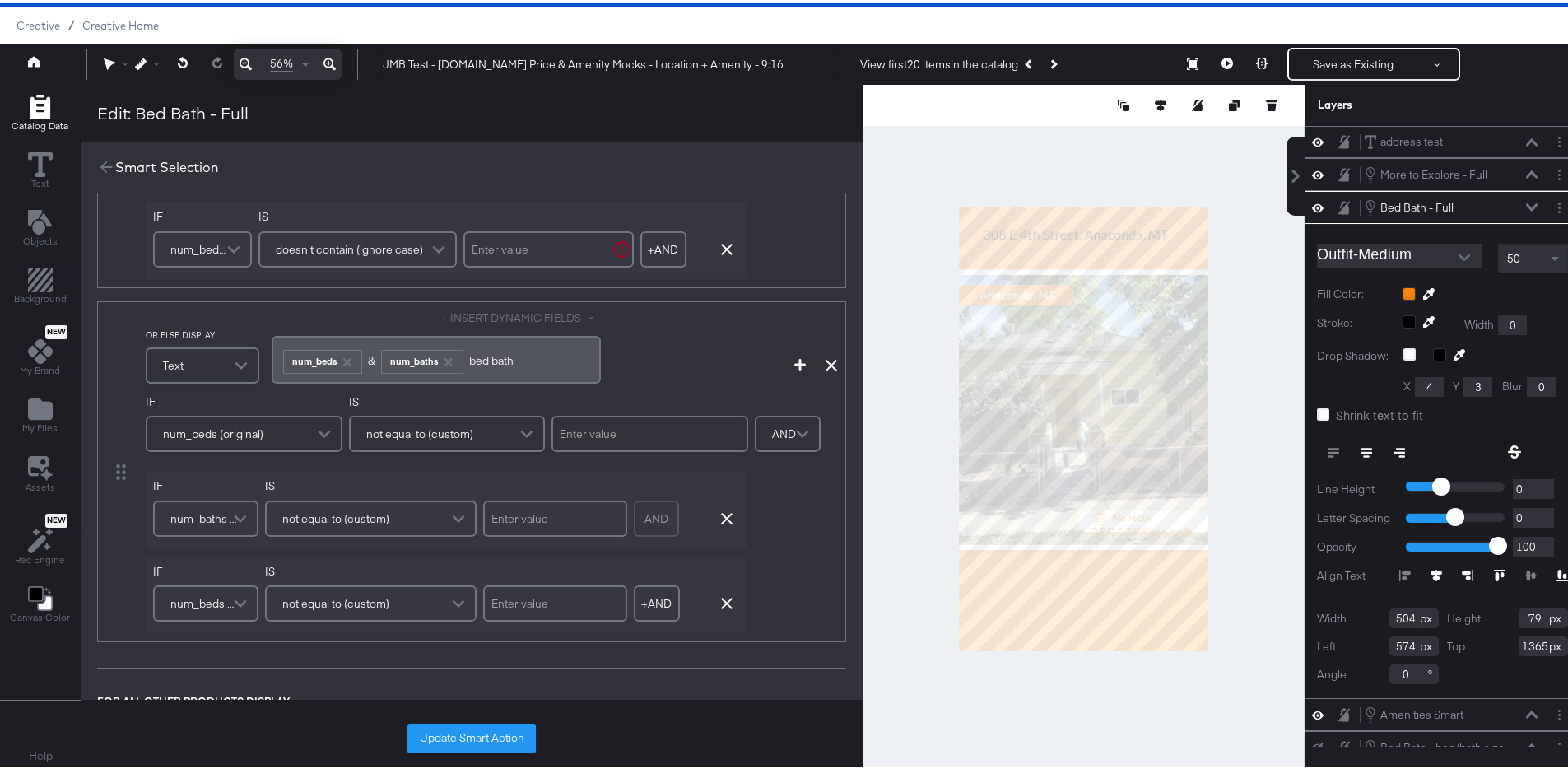 click on "num_baths (original)" at bounding box center [203, 515] 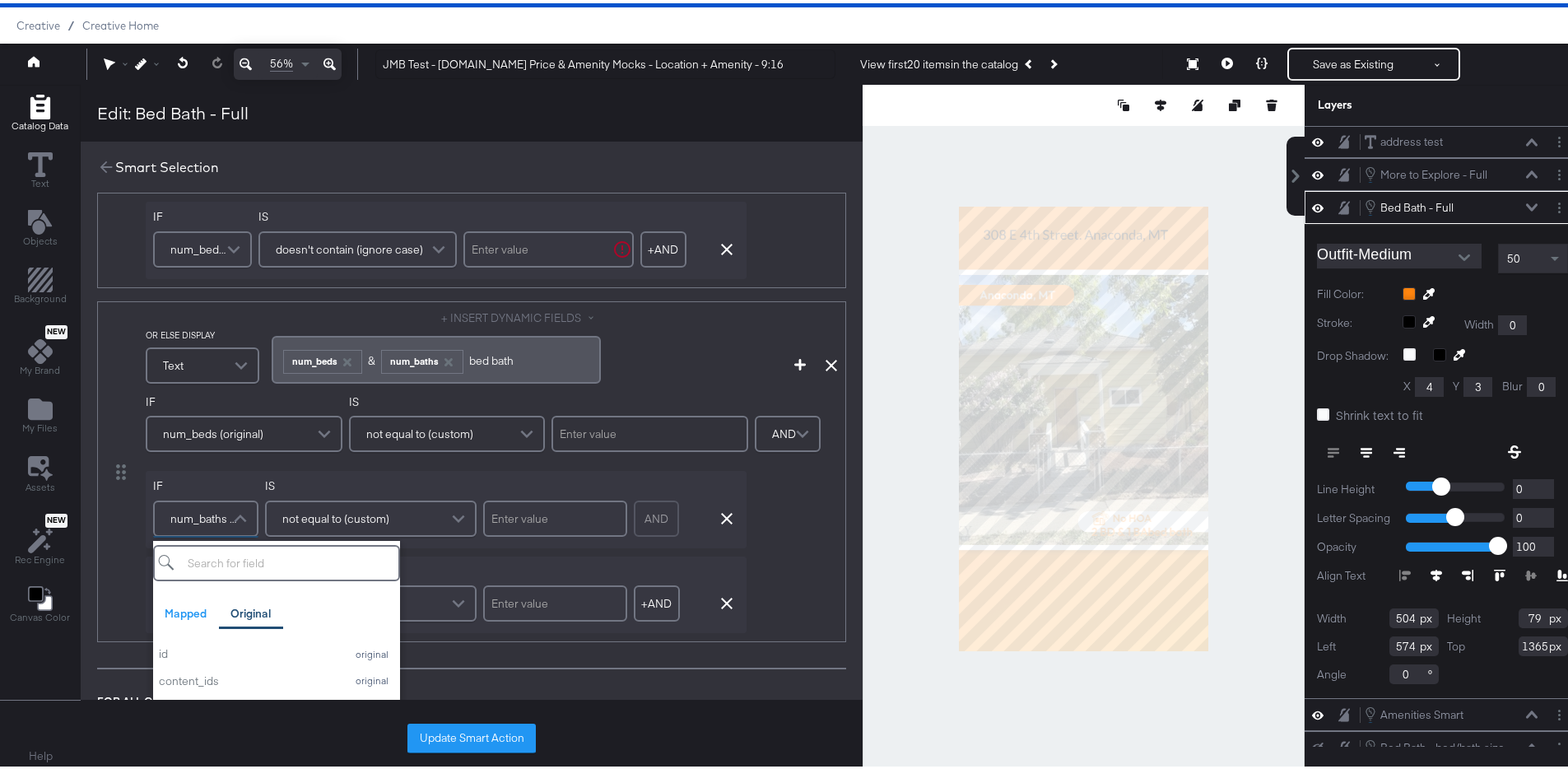 click on "num_baths (original)" at bounding box center [203, 515] 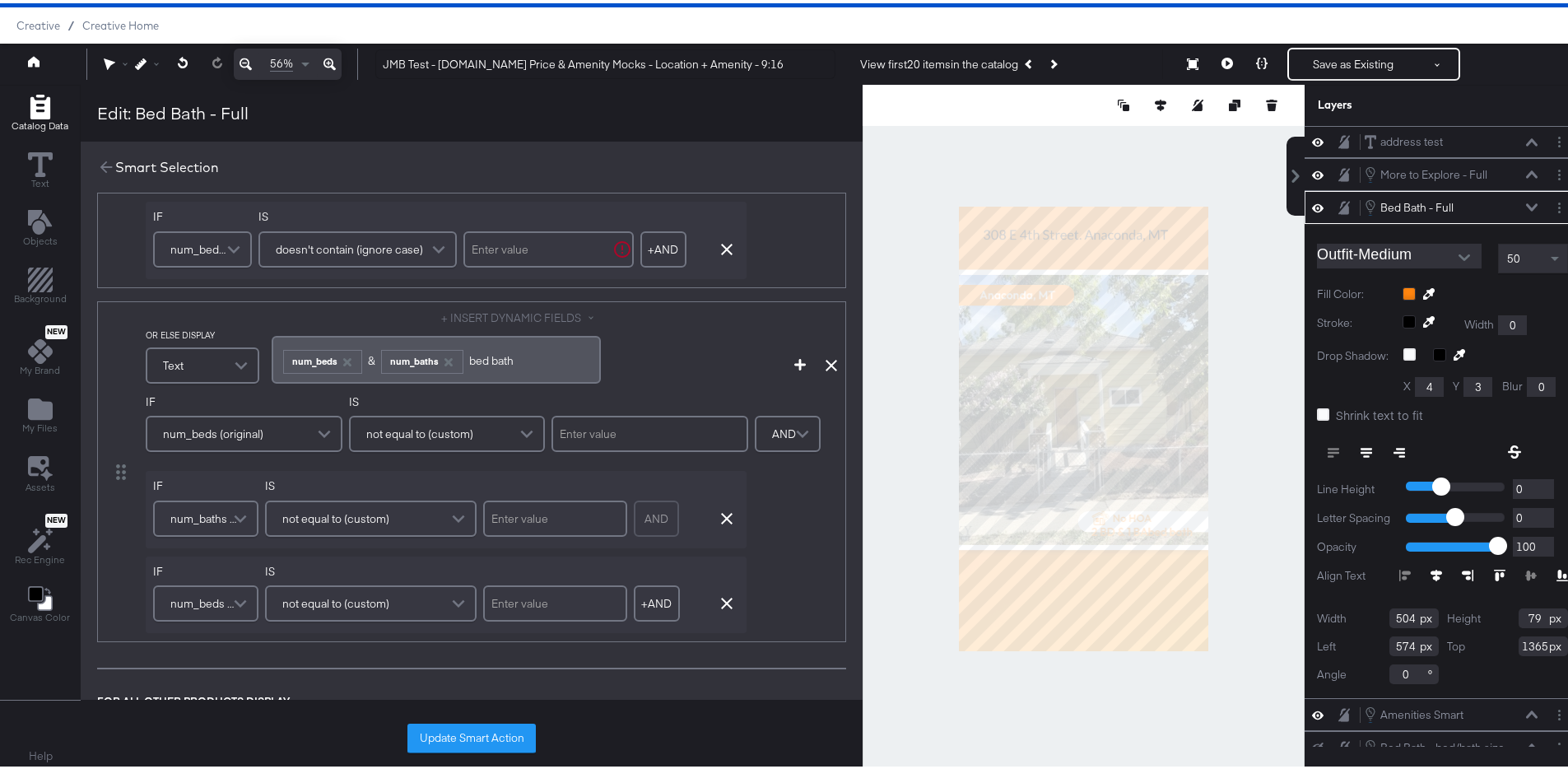 click on "num_beds (original)" at bounding box center [203, 600] 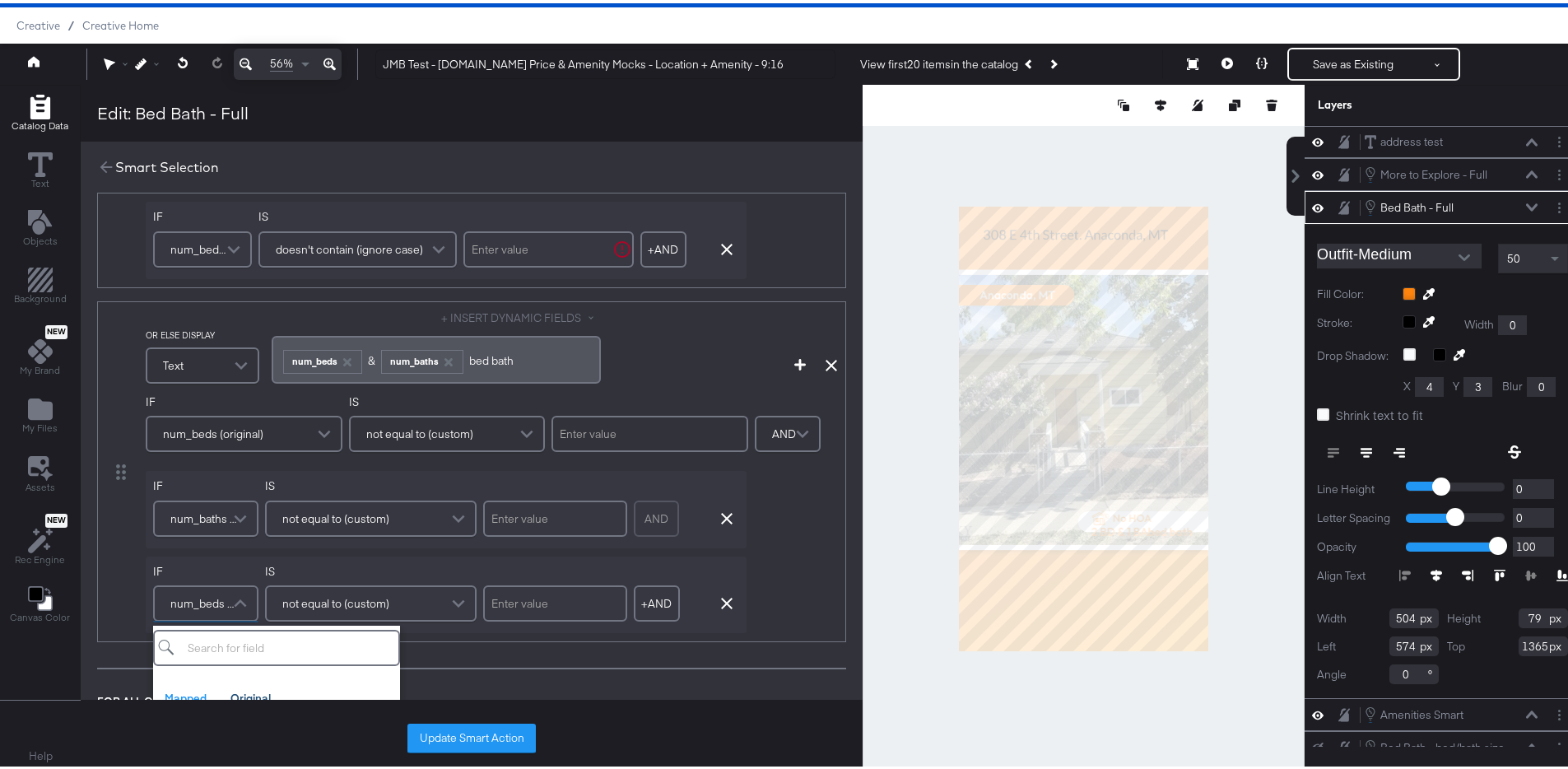 click on "num_beds (original)" at bounding box center [203, 600] 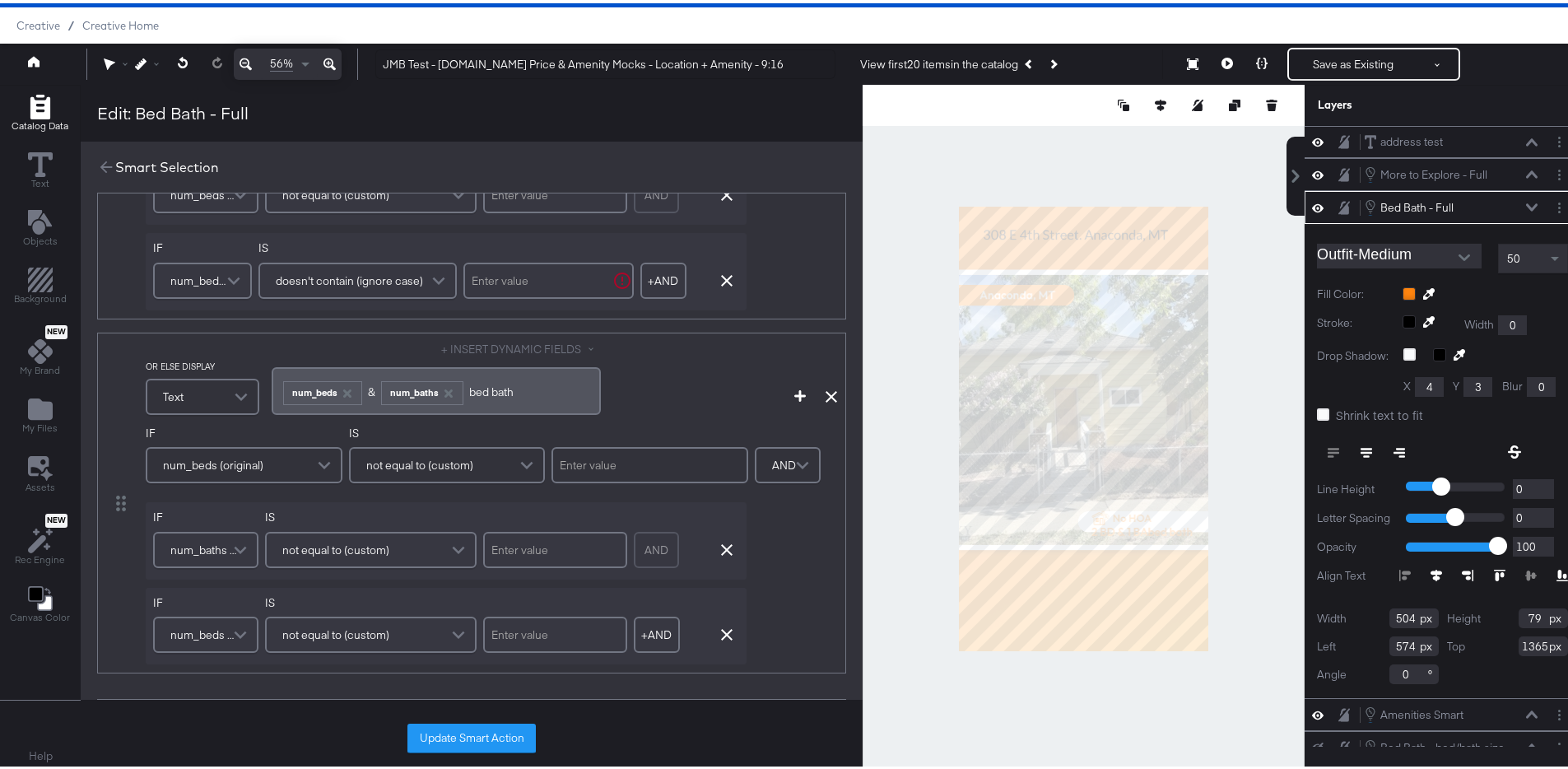 scroll, scrollTop: 766, scrollLeft: 0, axis: vertical 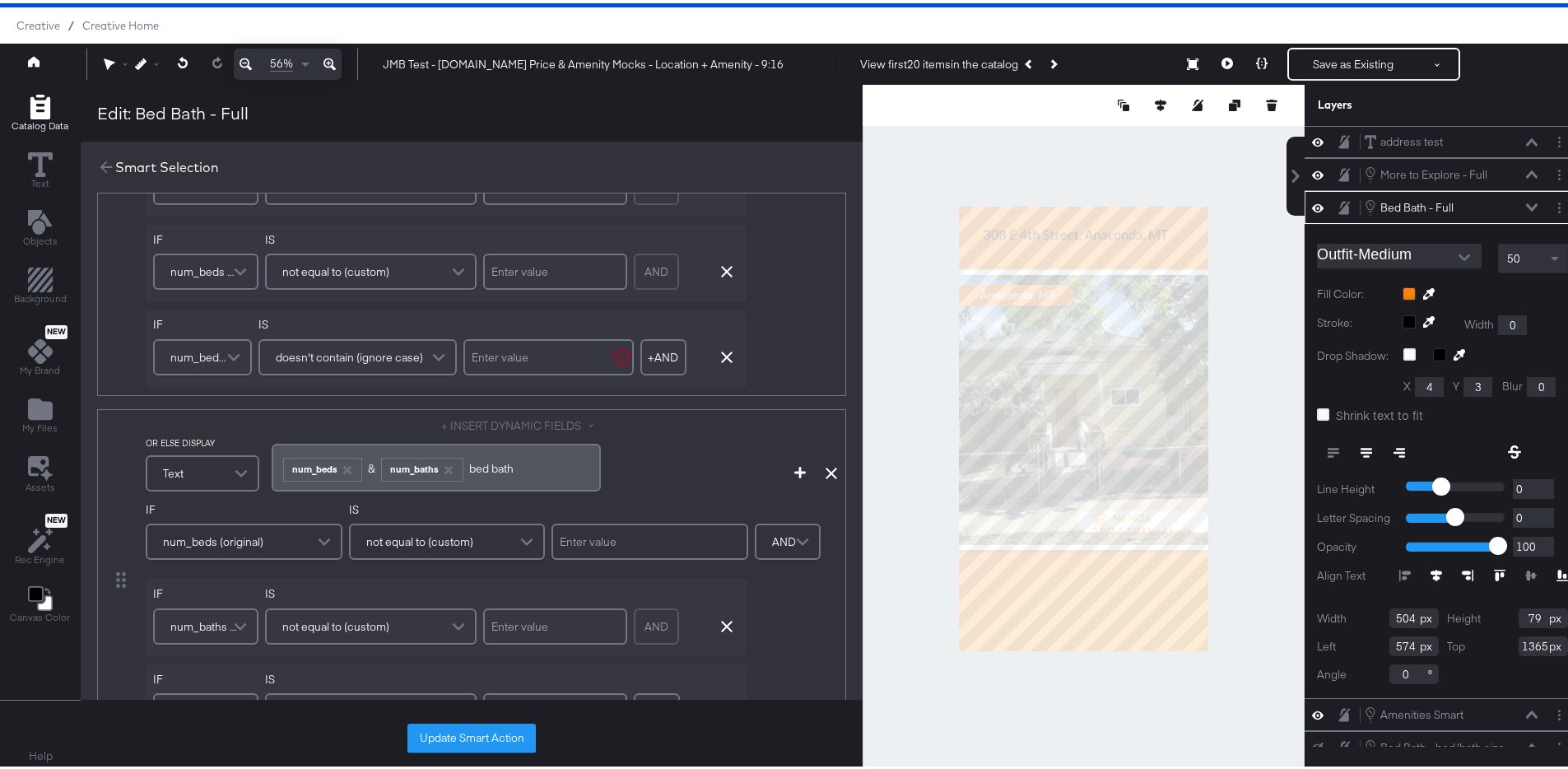 click on "num_beds (original)" at bounding box center [200, 354] 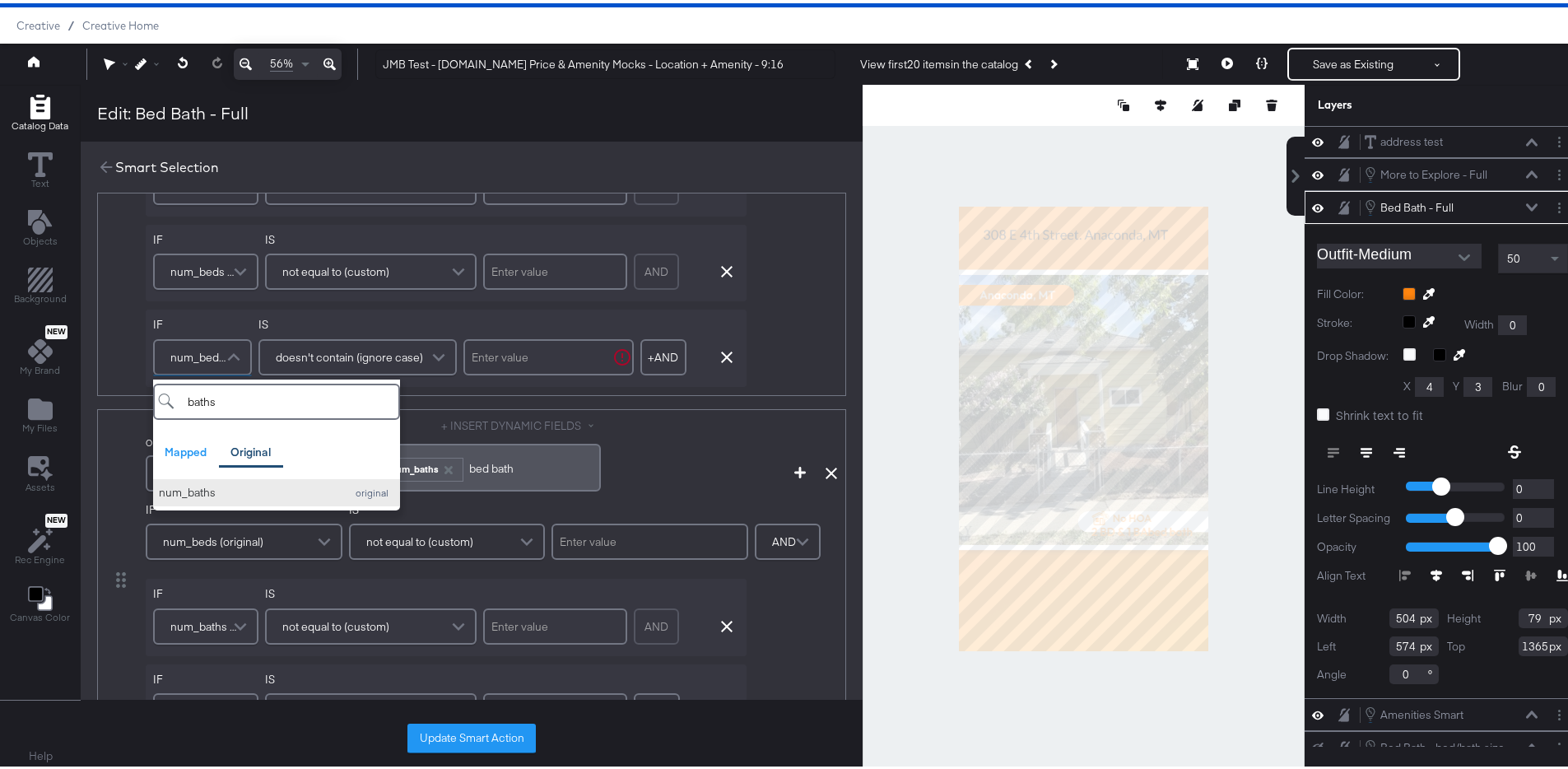 type on "baths" 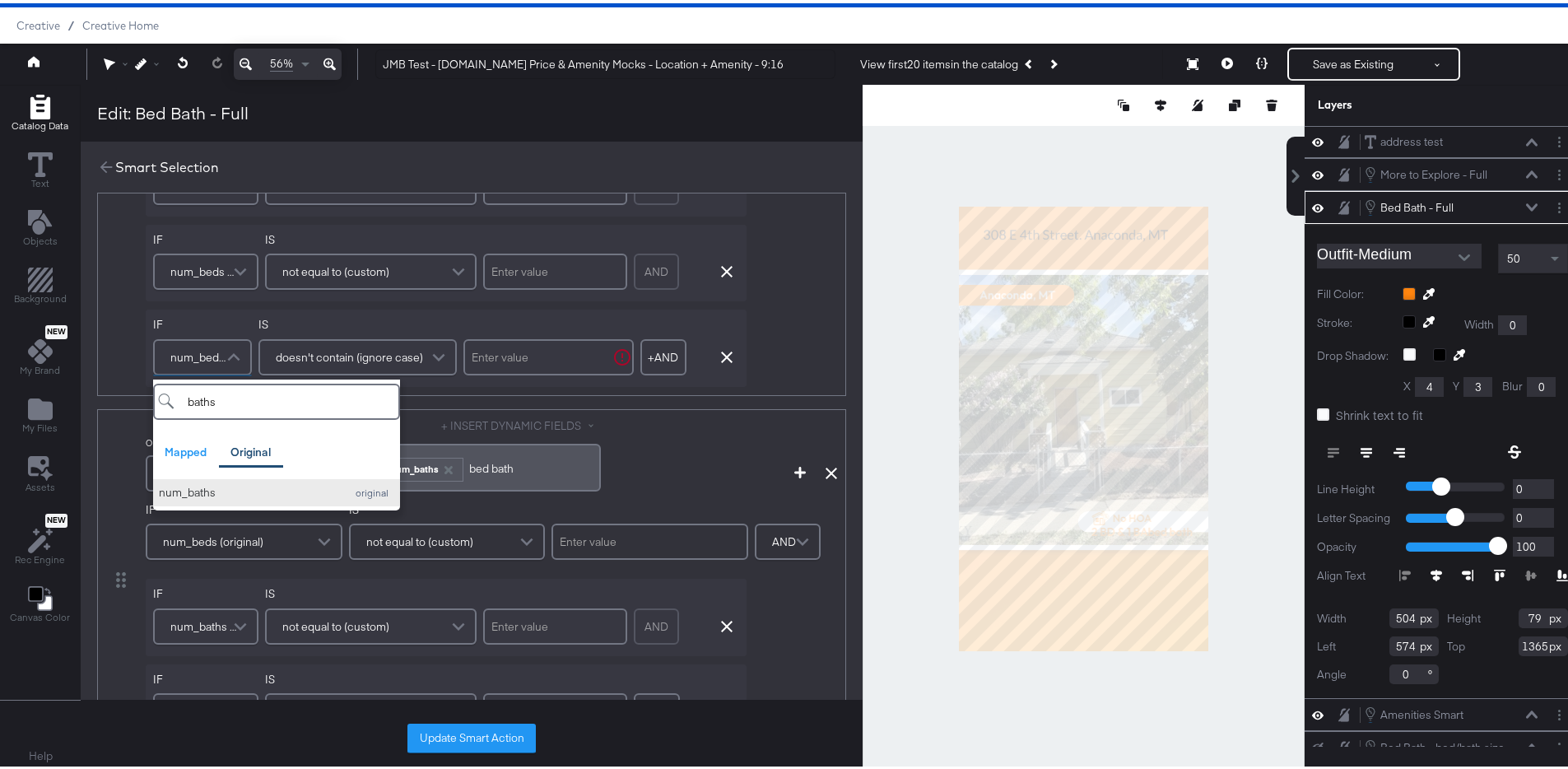 click on "num_baths" at bounding box center (248, 489) 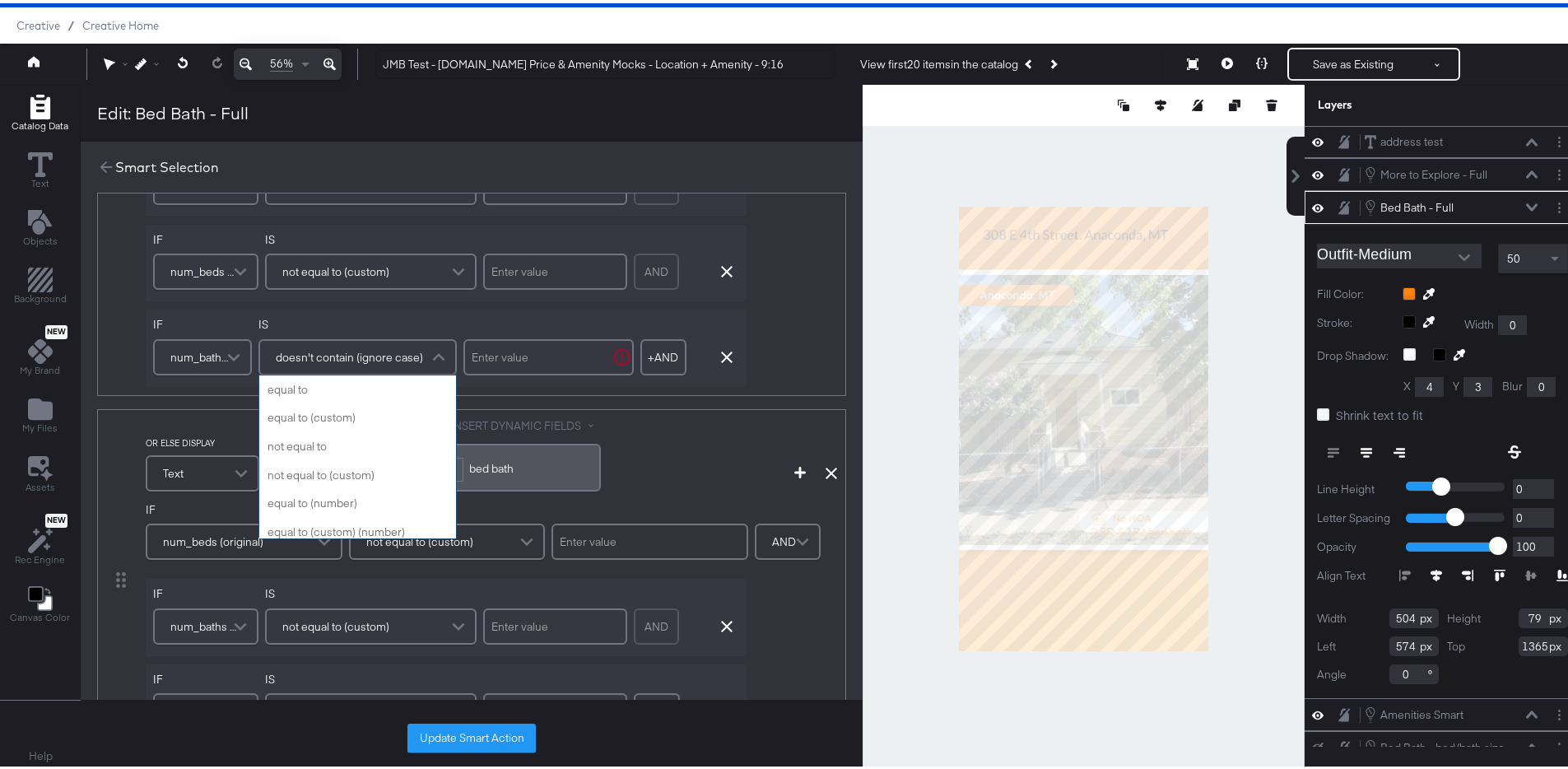 click on "doesn't contain (ignore case)" at bounding box center [349, 354] 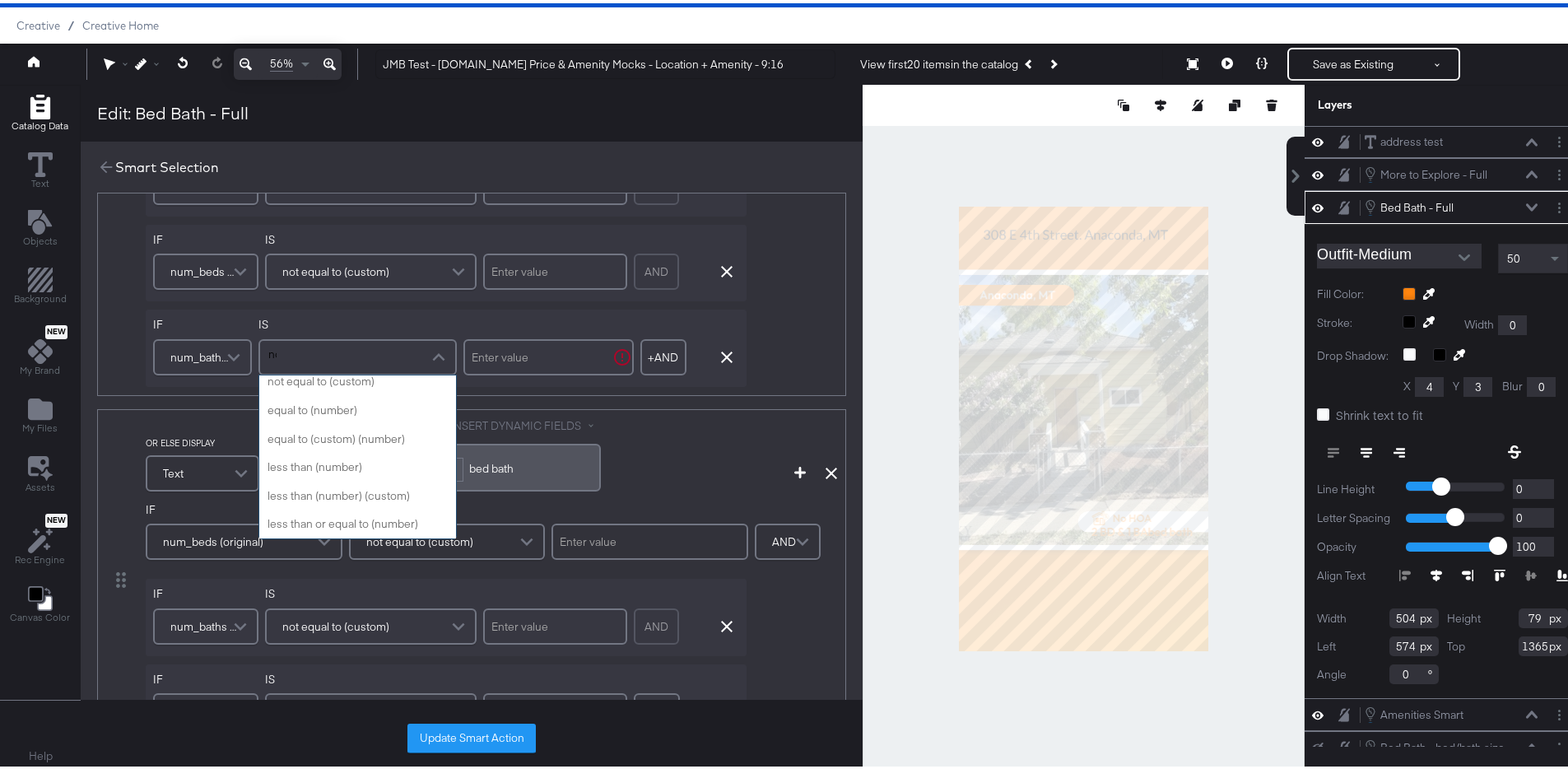 type on "not" 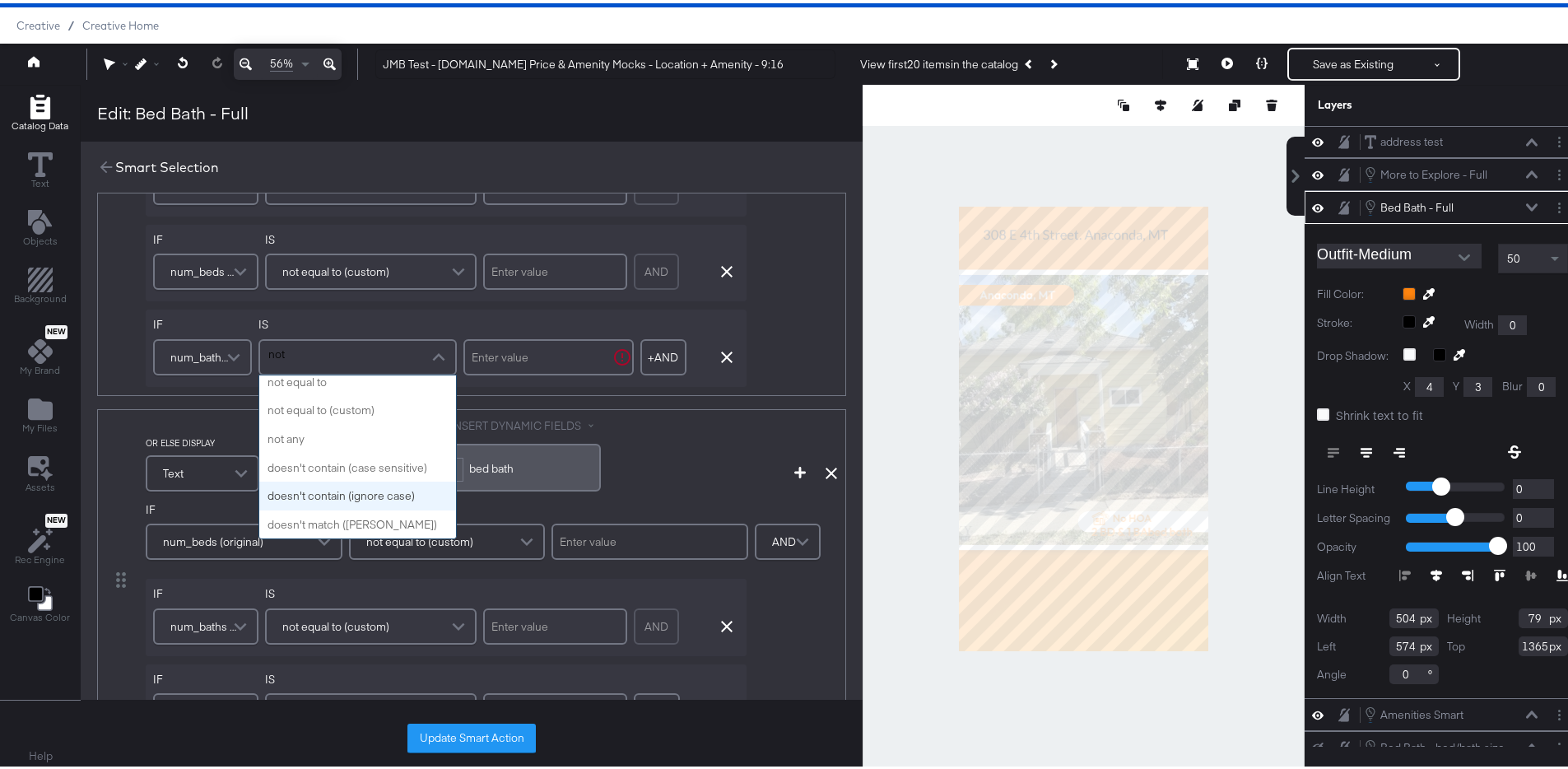 scroll, scrollTop: 7, scrollLeft: 0, axis: vertical 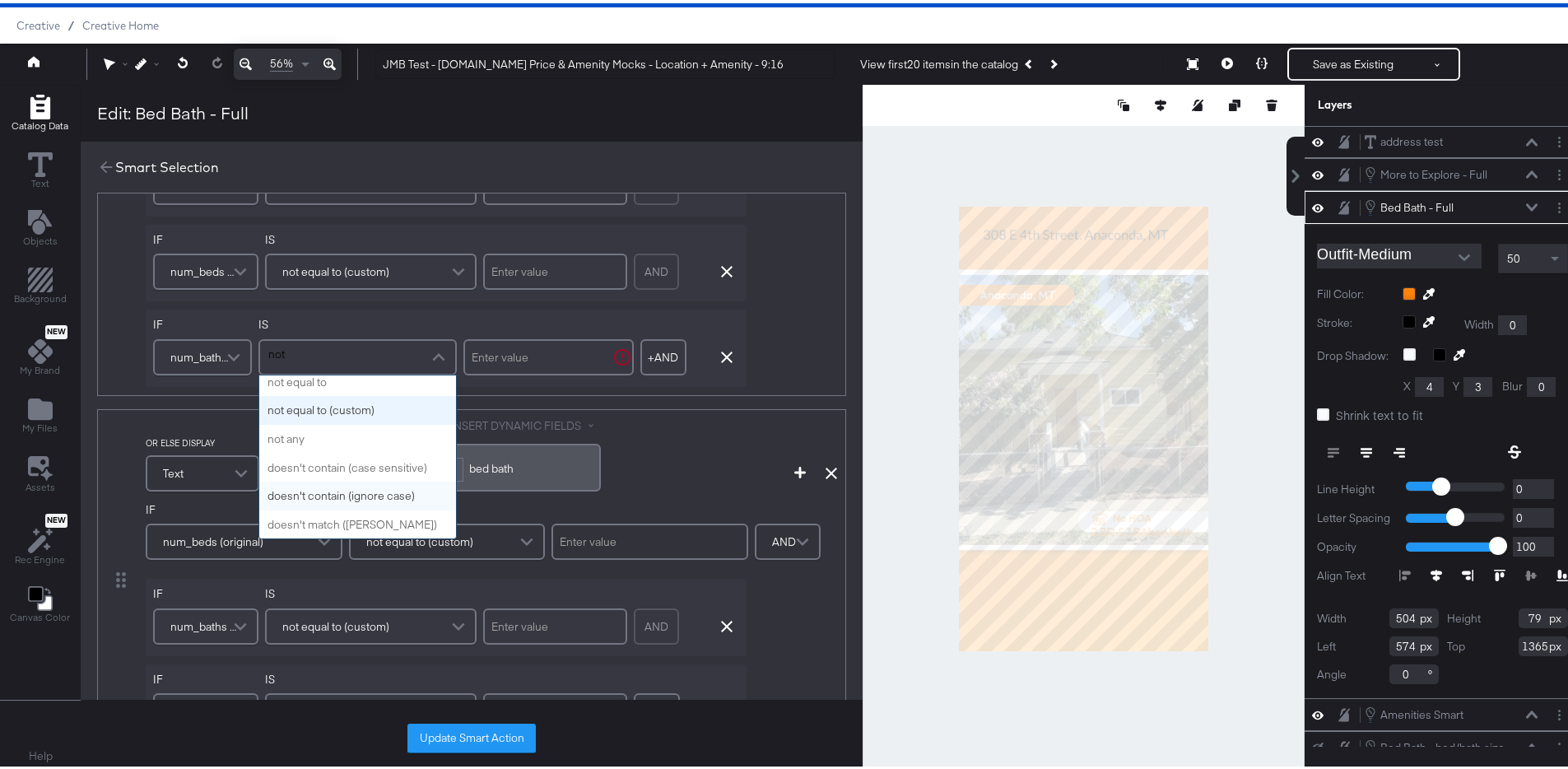 type 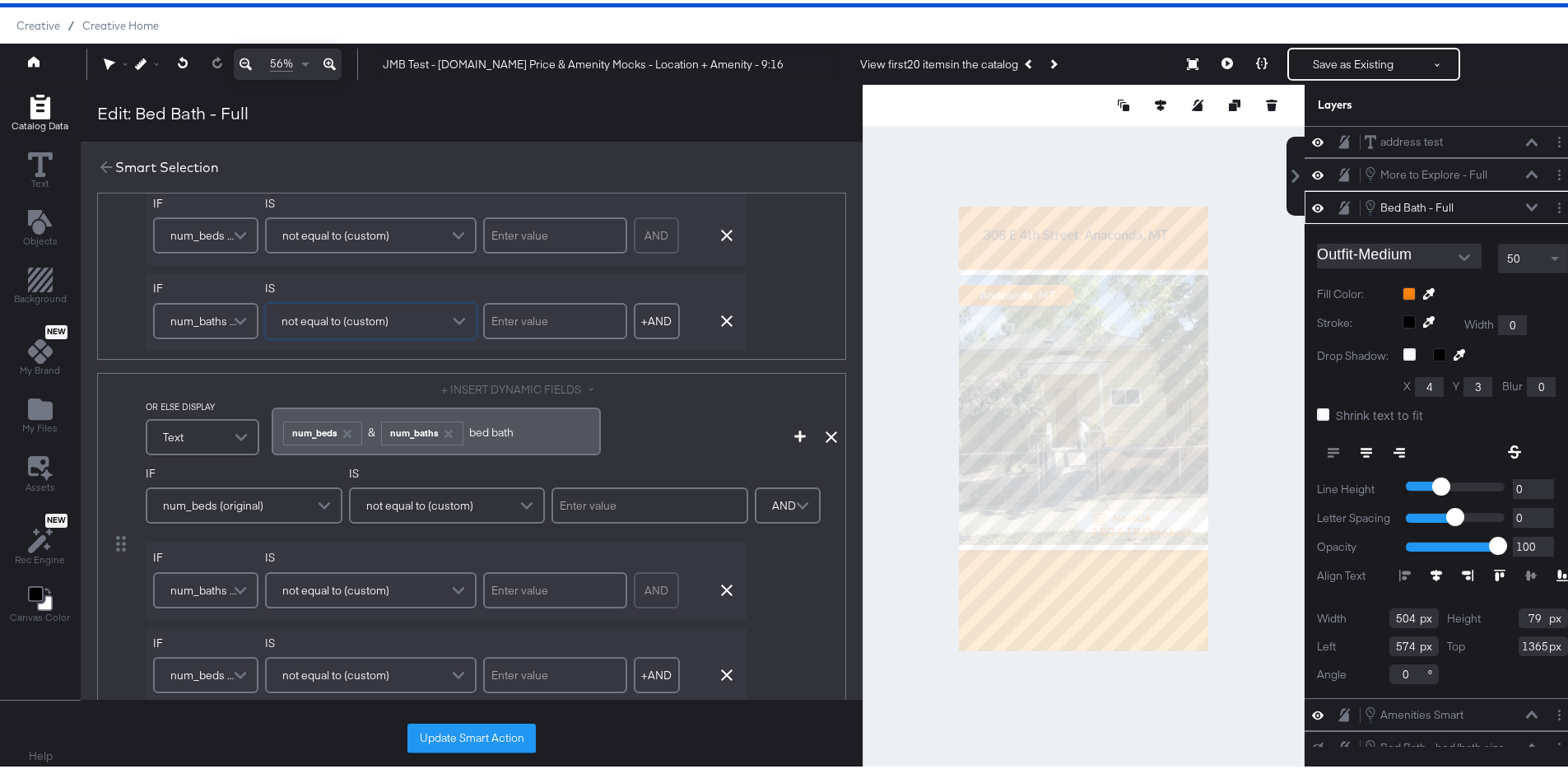 scroll, scrollTop: 813, scrollLeft: 0, axis: vertical 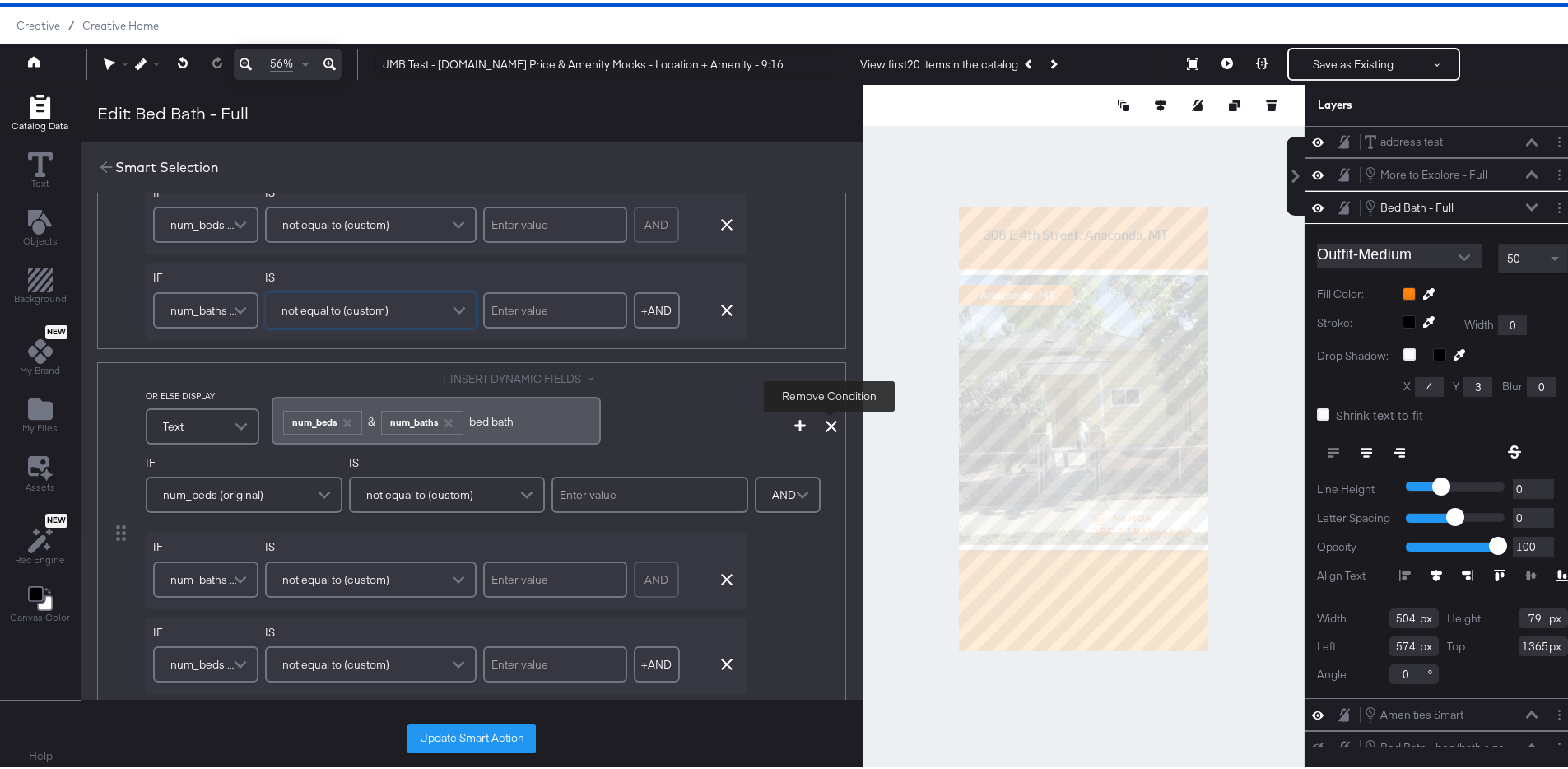 click 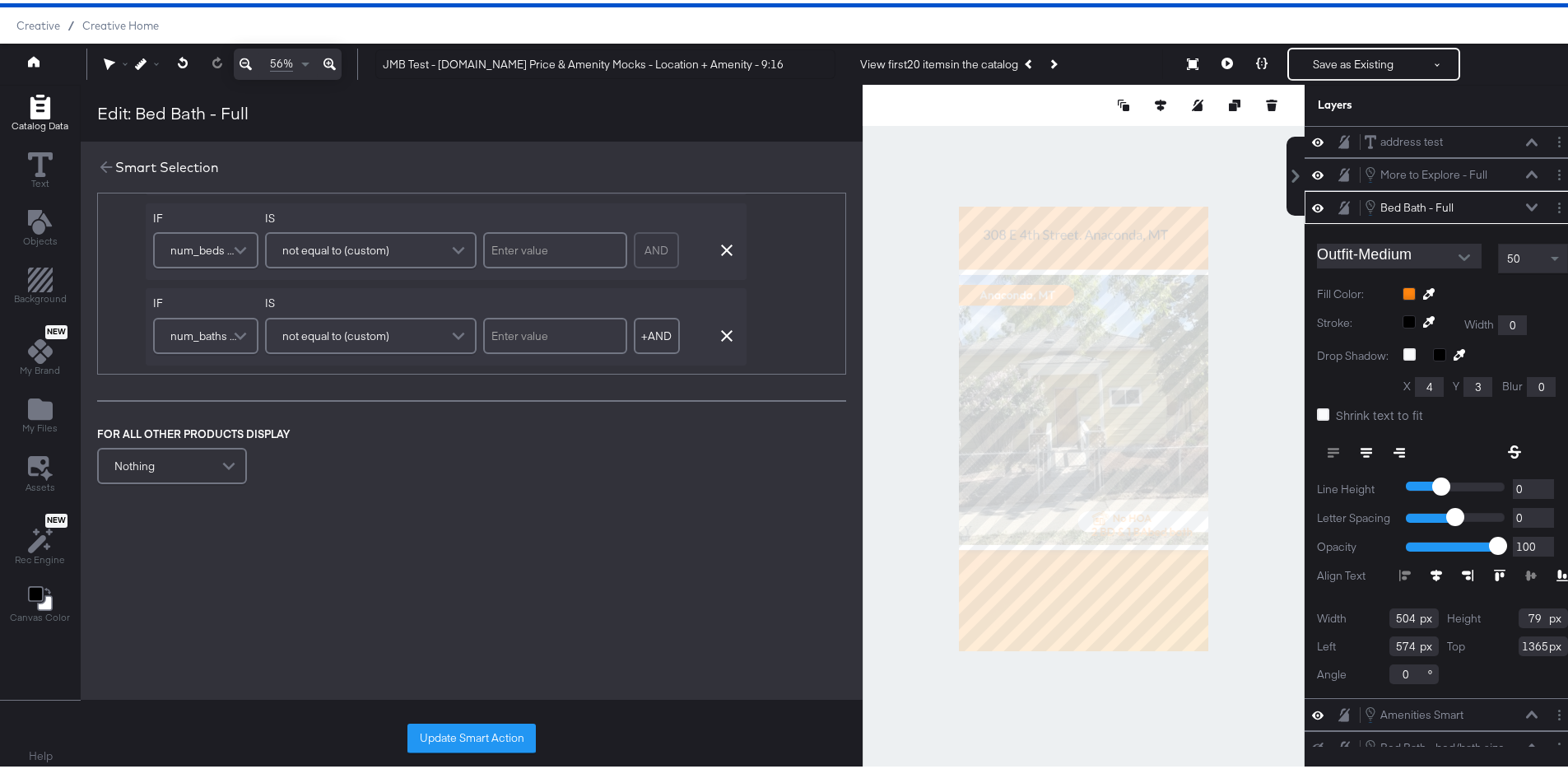 scroll, scrollTop: 799, scrollLeft: 0, axis: vertical 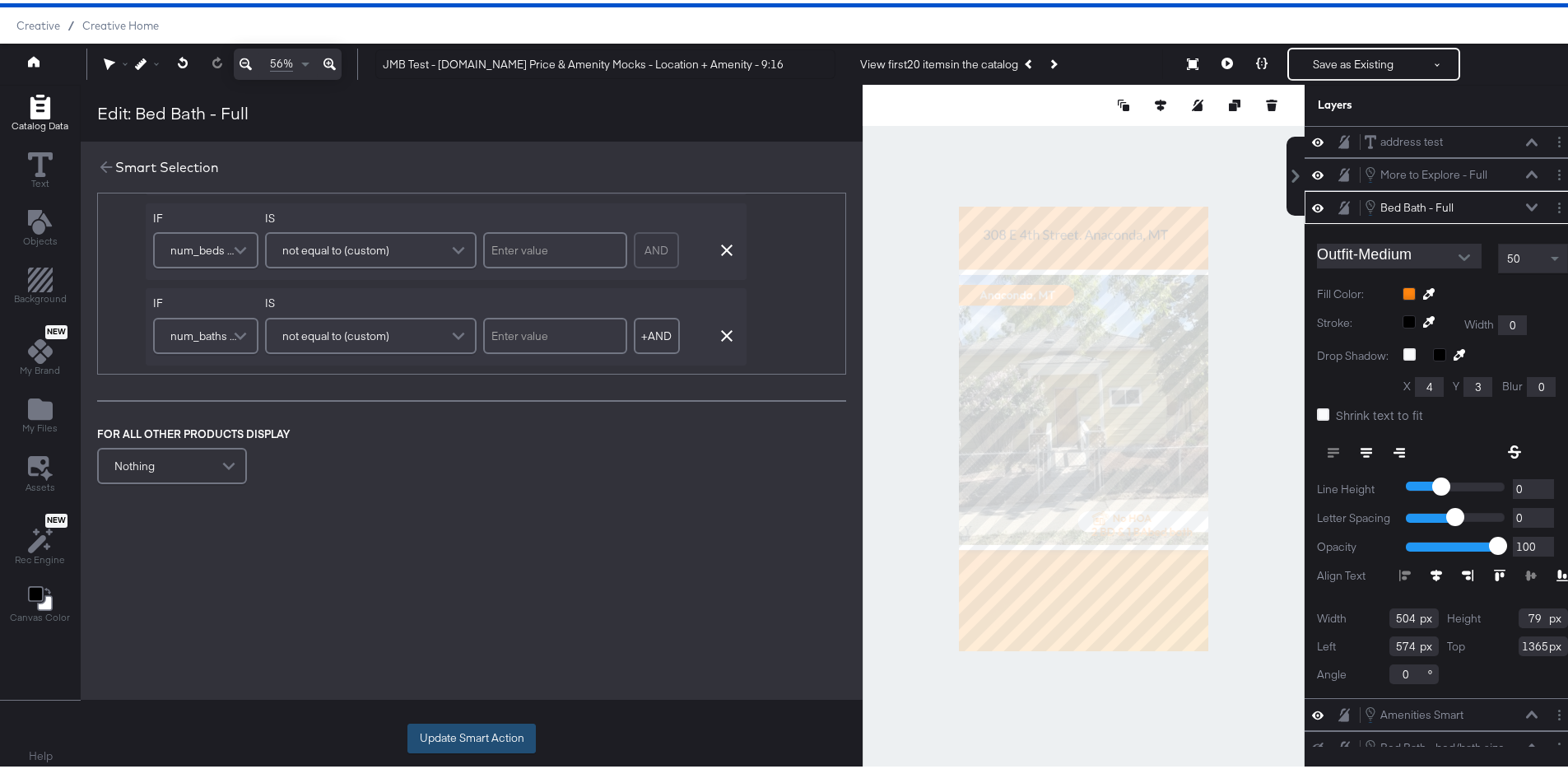 click on "Update Smart Action" at bounding box center (472, 735) 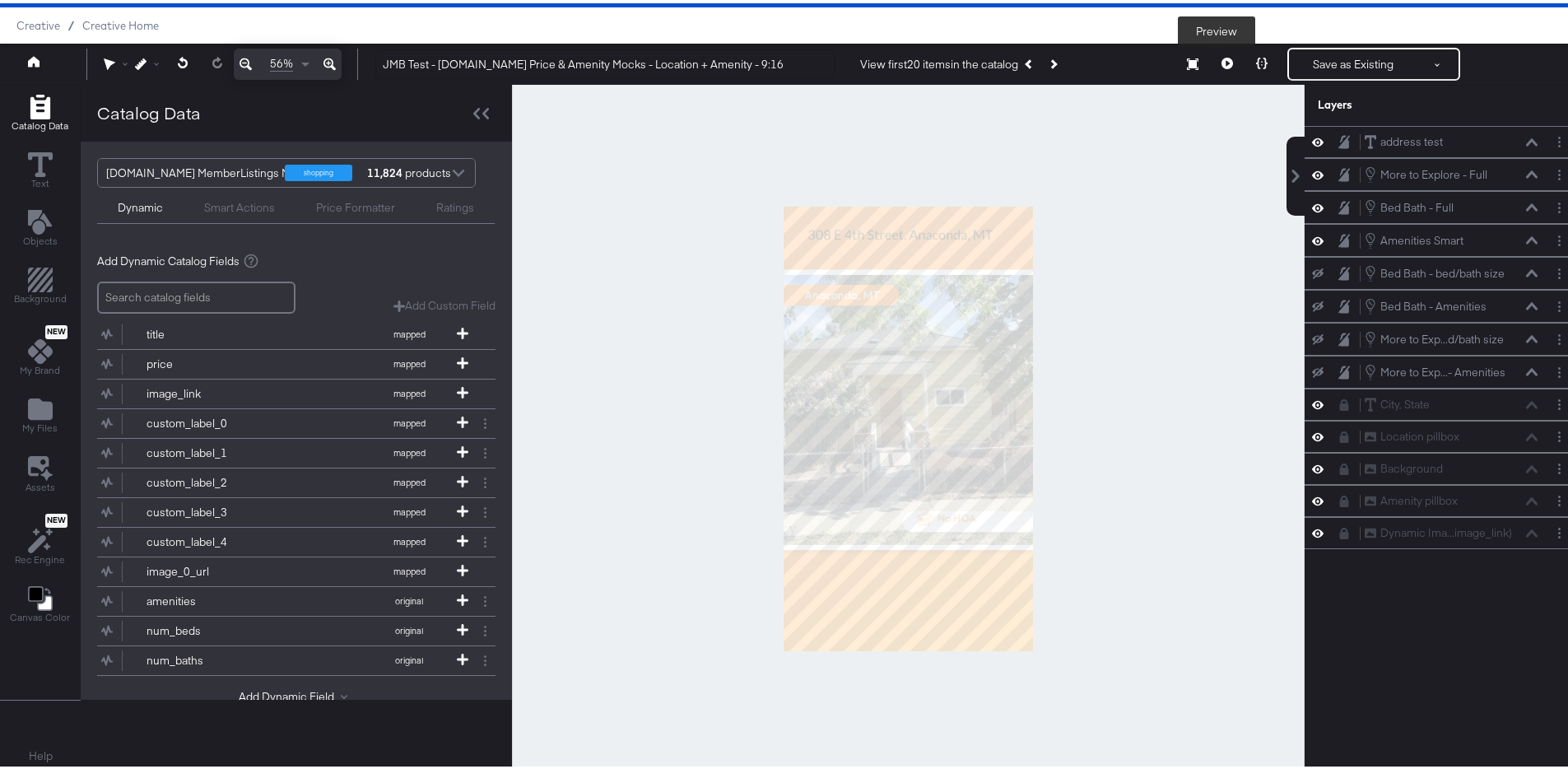 click at bounding box center [1227, 61] 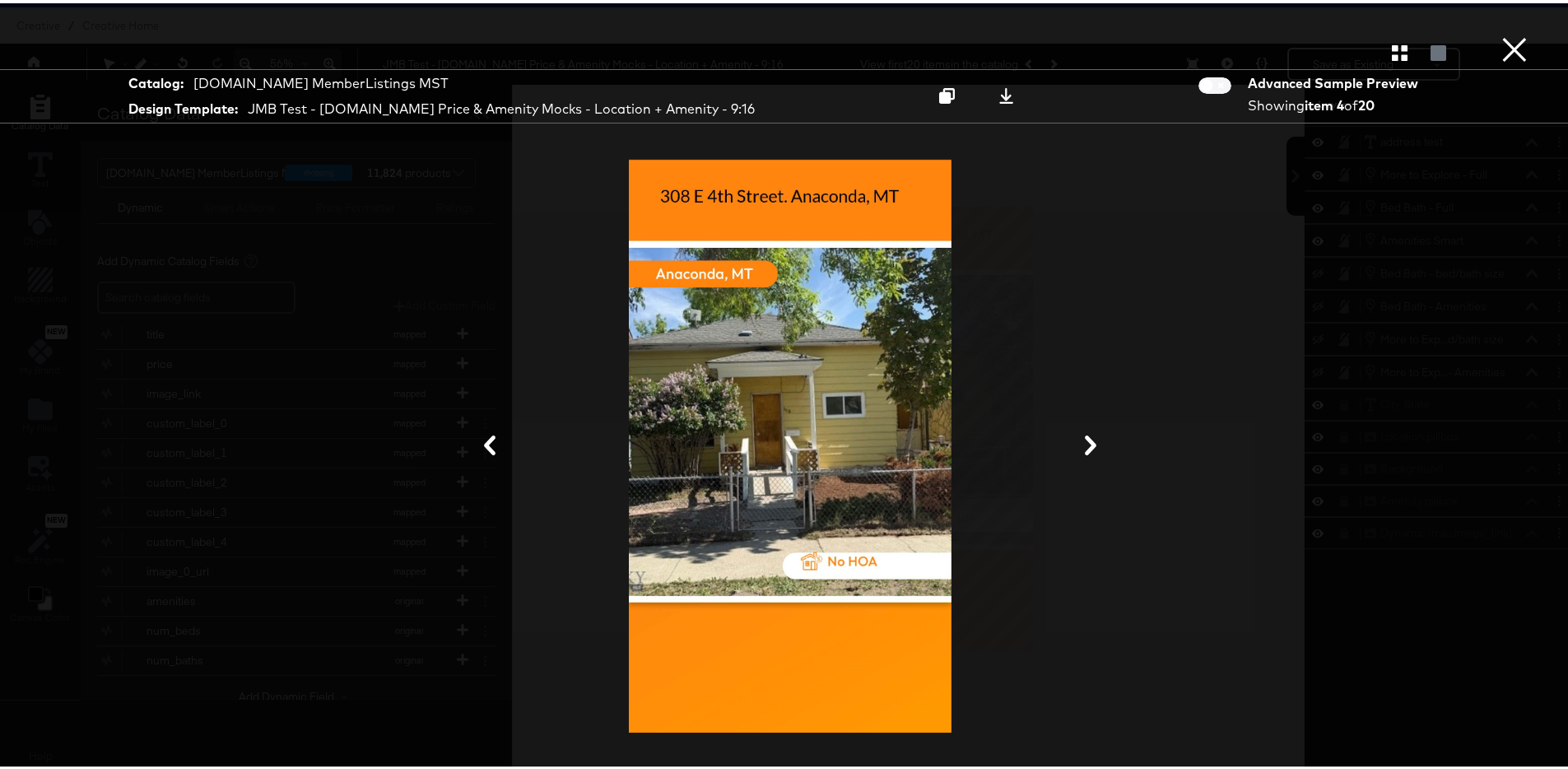 click 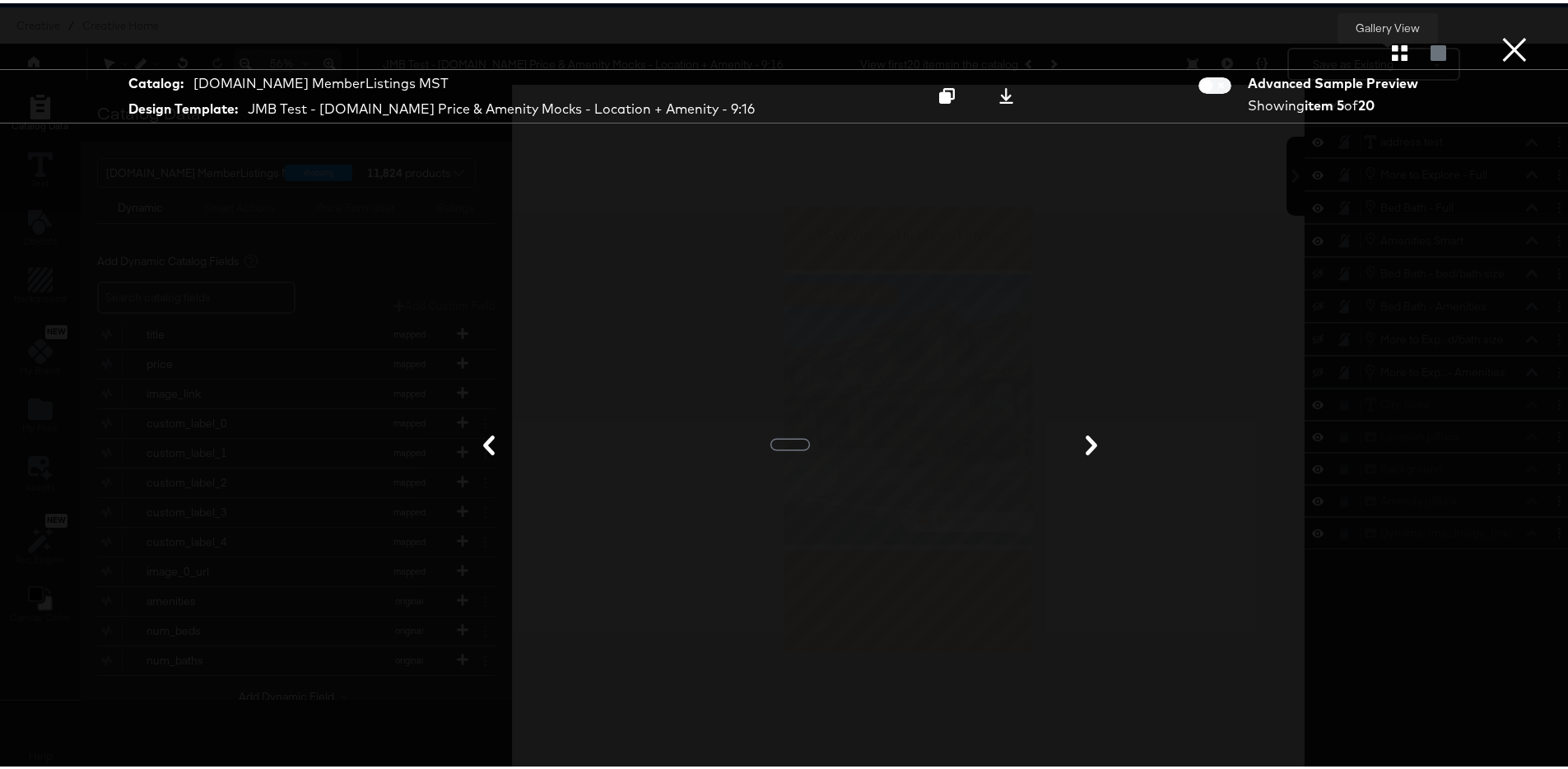 click 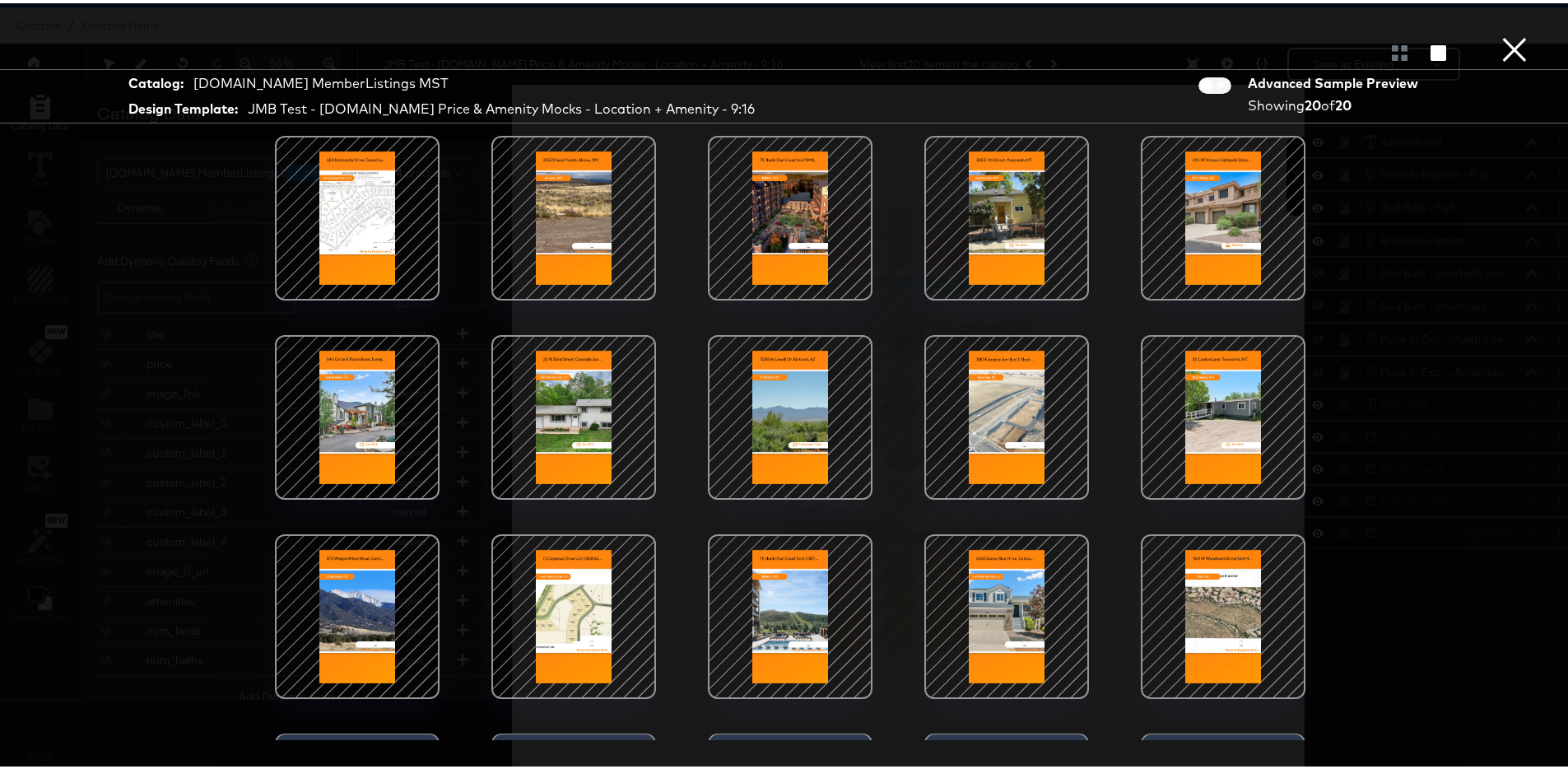 click at bounding box center (790, 414) 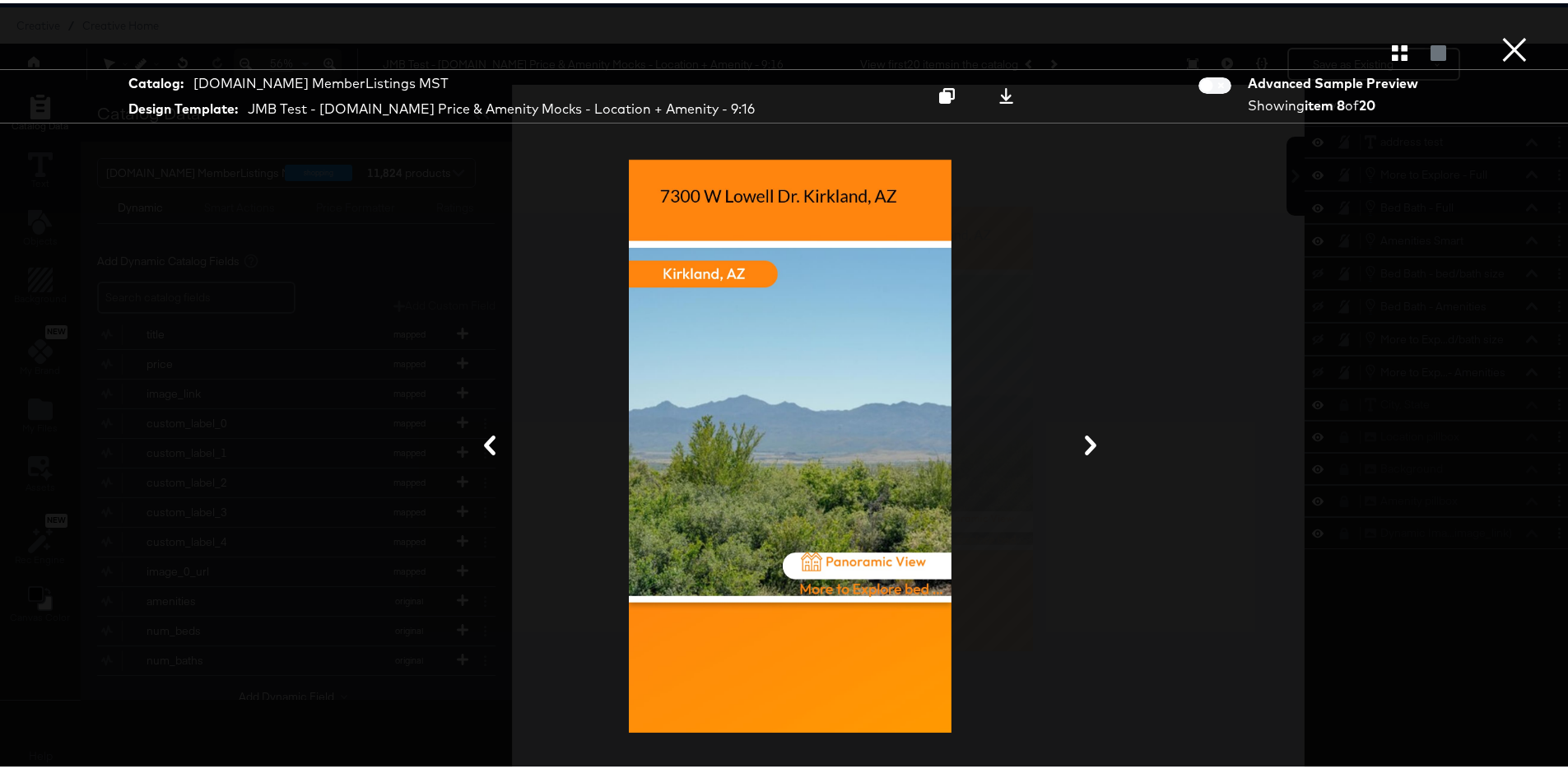 click on "×" at bounding box center (1514, 16) 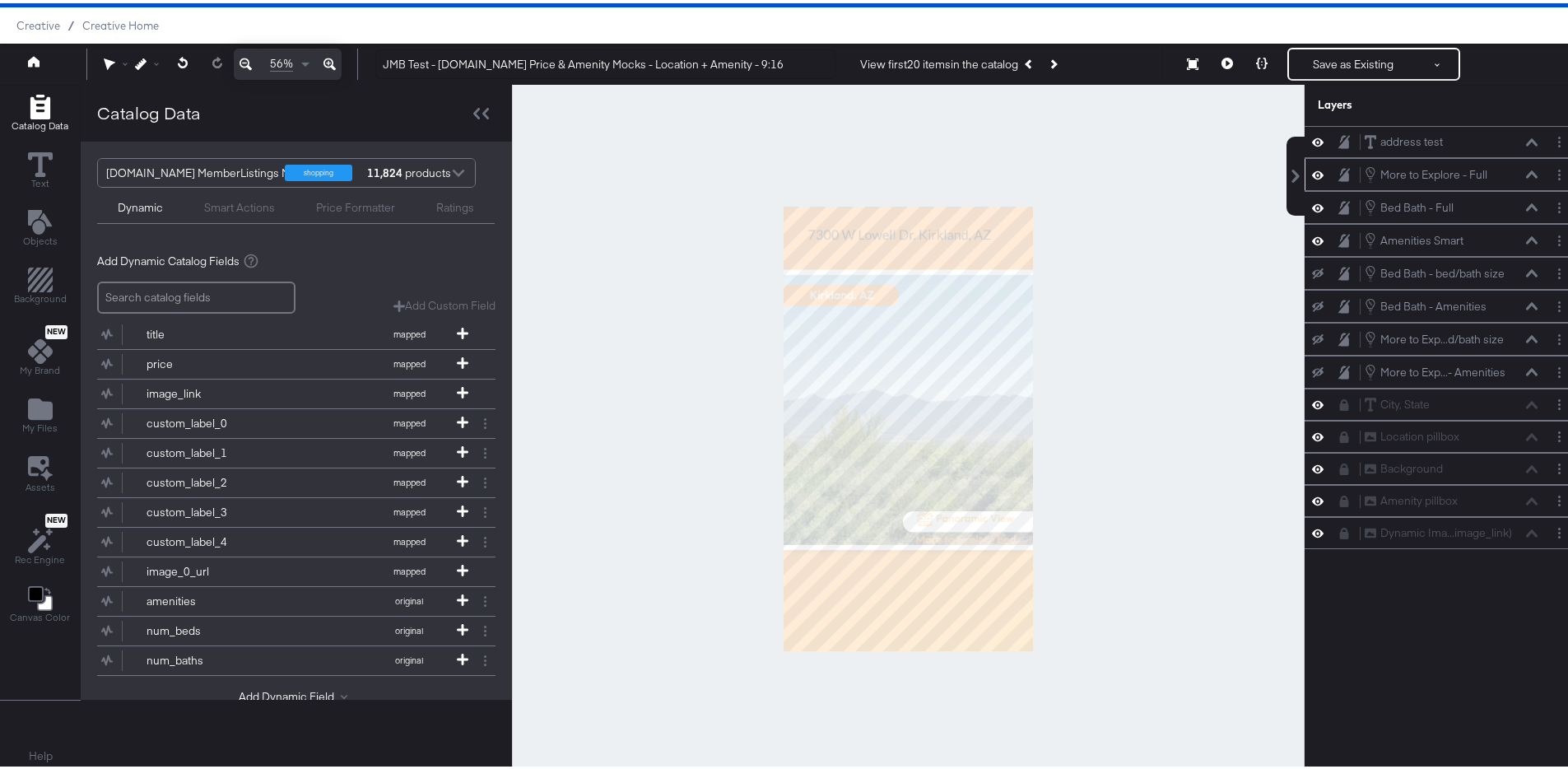 click 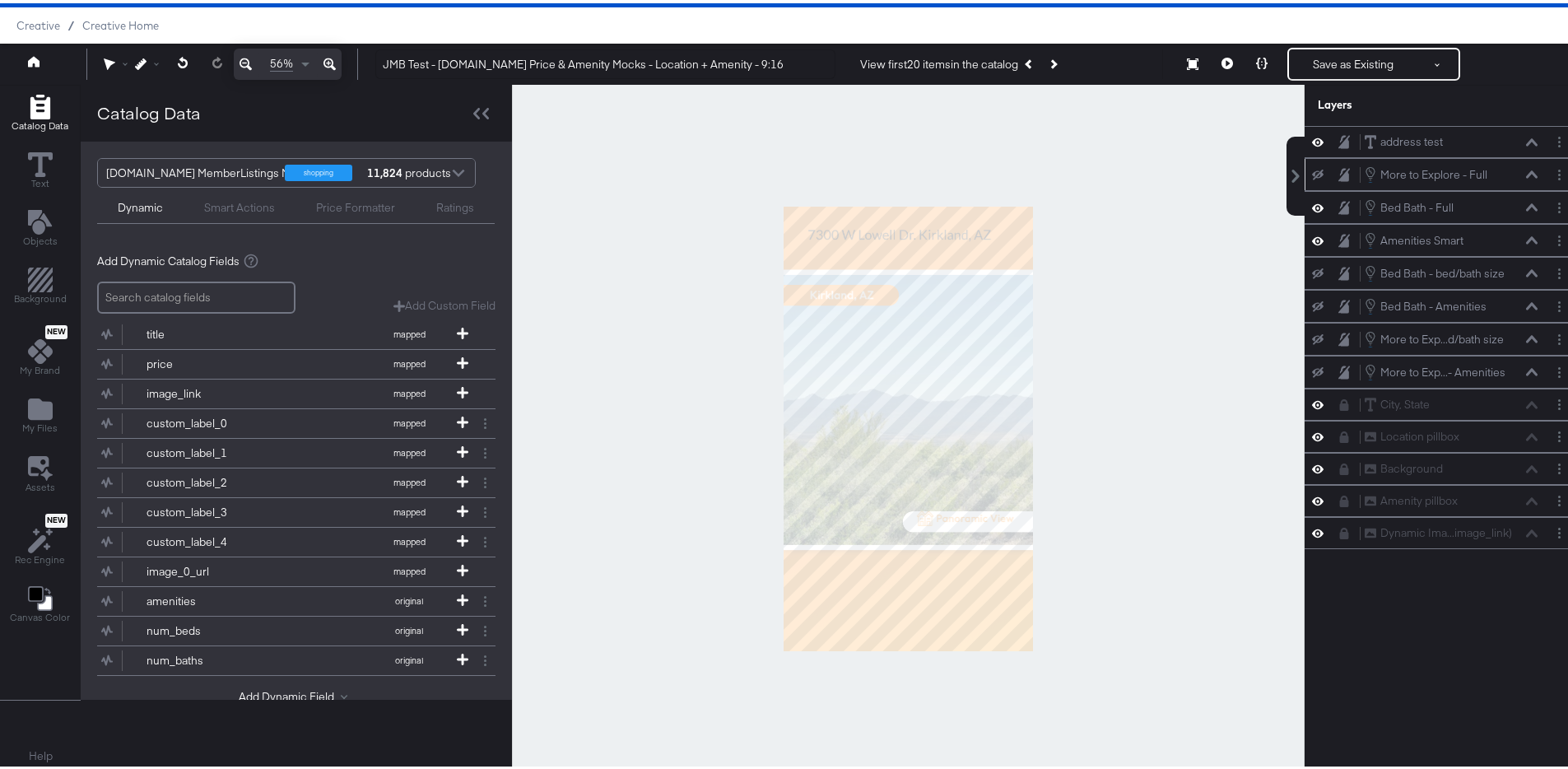 click 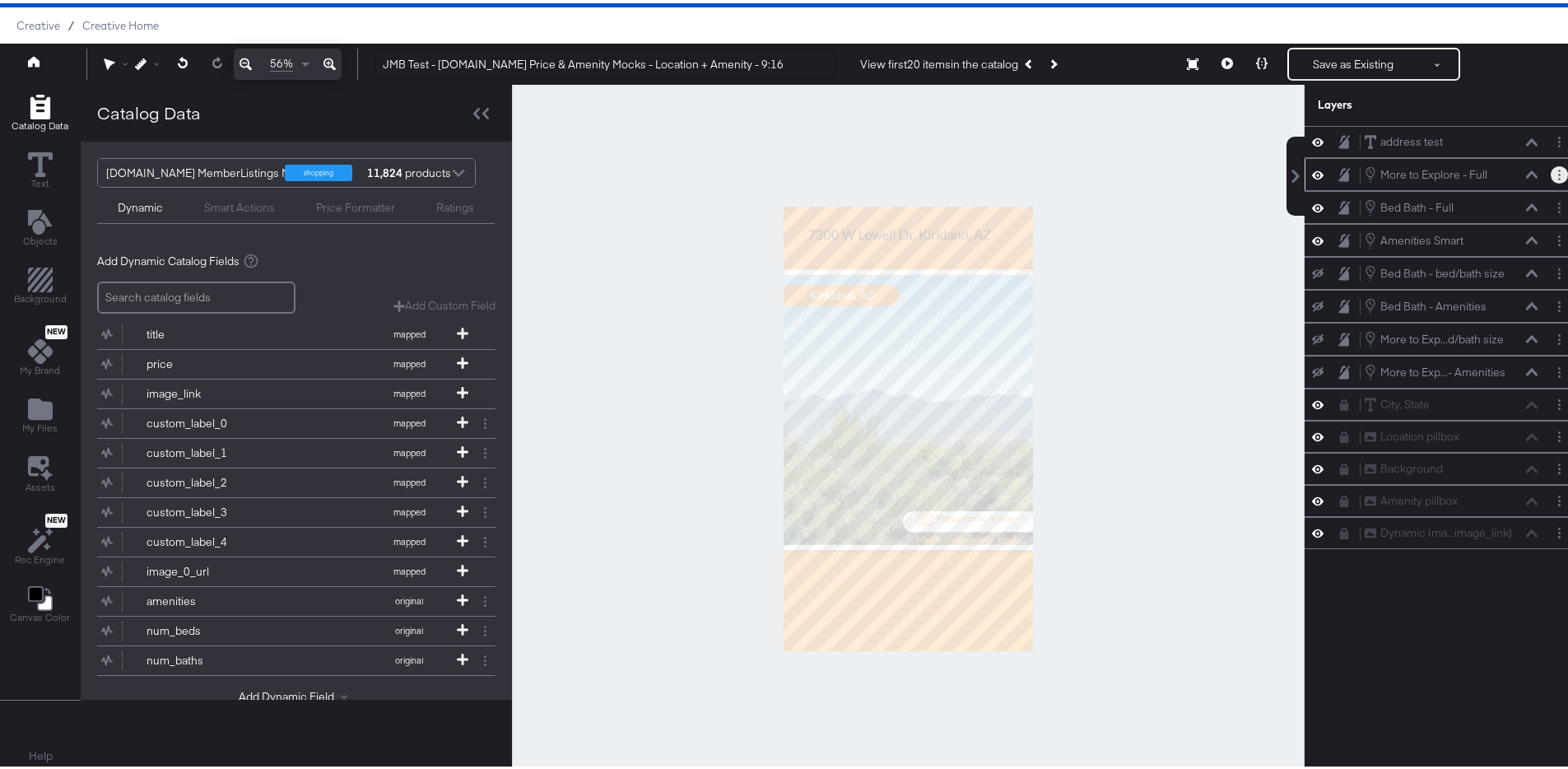 click at bounding box center (1559, 171) 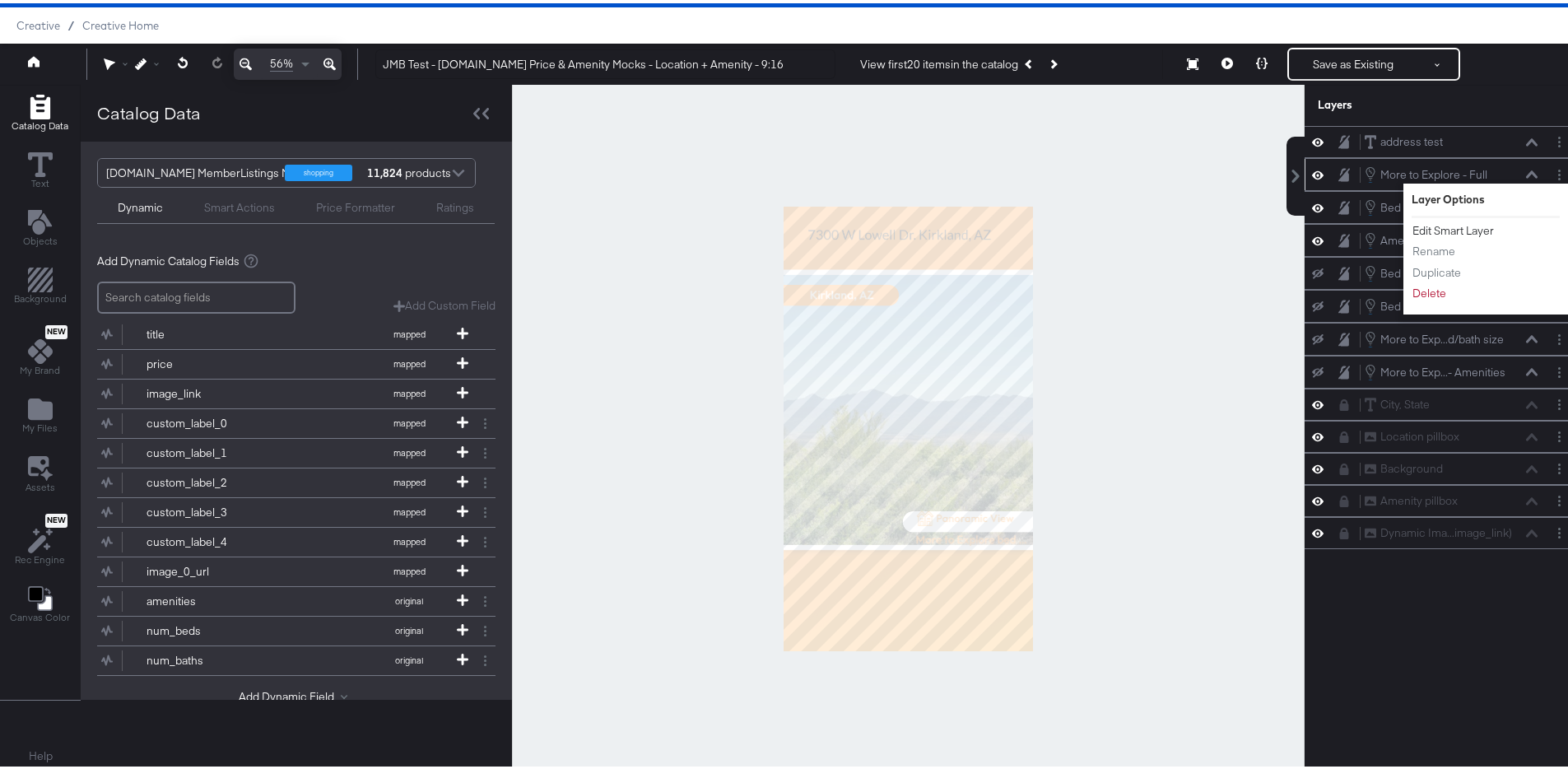 click on "Edit Smart Layer" at bounding box center [1453, 227] 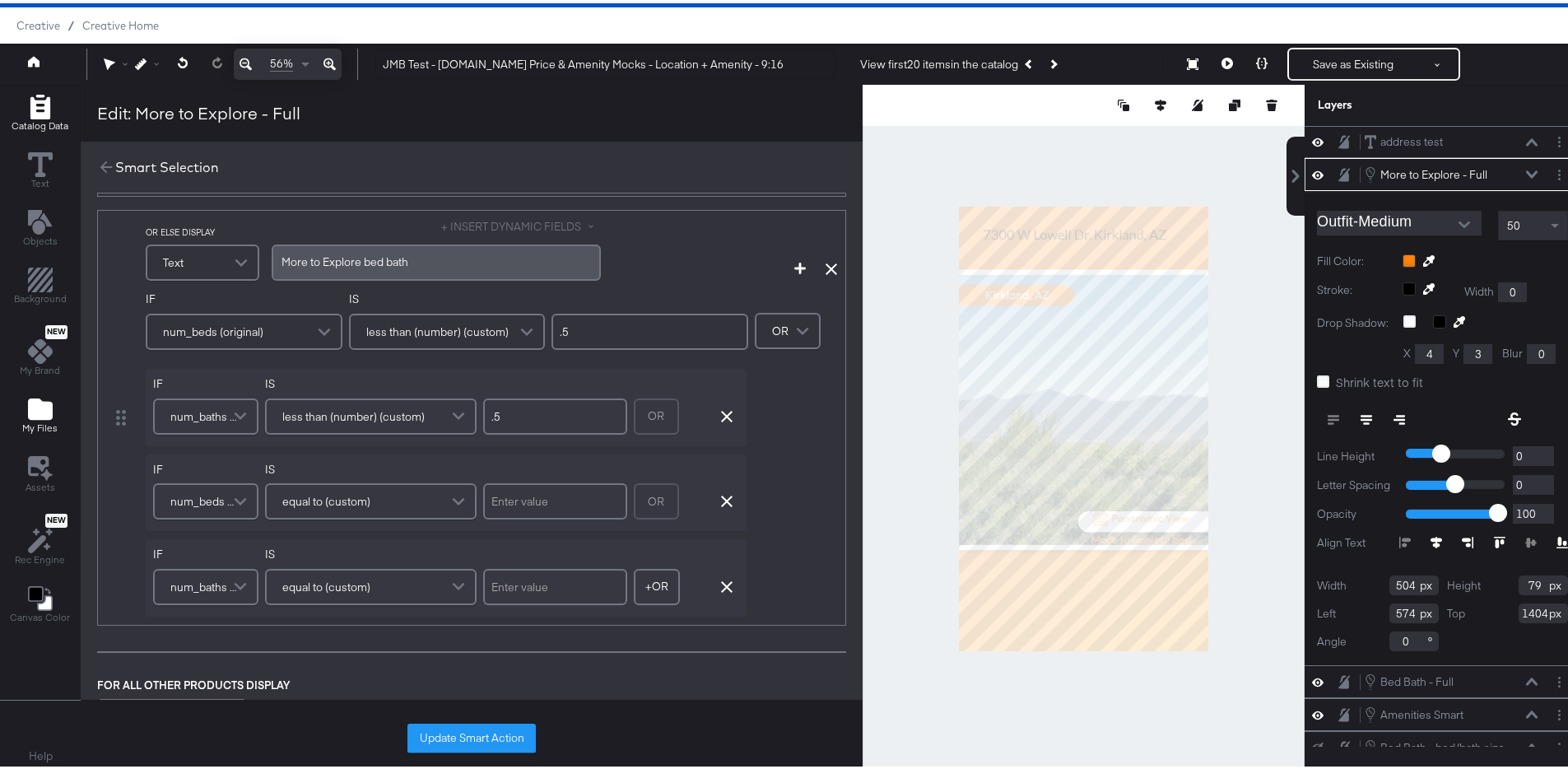 scroll, scrollTop: 463, scrollLeft: 0, axis: vertical 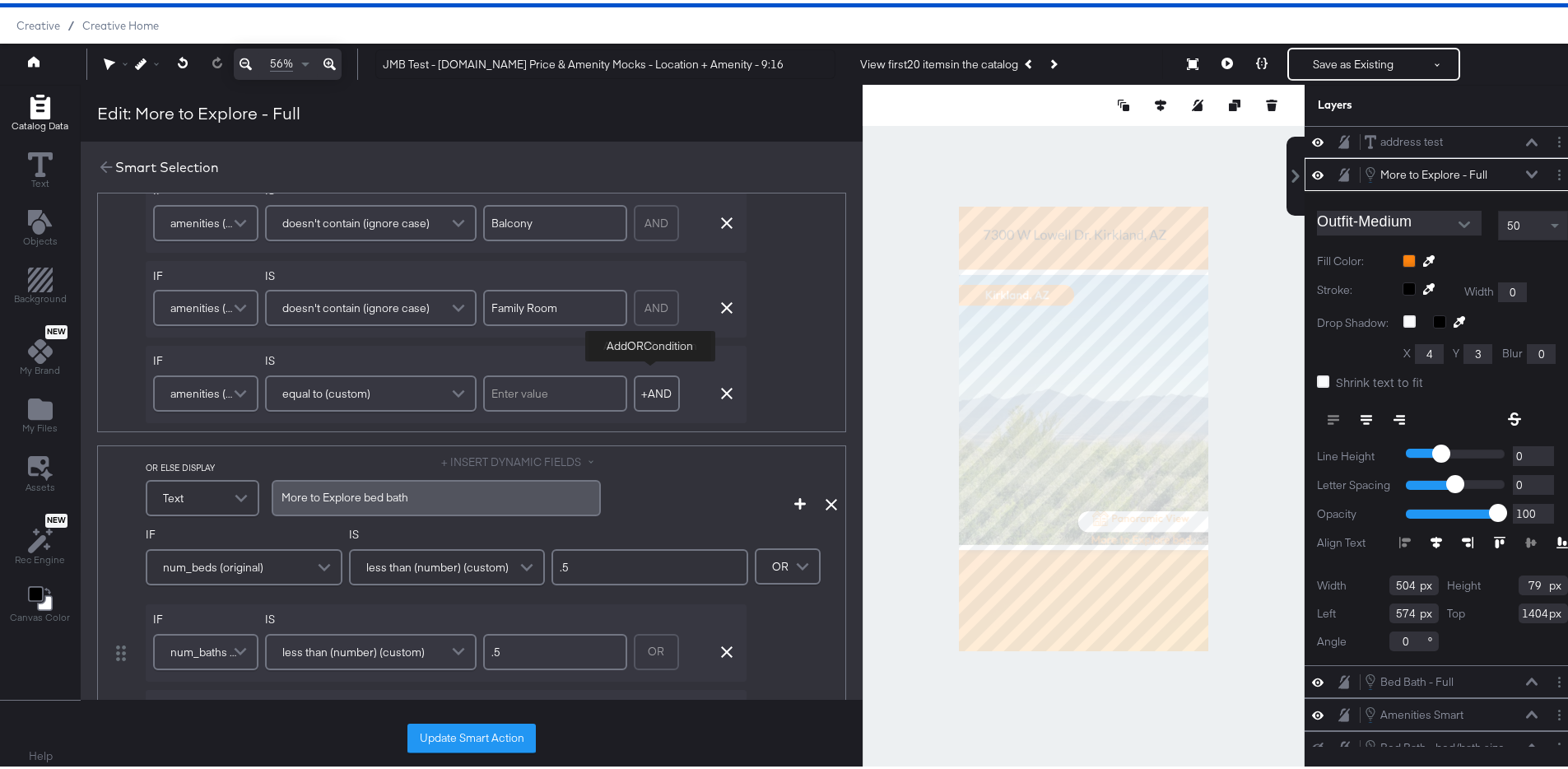 click on "+  AND" at bounding box center [657, 390] 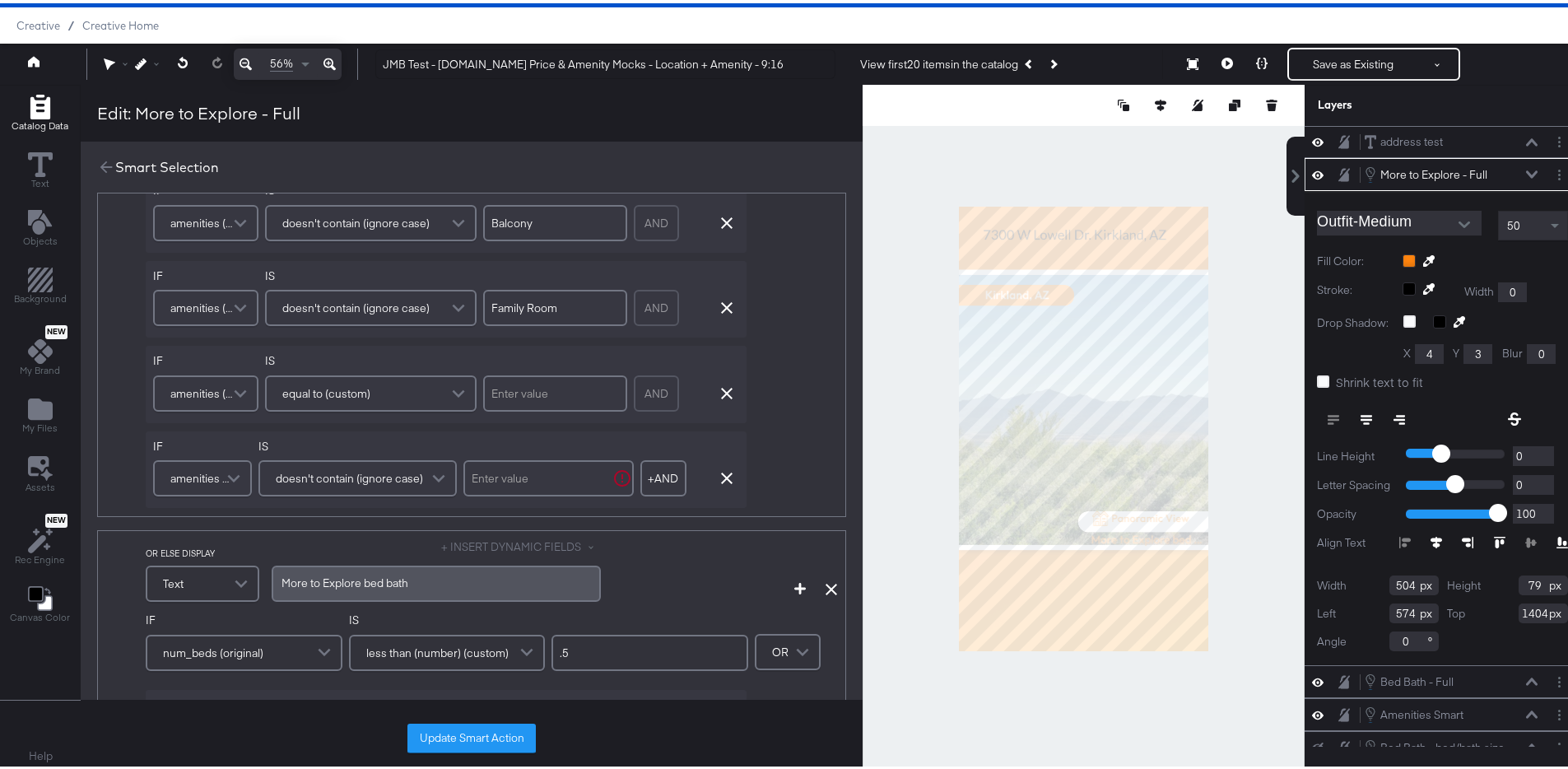 click on "amenities (original)" at bounding box center (200, 475) 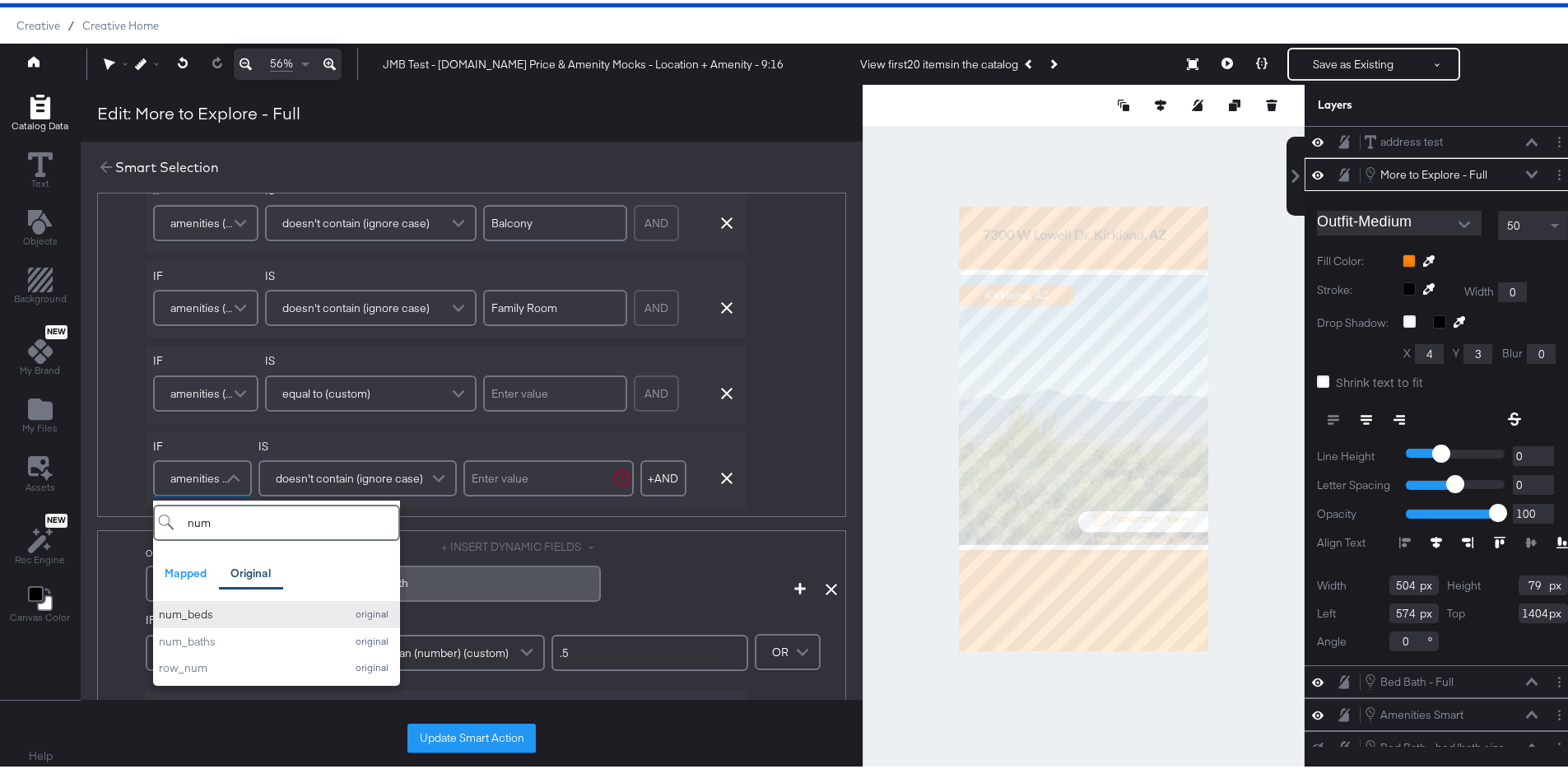 type on "num" 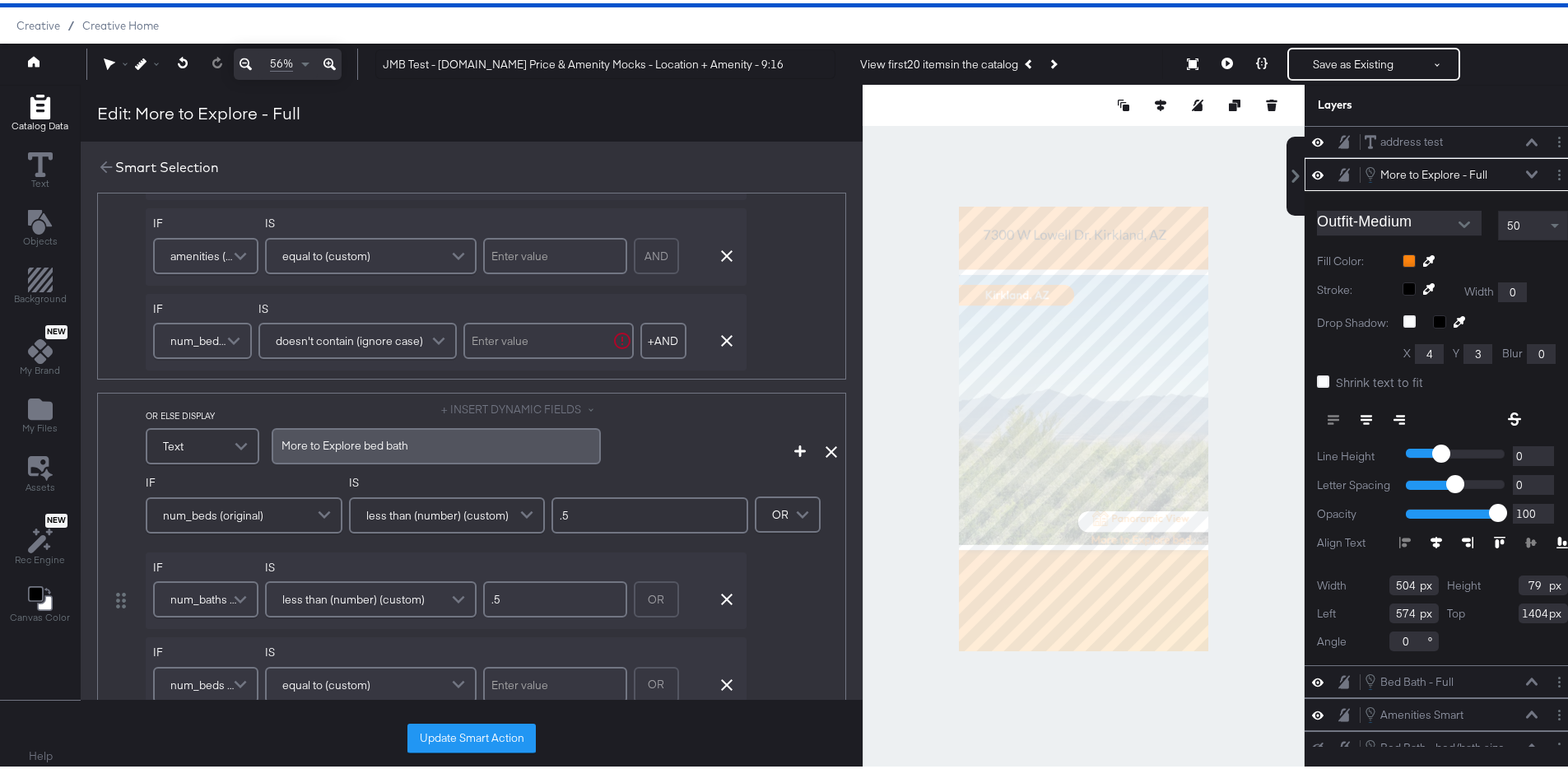 scroll, scrollTop: 590, scrollLeft: 0, axis: vertical 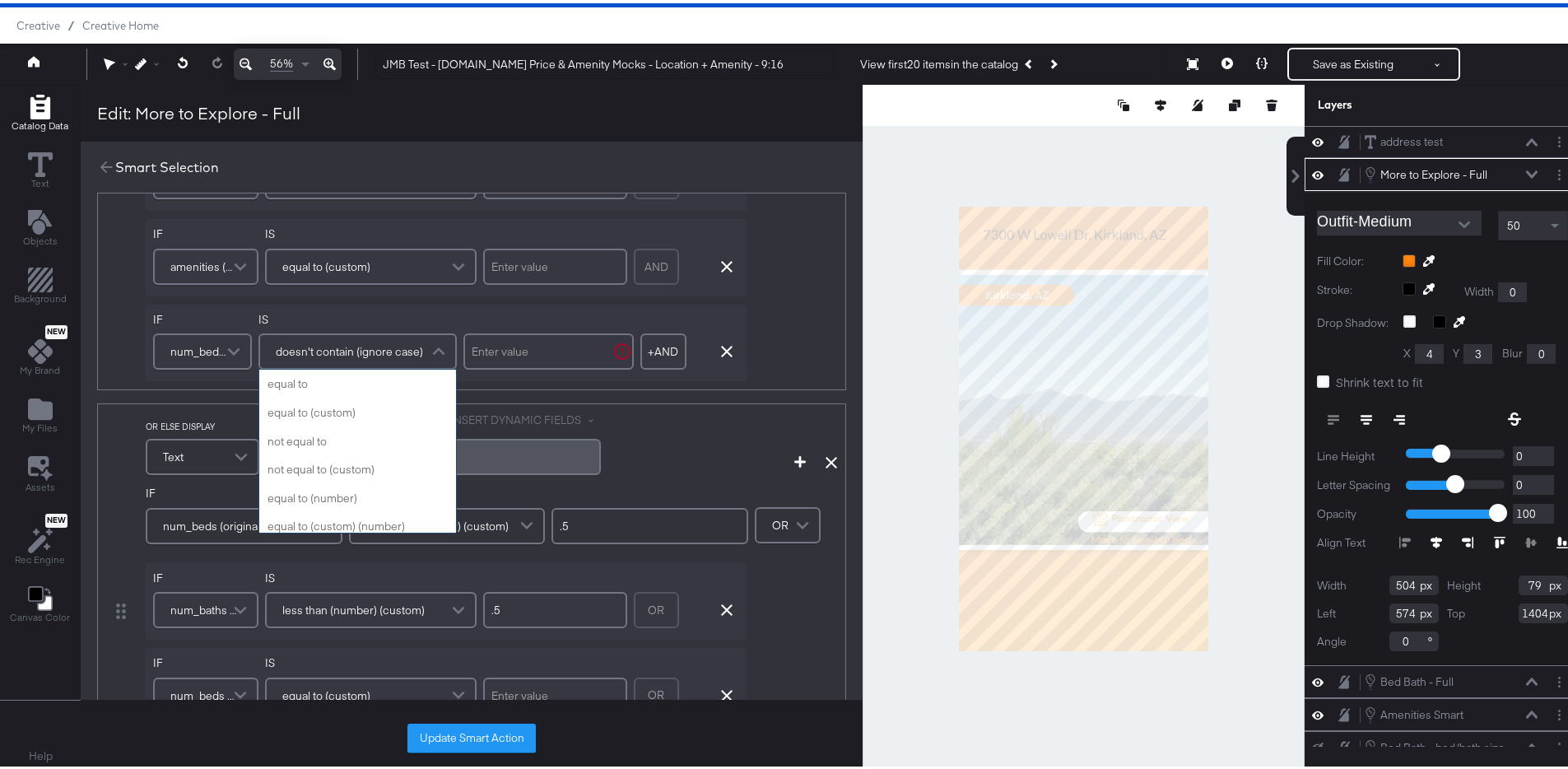 click on "doesn't contain (ignore case)" at bounding box center [349, 348] 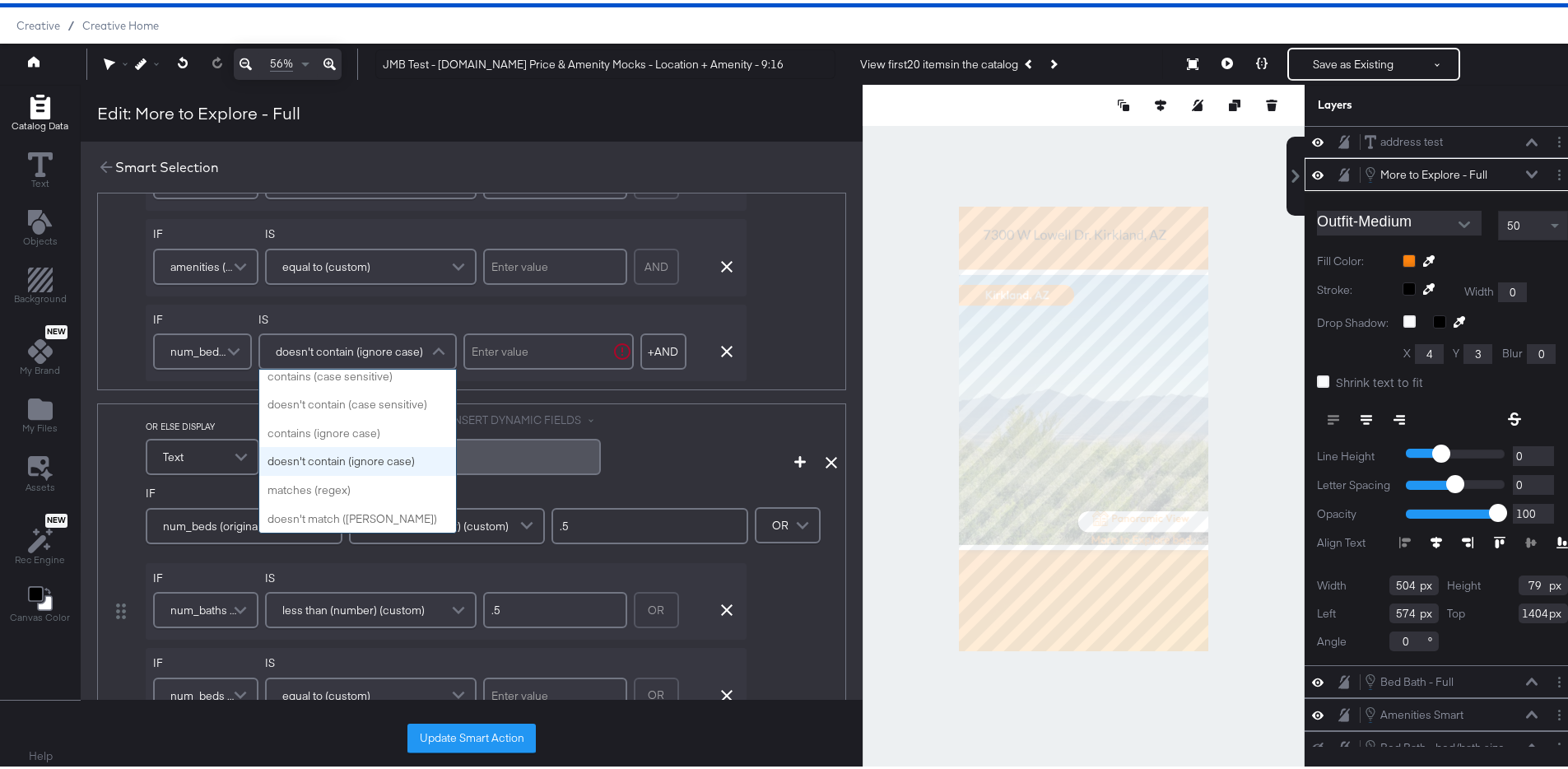 type on "w" 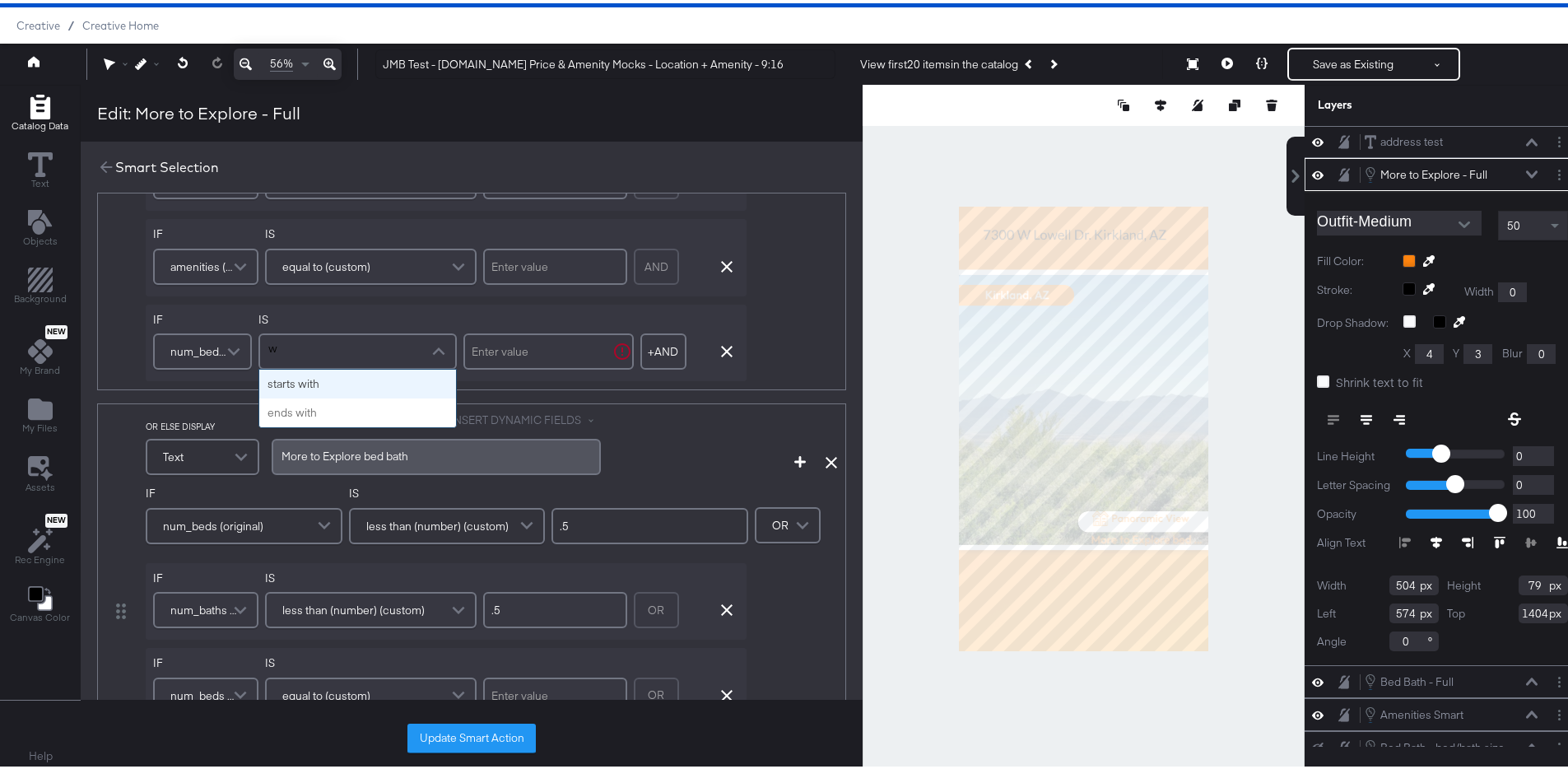 scroll, scrollTop: 0, scrollLeft: 0, axis: both 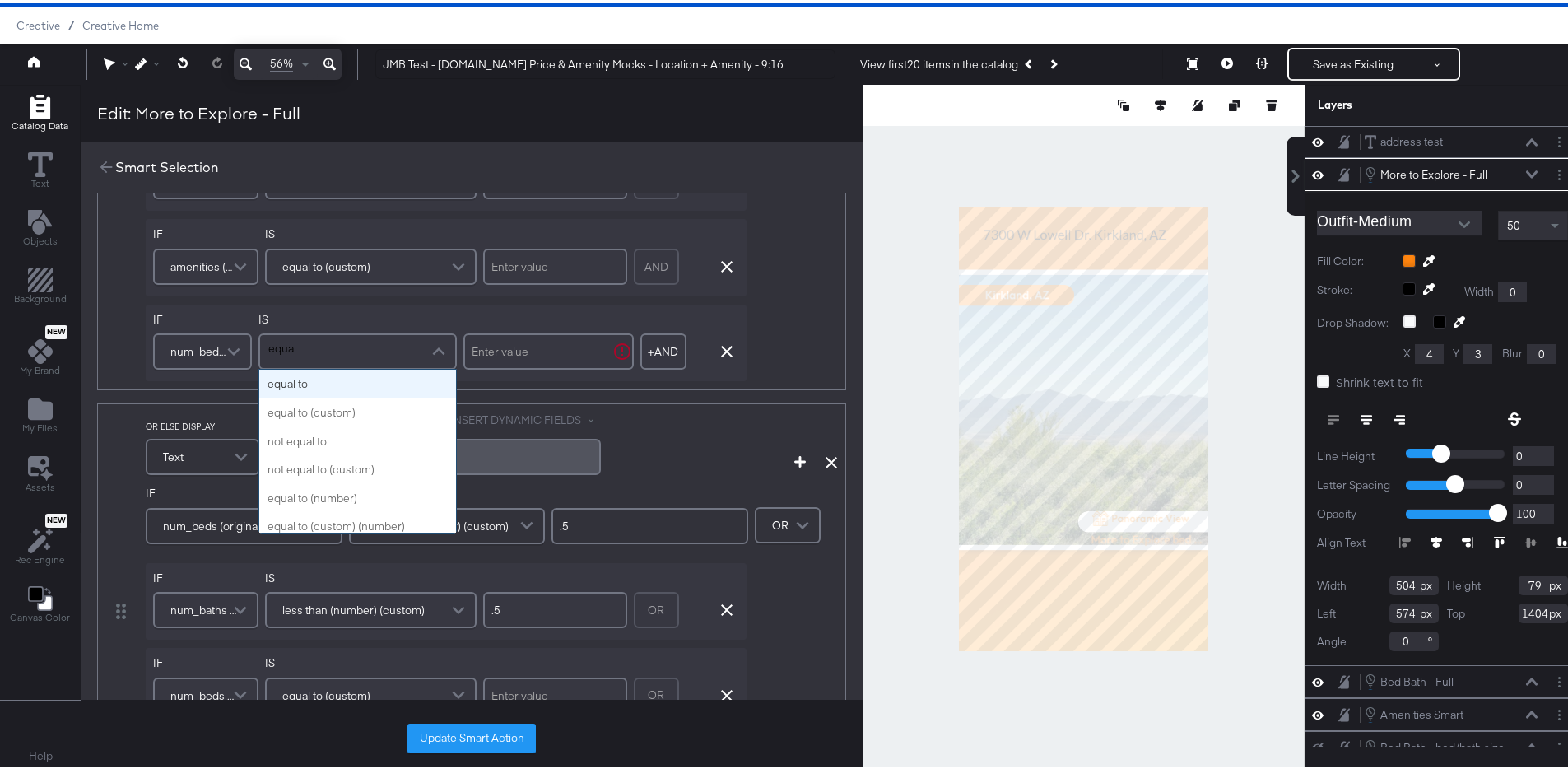 type on "equal" 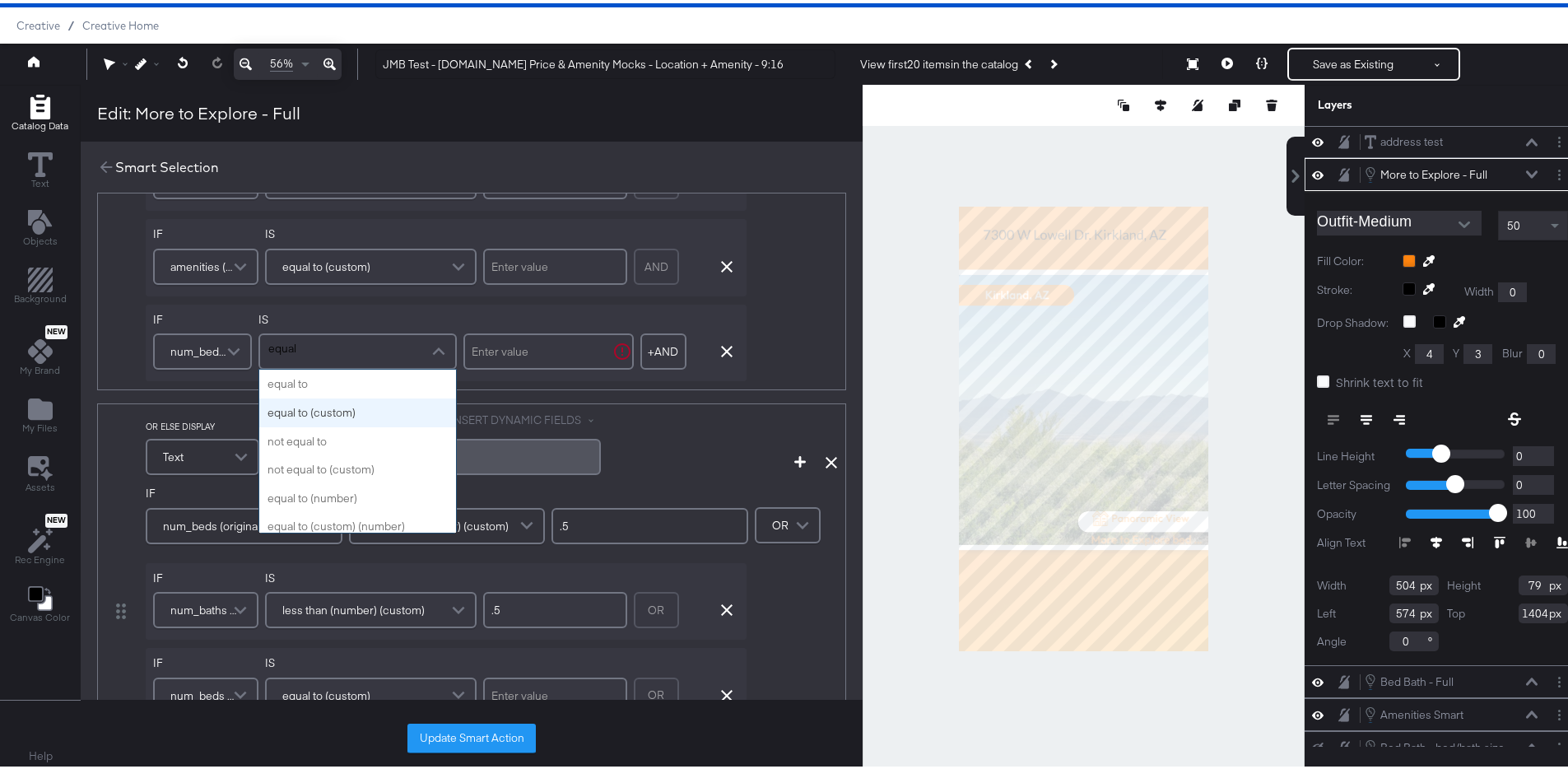 type 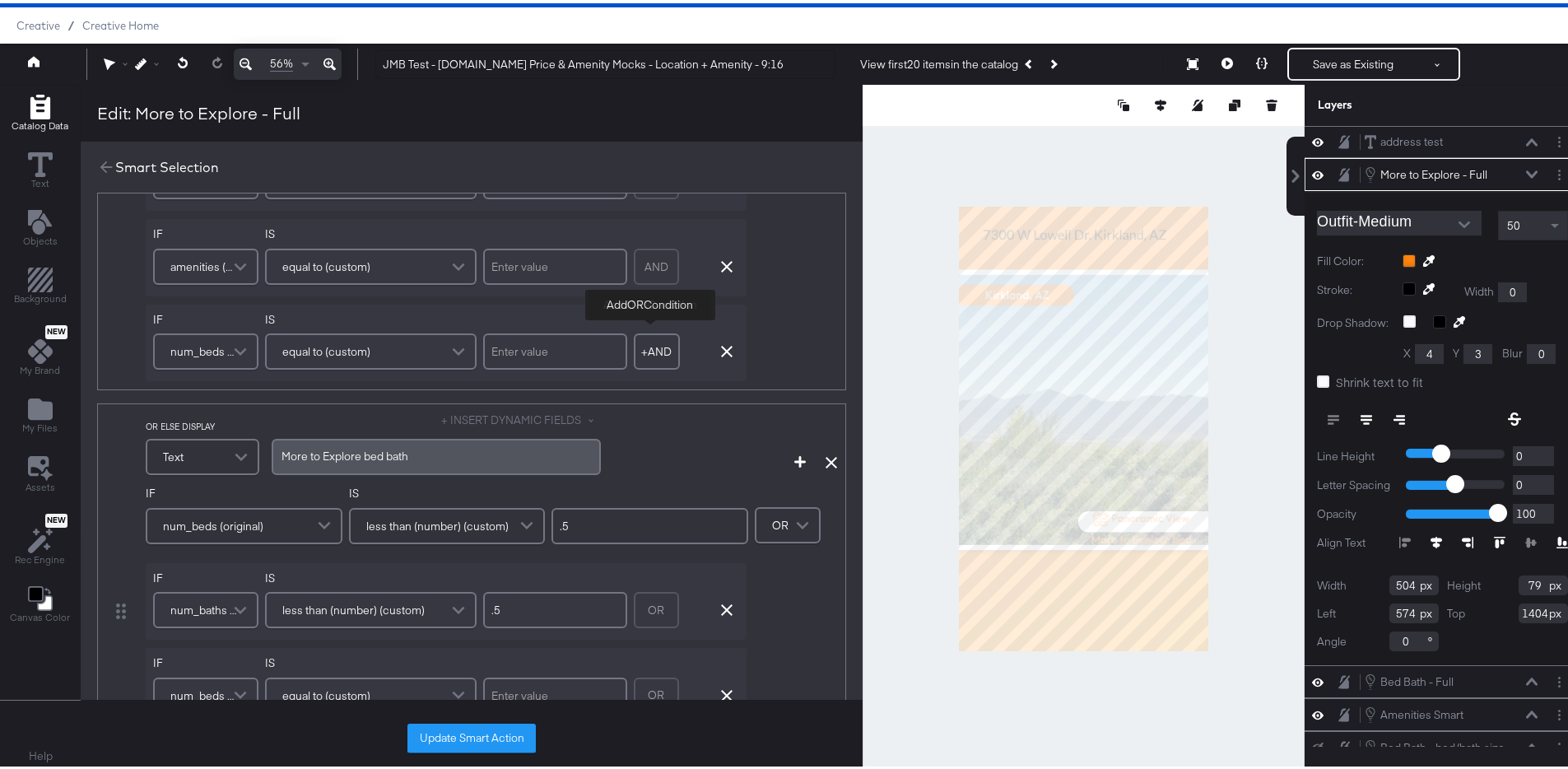 click on "+  AND" at bounding box center (657, 348) 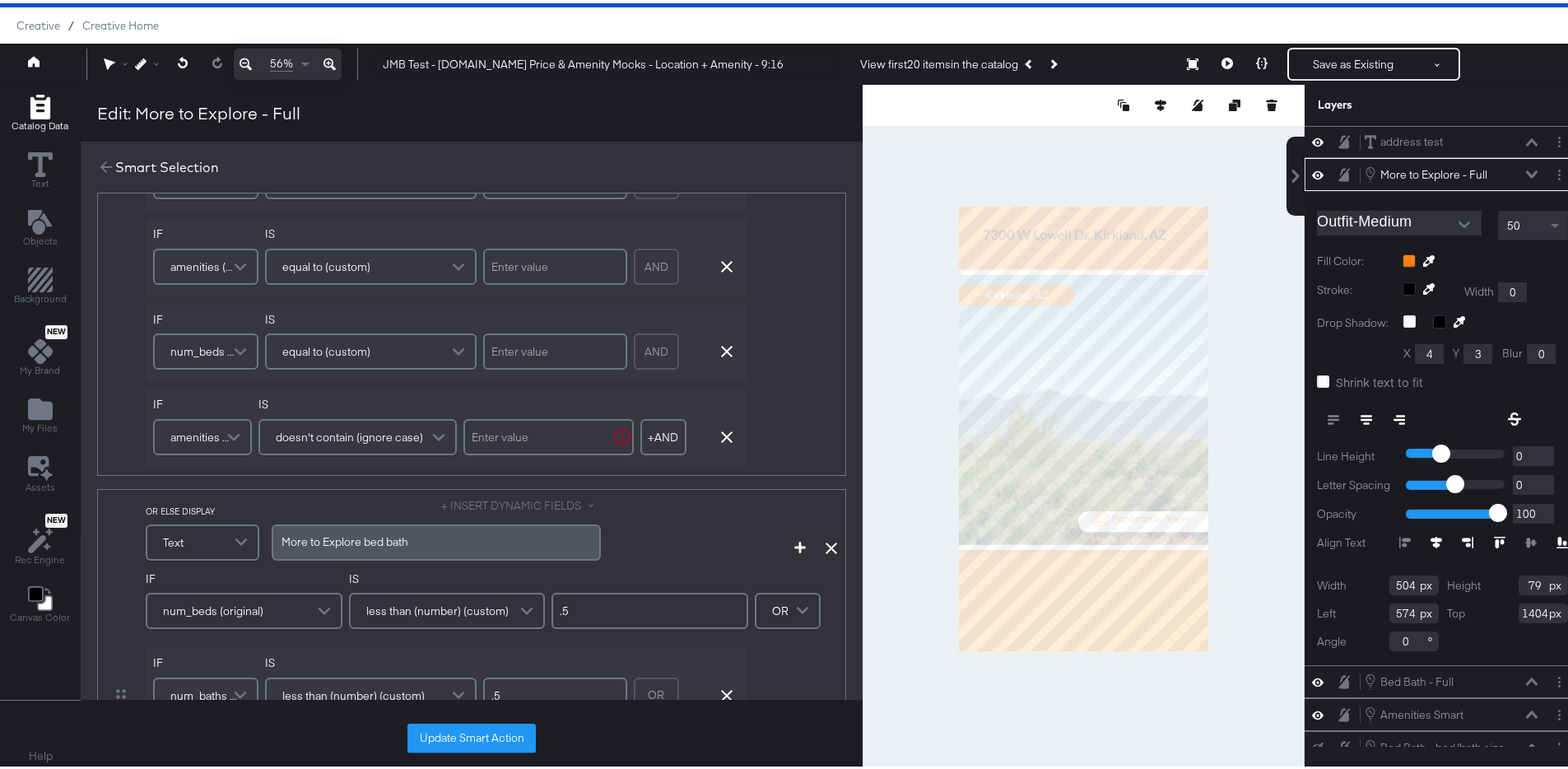 click at bounding box center [235, 434] 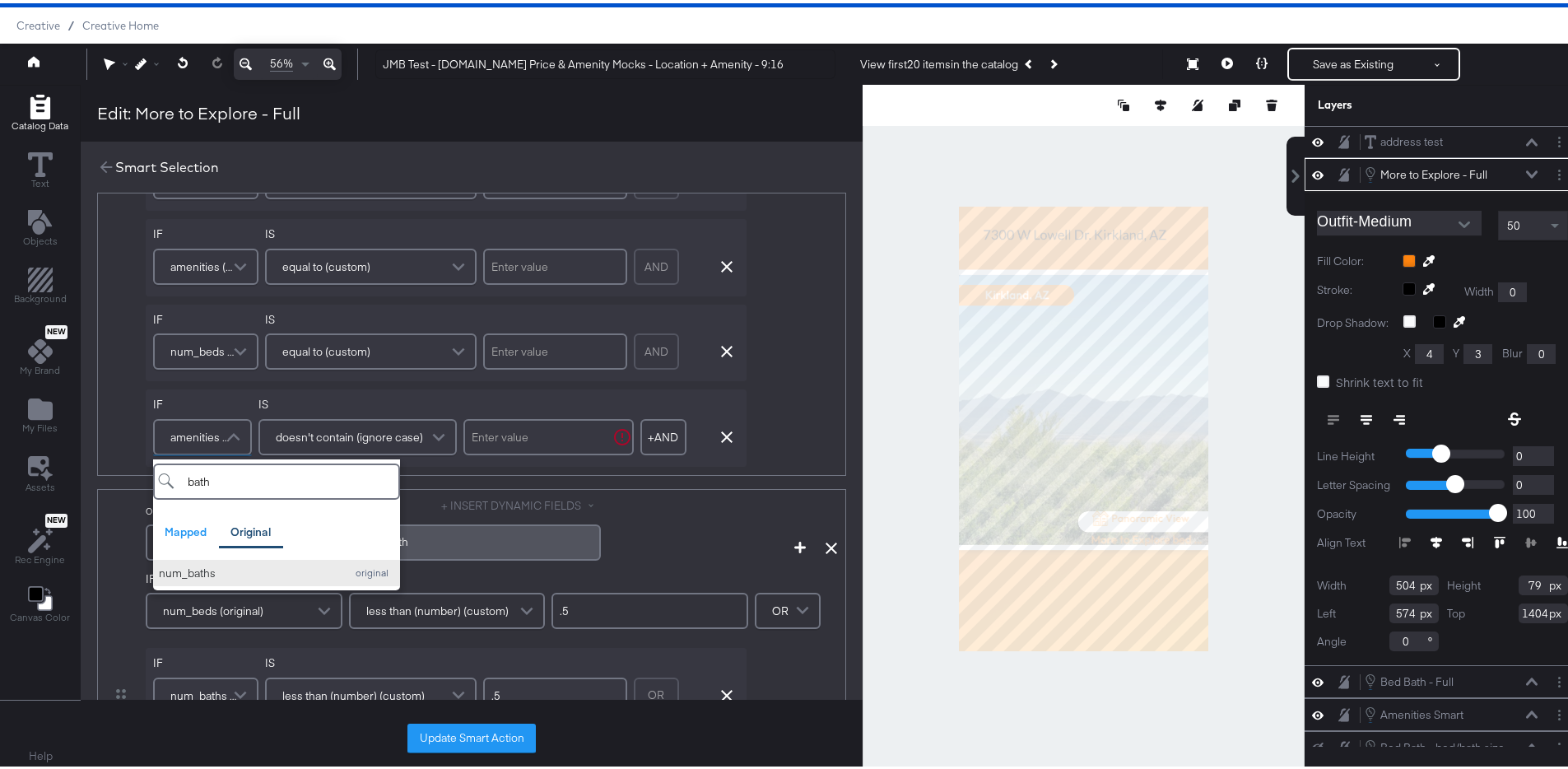 type on "bath" 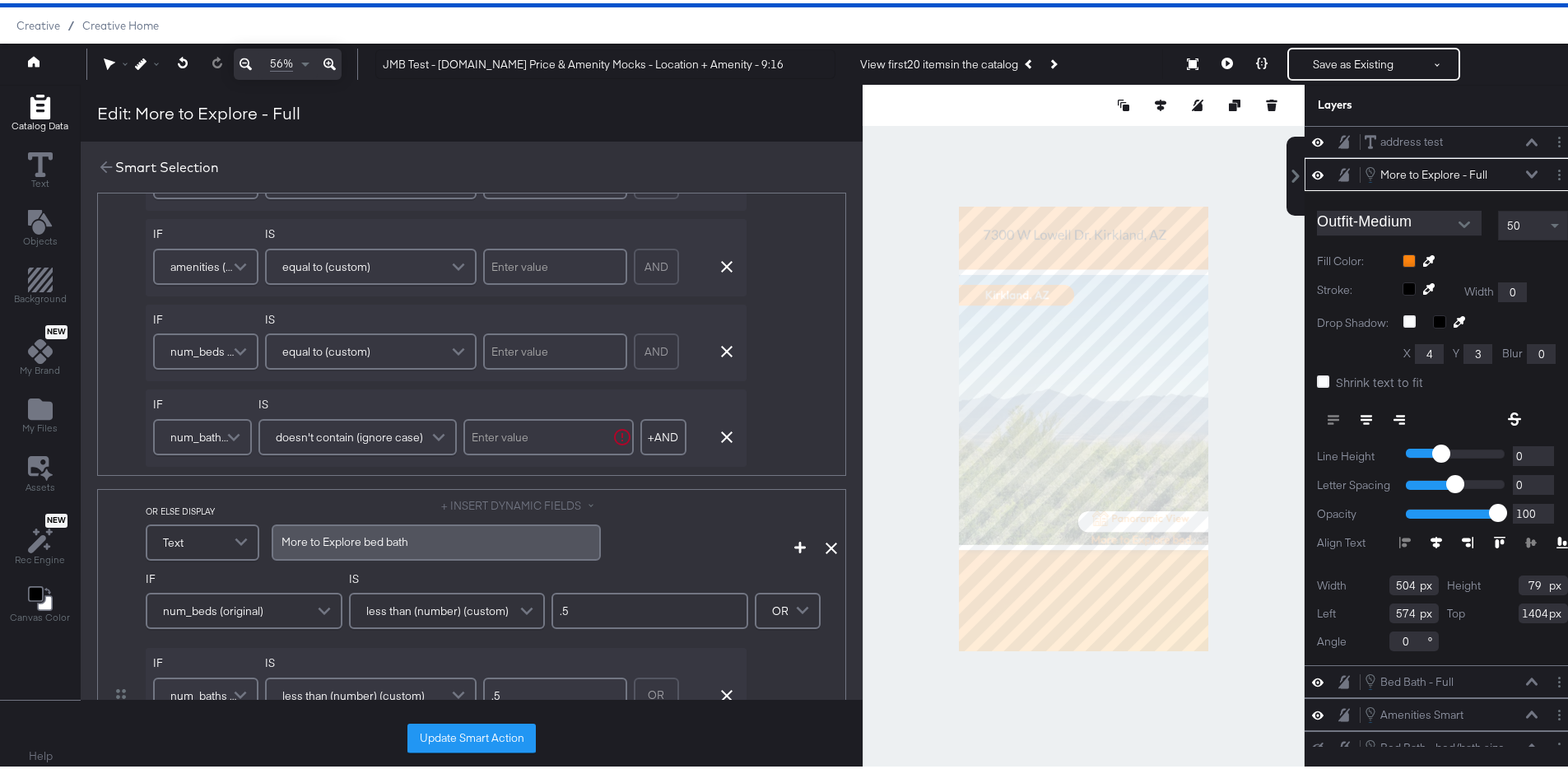 click on "doesn't contain (ignore case)" at bounding box center [349, 434] 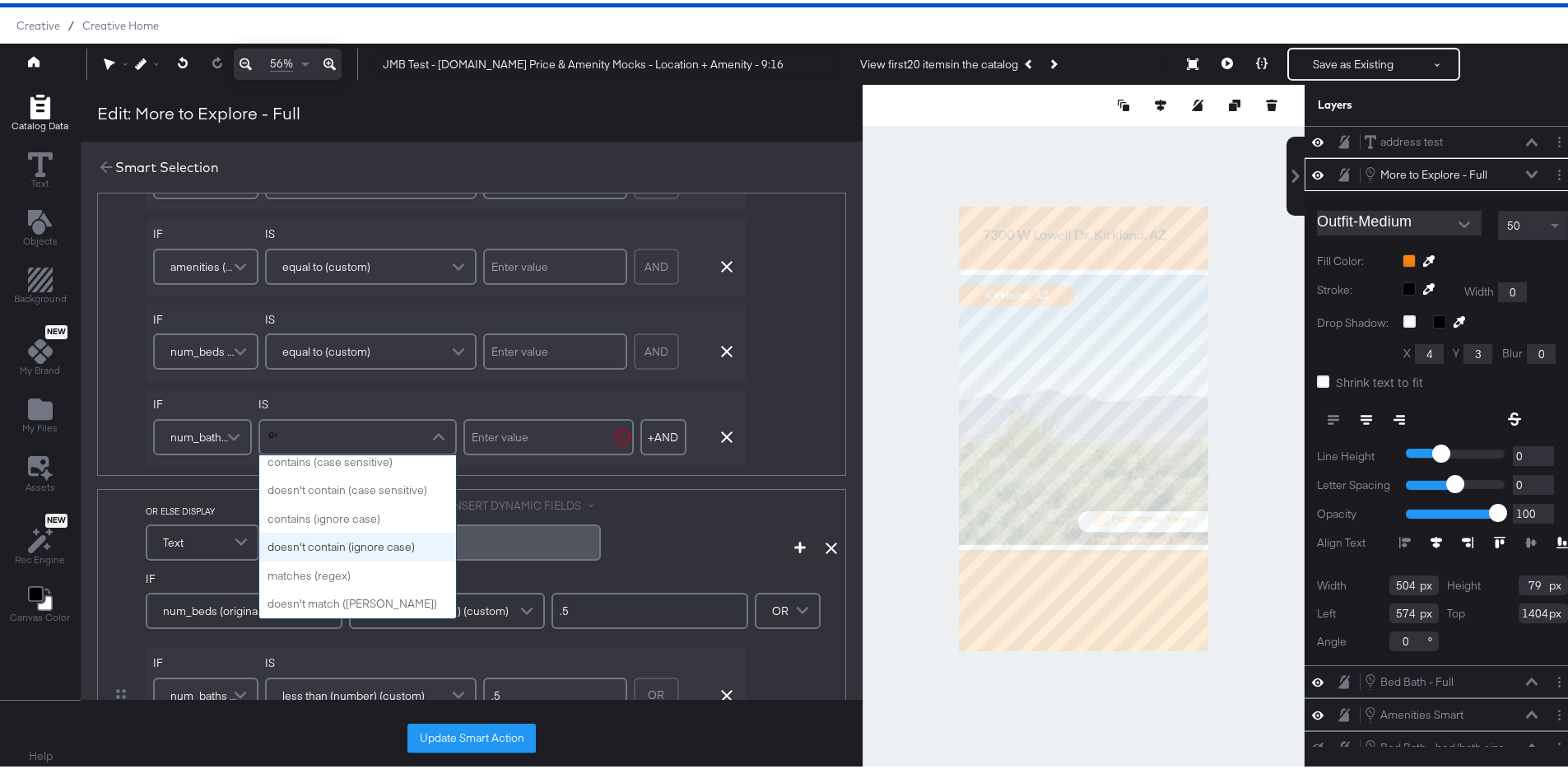 scroll, scrollTop: 152, scrollLeft: 0, axis: vertical 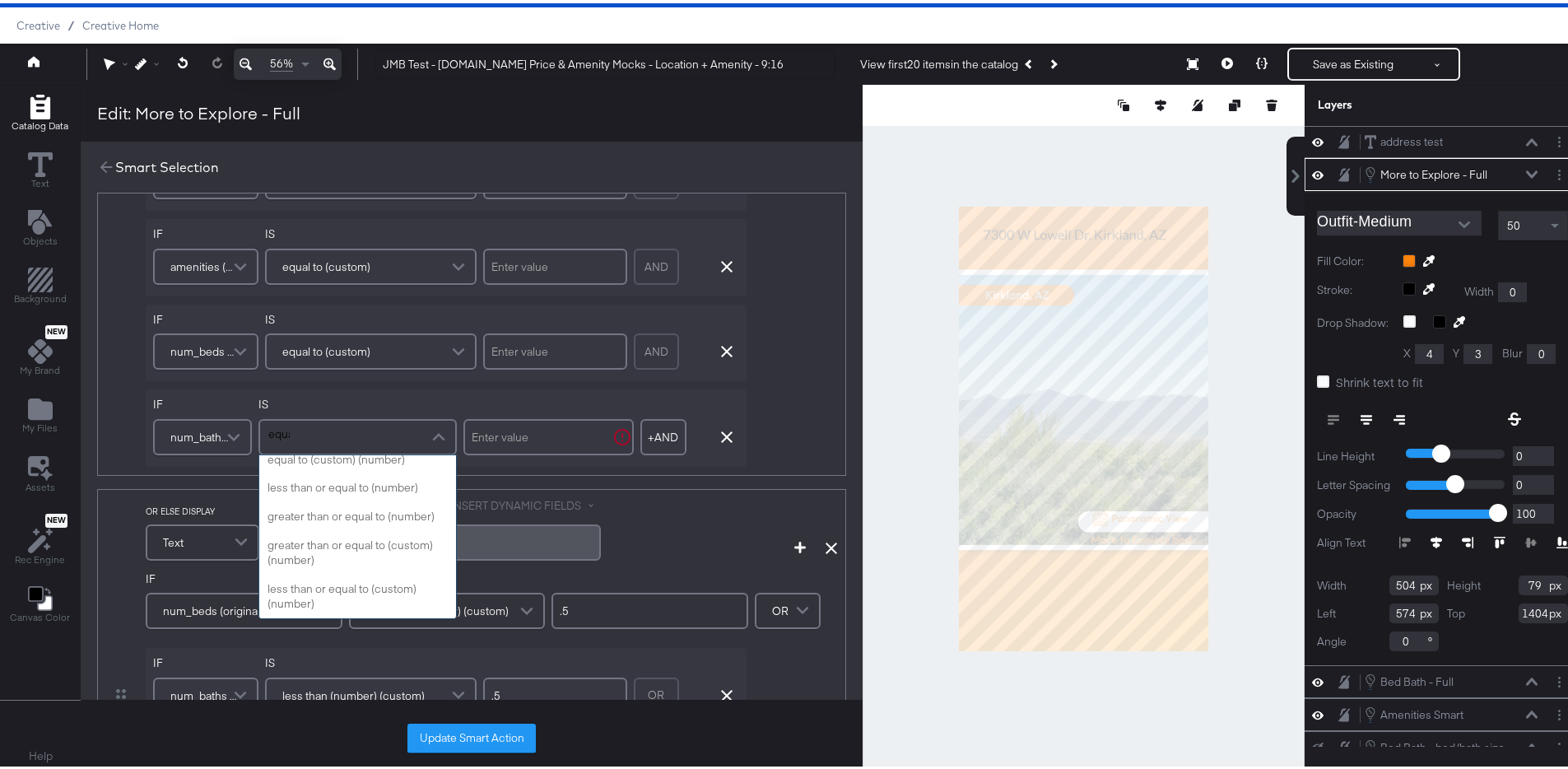 type on "equal" 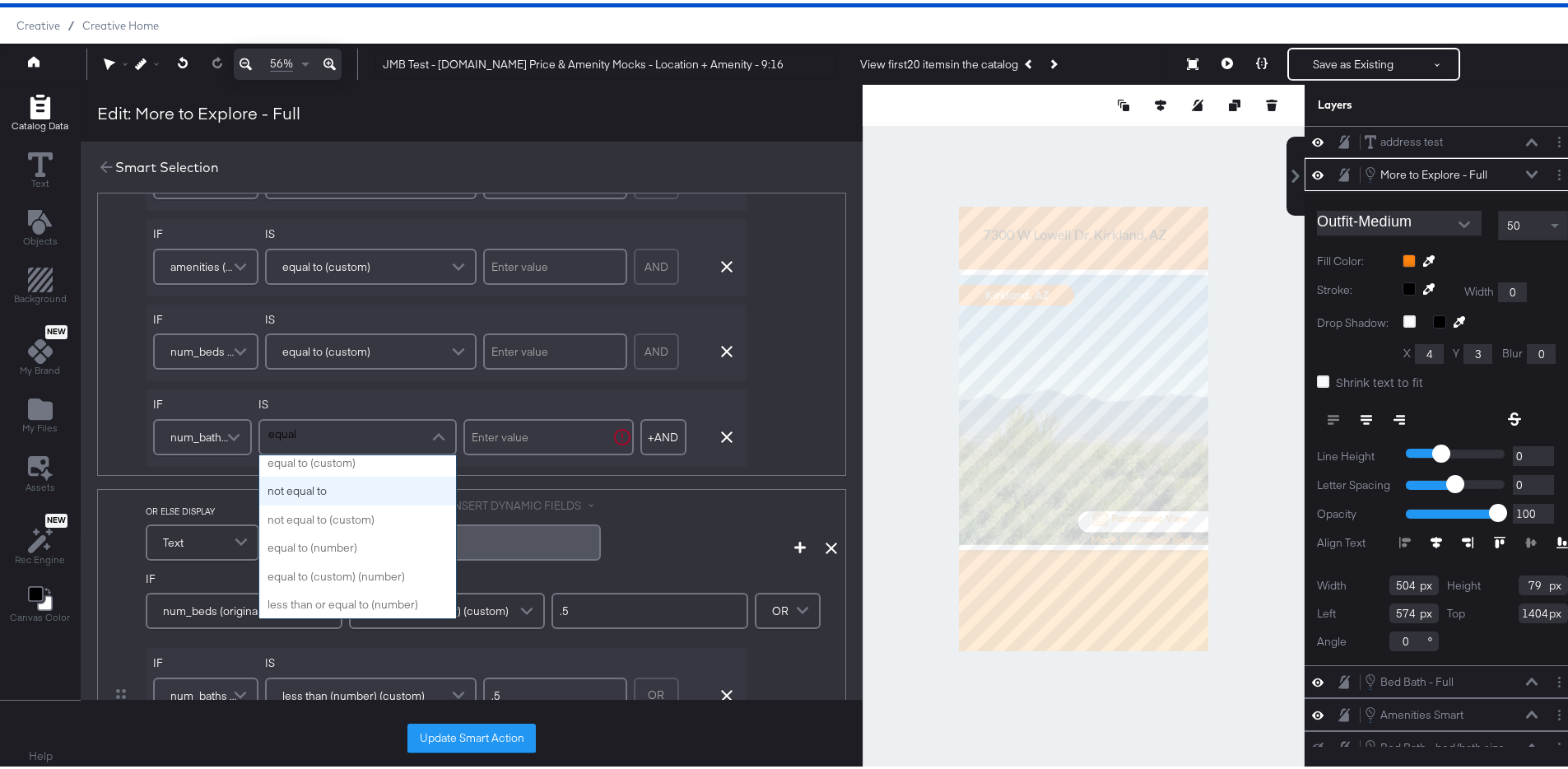 scroll, scrollTop: 14, scrollLeft: 0, axis: vertical 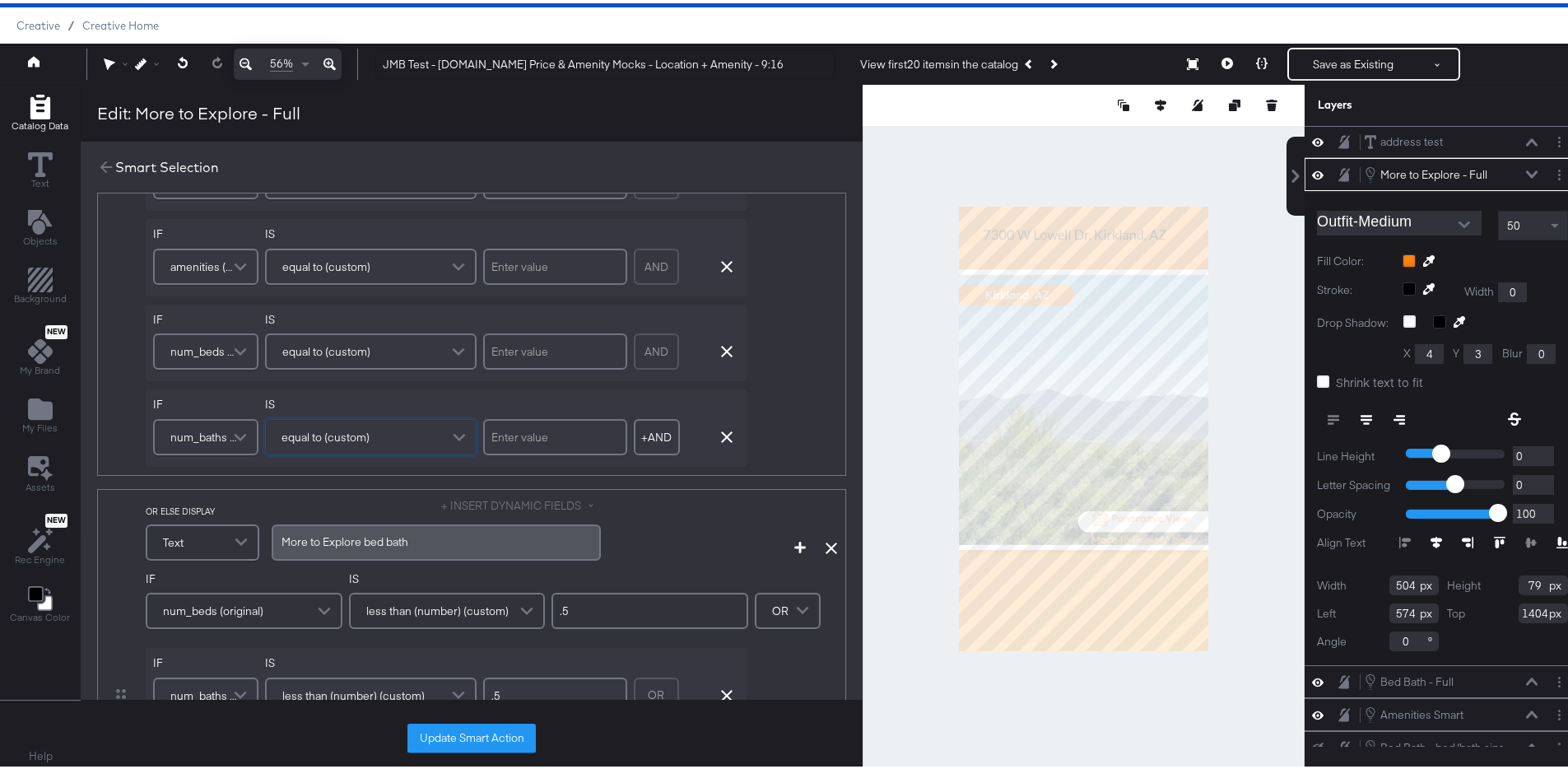 type 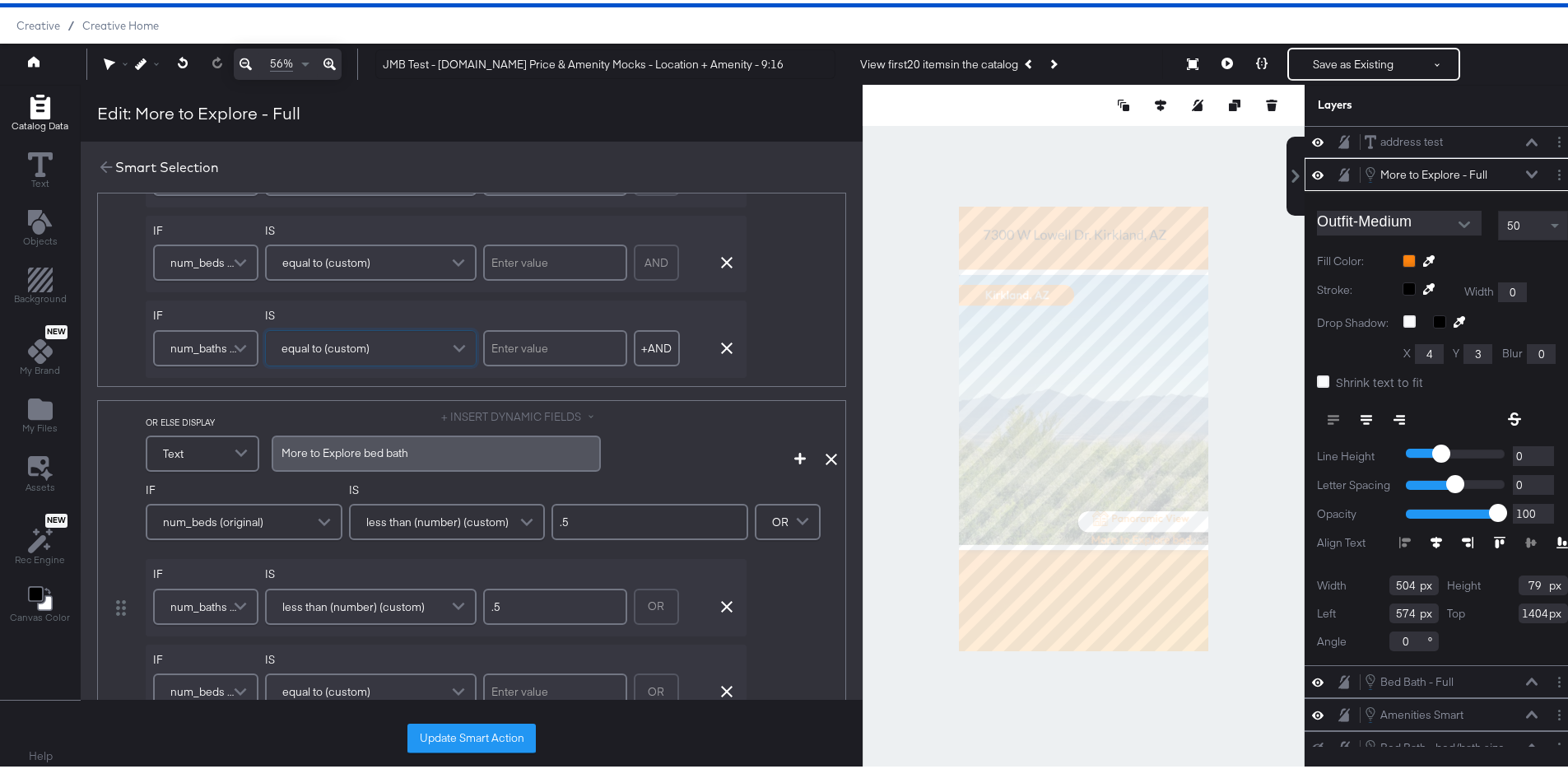 scroll, scrollTop: 689, scrollLeft: 0, axis: vertical 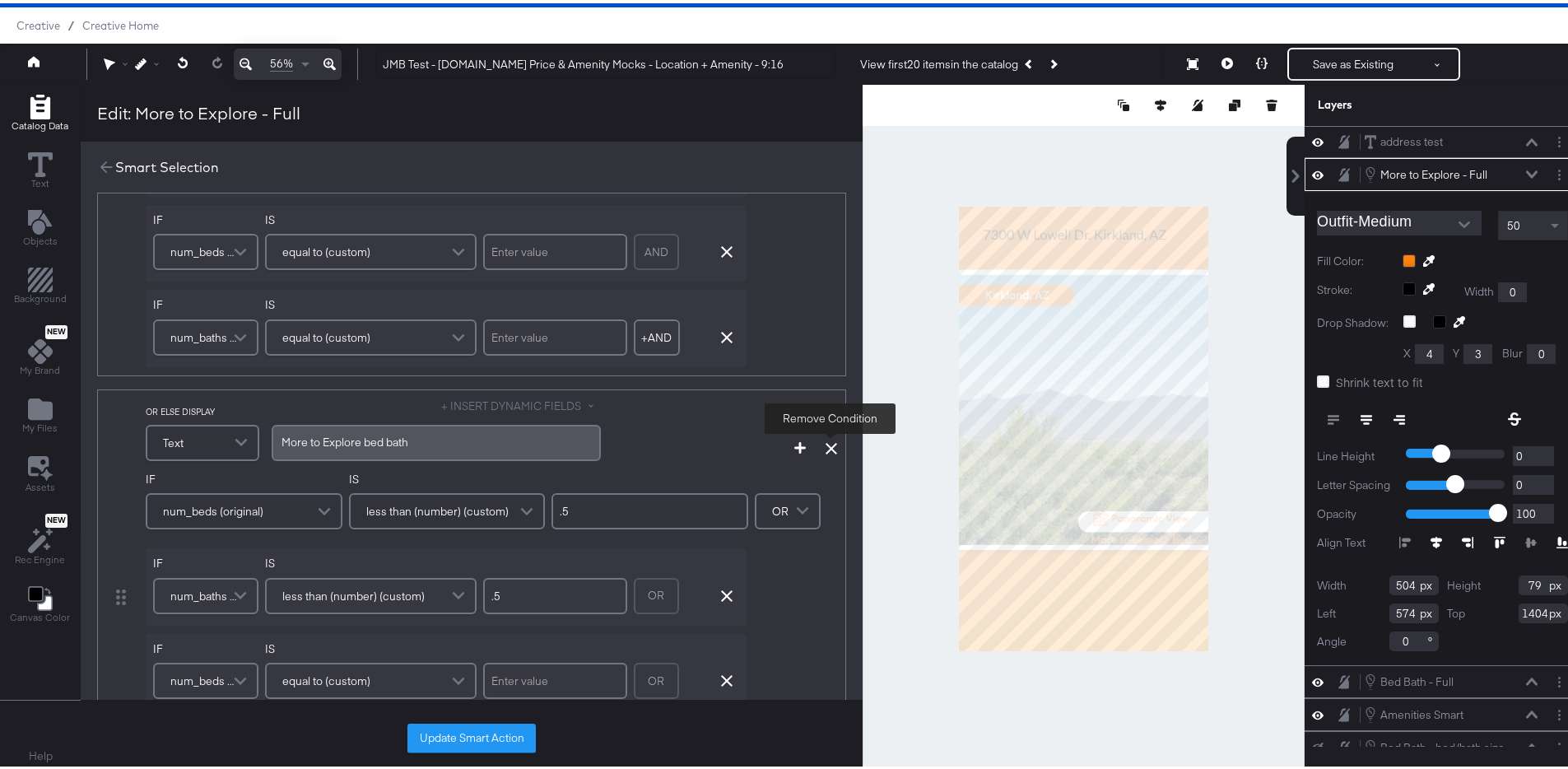 click 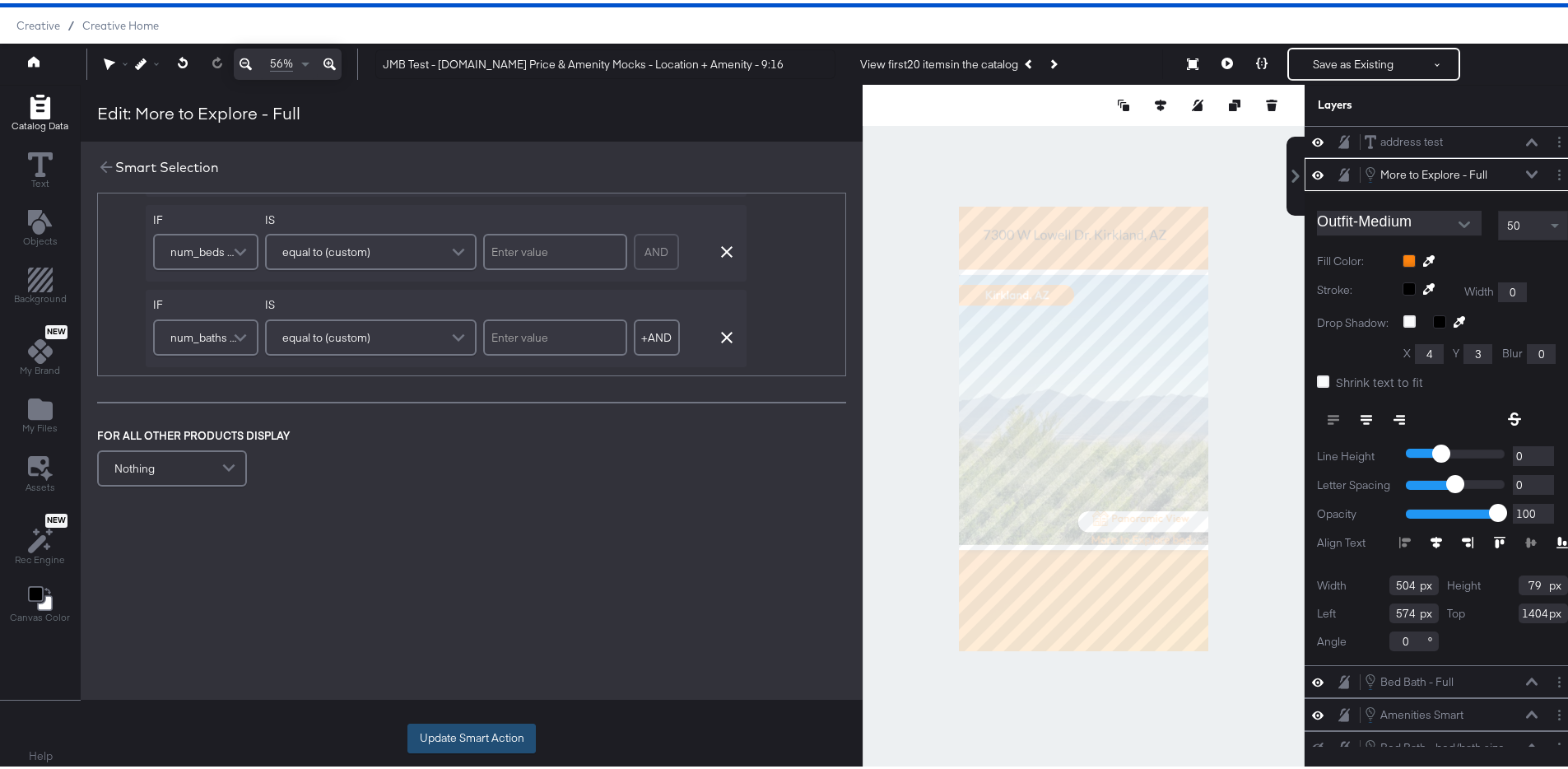 click on "Update Smart Action" at bounding box center [472, 735] 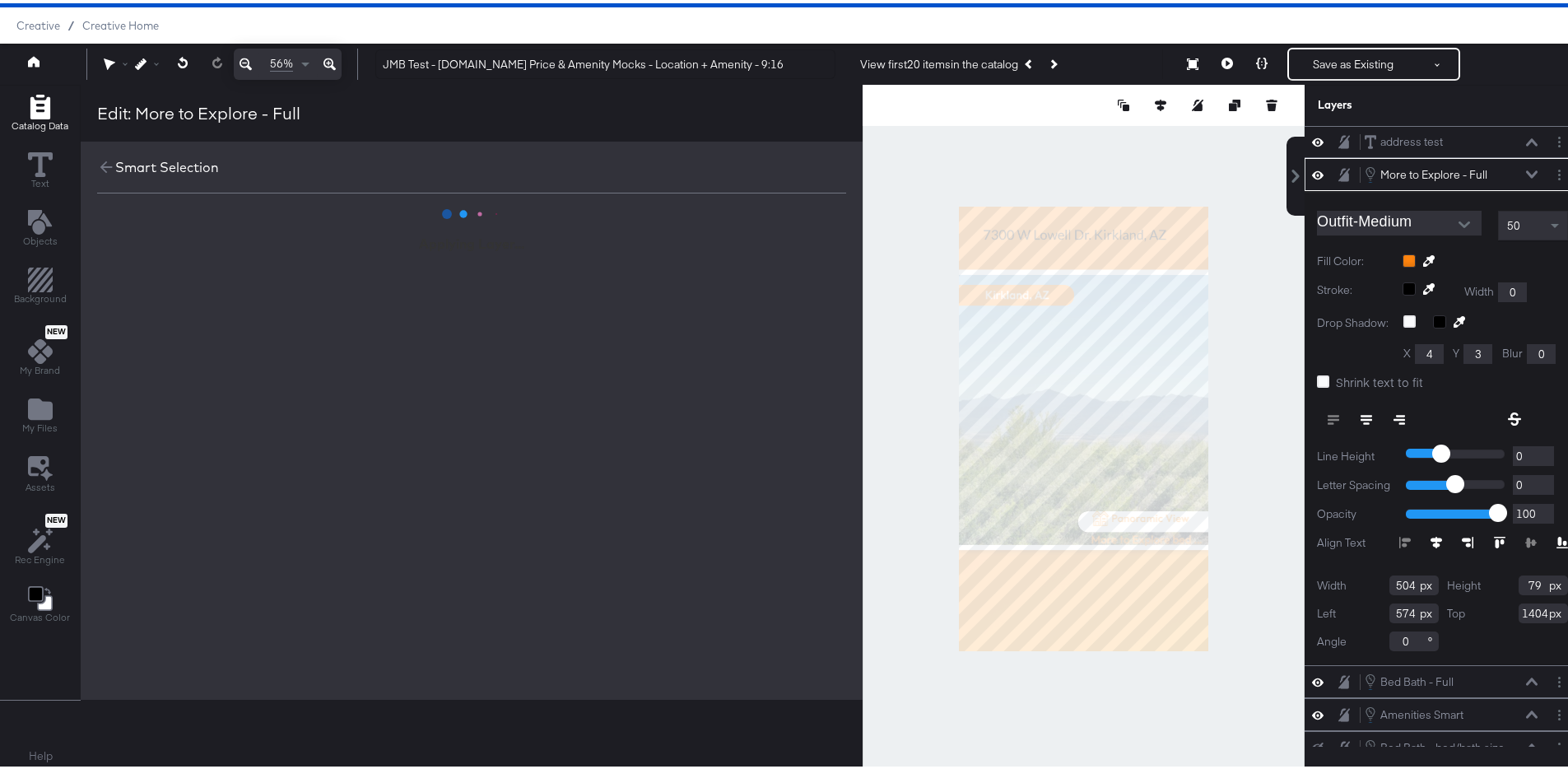 scroll, scrollTop: 0, scrollLeft: 0, axis: both 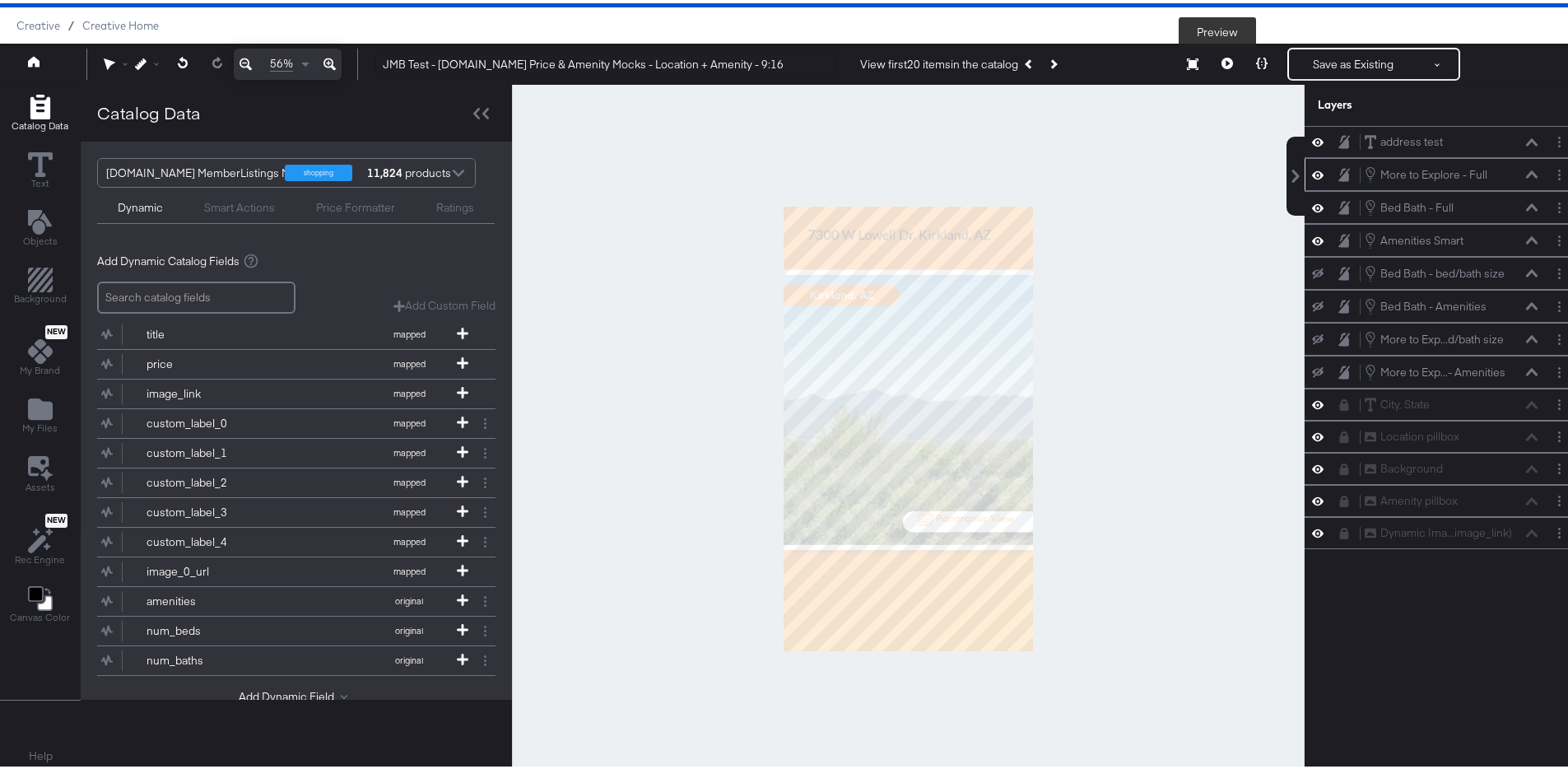 click 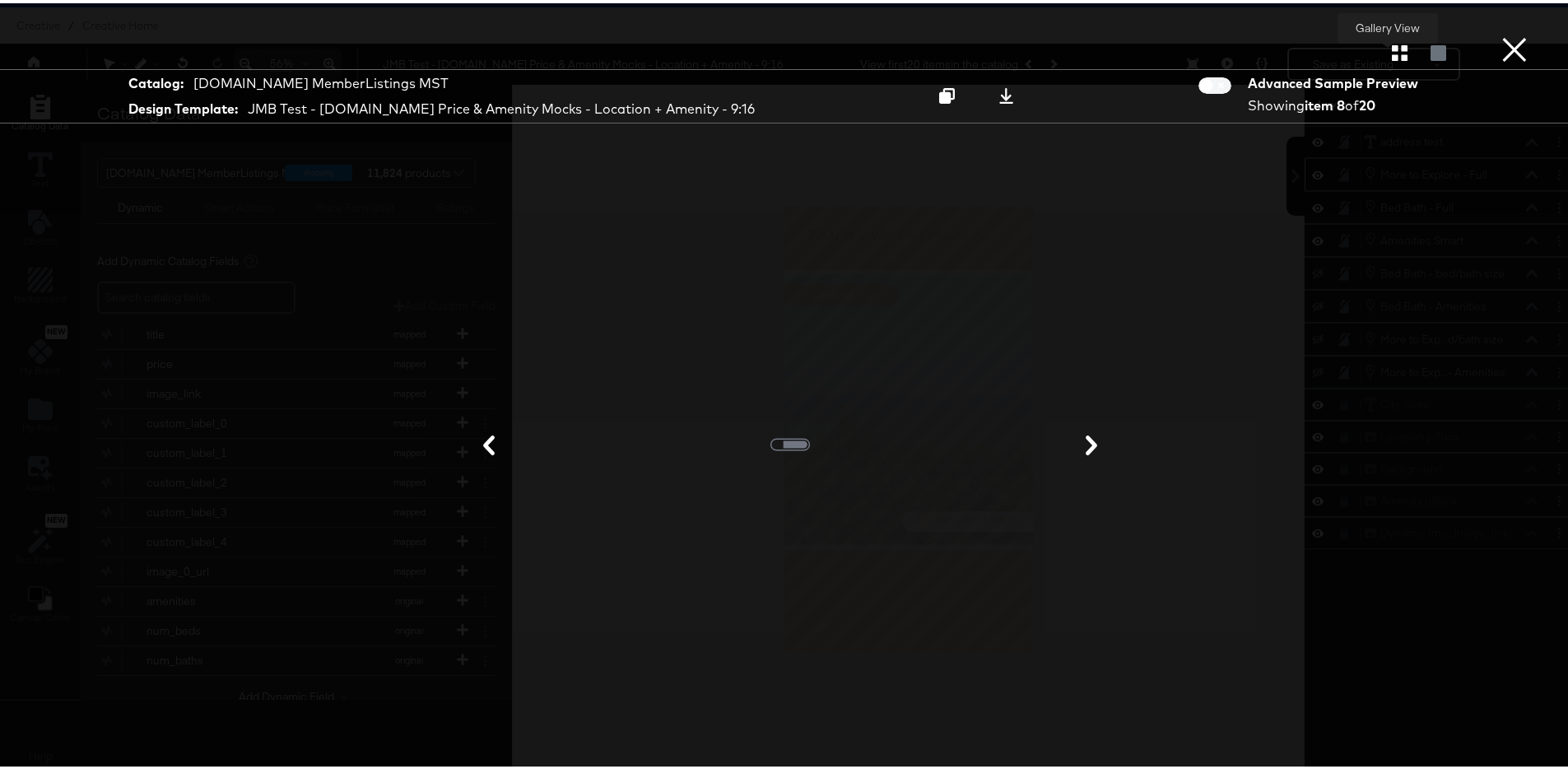 click at bounding box center (1399, 49) 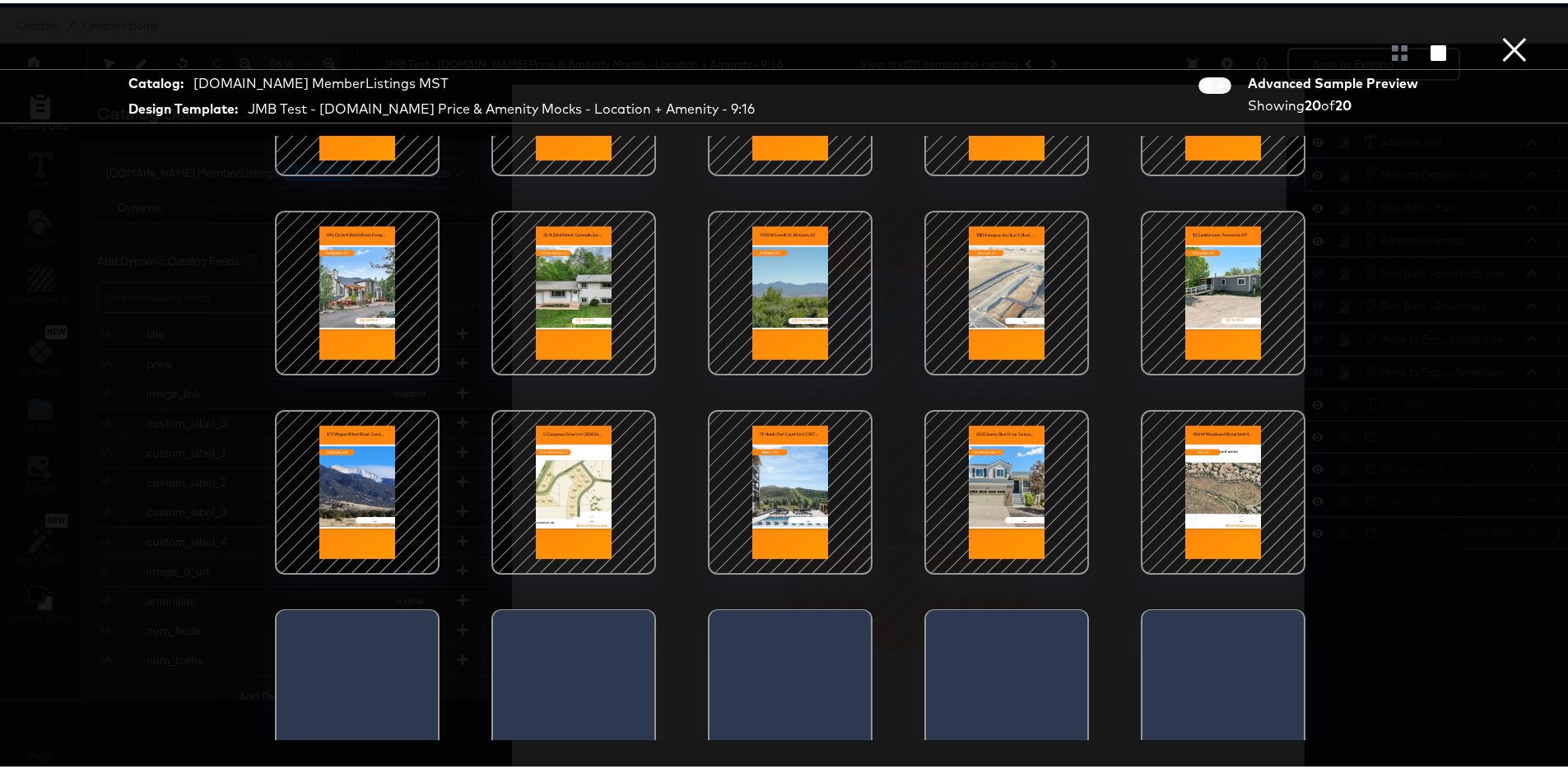 scroll, scrollTop: 170, scrollLeft: 0, axis: vertical 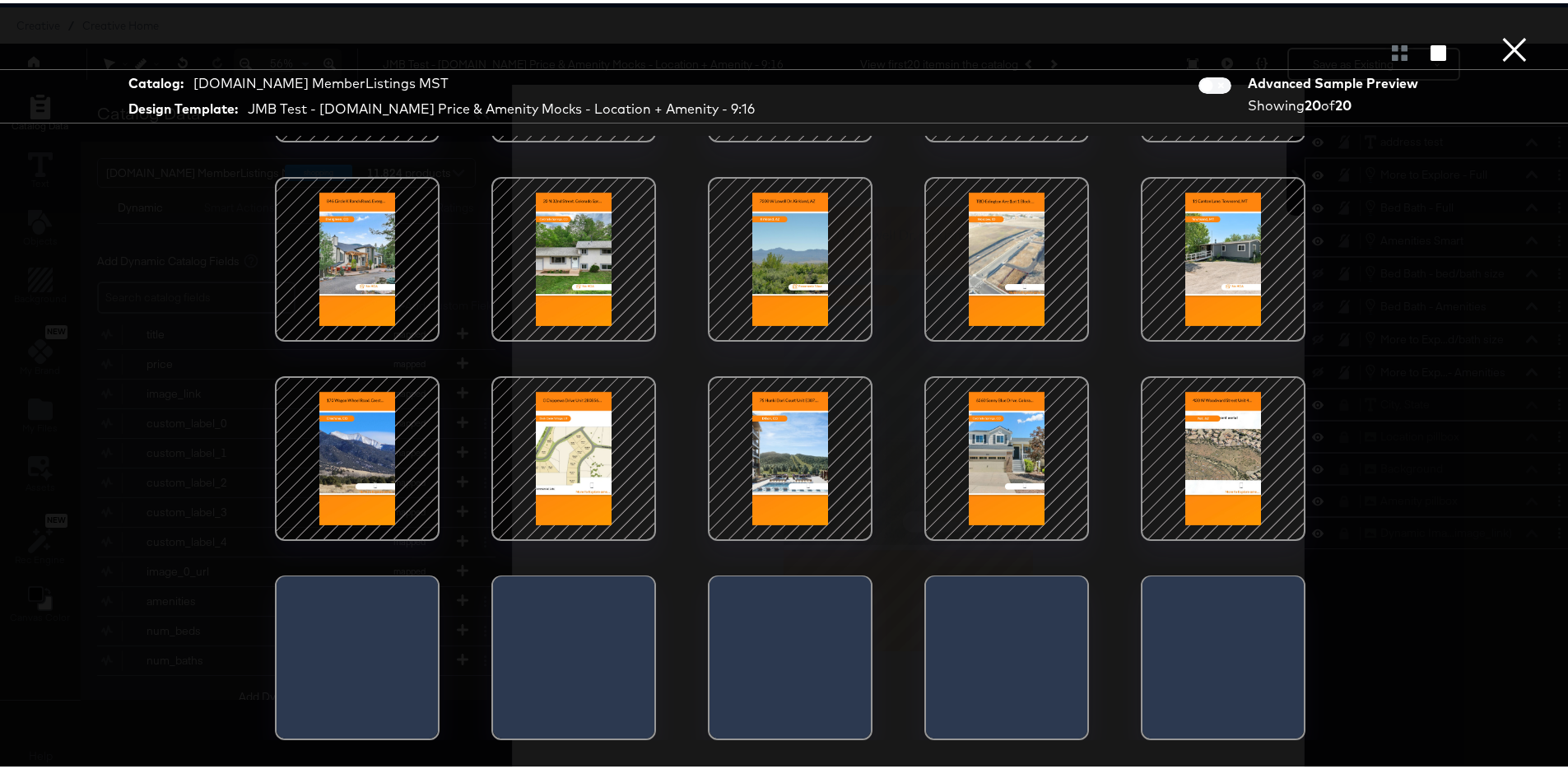 click at bounding box center (790, 455) 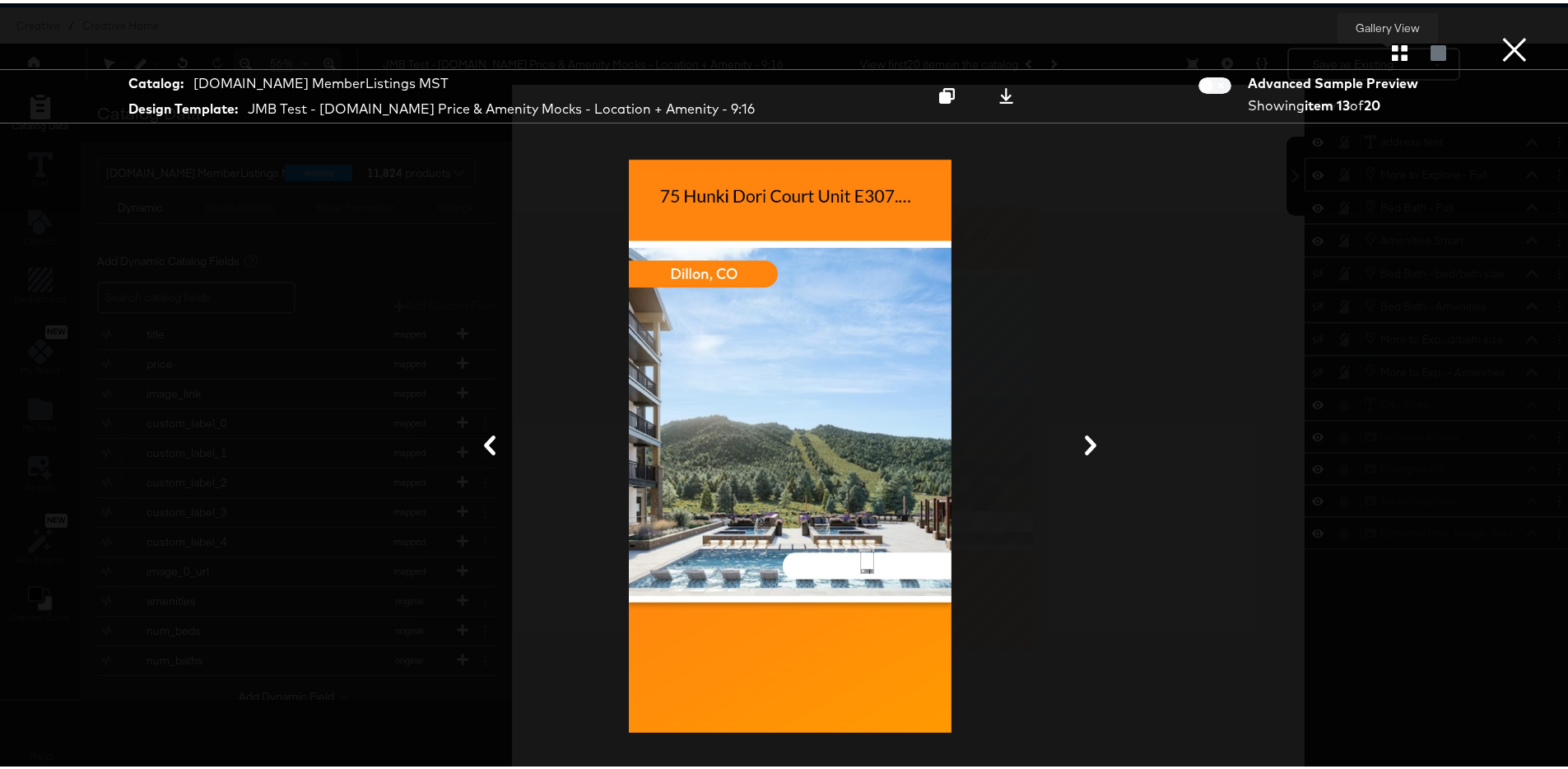 click 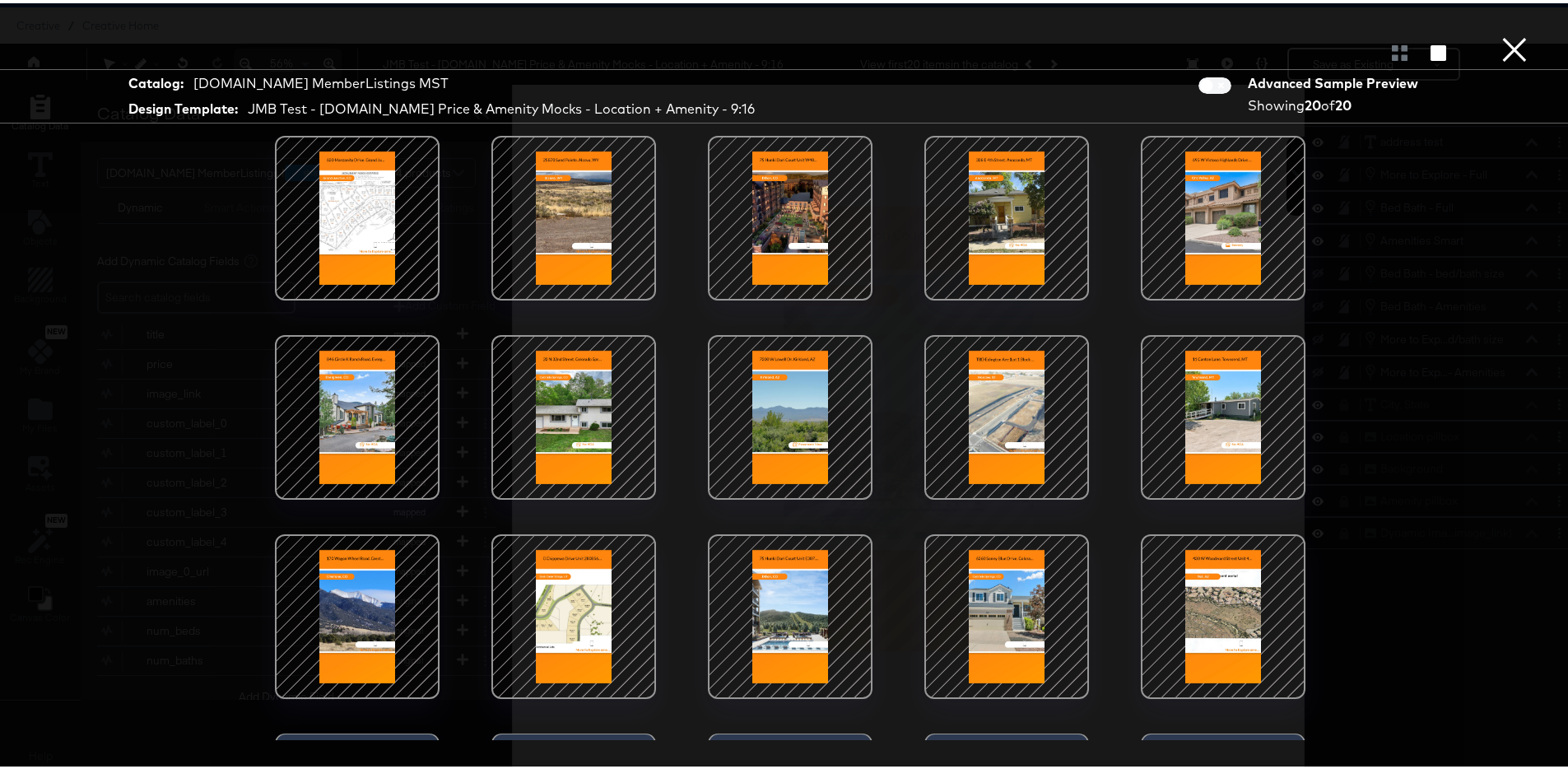 click at bounding box center (790, 613) 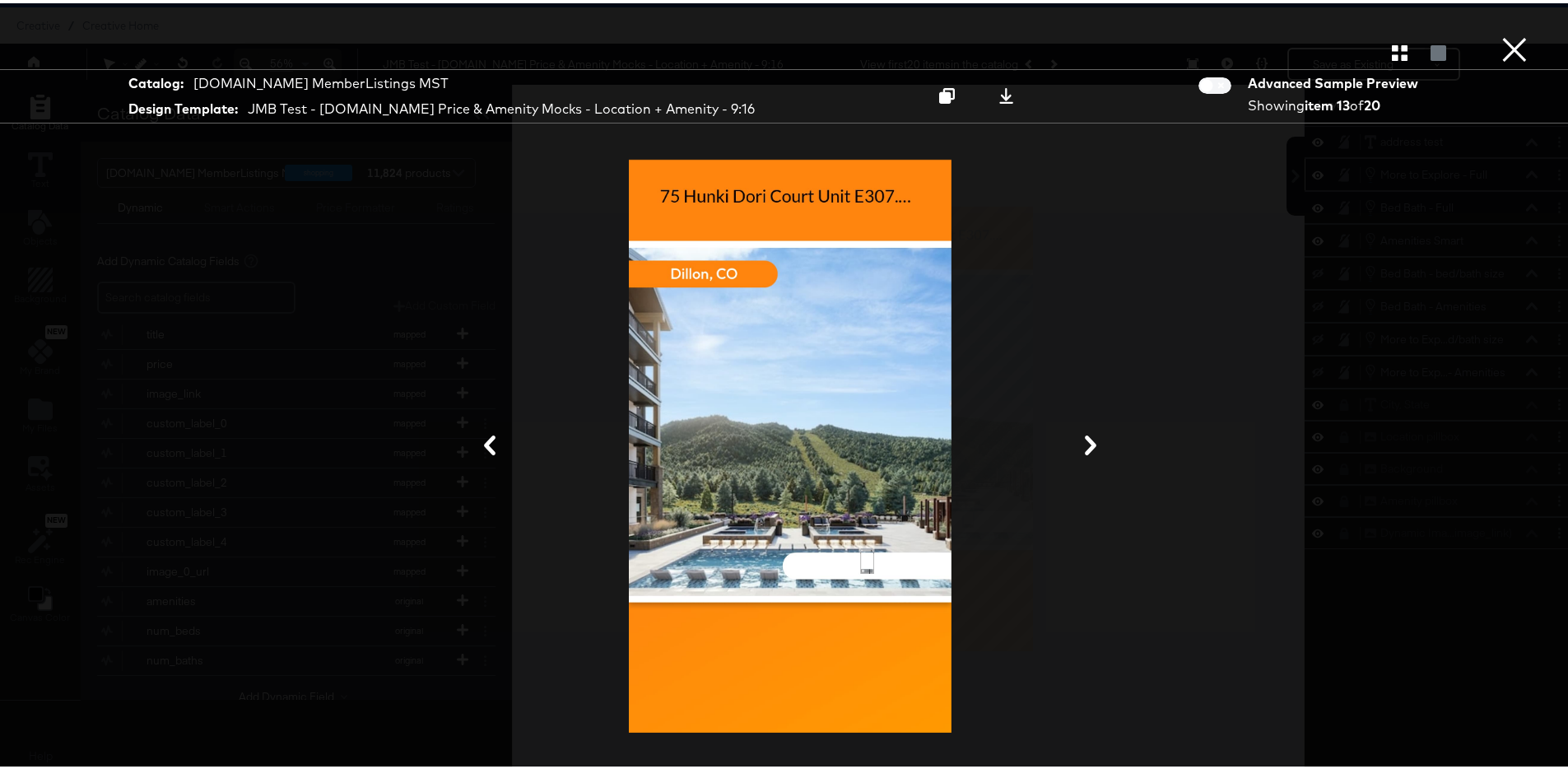 click on "×" at bounding box center (1514, 16) 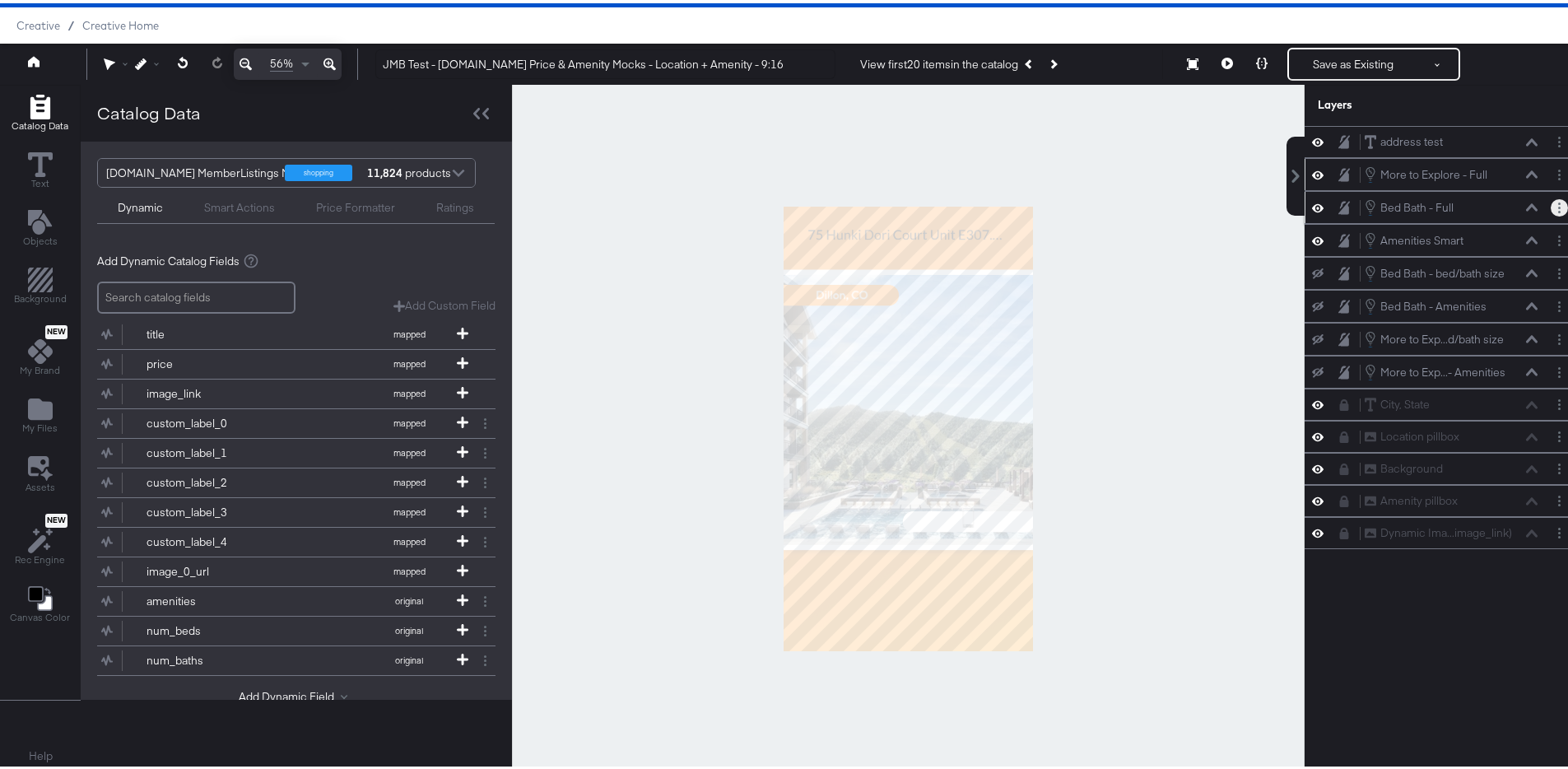 click at bounding box center [1559, 204] 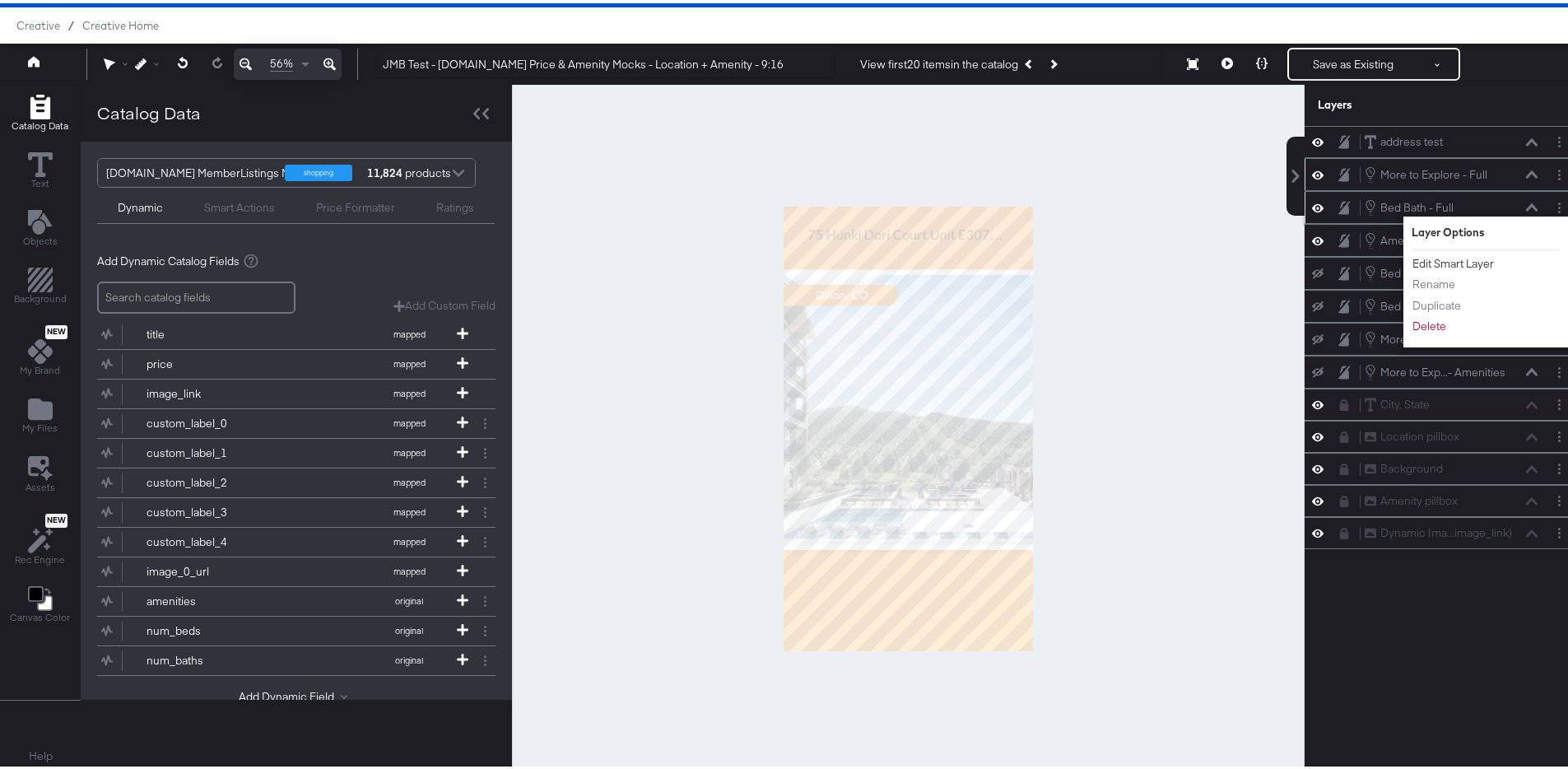 click on "Edit Smart Layer" at bounding box center (1453, 260) 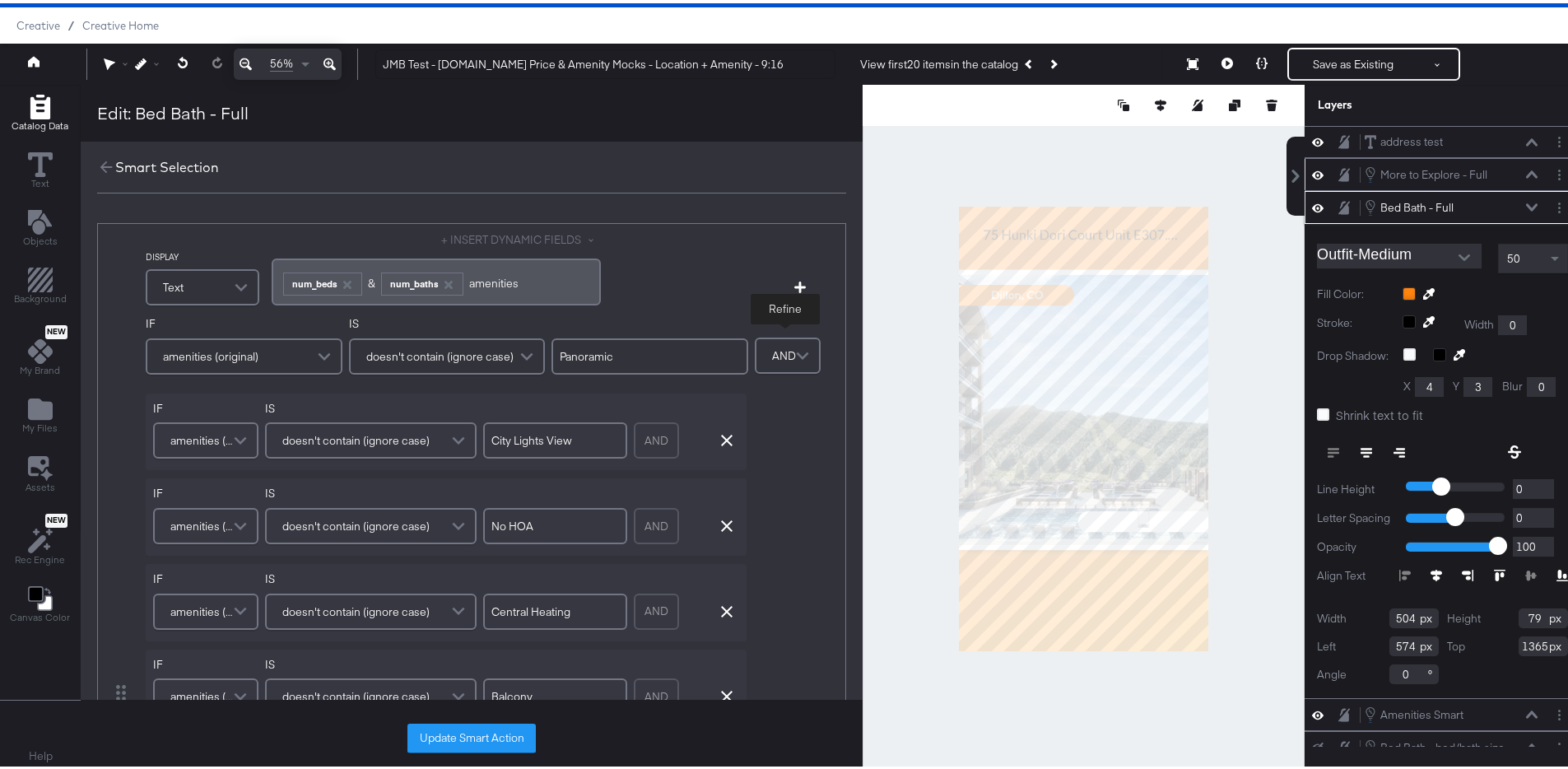 click on "AND" at bounding box center (784, 352) 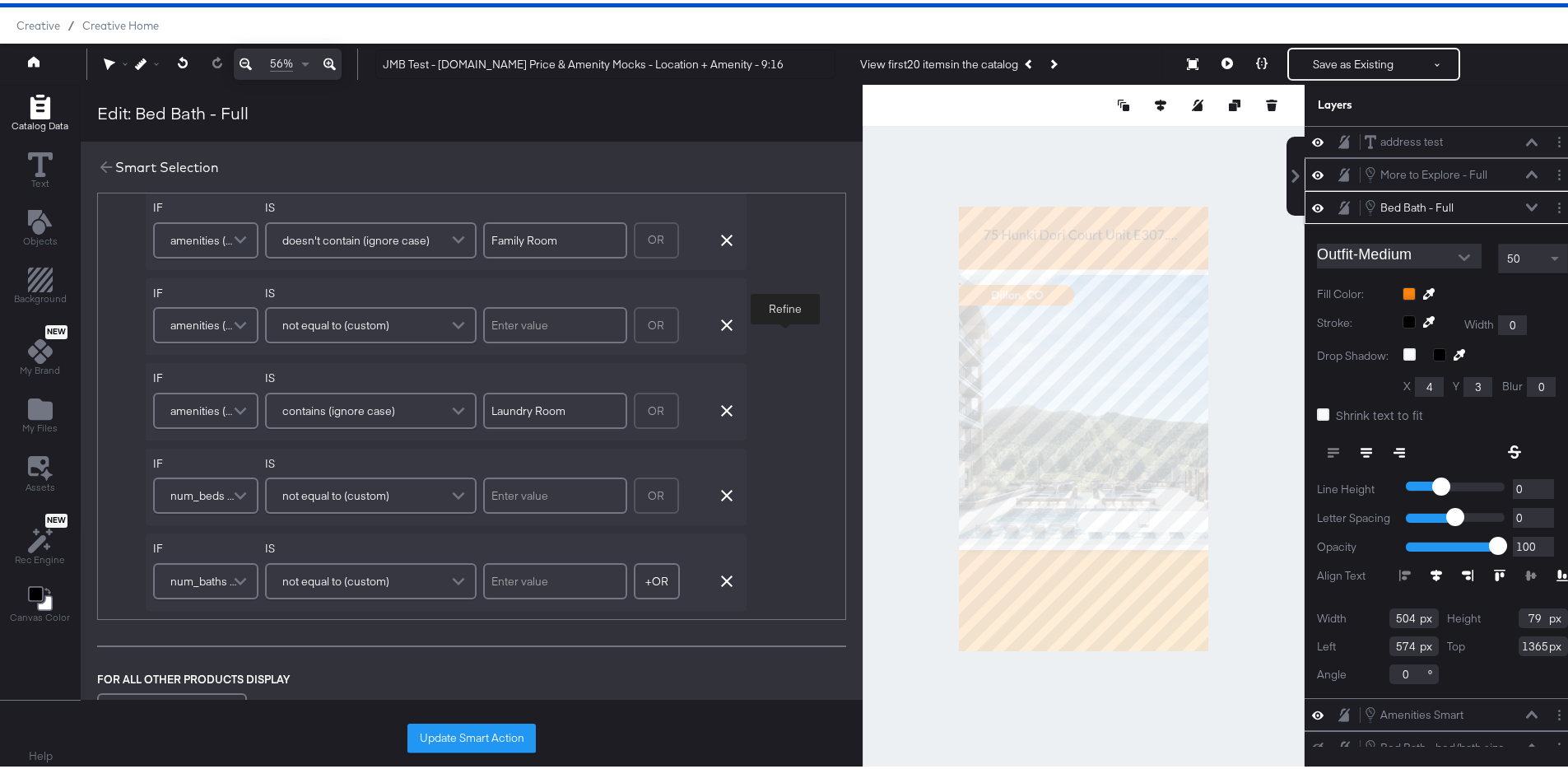 scroll, scrollTop: 0, scrollLeft: 0, axis: both 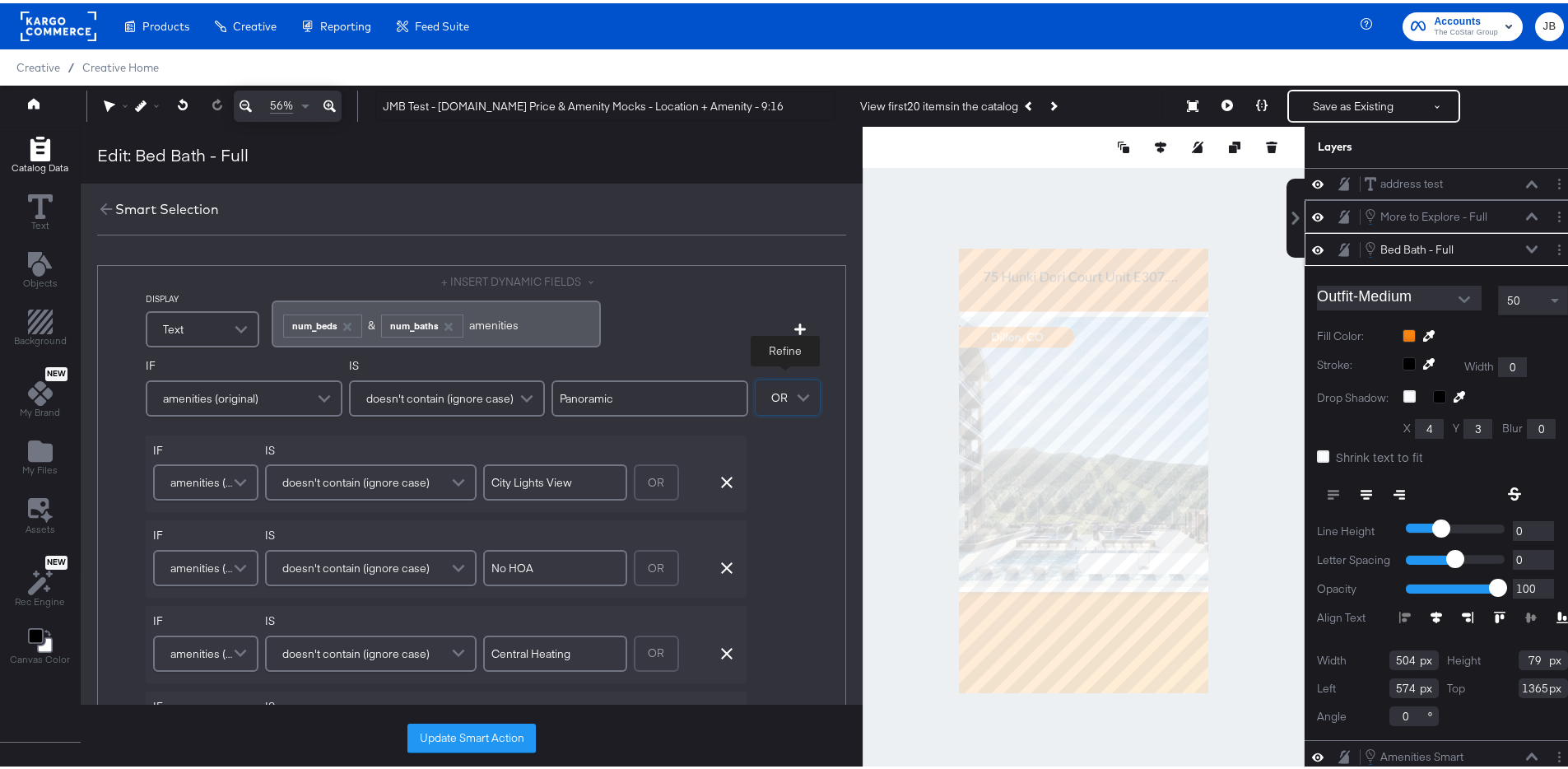 click on "OR" at bounding box center (779, 394) 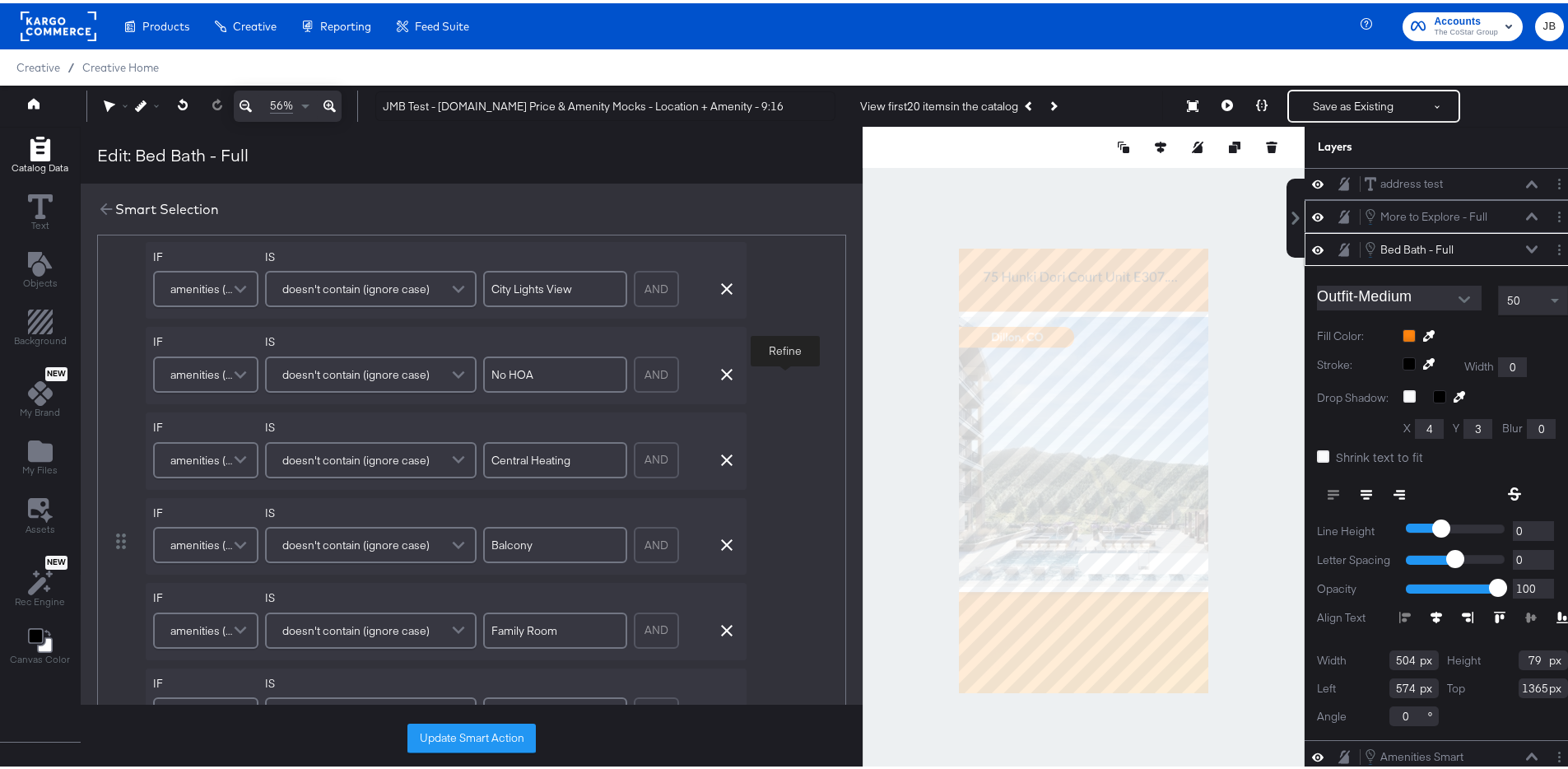 scroll, scrollTop: 0, scrollLeft: 0, axis: both 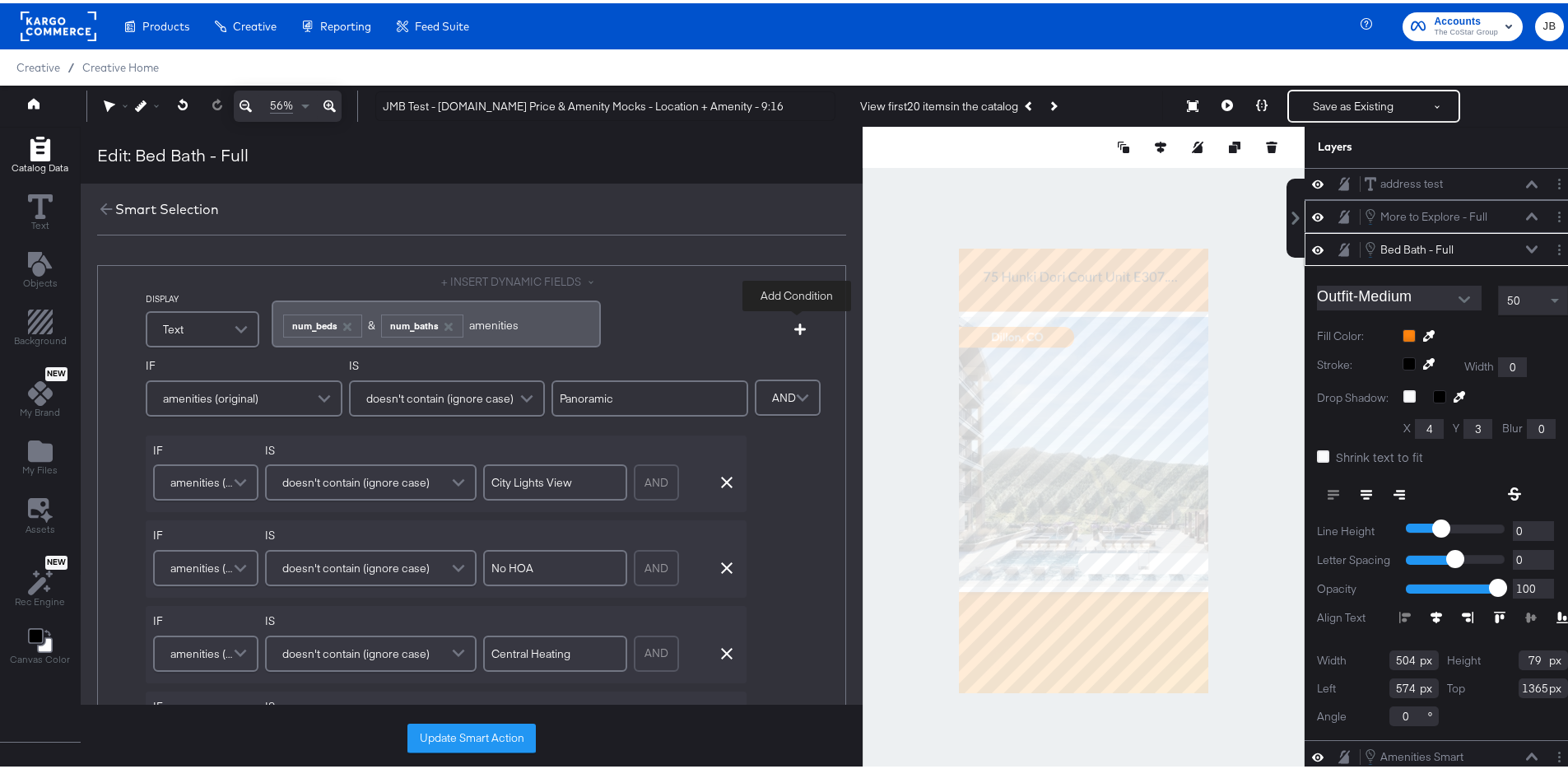 click 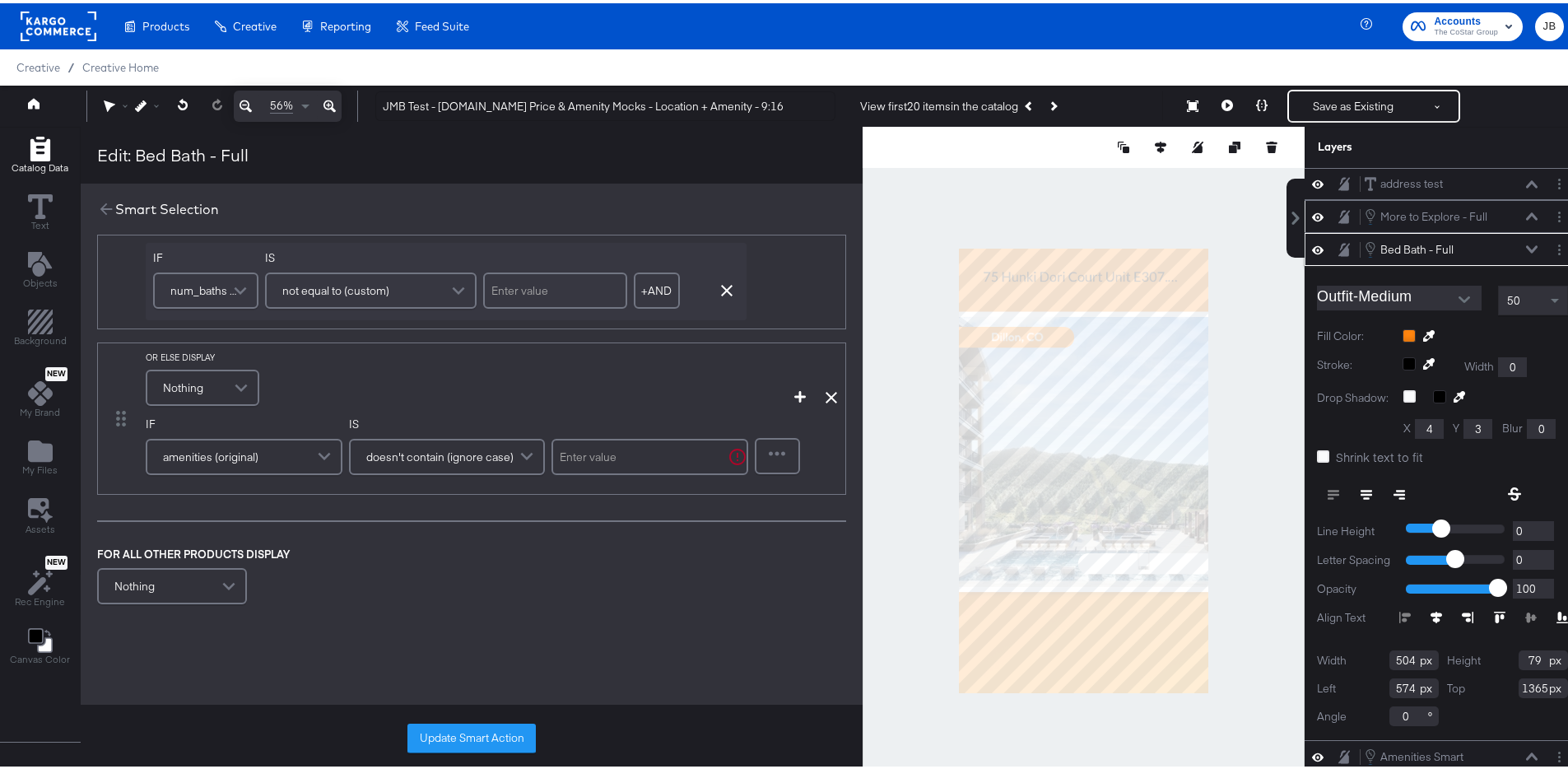 scroll, scrollTop: 885, scrollLeft: 0, axis: vertical 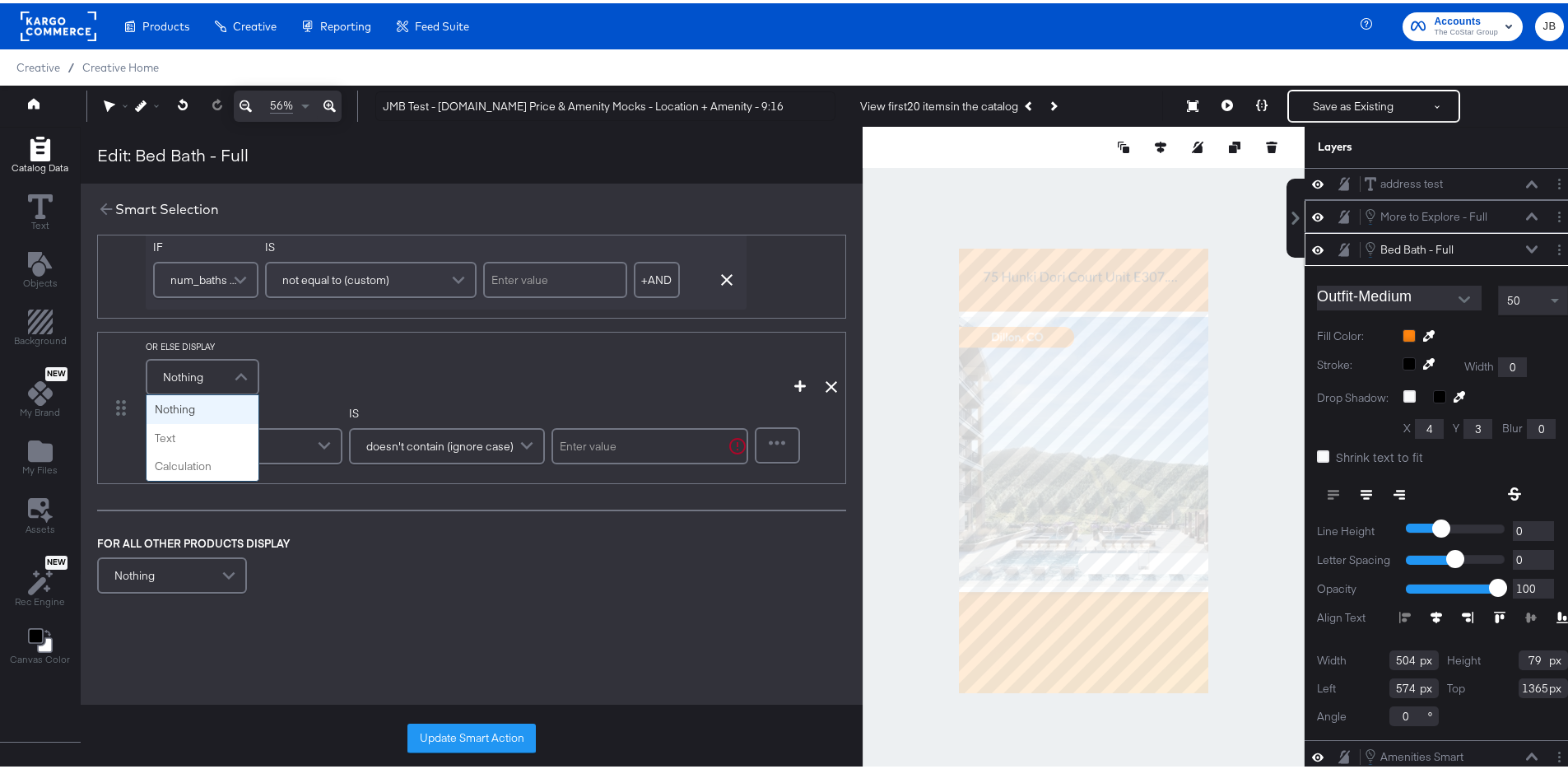 click on "Nothing" at bounding box center [202, 374] 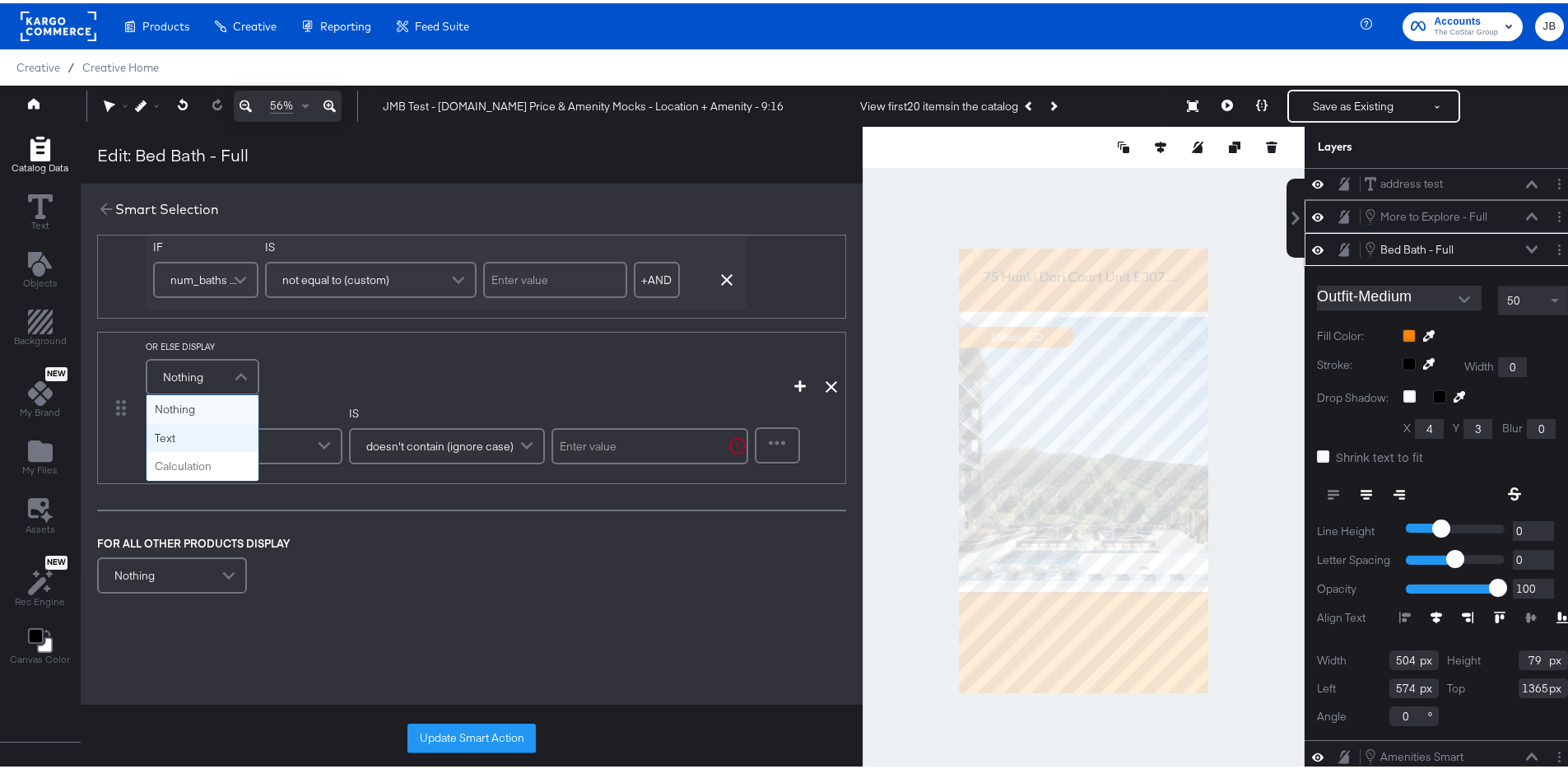 scroll, scrollTop: 893, scrollLeft: 0, axis: vertical 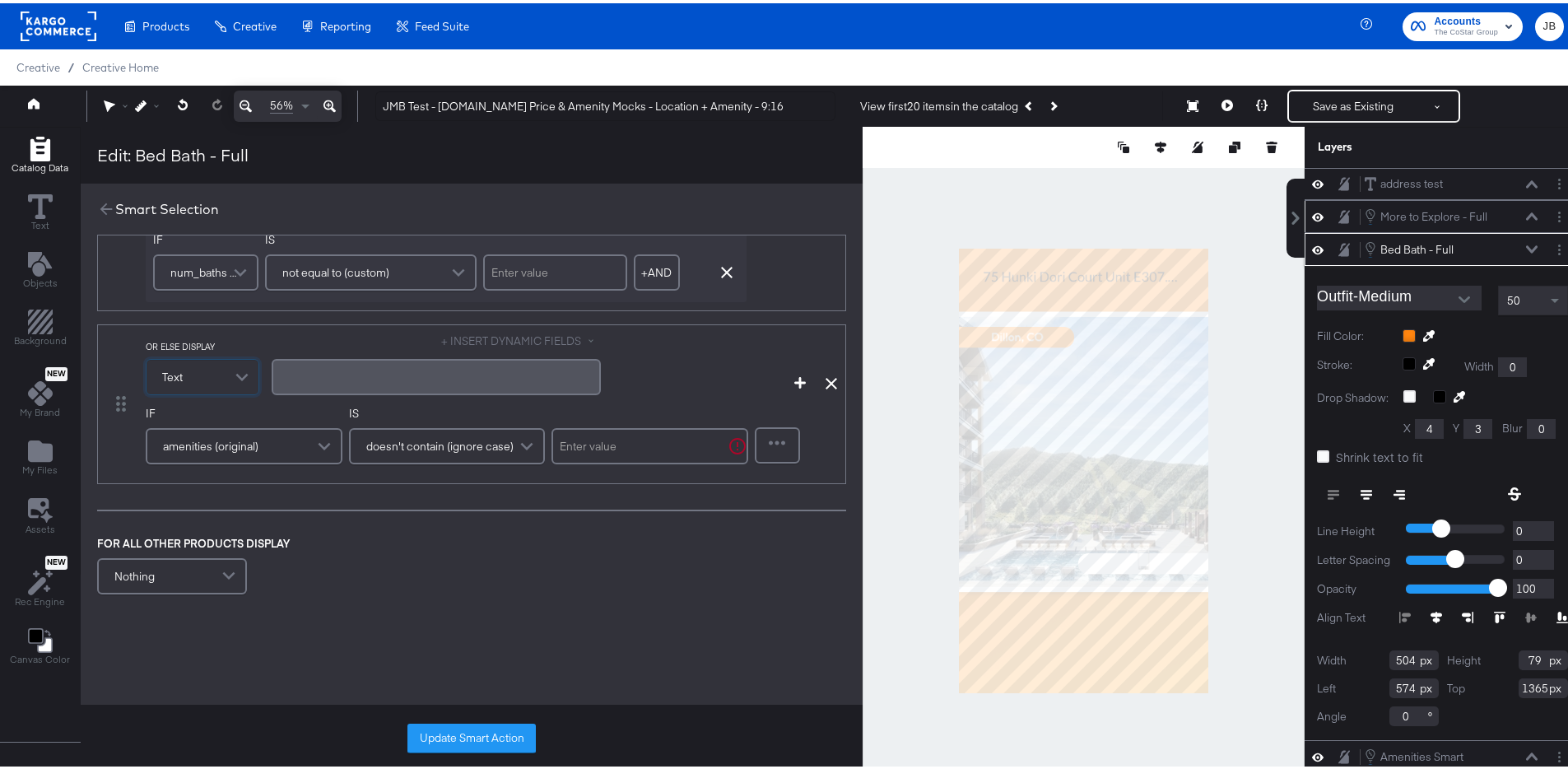 click on "﻿" at bounding box center [436, 373] 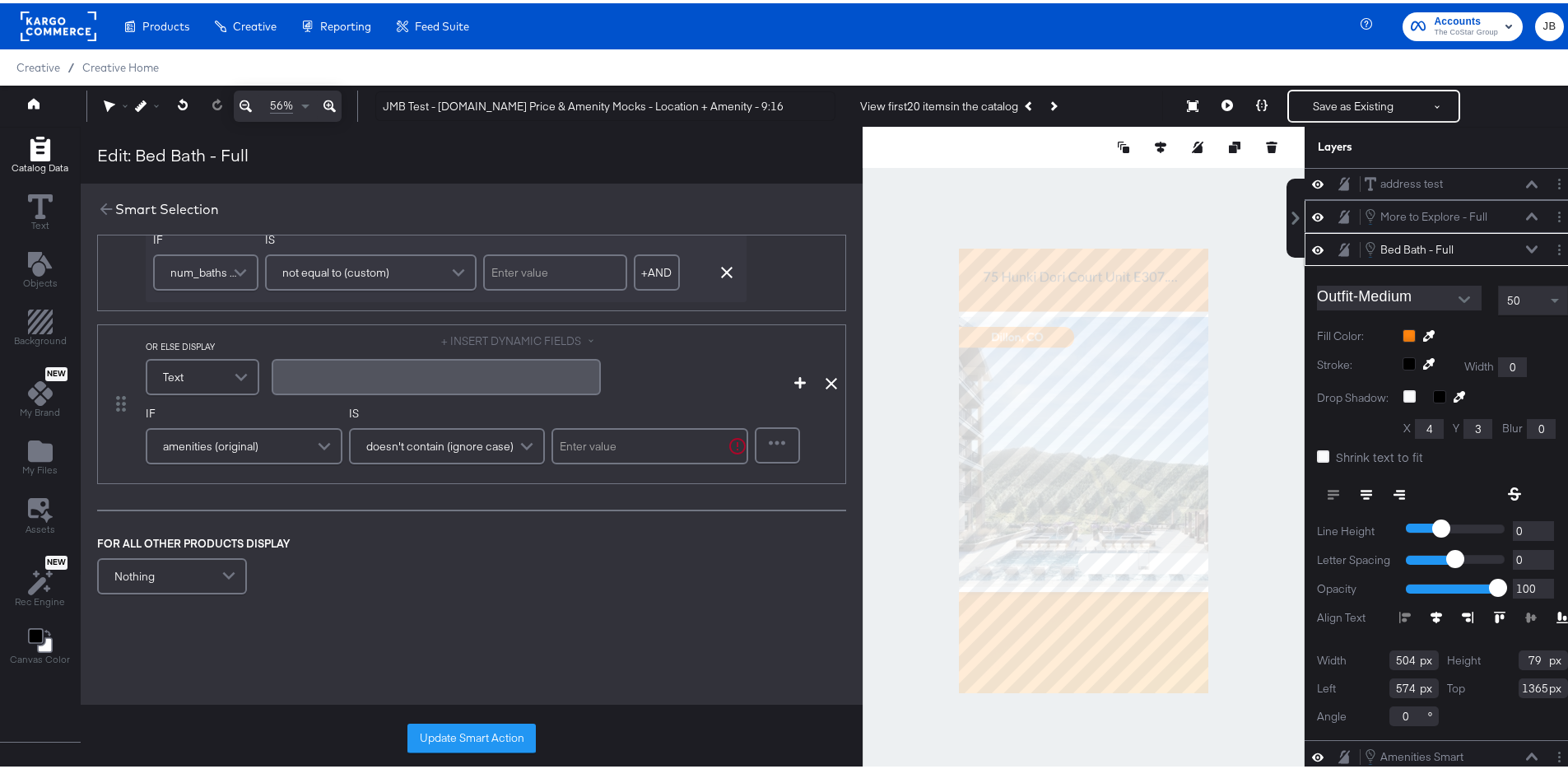 click on "+ INSERT DYNAMIC FIELDS" at bounding box center [521, 338] 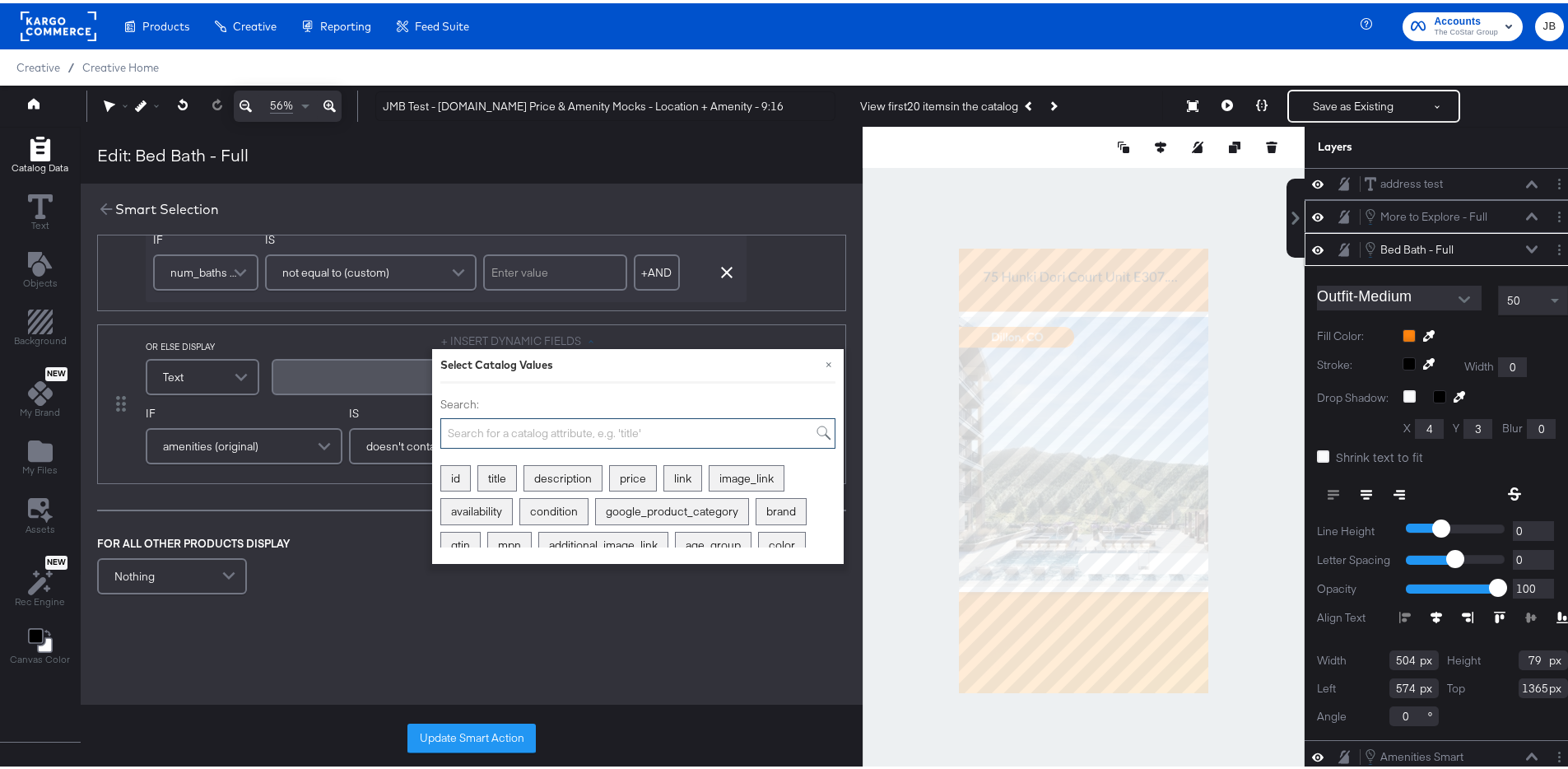 click on "Search:" at bounding box center (638, 430) 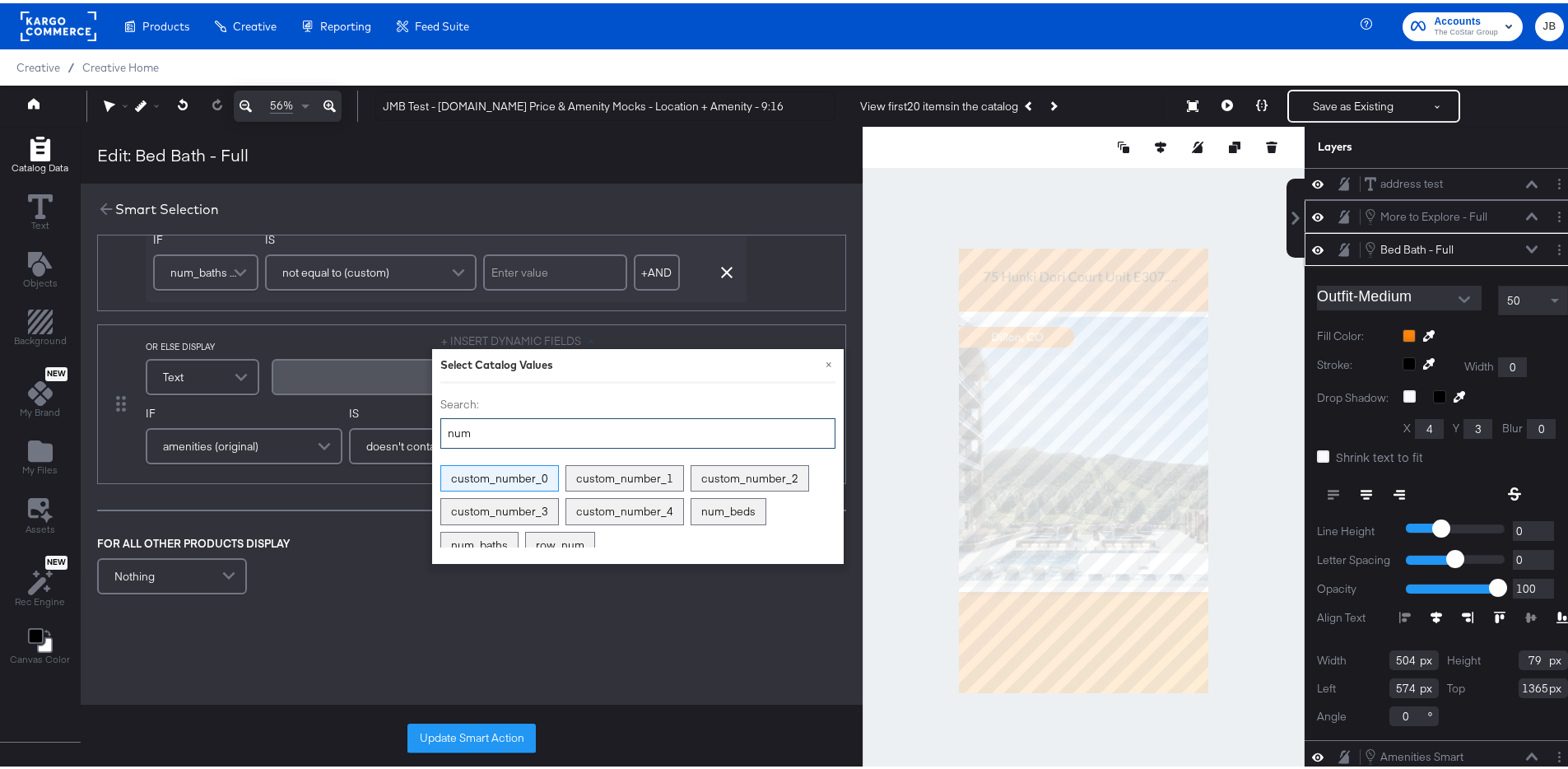 scroll, scrollTop: 17, scrollLeft: 0, axis: vertical 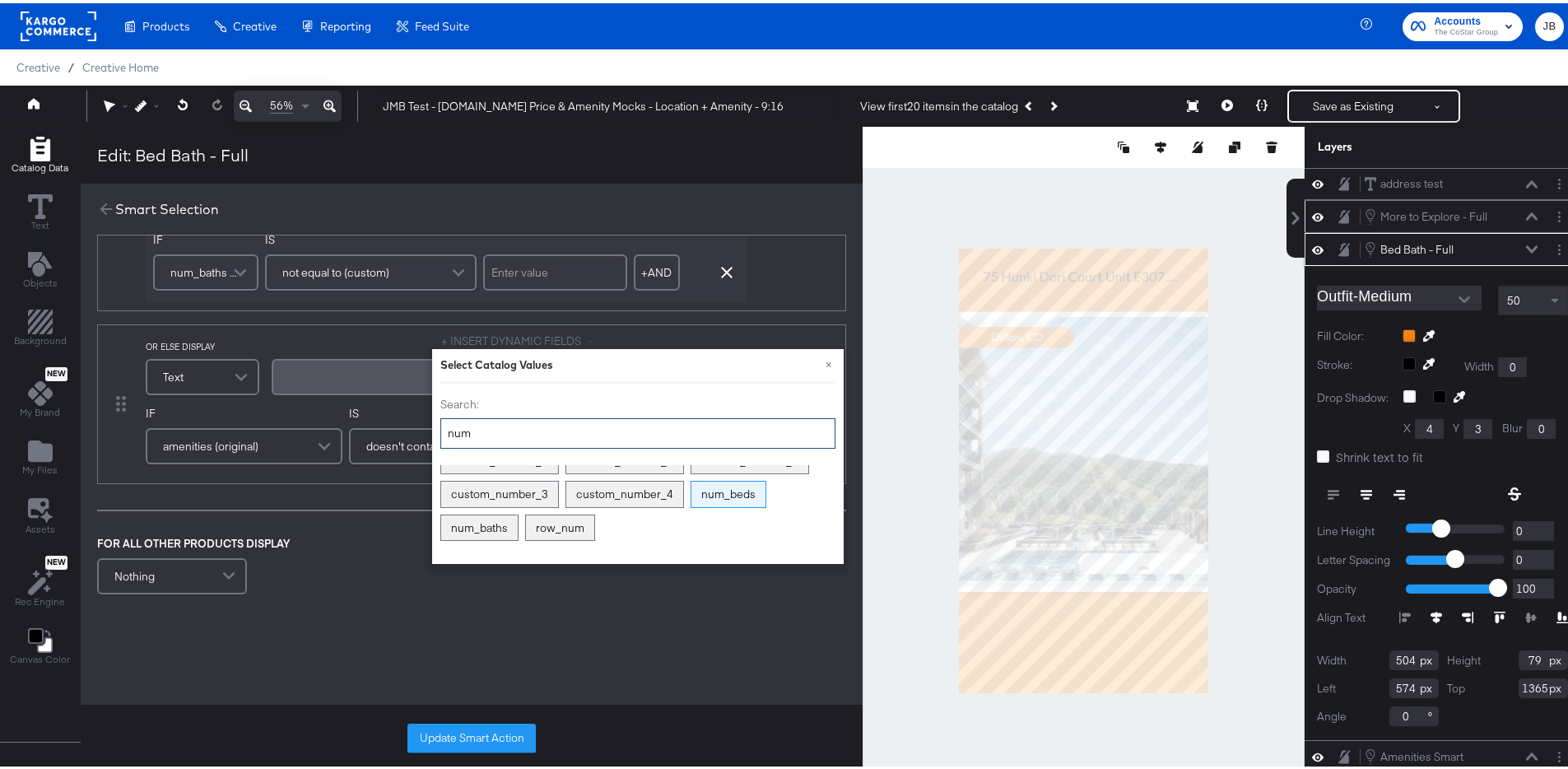 type on "num" 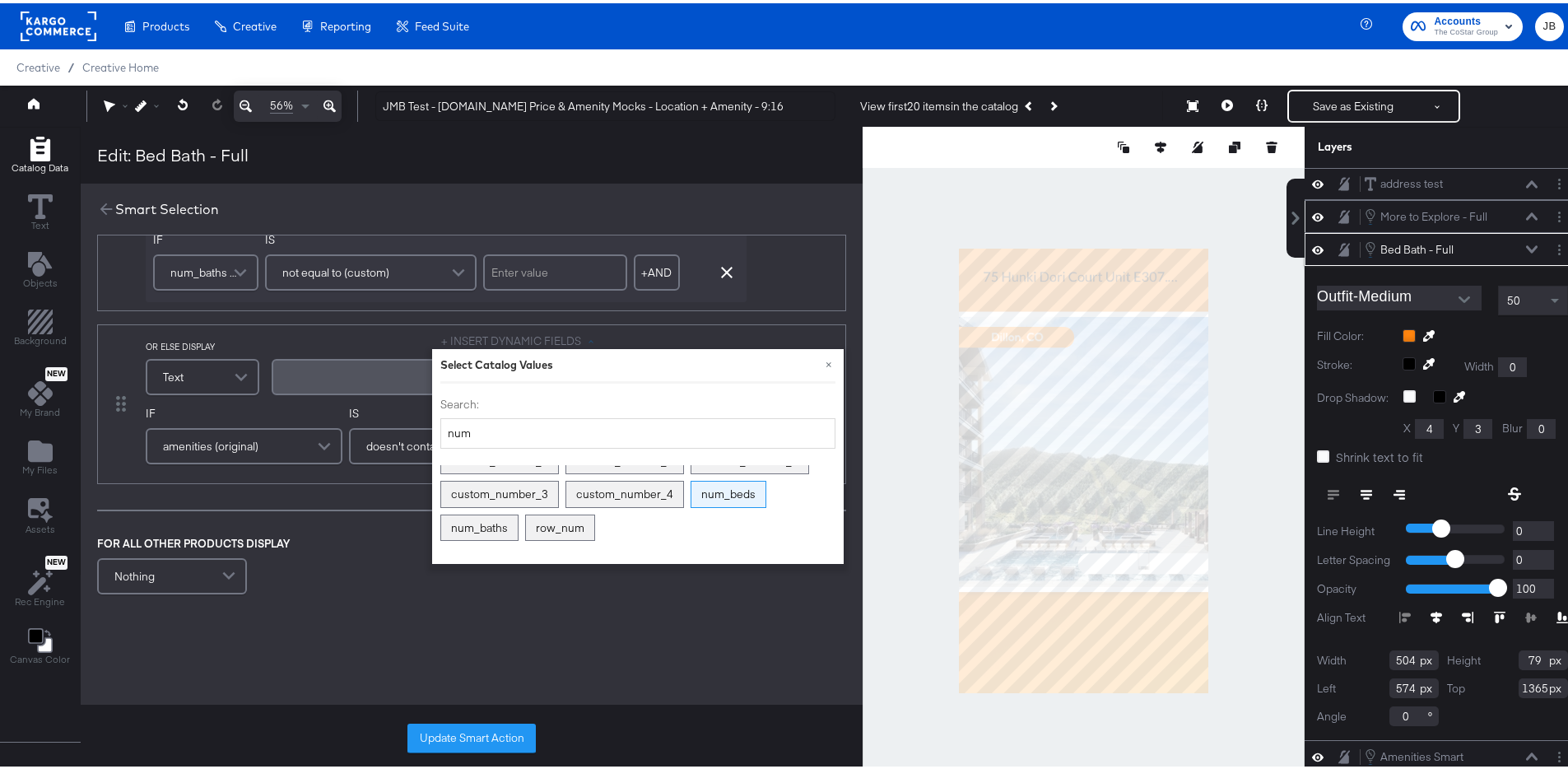 click on "num_beds" at bounding box center [728, 491] 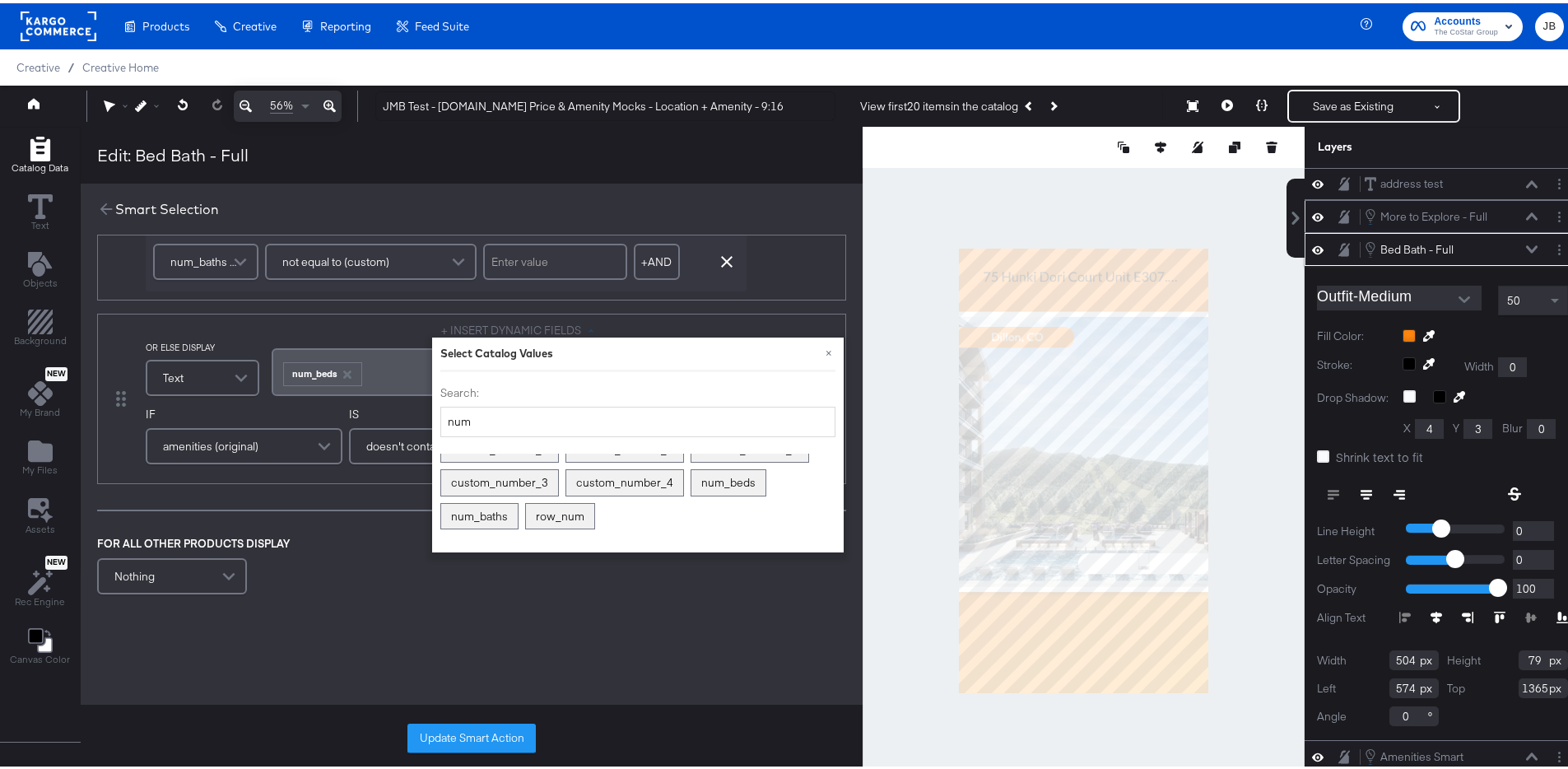 type 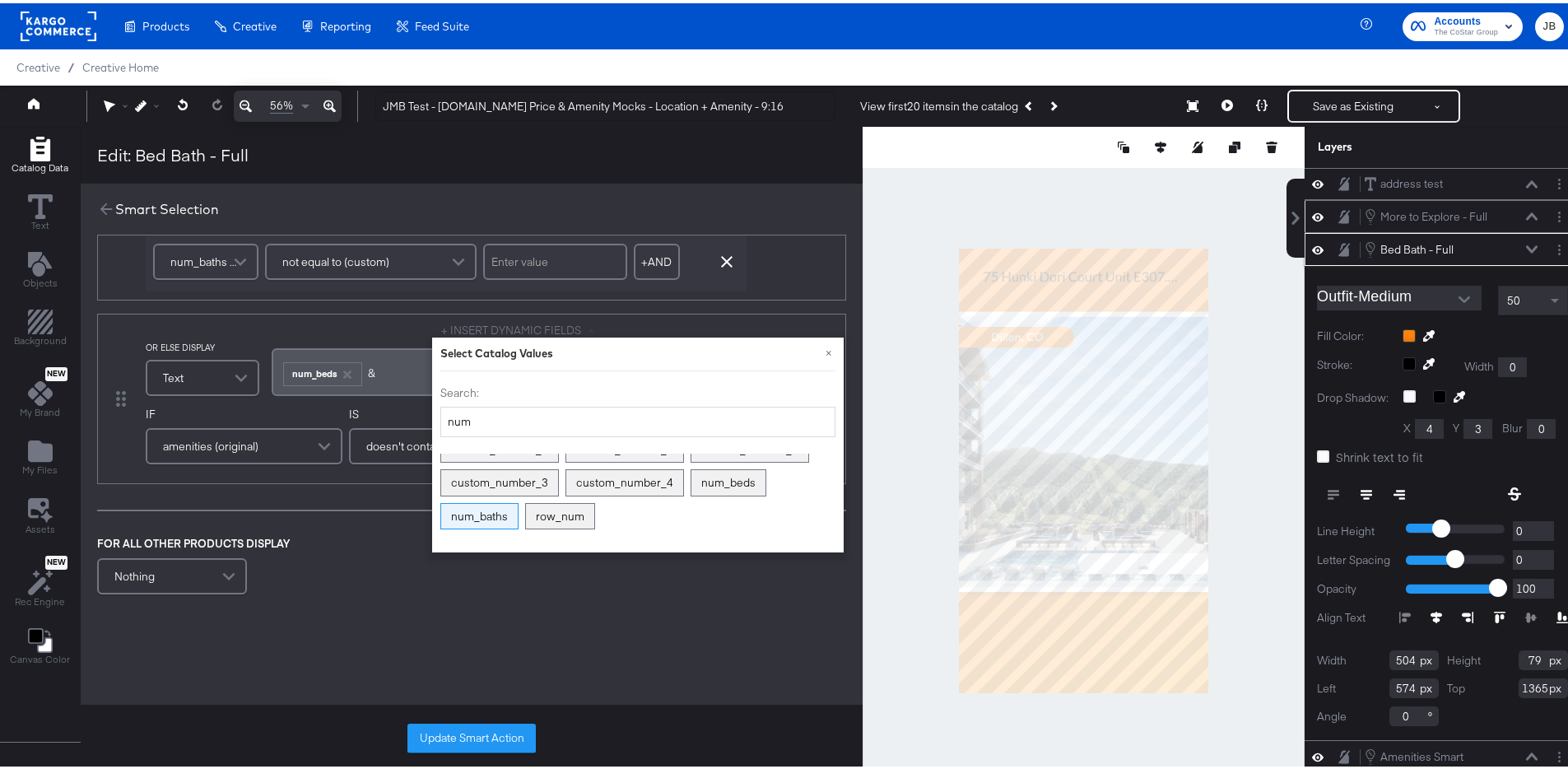 click on "num_baths" at bounding box center [479, 513] 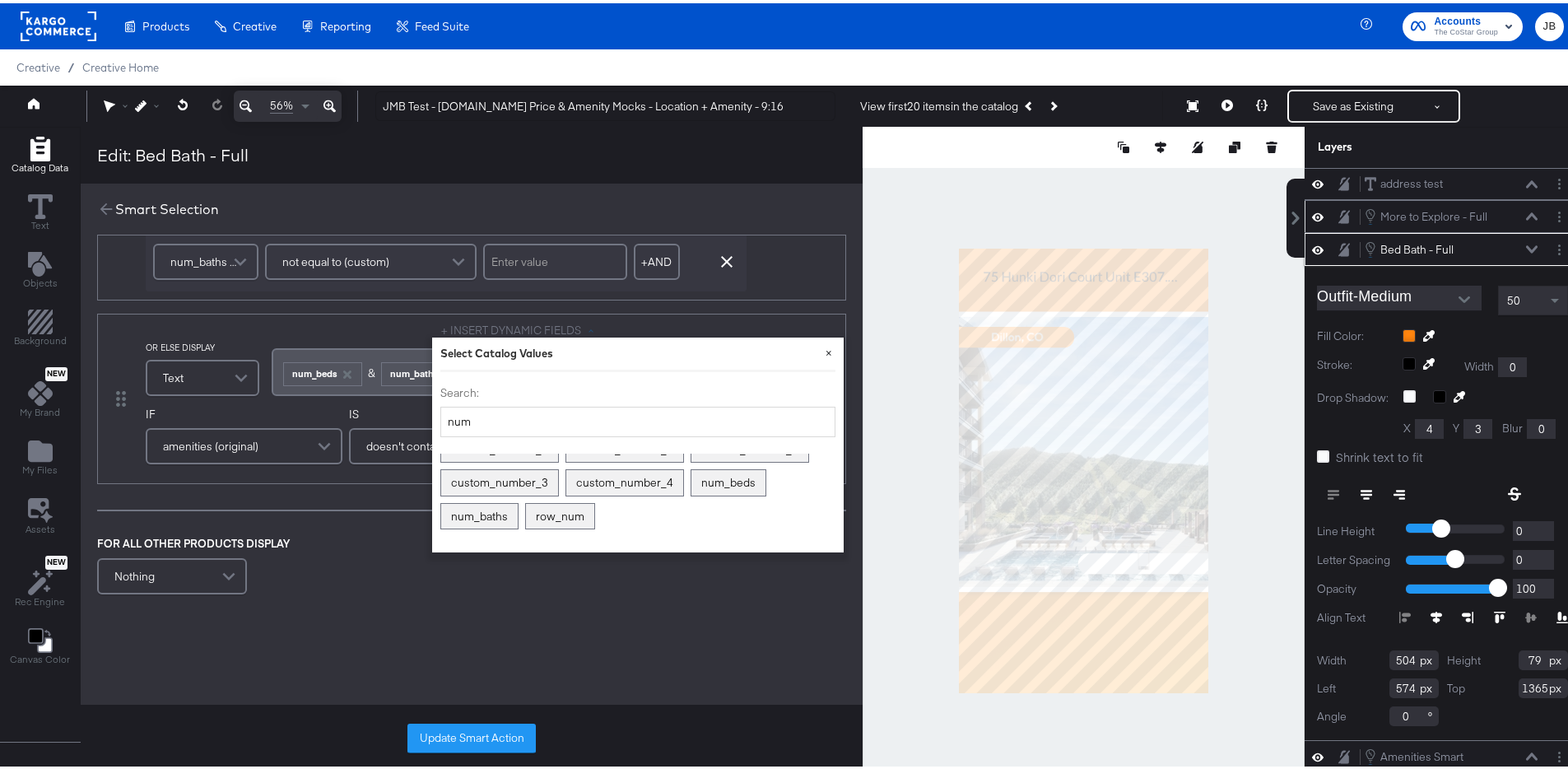click on "×" at bounding box center (829, 349) 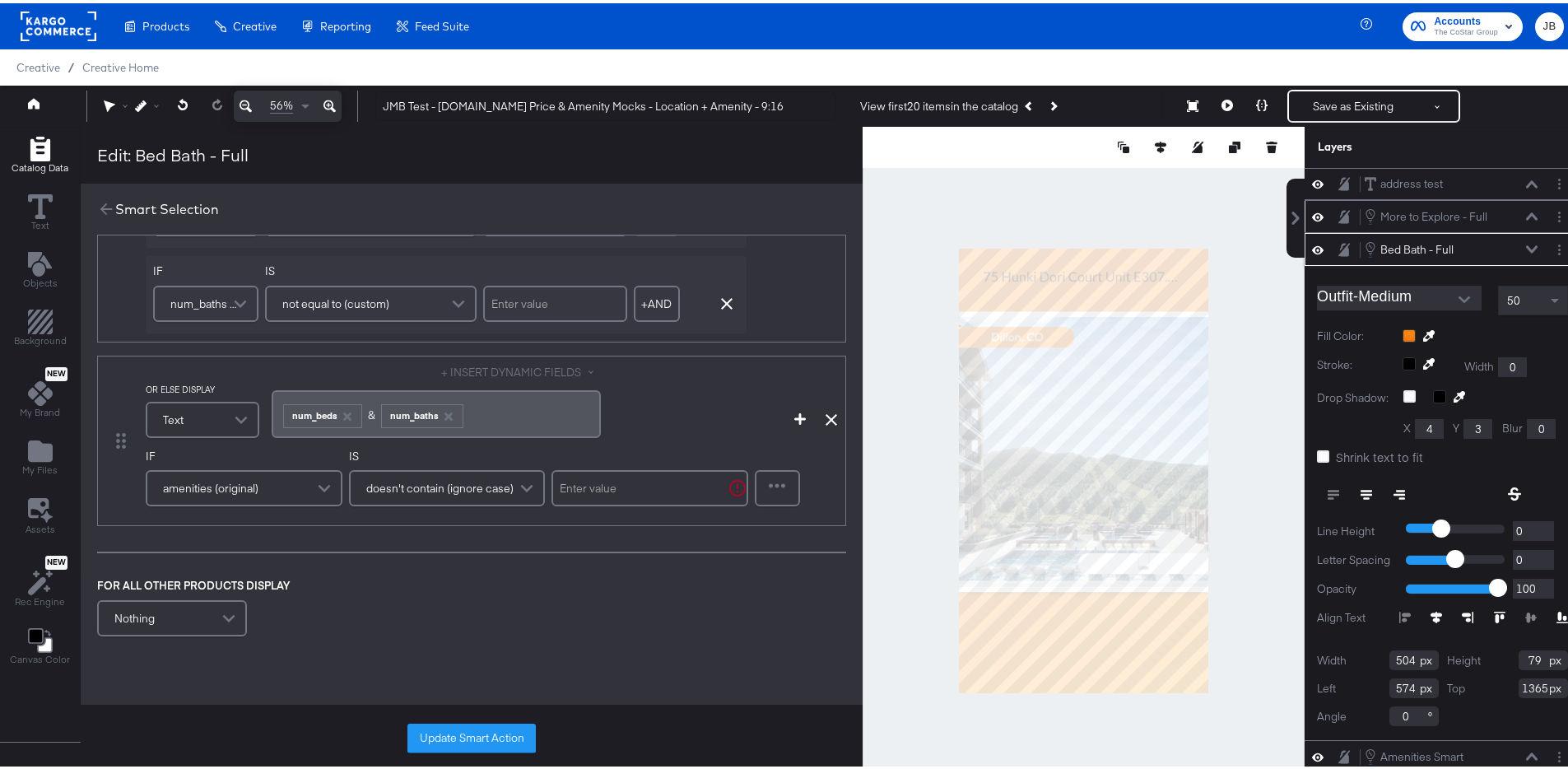 scroll, scrollTop: 882, scrollLeft: 0, axis: vertical 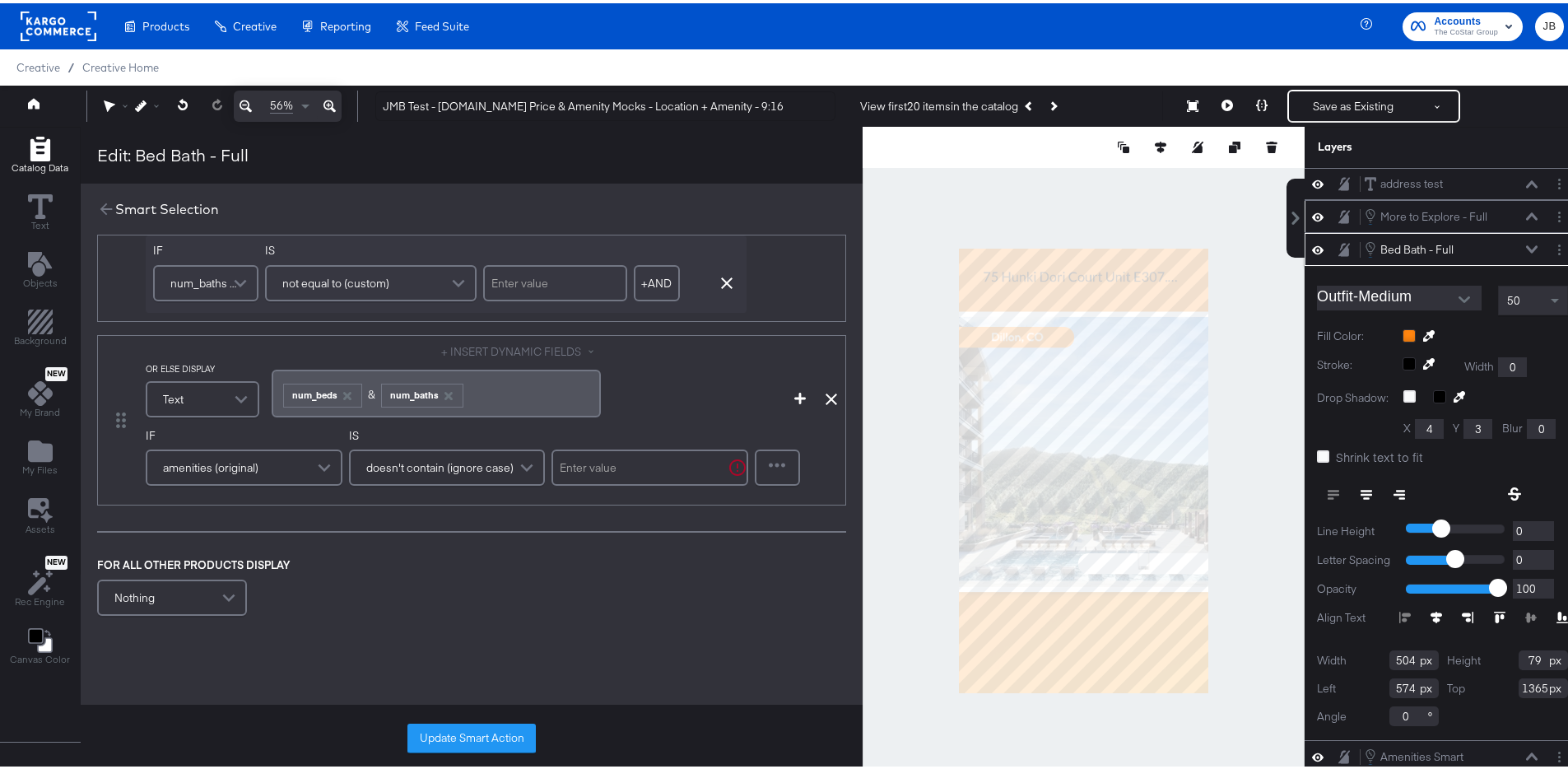 click on "amenities (original)" at bounding box center (244, 464) 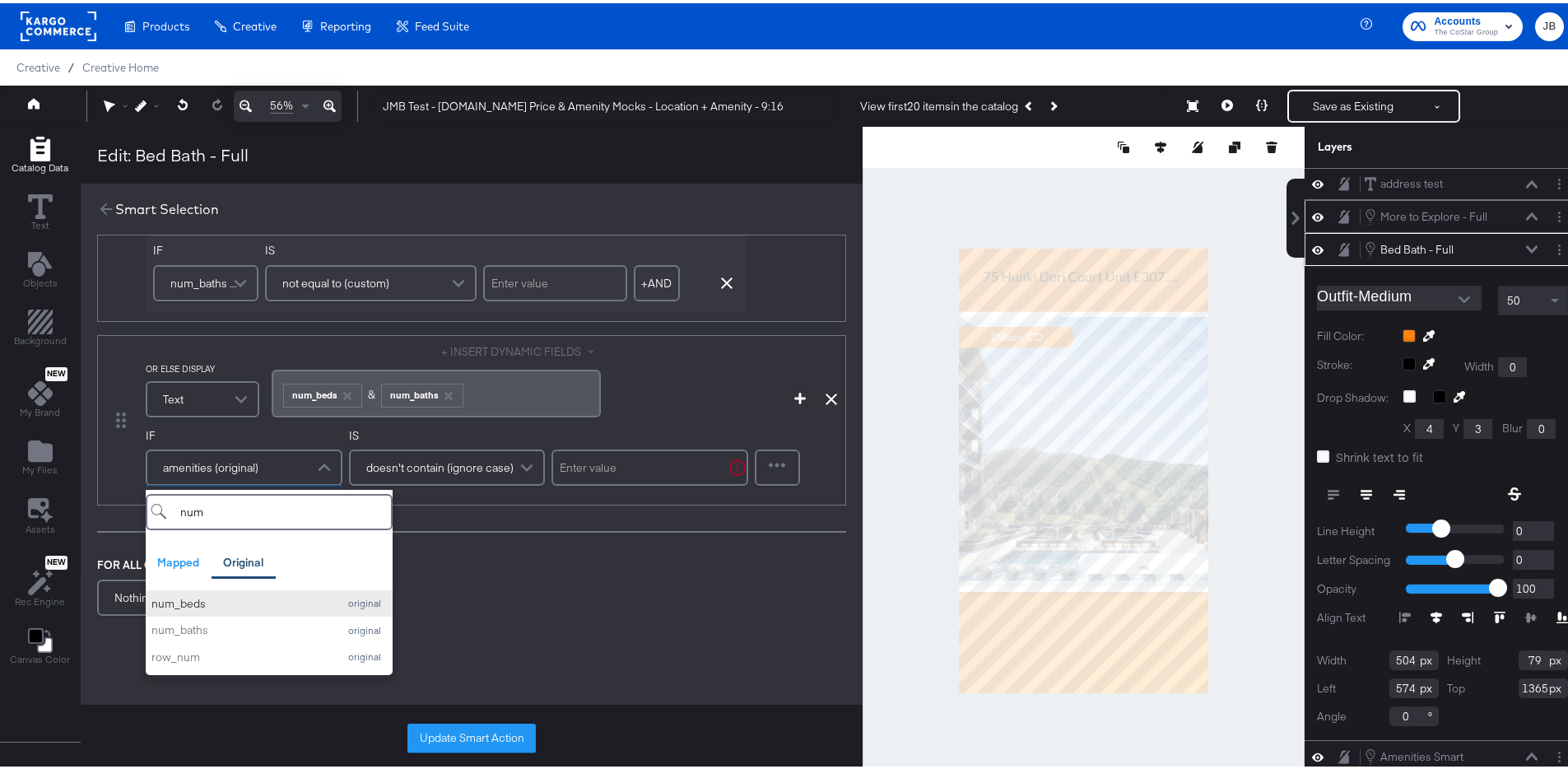 type on "num" 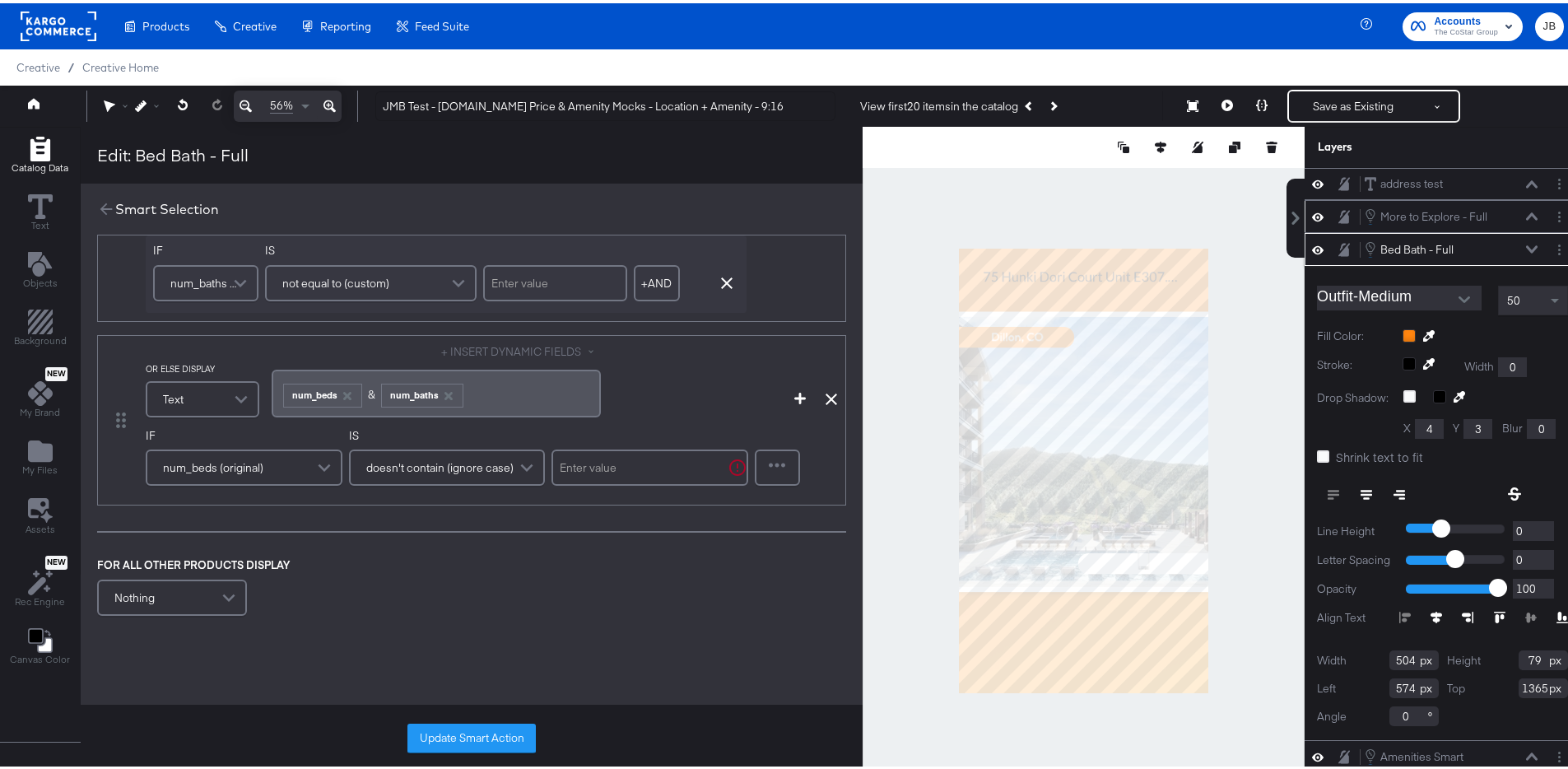click on "doesn't contain (ignore case)" at bounding box center [447, 464] 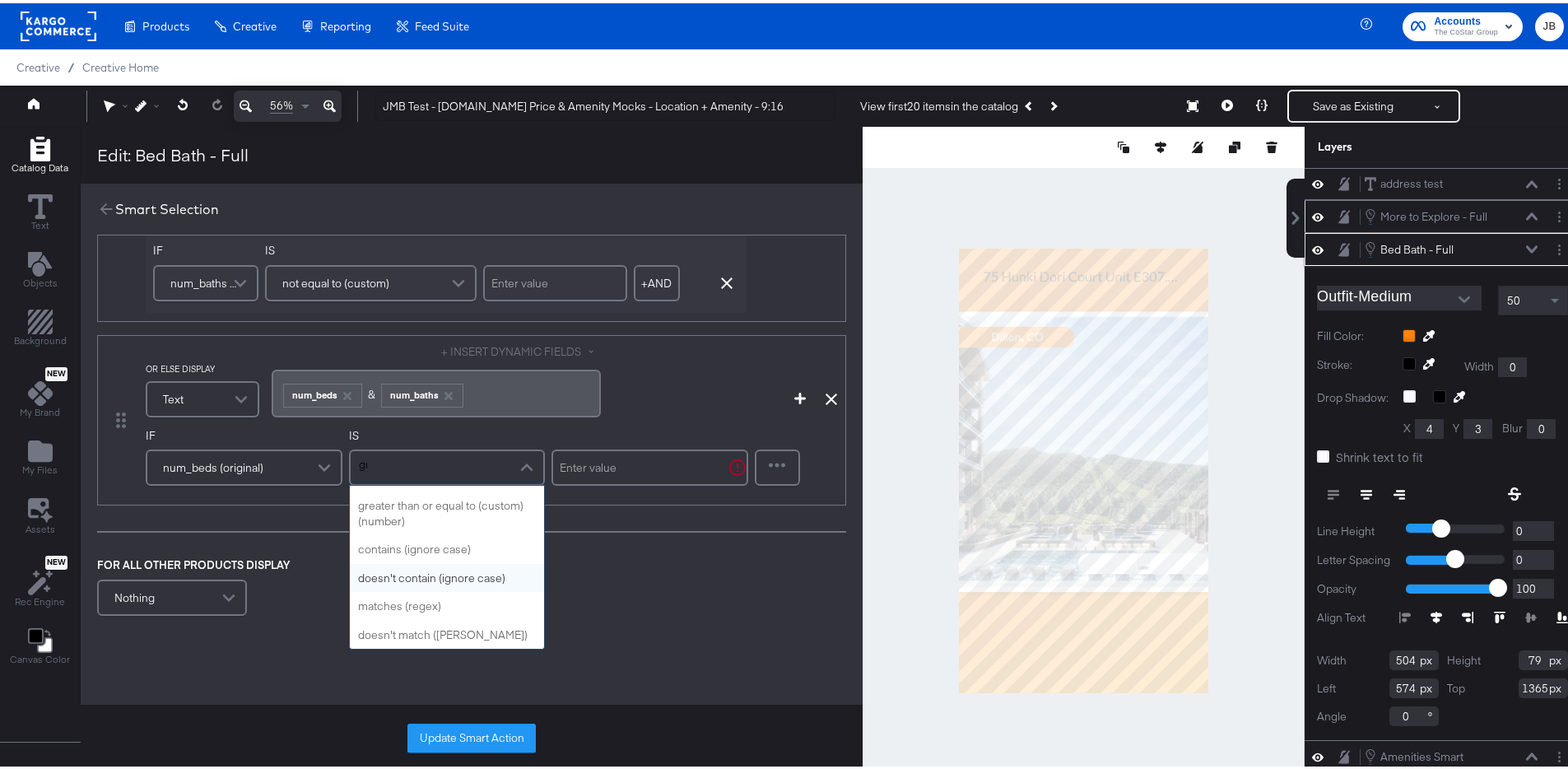 scroll, scrollTop: 0, scrollLeft: 0, axis: both 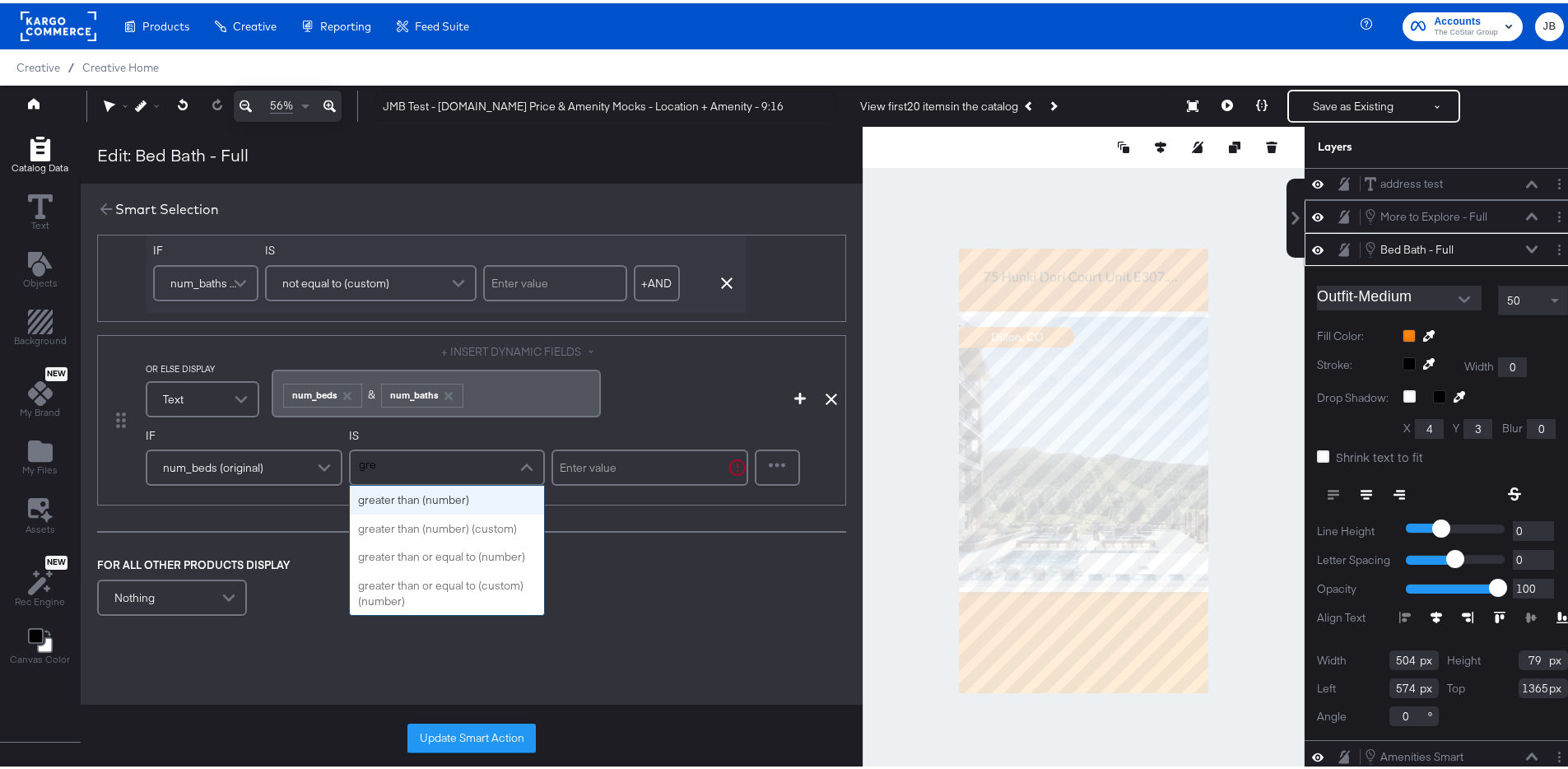 type on "great" 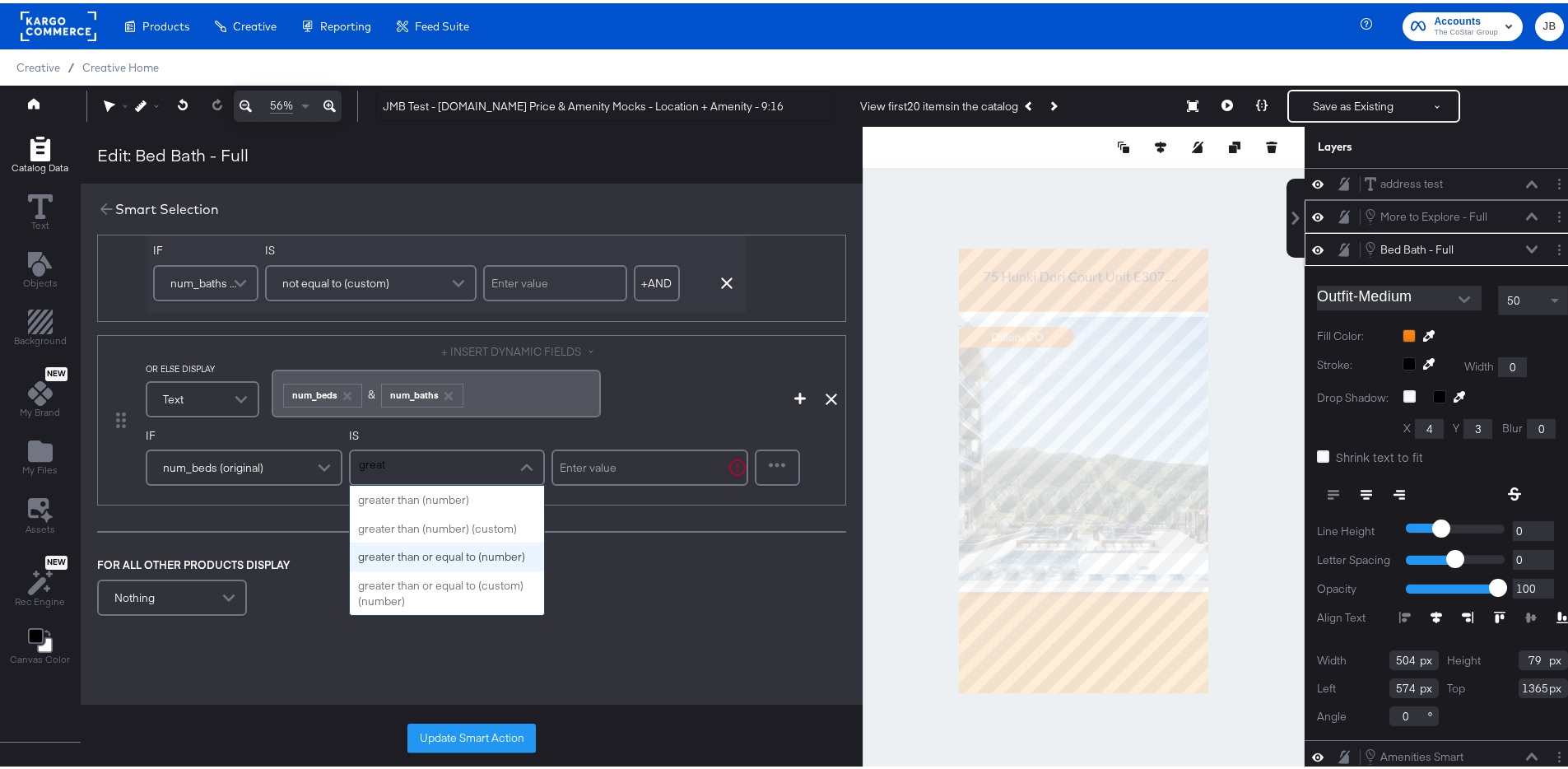 type 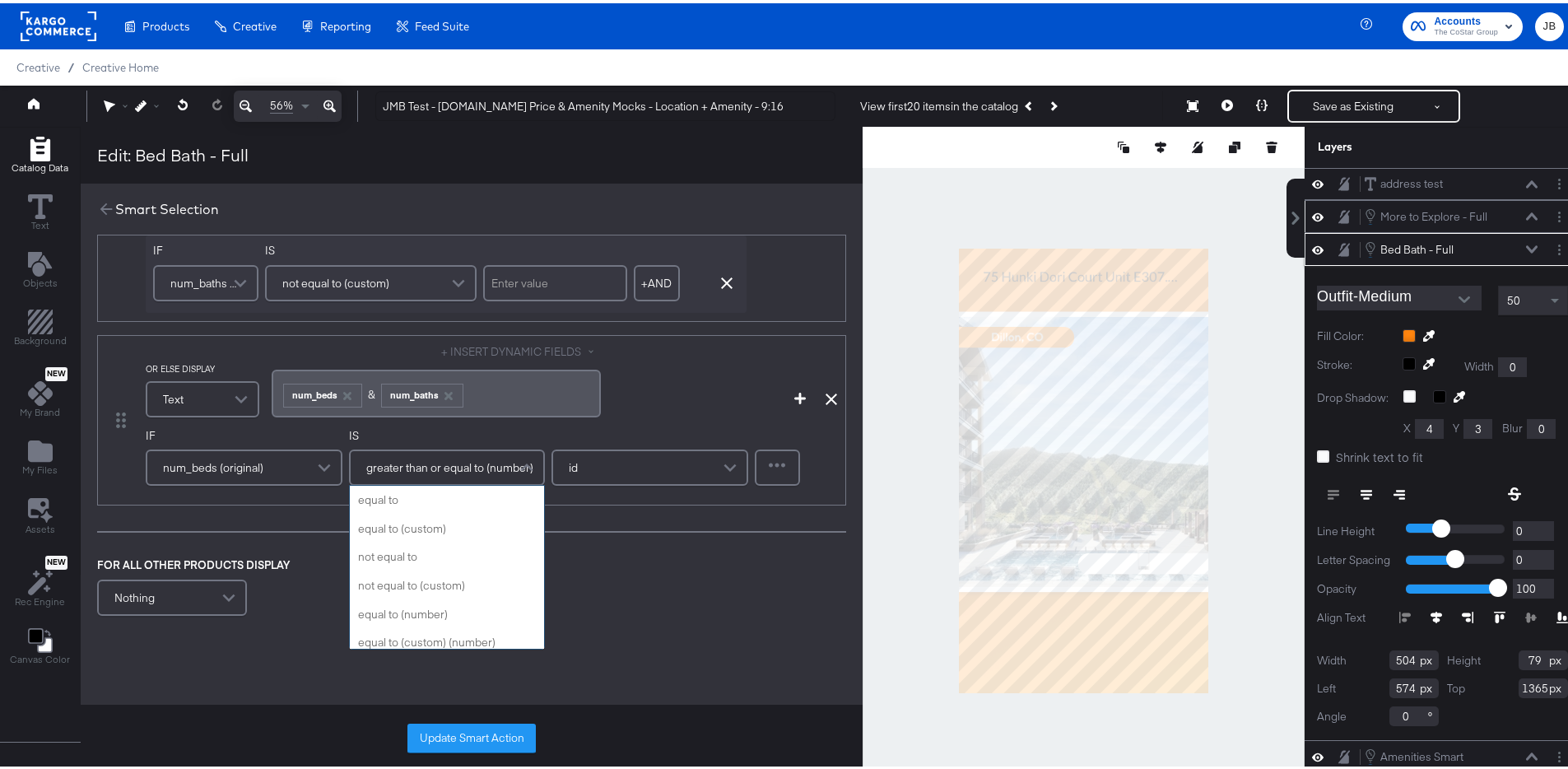 click on "greater than or equal to (number)" at bounding box center (449, 464) 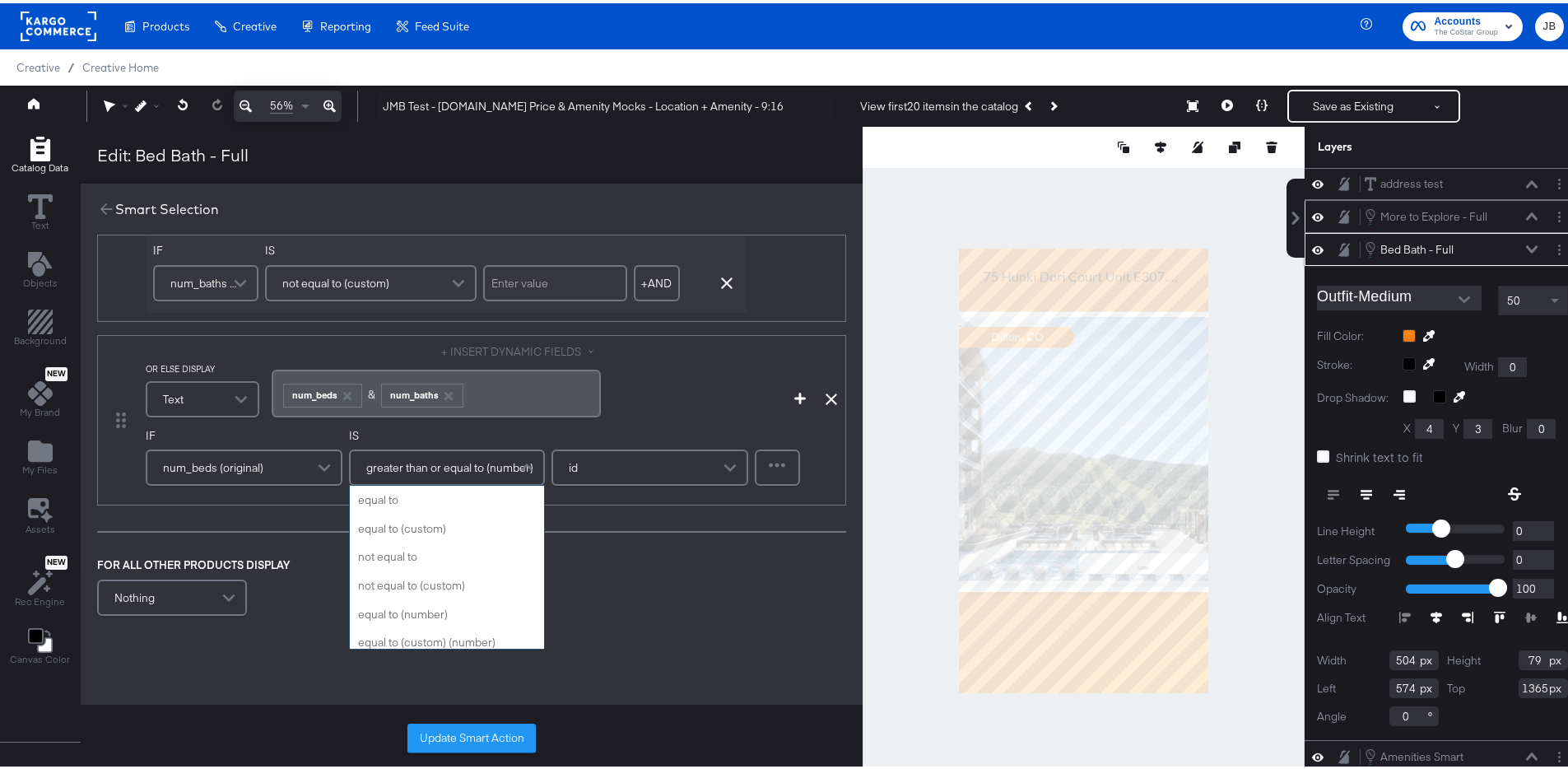 scroll, scrollTop: 313, scrollLeft: 0, axis: vertical 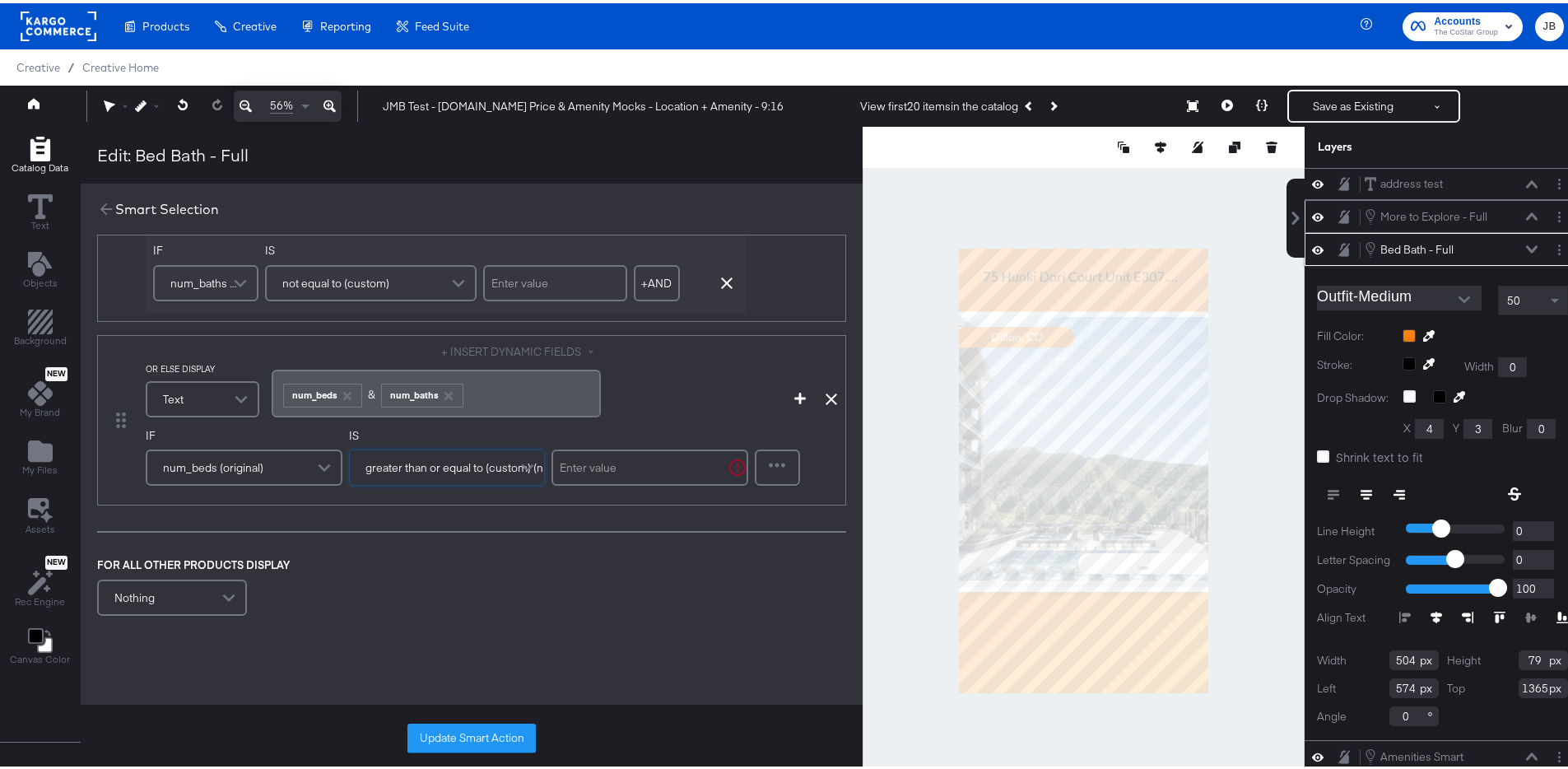 click at bounding box center (649, 464) 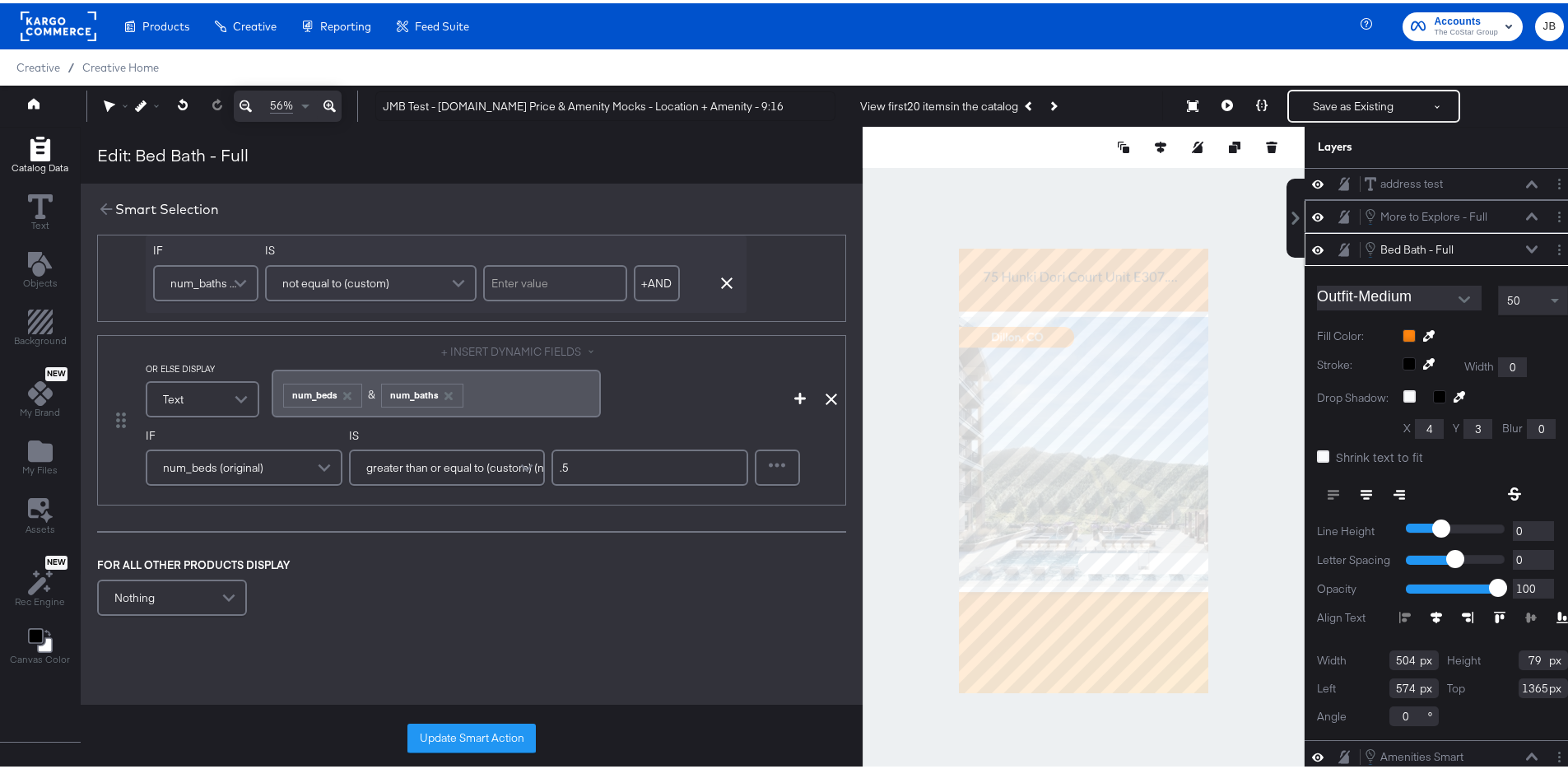 type on ".5" 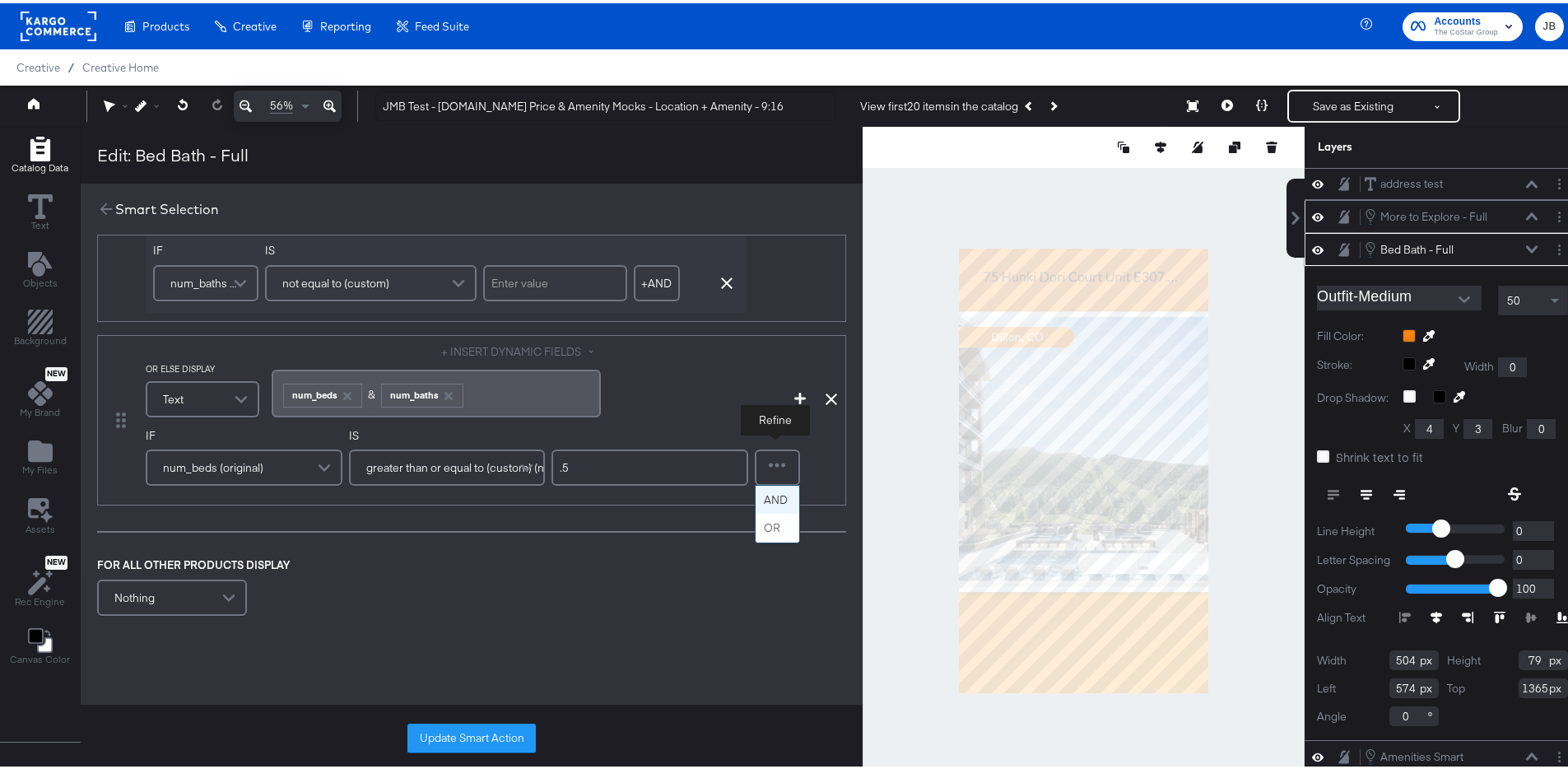 click at bounding box center [777, 464] 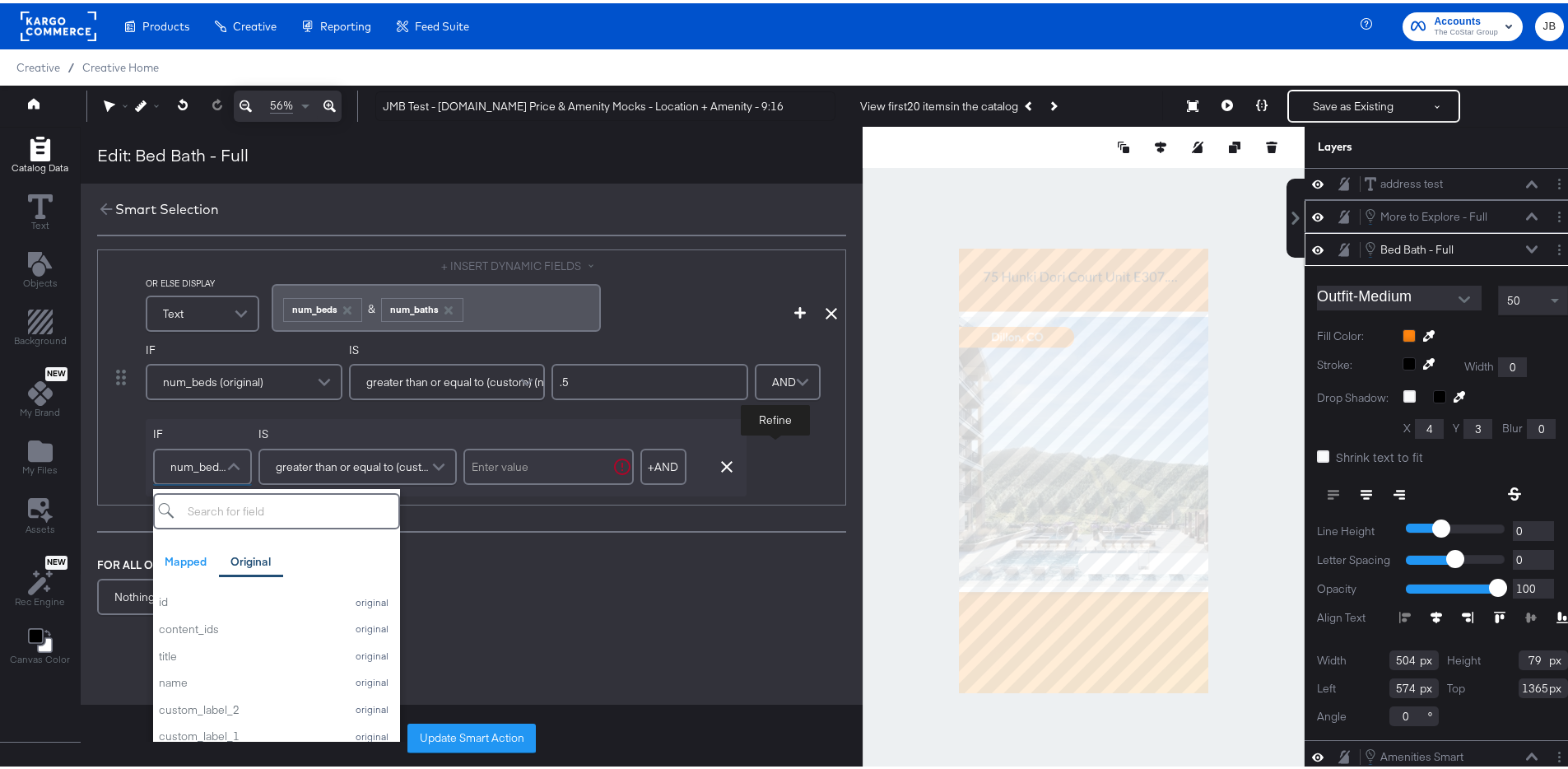 click on "num_beds (original)" at bounding box center [200, 464] 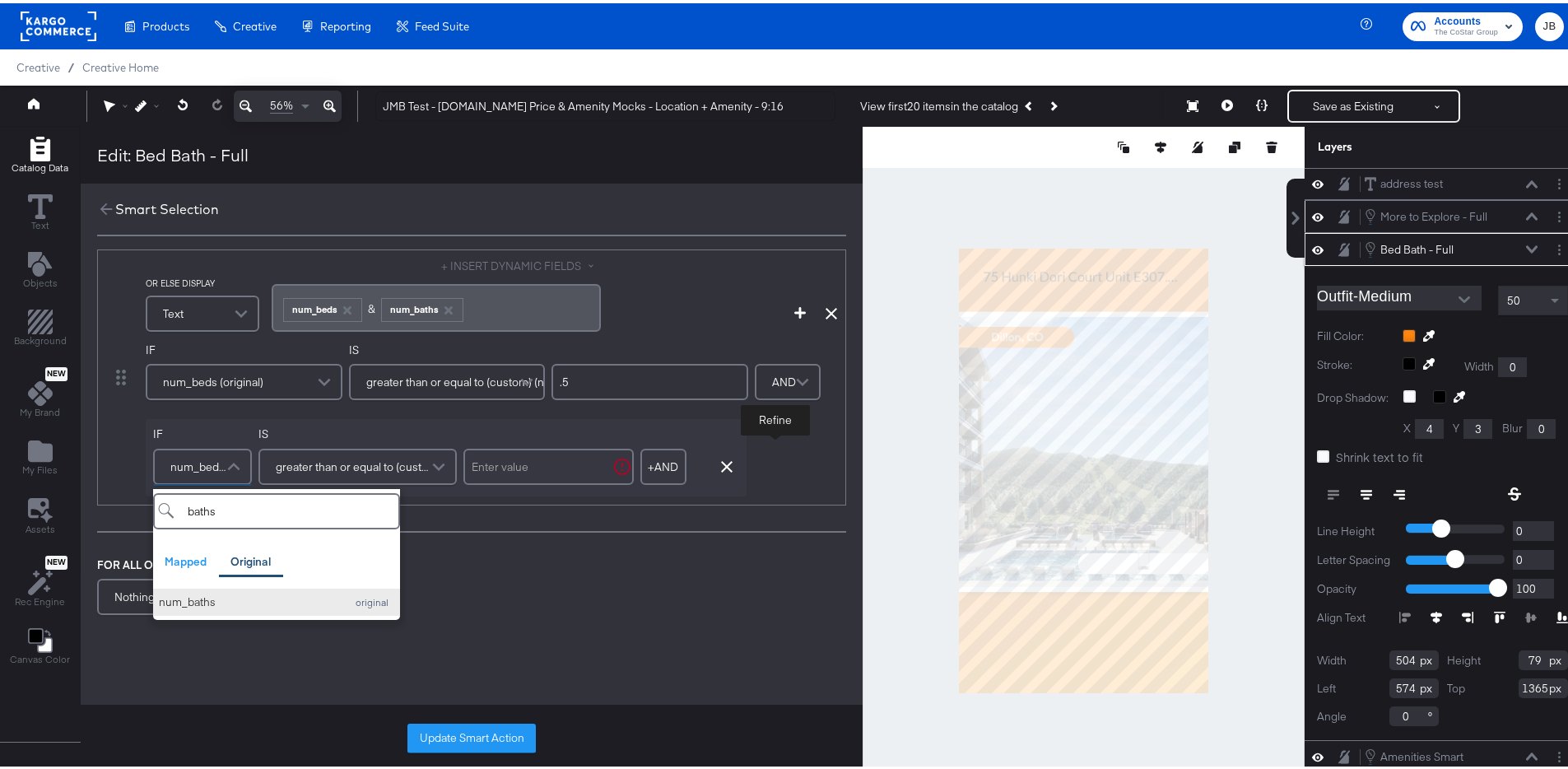 type on "baths" 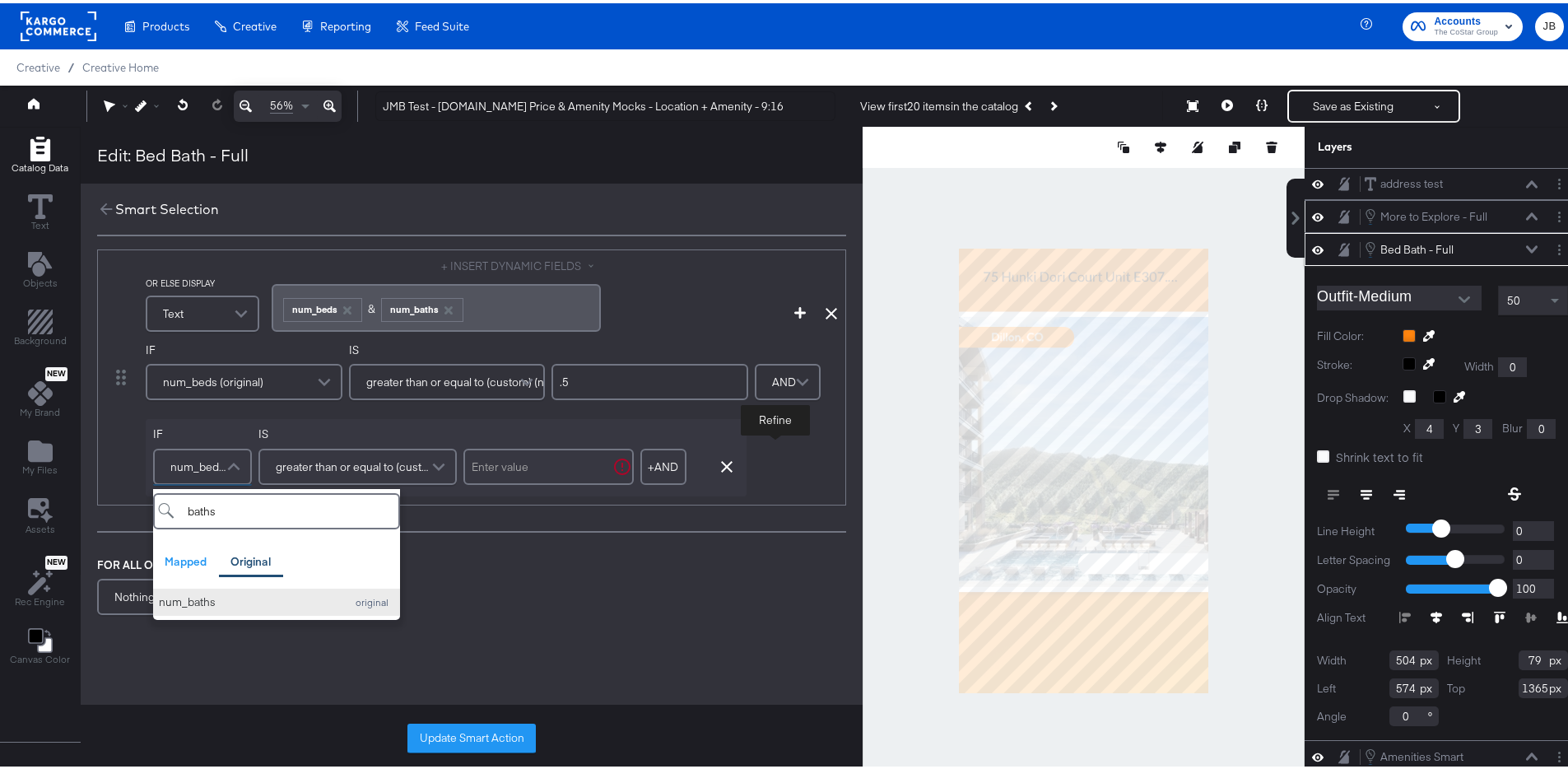 click on "num_baths" at bounding box center [248, 599] 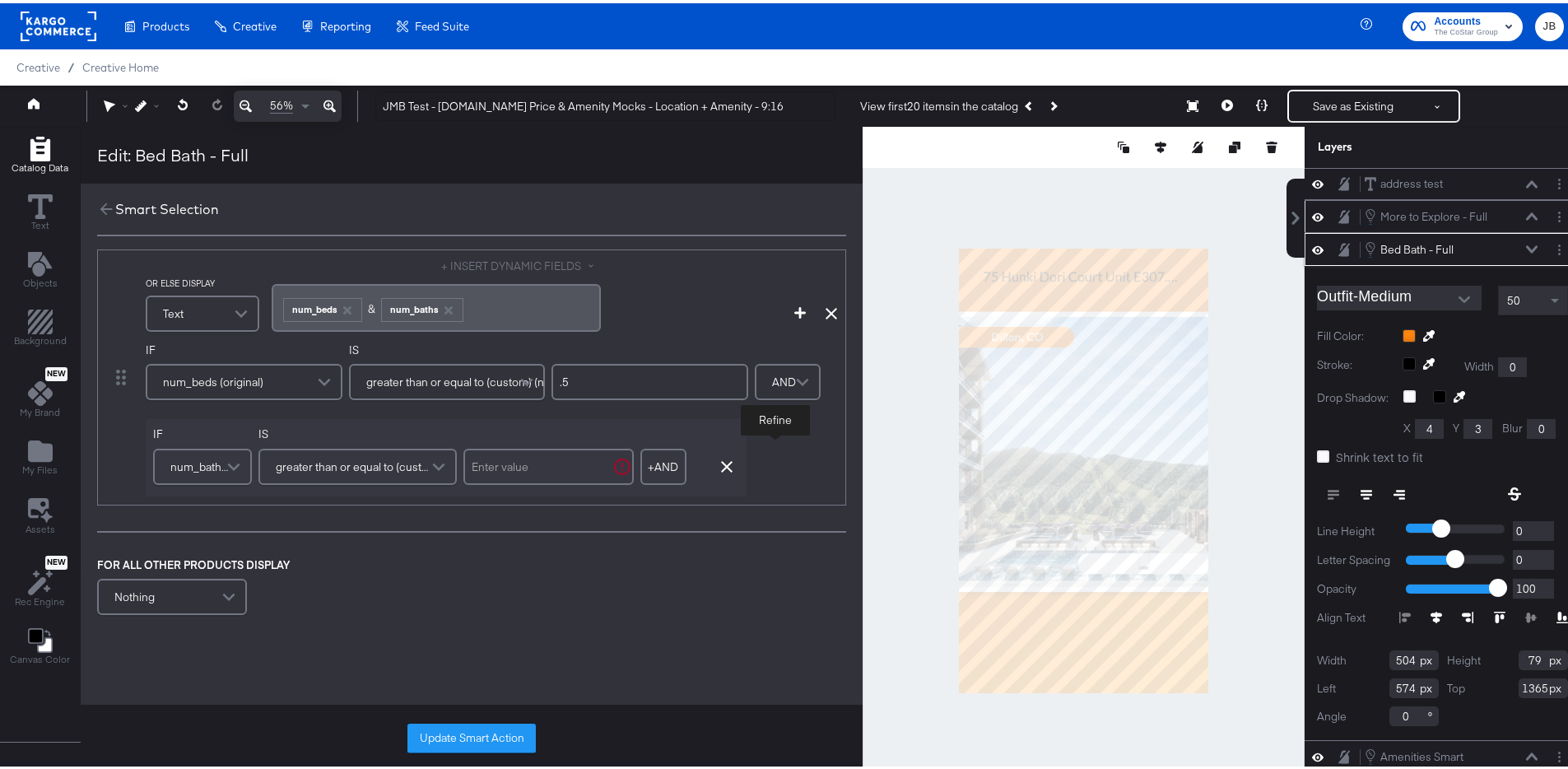 click at bounding box center (548, 464) 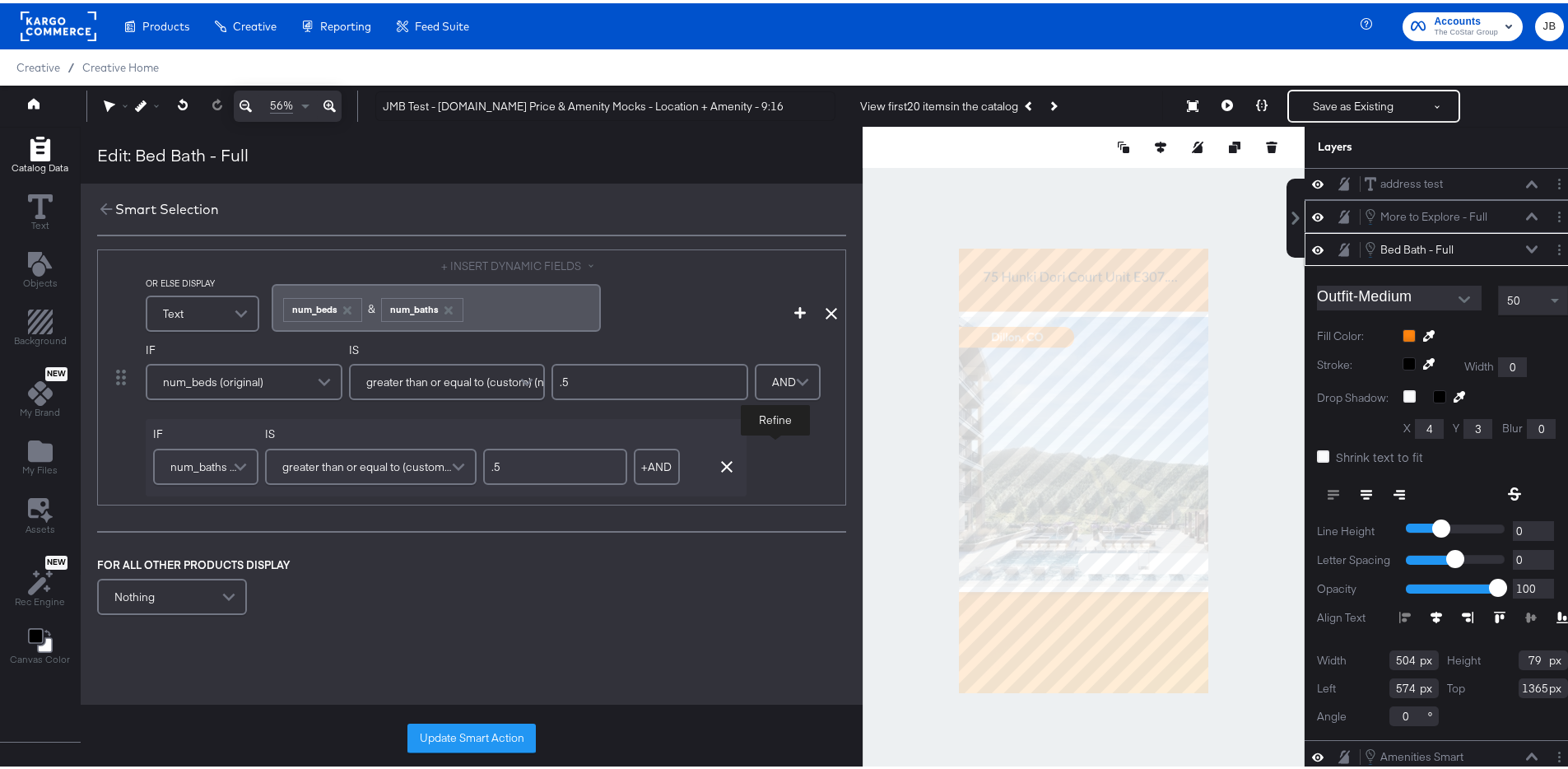 type on ".5" 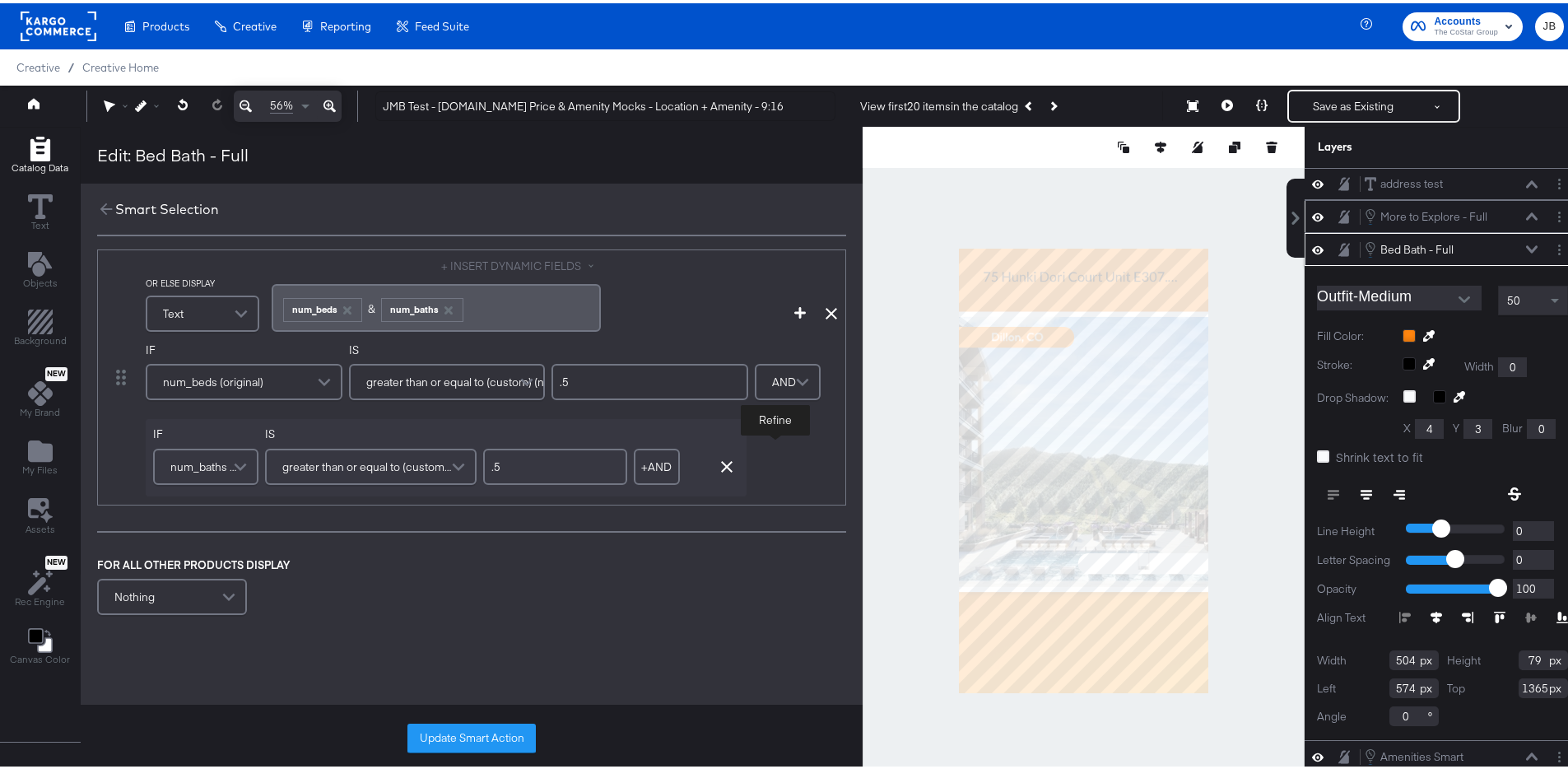 click on "FOR ALL OTHER PRODUCTS DISPLAY" at bounding box center (303, 562) 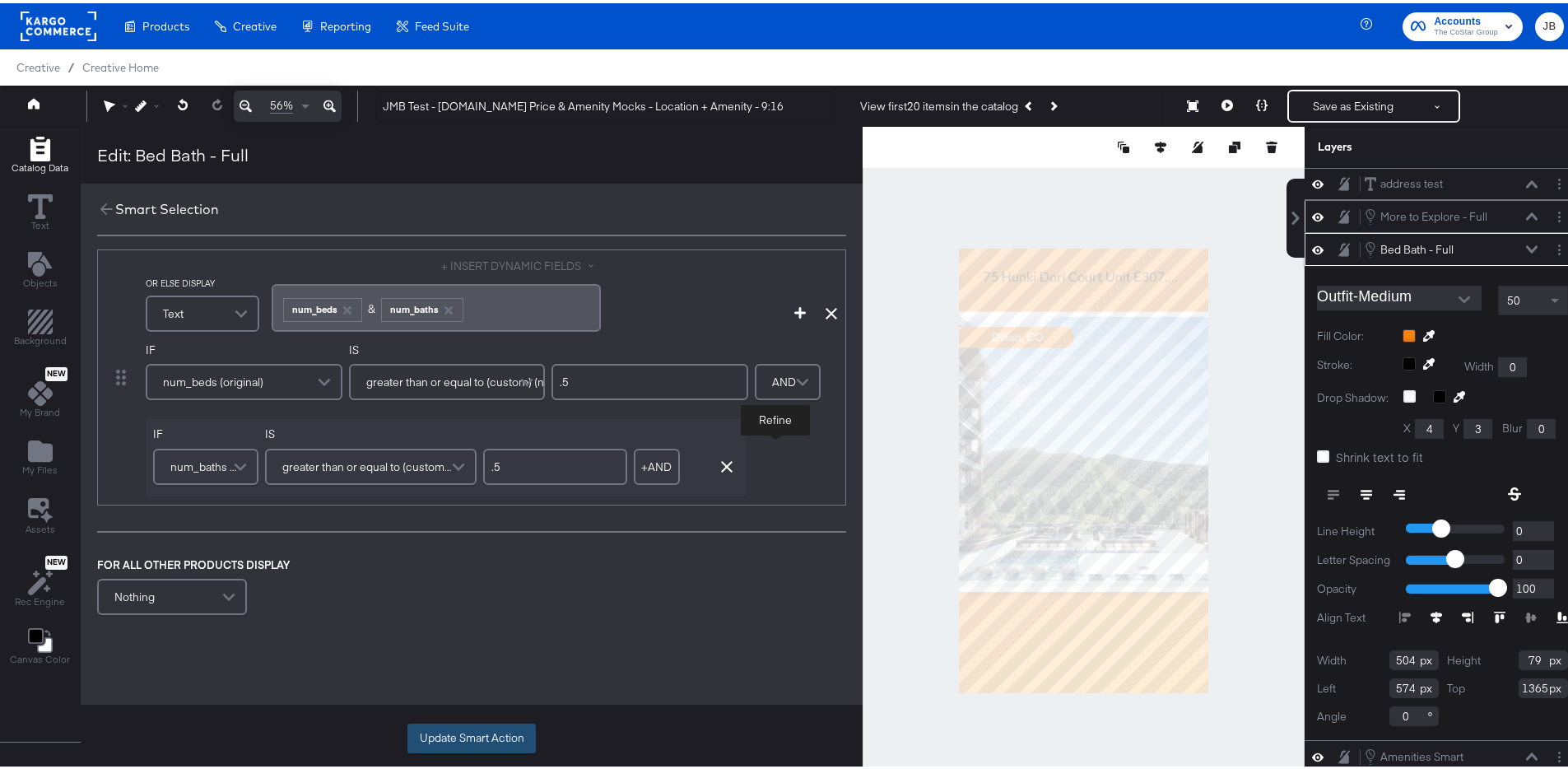 click on "Update Smart Action" at bounding box center (472, 735) 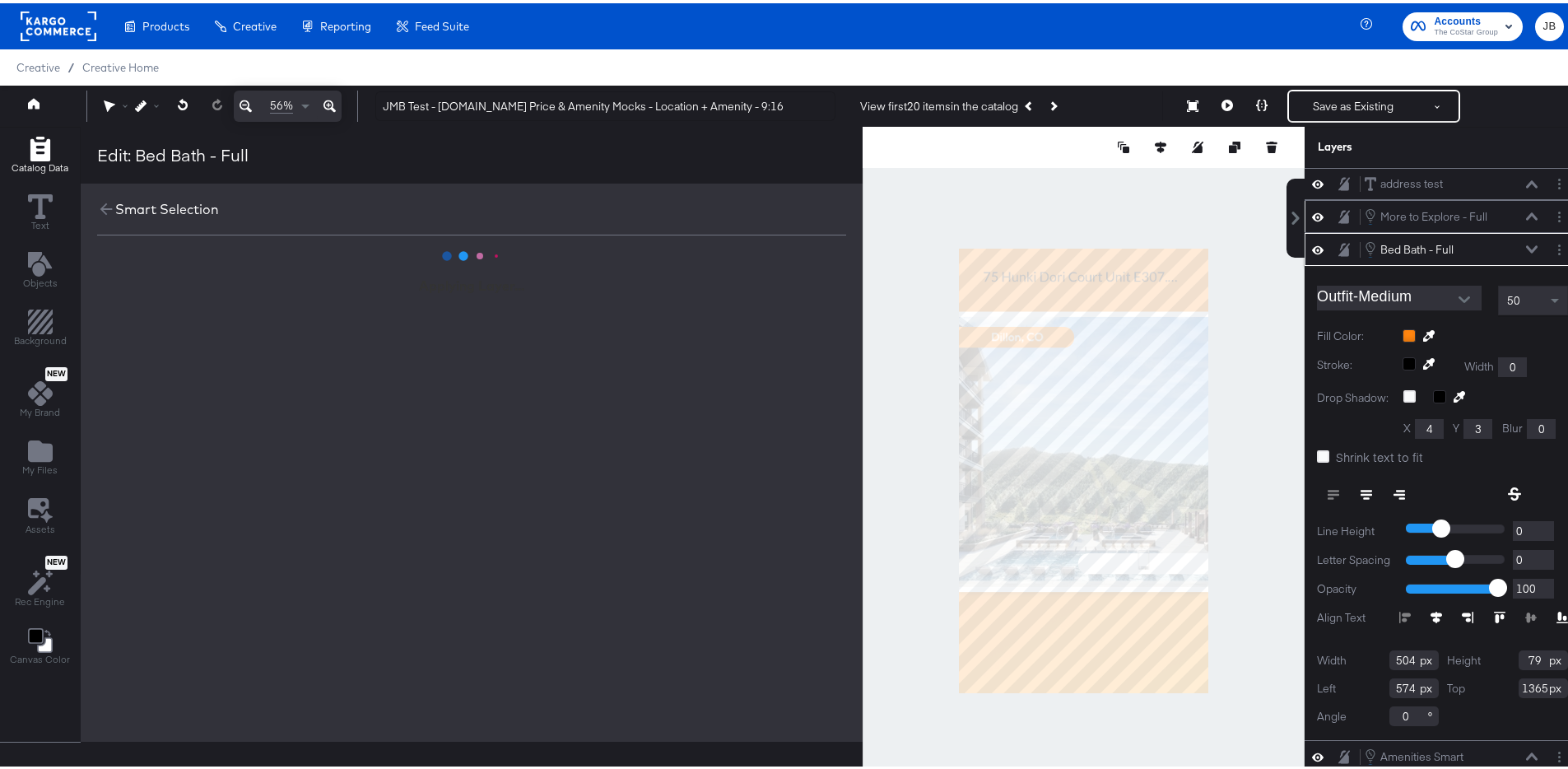 scroll, scrollTop: 0, scrollLeft: 0, axis: both 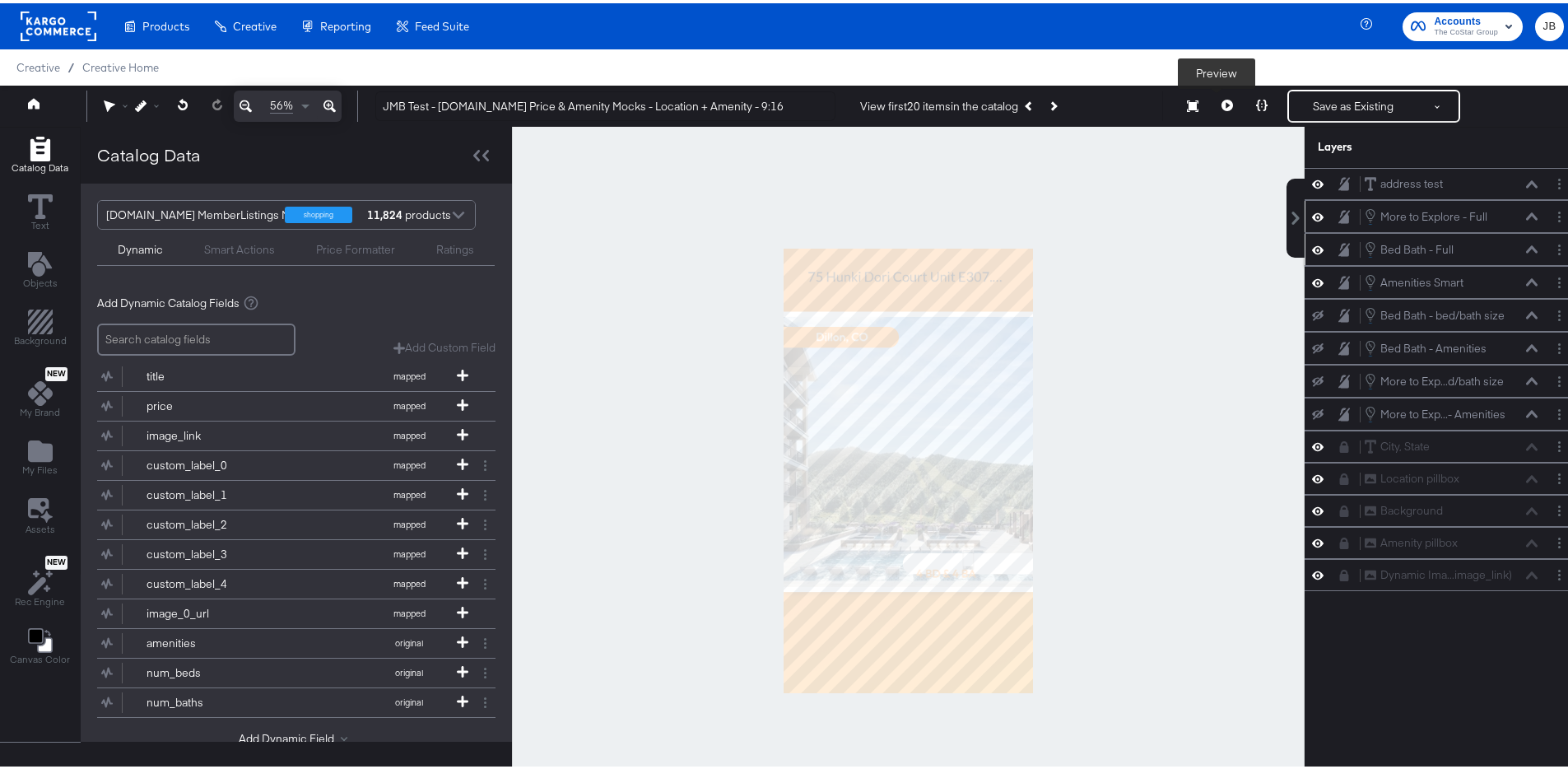 click at bounding box center (1227, 103) 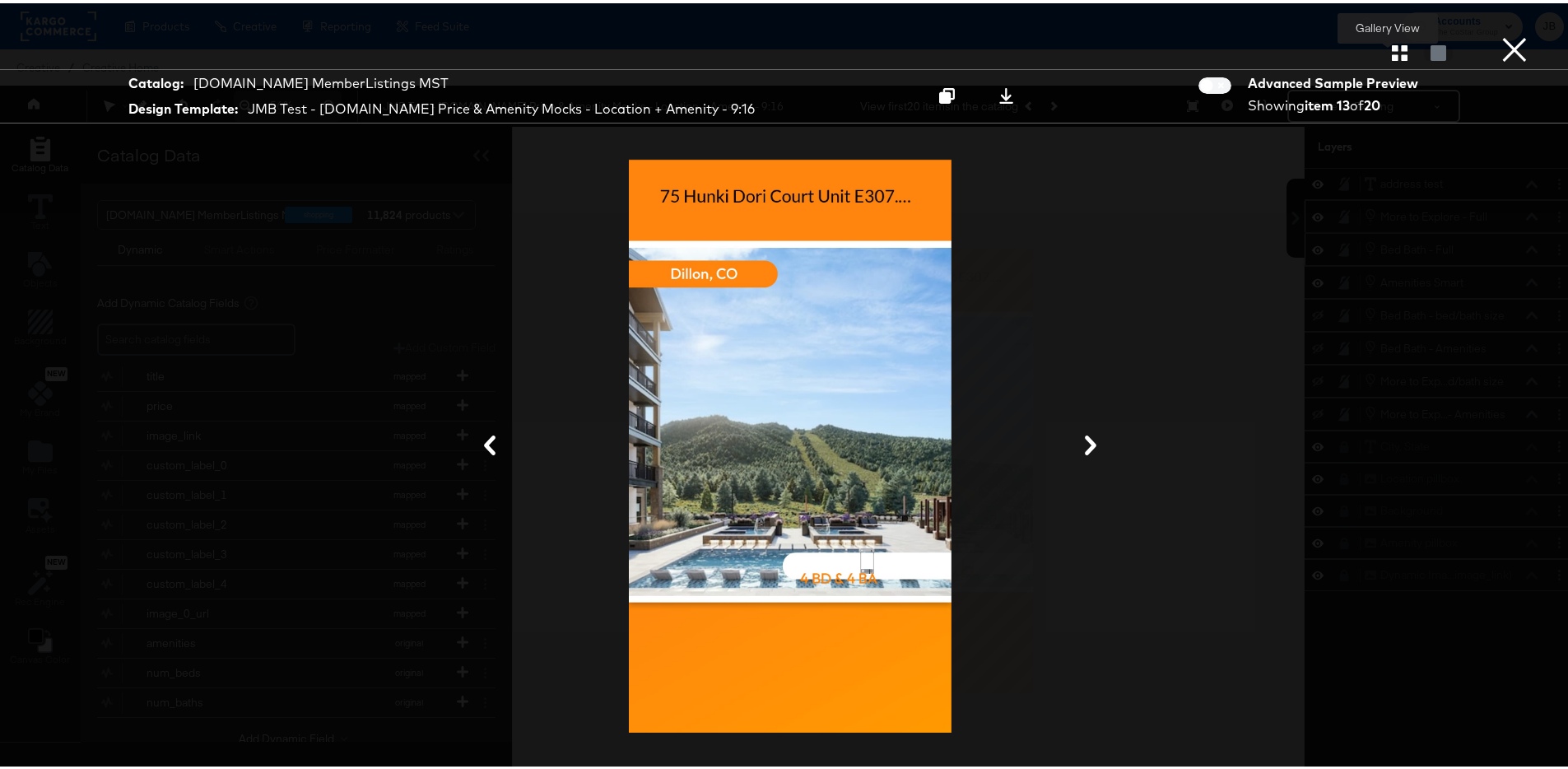 click 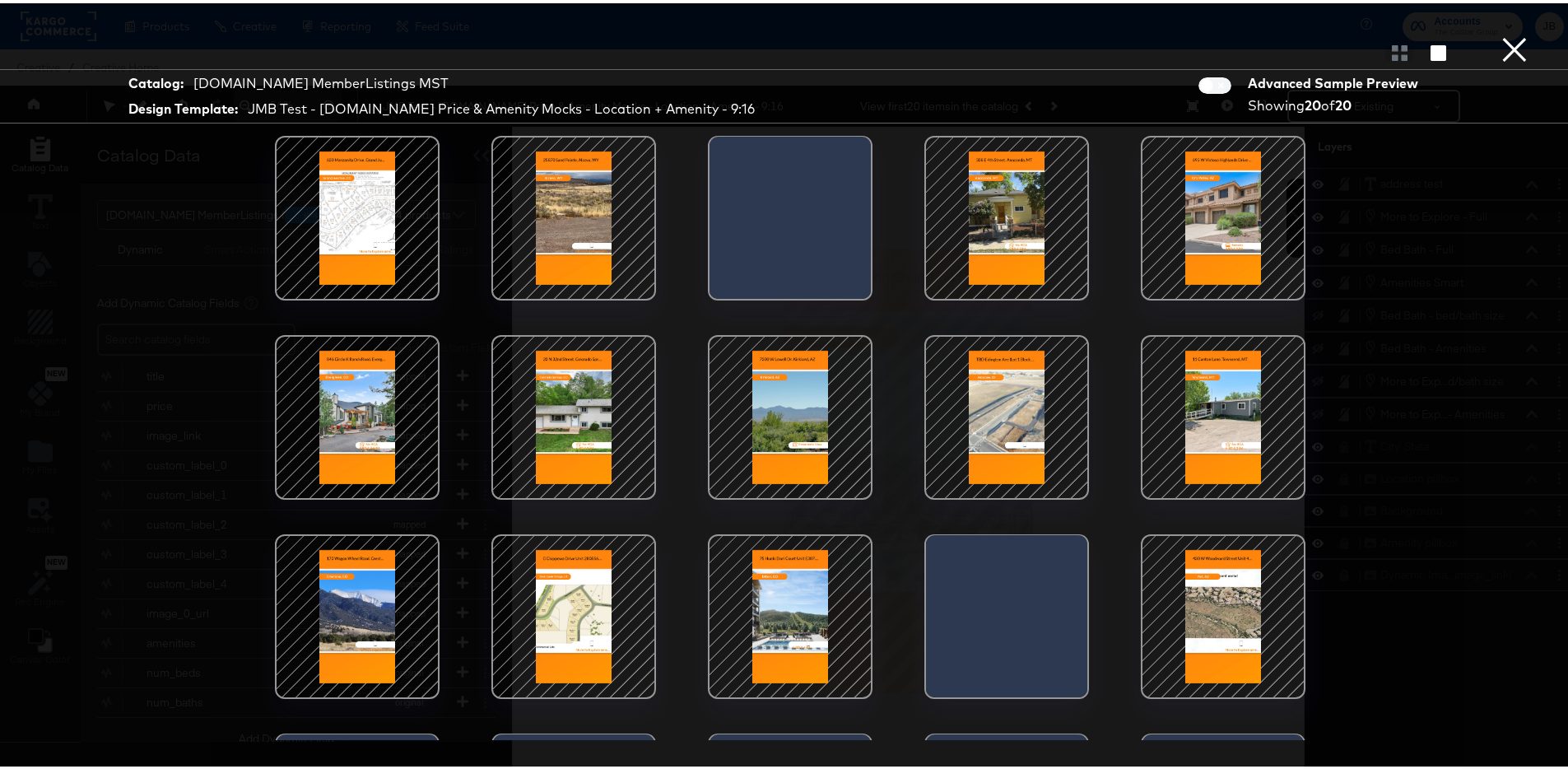 click at bounding box center [1007, 215] 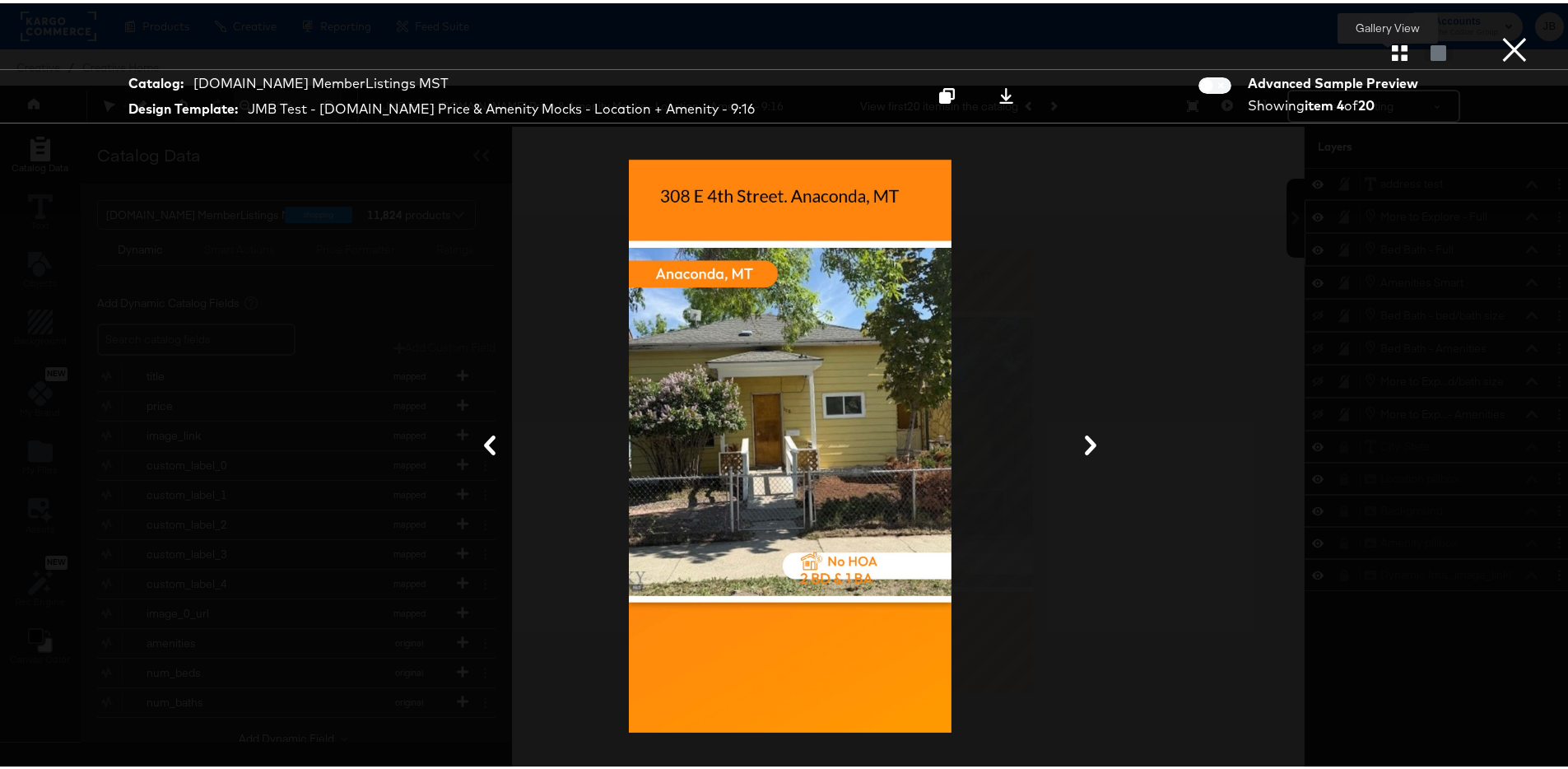 click 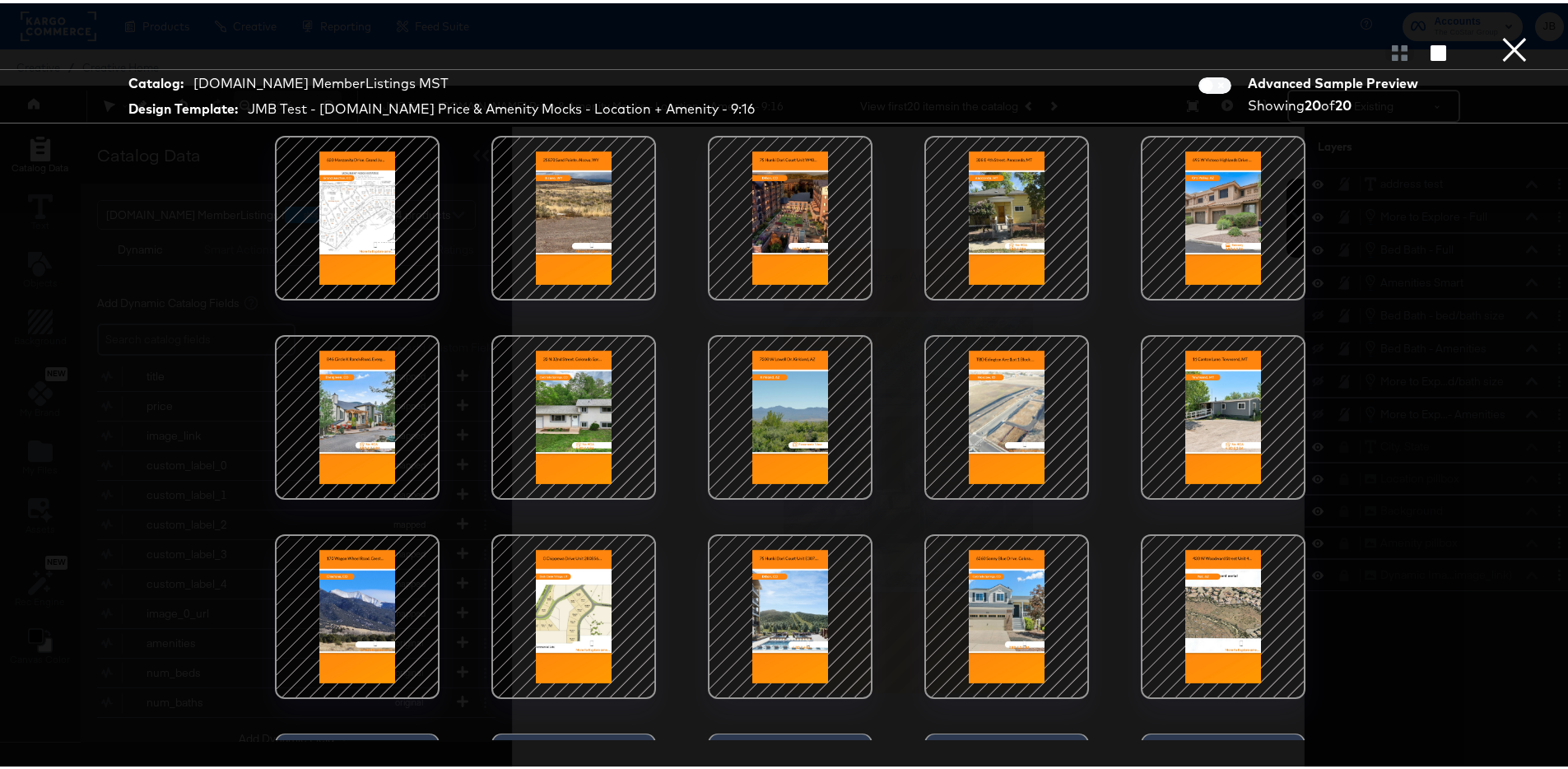 click at bounding box center (790, 215) 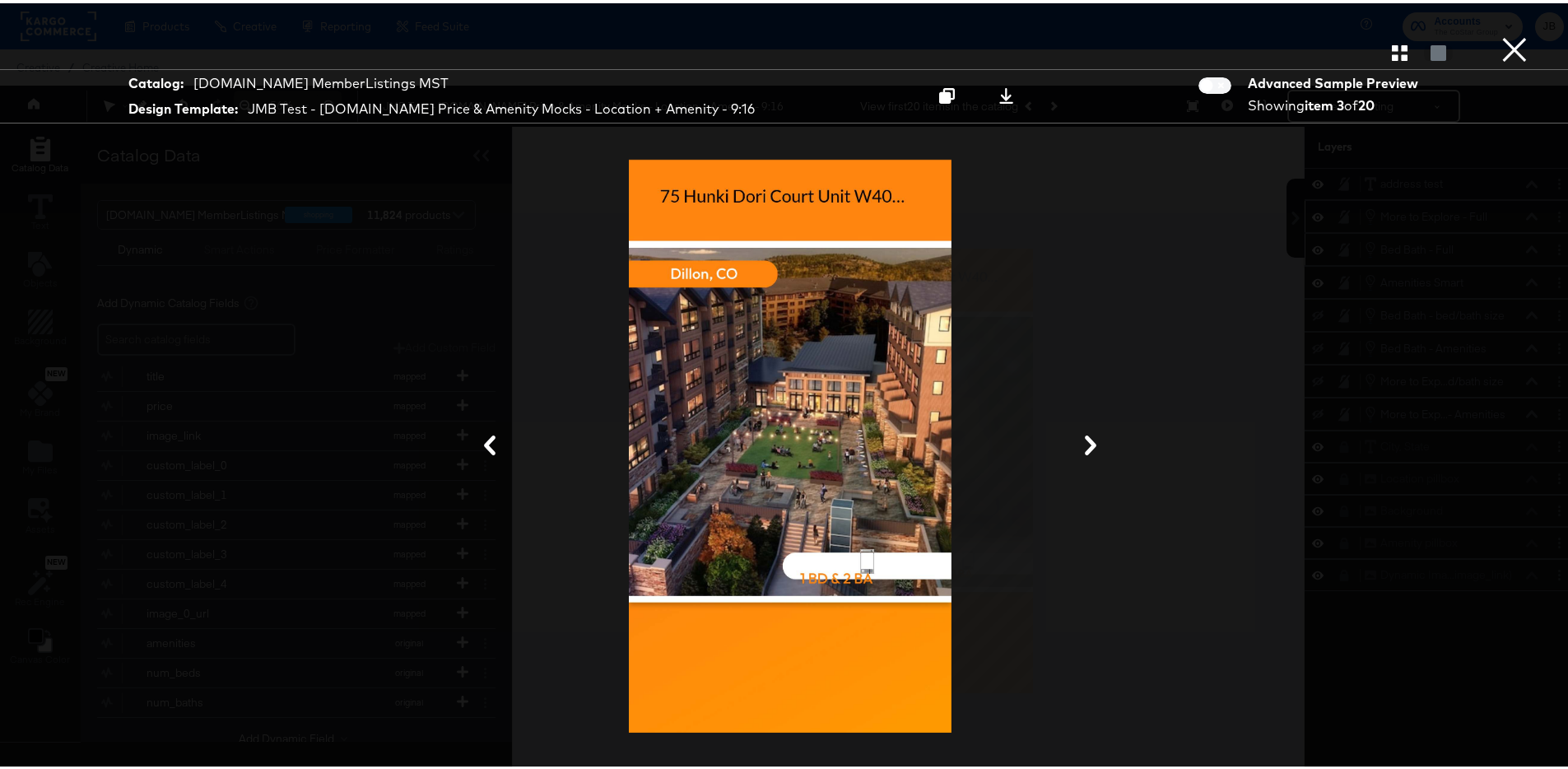 click on "×" at bounding box center [1514, 16] 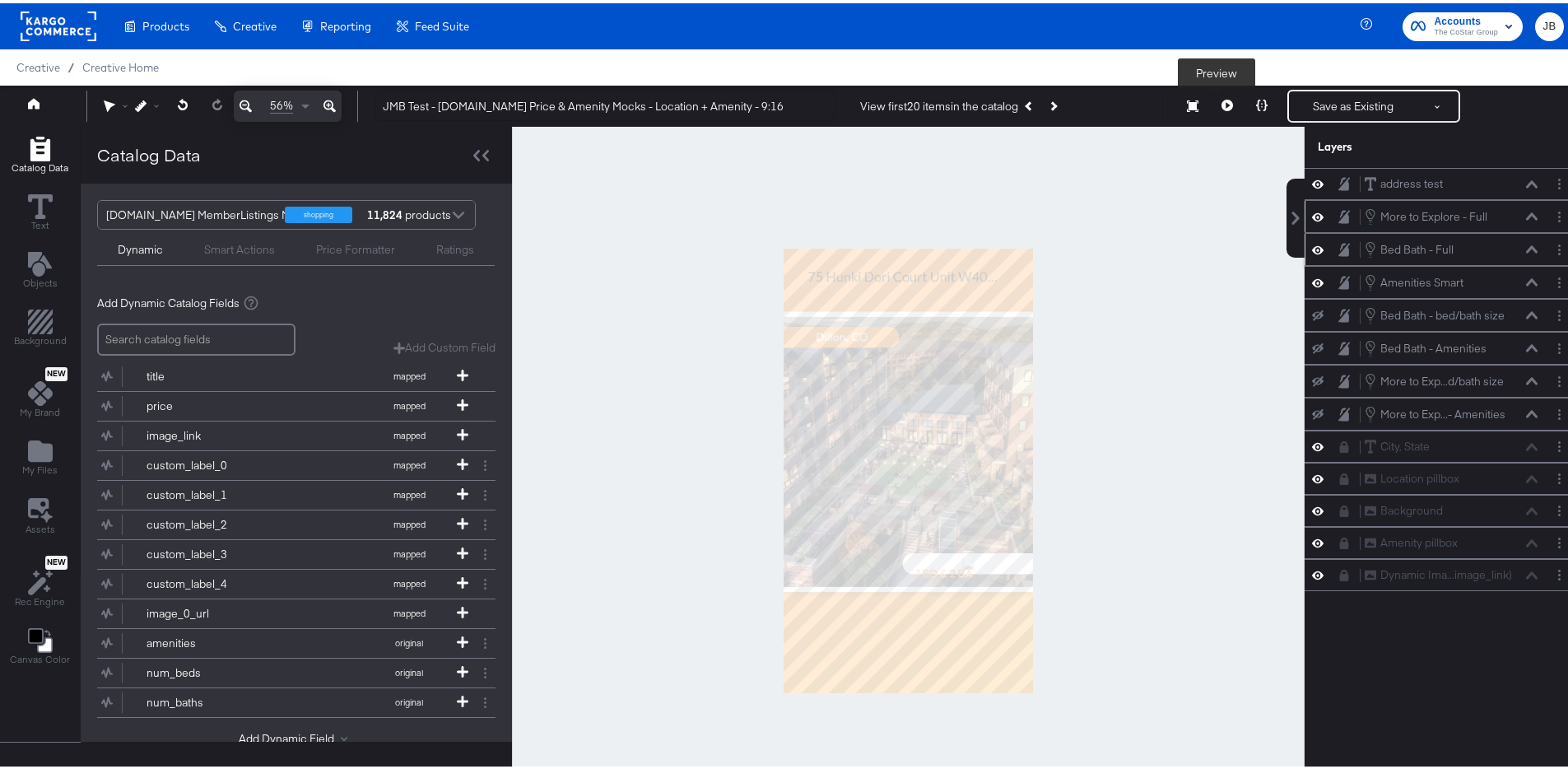 click at bounding box center (1227, 103) 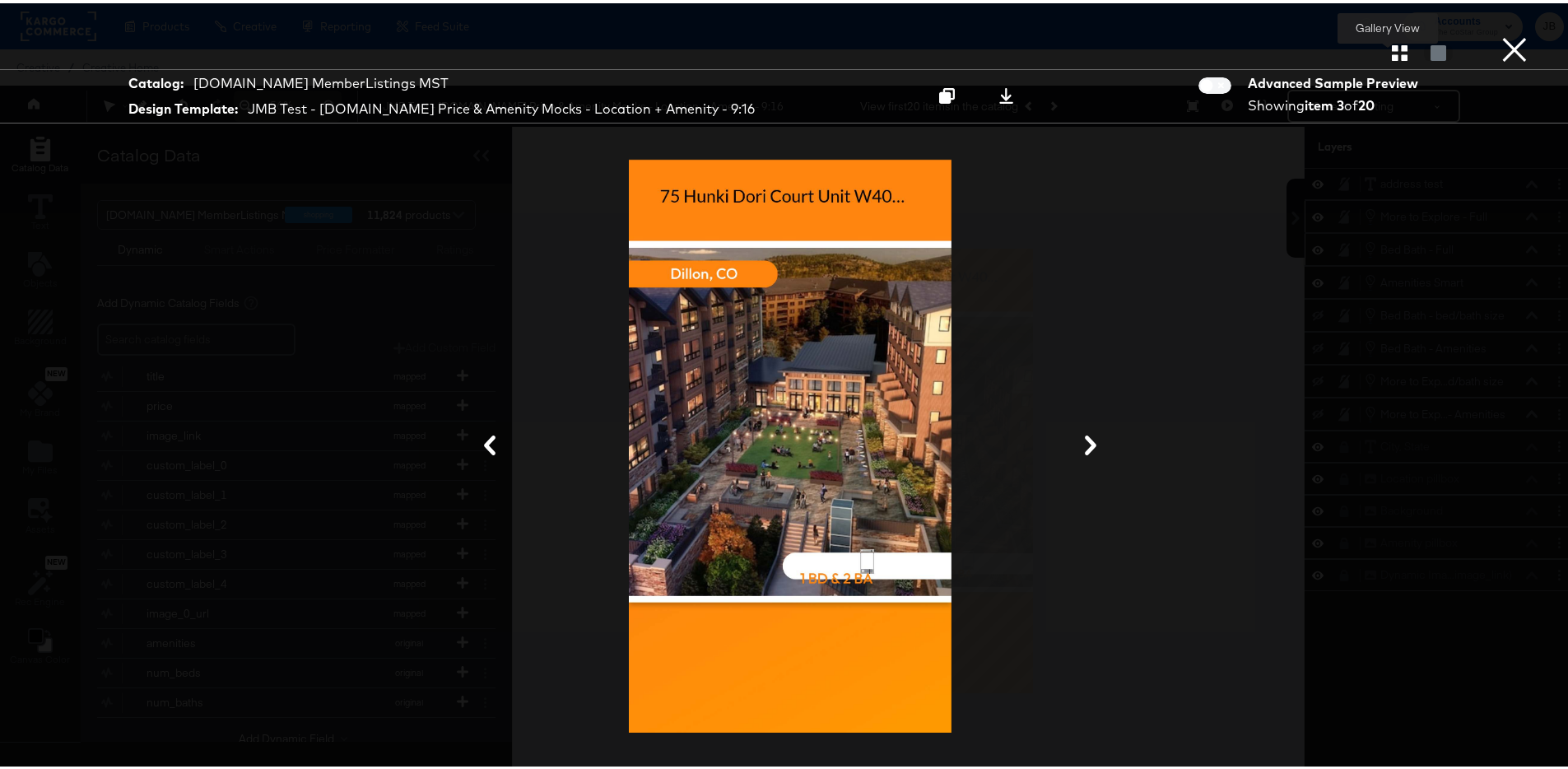 click 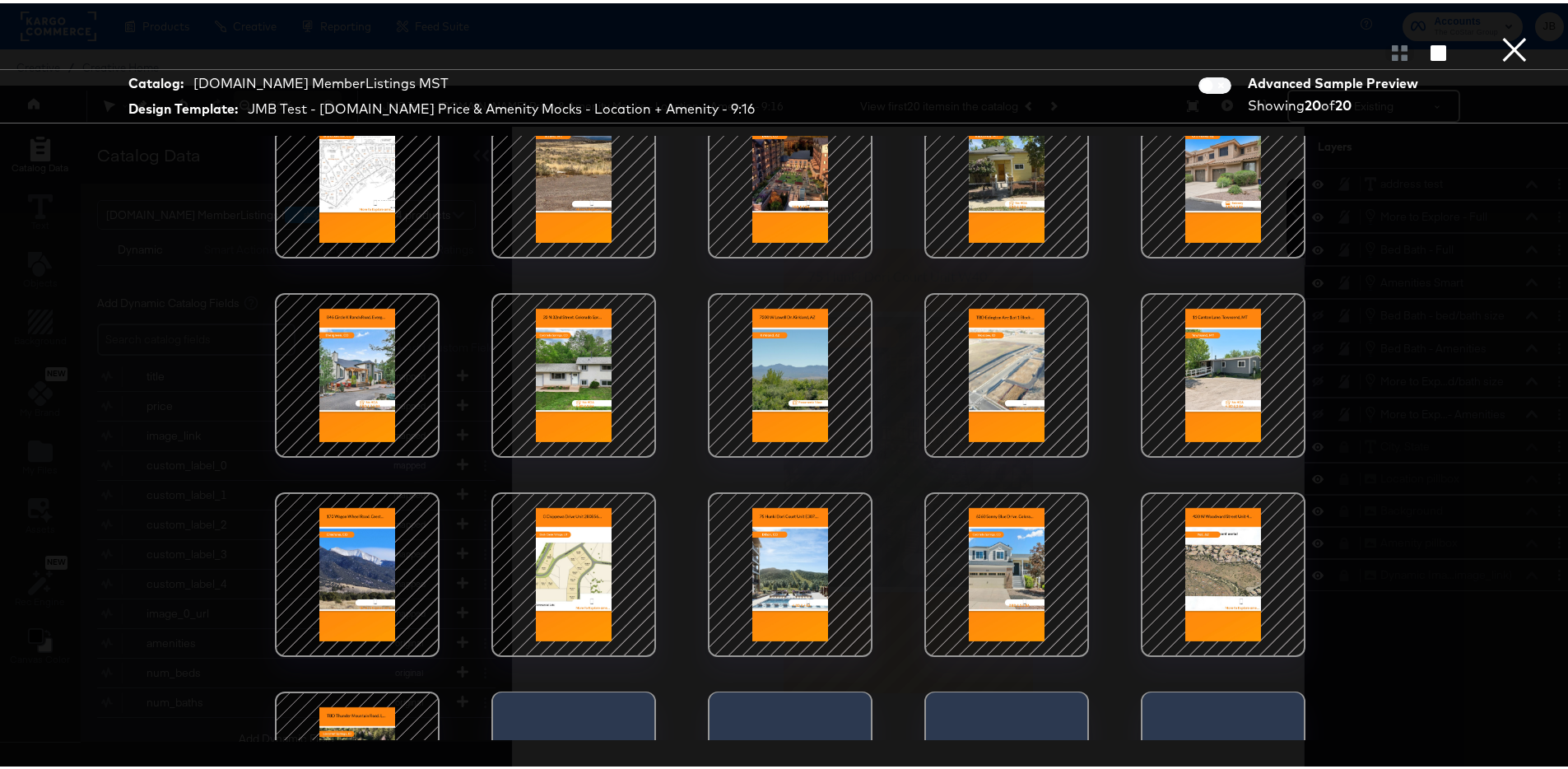 scroll, scrollTop: 53, scrollLeft: 0, axis: vertical 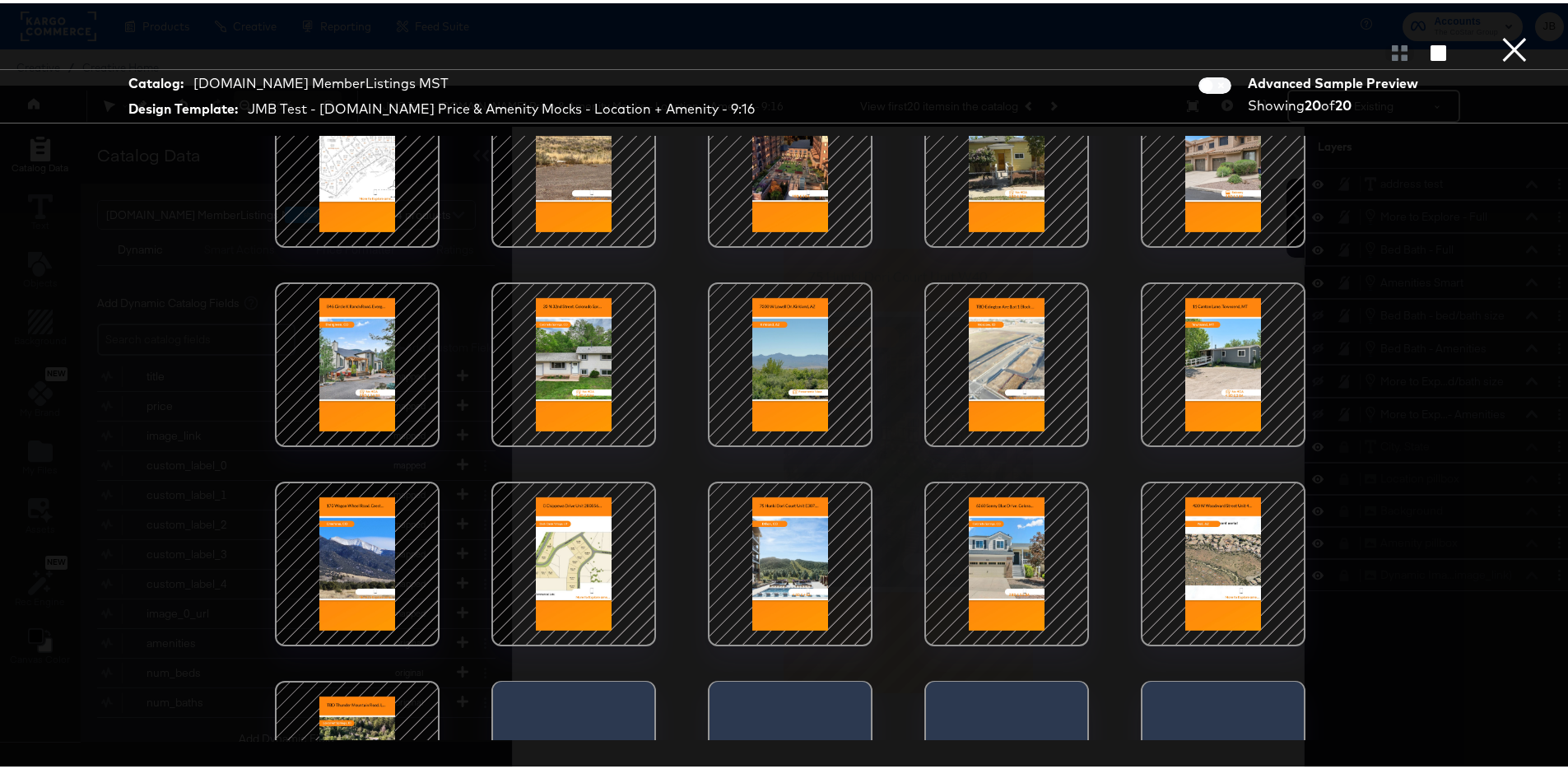 click at bounding box center [574, 361] 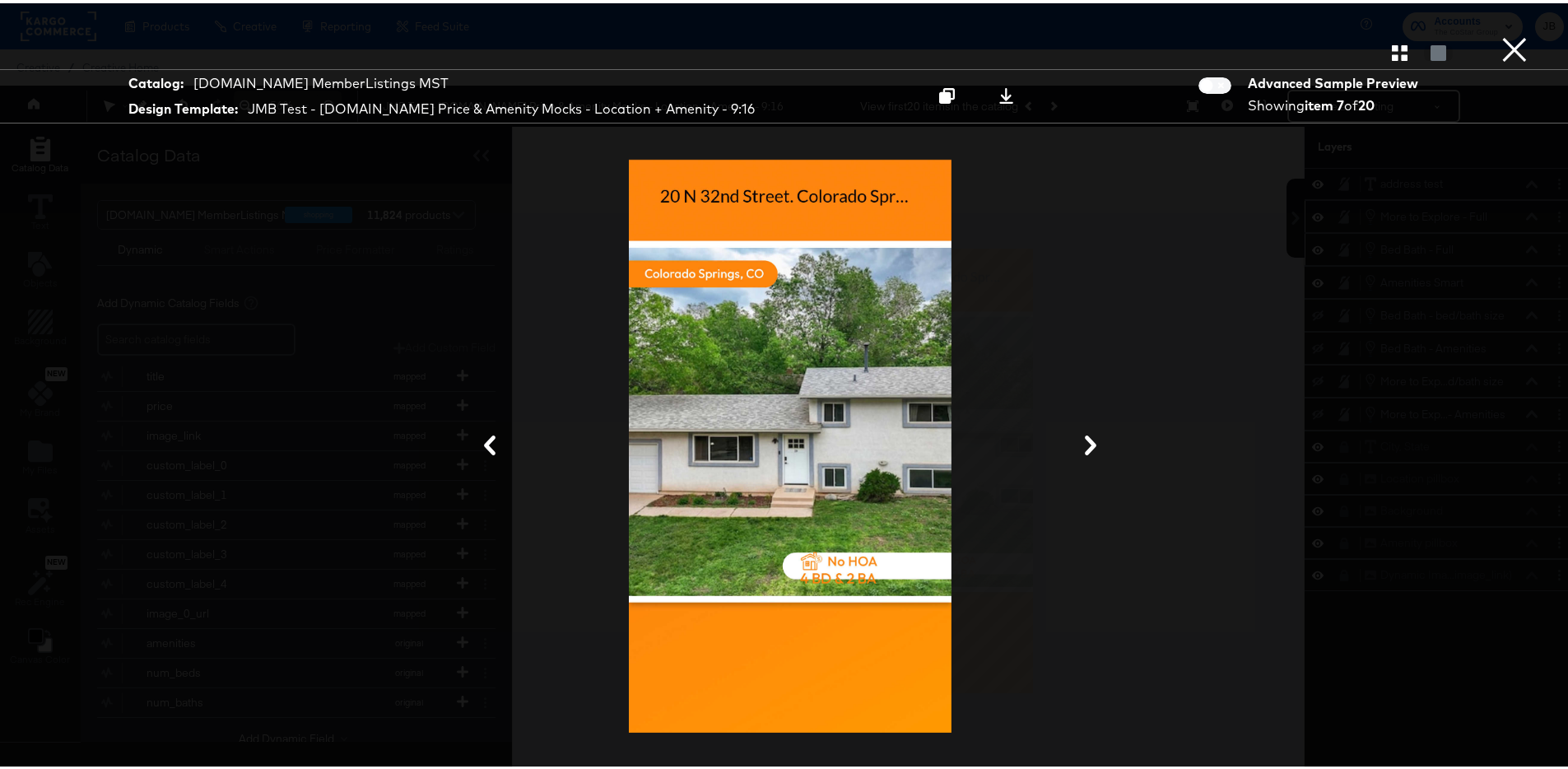 click on "Gallery View" at bounding box center [790, 49] 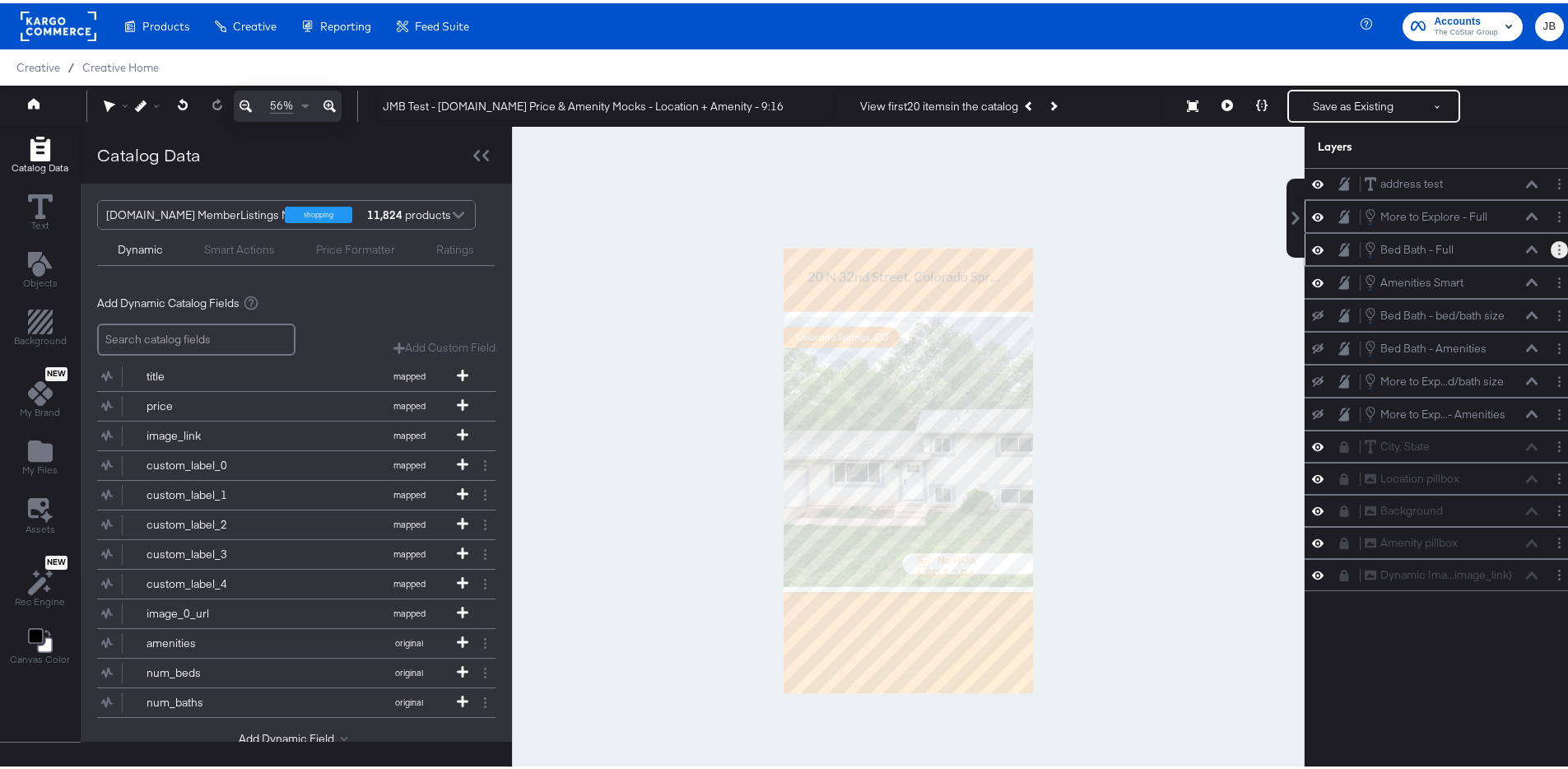 click 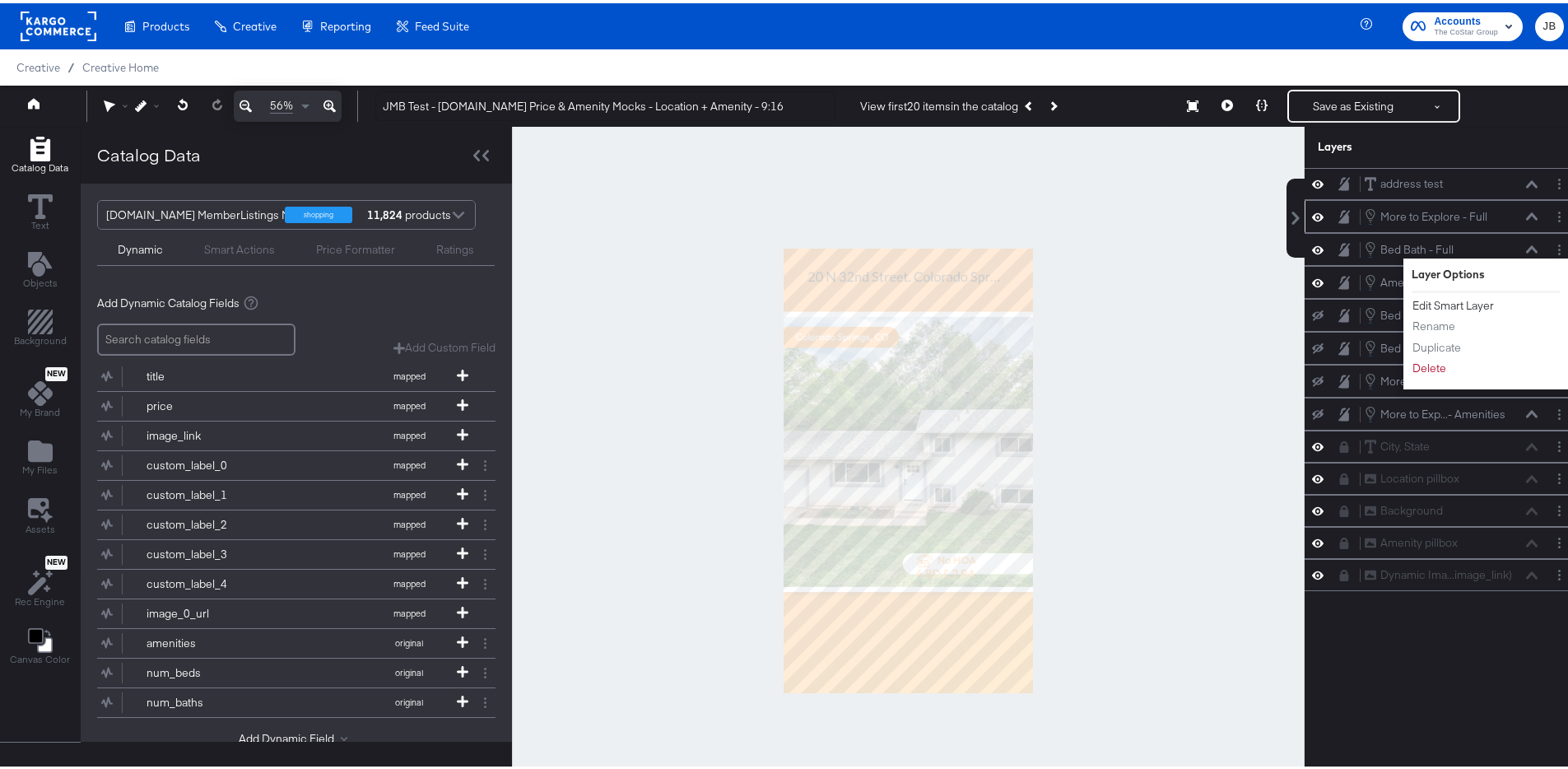 click on "Edit Smart Layer" at bounding box center (1453, 302) 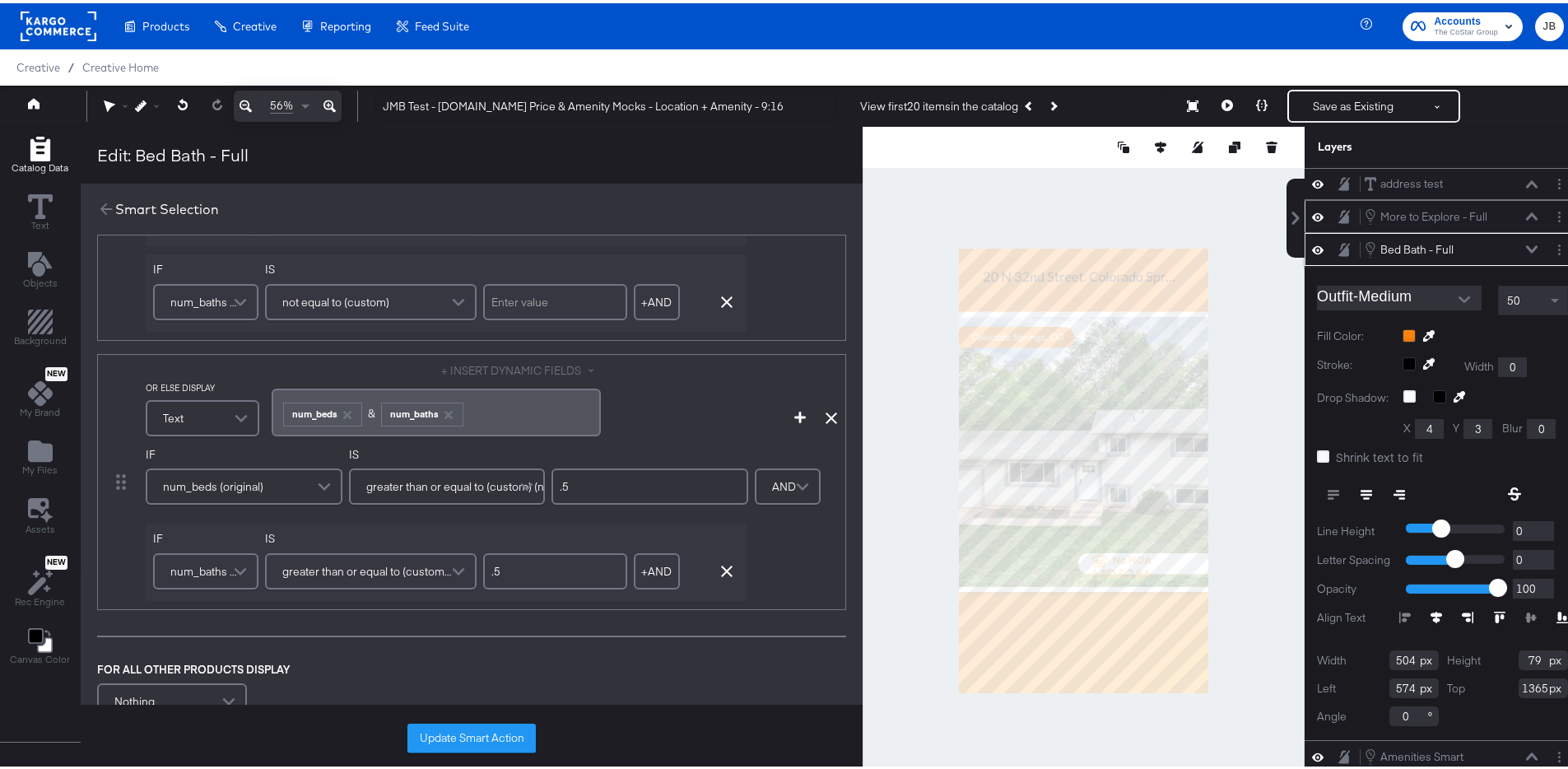 scroll, scrollTop: 874, scrollLeft: 0, axis: vertical 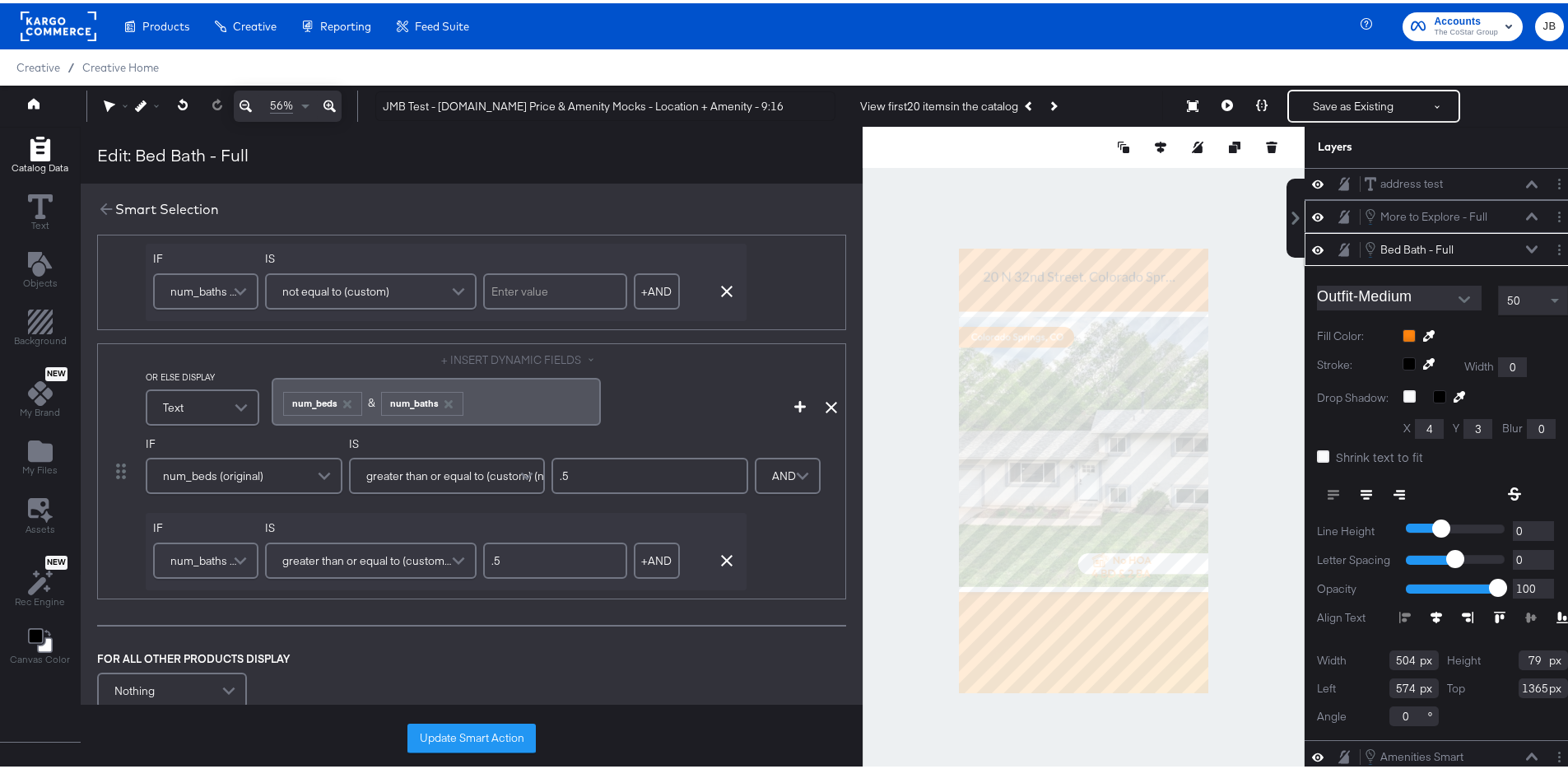 click on "﻿ ﻿ num_beds  ﻿&  ﻿ num_baths ﻿" at bounding box center [436, 398] 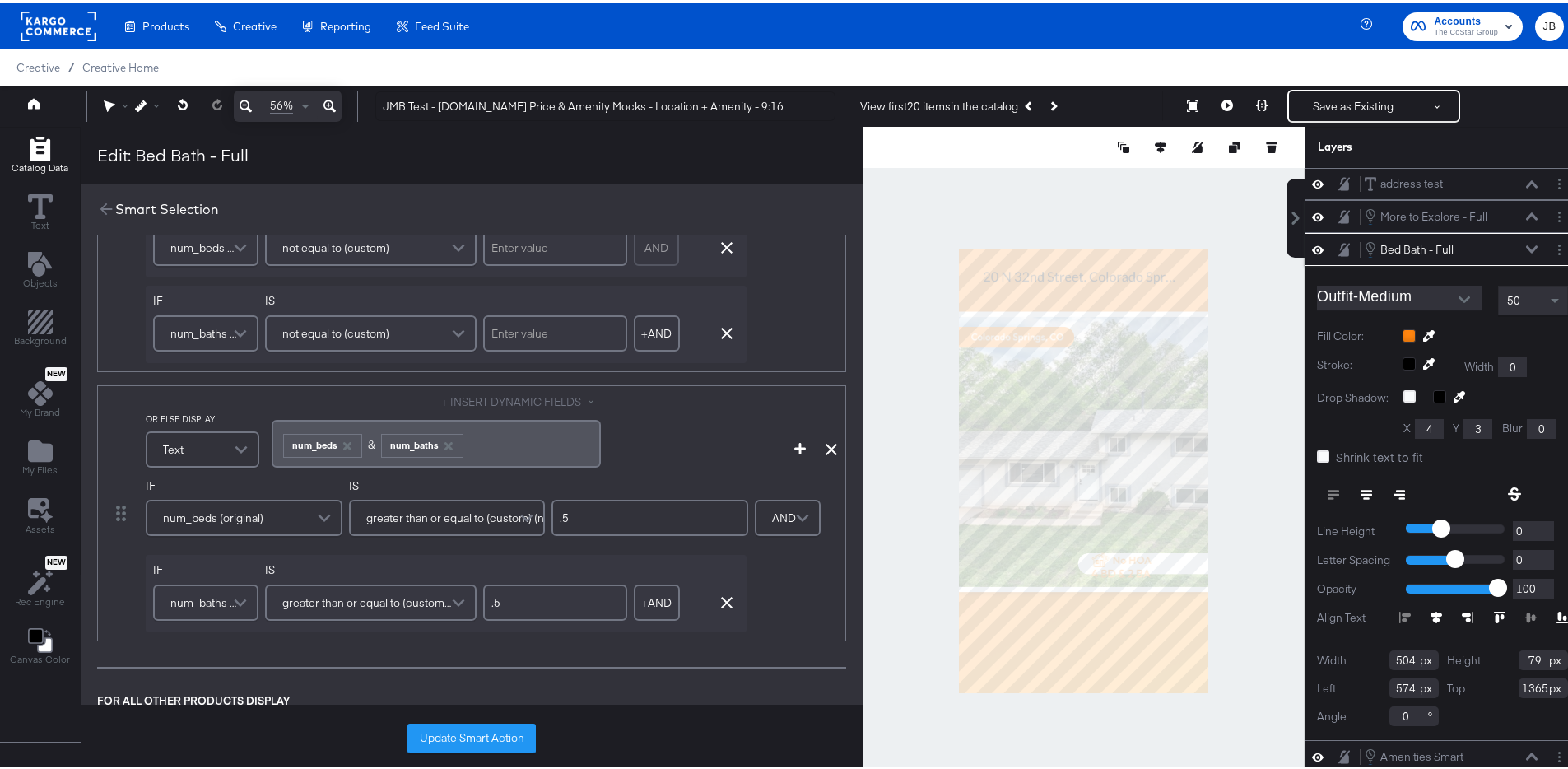 scroll, scrollTop: 822, scrollLeft: 0, axis: vertical 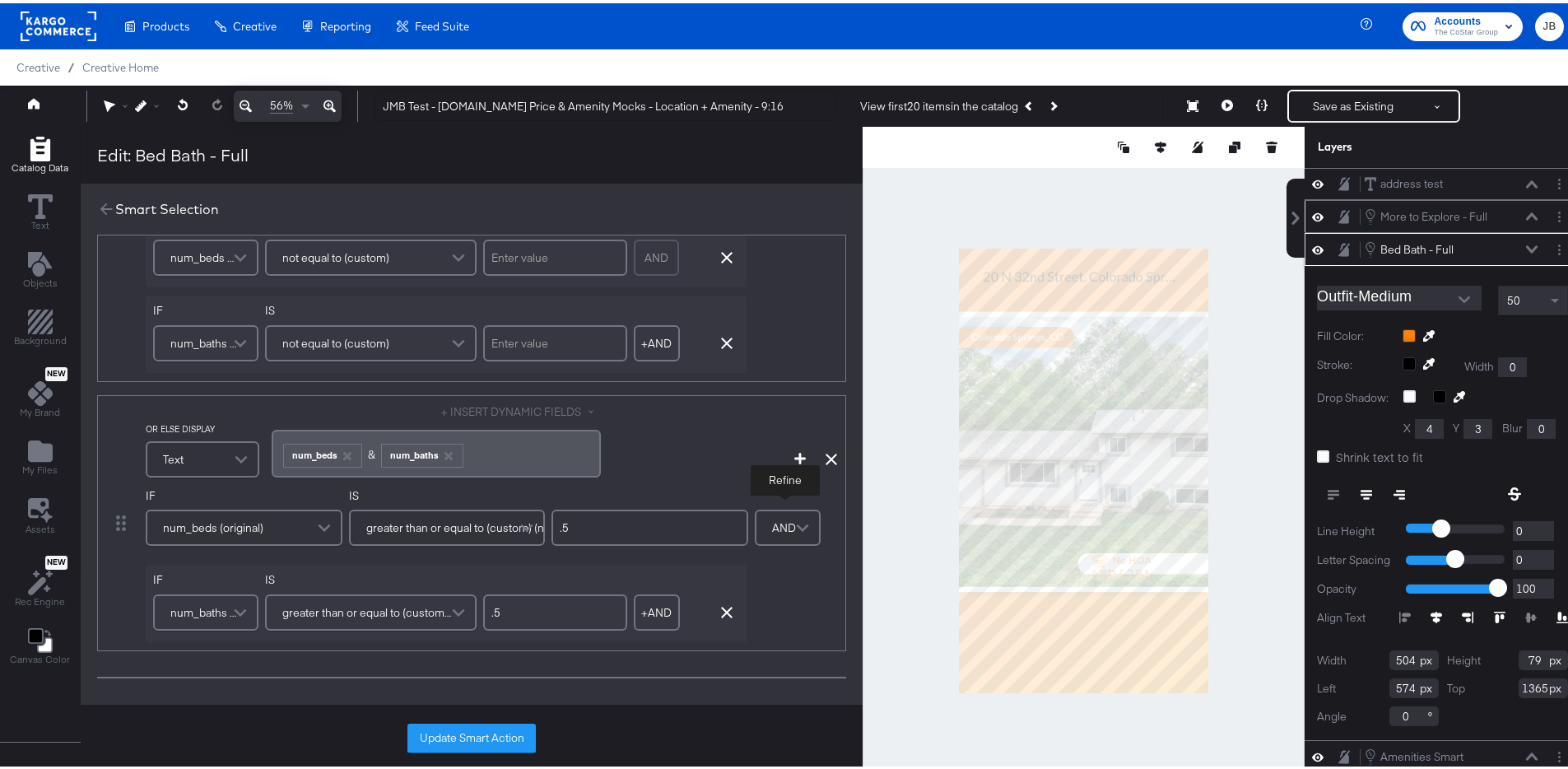 click on "AND" at bounding box center (784, 524) 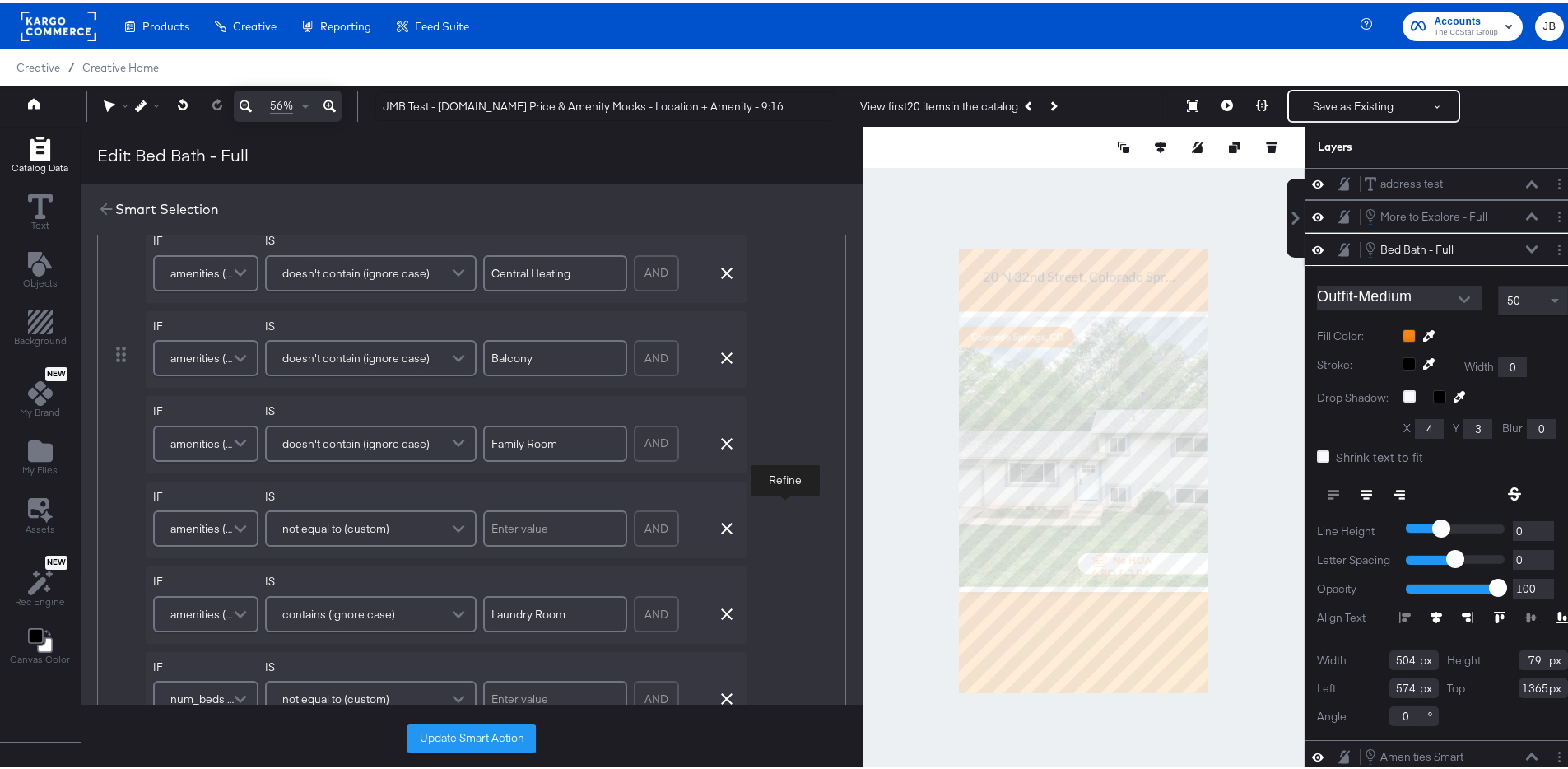 scroll, scrollTop: 391, scrollLeft: 0, axis: vertical 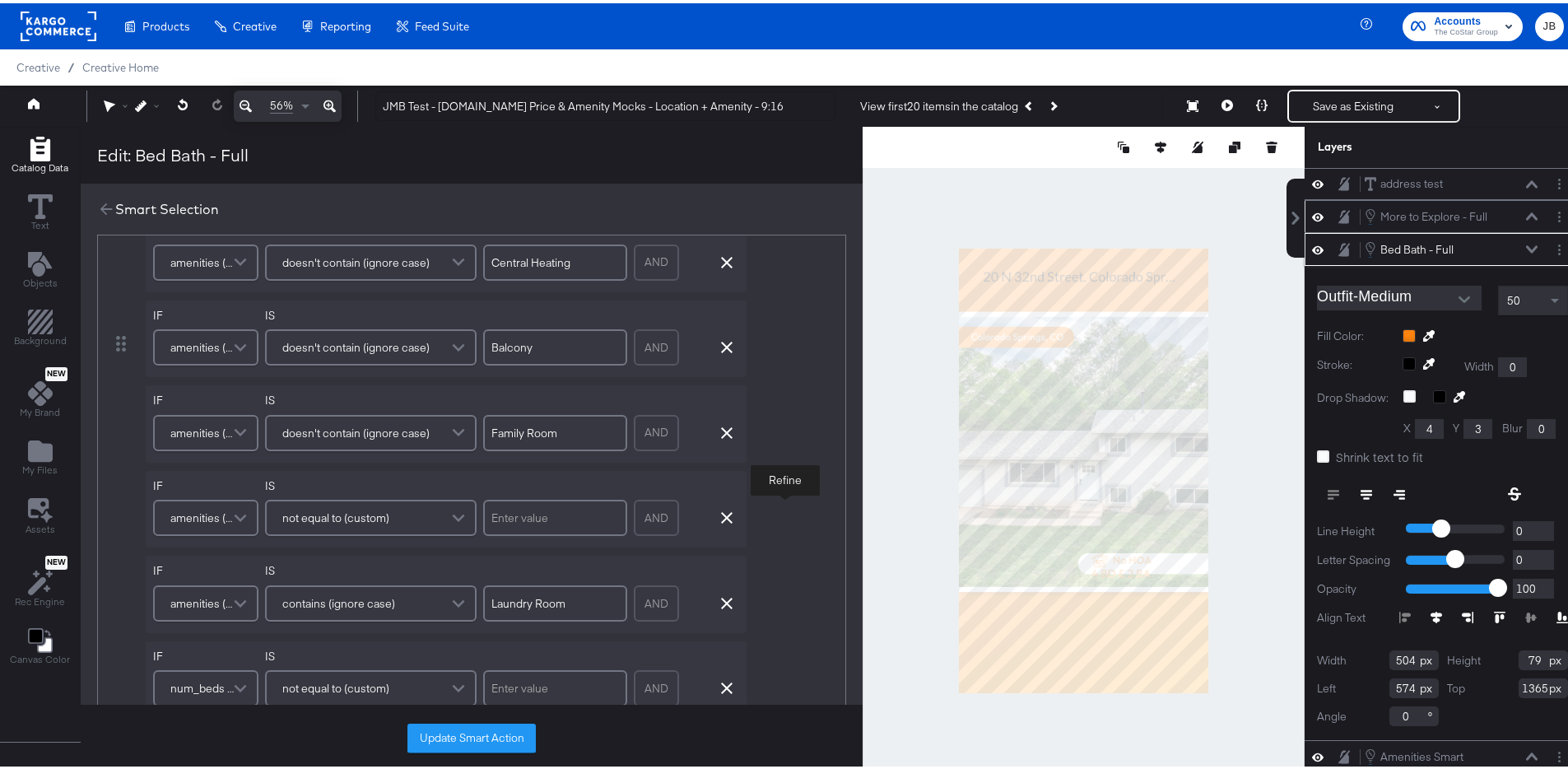 click on "Update Smart Action" at bounding box center [472, 735] 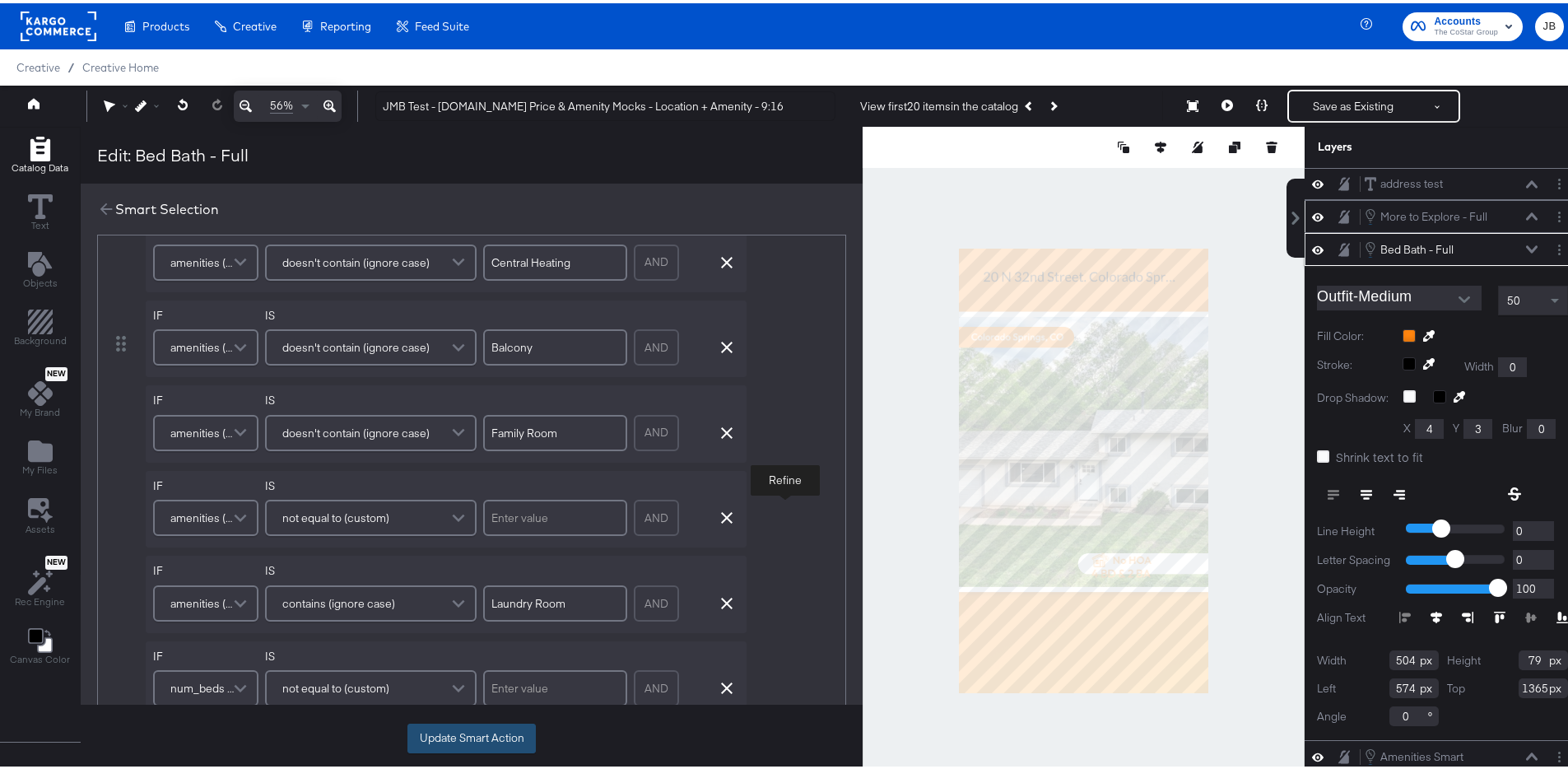 click on "Update Smart Action" at bounding box center (472, 735) 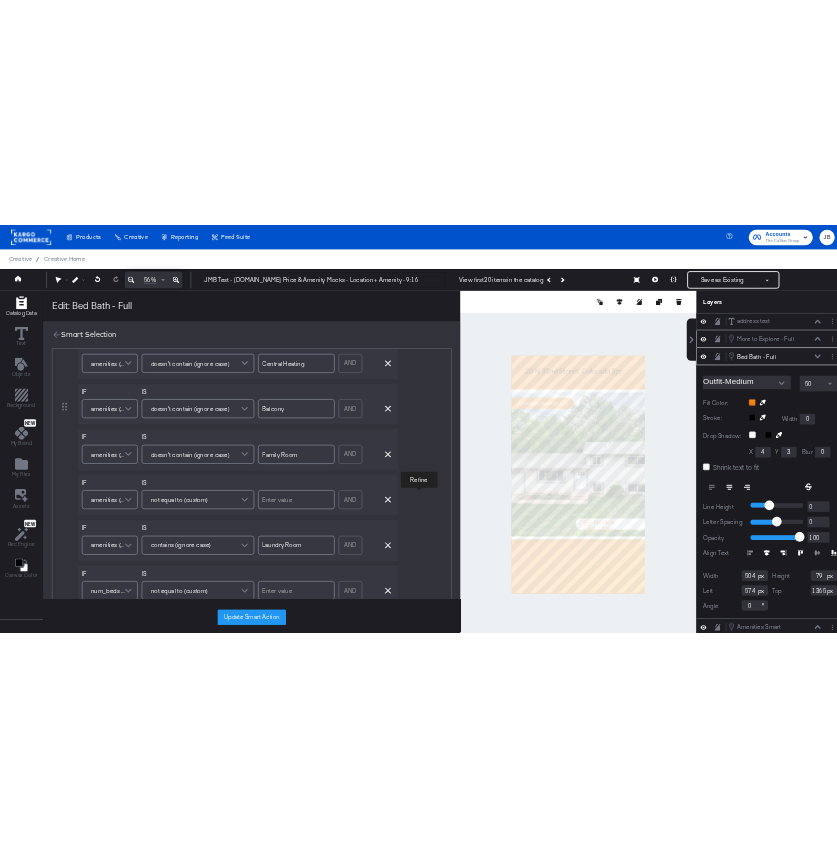scroll, scrollTop: 0, scrollLeft: 0, axis: both 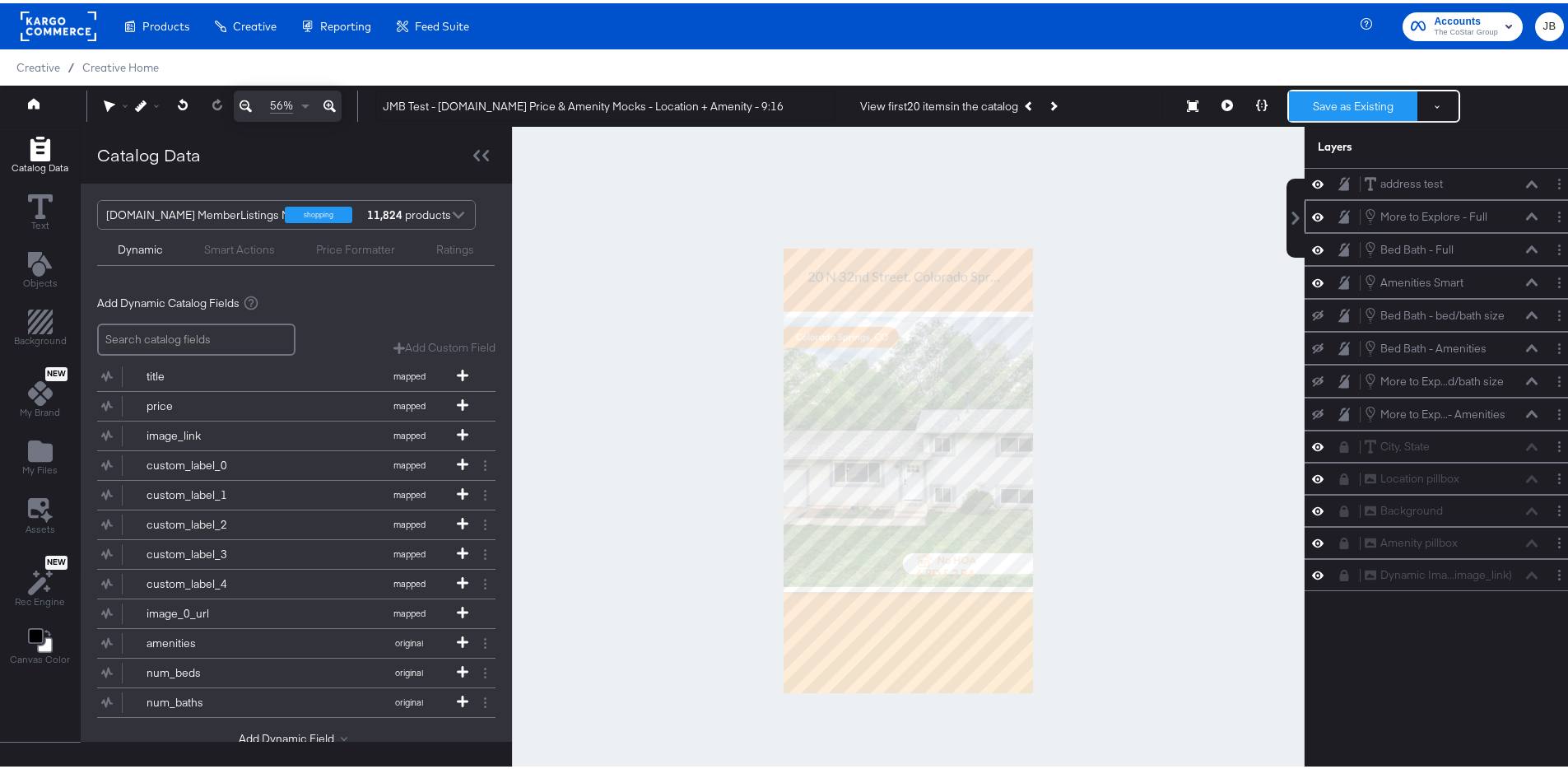 click on "Save as Existing" at bounding box center [1353, 103] 